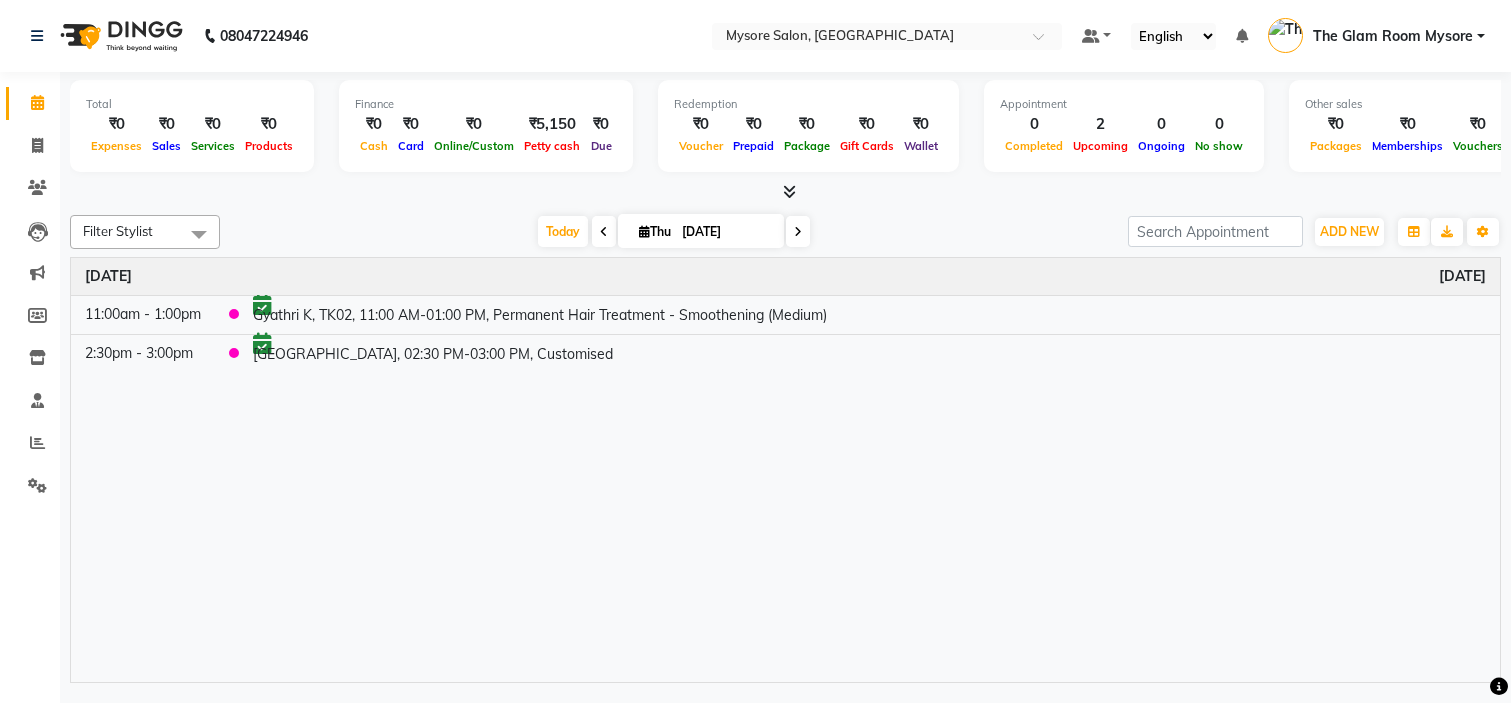 scroll, scrollTop: 0, scrollLeft: 0, axis: both 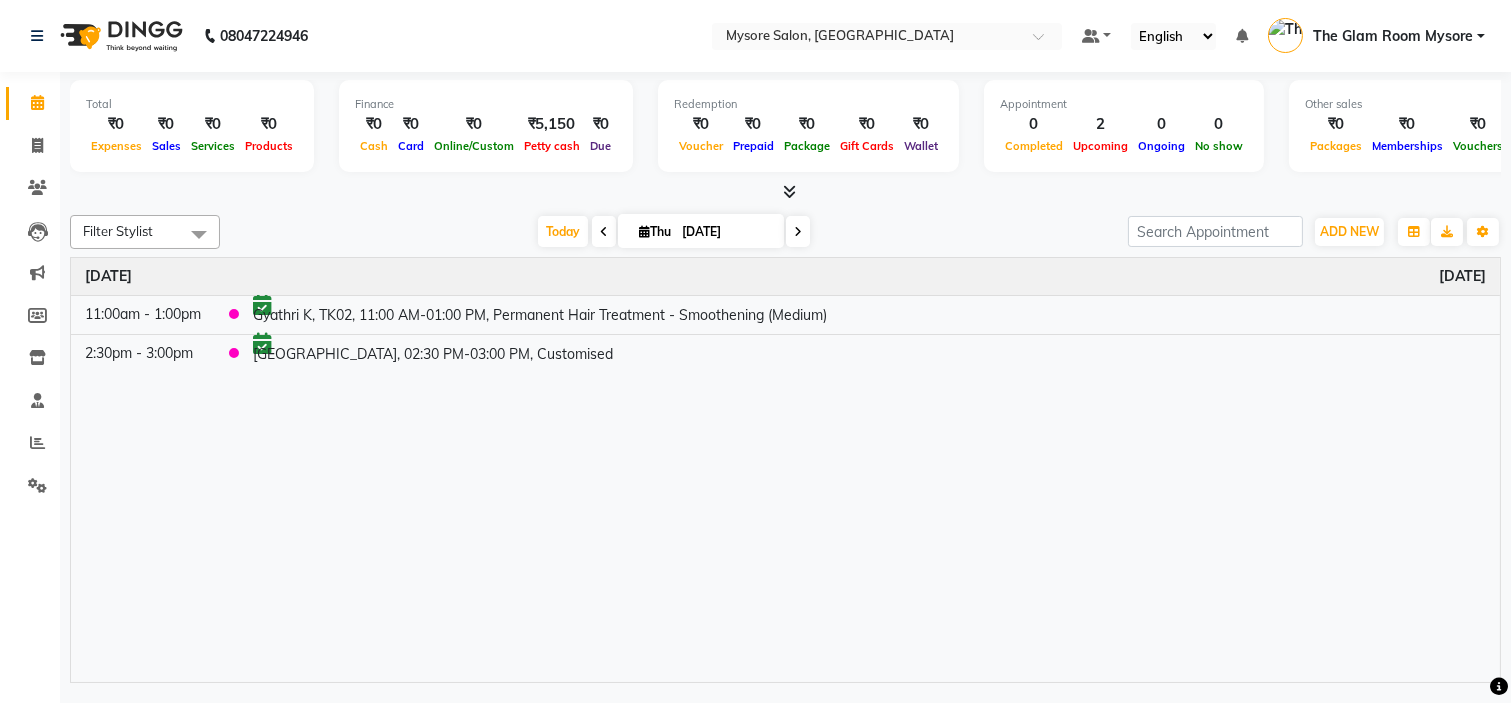click on "Today" at bounding box center (563, 231) 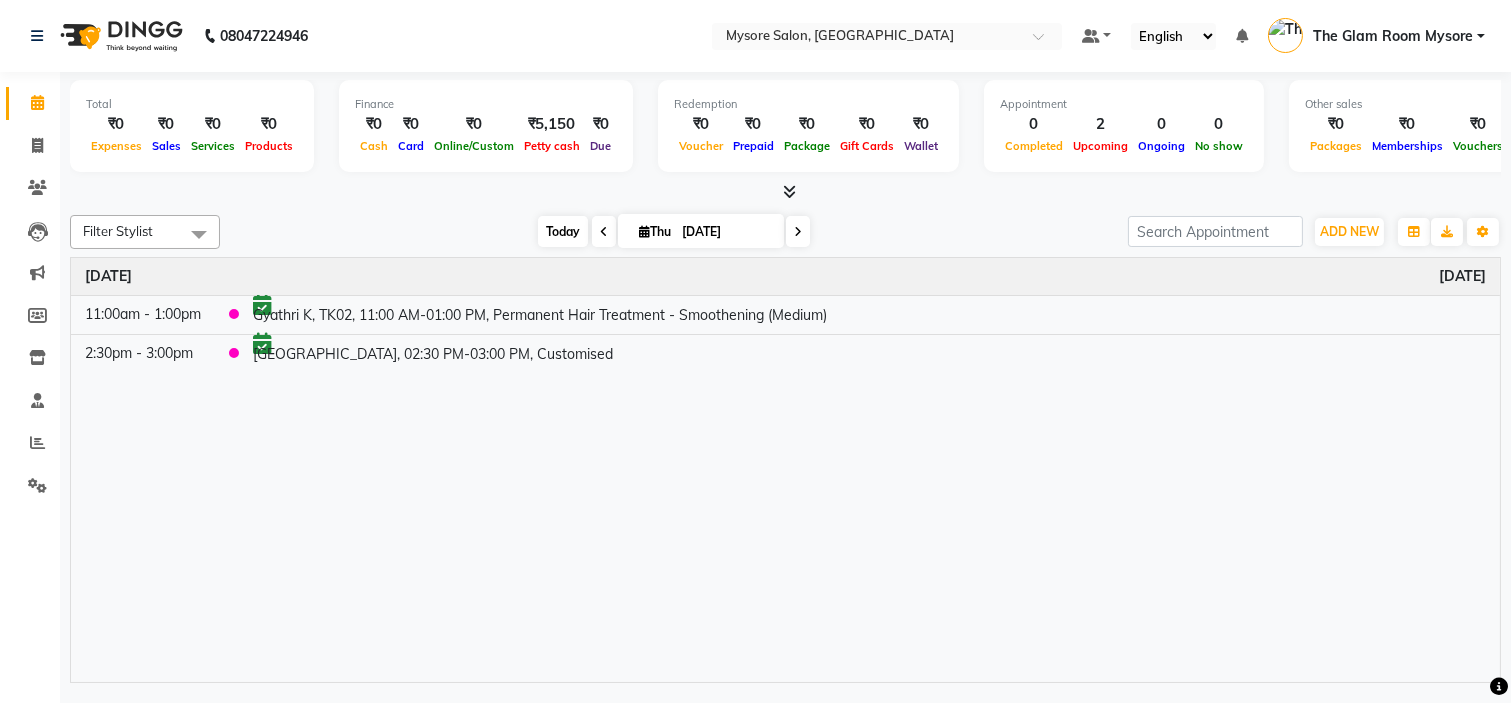 click on "Today" at bounding box center [563, 231] 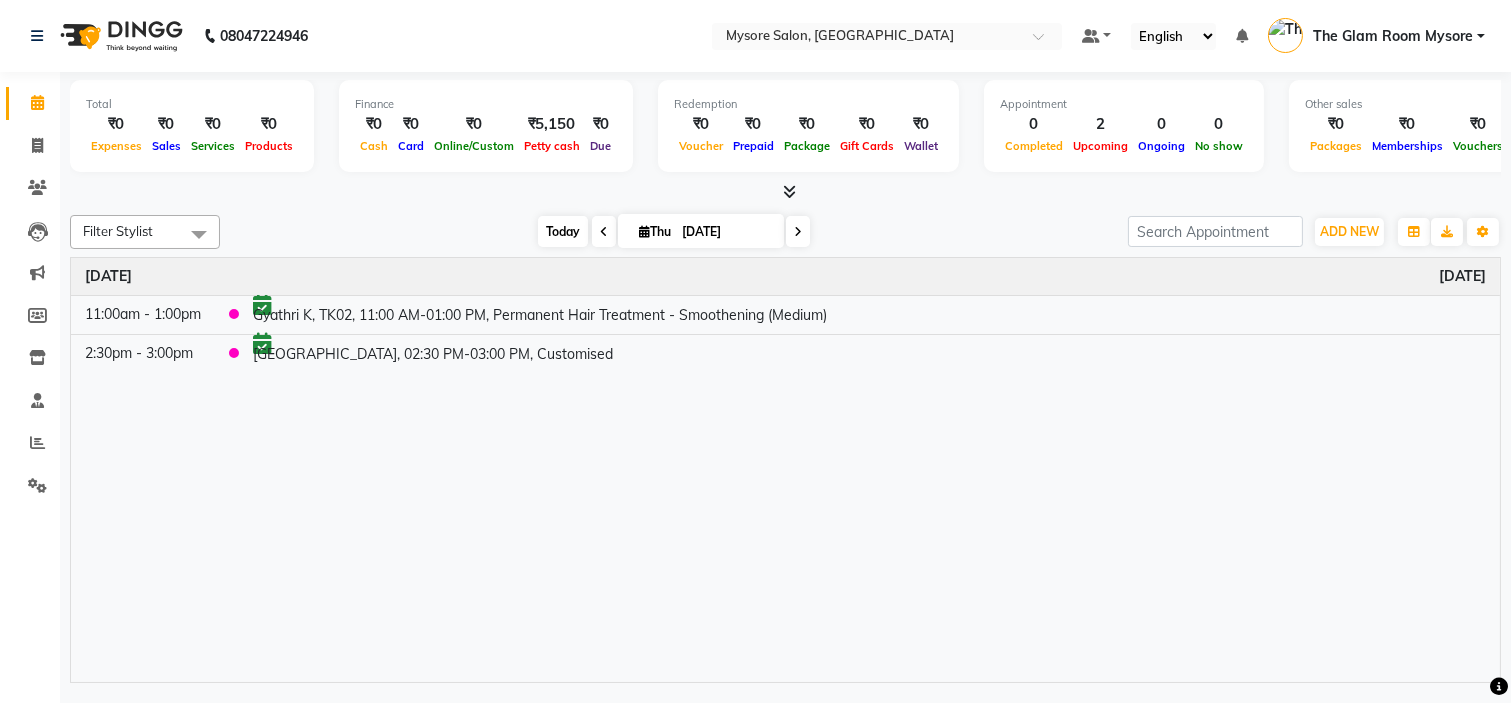 click on "Today" at bounding box center (563, 231) 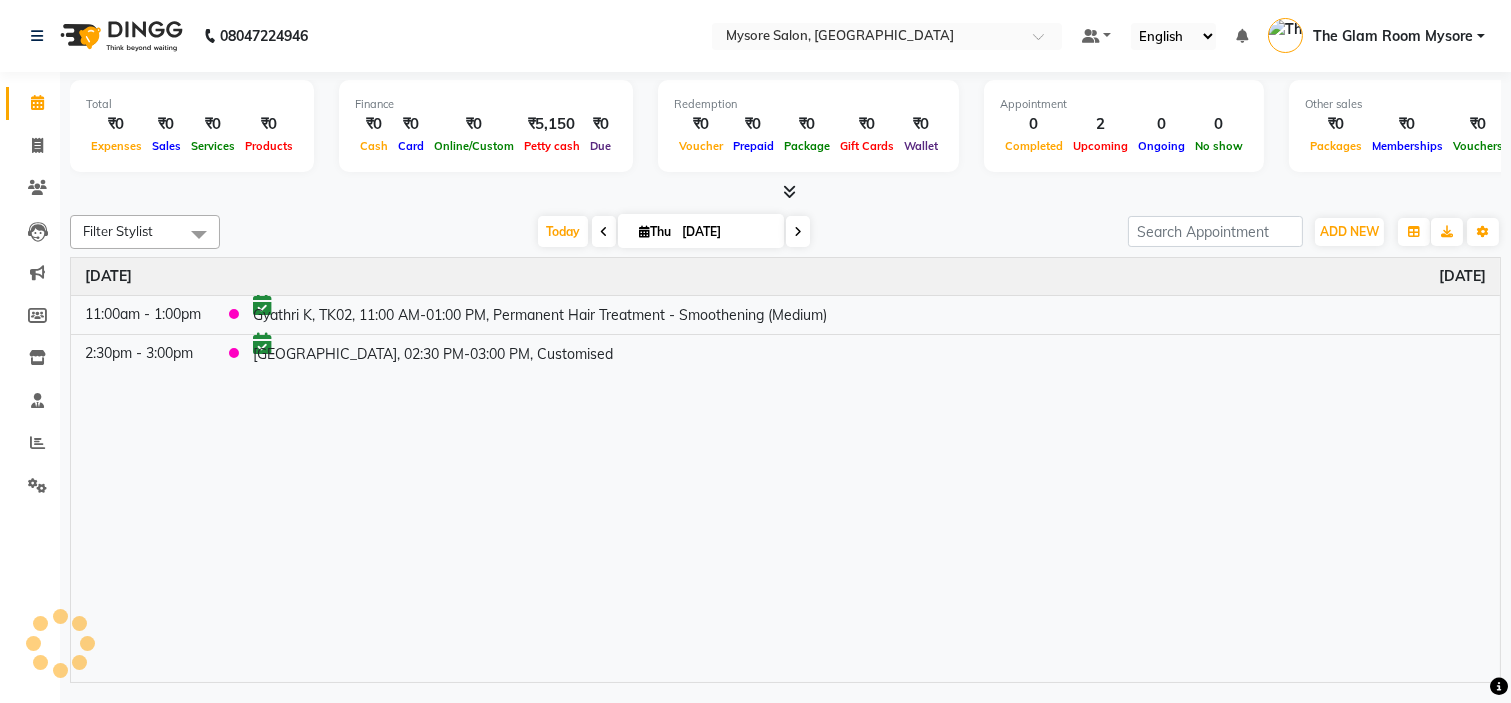 click on "Filter Stylist Select All [PERSON_NAME] [PERSON_NAME] Ashwini Ayaan DR. Apurva [PERSON_NAME] [PERSON_NAME] [PERSON_NAME] Shangnimwon [PERSON_NAME] [PERSON_NAME] [PERSON_NAME] Tezz The Glam Room Mysore [DATE]  [DATE] Toggle Dropdown Add Appointment Add Invoice Add Expense Add Attendance Add Client Add Transaction Toggle Dropdown Add Appointment Add Invoice Add Expense Add Attendance Add Client ADD NEW Toggle Dropdown Add Appointment Add Invoice Add Expense Add Attendance Add Client Add Transaction Filter Stylist Select All [PERSON_NAME] [PERSON_NAME] Ashwini Ayaan DR. Apurva [PERSON_NAME] [PERSON_NAME] [PERSON_NAME] Shangnimwon [PERSON_NAME] [PERSON_NAME] [PERSON_NAME] Tezz The Glam Room Mysore Group By  Staff View   Room View  View as Vertical  Vertical - Week View  Horizontal  Horizontal - Week View  List  Toggle Dropdown Calendar Settings Manage Tags   Arrange Stylists   Reset Stylists  Full Screen Appointment Form Zoom 100% Time Event [DATE] 11:00am - 1:00pm     Gyathri K, TK02, 11:00 AM-01:00 PM, Permanent Hair Treatment - Smoothening (Medium)" 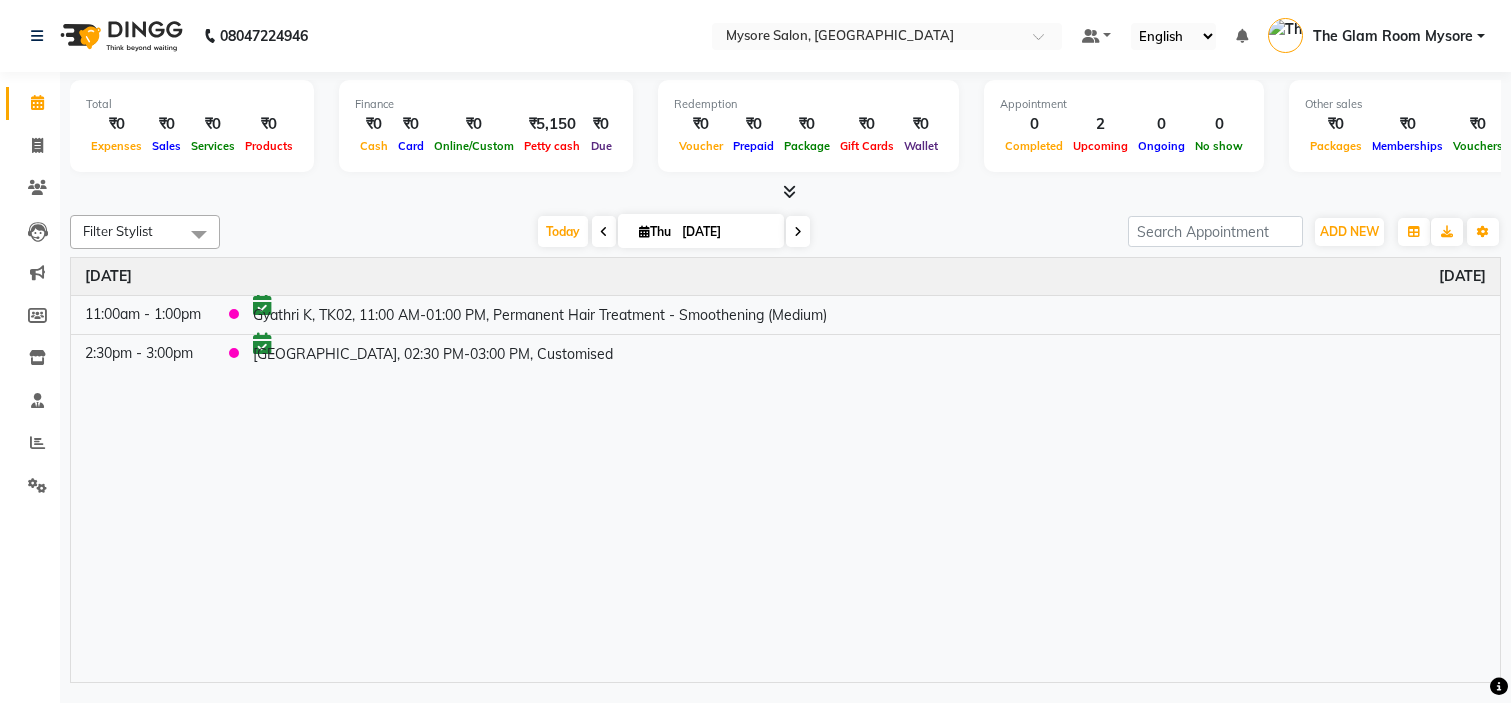 scroll, scrollTop: 0, scrollLeft: 0, axis: both 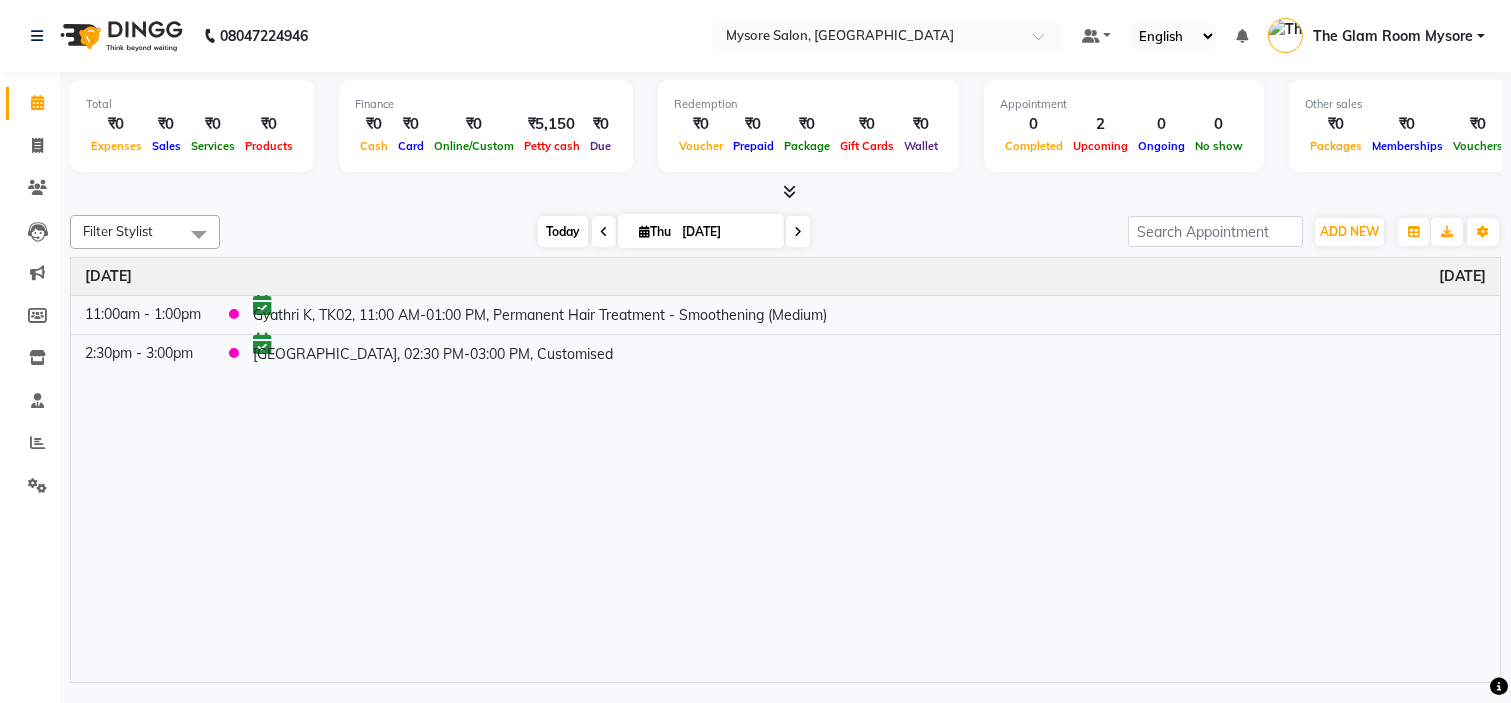 click on "Today" at bounding box center (563, 231) 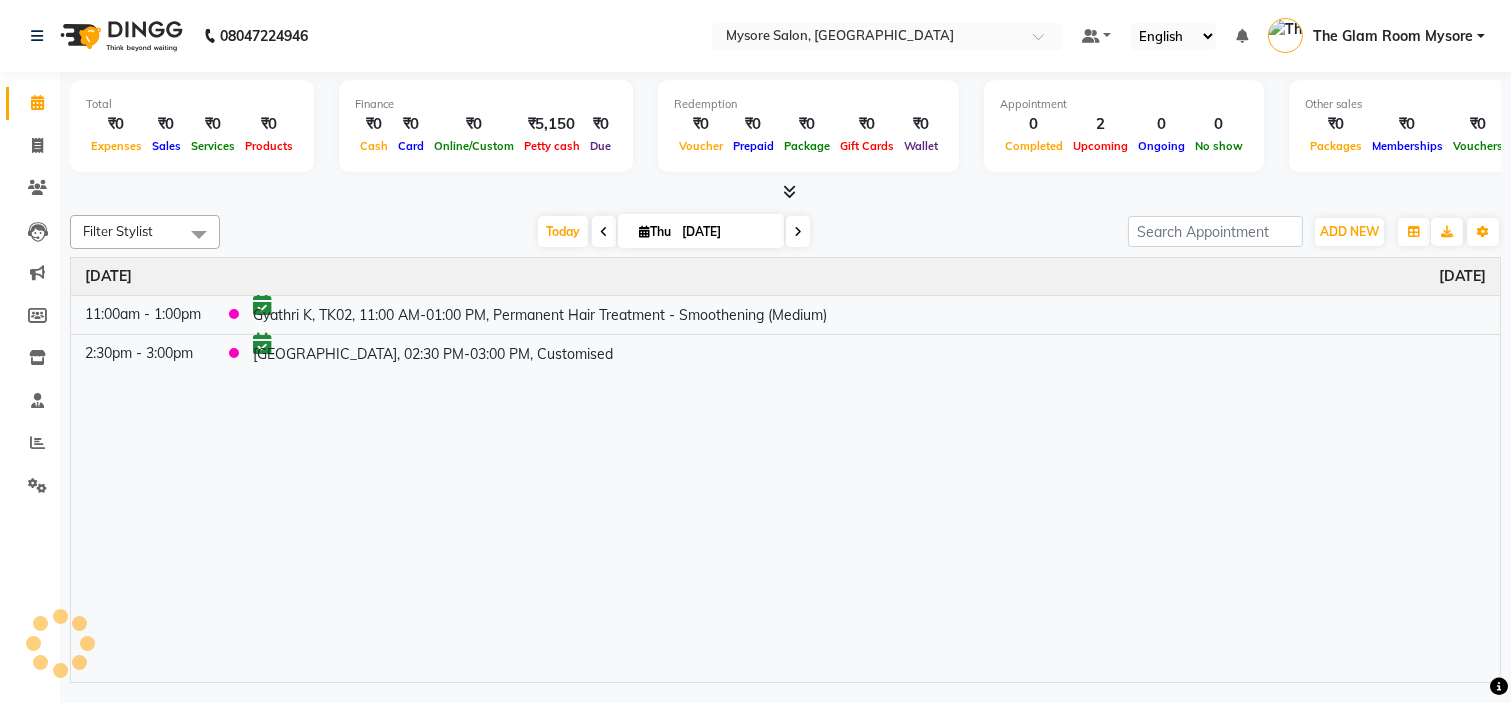 click on "[DATE]  [DATE]" at bounding box center [674, 232] 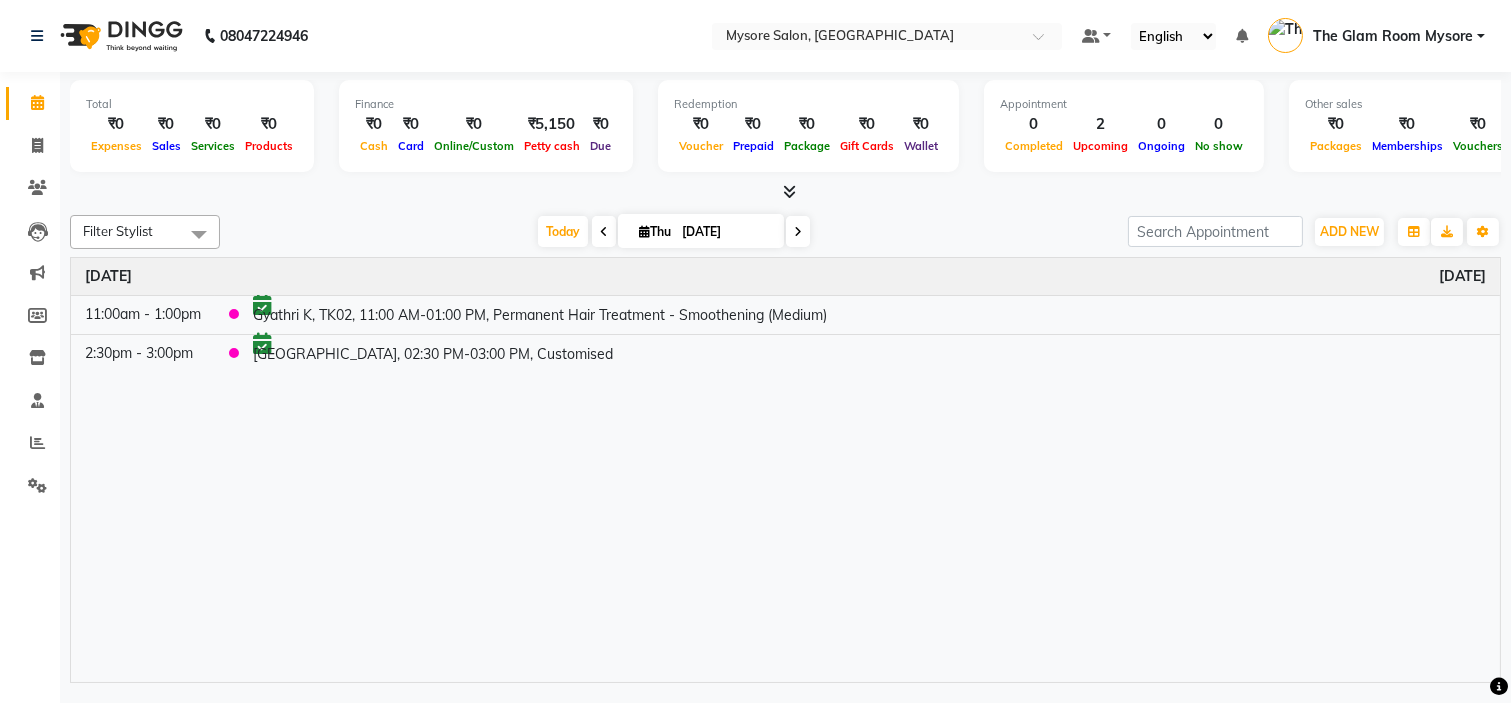 click on "Time Event Thursday July 10, 2025 11:00am - 1:00pm     Gyathri K, TK02, 11:00 AM-01:00 PM, Permanent Hair Treatment - Smoothening (Medium) 2:30pm - 3:00pm     Saniya, TK01, 02:30 PM-03:00 PM, Customised" at bounding box center [785, 470] 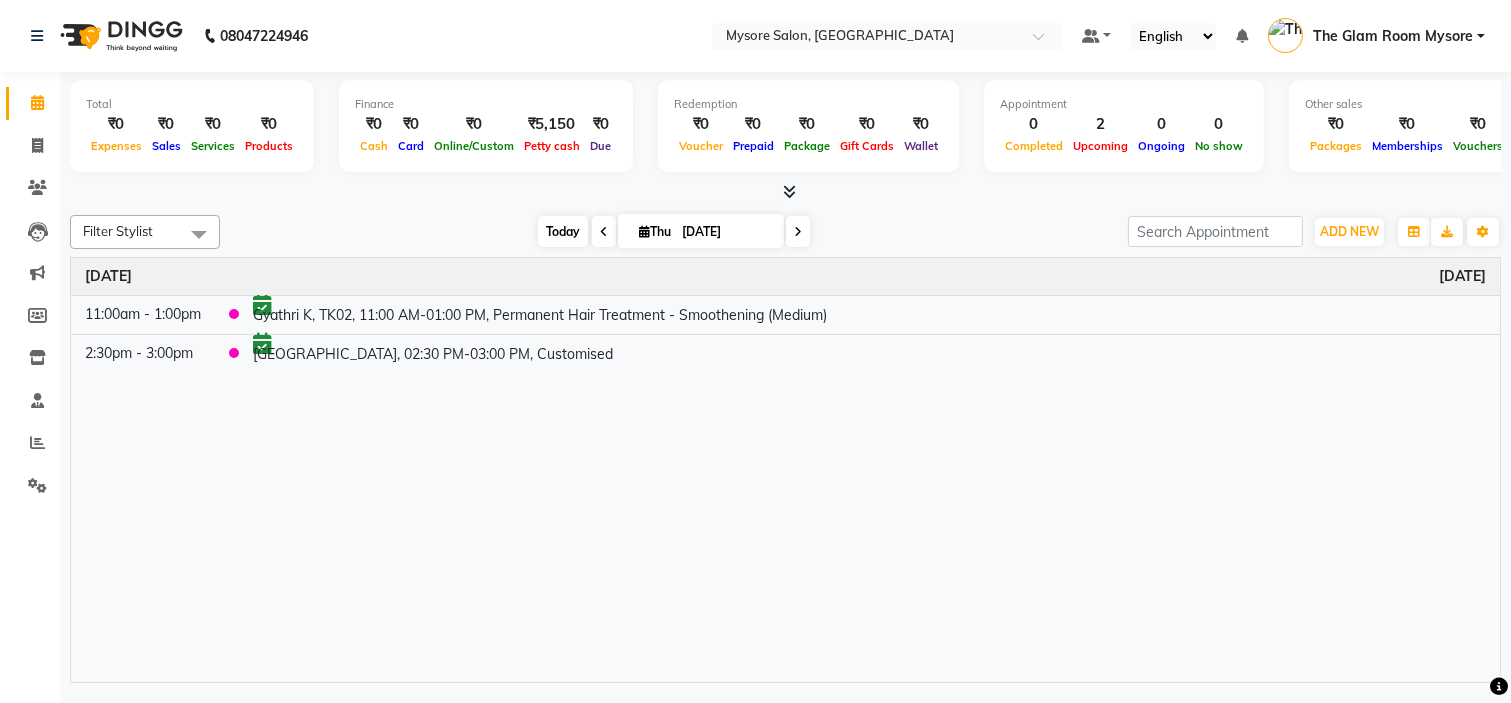 click on "Today" at bounding box center (563, 231) 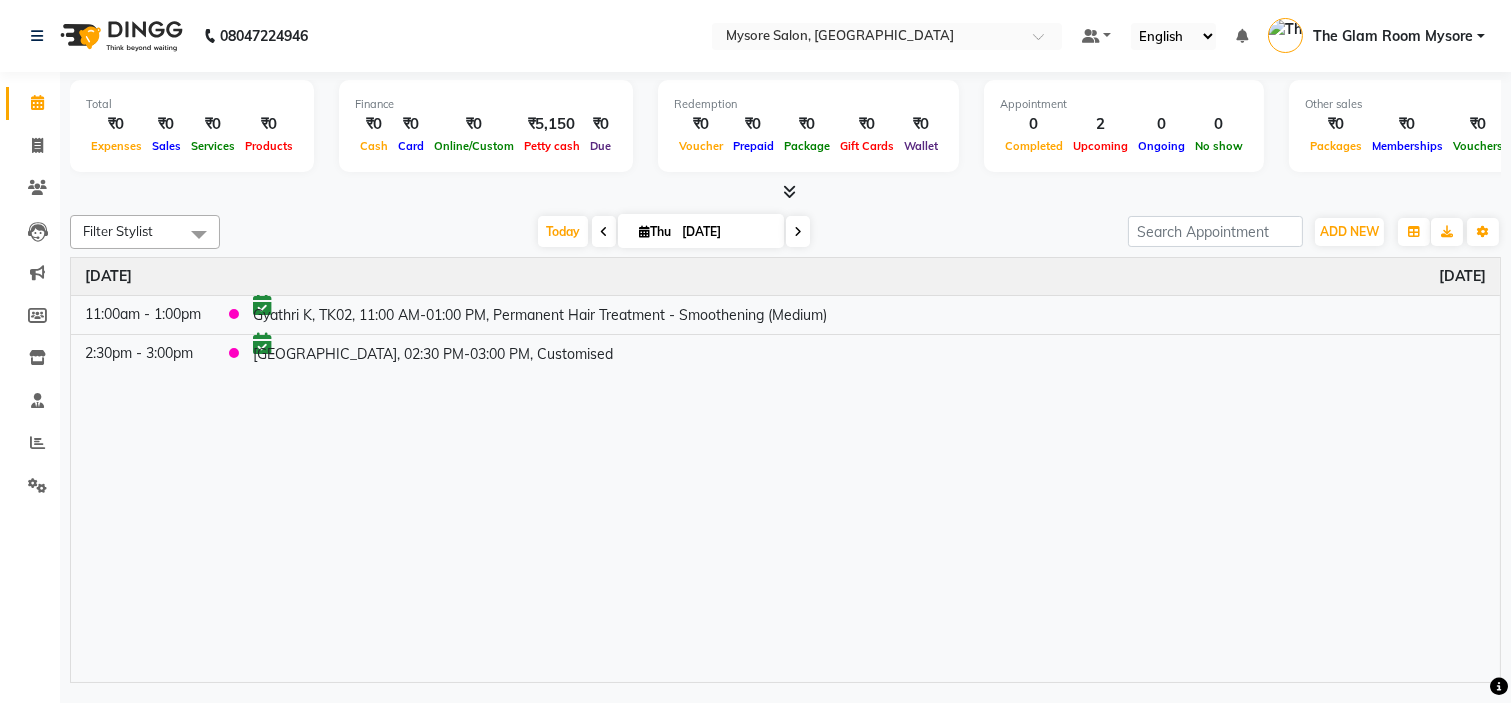 click on "[DATE]  [DATE]" at bounding box center (674, 232) 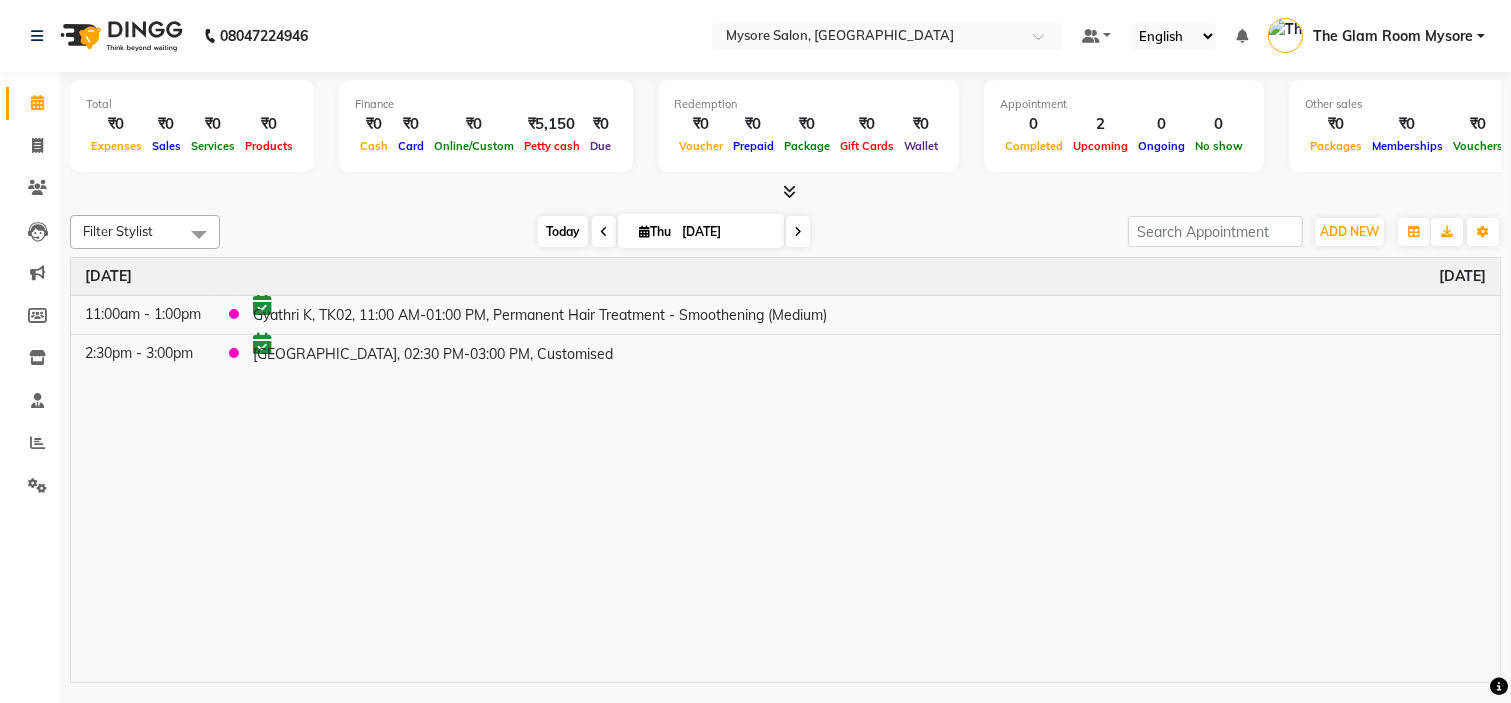click on "Today" at bounding box center [563, 231] 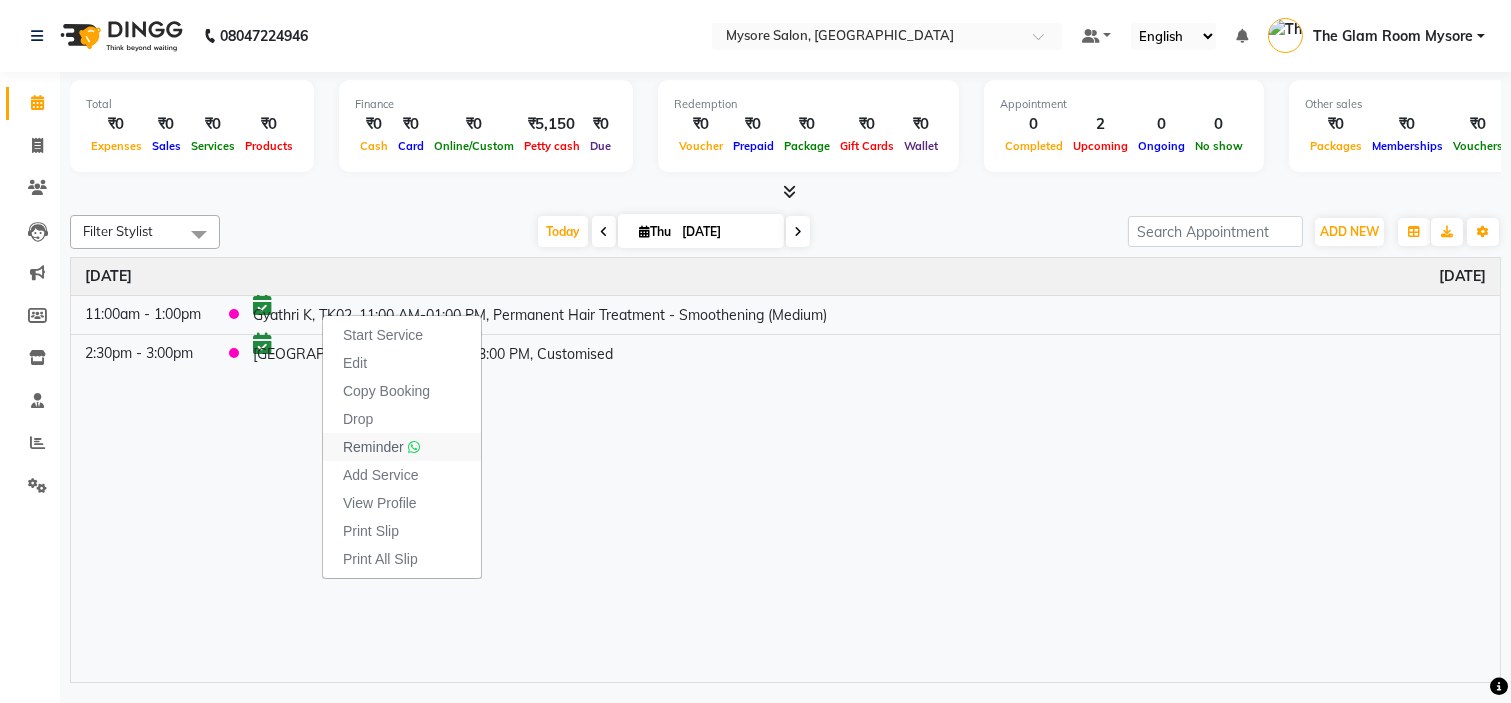 click on "Reminder" at bounding box center (373, 447) 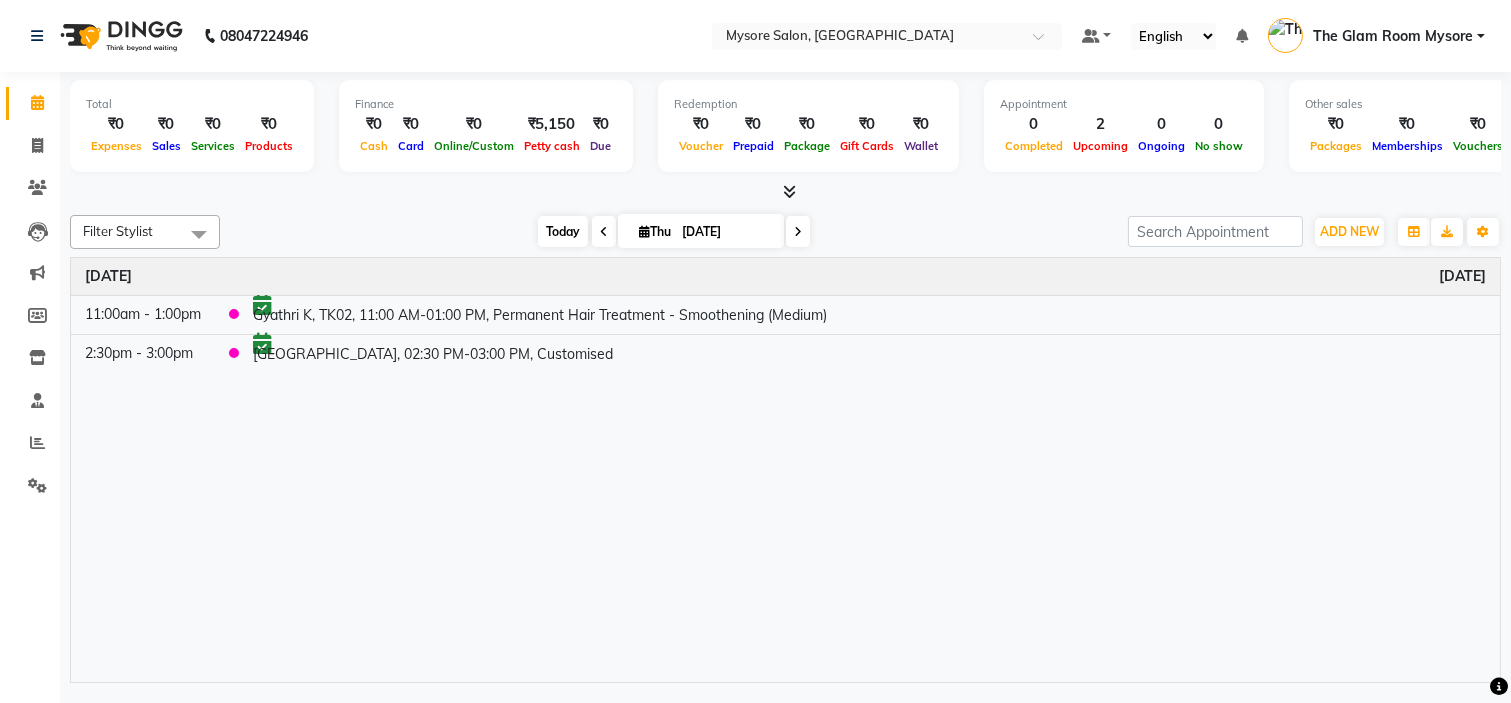 click on "Today" at bounding box center [563, 231] 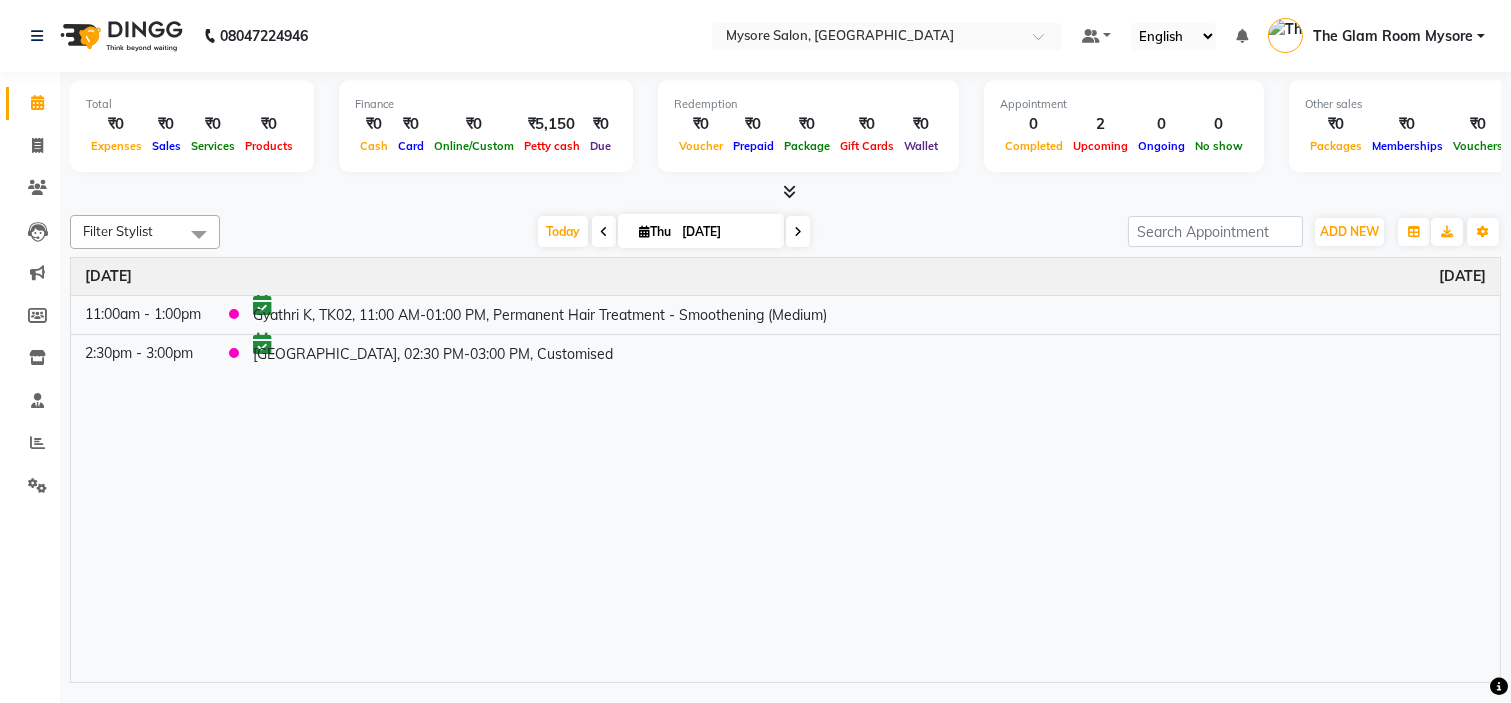click on "Filter Stylist Select All Ankita Arti Ashwini Ayaan DR. Apurva Fatma Jayshree Lakshmi Paul Ruhul alom Shangnimwon Steve Sumaiya Banu Sumit Teja Tezz The Glam Room Mysore Today  Thu 10-07-2025 Toggle Dropdown Add Appointment Add Invoice Add Expense Add Attendance Add Client Add Transaction Toggle Dropdown Add Appointment Add Invoice Add Expense Add Attendance Add Client ADD NEW Toggle Dropdown Add Appointment Add Invoice Add Expense Add Attendance Add Client Add Transaction Filter Stylist Select All Ankita Arti Ashwini Ayaan DR. Apurva Fatma Jayshree Lakshmi Paul Ruhul alom Shangnimwon Steve Sumaiya Banu Sumit Teja Tezz The Glam Room Mysore Group By  Staff View   Room View  View as Vertical  Vertical - Week View  Horizontal  Horizontal - Week View  List  Toggle Dropdown Calendar Settings Manage Tags   Arrange Stylists   Reset Stylists  Full Screen Appointment Form Zoom 100% Time Event Thursday July 10, 2025 11:00am - 1:00pm     Gyathri K, TK02, 11:00 AM-01:00 PM, Permanent Hair Treatment - Smoothening (Medium)" 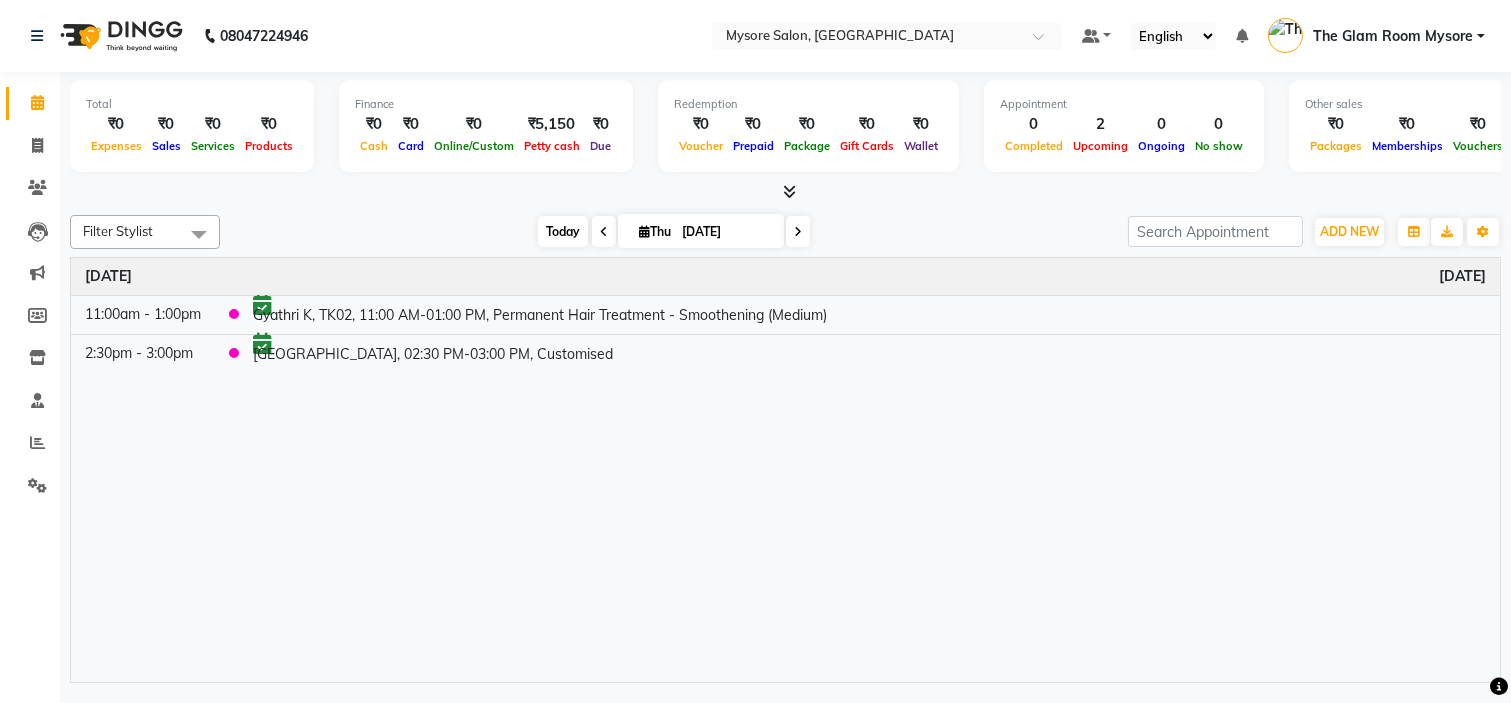 click on "Today" at bounding box center [563, 231] 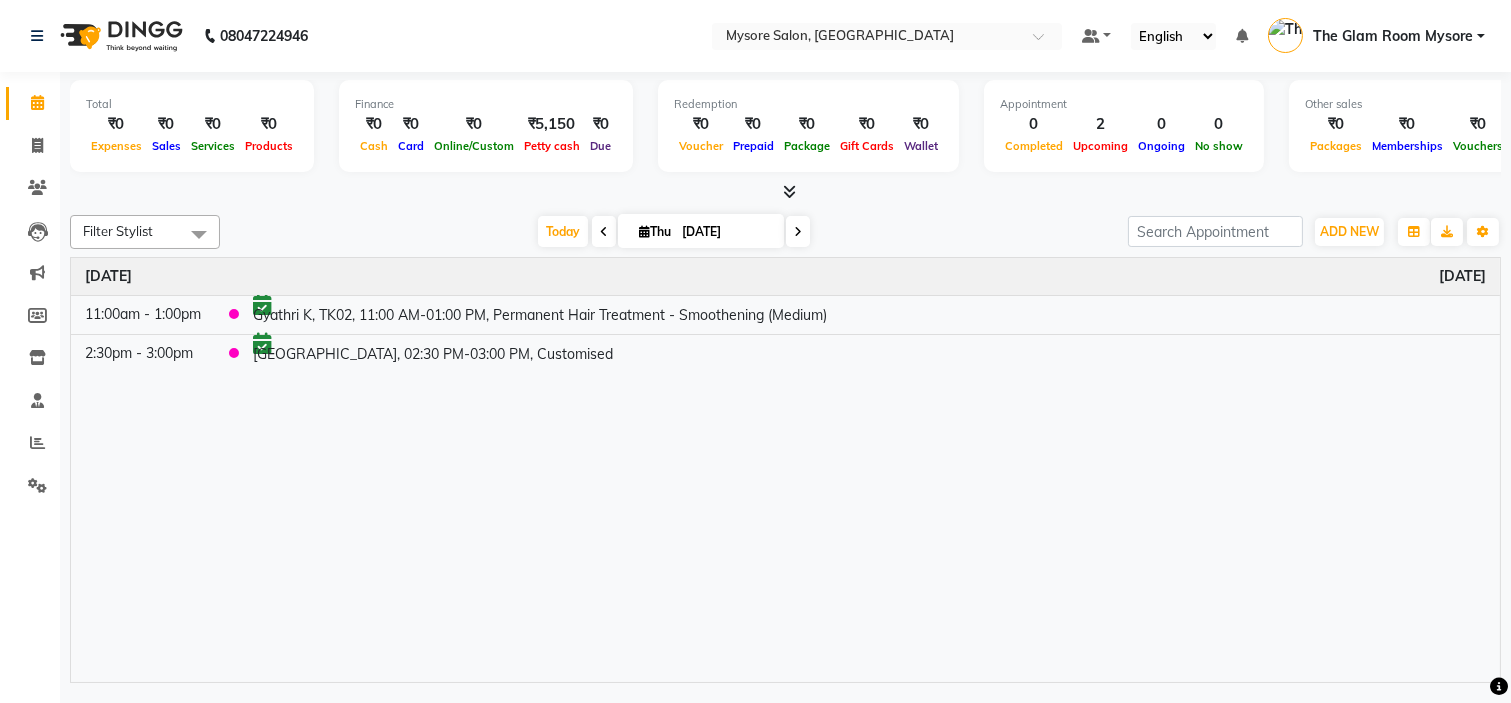 click on "Filter Stylist Select All Ankita Arti Ashwini Ayaan DR. Apurva Fatma Jayshree Lakshmi Paul Ruhul alom Shangnimwon Steve Sumaiya Banu Sumit Teja Tezz The Glam Room Mysore Today  Thu 10-07-2025 Toggle Dropdown Add Appointment Add Invoice Add Expense Add Attendance Add Client Add Transaction Toggle Dropdown Add Appointment Add Invoice Add Expense Add Attendance Add Client ADD NEW Toggle Dropdown Add Appointment Add Invoice Add Expense Add Attendance Add Client Add Transaction Filter Stylist Select All Ankita Arti Ashwini Ayaan DR. Apurva Fatma Jayshree Lakshmi Paul Ruhul alom Shangnimwon Steve Sumaiya Banu Sumit Teja Tezz The Glam Room Mysore Group By  Staff View   Room View  View as Vertical  Vertical - Week View  Horizontal  Horizontal - Week View  List  Toggle Dropdown Calendar Settings Manage Tags   Arrange Stylists   Reset Stylists  Full Screen Appointment Form Zoom 100% Time Event Thursday July 10, 2025 11:00am - 1:00pm     Gyathri K, TK02, 11:00 AM-01:00 PM, Permanent Hair Treatment - Smoothening (Medium)" 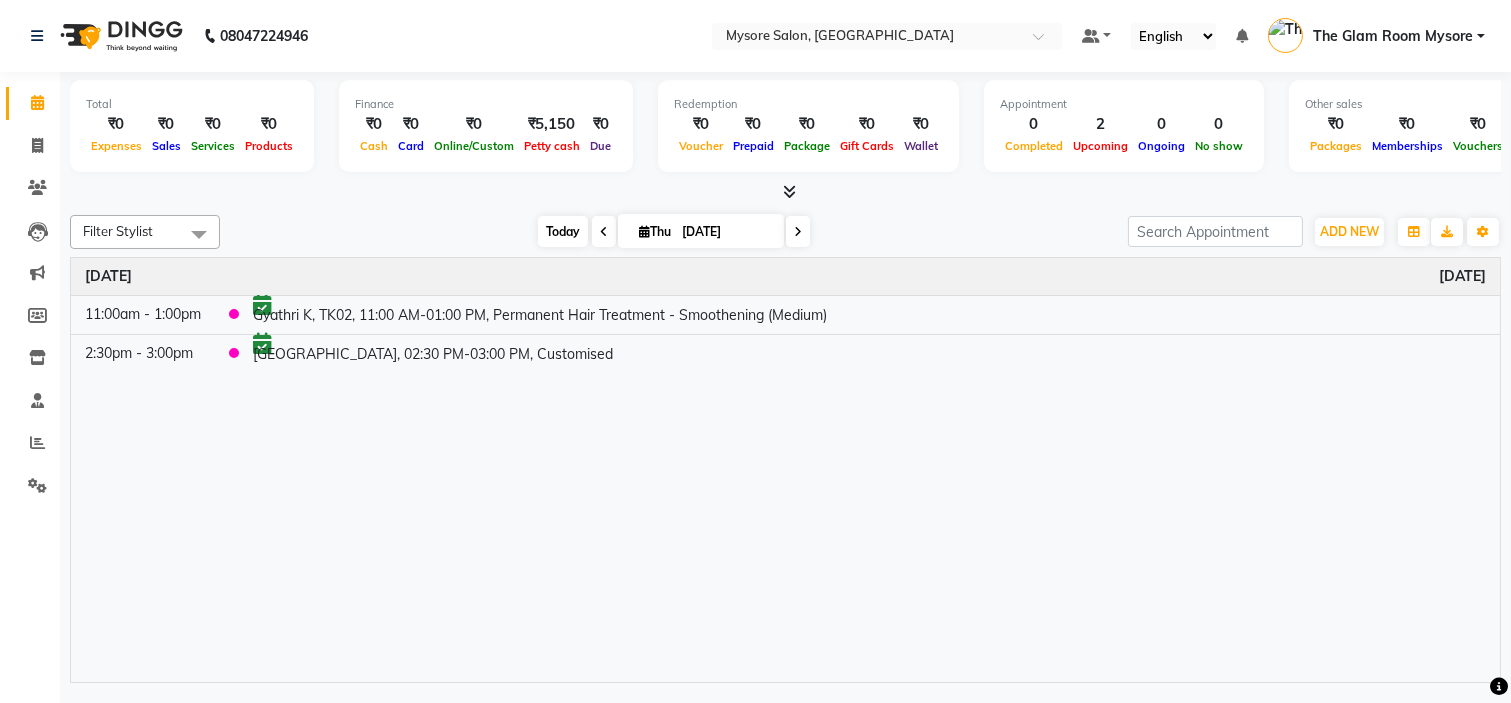 click on "Today" at bounding box center [563, 231] 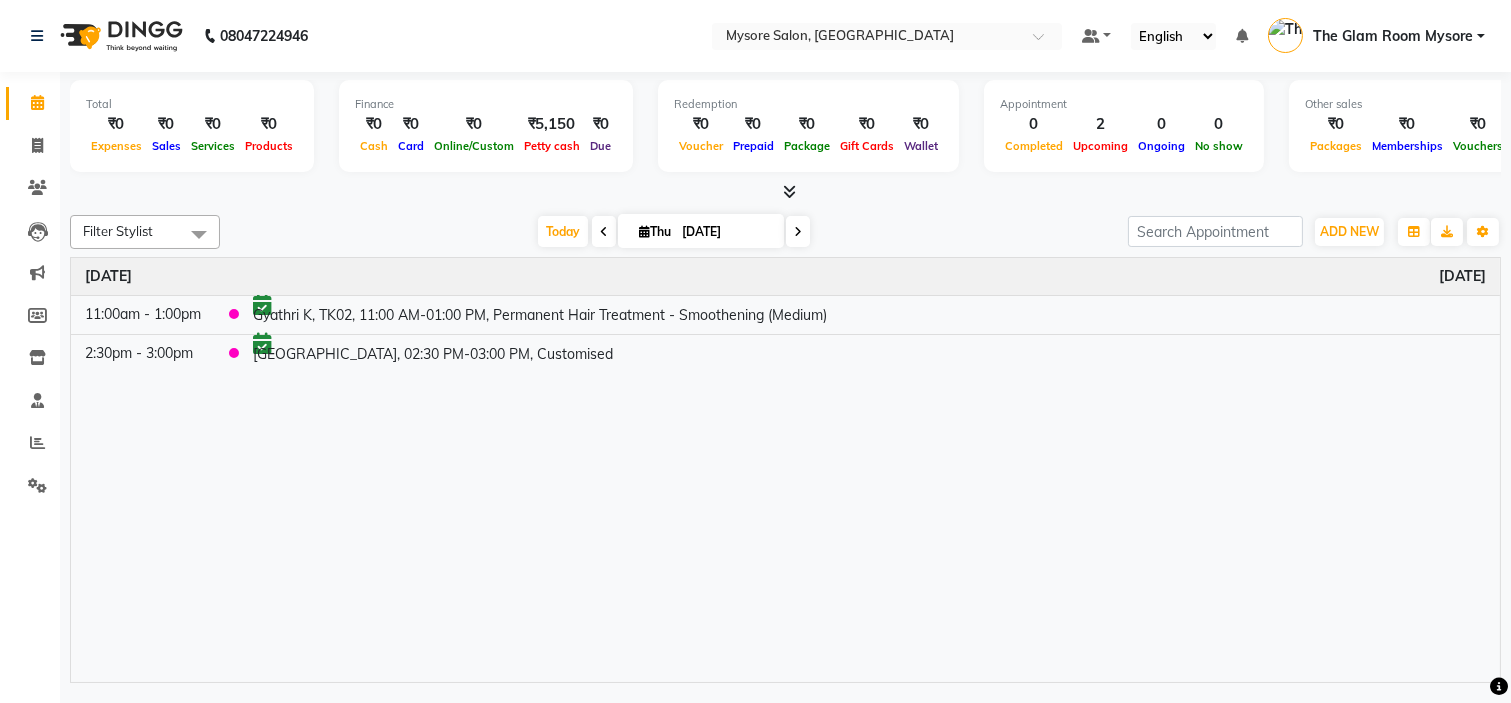 click at bounding box center (785, 192) 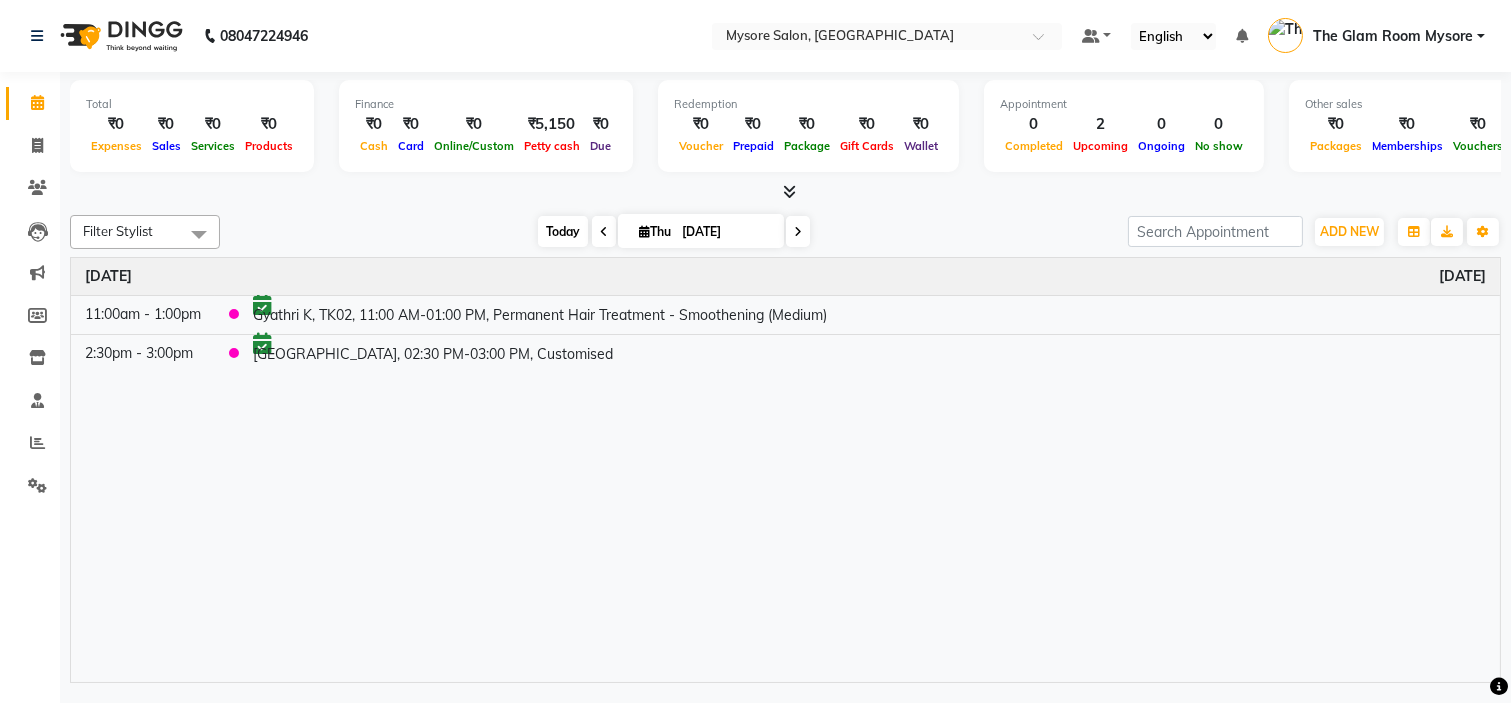 click on "Today" at bounding box center (563, 231) 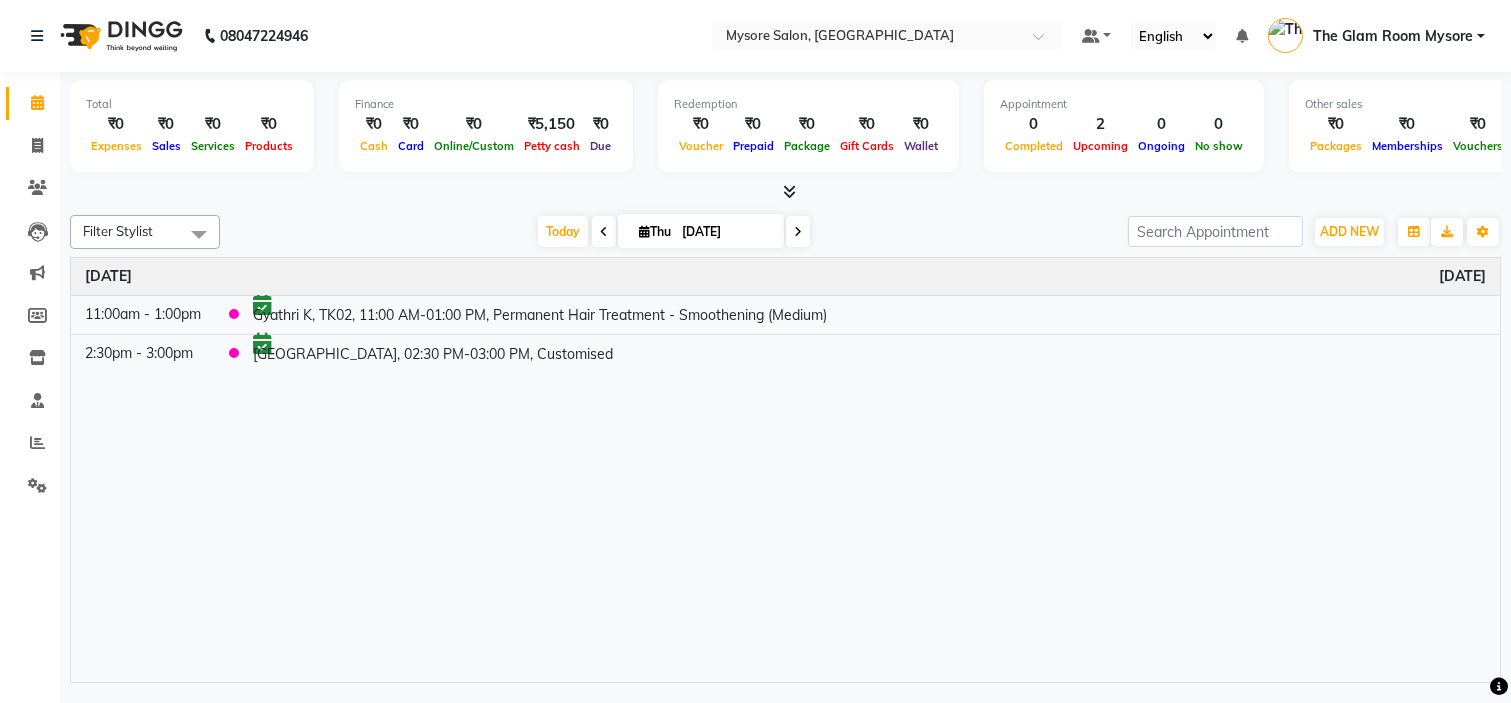 click at bounding box center (785, 192) 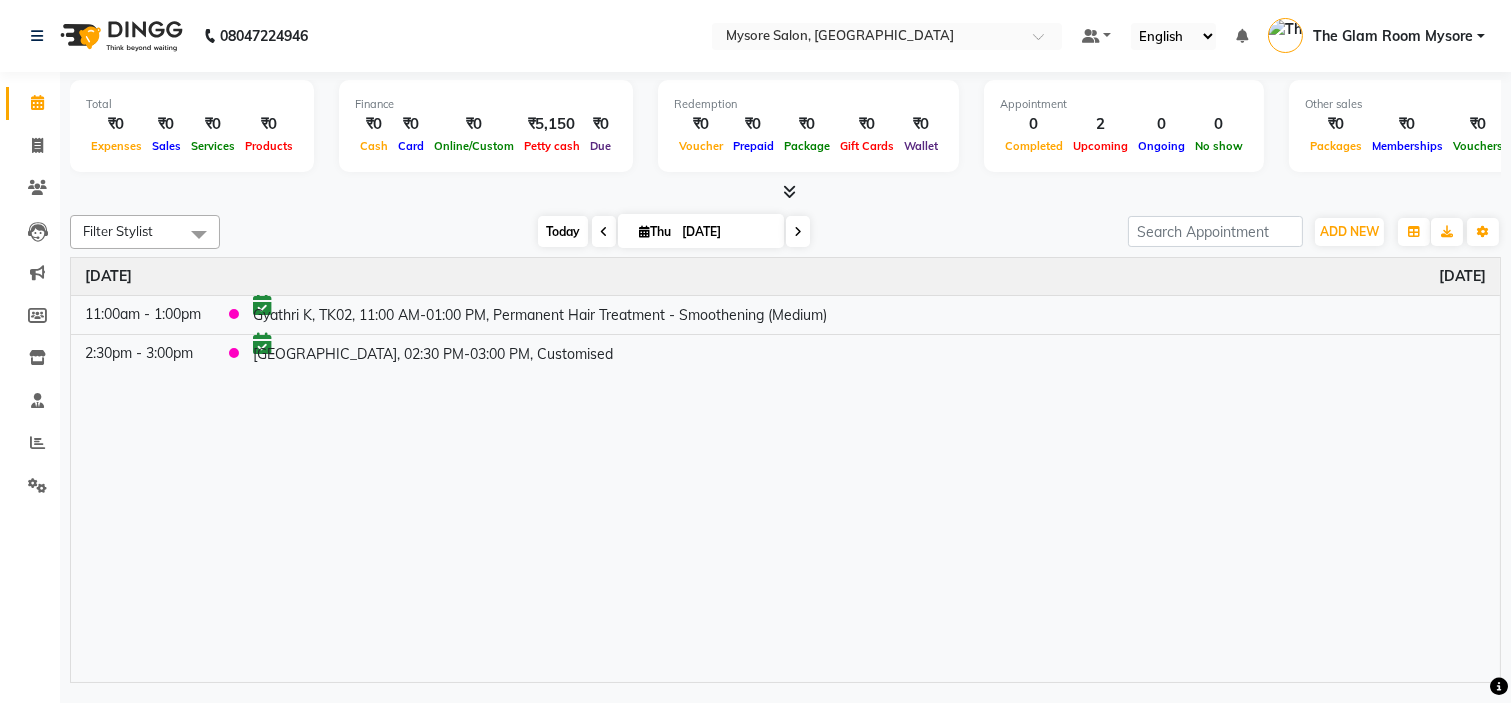 click on "Today" at bounding box center [563, 231] 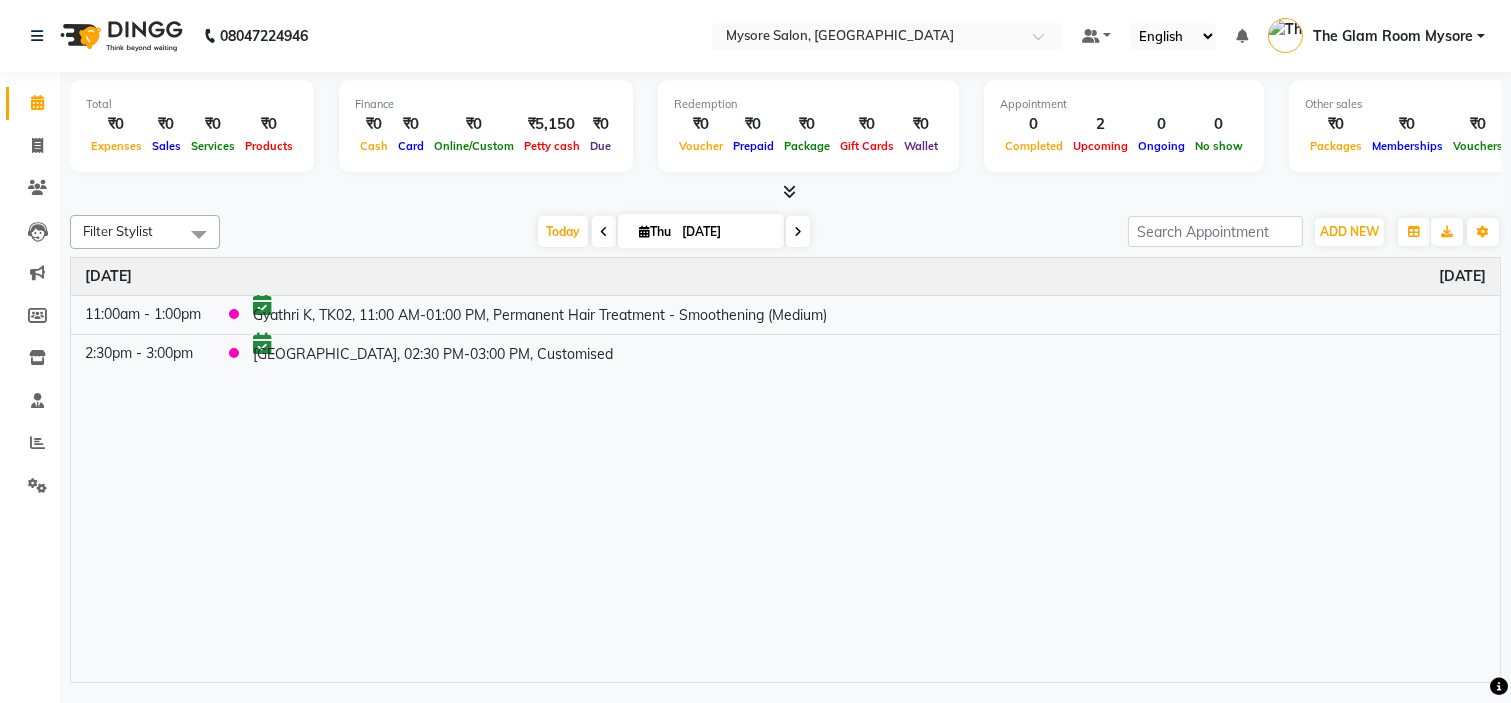 click on "Today  Thu 10-07-2025" at bounding box center (674, 232) 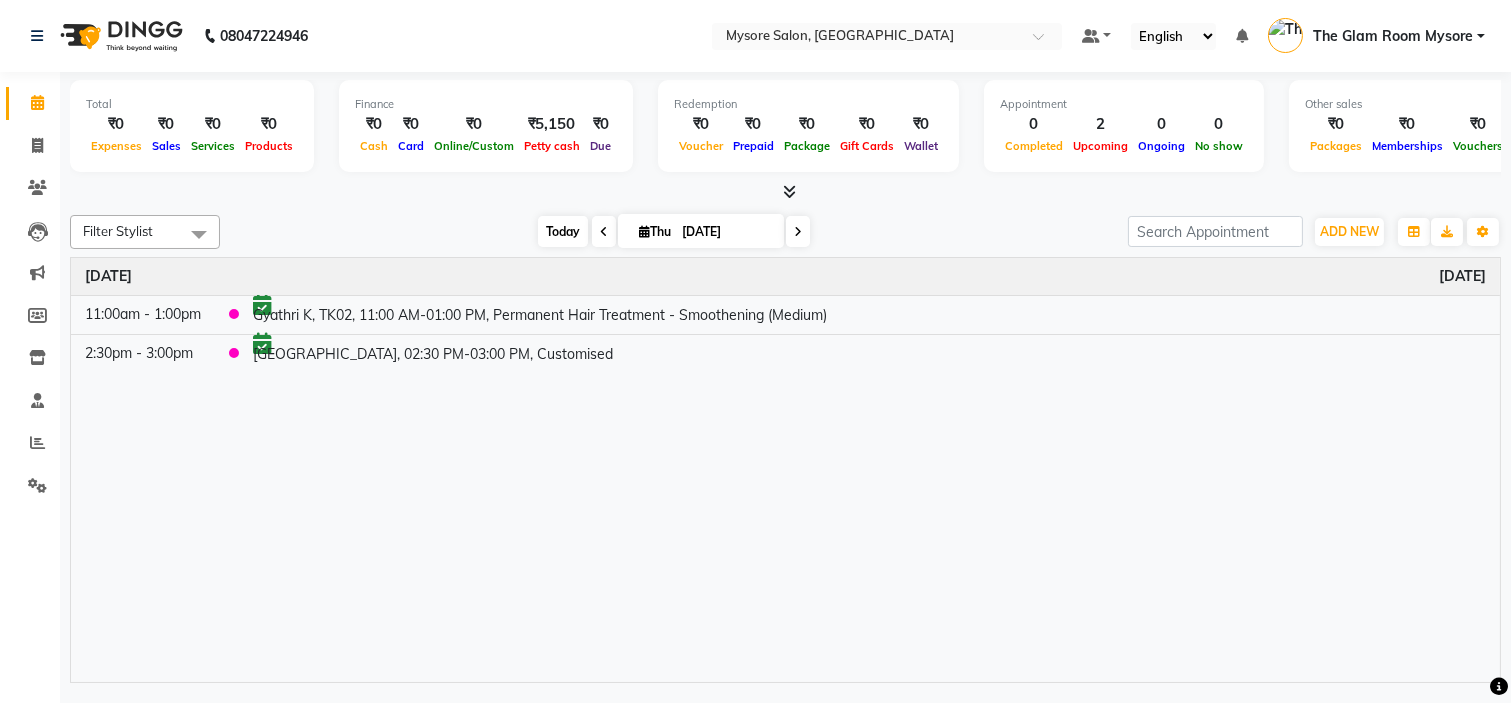 click on "Today" at bounding box center (563, 231) 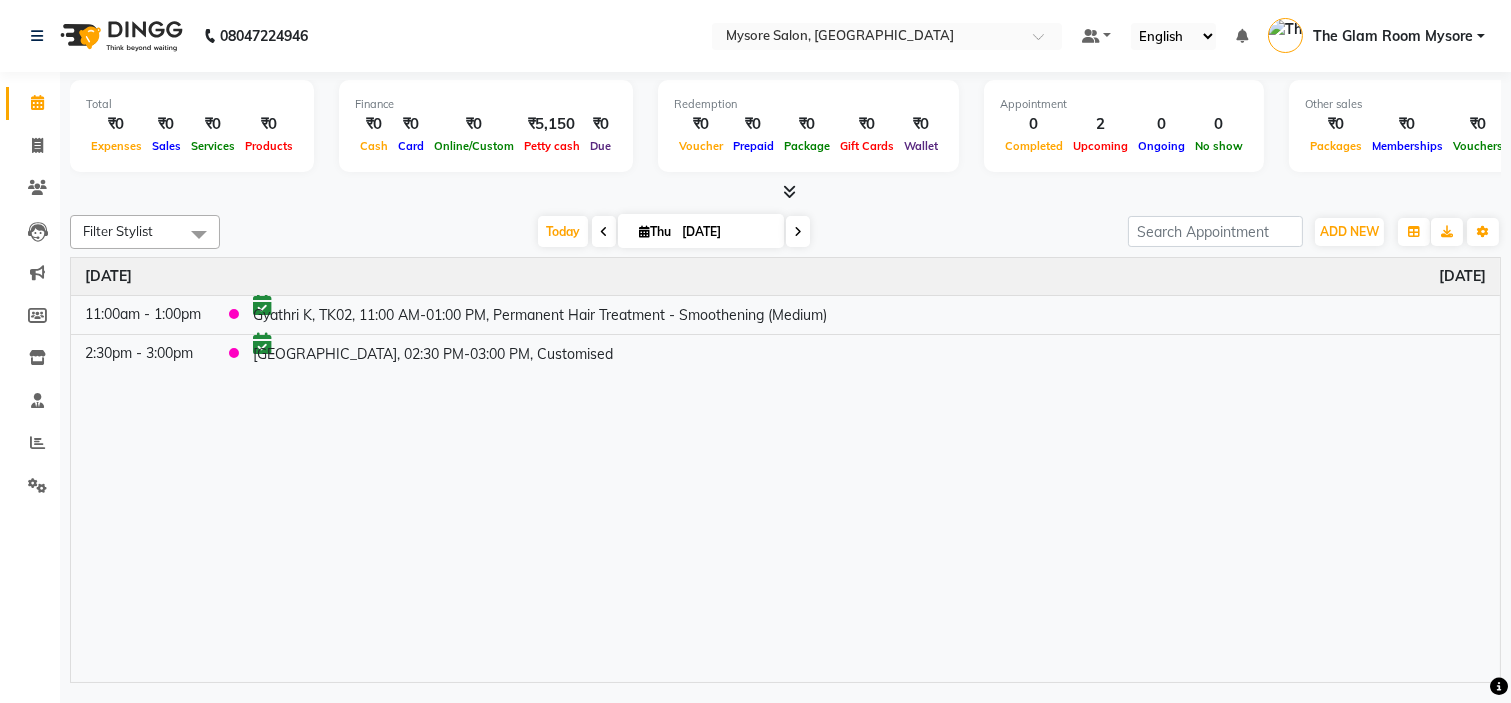 click on "Today  Thu 10-07-2025" at bounding box center [674, 232] 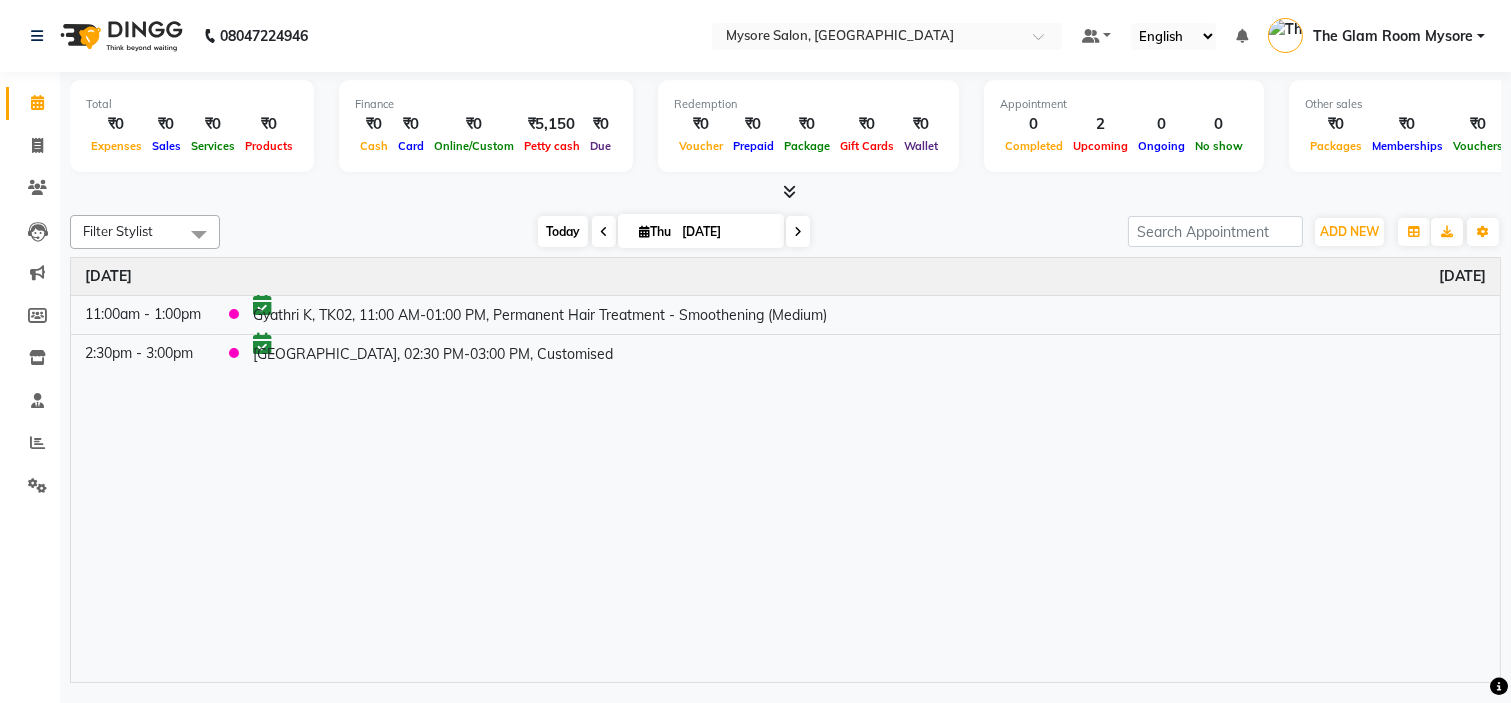click on "Today" at bounding box center [563, 231] 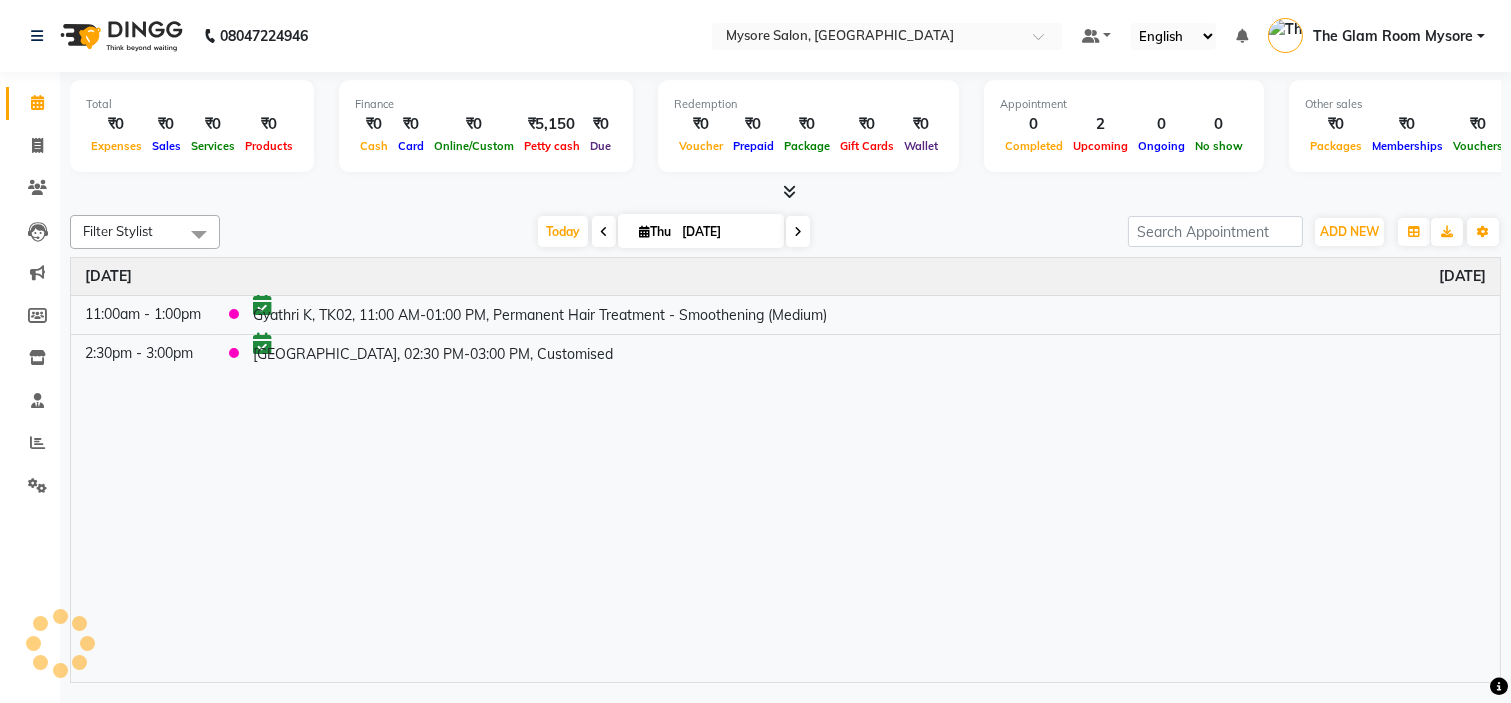 click at bounding box center [785, 192] 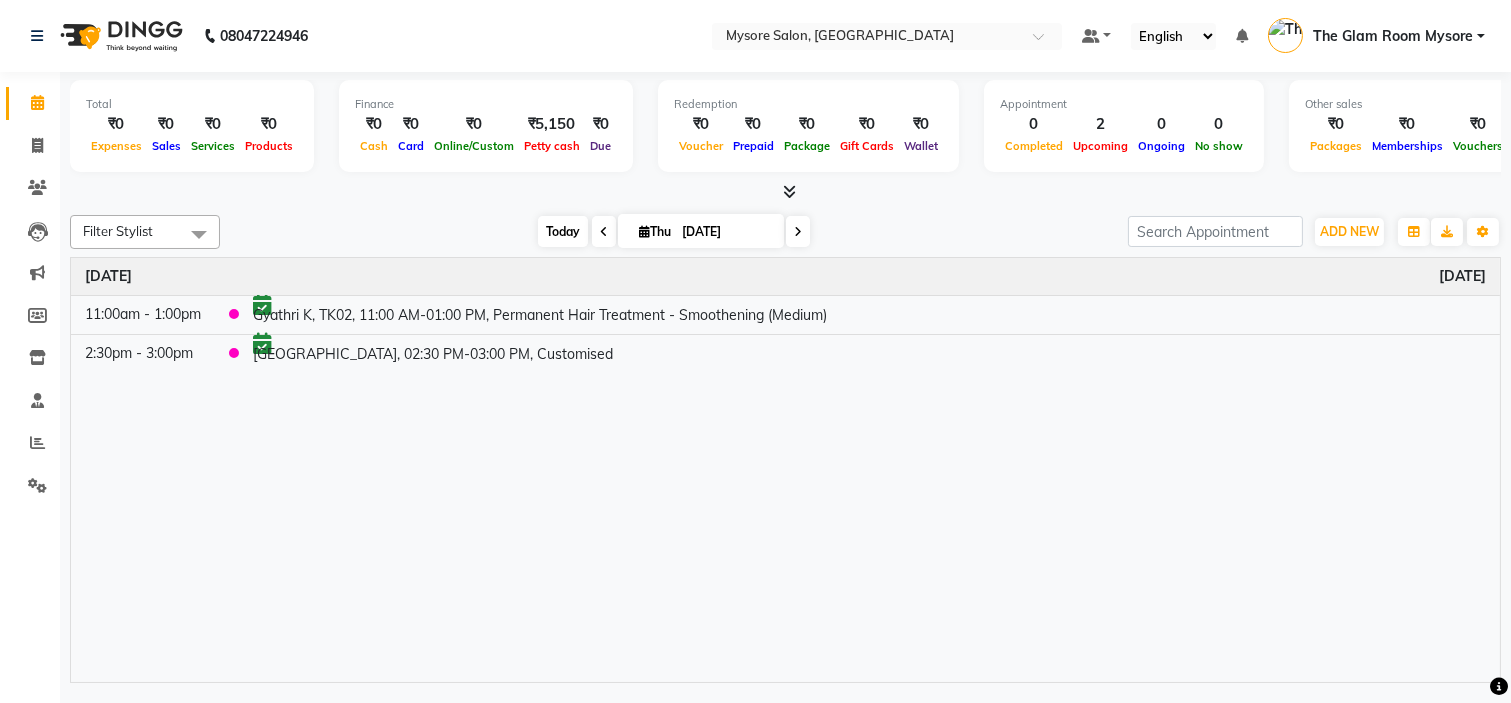 click on "Today" at bounding box center (563, 231) 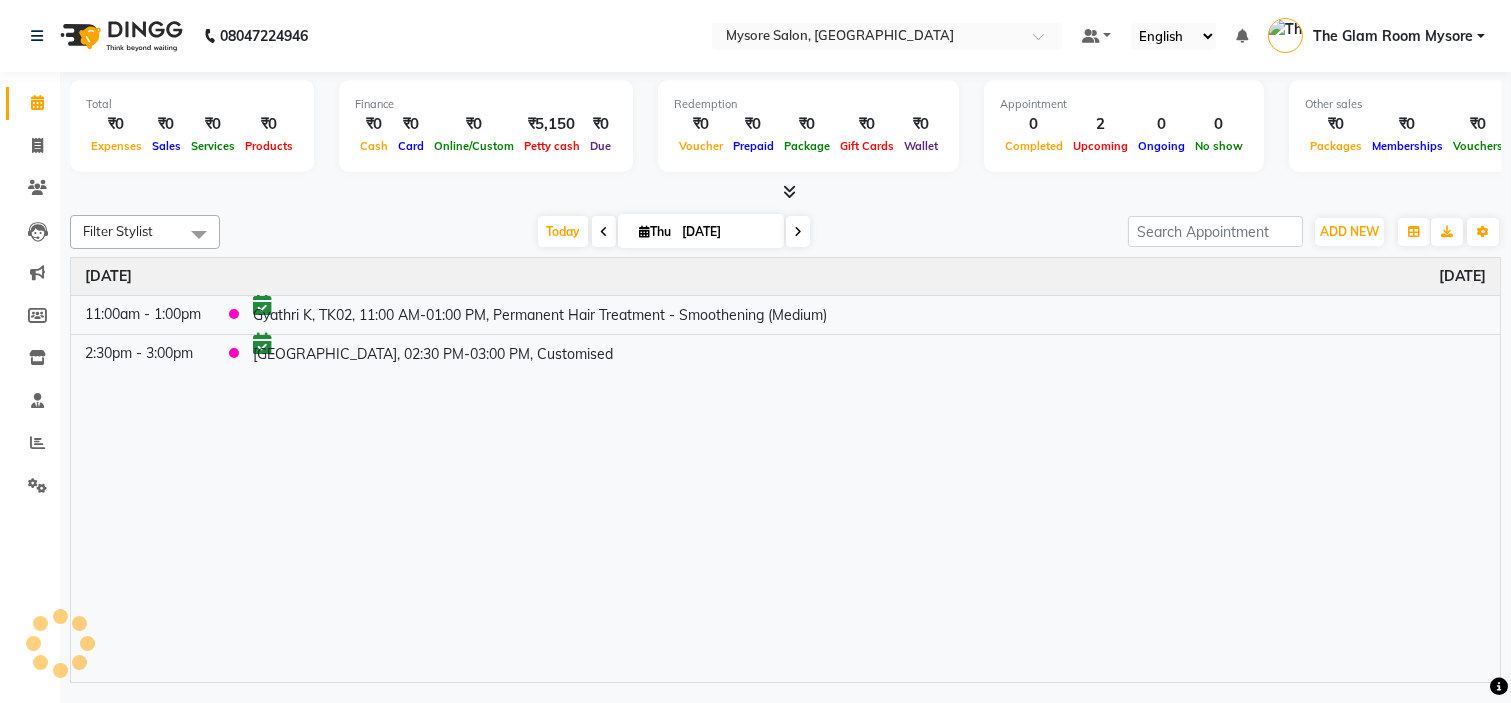 click on "Filter Stylist Select All Ankita Arti Ashwini Ayaan DR. Apurva Fatma Jayshree Lakshmi Paul Ruhul alom Shangnimwon Steve Sumaiya Banu Sumit Teja Tezz The Glam Room Mysore Today  Thu 10-07-2025 Toggle Dropdown Add Appointment Add Invoice Add Expense Add Attendance Add Client Add Transaction Toggle Dropdown Add Appointment Add Invoice Add Expense Add Attendance Add Client ADD NEW Toggle Dropdown Add Appointment Add Invoice Add Expense Add Attendance Add Client Add Transaction Filter Stylist Select All Ankita Arti Ashwini Ayaan DR. Apurva Fatma Jayshree Lakshmi Paul Ruhul alom Shangnimwon Steve Sumaiya Banu Sumit Teja Tezz The Glam Room Mysore Group By  Staff View   Room View  View as Vertical  Vertical - Week View  Horizontal  Horizontal - Week View  List  Toggle Dropdown Calendar Settings Manage Tags   Arrange Stylists   Reset Stylists  Full Screen Appointment Form Zoom 100% Time Event Thursday July 10, 2025 11:00am - 1:00pm     Gyathri K, TK02, 11:00 AM-01:00 PM, Permanent Hair Treatment - Smoothening (Medium)" 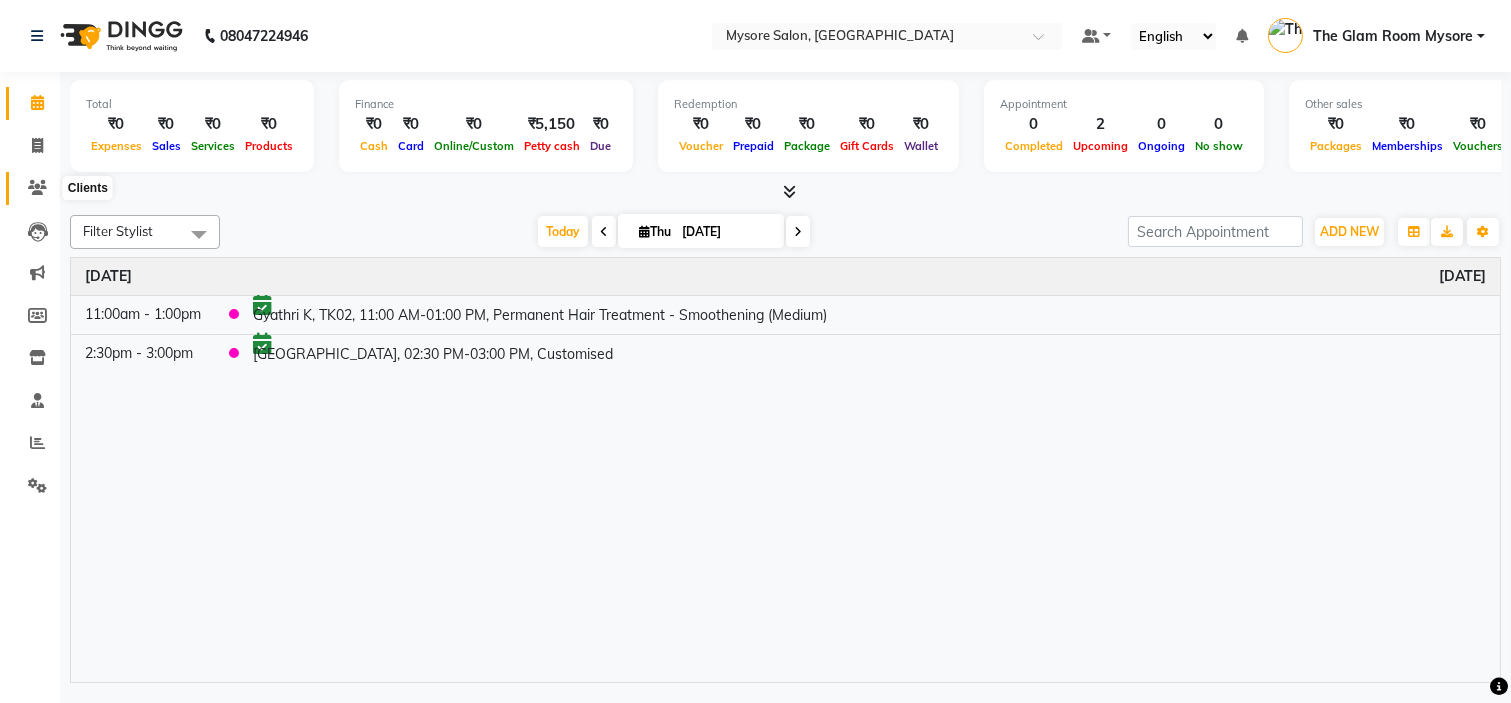 click 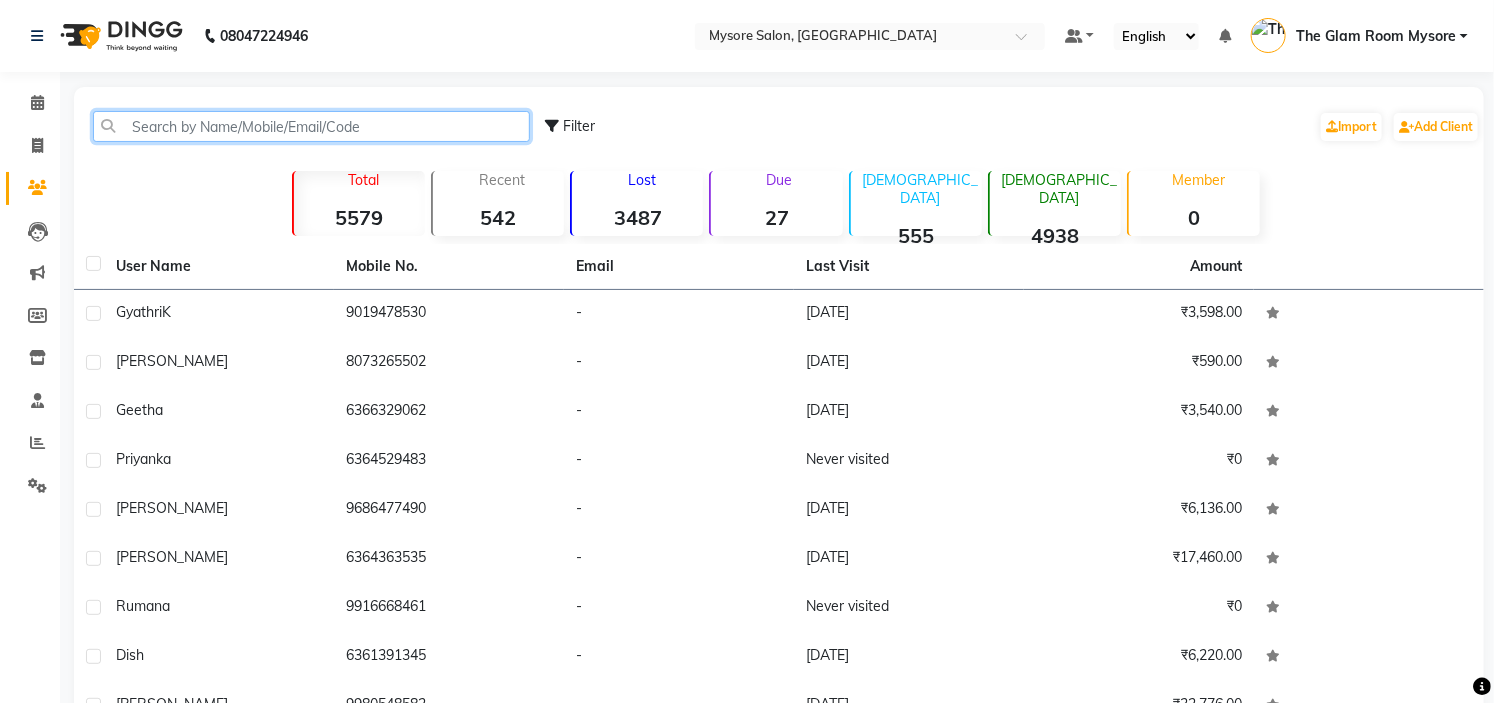 click 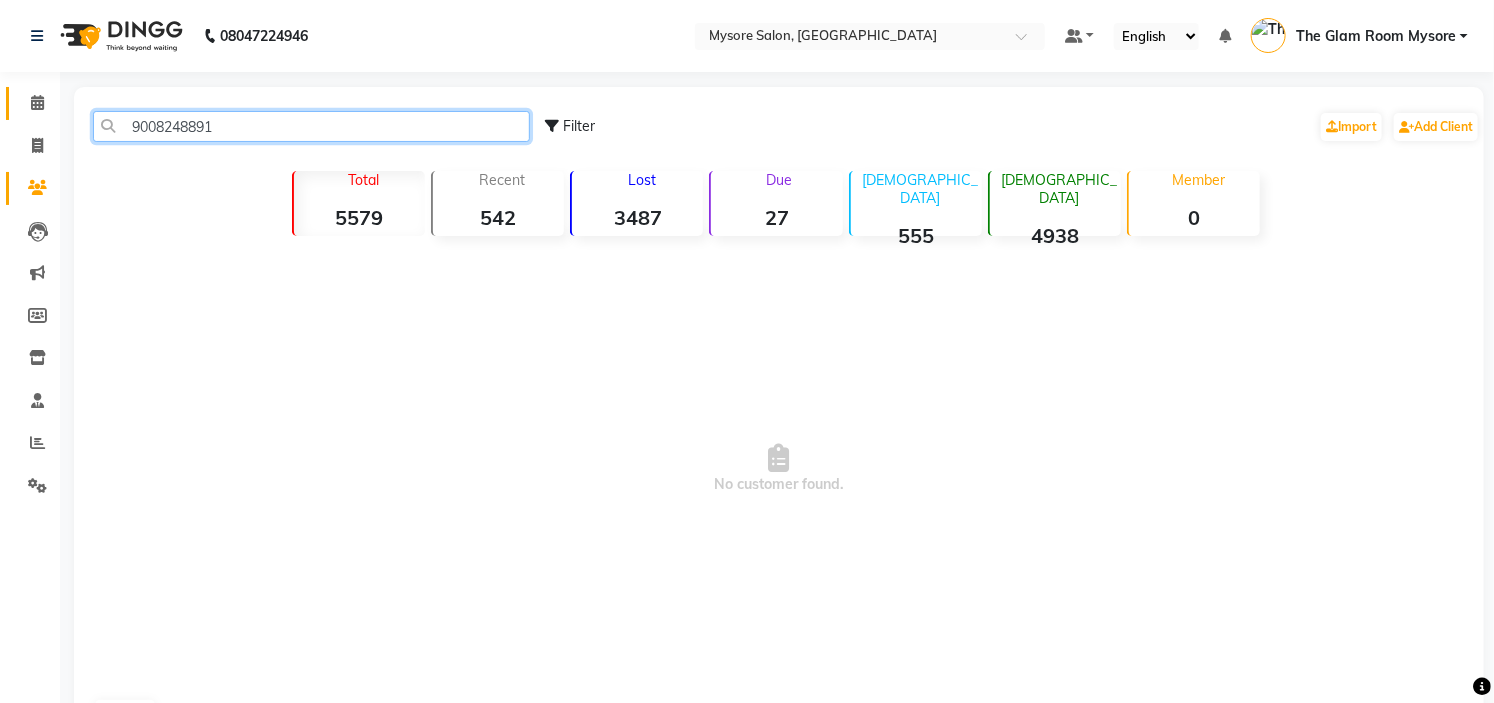 type on "9008248891" 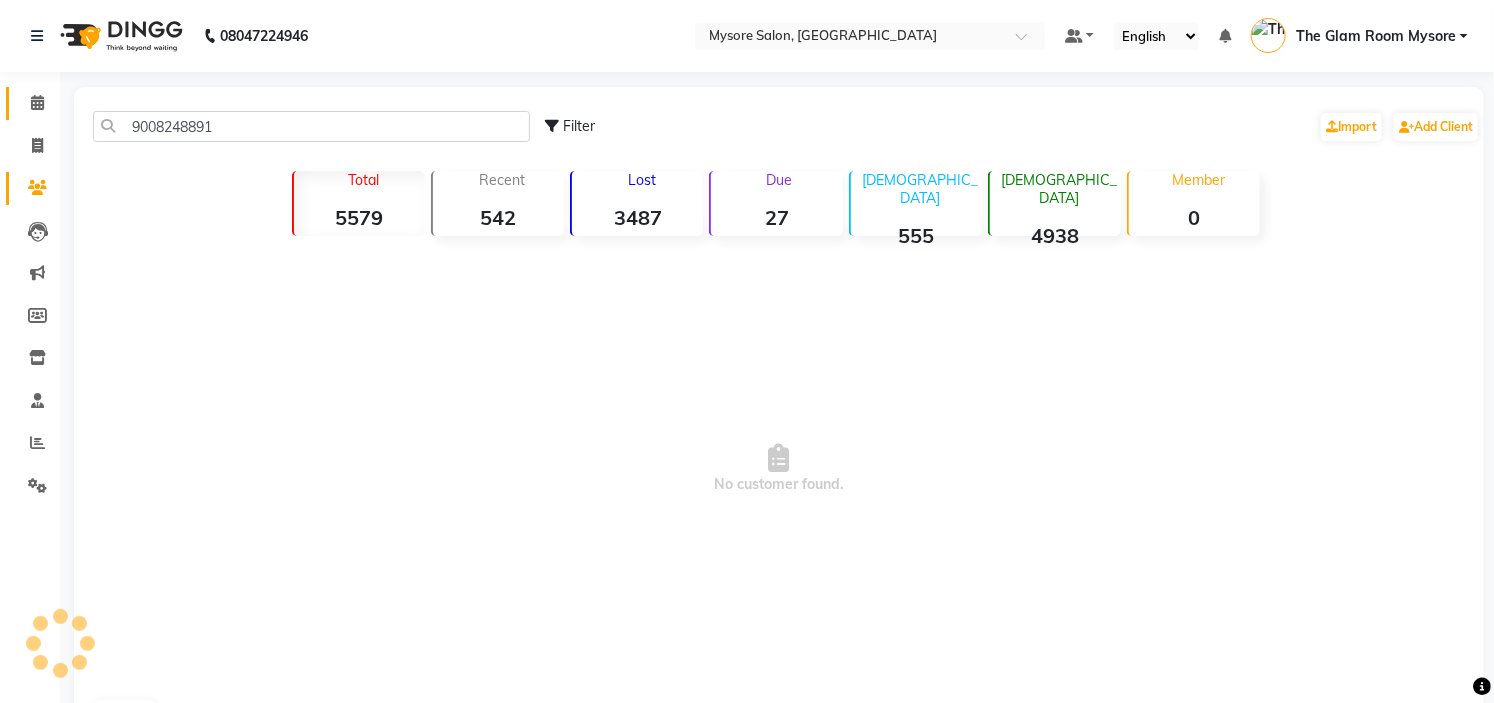 click on "Calendar" 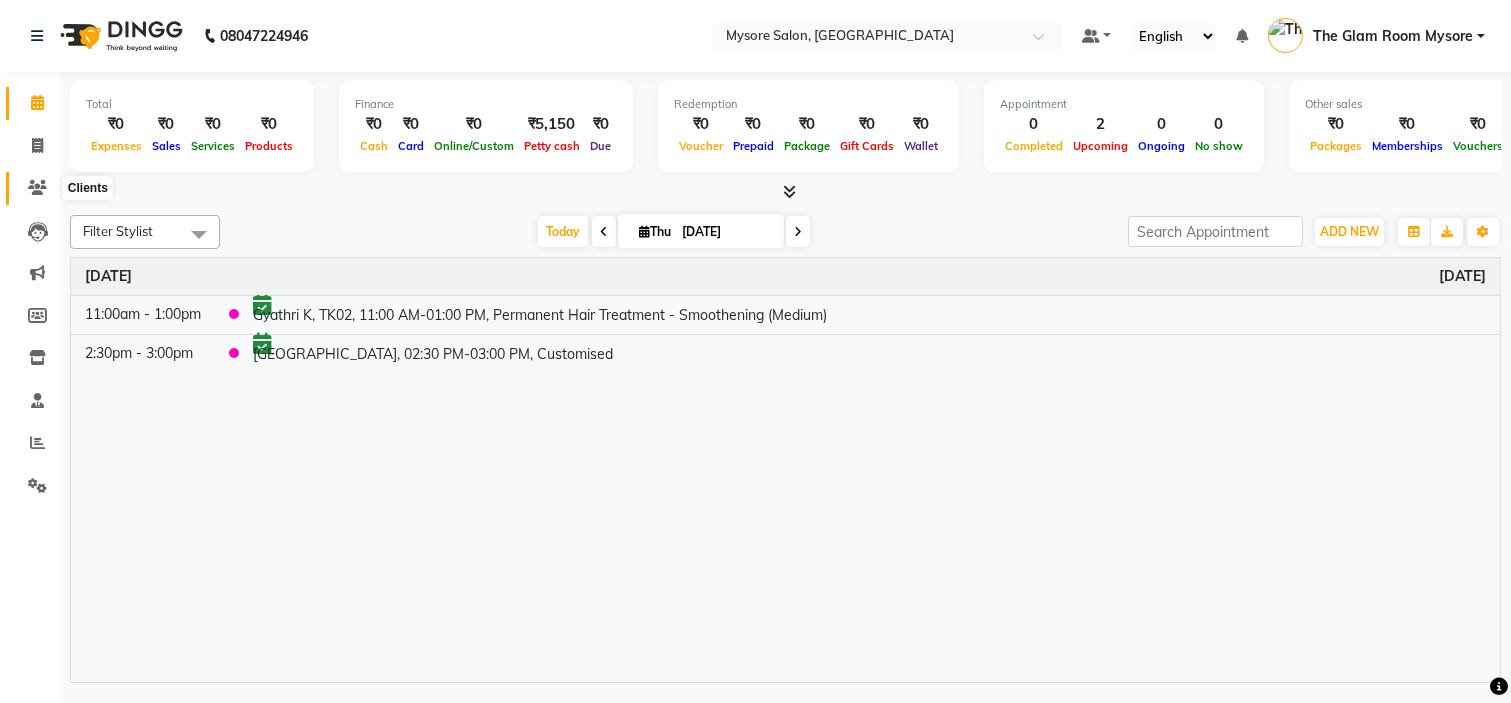 click 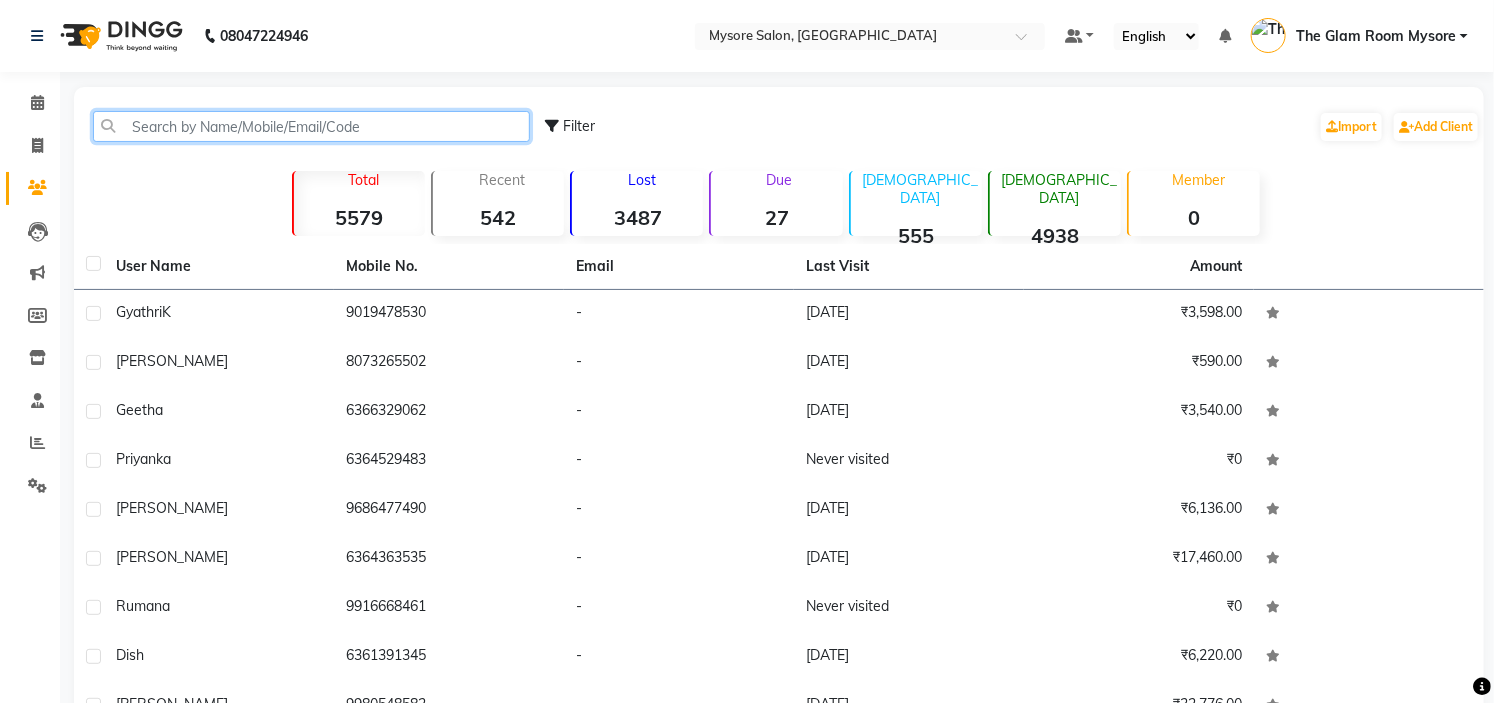 click 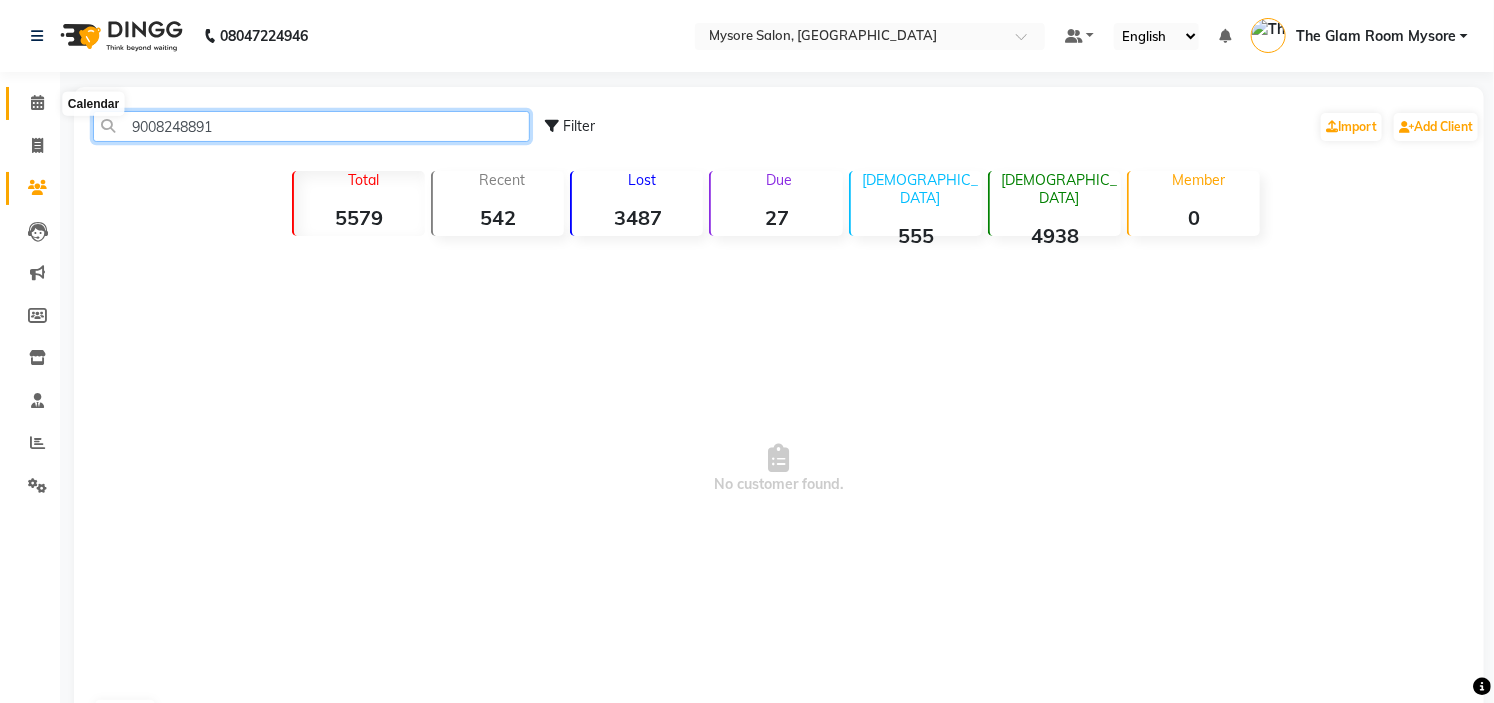 type on "9008248891" 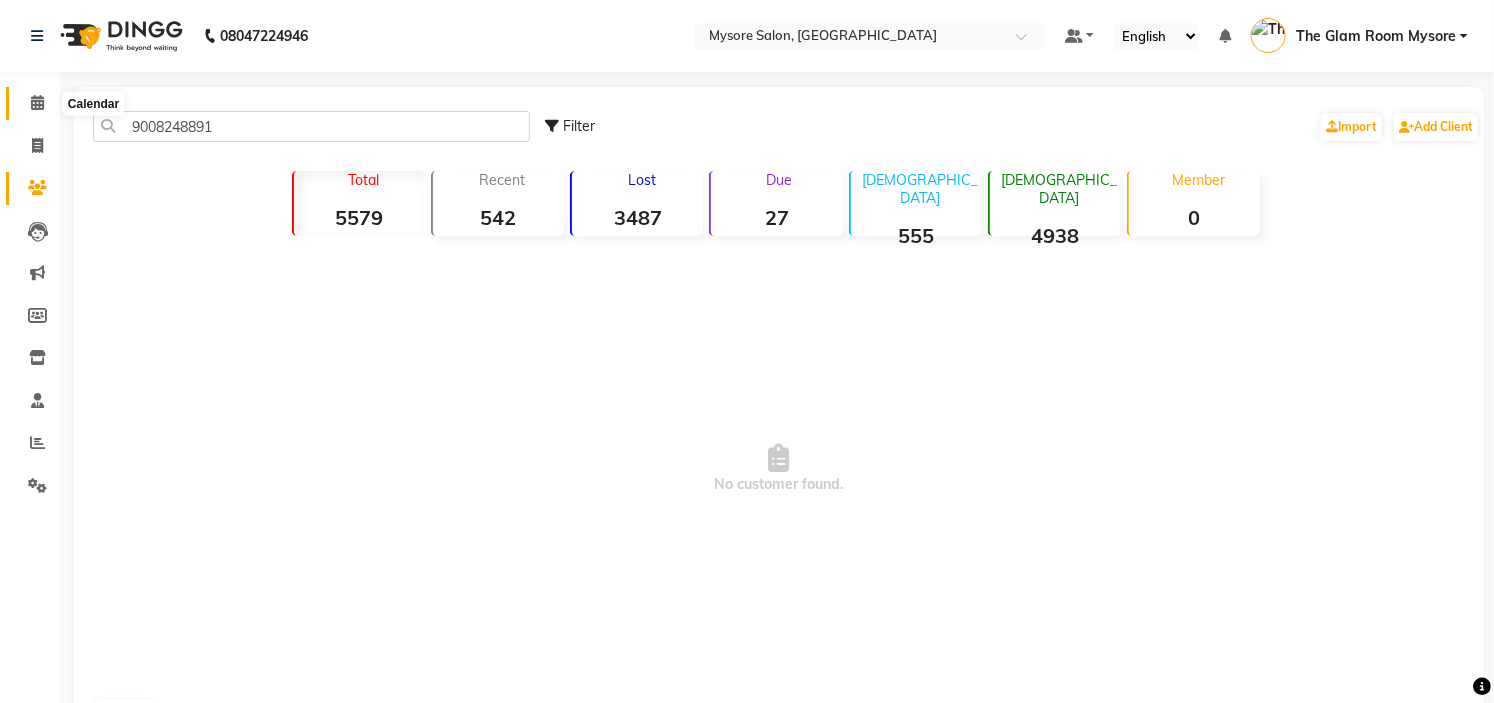 click 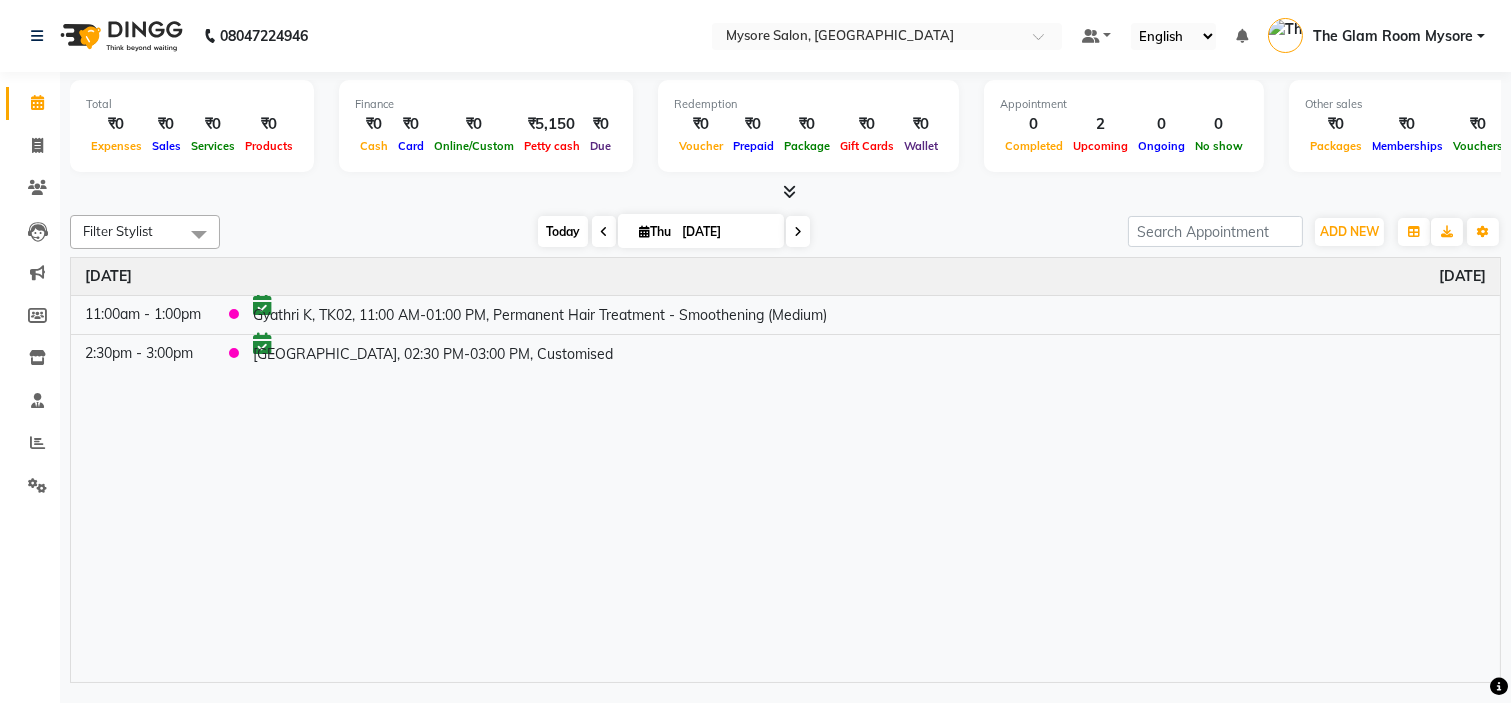 click on "Today" at bounding box center [563, 231] 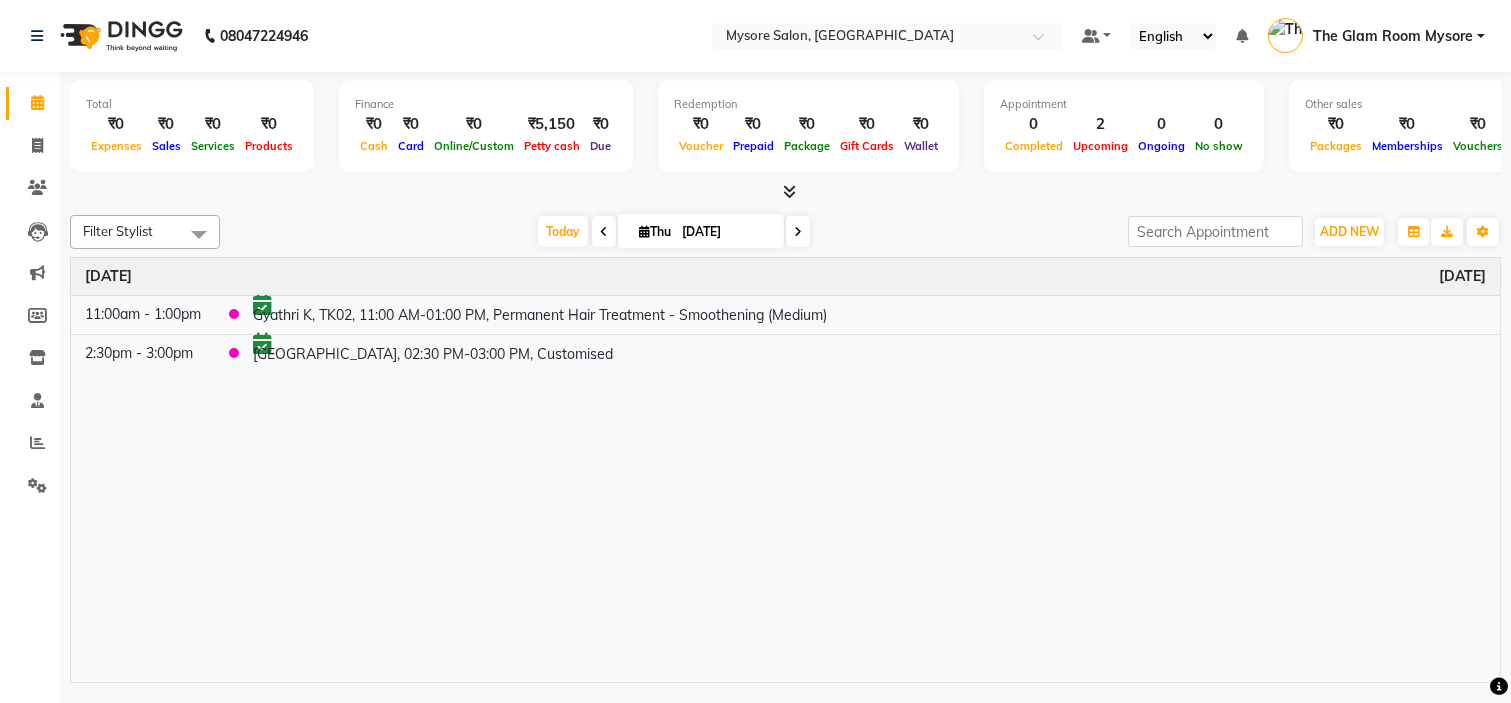 click on "[DATE]" at bounding box center (726, 232) 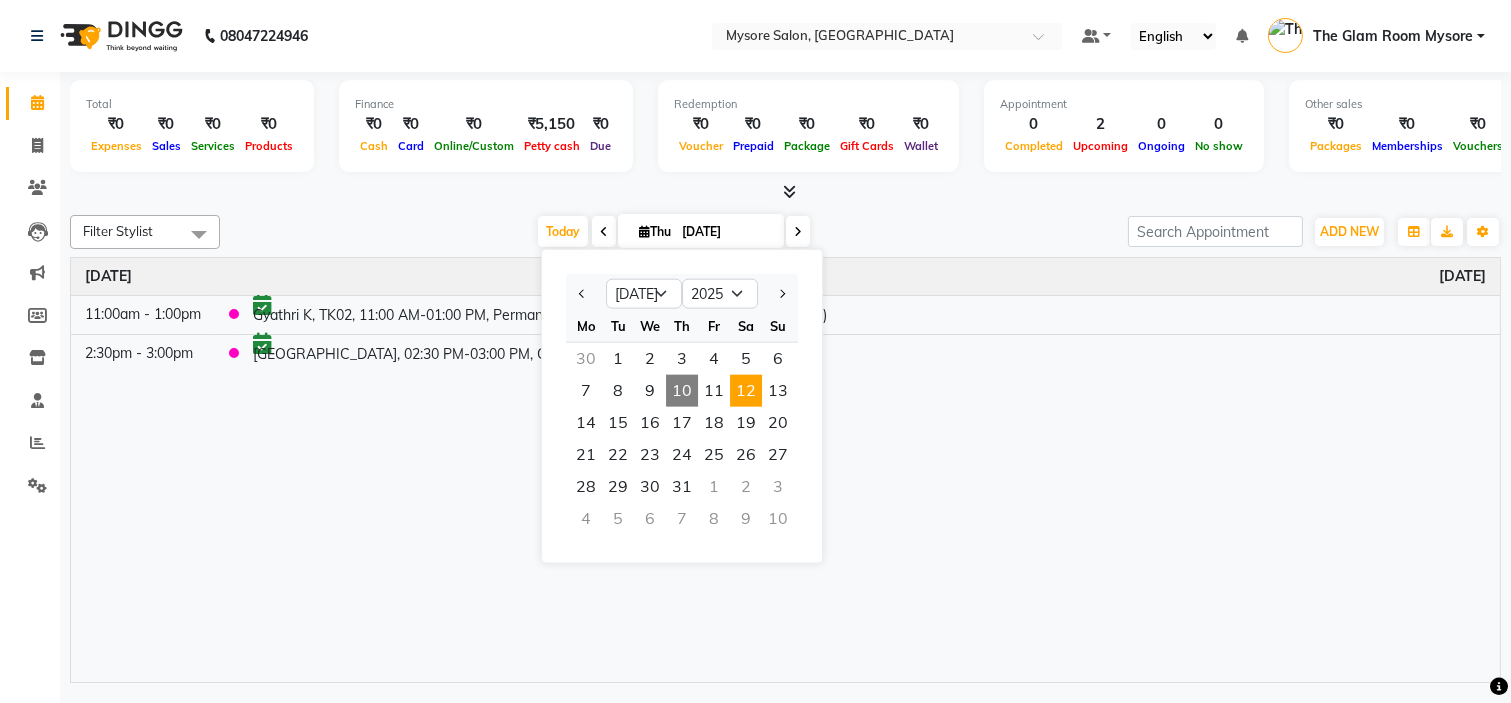 click on "12" at bounding box center [746, 391] 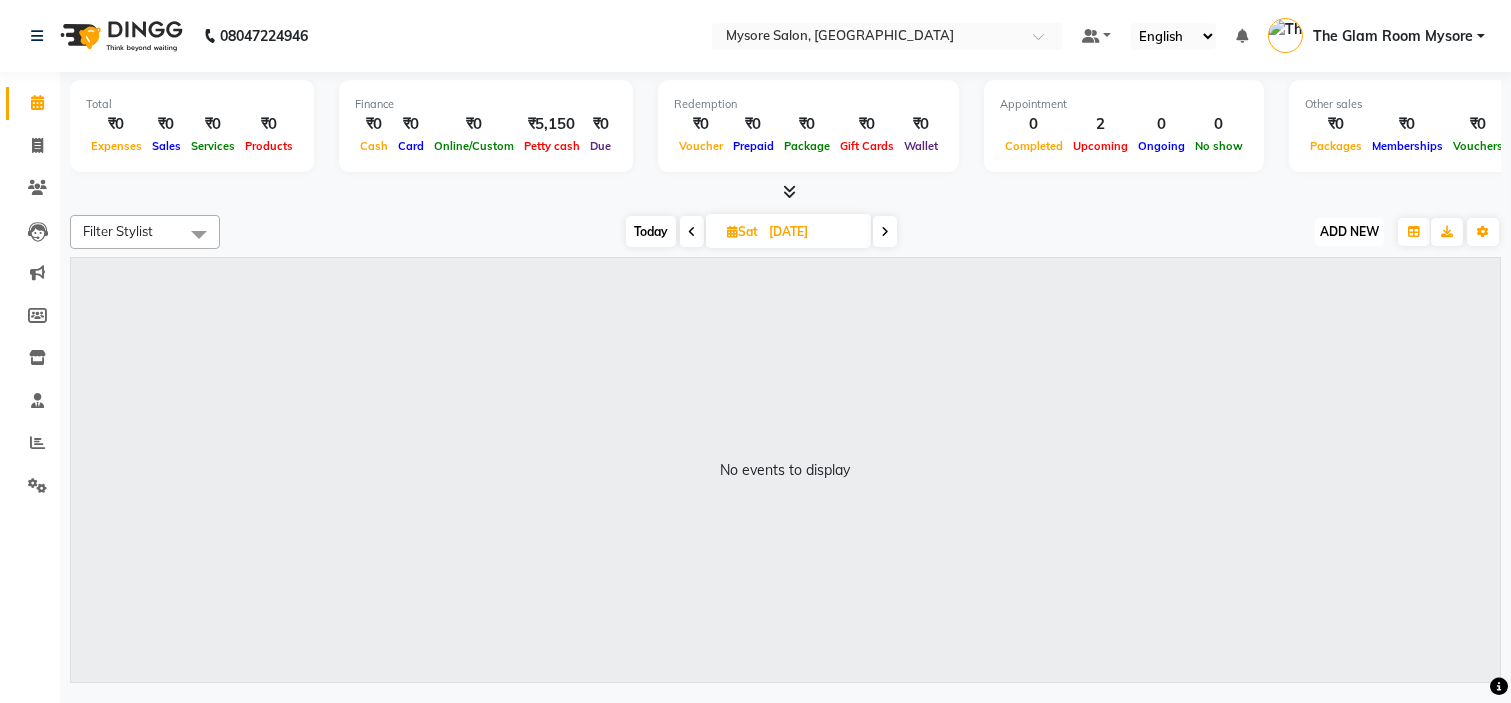 click on "ADD NEW" at bounding box center (1349, 231) 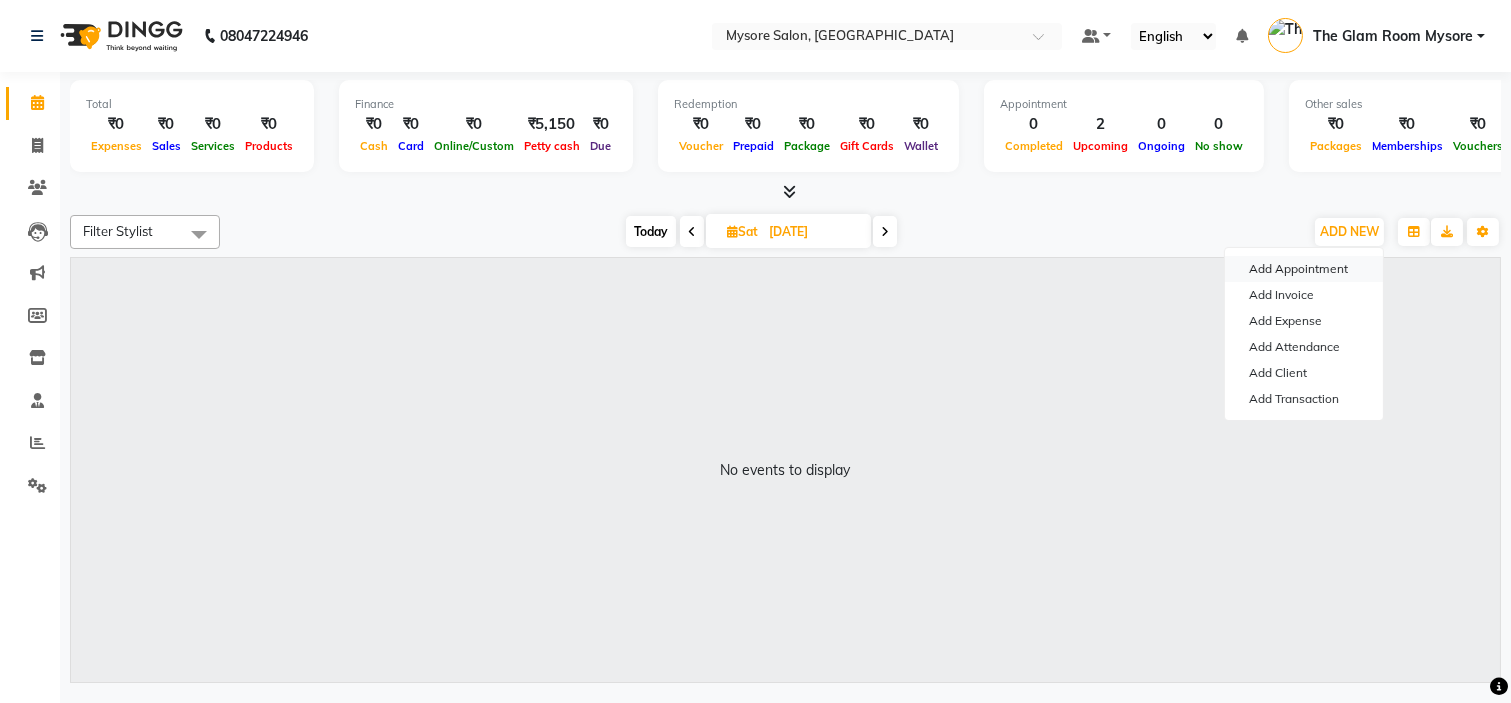 click on "Add Appointment" at bounding box center [1304, 269] 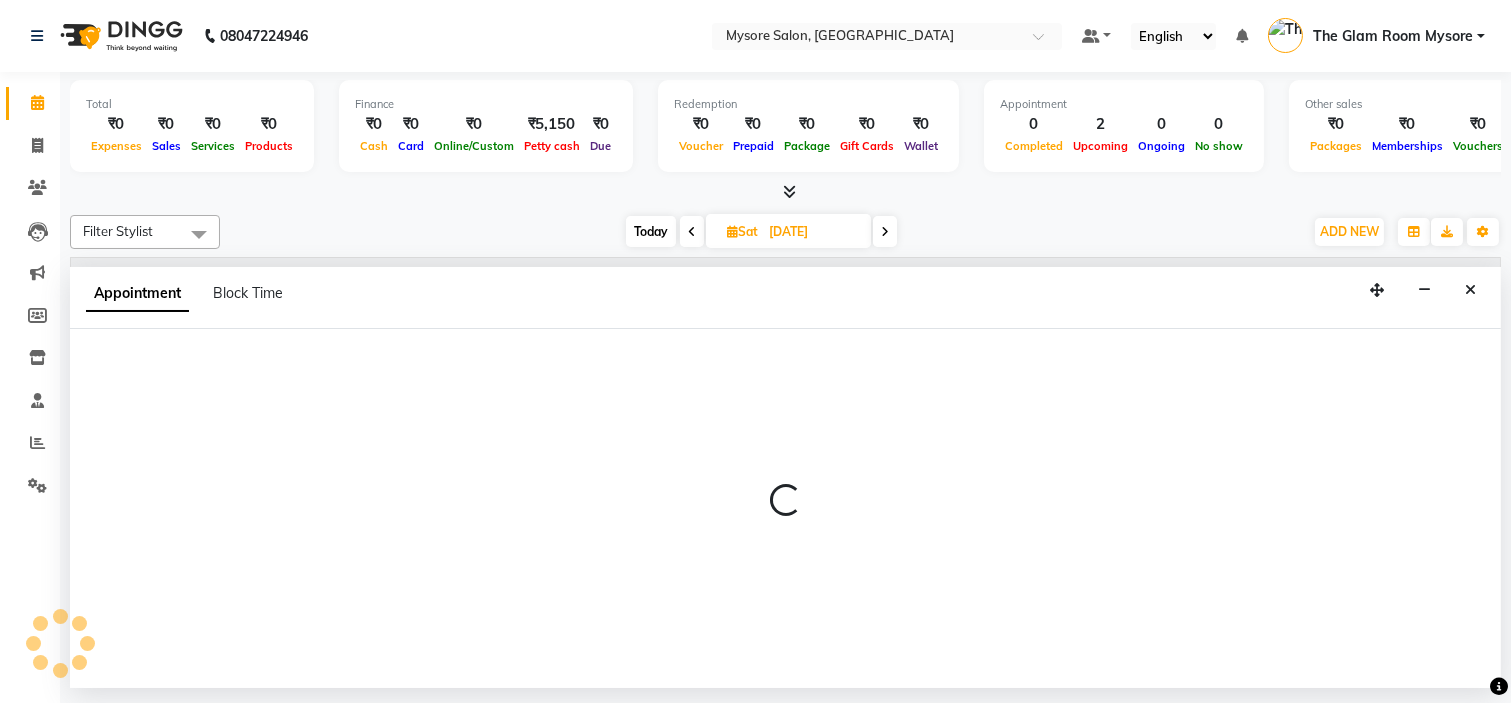 select on "540" 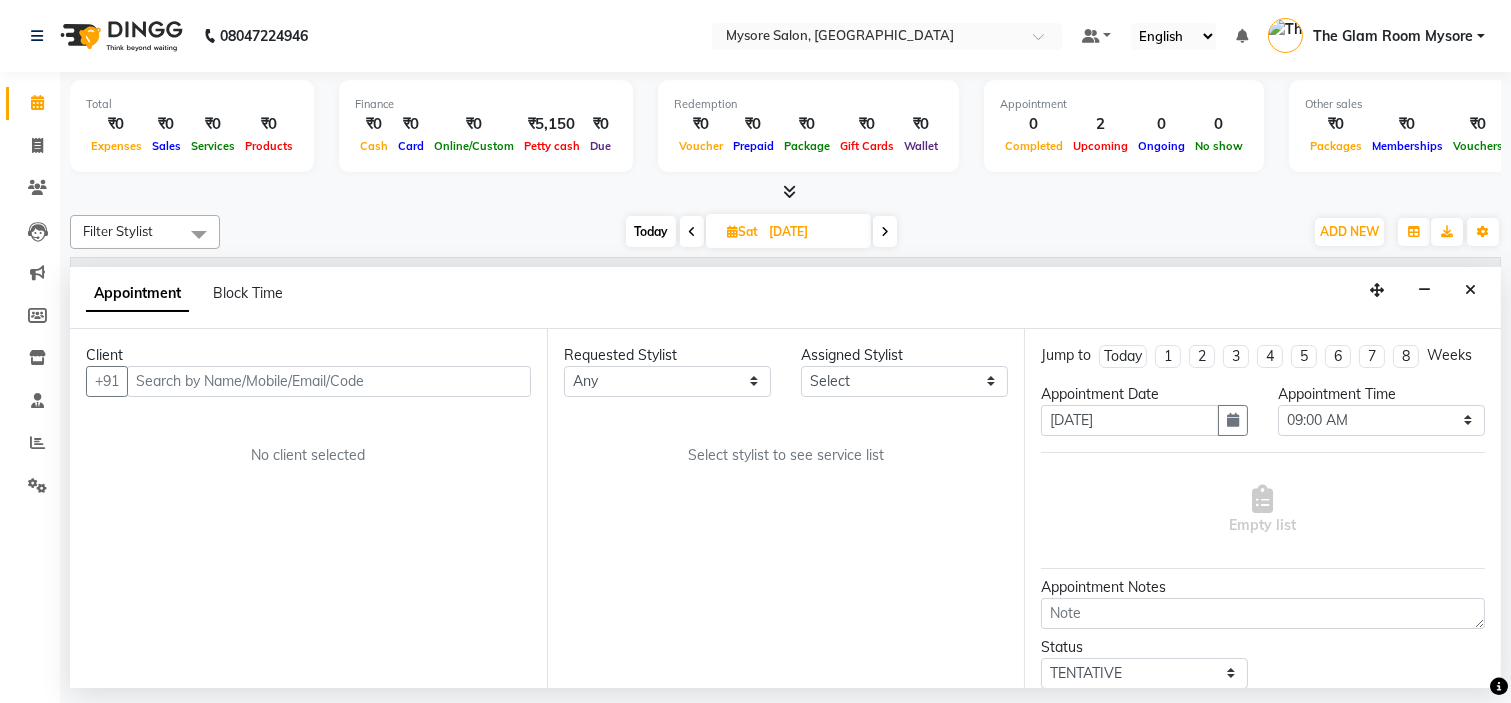 click at bounding box center (329, 381) 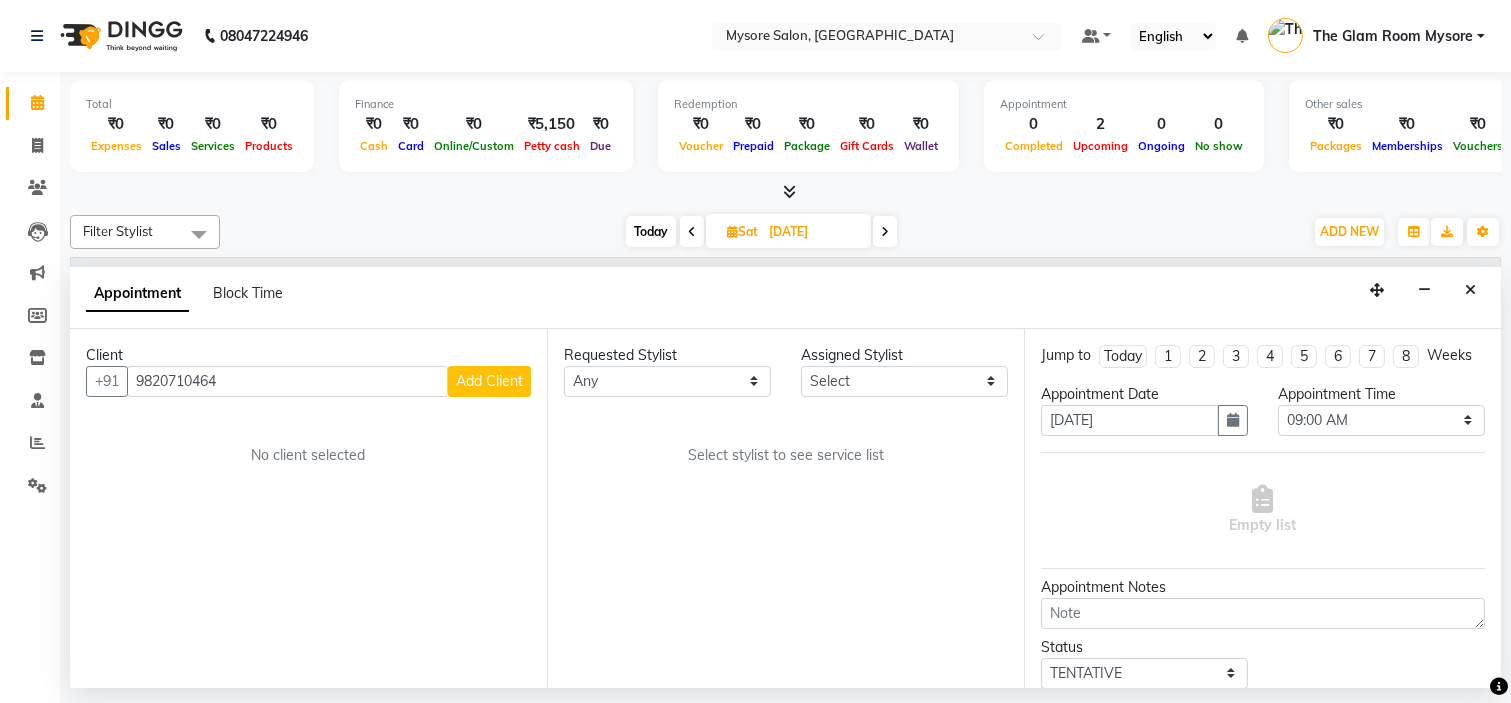 type on "9820710464" 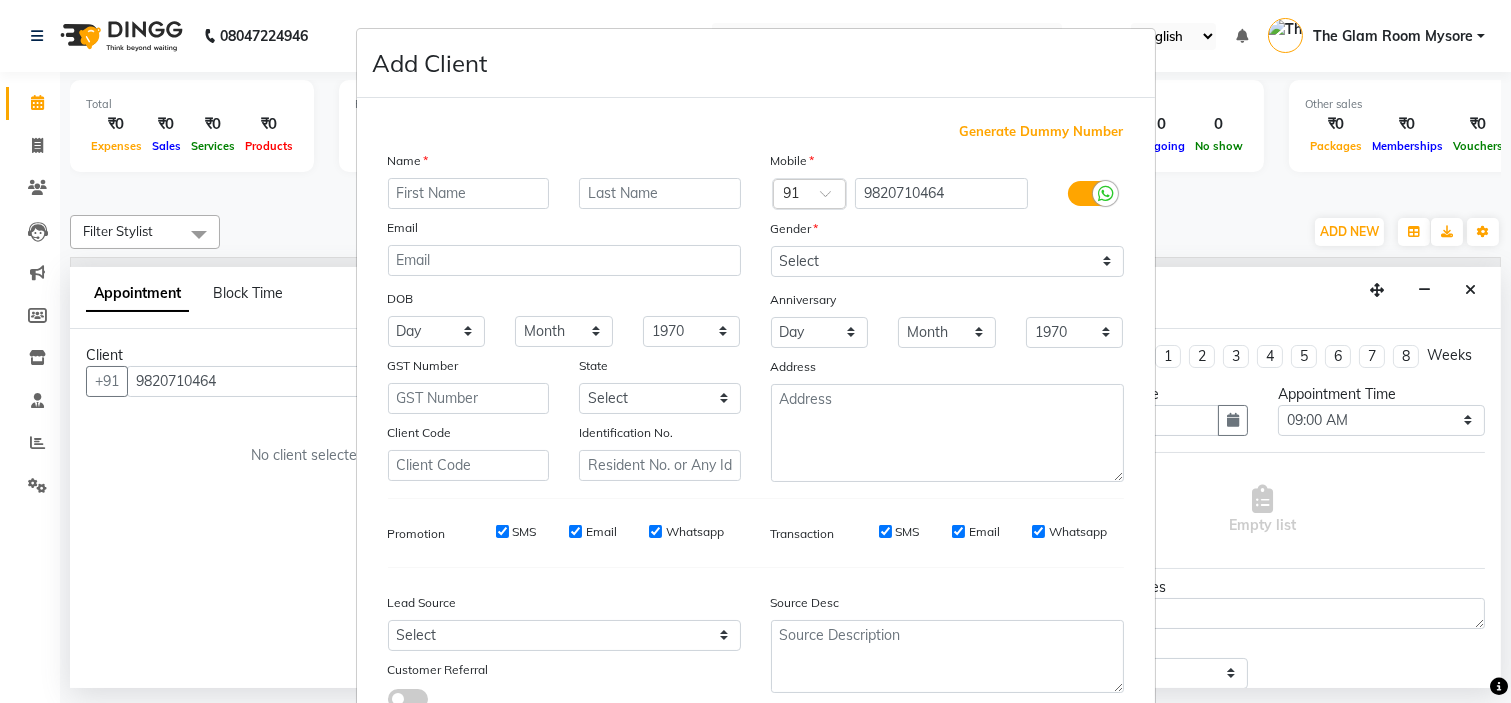 click at bounding box center [469, 193] 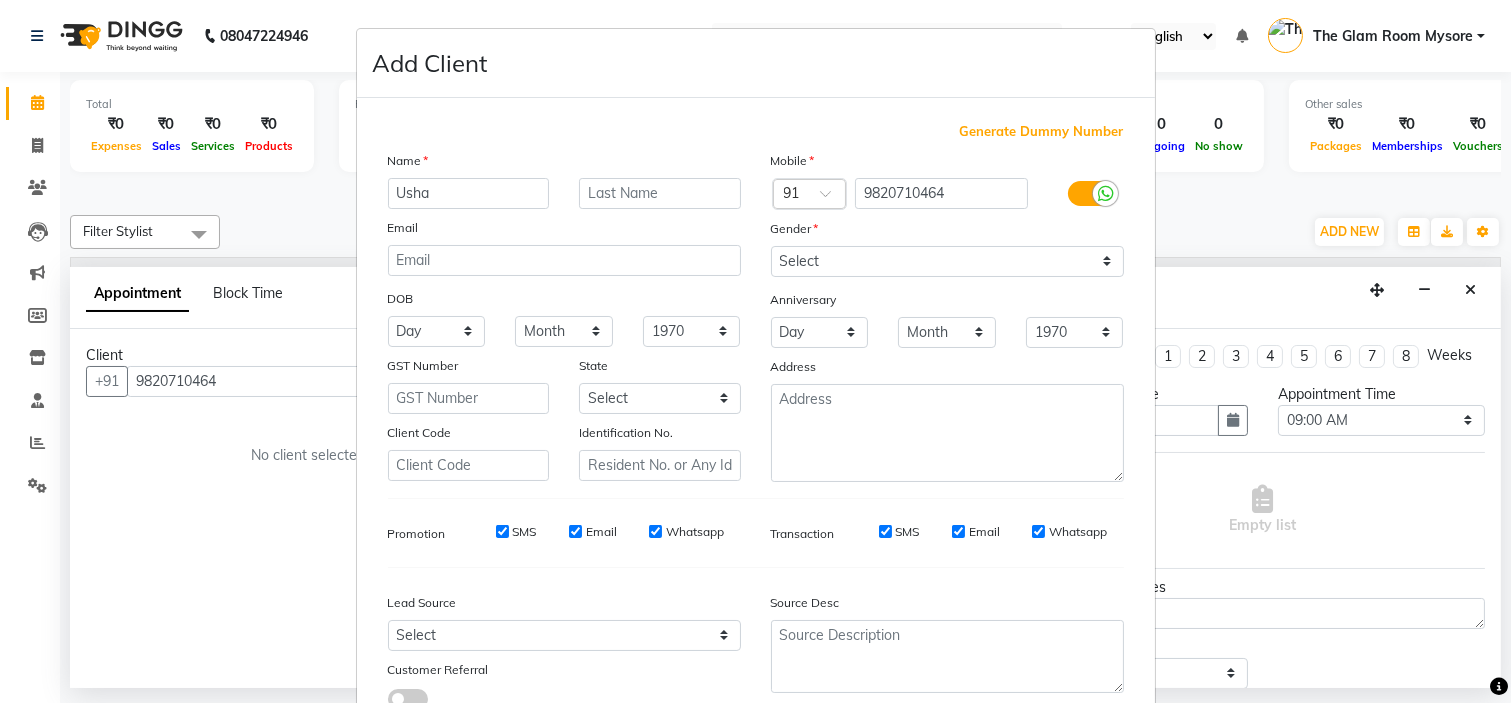 type on "Usha" 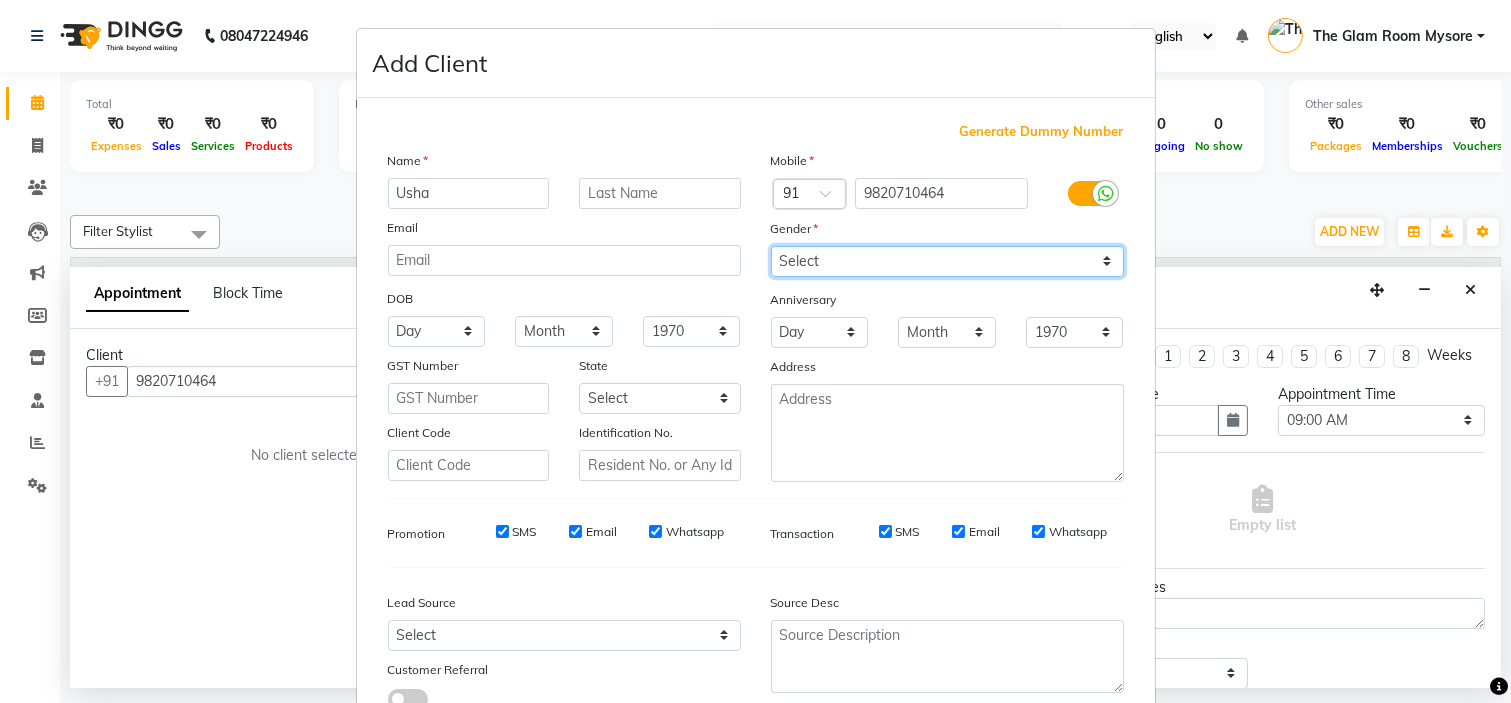 click on "Select Male Female Other Prefer Not To Say" at bounding box center [947, 261] 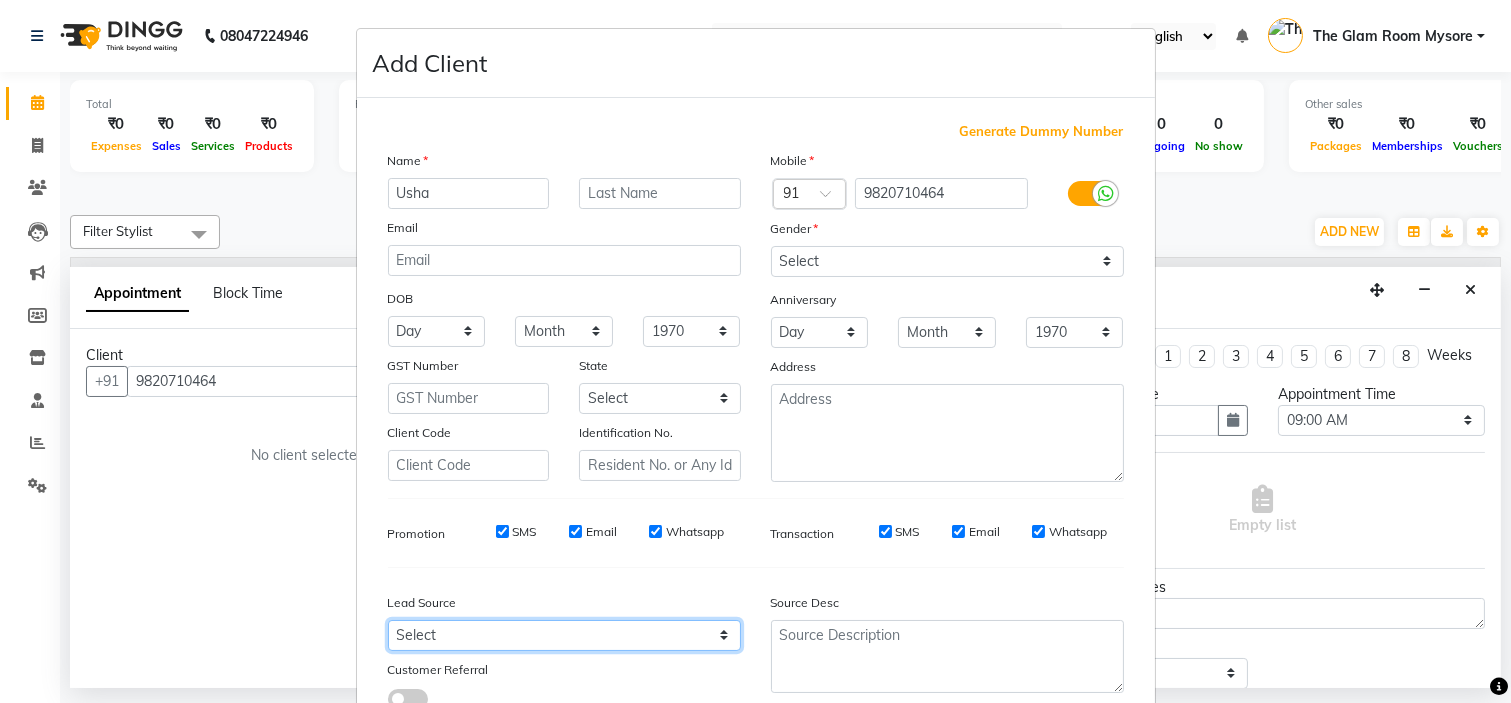 click on "Select Walk-in Referral Internet Friend Word of Mouth Advertisement Facebook JustDial Google Other Instagram  YouTube  WhatsApp" at bounding box center (564, 635) 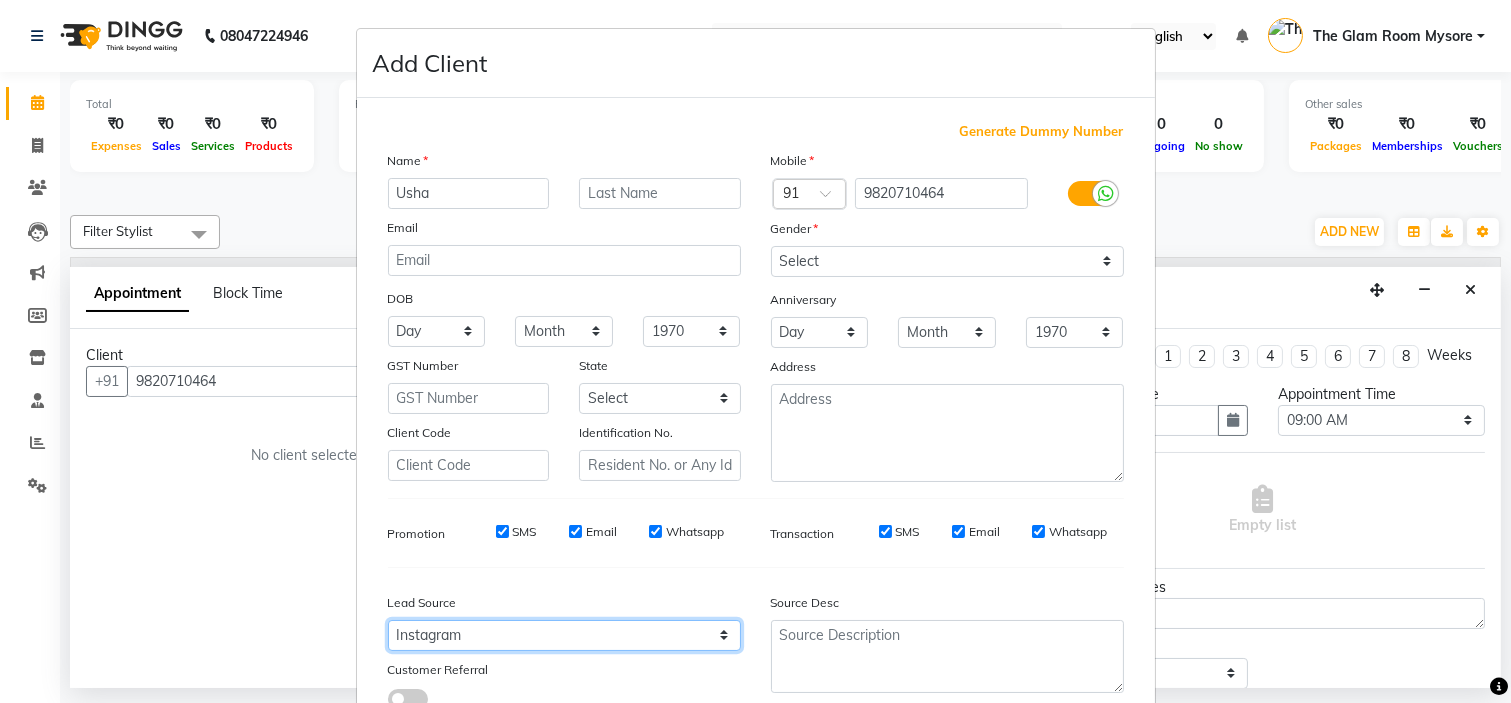 click on "Select Walk-in Referral Internet Friend Word of Mouth Advertisement Facebook JustDial Google Other Instagram  YouTube  WhatsApp" at bounding box center (564, 635) 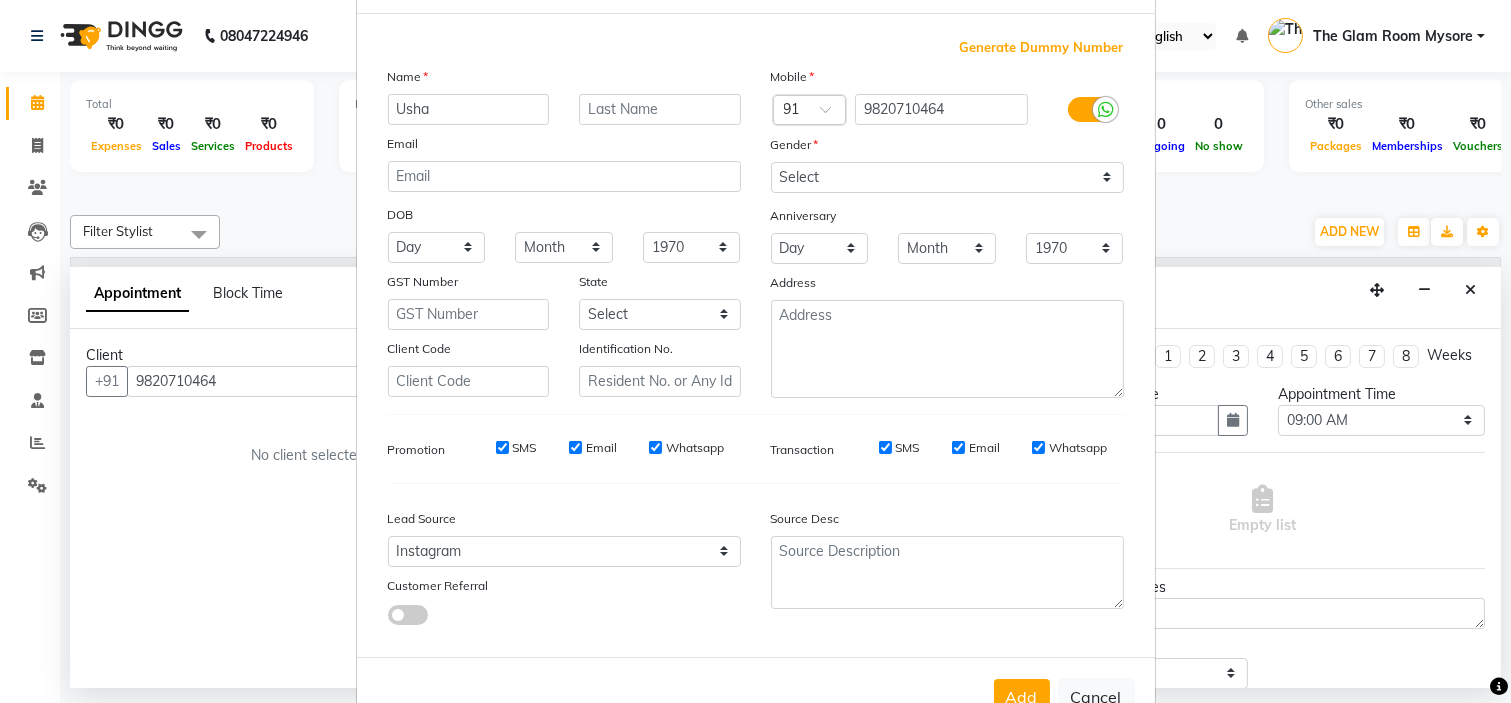 scroll, scrollTop: 147, scrollLeft: 0, axis: vertical 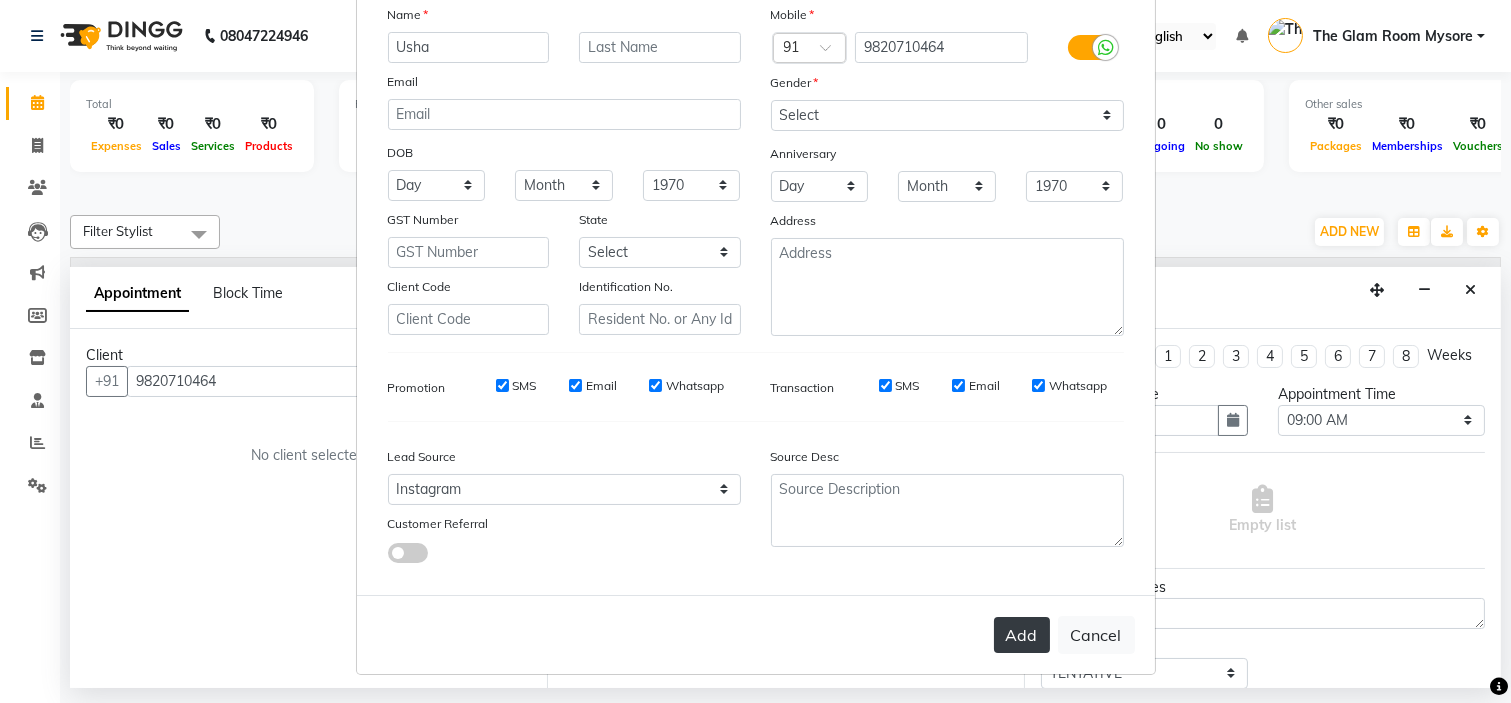 drag, startPoint x: 1003, startPoint y: 613, endPoint x: 1013, endPoint y: 636, distance: 25.079872 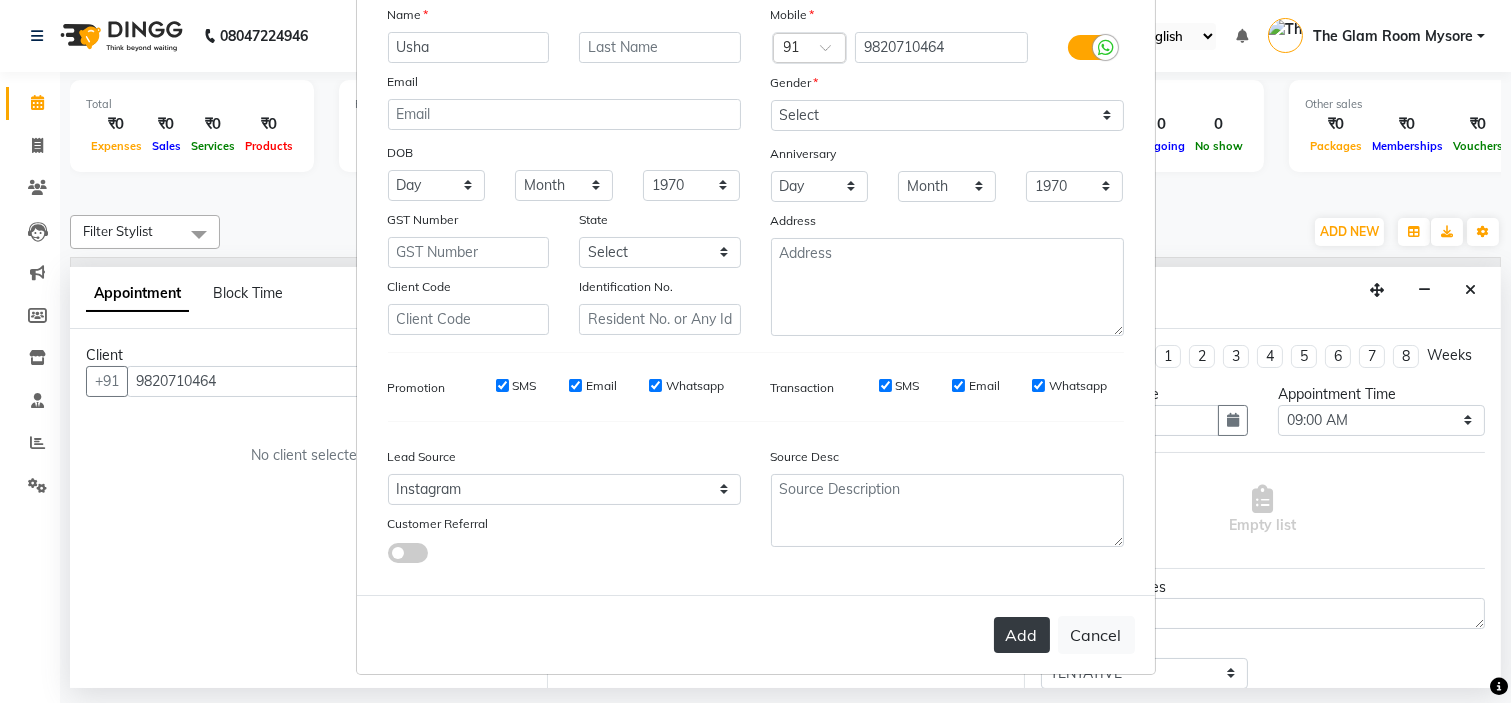 click on "Add   Cancel" at bounding box center [756, 634] 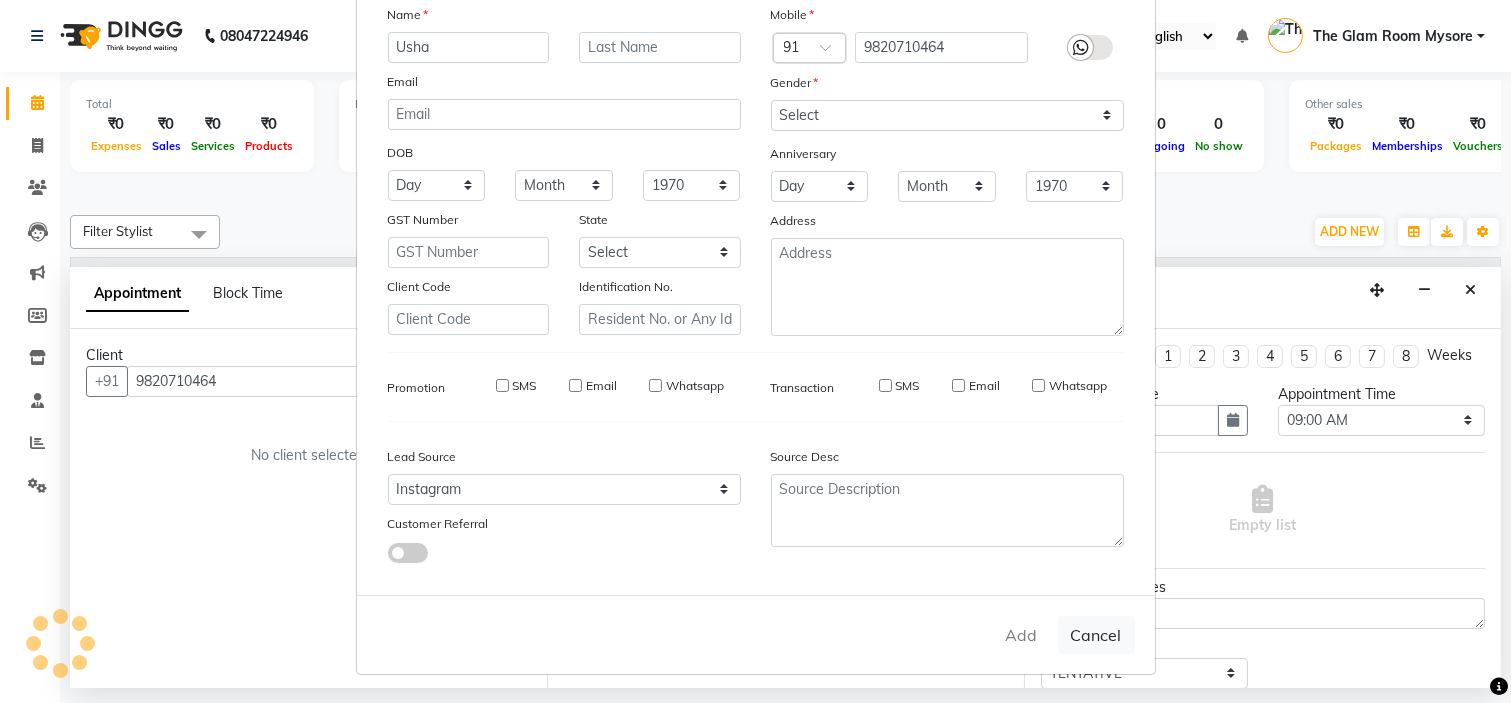 type 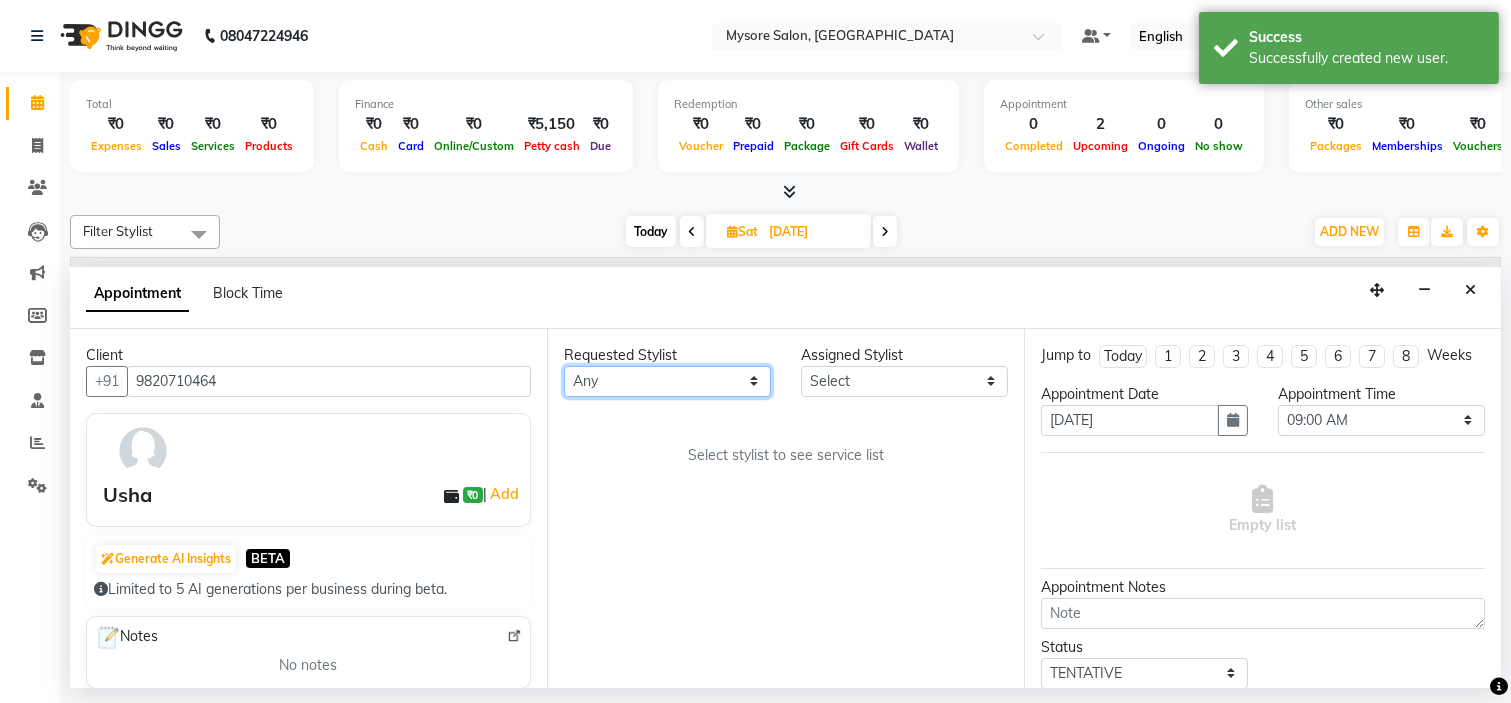 click on "Any Ankita Arti Ashwini Ayaan DR. Apurva Fatma Jayshree Lakshmi Paul Ruhul alom Shangnimwon Steve Sumaiya Banu Sumit Teja Tezz The Glam Room Mysore" at bounding box center (667, 381) 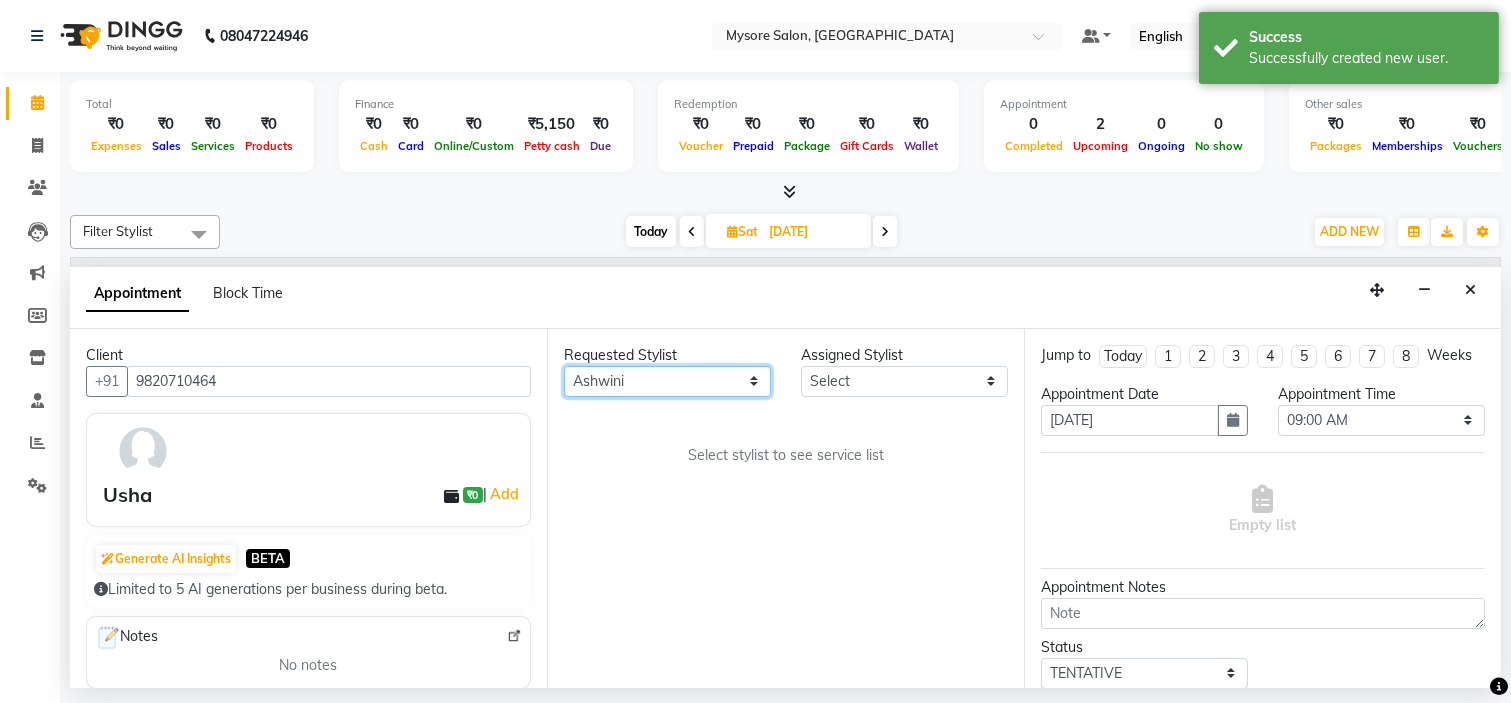 click on "Any Ankita Arti Ashwini Ayaan DR. Apurva Fatma Jayshree Lakshmi Paul Ruhul alom Shangnimwon Steve Sumaiya Banu Sumit Teja Tezz The Glam Room Mysore" at bounding box center (667, 381) 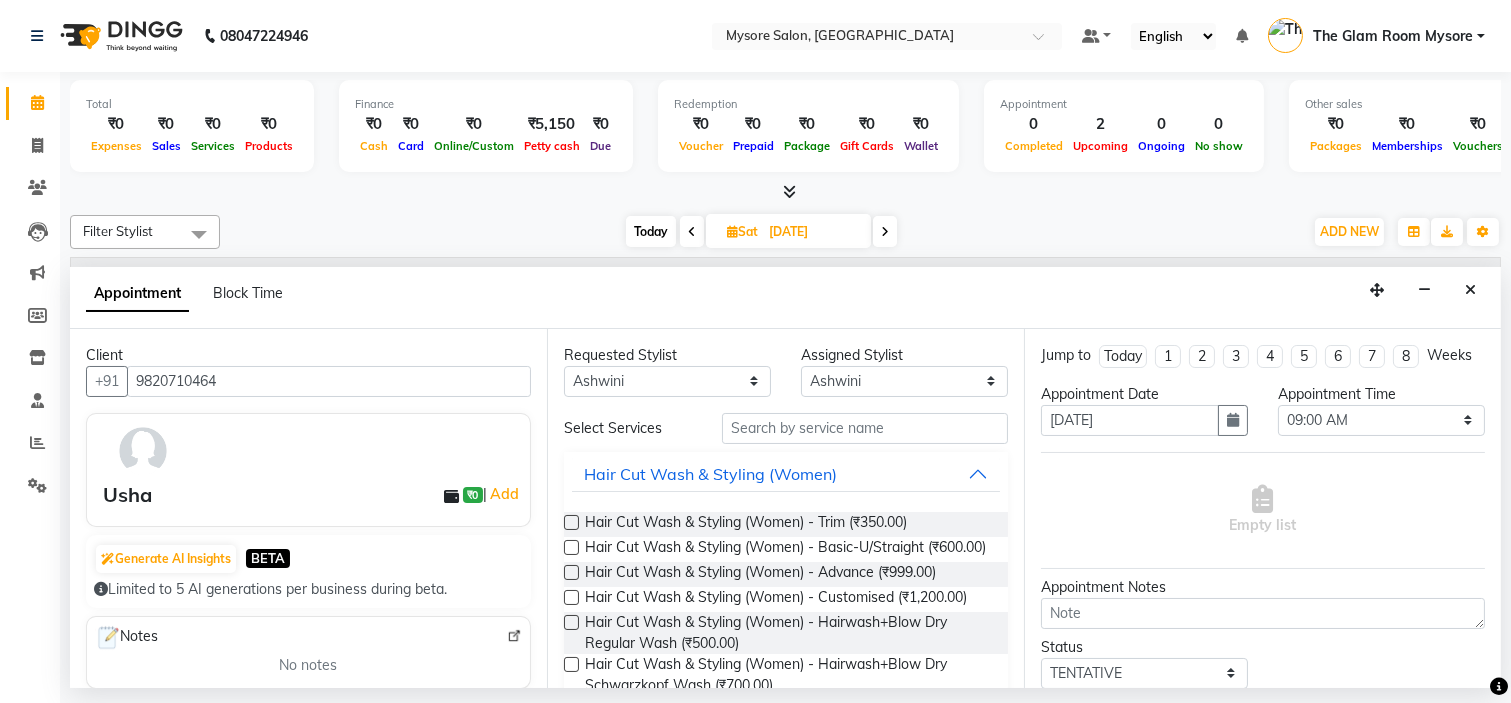 click on "Requested Stylist Any Ankita Arti Ashwini Ayaan DR. Apurva Fatma Jayshree Lakshmi Paul Ruhul alom Shangnimwon Steve Sumaiya Banu Sumit Teja Tezz The Glam Room Mysore Assigned Stylist Select Ankita Arti Ashwini Ayaan DR. Apurva Fatma Jayshree Lakshmi Paul Ruhul alom Shangnimwon Steve Sumaiya Banu Sumit Teja Tezz The Glam Room Mysore Select Services    Hair Cut Wash & Styling (Women) Hair Cut Wash & Styling (Women) - Trim (₹350.00) Hair Cut Wash & Styling (Women) - Basic-U/Straight (₹600.00) Hair Cut Wash & Styling (Women) - Advance (₹999.00) Hair Cut Wash & Styling (Women) - Customised (₹1,200.00) Hair Cut Wash & Styling (Women) - Hairwash+Blow Dry Regular Wash (₹500.00) Hair Cut Wash & Styling (Women) - Hairwash+Blow Dry Schwarzkopf Wash (₹700.00) Hair Cut Wash & Styling (Women) - Perfect Iron Straight Iron (₹1,000.00) Trim (₹350.00) Basic-U/Straight (₹600.00) Customised (₹1,200.00) Hairwash+Blow Dry Regular Wash (₹500.00) Hairwash+Blow Dry Schwarzkopf Wash (₹700.00)" at bounding box center (785, 509) 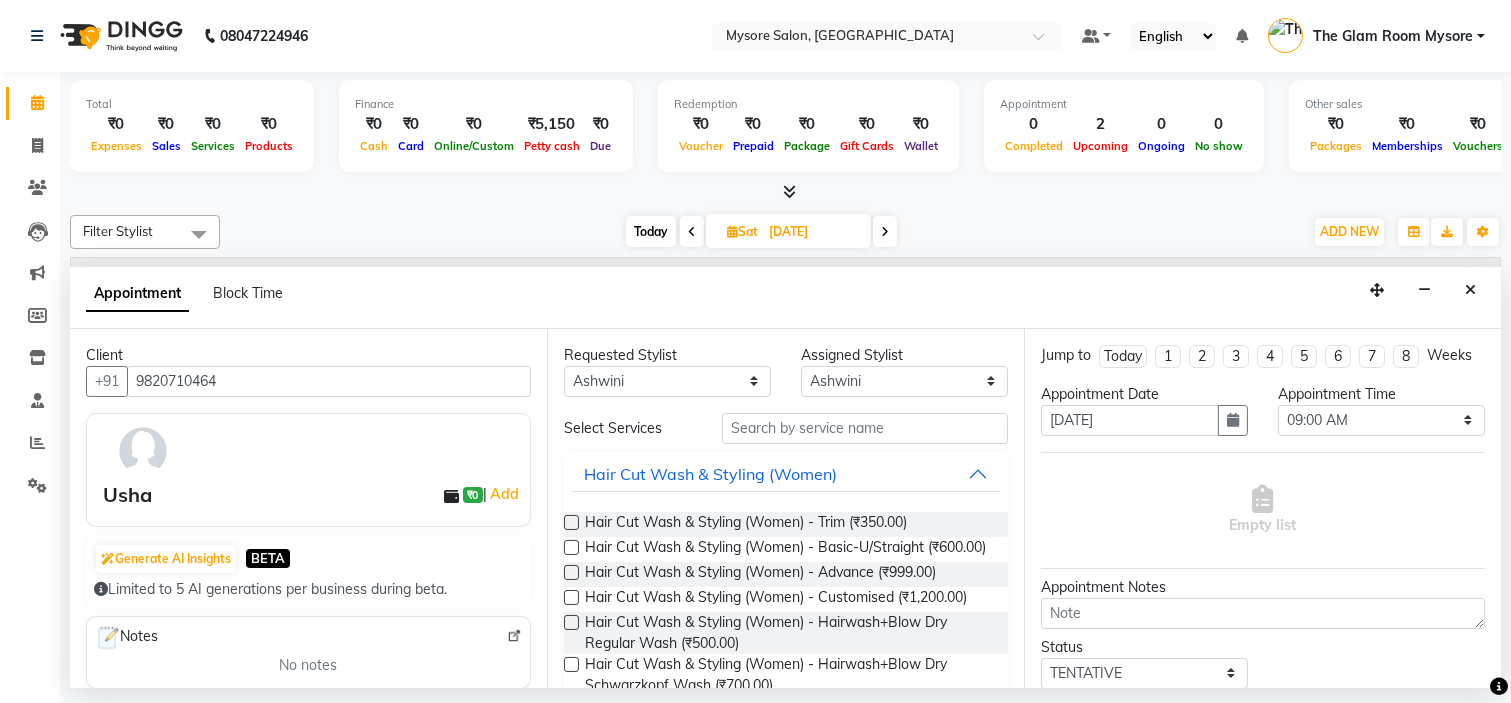 drag, startPoint x: 725, startPoint y: 396, endPoint x: 686, endPoint y: 364, distance: 50.447994 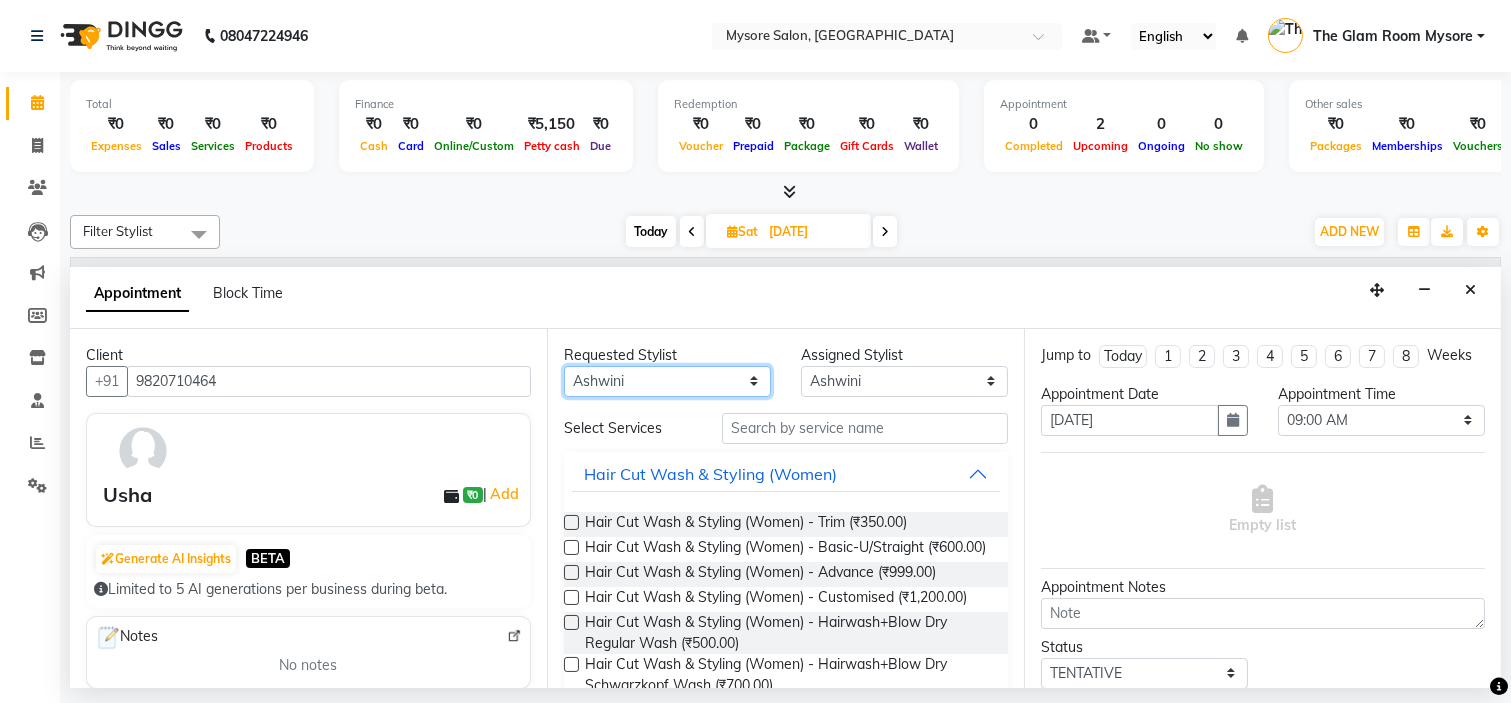 click on "Any Ankita Arti Ashwini Ayaan DR. Apurva Fatma Jayshree Lakshmi Paul Ruhul alom Shangnimwon Steve Sumaiya Banu Sumit Teja Tezz The Glam Room Mysore" at bounding box center (667, 381) 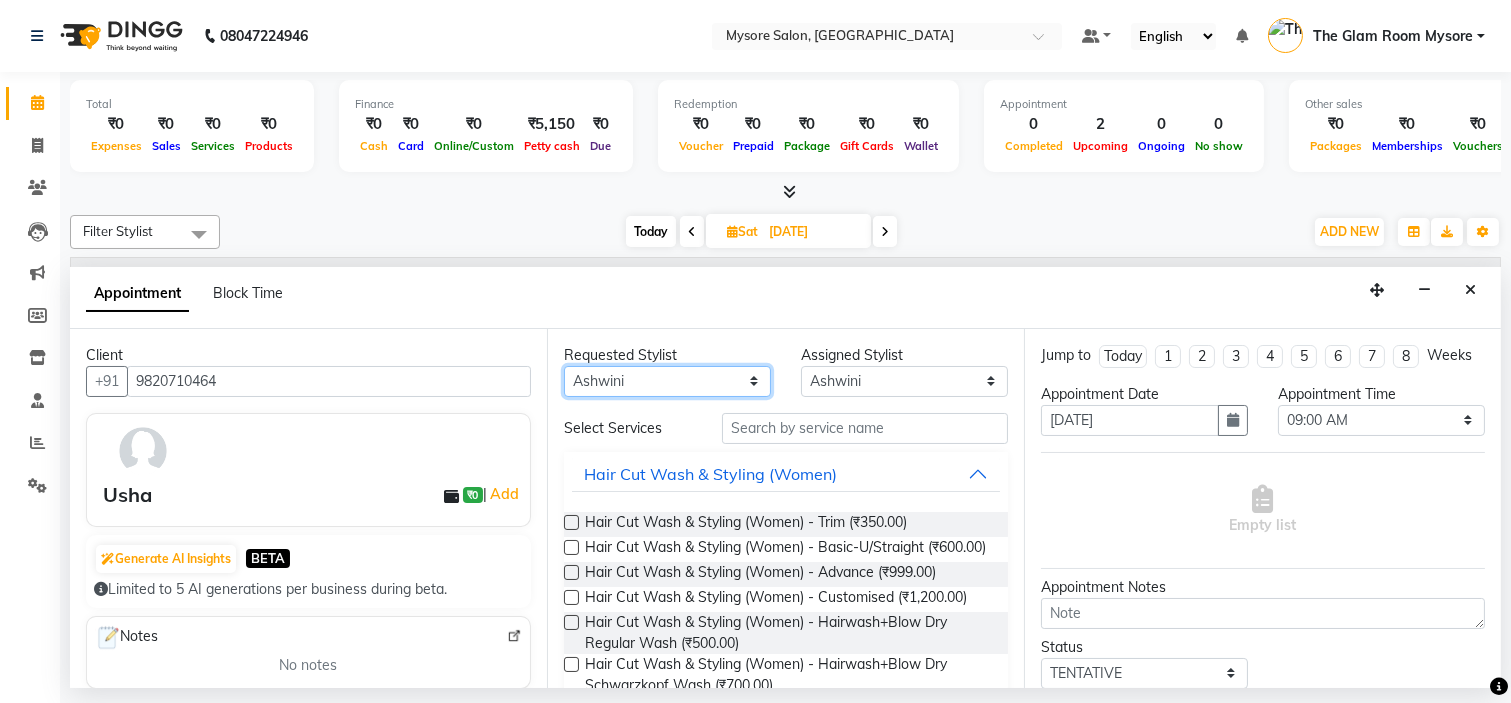 select on "84294" 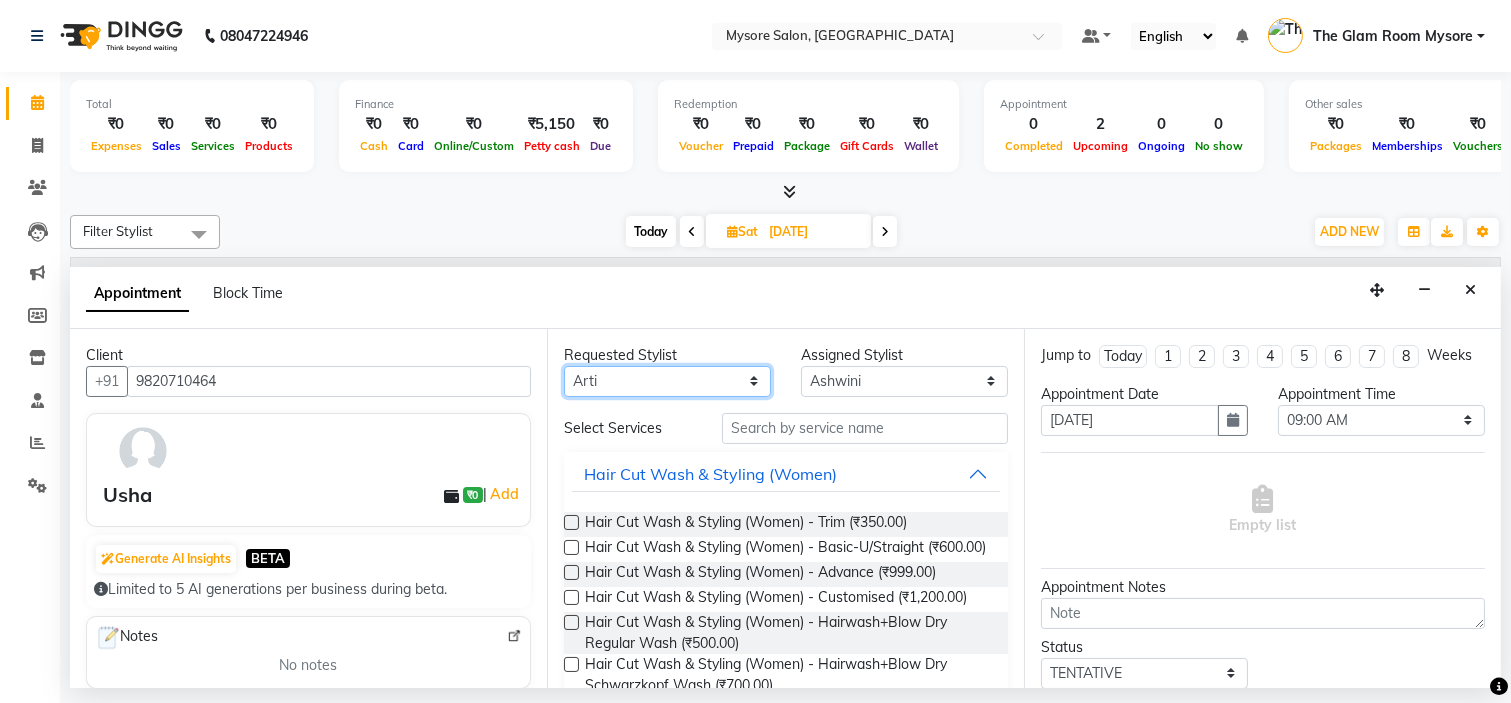 click on "Any Ankita Arti Ashwini Ayaan DR. Apurva Fatma Jayshree Lakshmi Paul Ruhul alom Shangnimwon Steve Sumaiya Banu Sumit Teja Tezz The Glam Room Mysore" at bounding box center (667, 381) 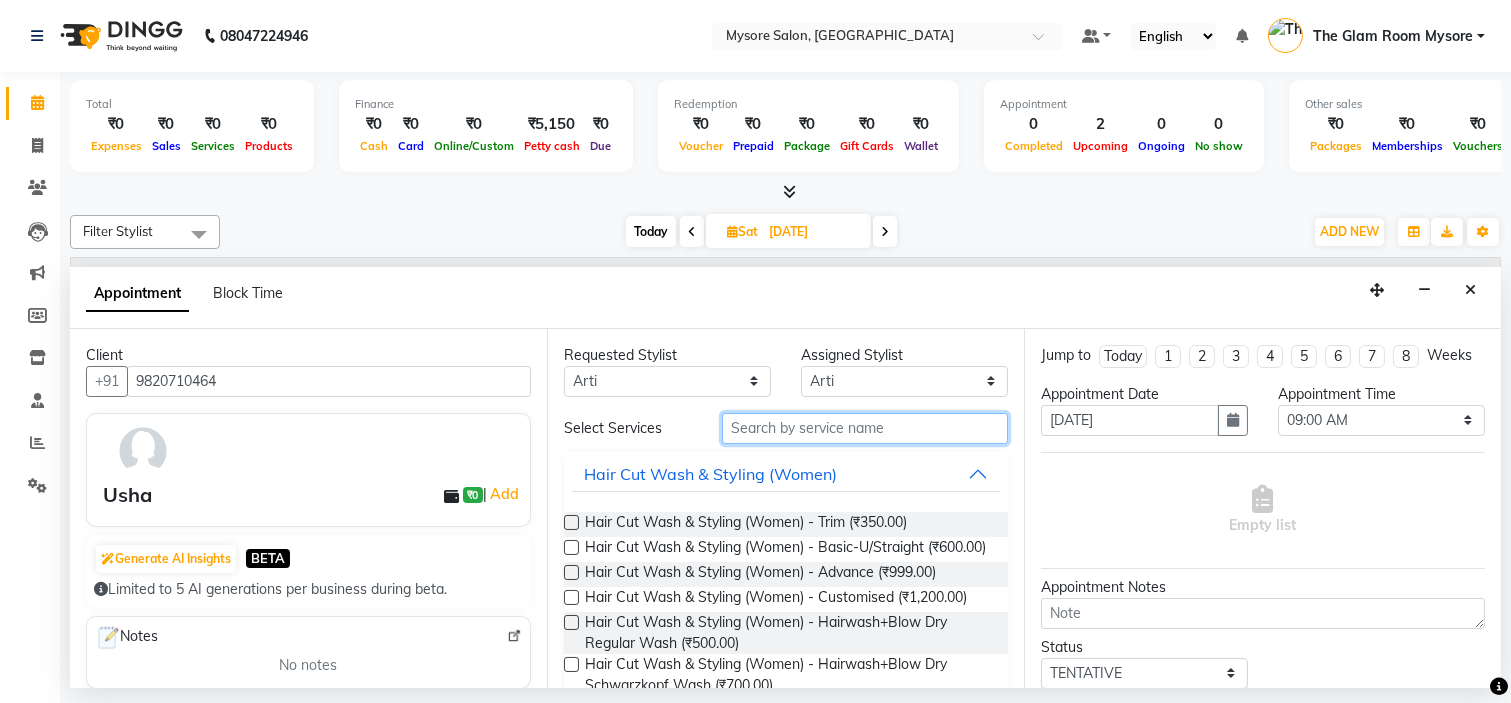 click at bounding box center [865, 428] 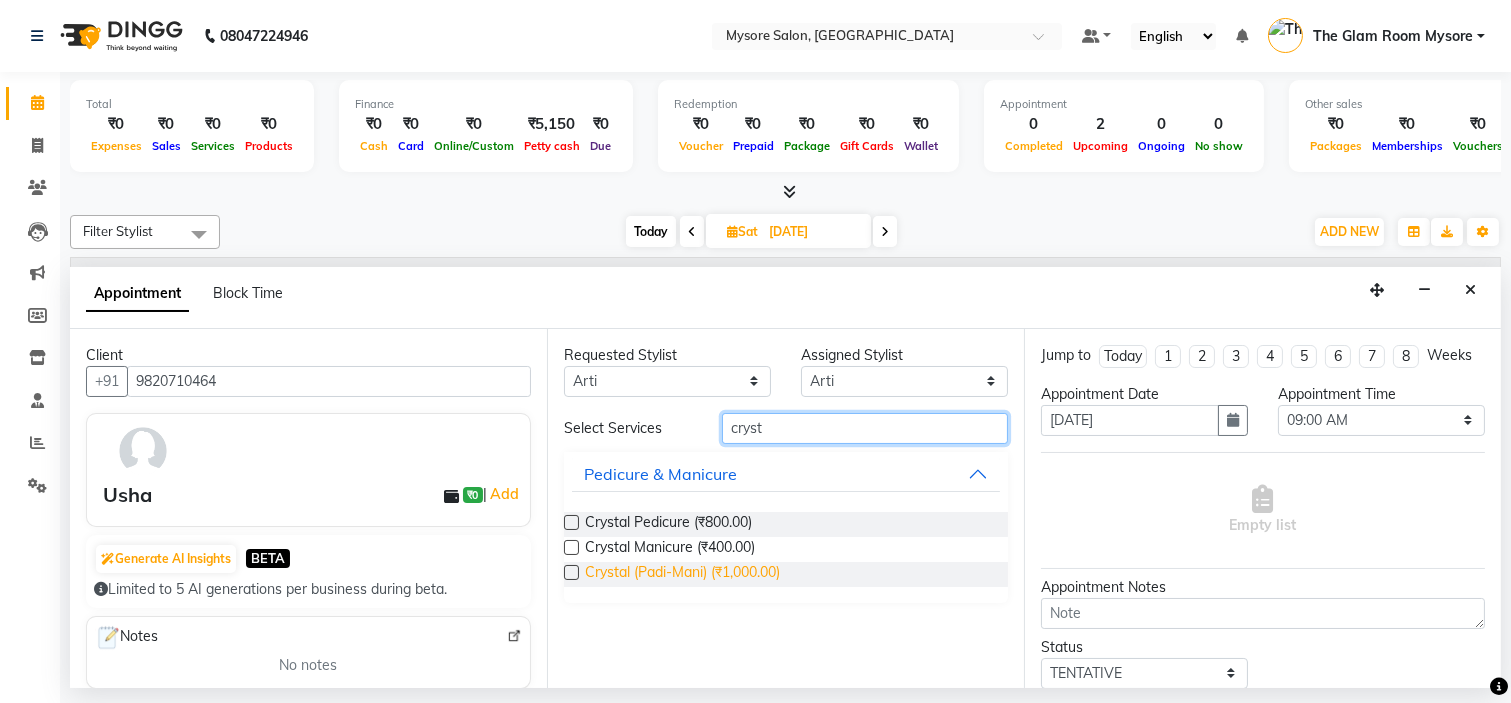 type on "cryst" 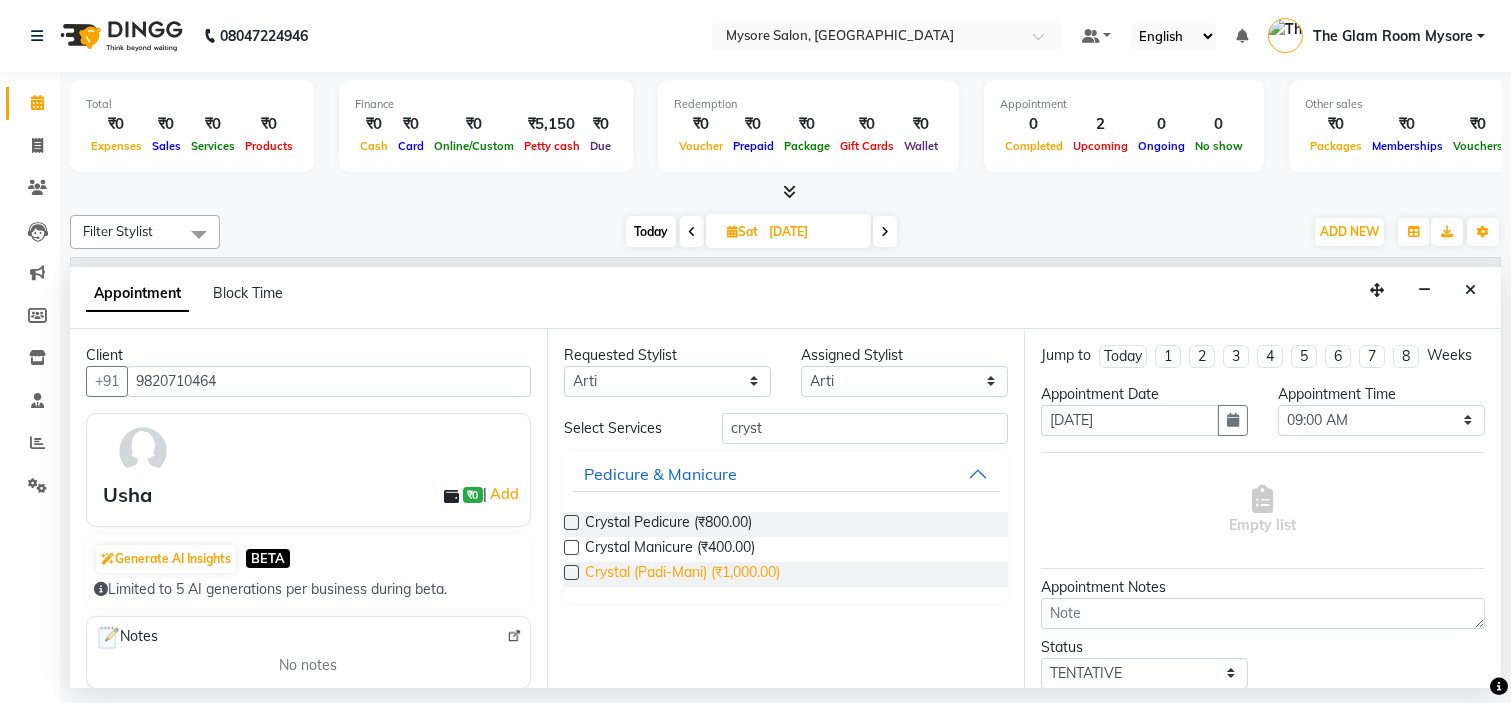 click on "Crystal (Padi-Mani) (₹1,000.00)" at bounding box center [682, 574] 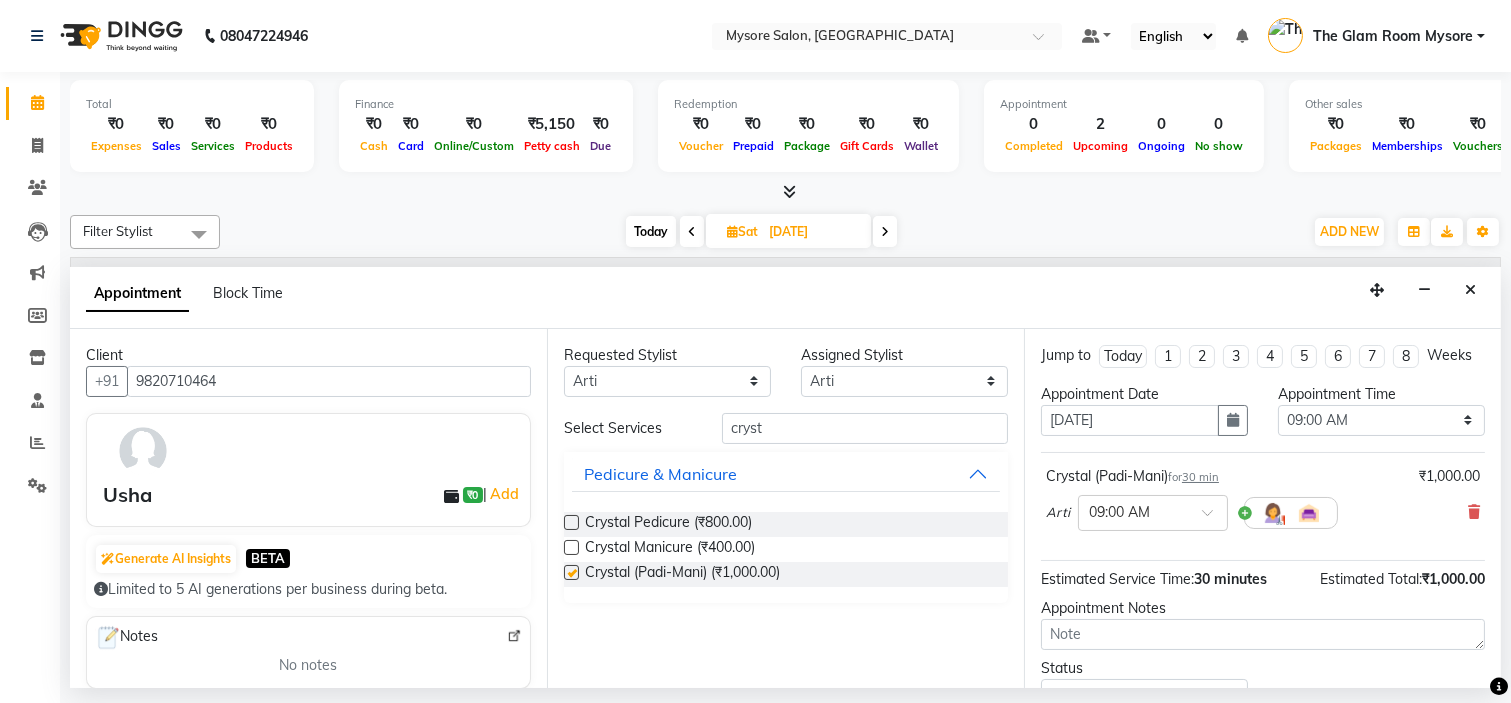 checkbox on "false" 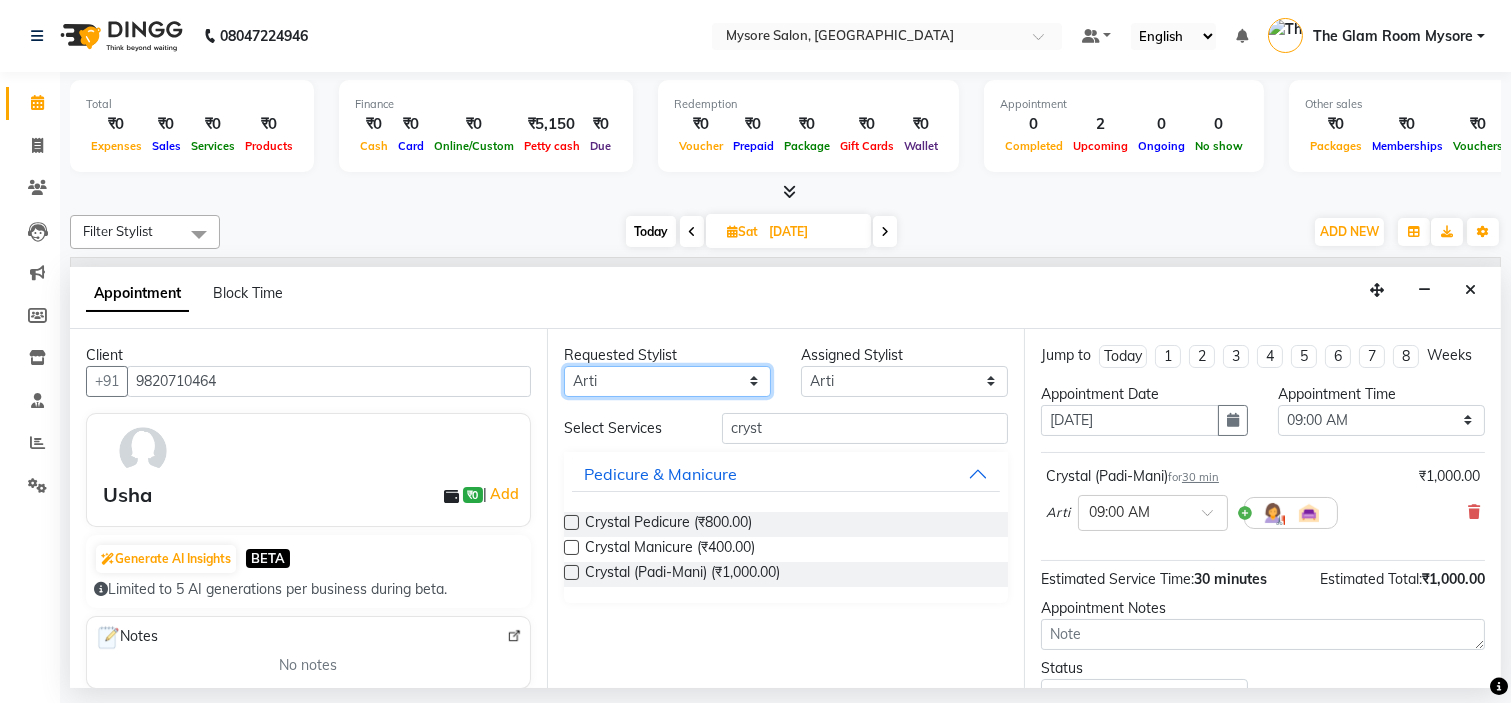 click on "Any Ankita Arti Ashwini Ayaan DR. Apurva Fatma Jayshree Lakshmi Paul Ruhul alom Shangnimwon Steve Sumaiya Banu Sumit Teja Tezz The Glam Room Mysore" at bounding box center (667, 381) 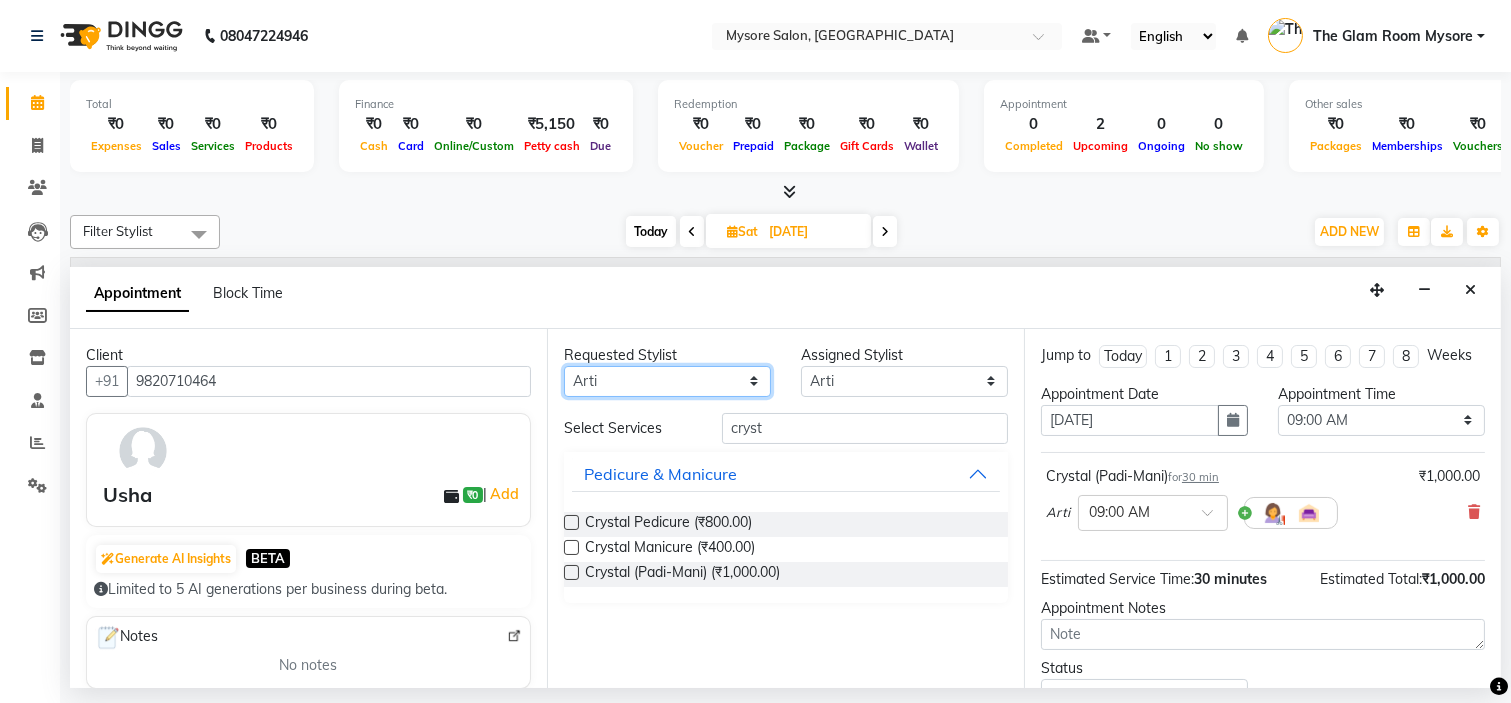 select on "84295" 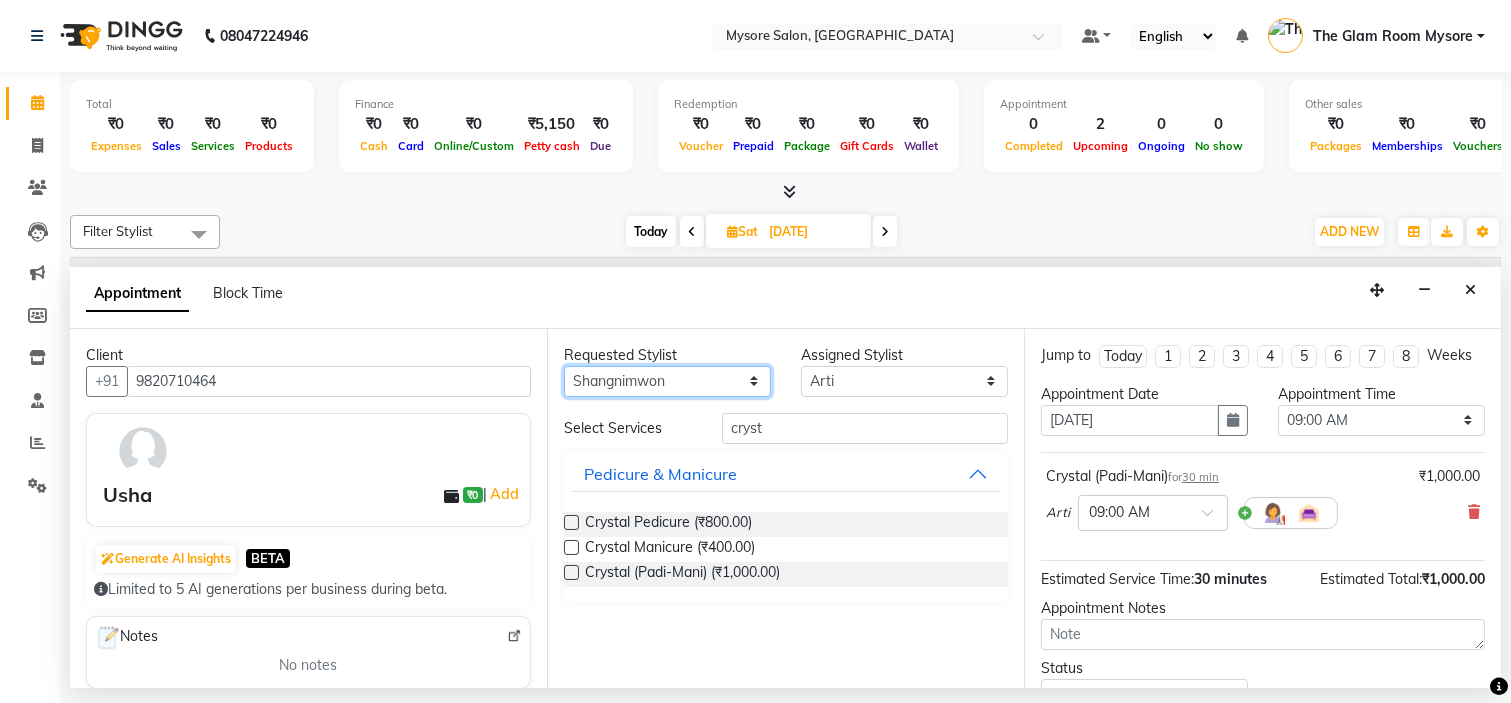 click on "Any Ankita Arti Ashwini Ayaan DR. Apurva Fatma Jayshree Lakshmi Paul Ruhul alom Shangnimwon Steve Sumaiya Banu Sumit Teja Tezz The Glam Room Mysore" at bounding box center [667, 381] 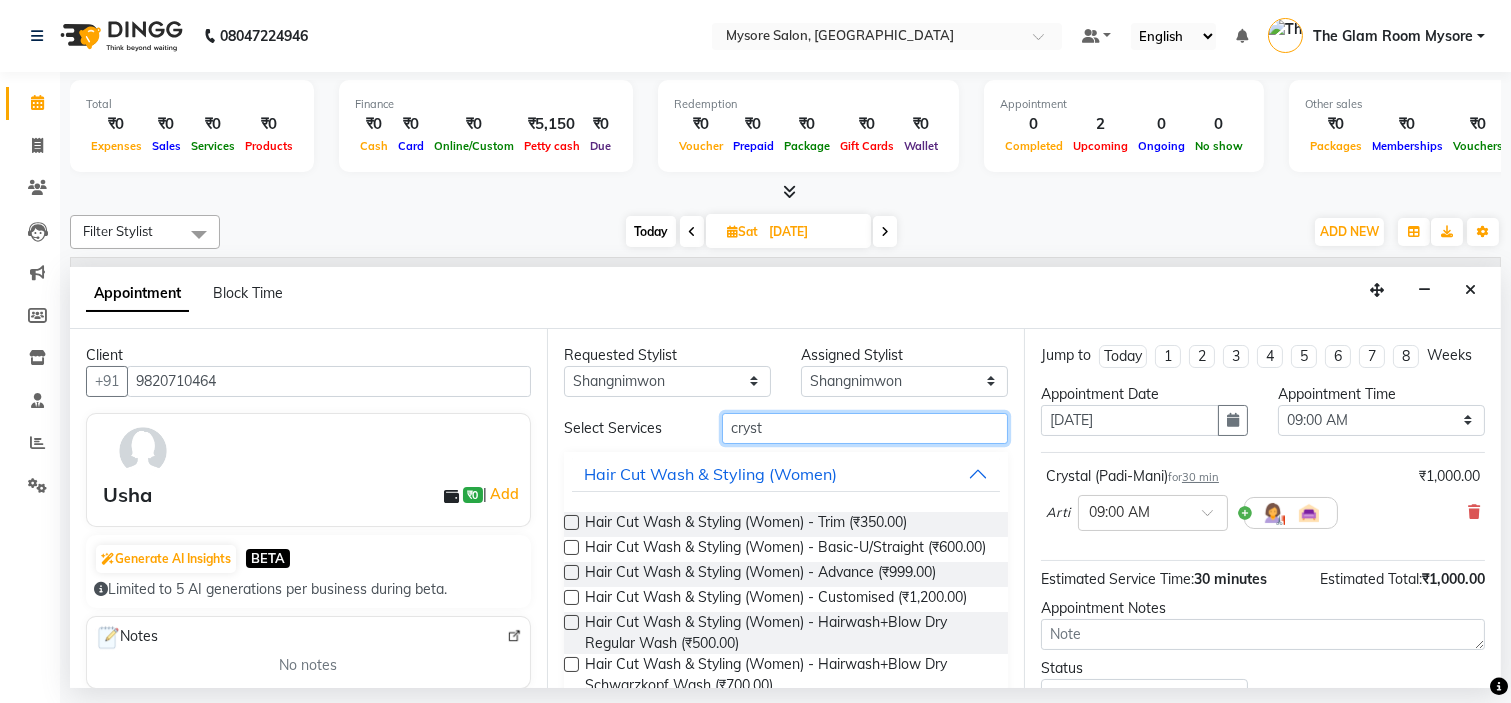 click on "cryst" at bounding box center (865, 428) 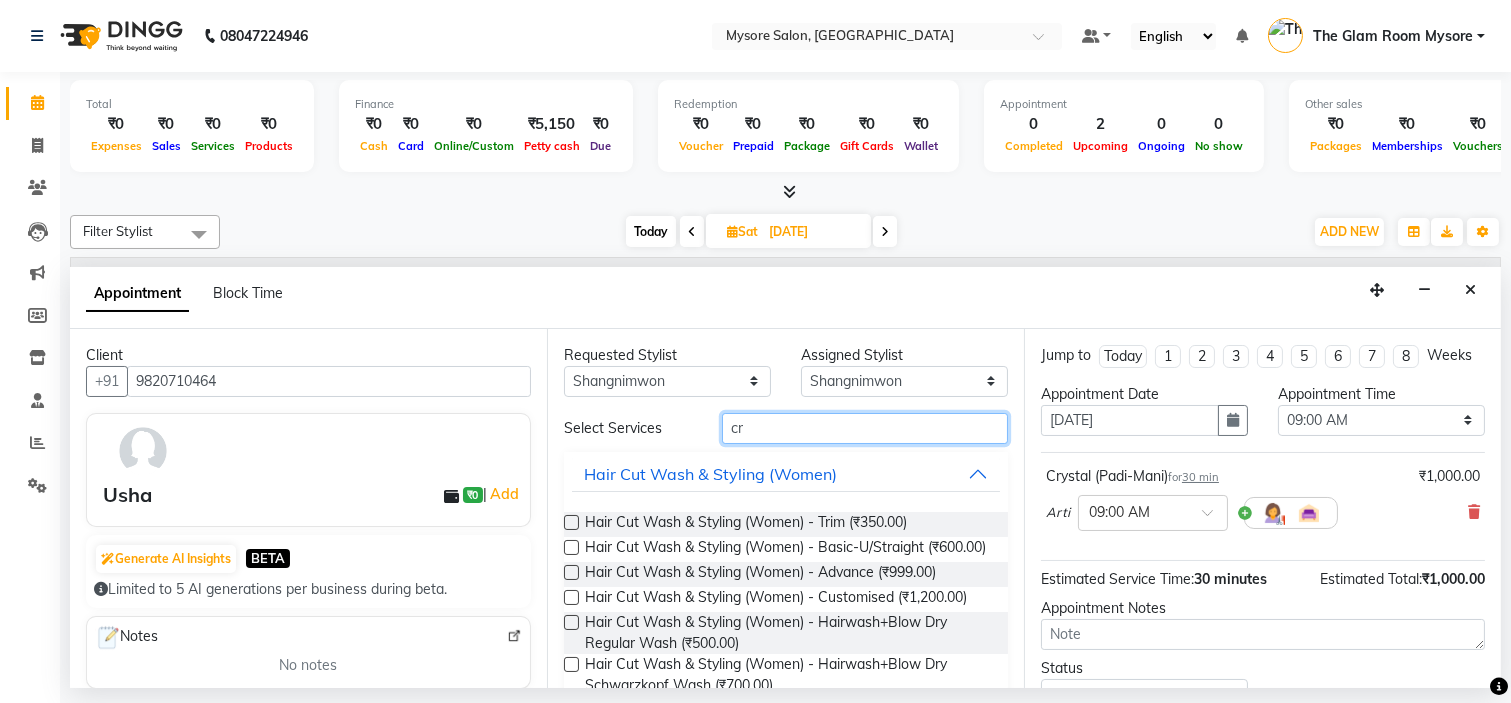 type on "c" 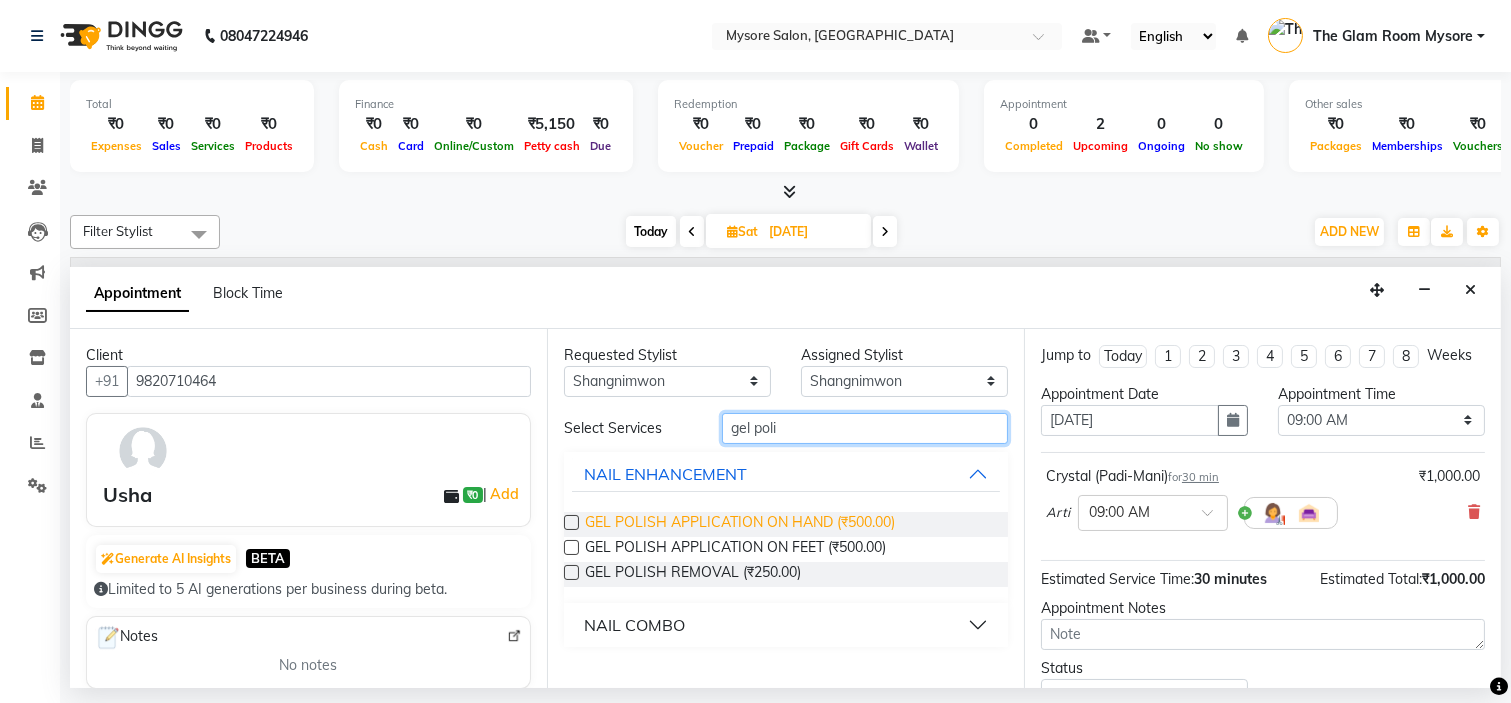 type on "gel poli" 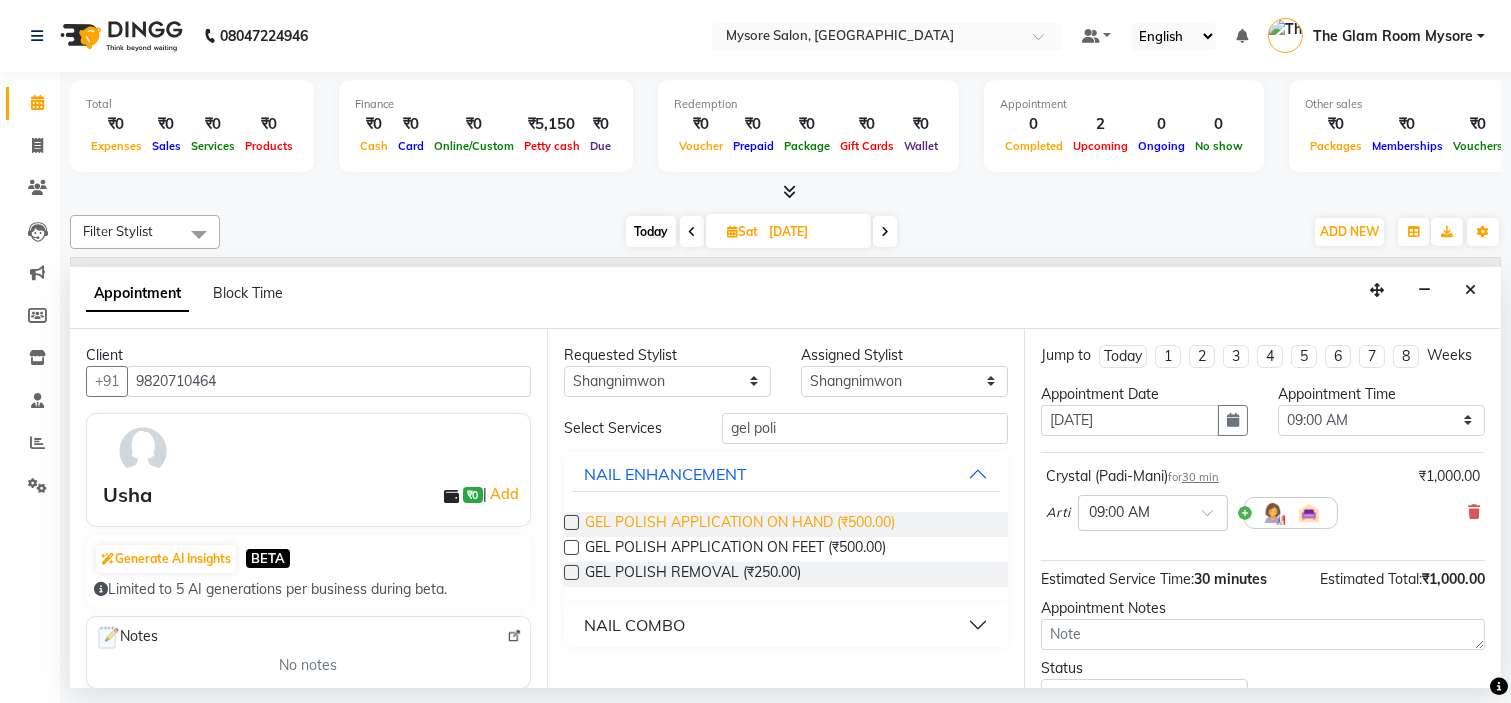 click on "GEL POLISH APPLICATION ON HAND (₹500.00)" at bounding box center (740, 524) 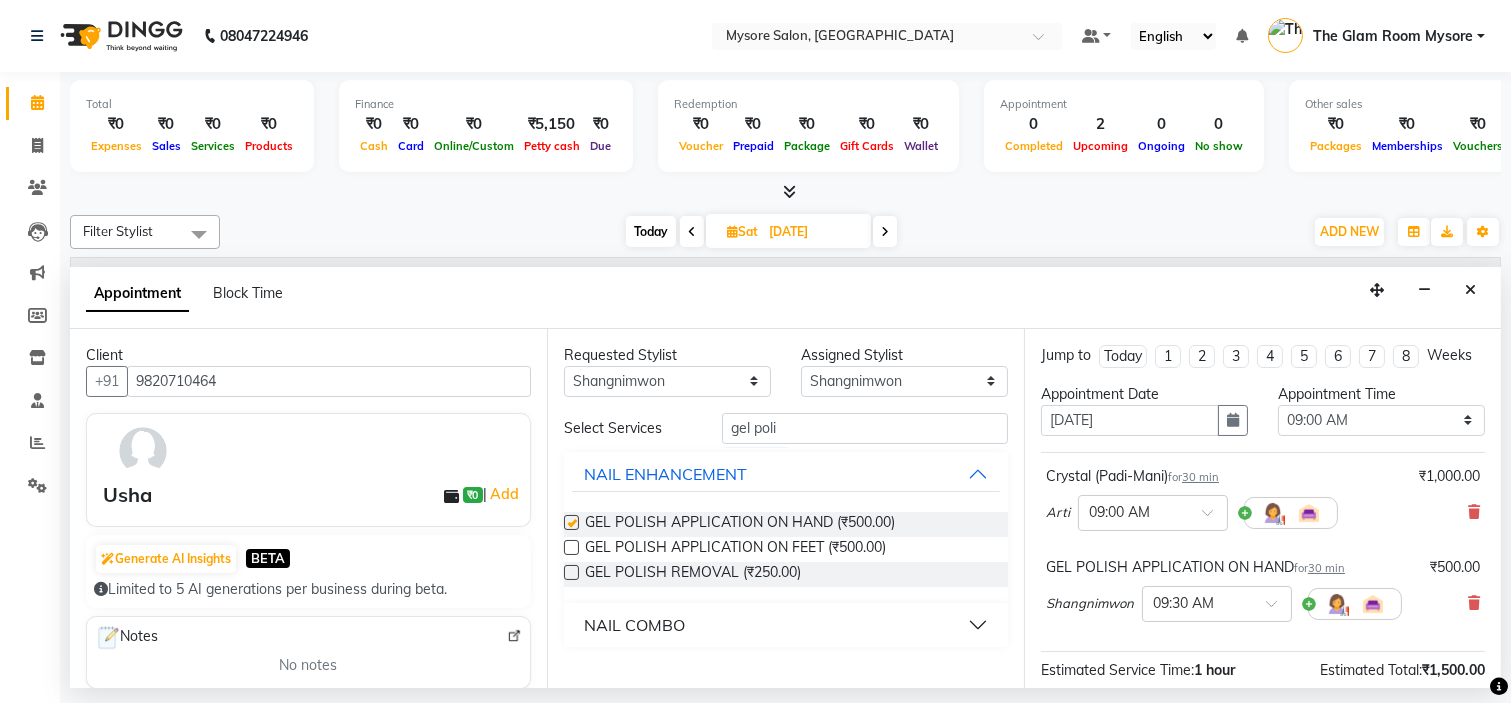 checkbox on "false" 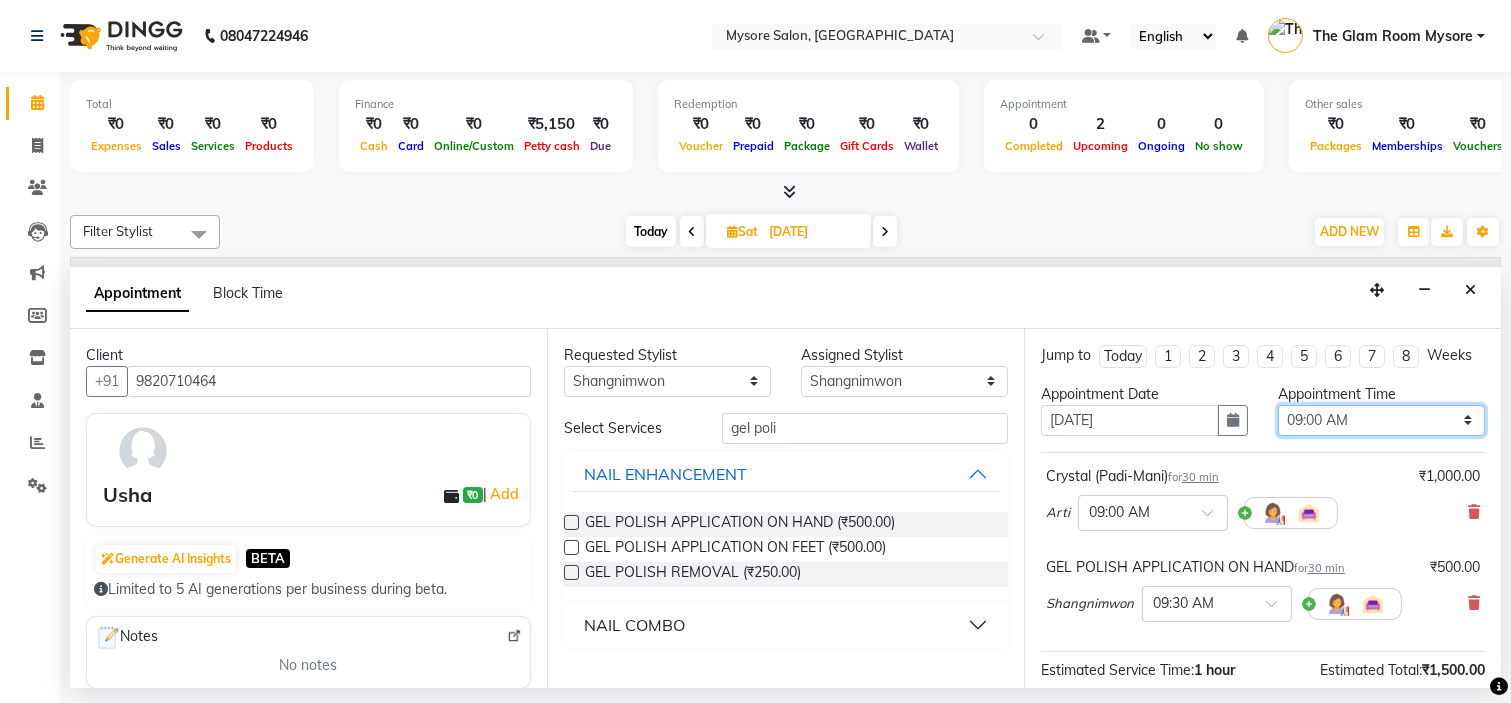 click on "Select 09:00 AM 09:15 AM 09:30 AM 09:45 AM 10:00 AM 10:15 AM 10:30 AM 10:45 AM 11:00 AM 11:15 AM 11:30 AM 11:45 AM 12:00 PM 12:15 PM 12:30 PM 12:45 PM 01:00 PM 01:15 PM 01:30 PM 01:45 PM 02:00 PM 02:15 PM 02:30 PM 02:45 PM 03:00 PM 03:15 PM 03:30 PM 03:45 PM 04:00 PM 04:15 PM 04:30 PM 04:45 PM 05:00 PM 05:15 PM 05:30 PM 05:45 PM 06:00 PM 06:15 PM 06:30 PM 06:45 PM 07:00 PM 07:15 PM 07:30 PM 07:45 PM 08:00 PM" at bounding box center (1381, 420) 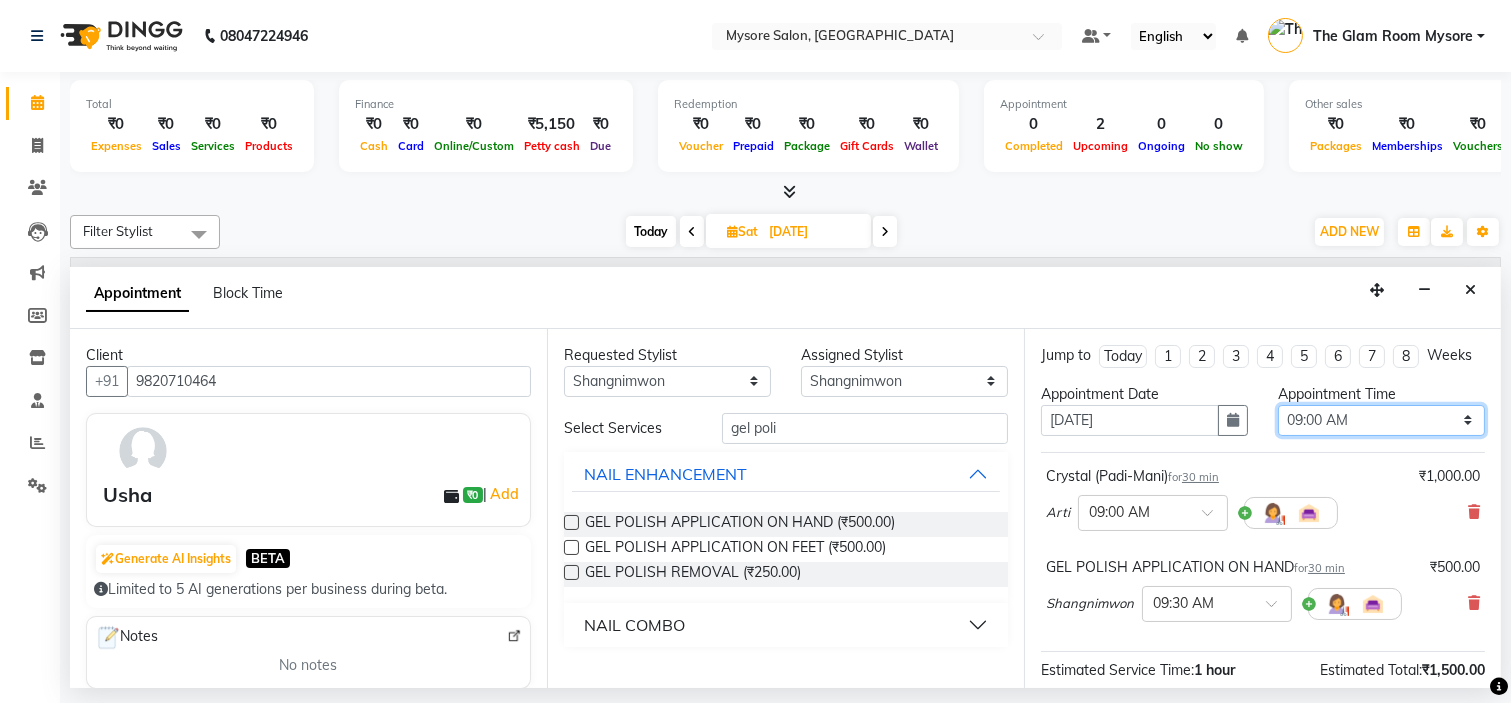 select on "840" 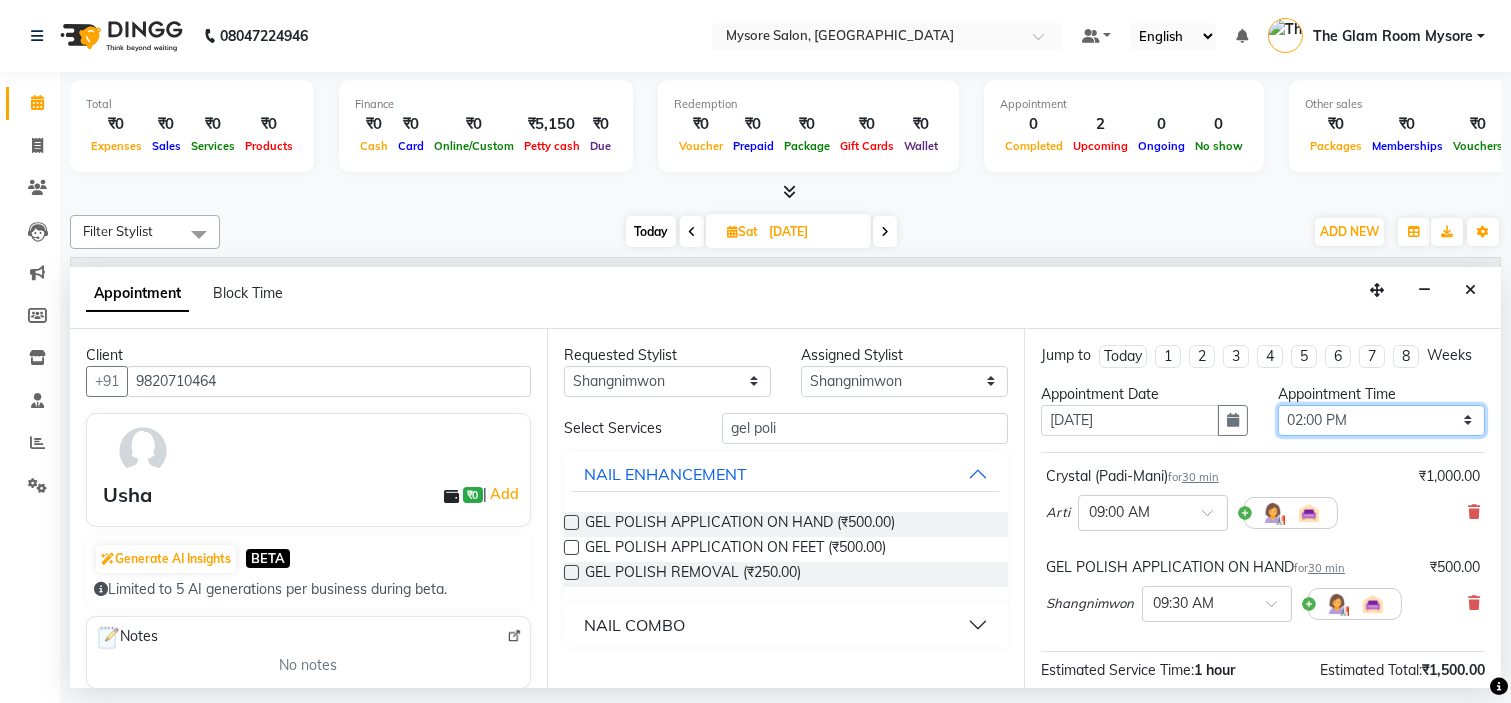 click on "Select 09:00 AM 09:15 AM 09:30 AM 09:45 AM 10:00 AM 10:15 AM 10:30 AM 10:45 AM 11:00 AM 11:15 AM 11:30 AM 11:45 AM 12:00 PM 12:15 PM 12:30 PM 12:45 PM 01:00 PM 01:15 PM 01:30 PM 01:45 PM 02:00 PM 02:15 PM 02:30 PM 02:45 PM 03:00 PM 03:15 PM 03:30 PM 03:45 PM 04:00 PM 04:15 PM 04:30 PM 04:45 PM 05:00 PM 05:15 PM 05:30 PM 05:45 PM 06:00 PM 06:15 PM 06:30 PM 06:45 PM 07:00 PM 07:15 PM 07:30 PM 07:45 PM 08:00 PM" at bounding box center (1381, 420) 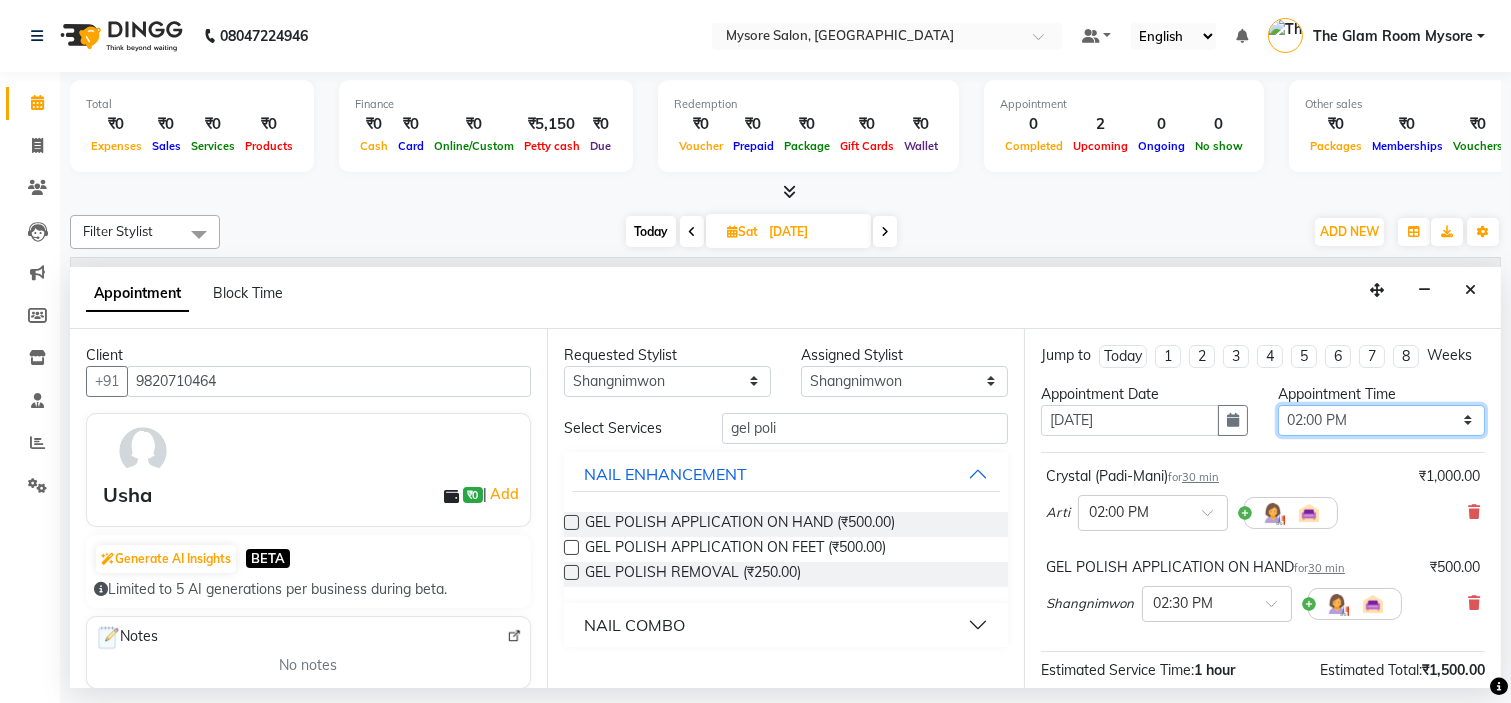 scroll, scrollTop: 257, scrollLeft: 0, axis: vertical 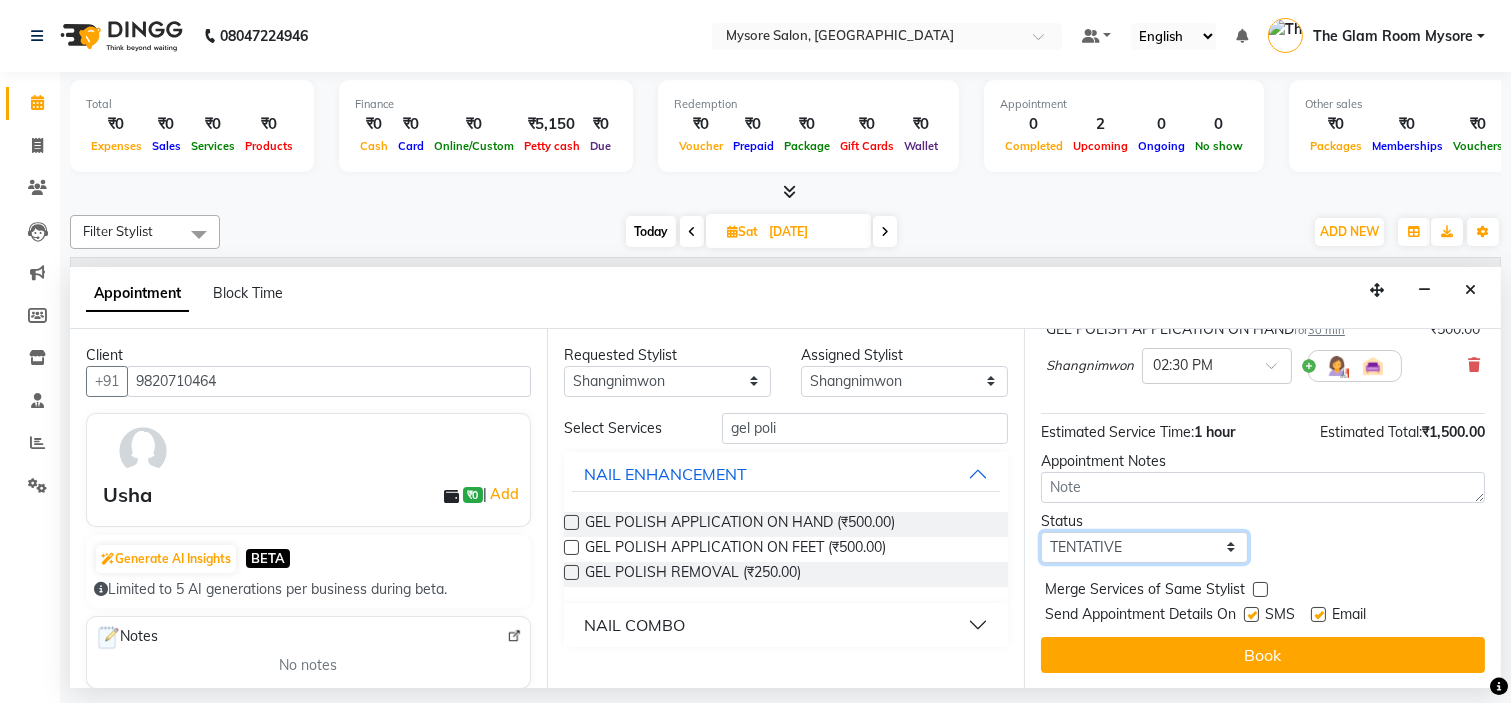 click on "Select TENTATIVE CONFIRM UPCOMING" at bounding box center (1144, 547) 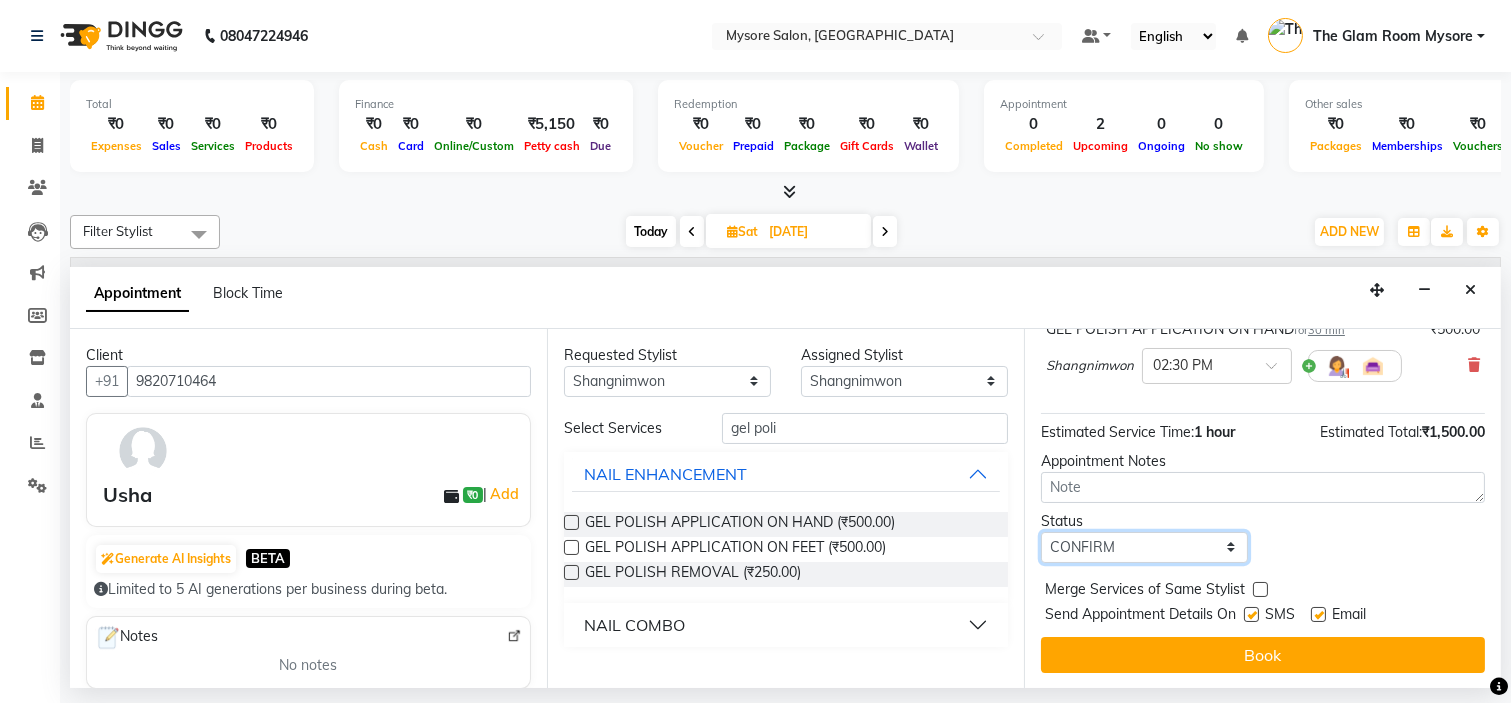 click on "Select TENTATIVE CONFIRM UPCOMING" at bounding box center (1144, 547) 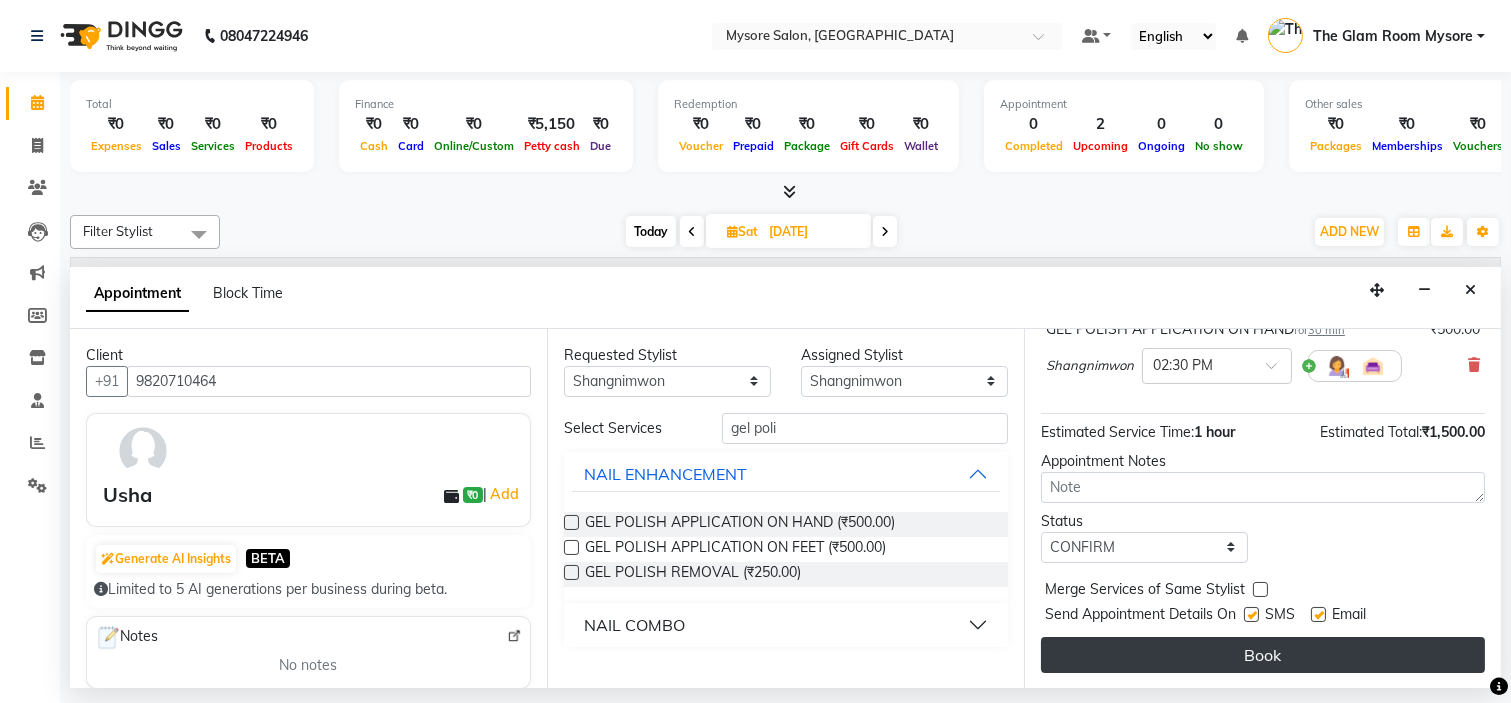 click on "Book" at bounding box center (1263, 655) 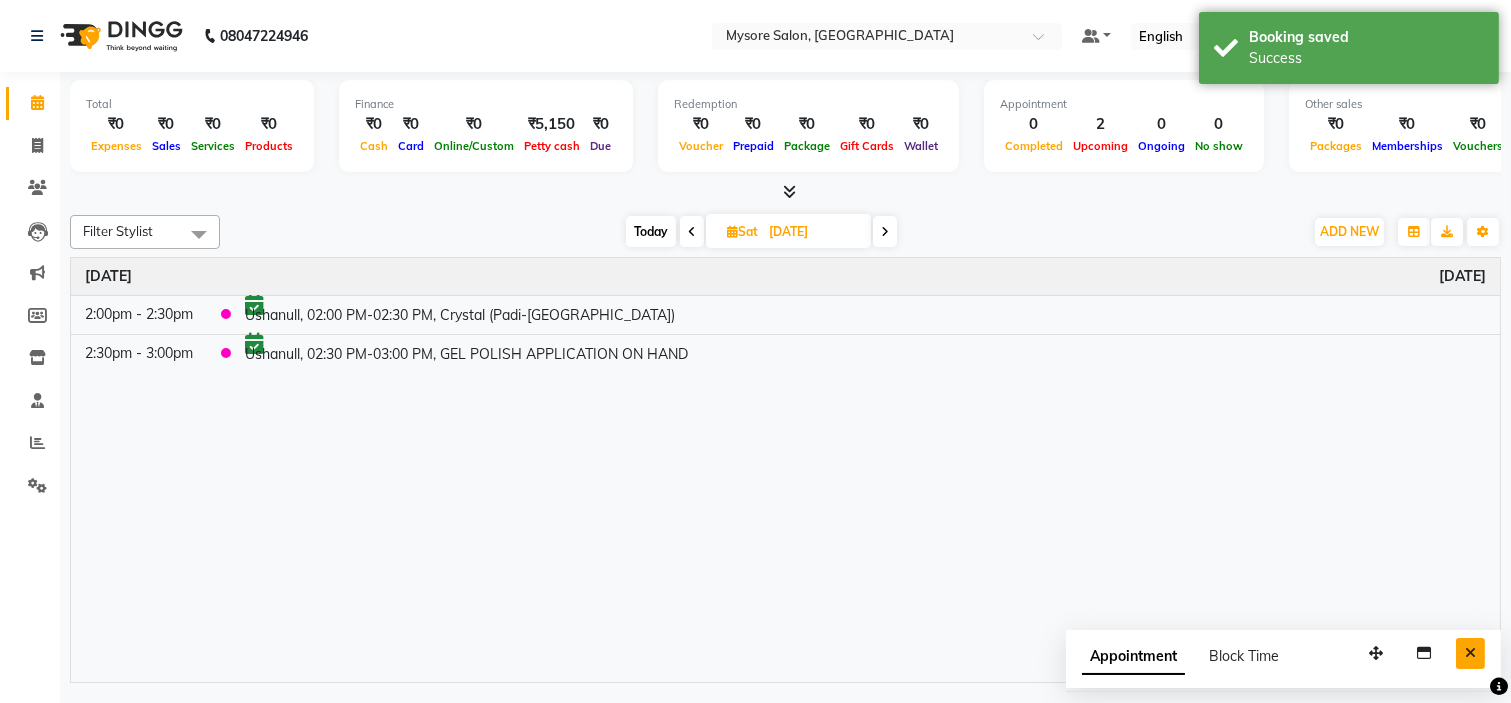 click at bounding box center [1470, 653] 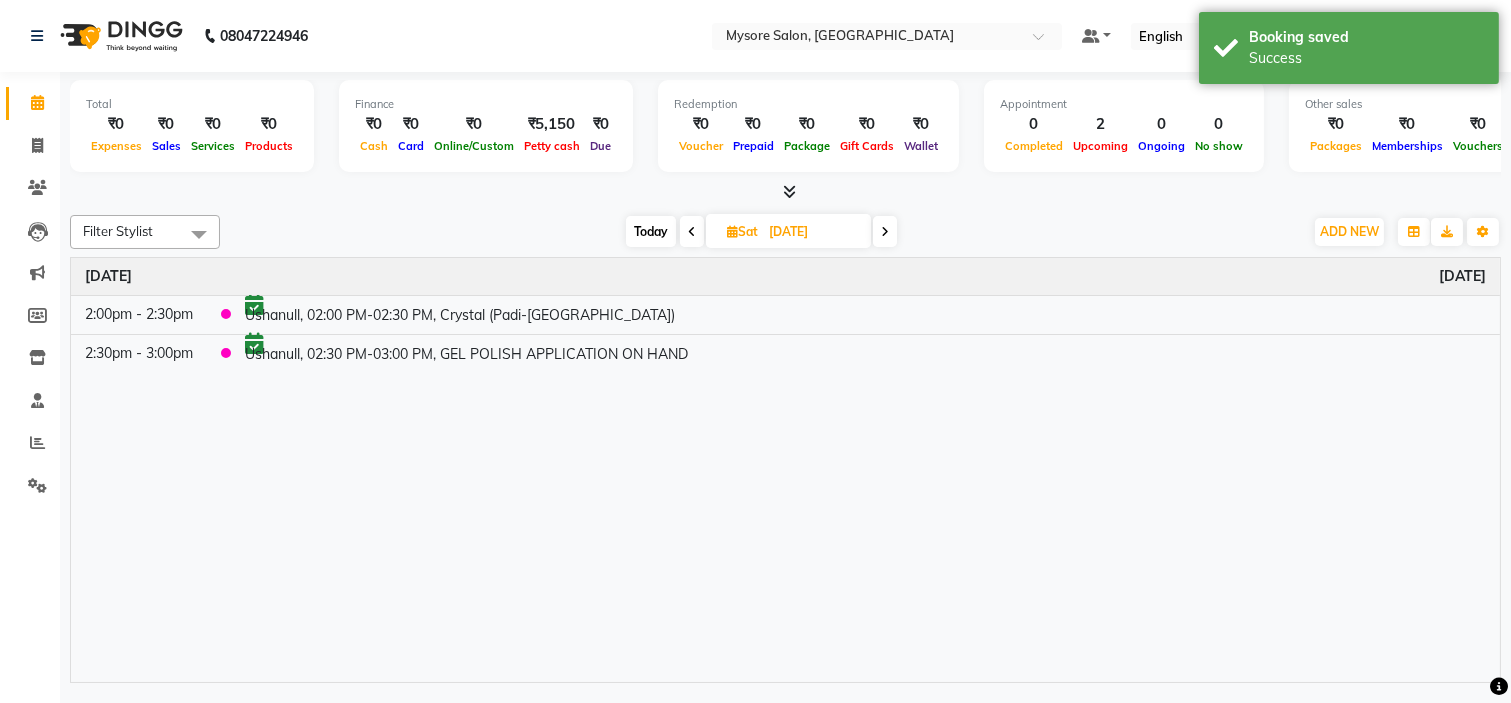 click on "Time Event Saturday July 12, 2025 2:00pm - 2:30pm     Ushanull, 02:00 PM-02:30 PM, Crystal (Padi-Mani) 2:30pm - 3:00pm     Ushanull, 02:30 PM-03:00 PM, GEL POLISH APPLICATION ON HAND" at bounding box center [785, 470] 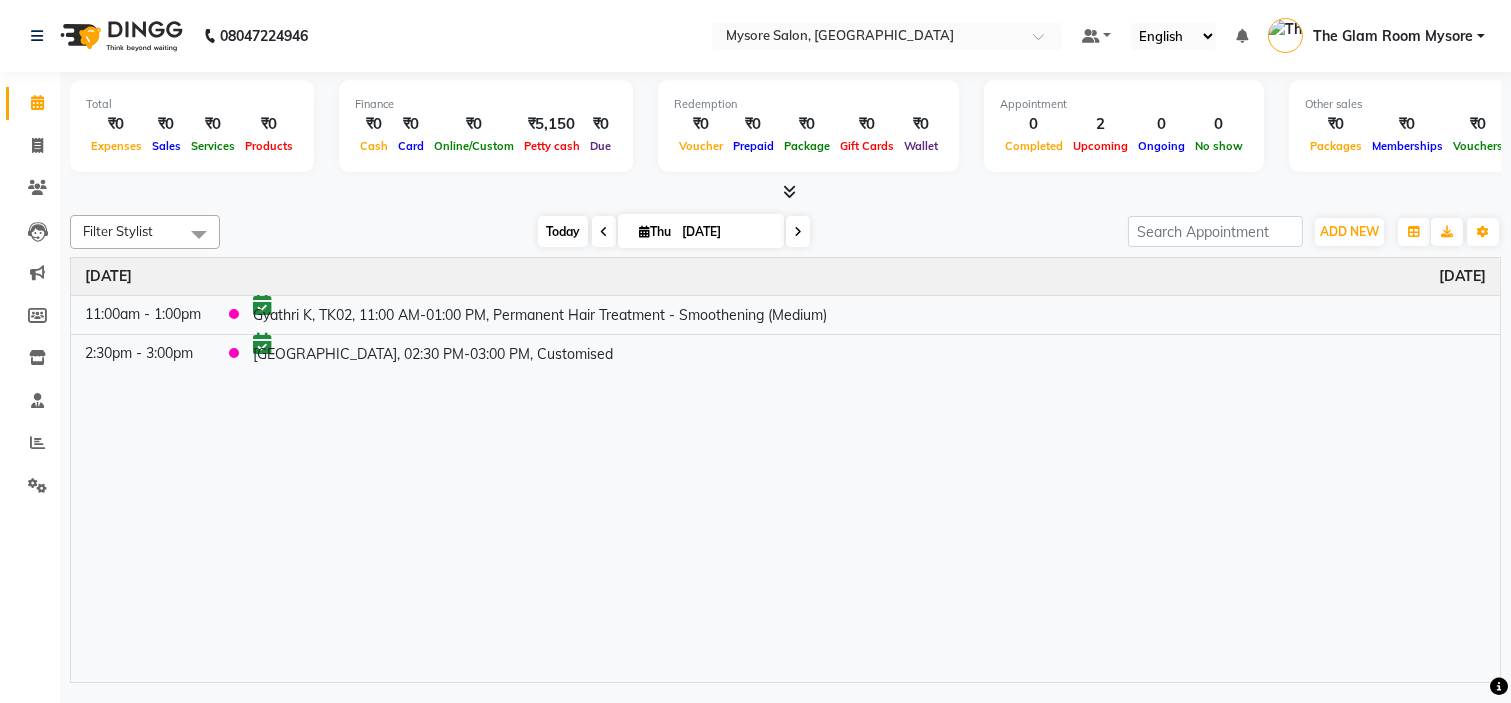 click on "Today" at bounding box center (563, 231) 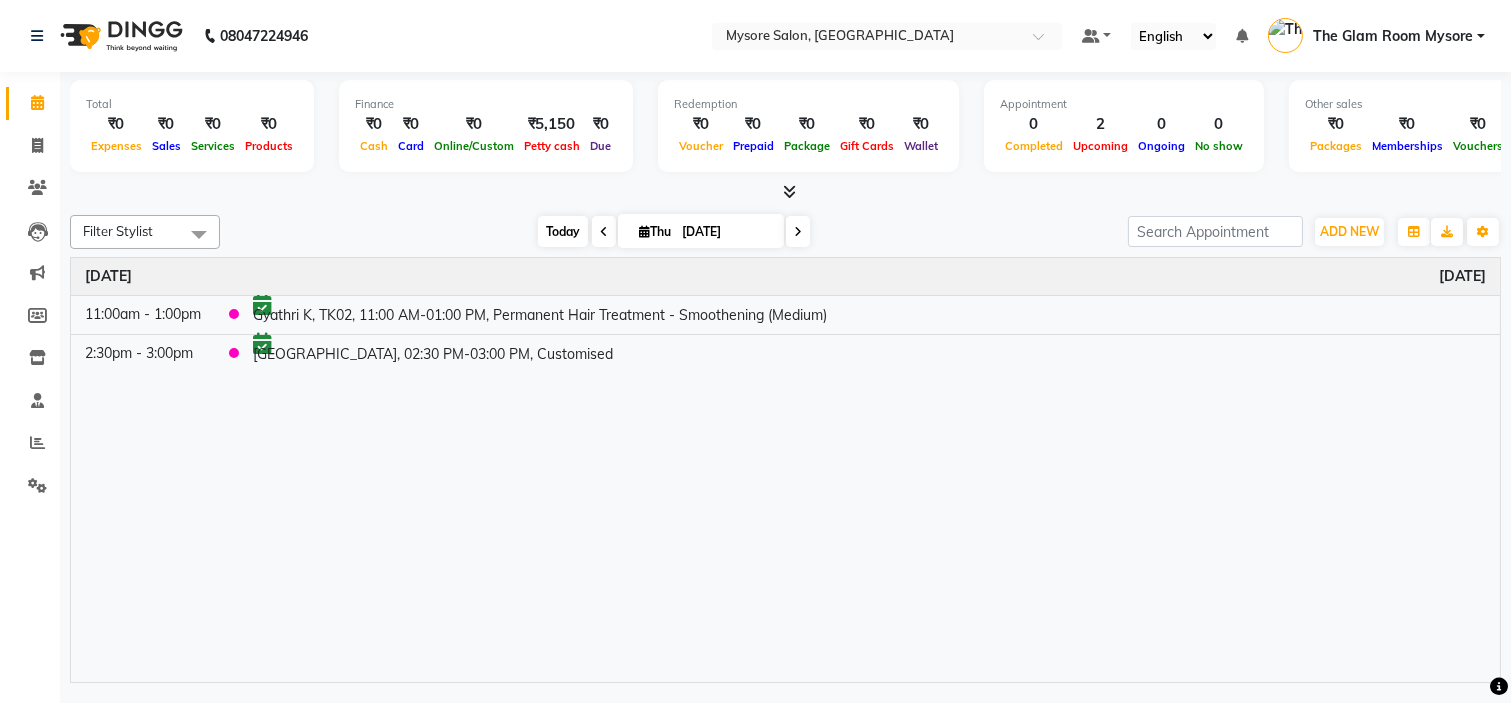 click on "Today" at bounding box center (563, 231) 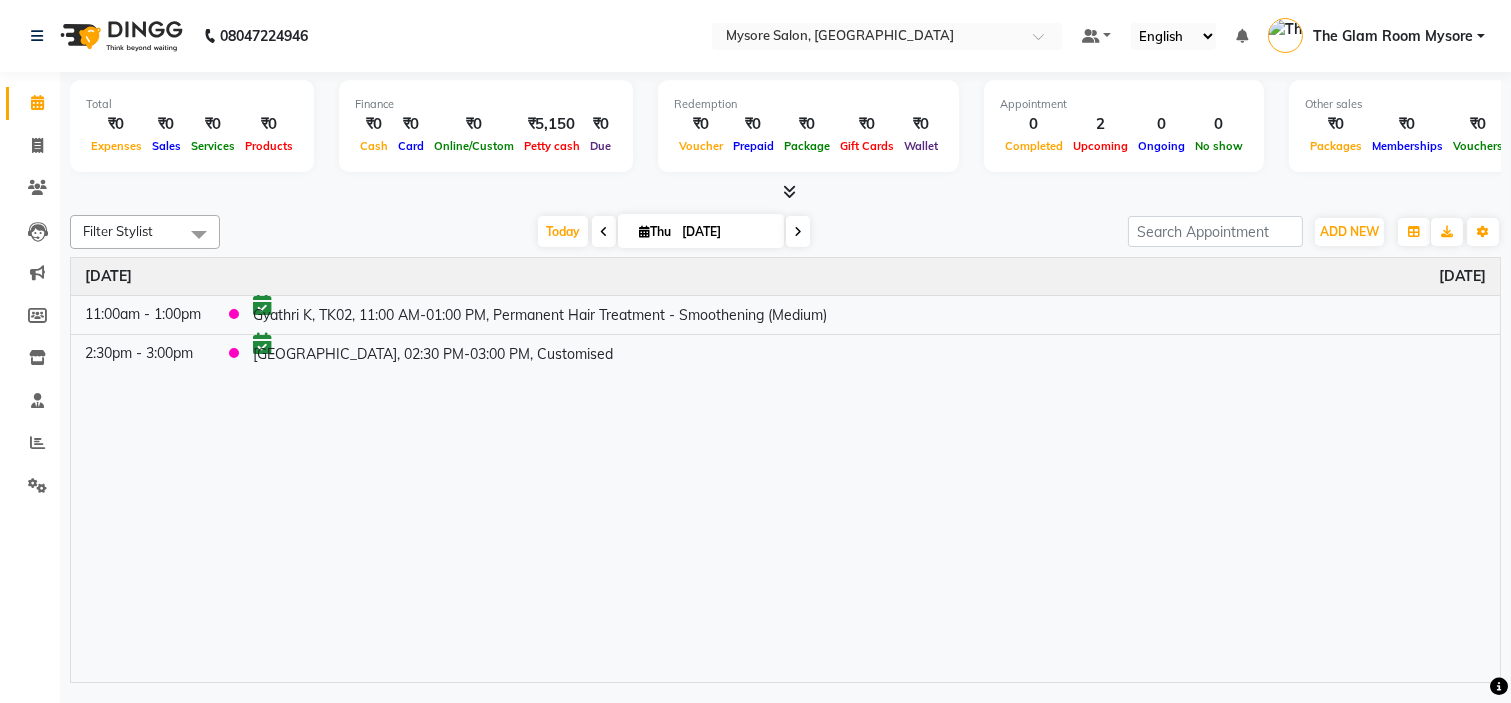 click on "[DATE]  [DATE]" at bounding box center (674, 232) 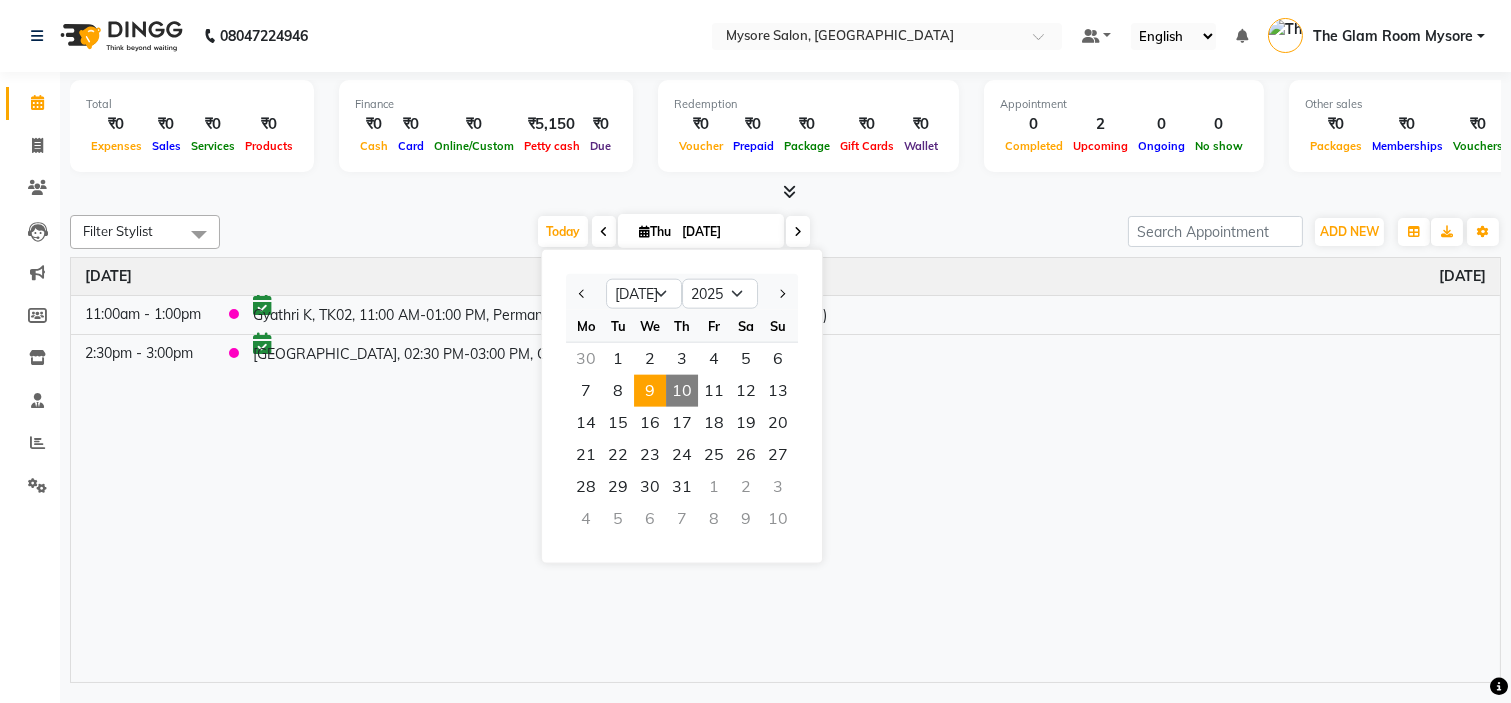 click on "9" at bounding box center [650, 391] 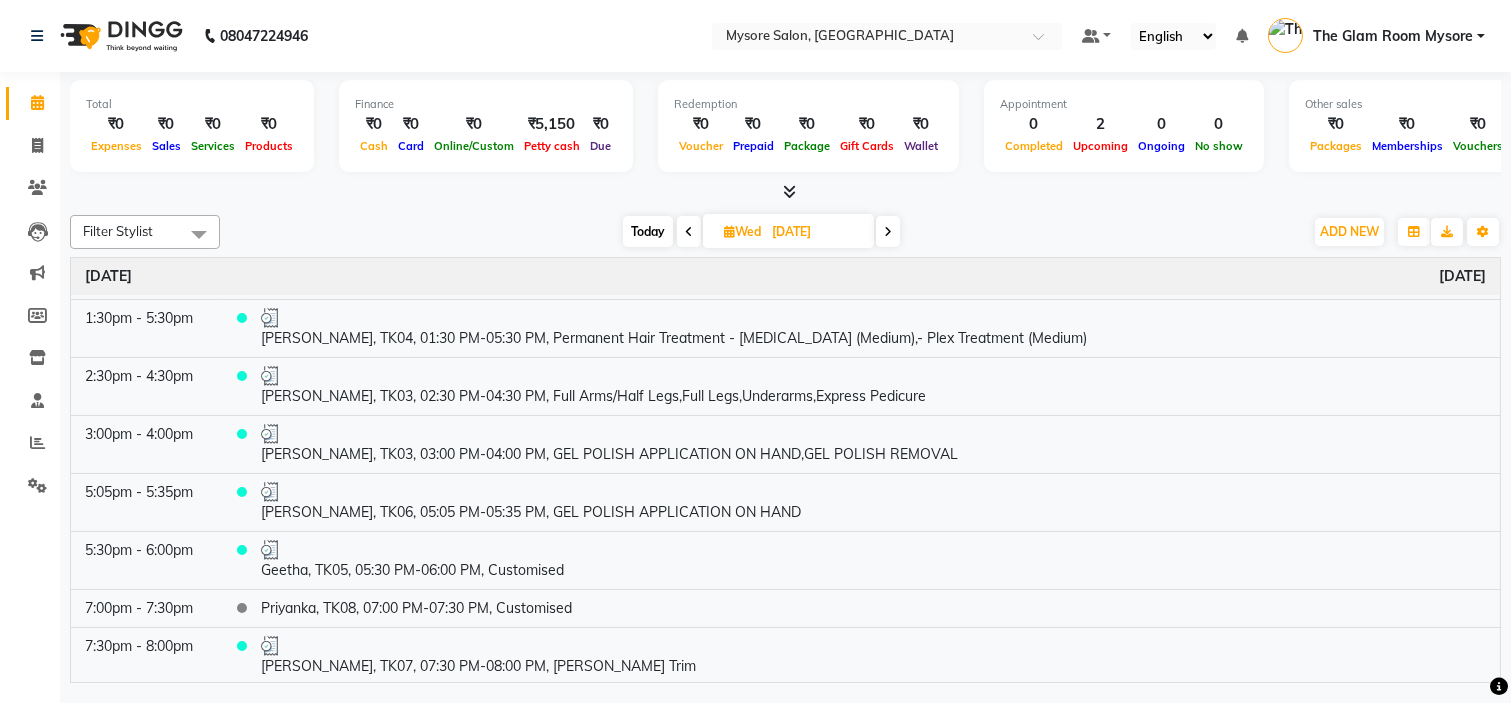 scroll, scrollTop: 94, scrollLeft: 0, axis: vertical 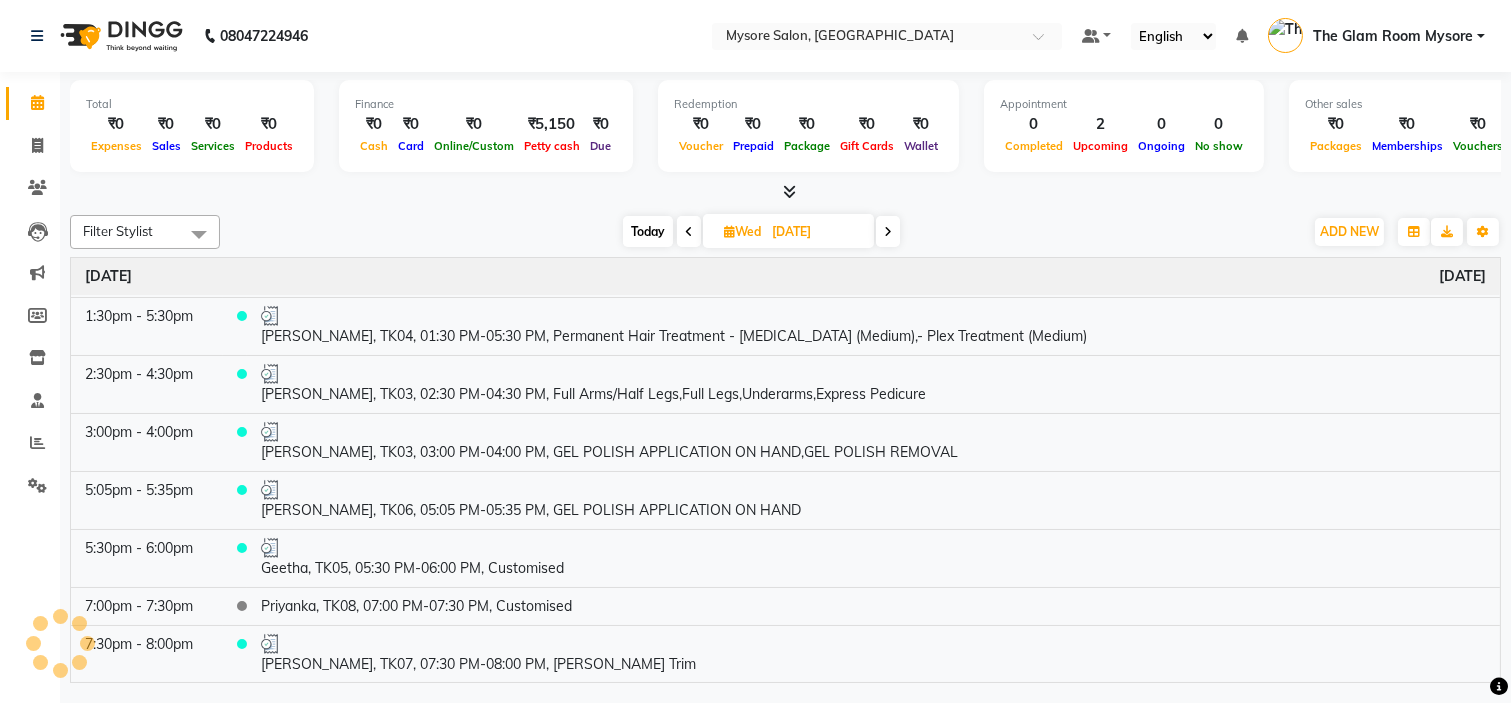 click on "Filter Stylist Select All Ankita Arti Ashwini Ayaan DR. Apurva Fatma Jayshree Lakshmi Paul Ruhul alom Shangnimwon Steve Sumaiya Banu Sumit Teja Tezz The Glam Room Mysore Today  Wed 09-07-2025 Toggle Dropdown Add Appointment Add Invoice Add Expense Add Attendance Add Client Add Transaction Toggle Dropdown Add Appointment Add Invoice Add Expense Add Attendance Add Client ADD NEW Toggle Dropdown Add Appointment Add Invoice Add Expense Add Attendance Add Client Add Transaction Filter Stylist Select All Ankita Arti Ashwini Ayaan DR. Apurva Fatma Jayshree Lakshmi Paul Ruhul alom Shangnimwon Steve Sumaiya Banu Sumit Teja Tezz The Glam Room Mysore Group By  Staff View   Room View  View as Vertical  Vertical - Week View  Horizontal  Horizontal - Week View  List  Toggle Dropdown Calendar Settings Manage Tags   Arrange Stylists   Reset Stylists  Full Screen Appointment Form Zoom 100% Time Event Wednesday July 9, 2025 12:00pm - 12:20pm     Nayana, TK02, 12:00 PM-12:20 PM, FULL FACE  1:00pm - 3:00pm    1:30pm - 5:30pm" 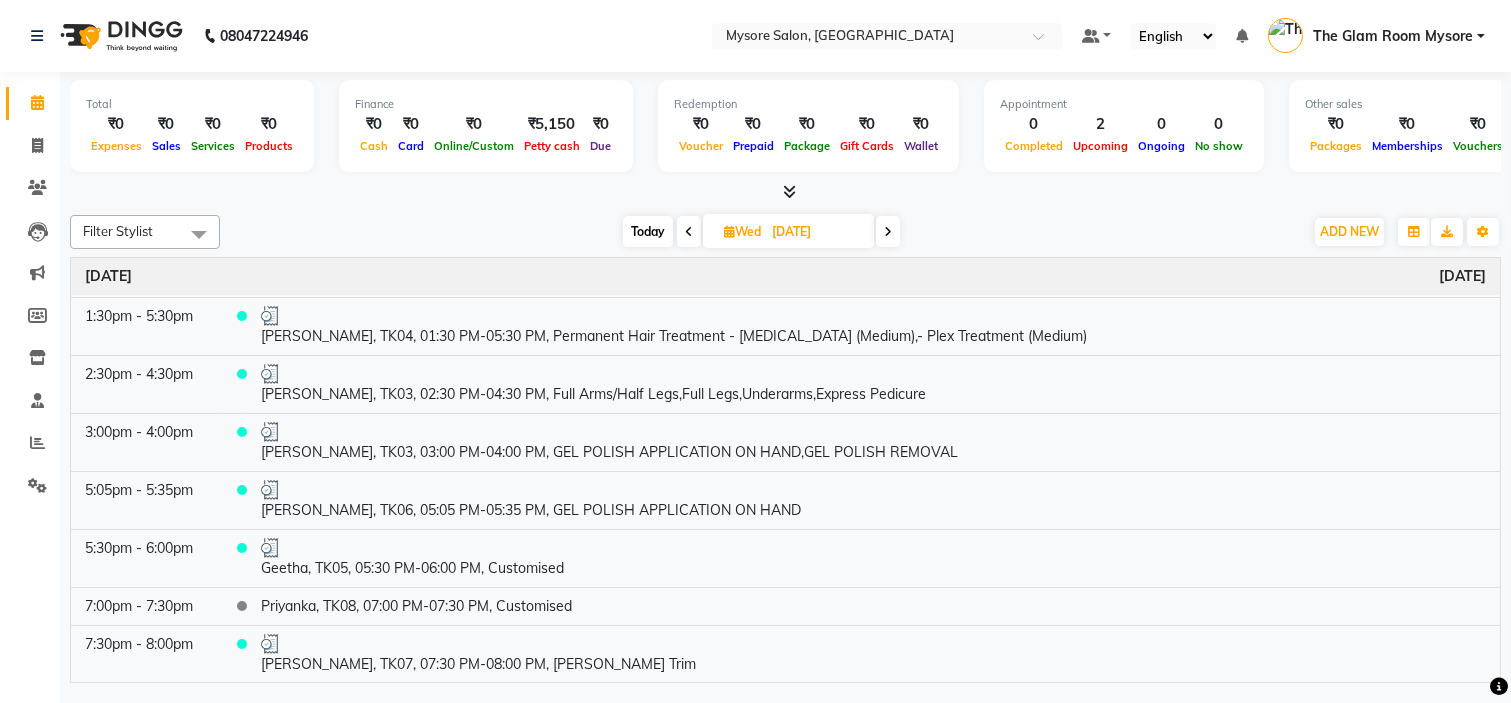click on "Today" at bounding box center [648, 231] 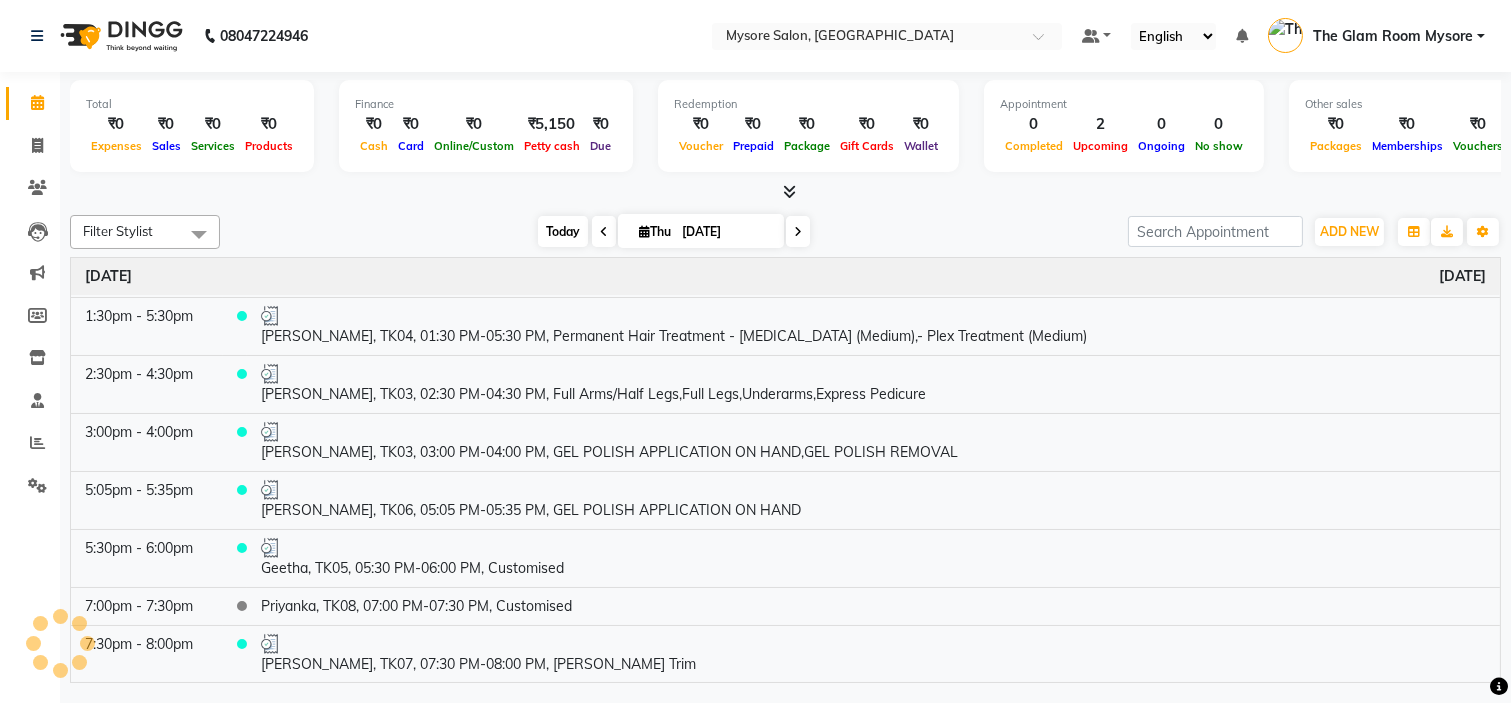 scroll, scrollTop: 0, scrollLeft: 0, axis: both 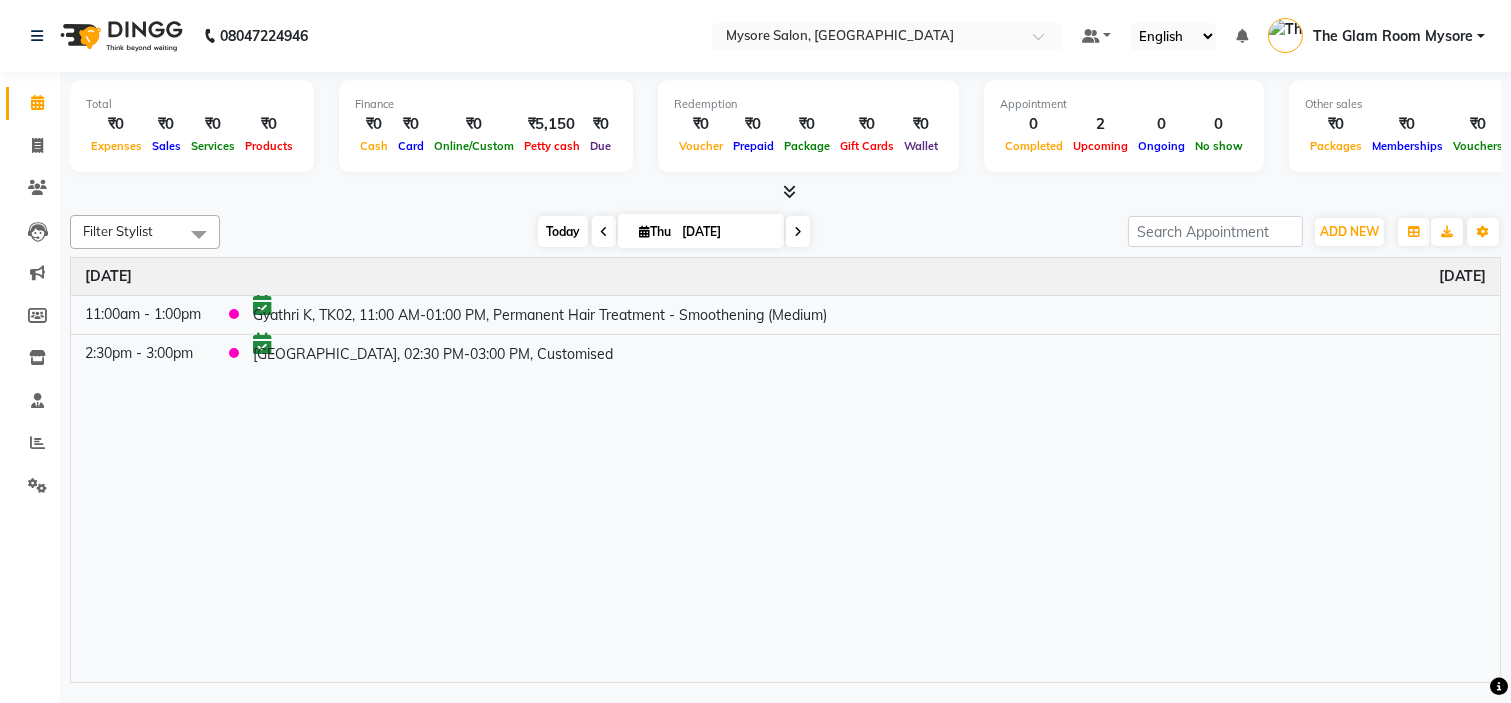 click on "Today" at bounding box center [563, 231] 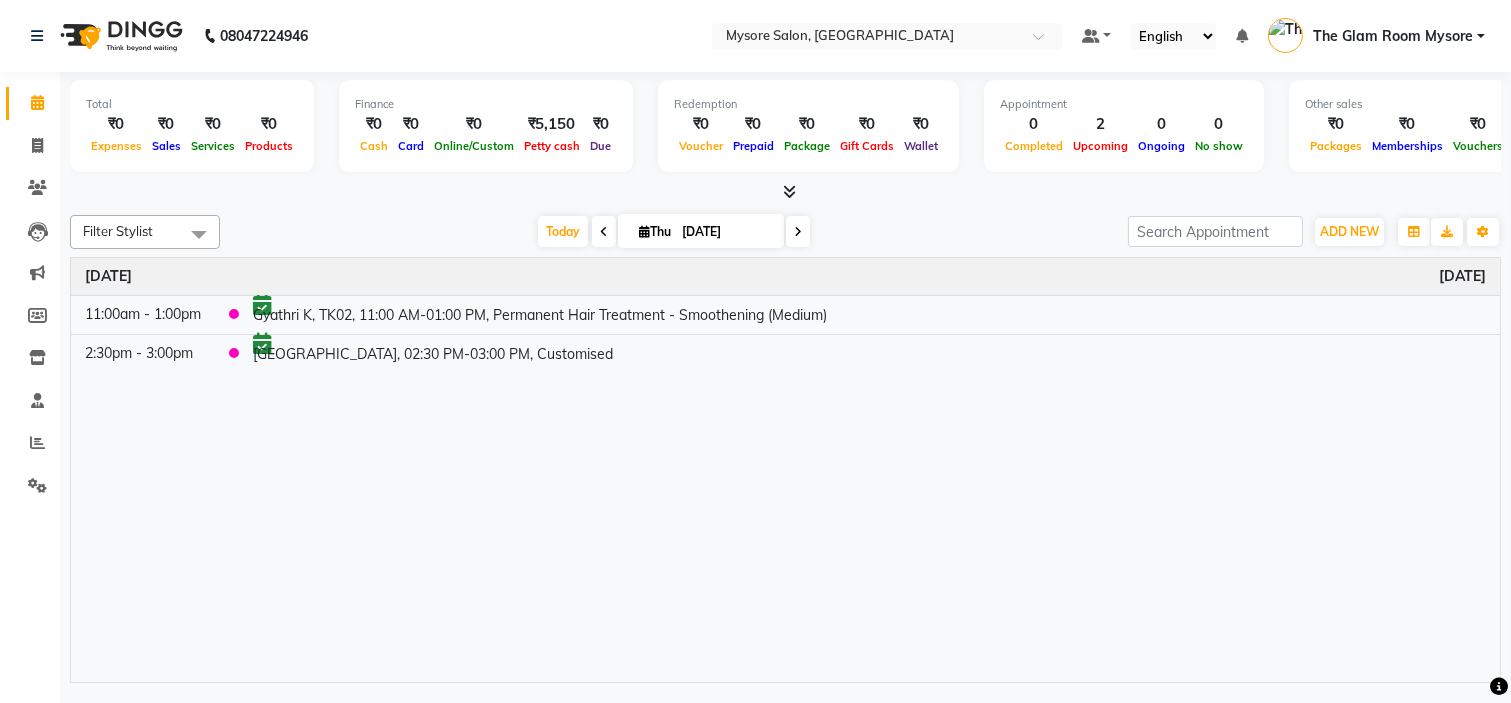 click at bounding box center [785, 192] 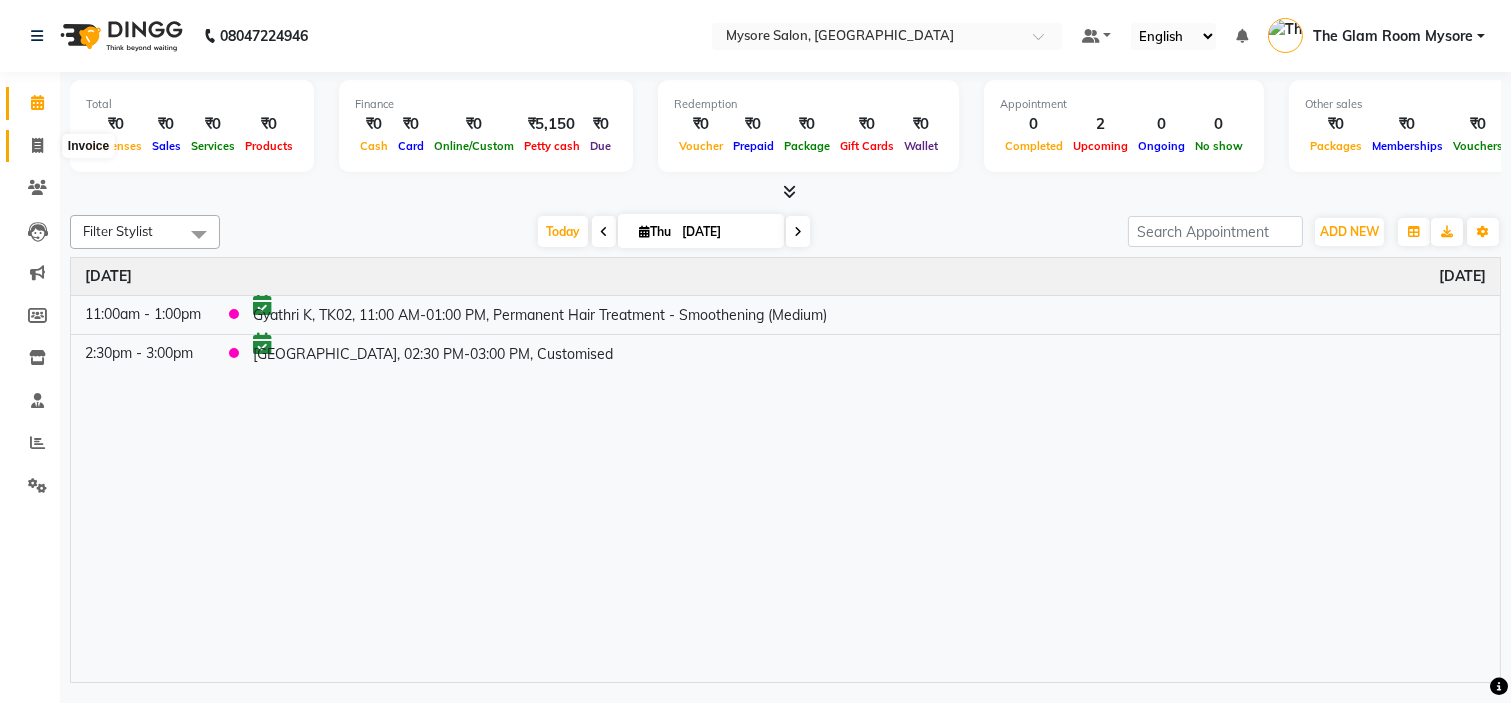 click 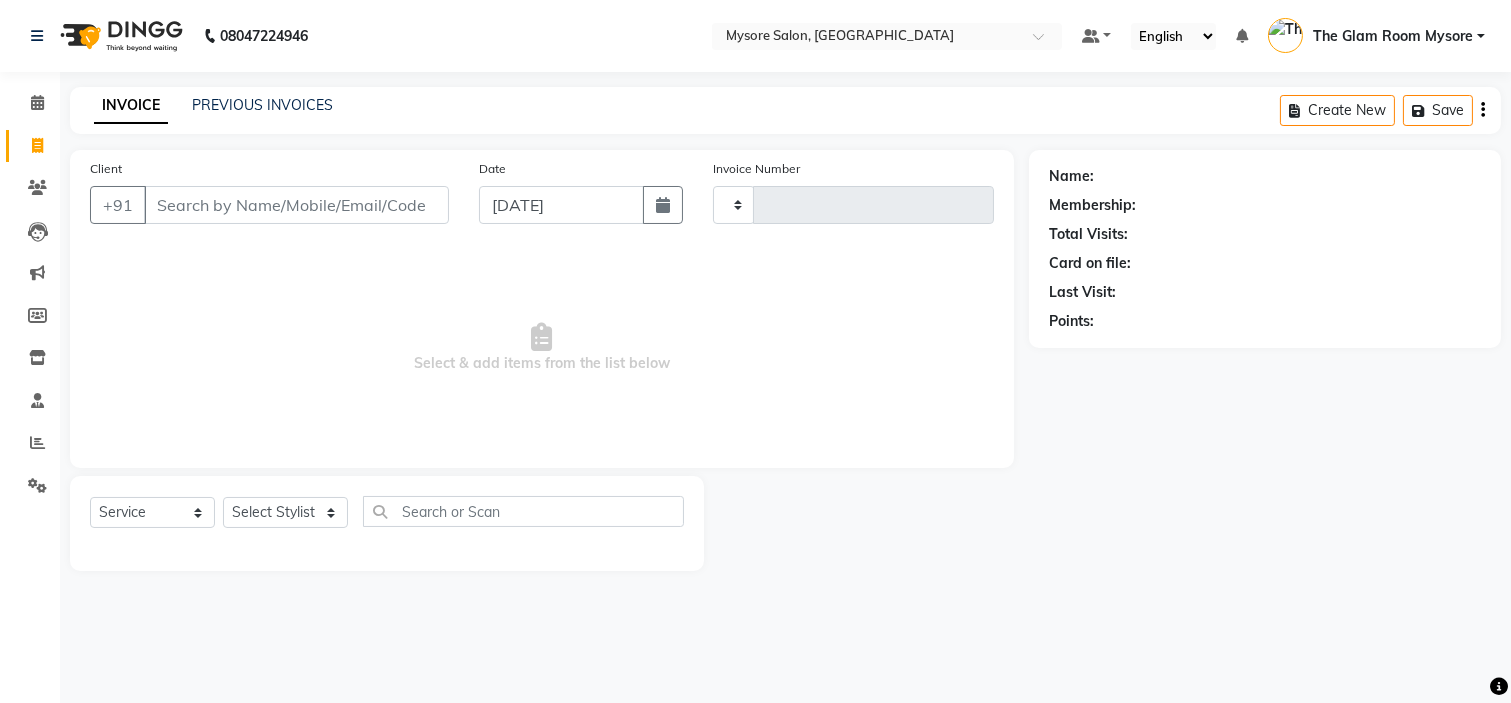type on "0752" 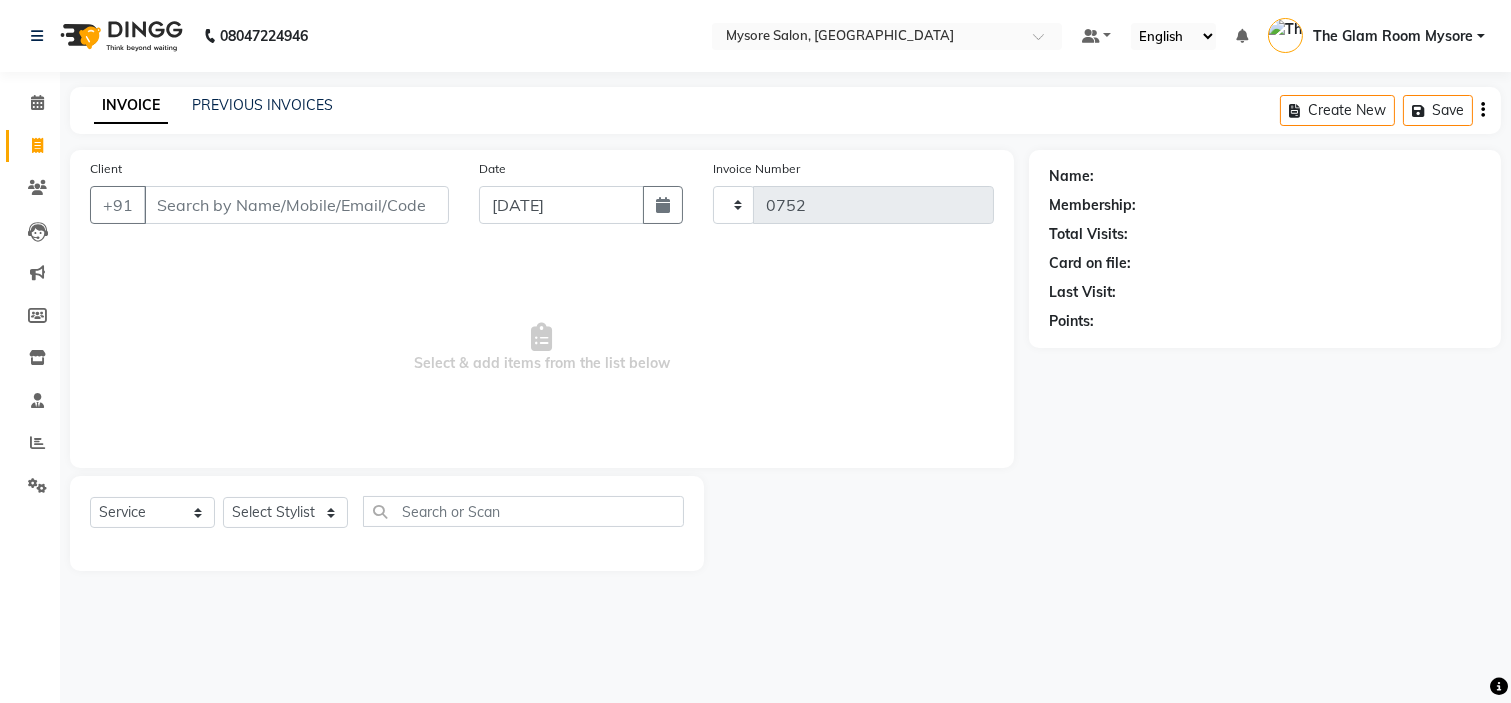 select on "4255" 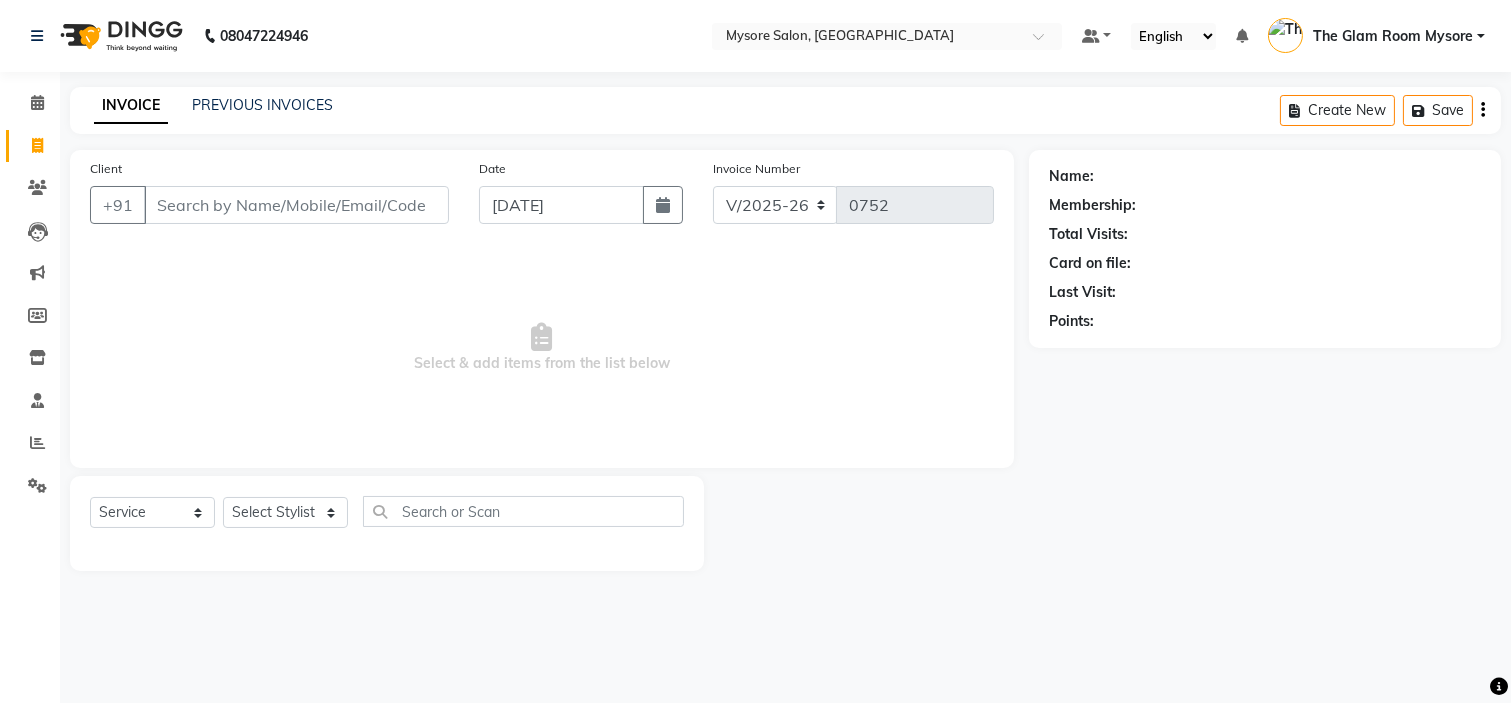 click on "Client" at bounding box center [296, 205] 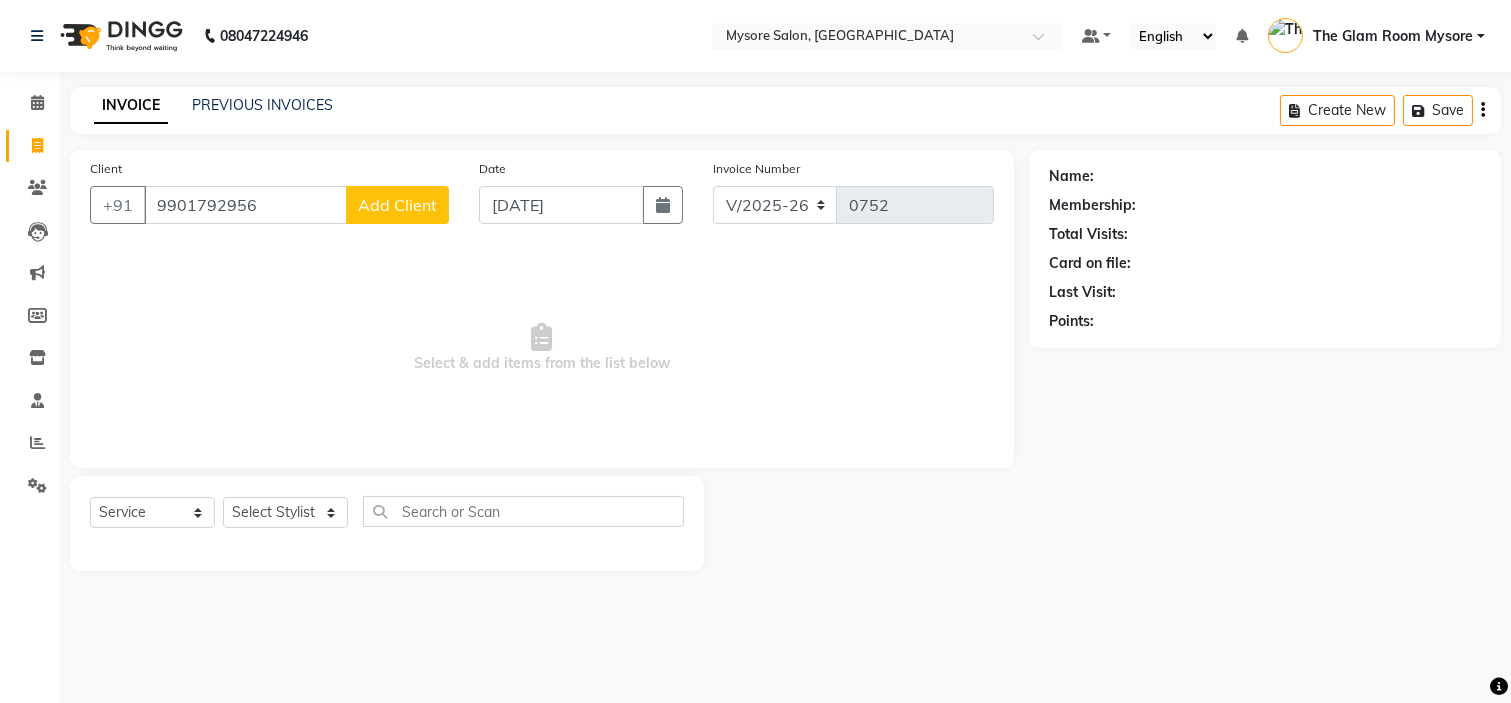 type on "9901792956" 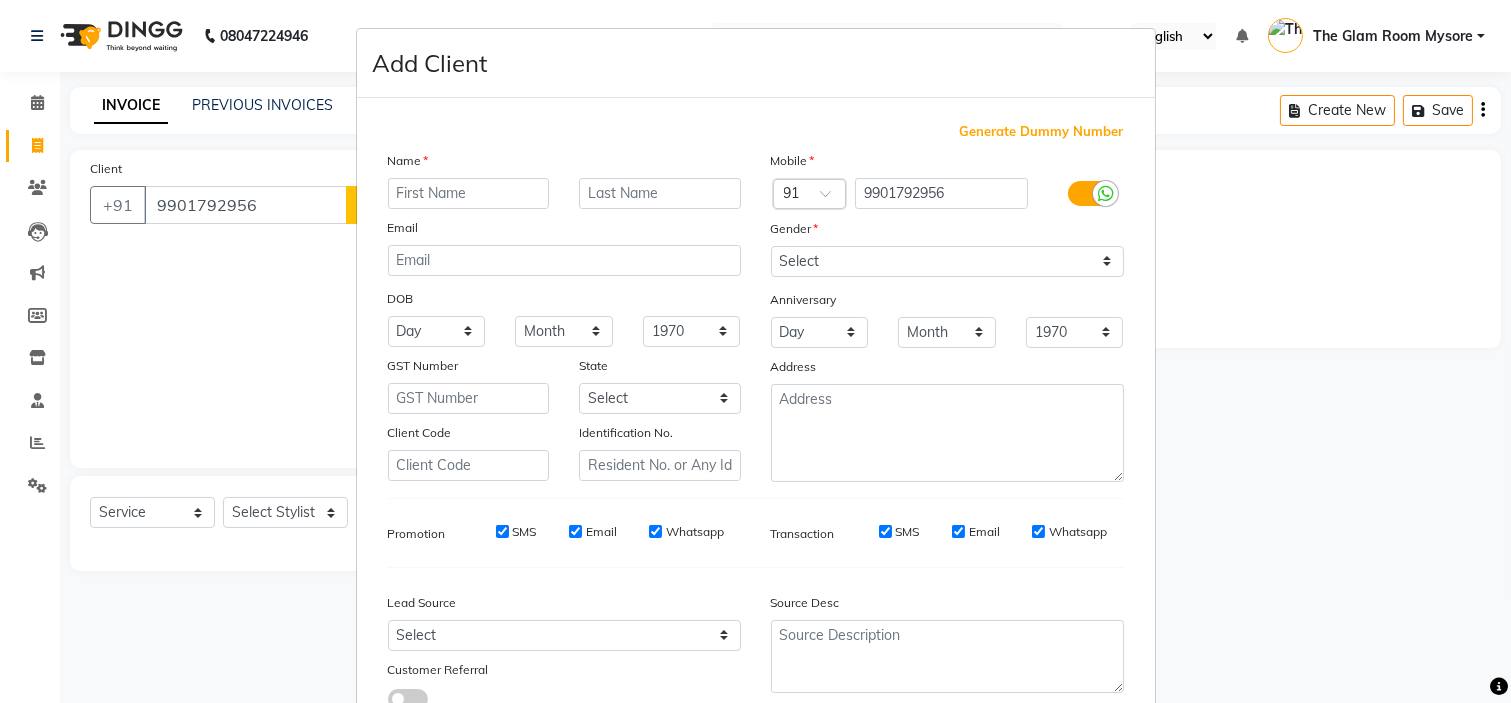 click at bounding box center [469, 193] 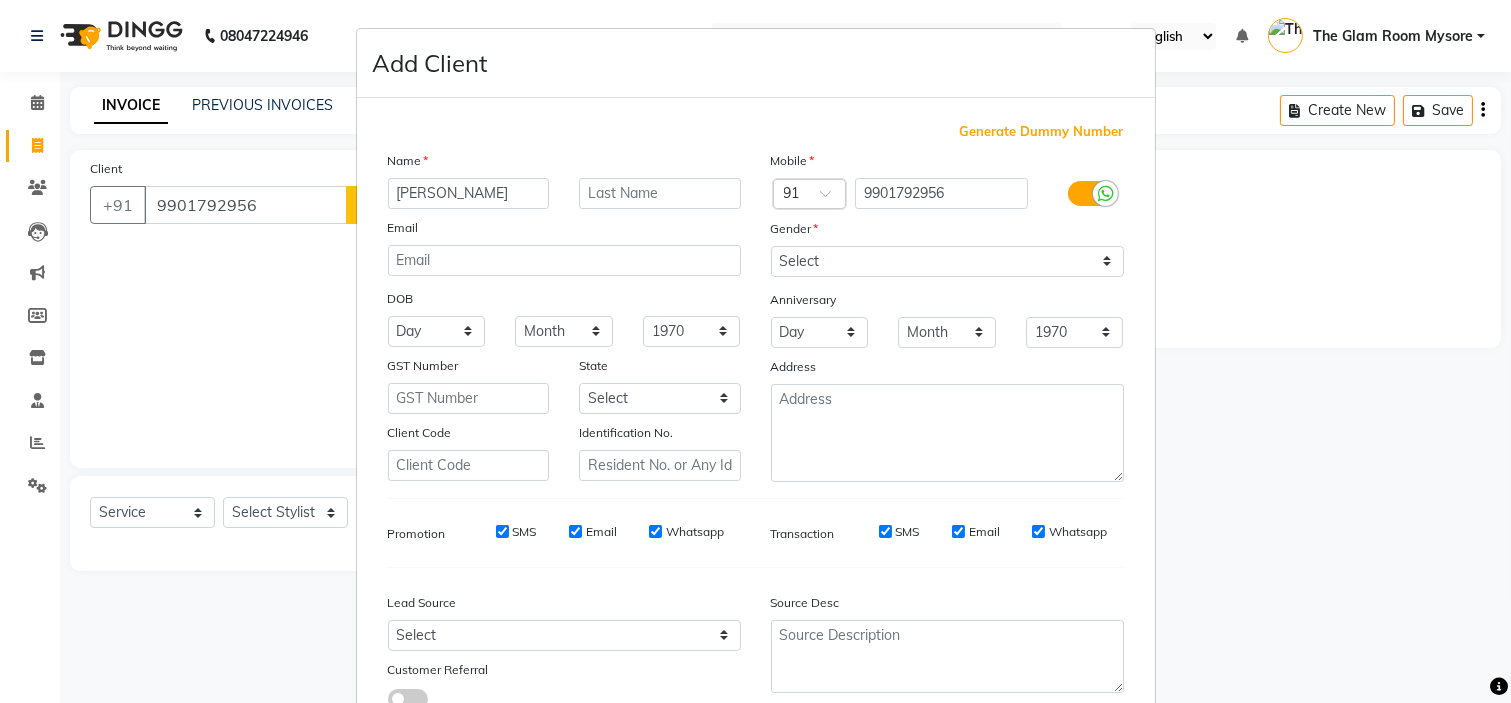 type on "Vishakha" 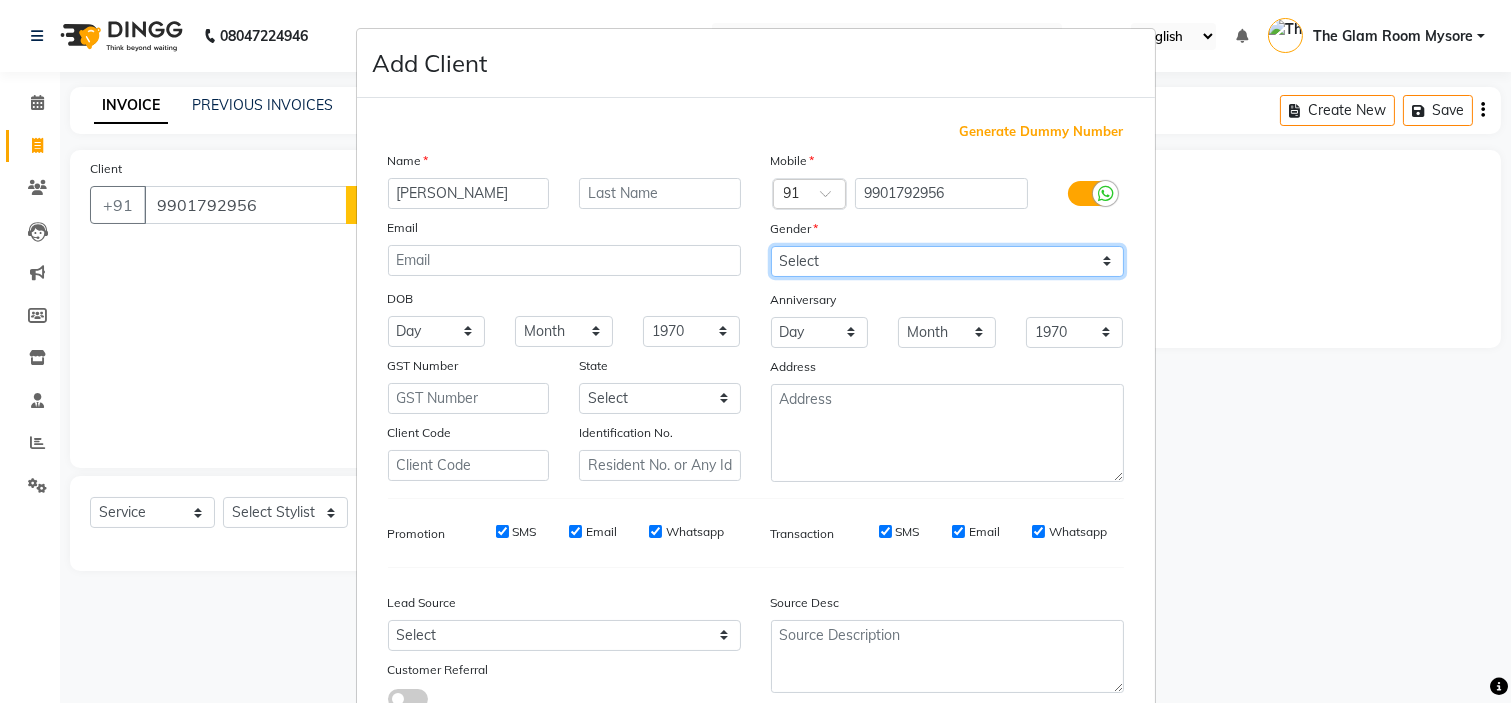 click on "Select Male Female Other Prefer Not To Say" at bounding box center [947, 261] 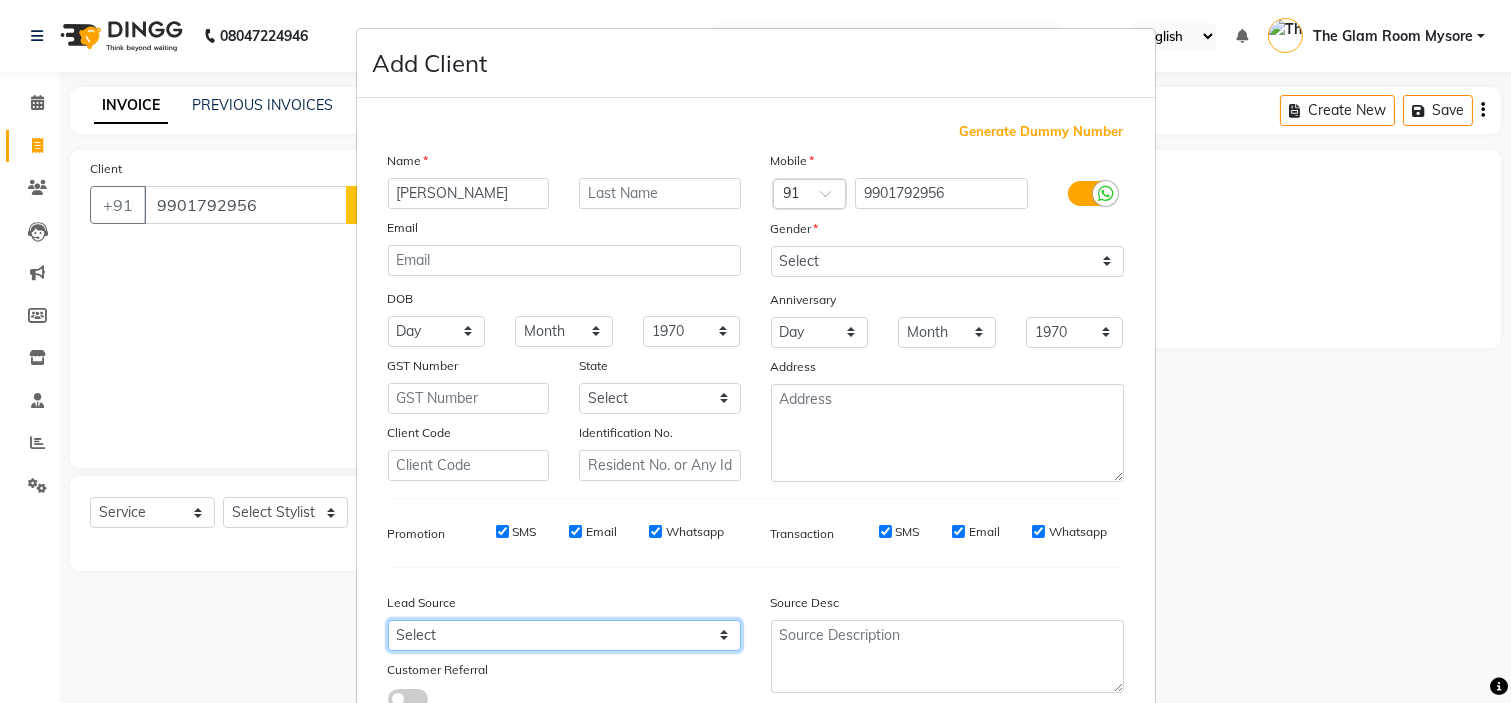 click on "Select Walk-in Referral Internet Friend Word of Mouth Advertisement Facebook JustDial Google Other Instagram  YouTube  WhatsApp" at bounding box center [564, 635] 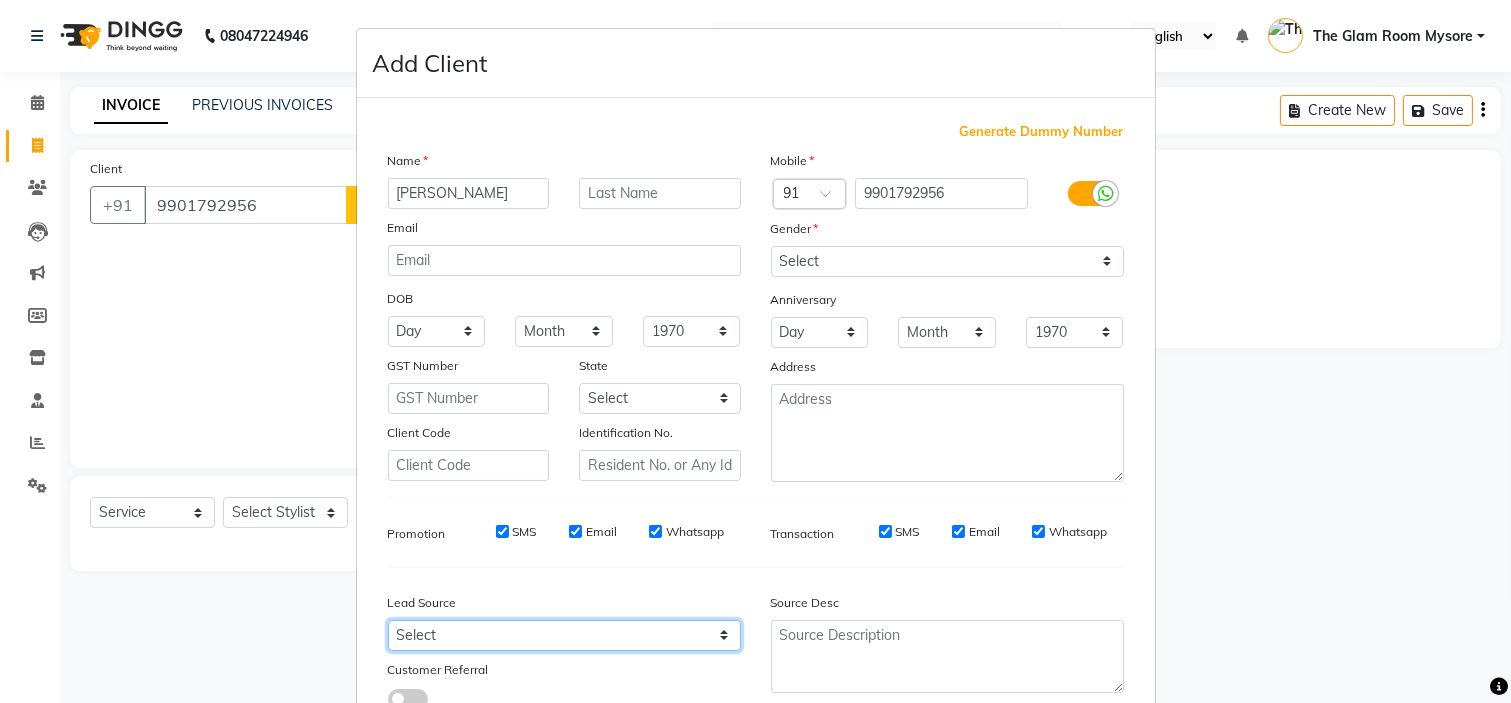 select on "40676" 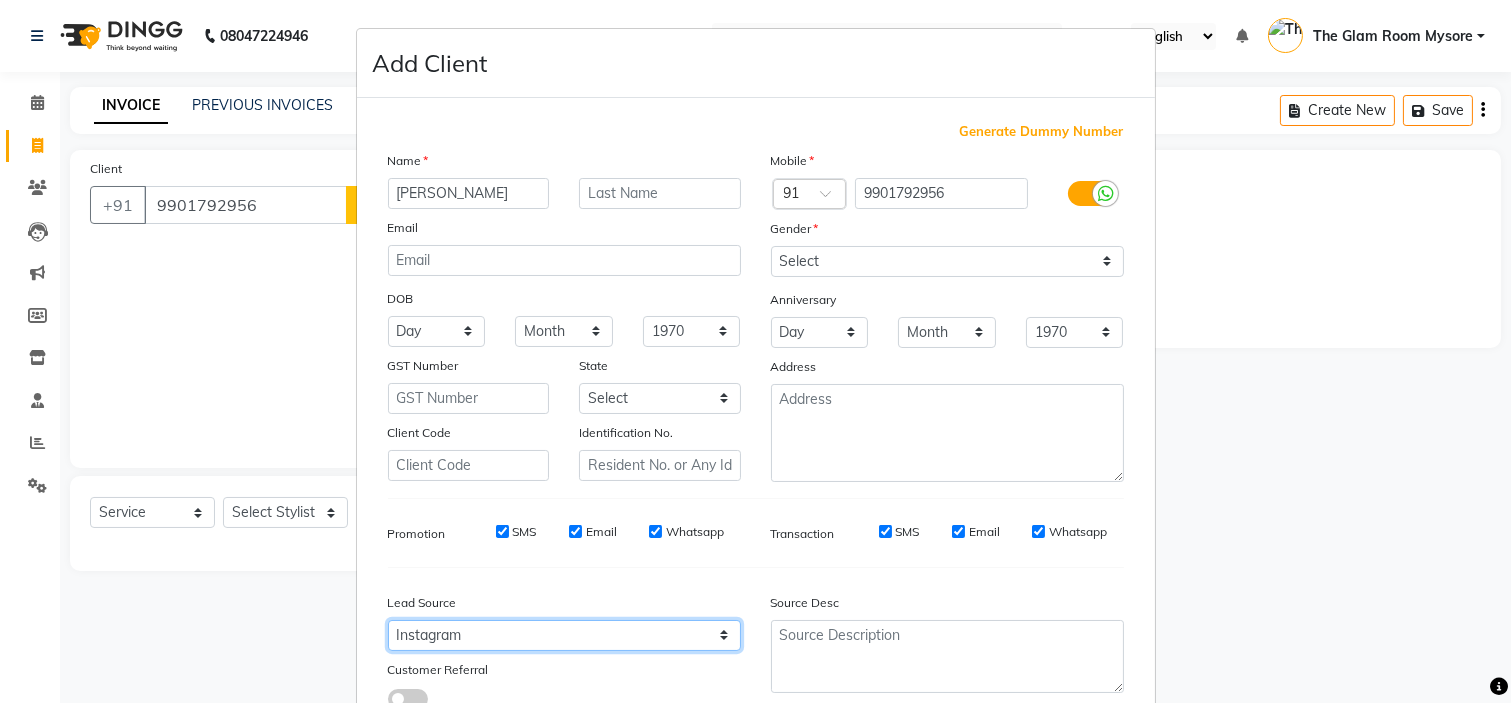 click on "Select Walk-in Referral Internet Friend Word of Mouth Advertisement Facebook JustDial Google Other Instagram  YouTube  WhatsApp" at bounding box center (564, 635) 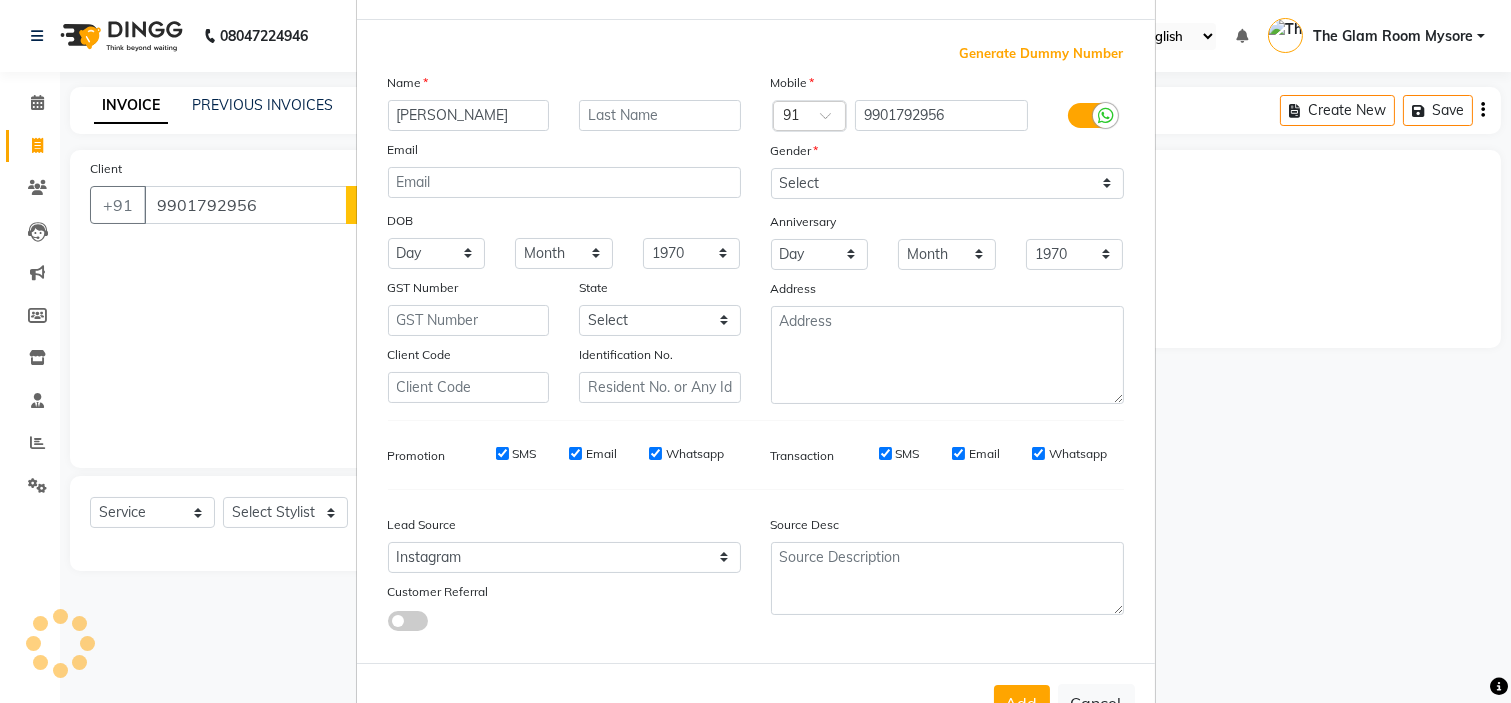 scroll, scrollTop: 147, scrollLeft: 0, axis: vertical 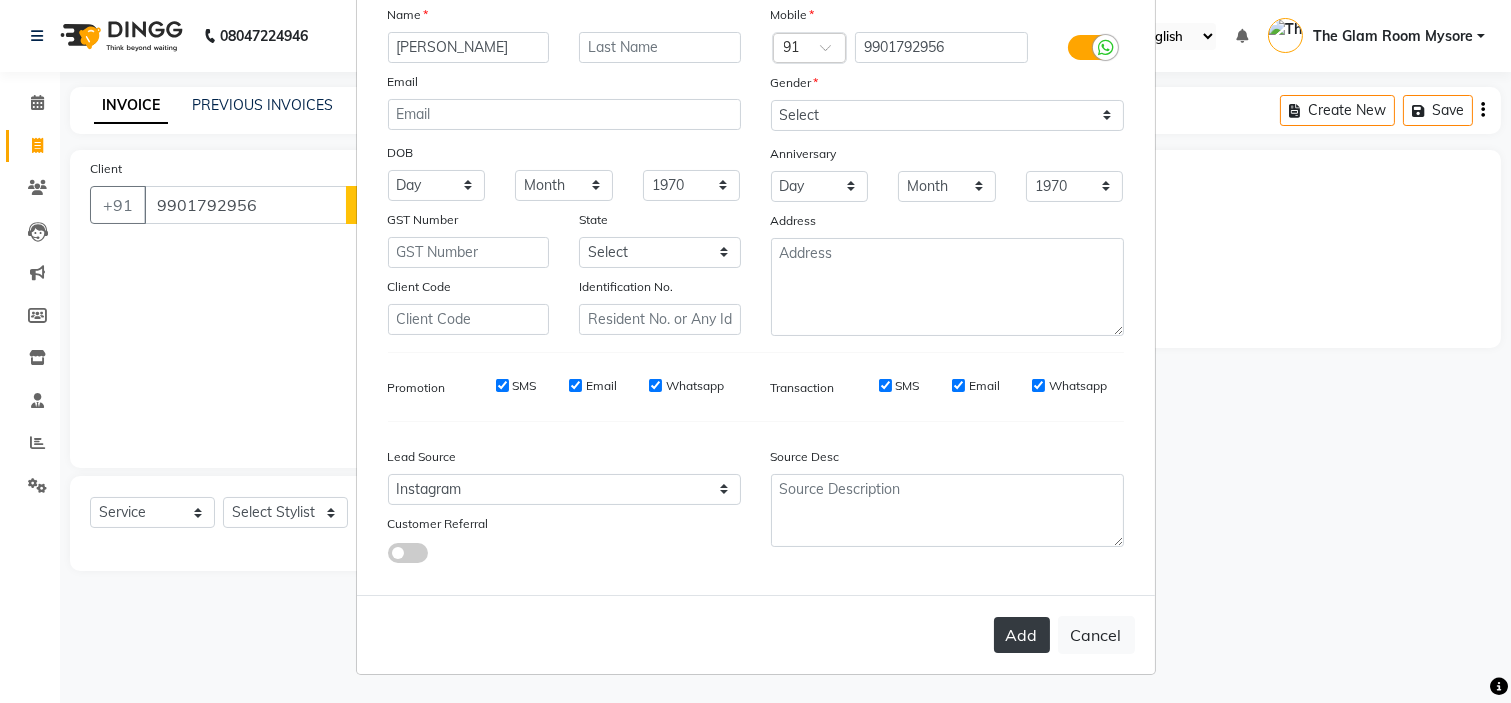 click on "Add" at bounding box center (1022, 635) 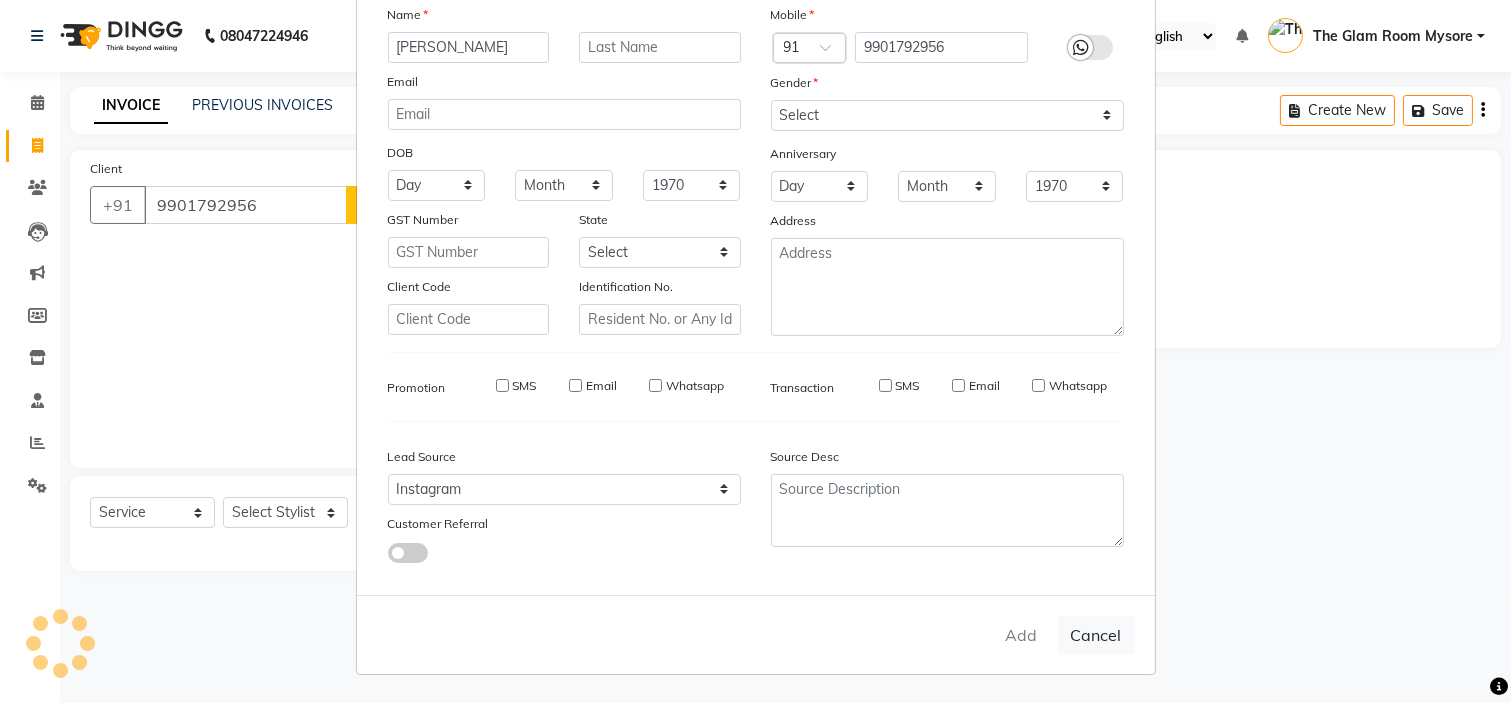 type 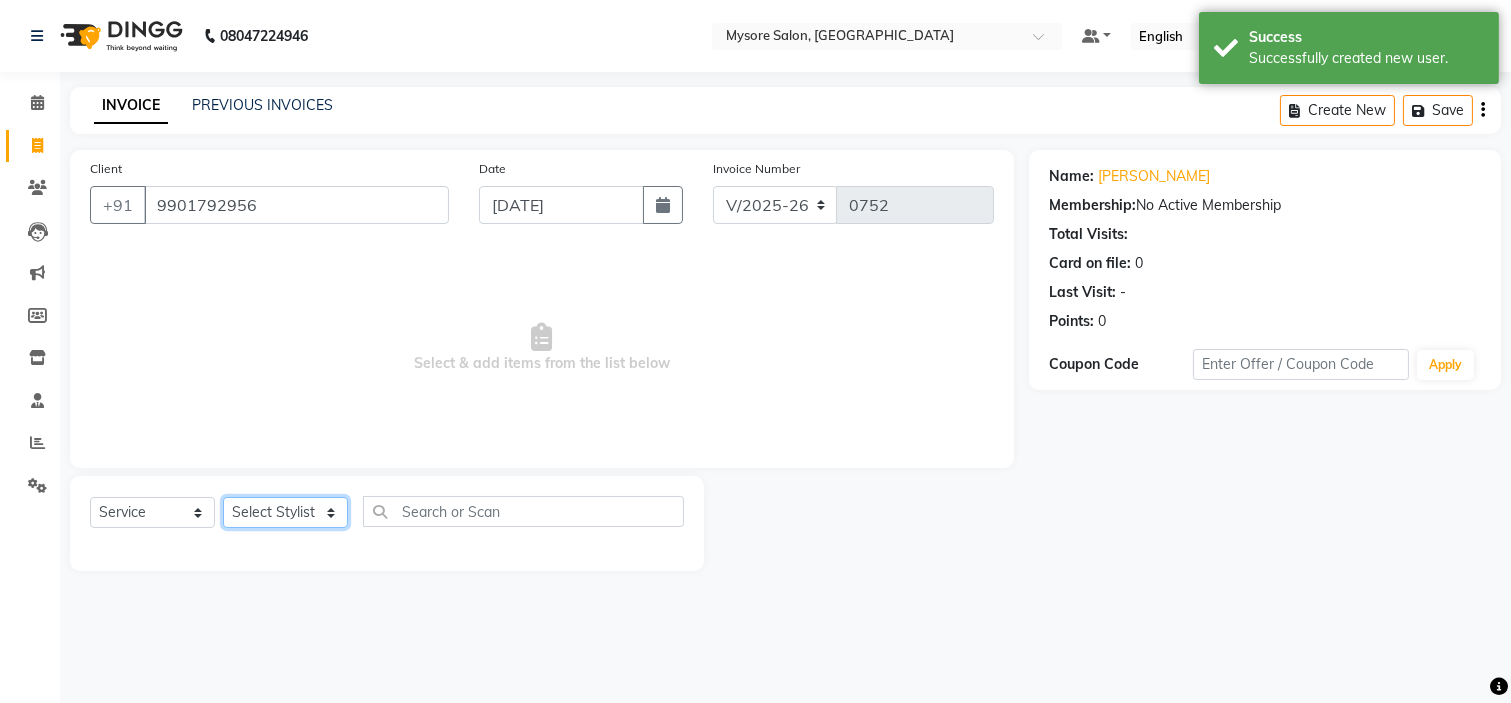 click on "Select Stylist Ankita Arti Ashwini Ayaan DR. Apurva Fatma Jayshree Lakshmi Paul Ruhul alom Shangnimwon Steve Sumaiya Banu Sumit Teja Tezz The Glam Room Mysore" 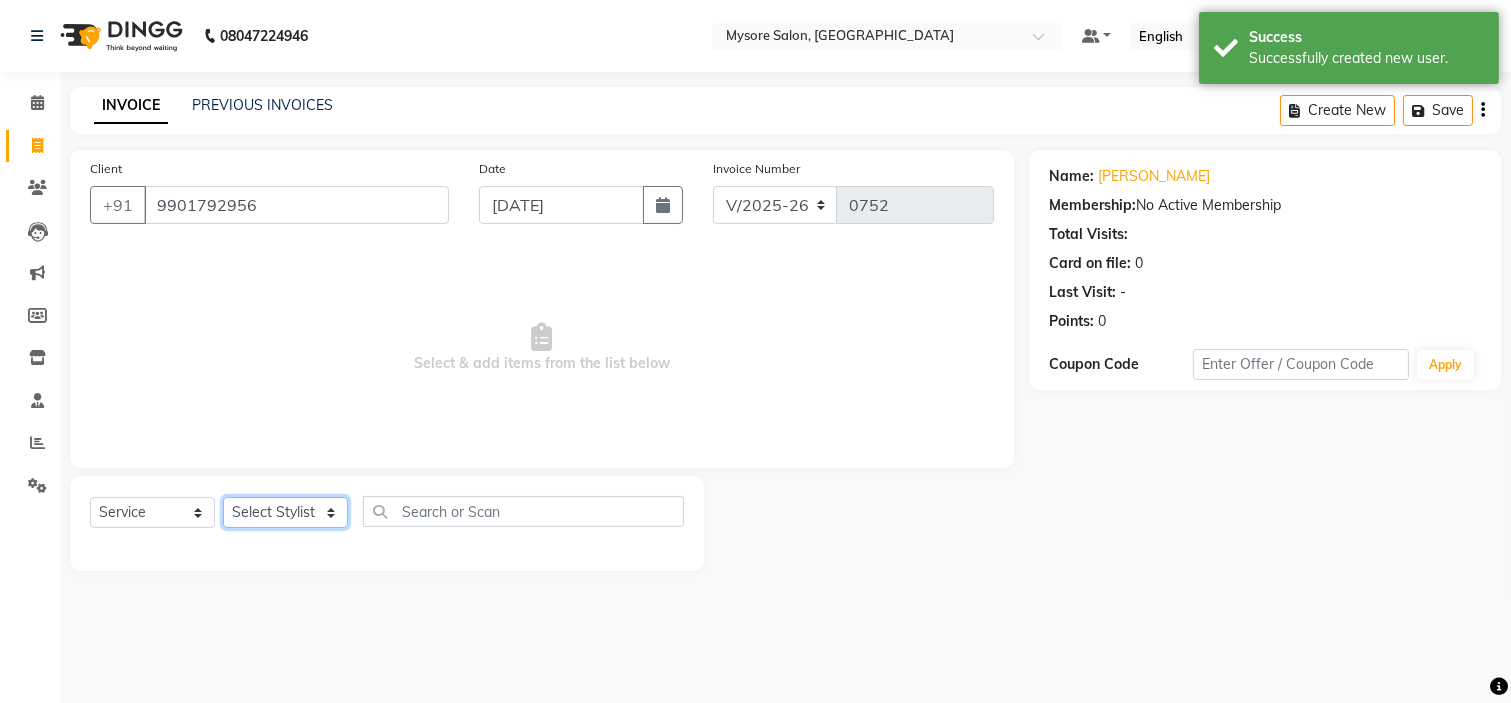 select on "84295" 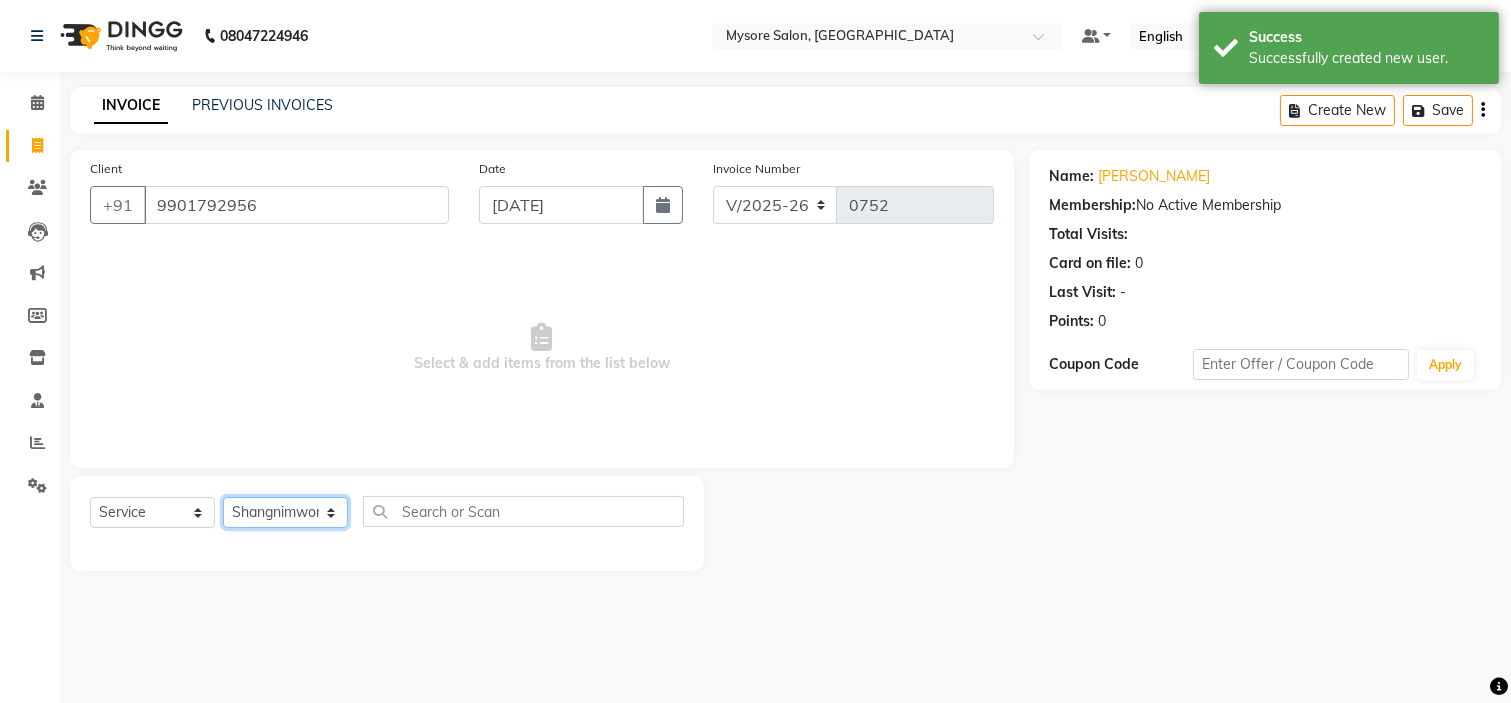 click on "Select Stylist Ankita Arti Ashwini Ayaan DR. Apurva Fatma Jayshree Lakshmi Paul Ruhul alom Shangnimwon Steve Sumaiya Banu Sumit Teja Tezz The Glam Room Mysore" 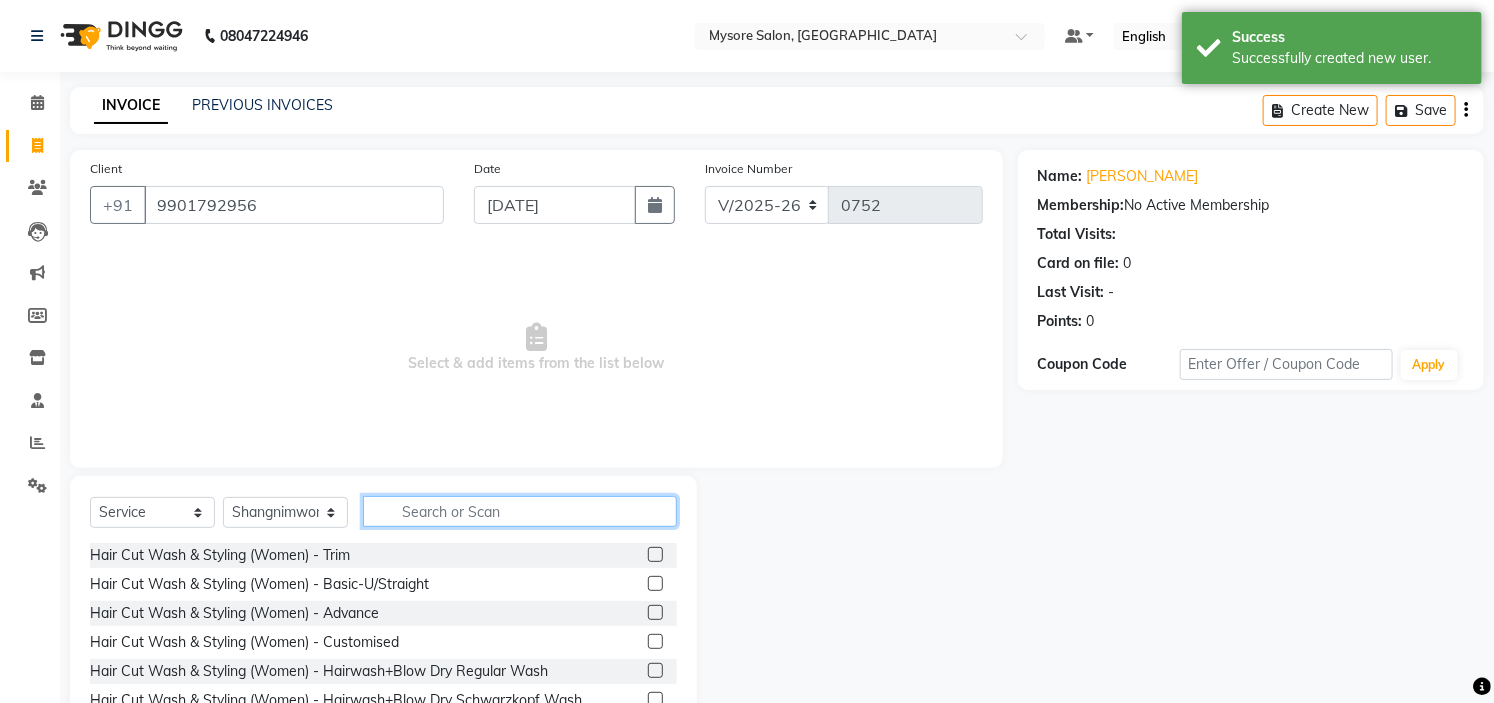 click 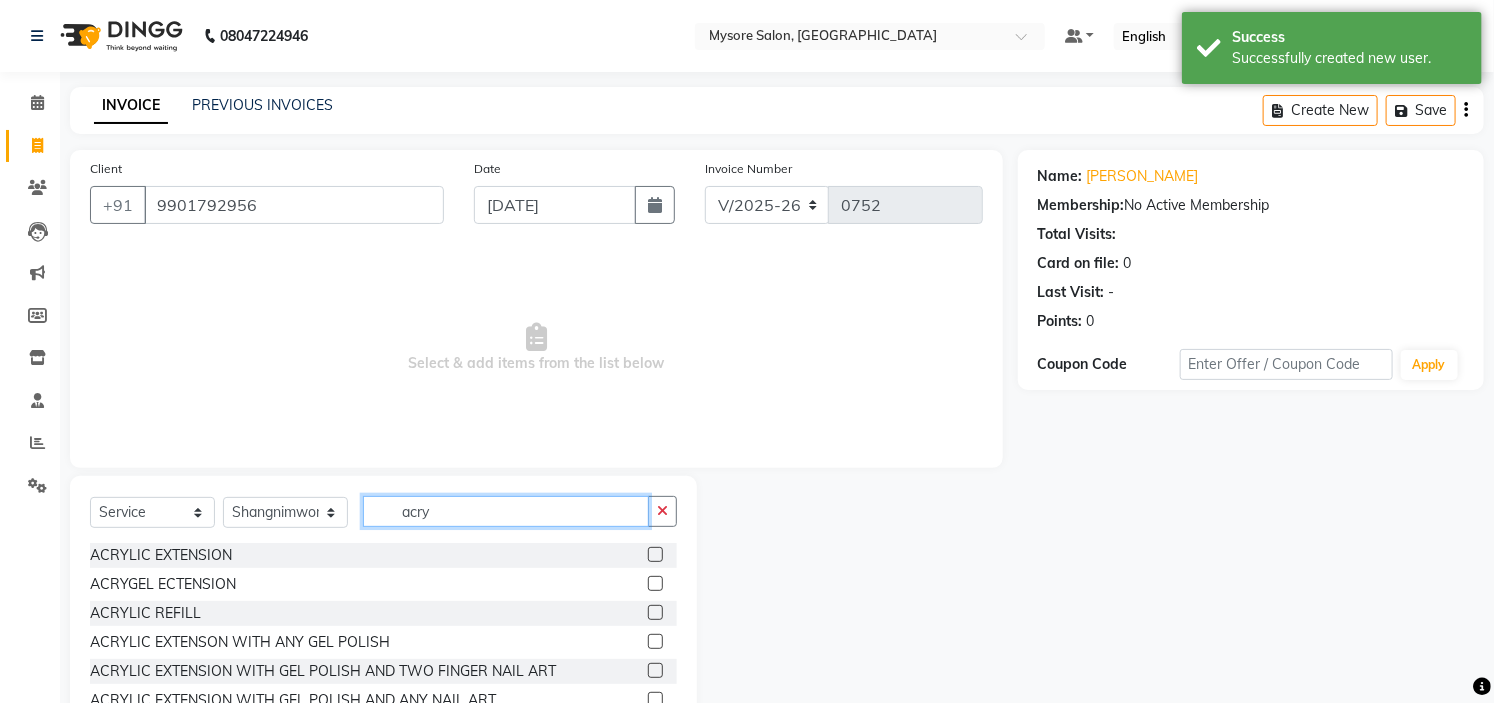 type on "acry" 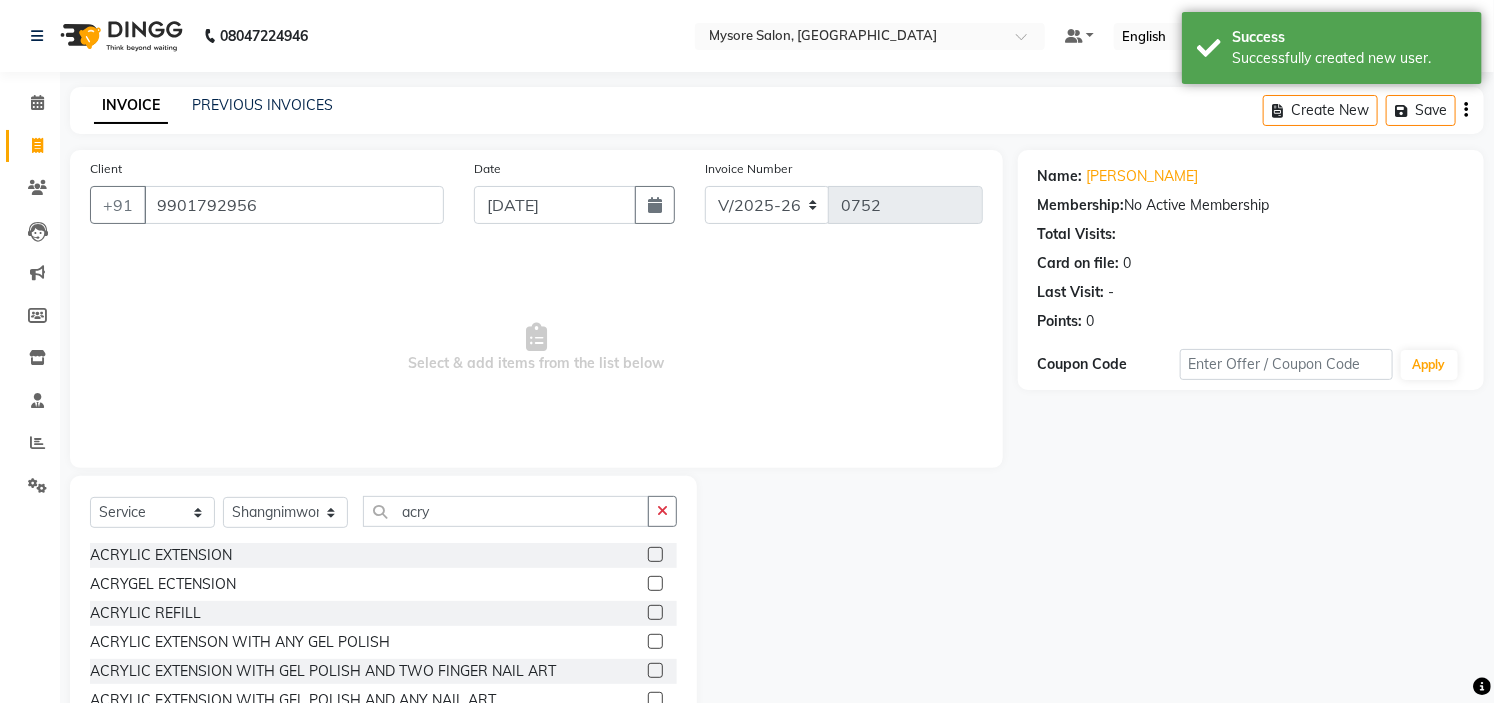click 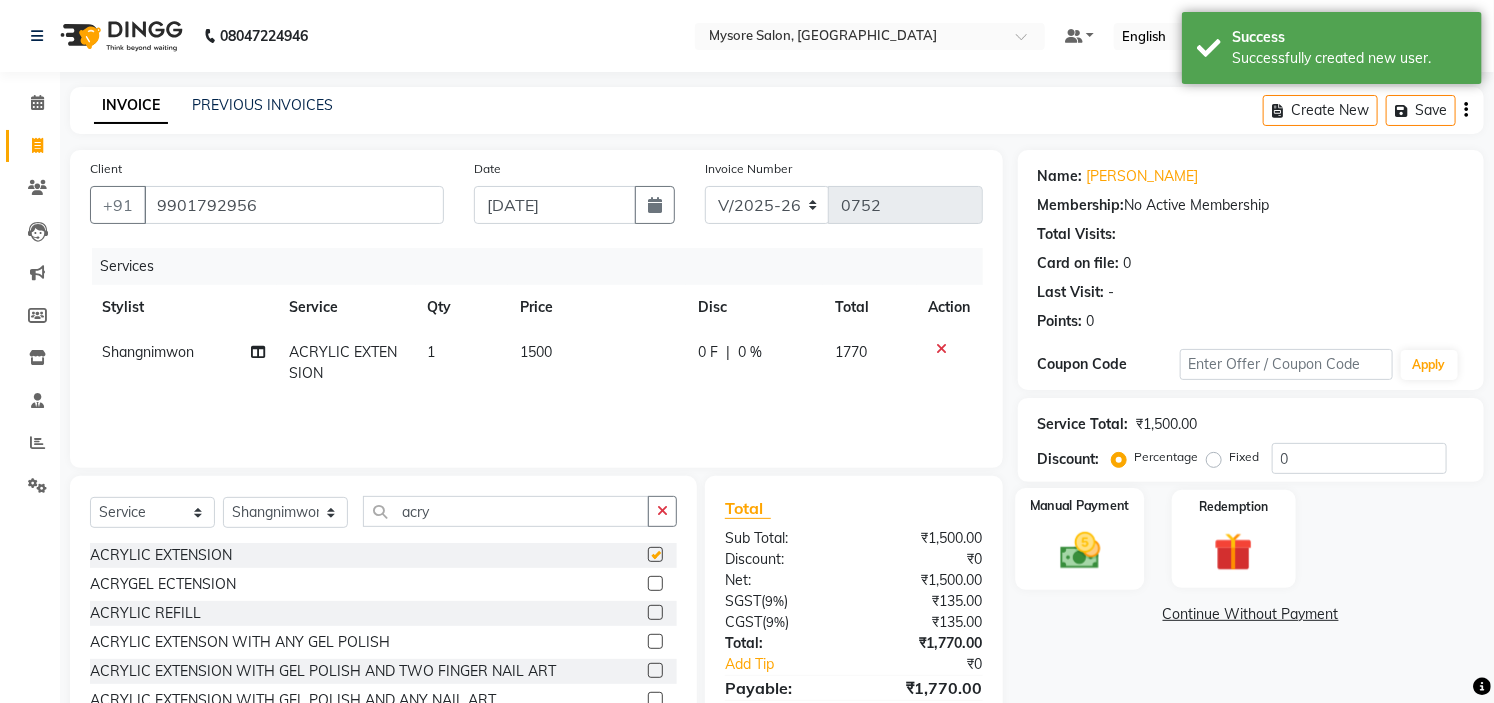 checkbox on "false" 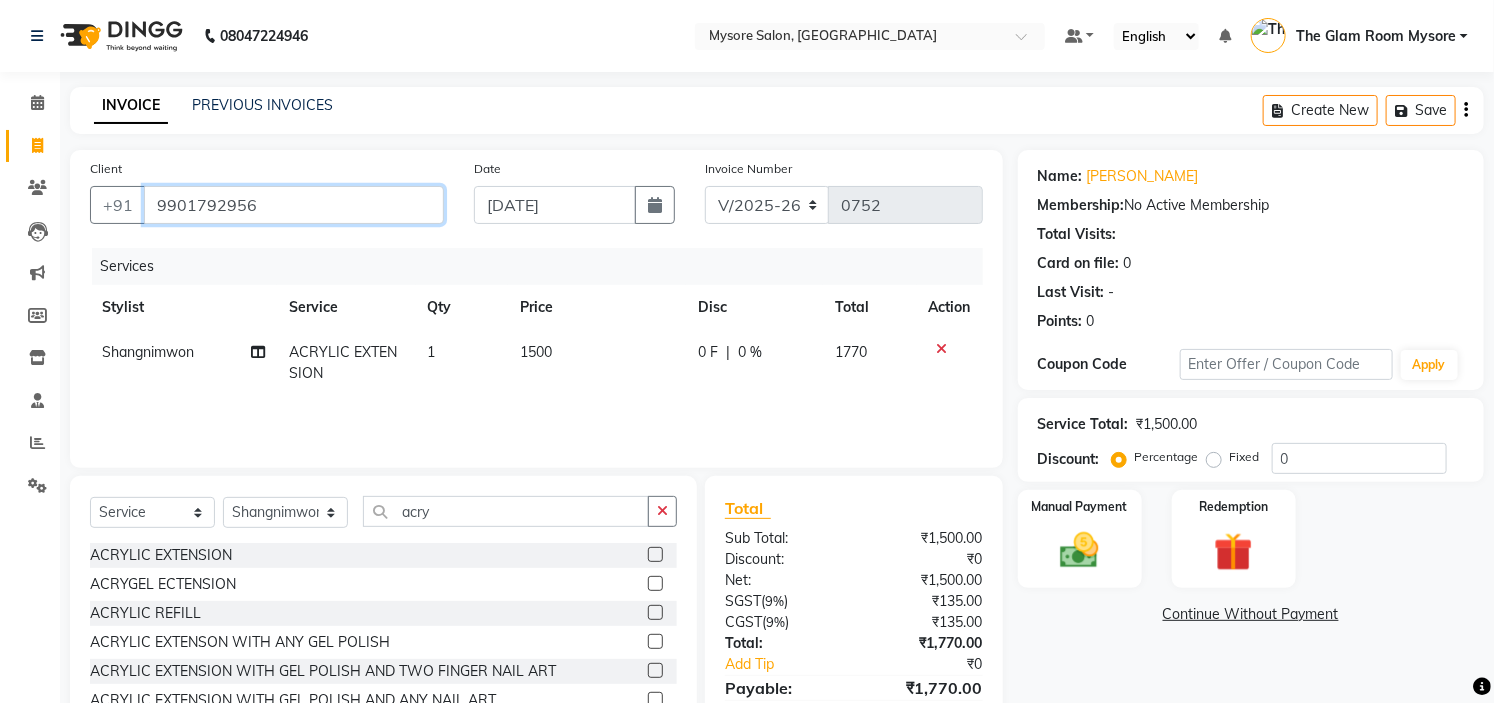 click on "9901792956" at bounding box center (294, 205) 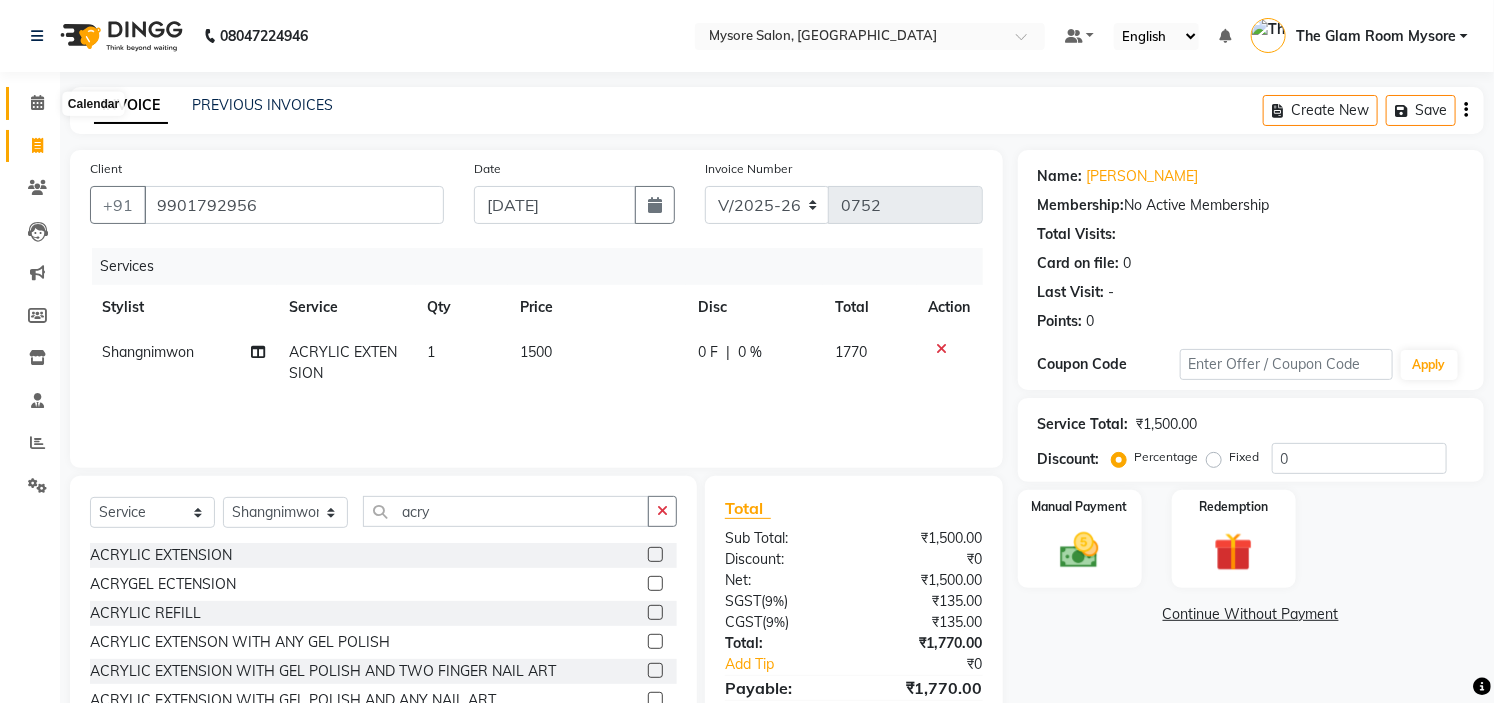 click 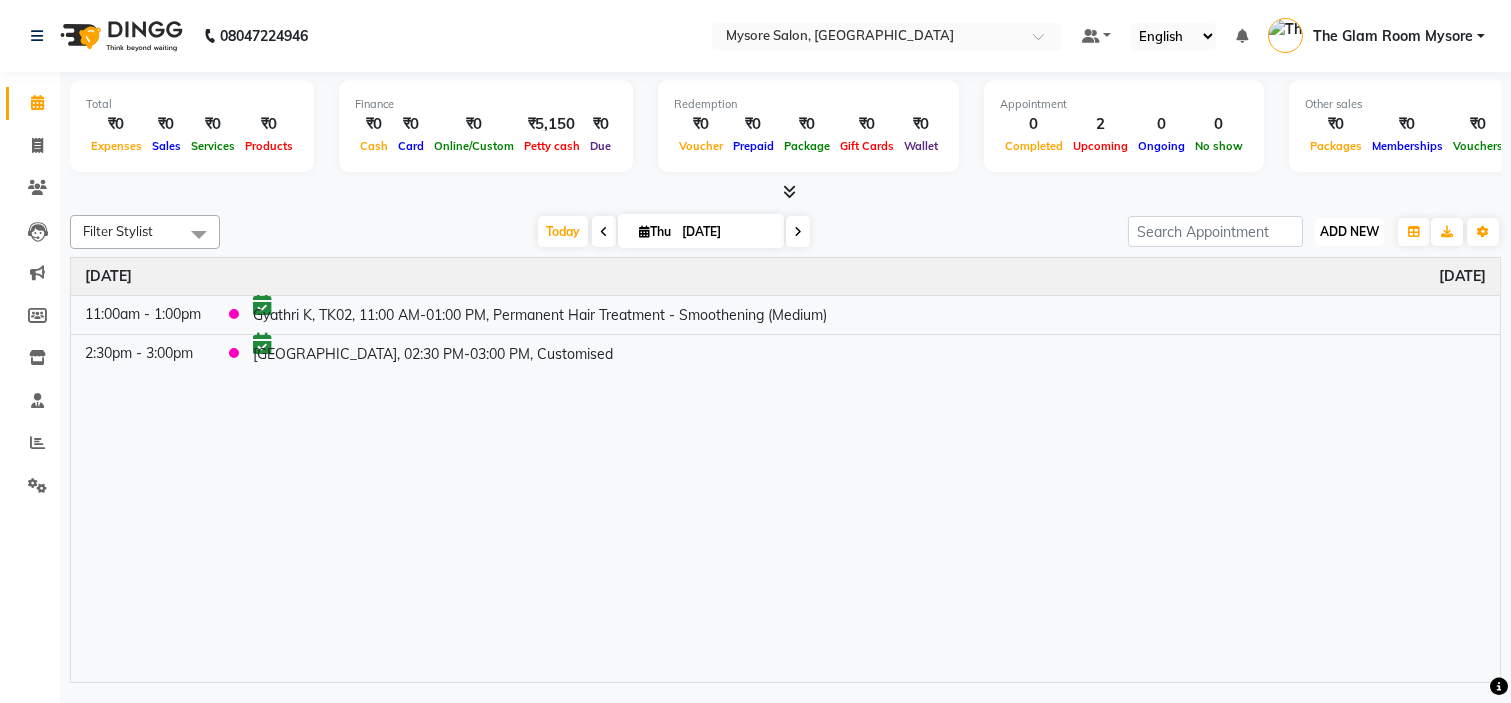 click on "ADD NEW" at bounding box center [1349, 231] 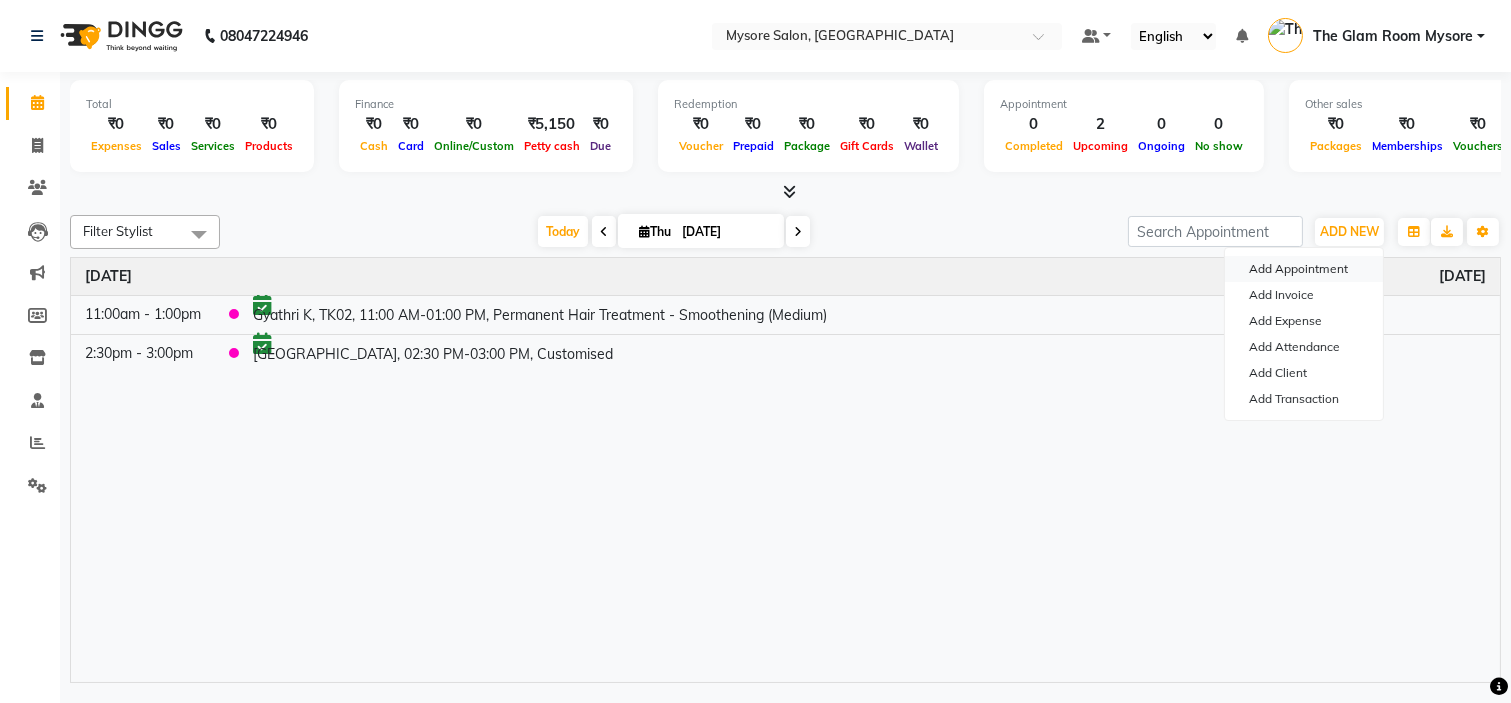 click on "Add Appointment" at bounding box center [1304, 269] 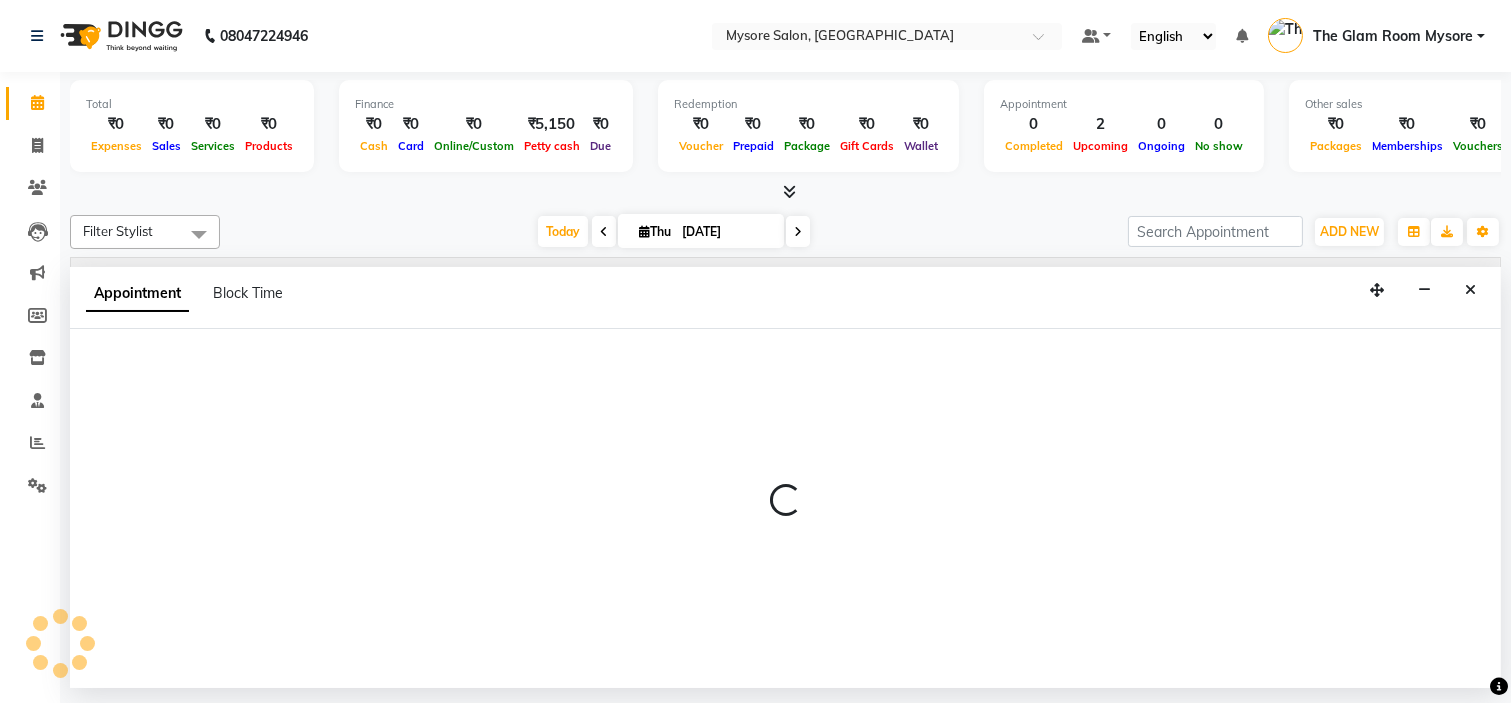 select on "540" 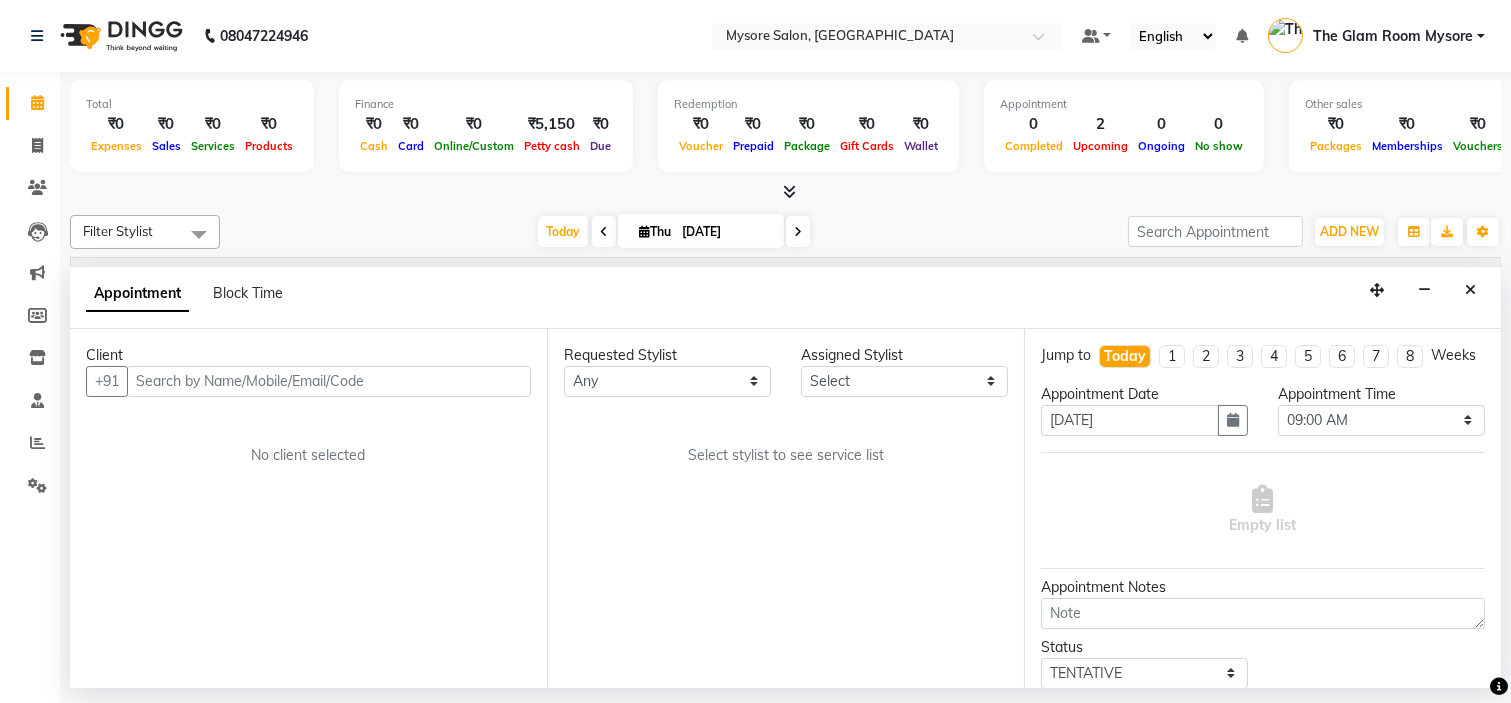 click at bounding box center [329, 381] 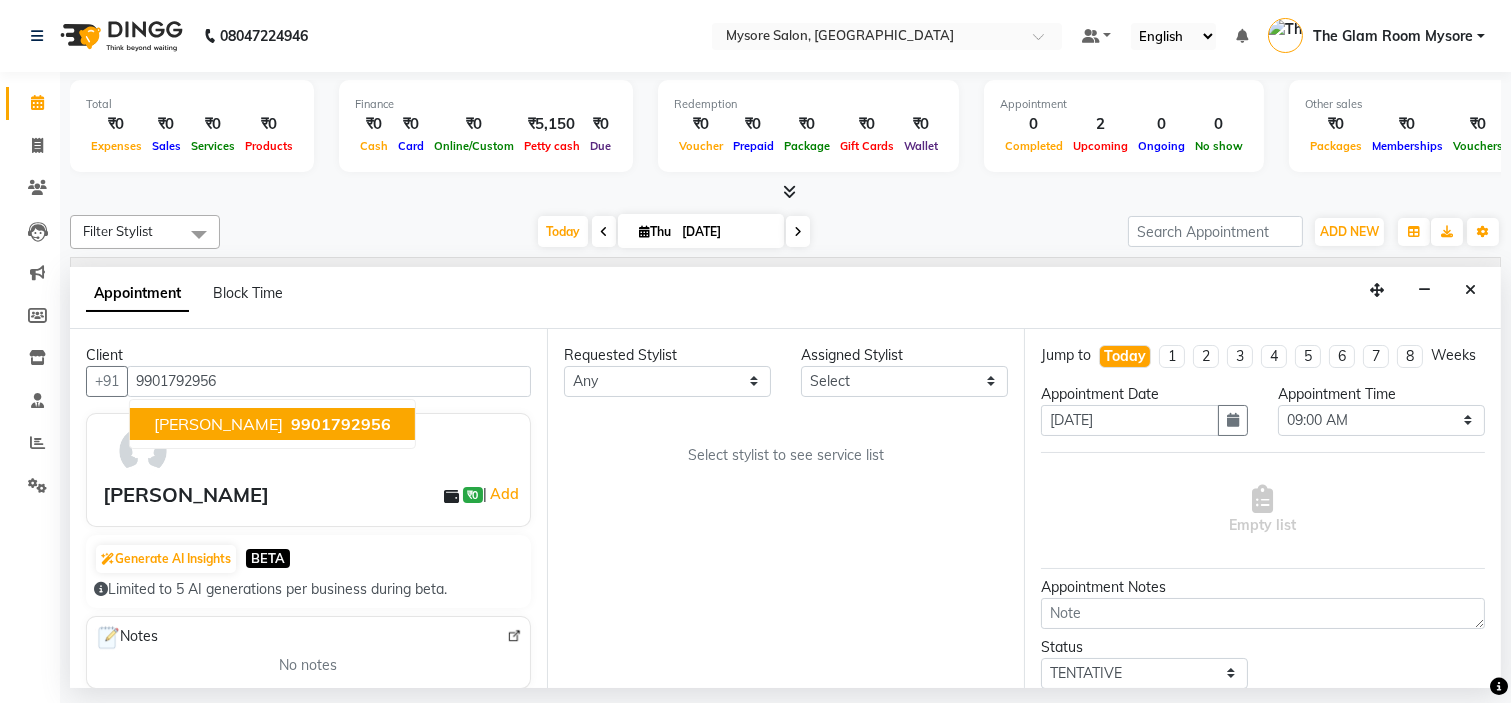 click on "9901792956" at bounding box center (341, 424) 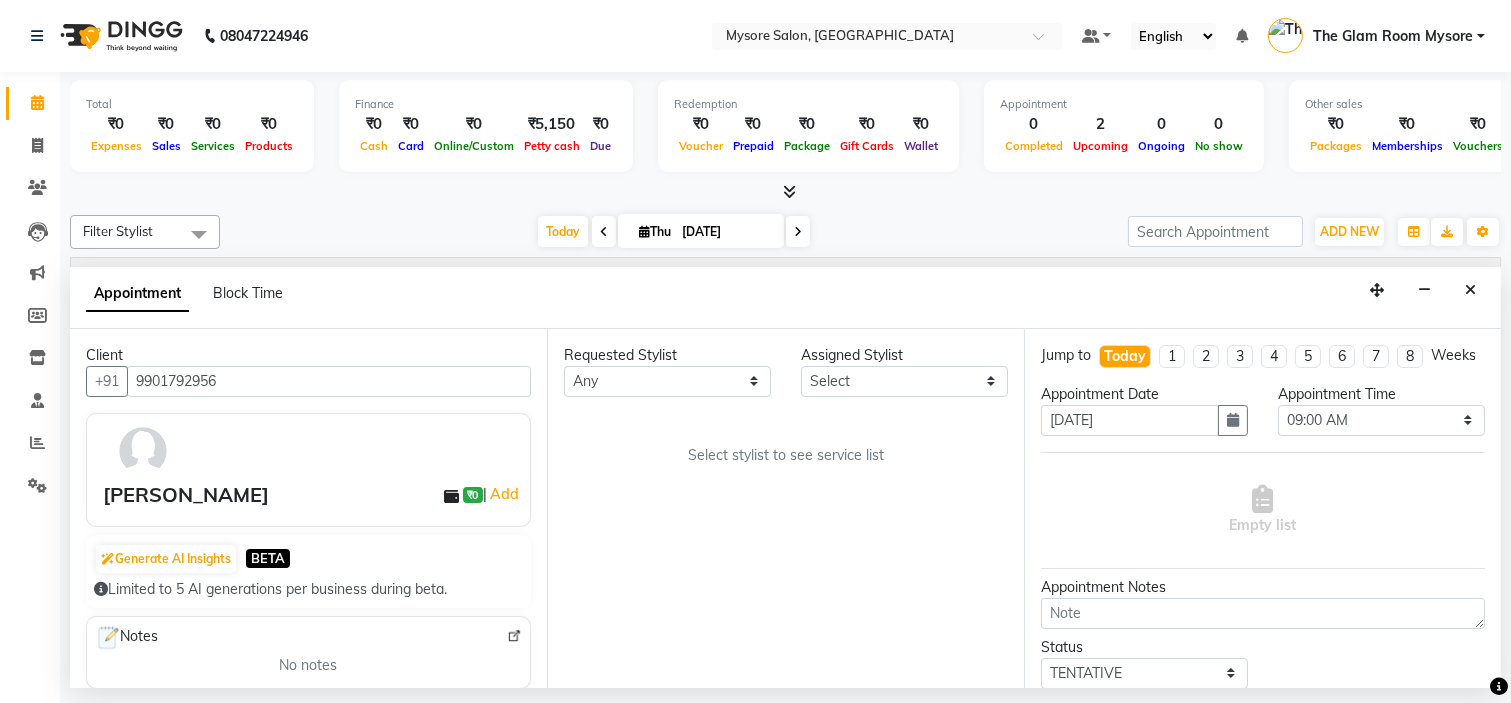 type on "9901792956" 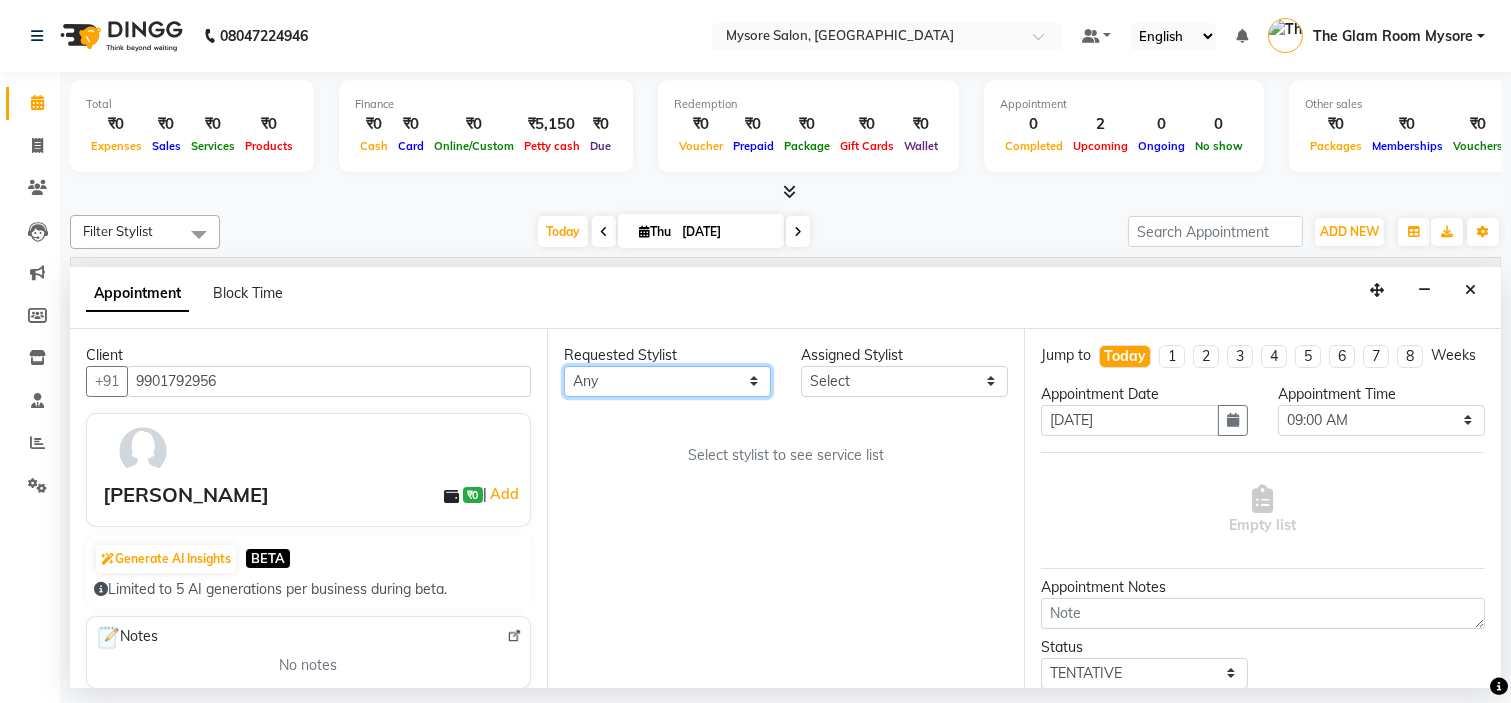 click on "Any Ankita Arti Ashwini Ayaan DR. Apurva Fatma Jayshree Lakshmi Paul Ruhul alom Shangnimwon Steve Sumaiya Banu Sumit Teja Tezz The Glam Room Mysore" at bounding box center (667, 381) 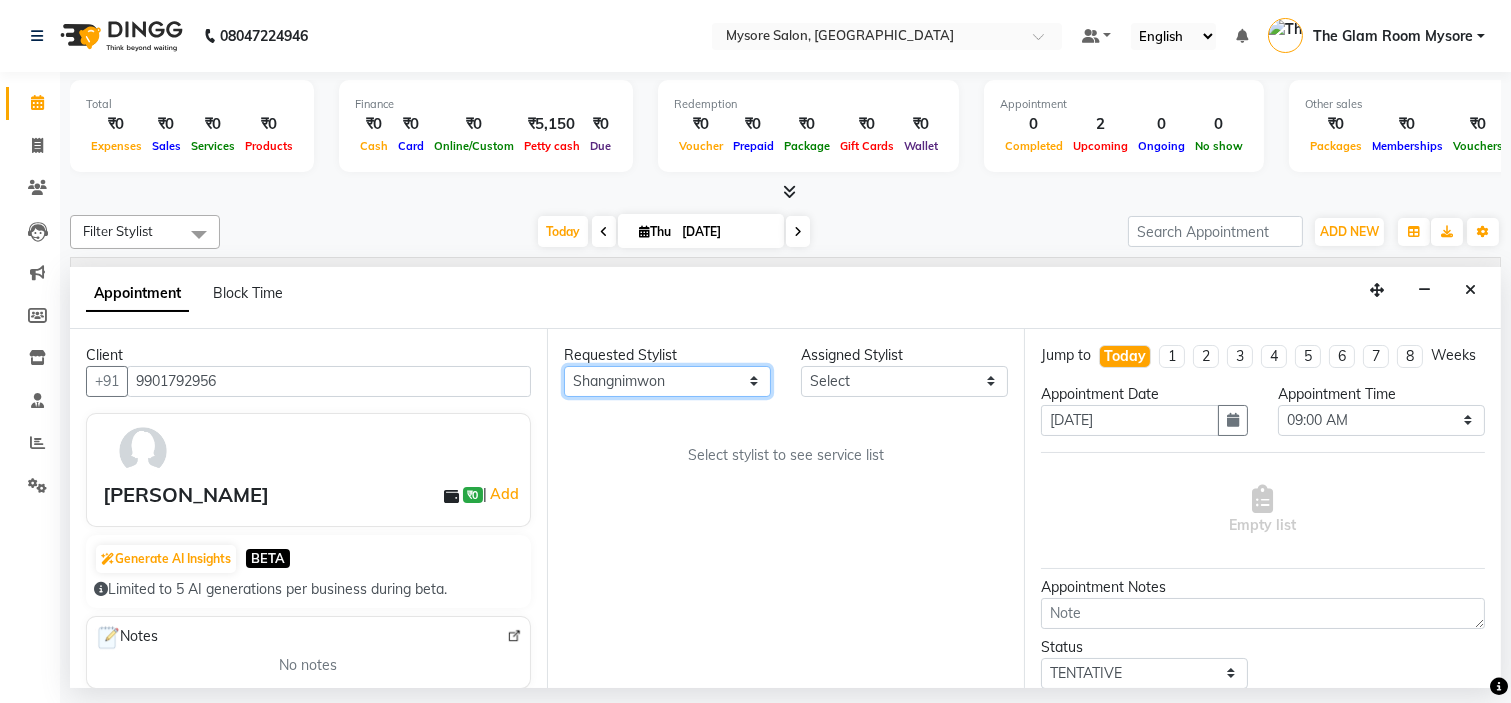 click on "Any Ankita Arti Ashwini Ayaan DR. Apurva Fatma Jayshree Lakshmi Paul Ruhul alom Shangnimwon Steve Sumaiya Banu Sumit Teja Tezz The Glam Room Mysore" at bounding box center (667, 381) 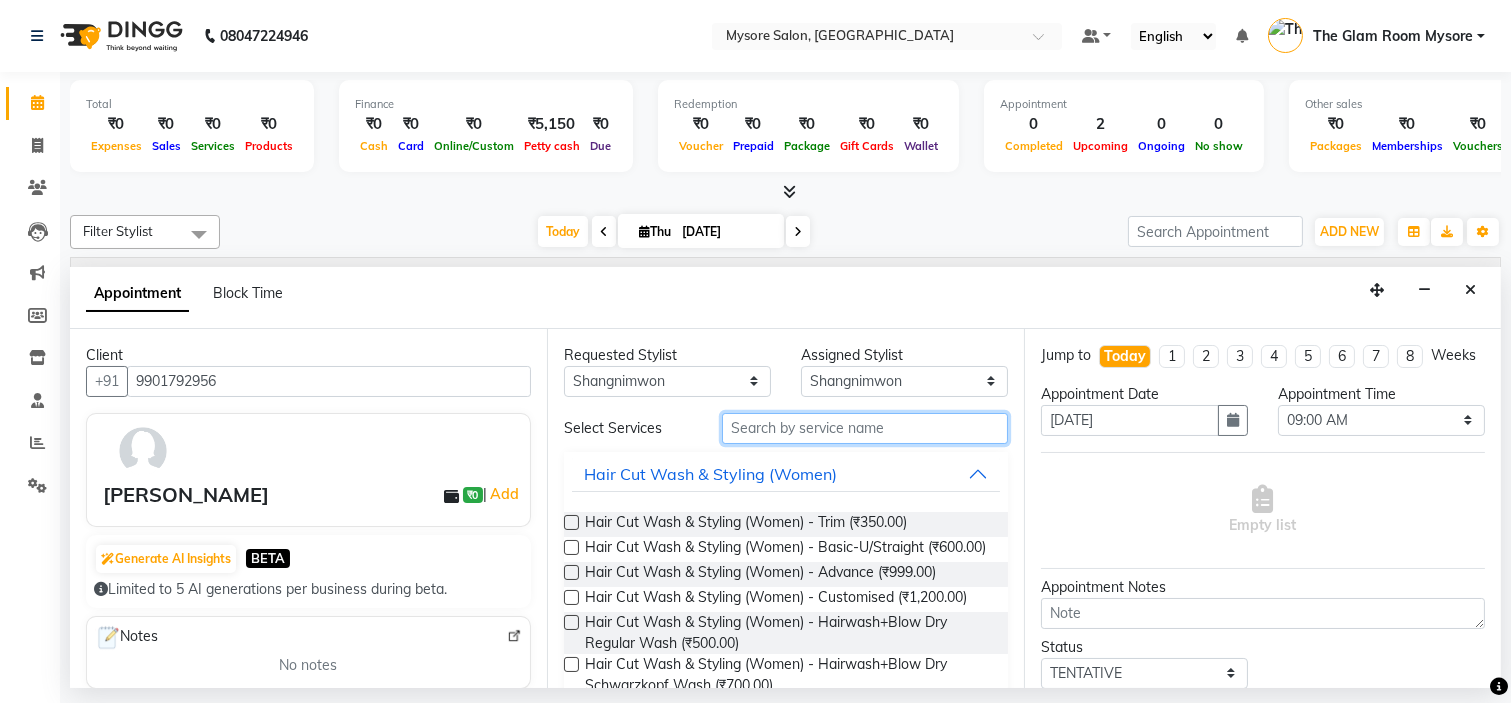 click at bounding box center (865, 428) 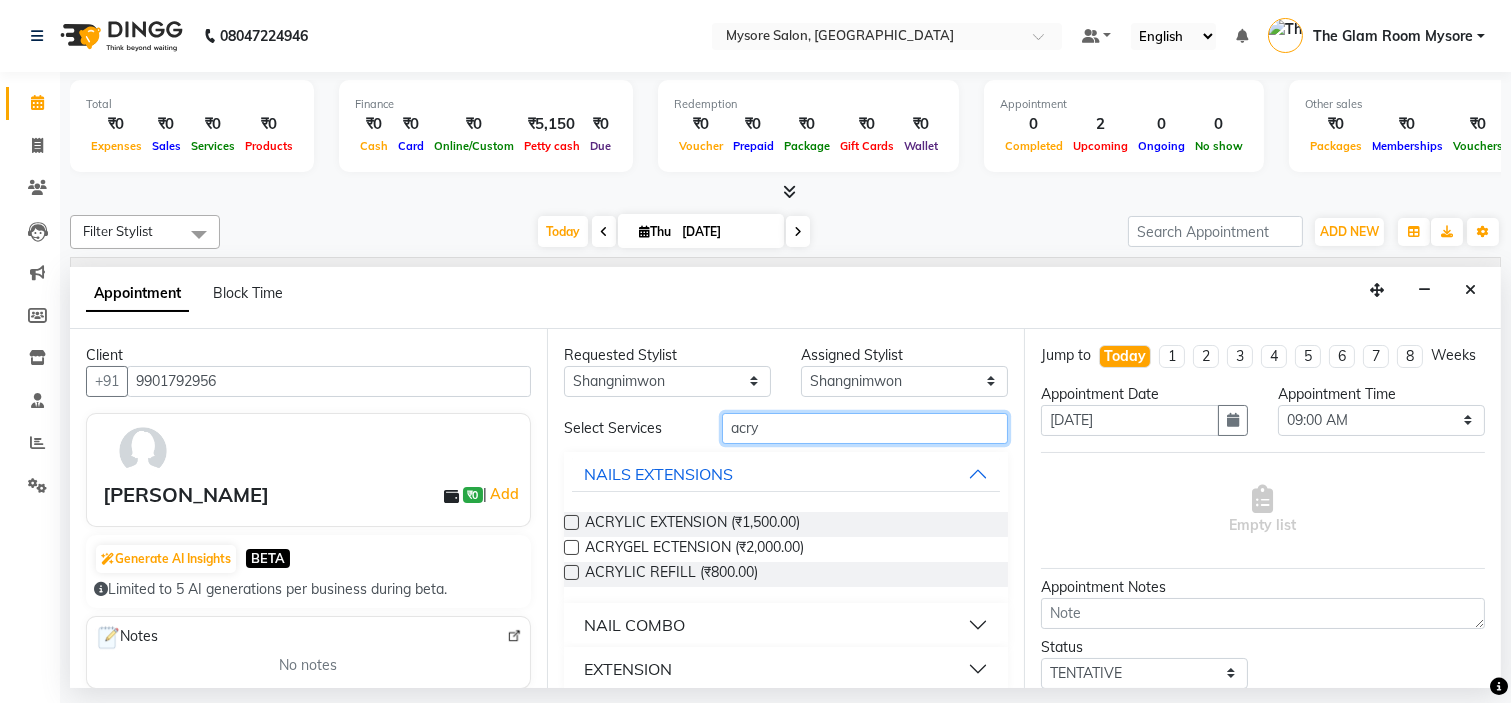 type on "acry" 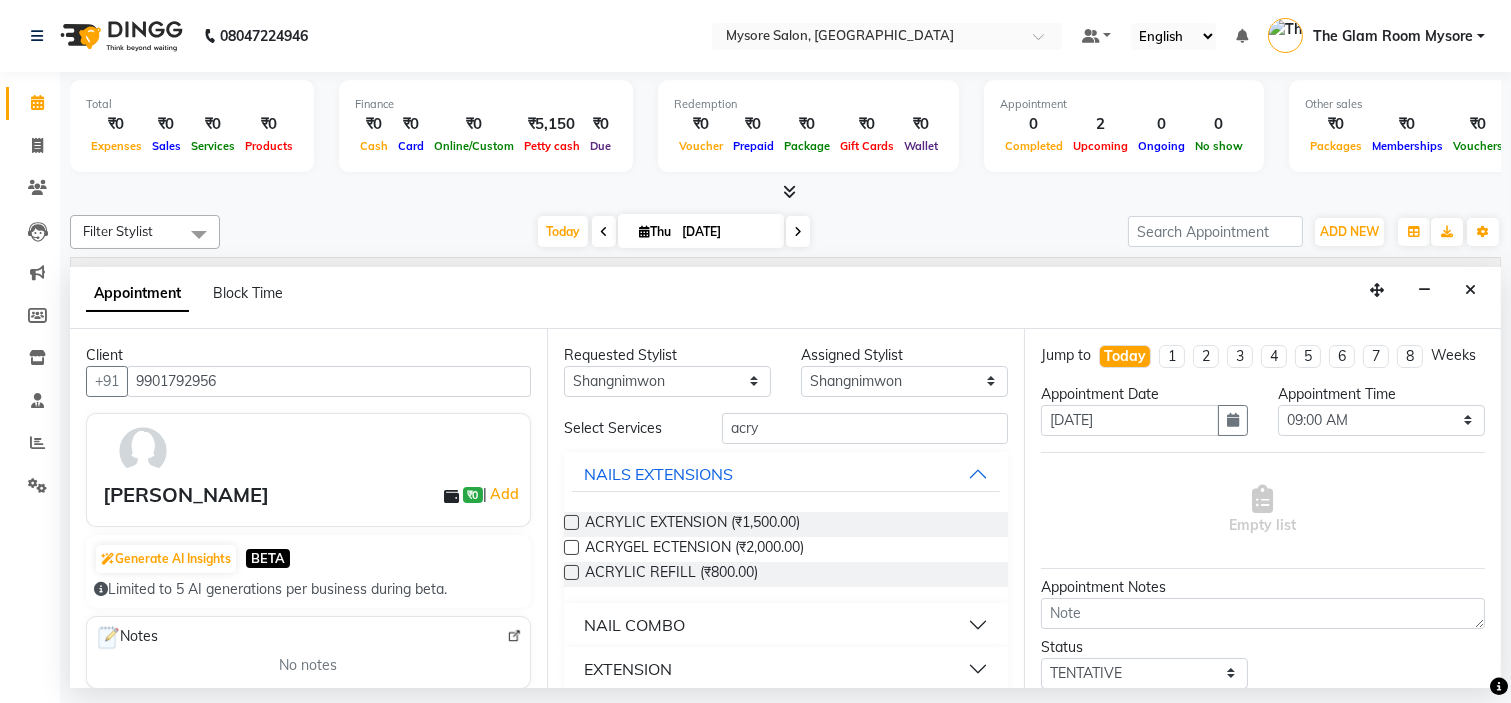 click on "ACRYLIC EXTENSION (₹1,500.00) ACRYGEL ECTENSION (₹2,000.00) ACRYLIC REFILL (₹800.00)" at bounding box center [786, 549] 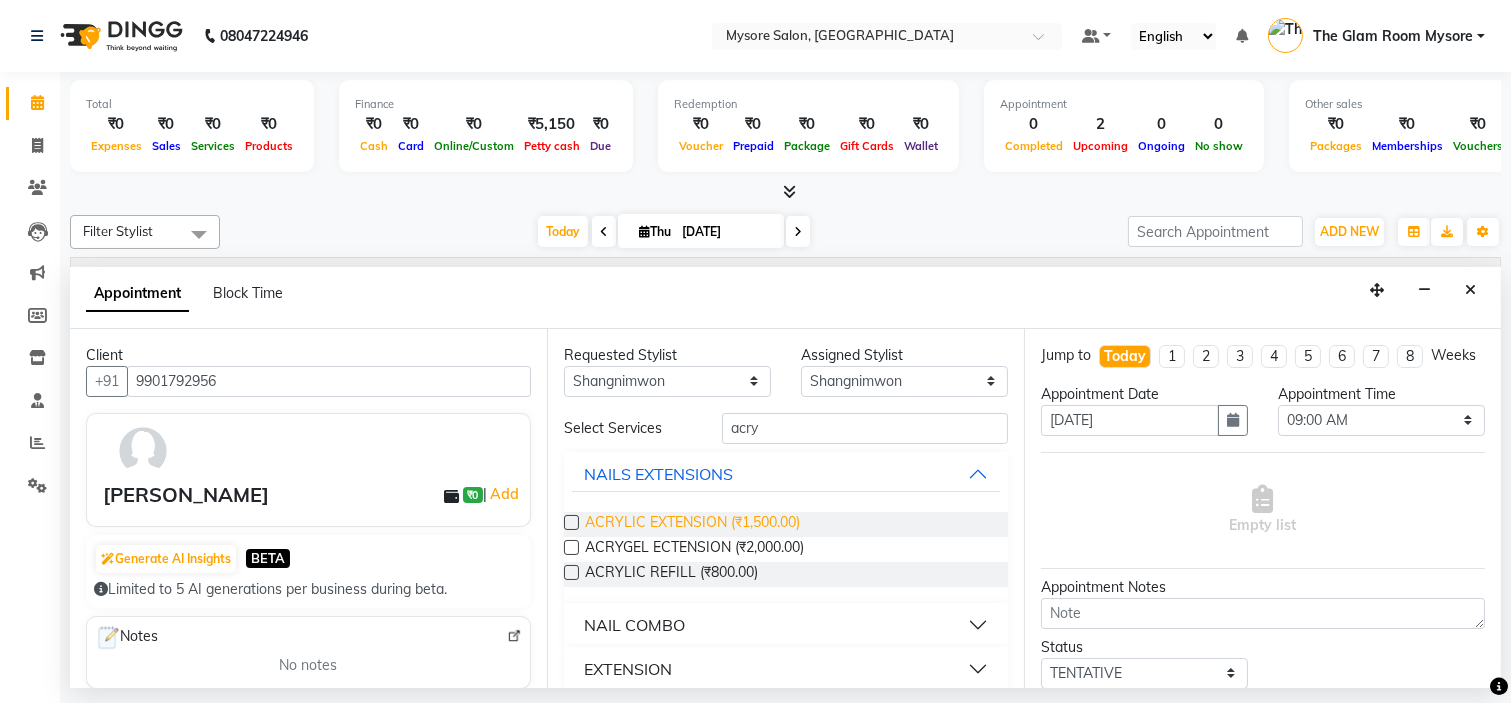 click on "ACRYLIC EXTENSION (₹1,500.00)" at bounding box center (692, 524) 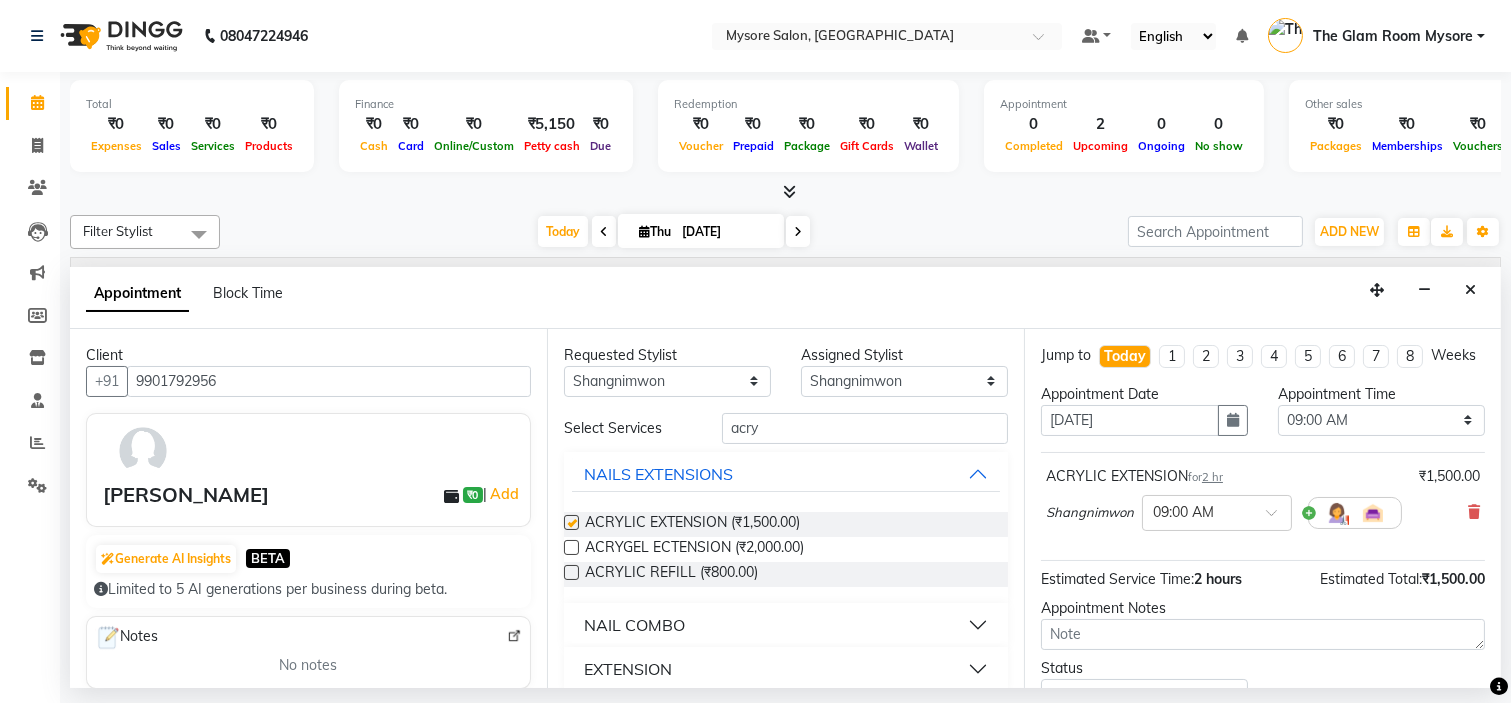 checkbox on "false" 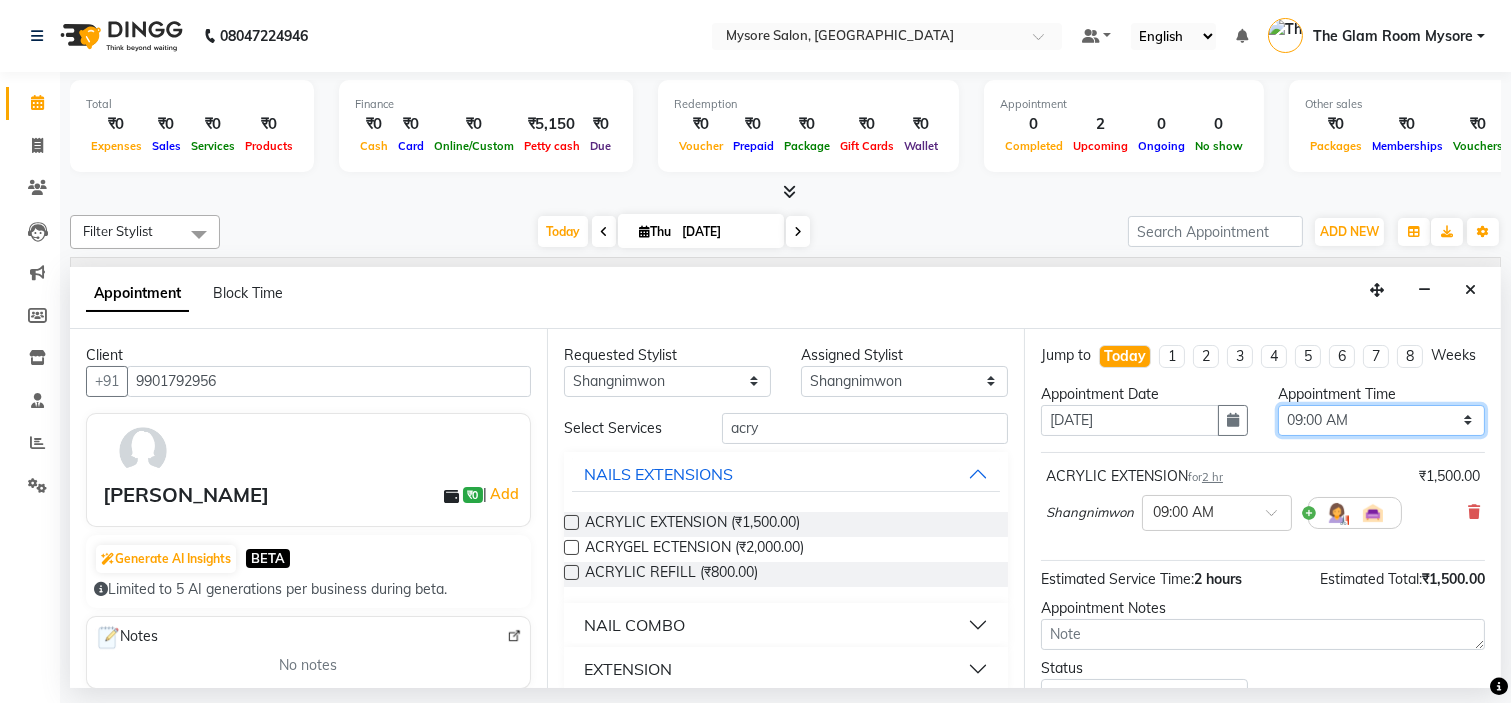 click on "Select 09:00 AM 09:15 AM 09:30 AM 09:45 AM 10:00 AM 10:15 AM 10:30 AM 10:45 AM 11:00 AM 11:15 AM 11:30 AM 11:45 AM 12:00 PM 12:15 PM 12:30 PM 12:45 PM 01:00 PM 01:15 PM 01:30 PM 01:45 PM 02:00 PM 02:15 PM 02:30 PM 02:45 PM 03:00 PM 03:15 PM 03:30 PM 03:45 PM 04:00 PM 04:15 PM 04:30 PM 04:45 PM 05:00 PM 05:15 PM 05:30 PM 05:45 PM 06:00 PM 06:15 PM 06:30 PM 06:45 PM 07:00 PM 07:15 PM 07:30 PM 07:45 PM 08:00 PM" at bounding box center [1381, 420] 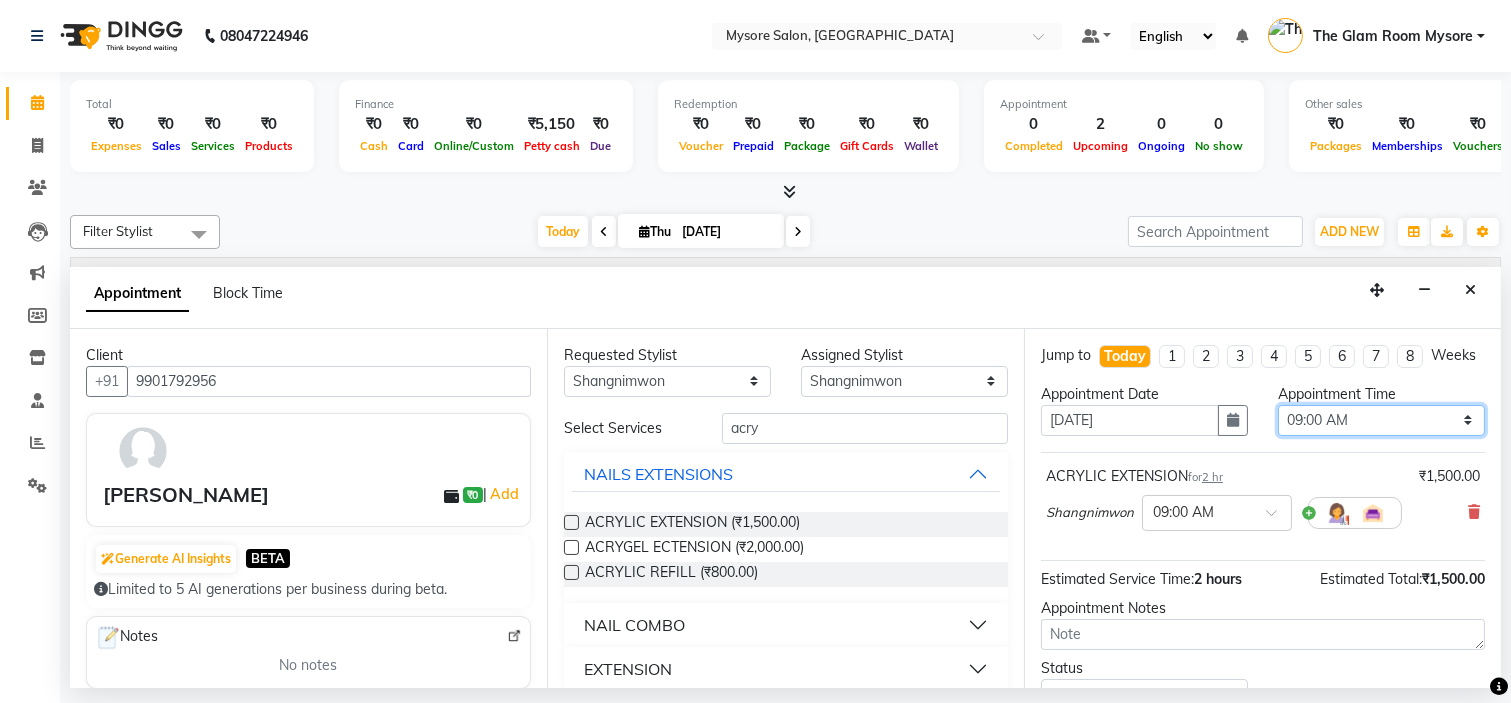 select on "1020" 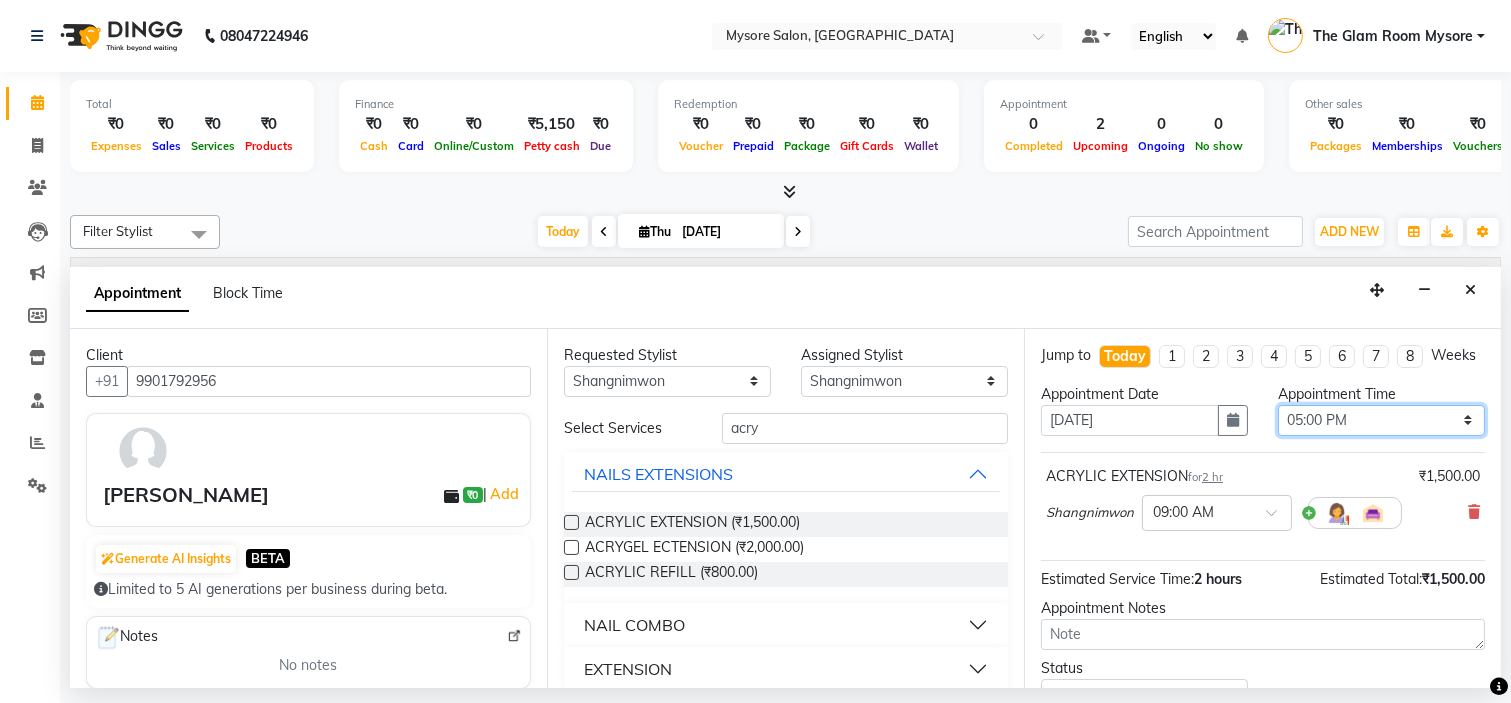 click on "Select 09:00 AM 09:15 AM 09:30 AM 09:45 AM 10:00 AM 10:15 AM 10:30 AM 10:45 AM 11:00 AM 11:15 AM 11:30 AM 11:45 AM 12:00 PM 12:15 PM 12:30 PM 12:45 PM 01:00 PM 01:15 PM 01:30 PM 01:45 PM 02:00 PM 02:15 PM 02:30 PM 02:45 PM 03:00 PM 03:15 PM 03:30 PM 03:45 PM 04:00 PM 04:15 PM 04:30 PM 04:45 PM 05:00 PM 05:15 PM 05:30 PM 05:45 PM 06:00 PM 06:15 PM 06:30 PM 06:45 PM 07:00 PM 07:15 PM 07:30 PM 07:45 PM 08:00 PM" at bounding box center (1381, 420) 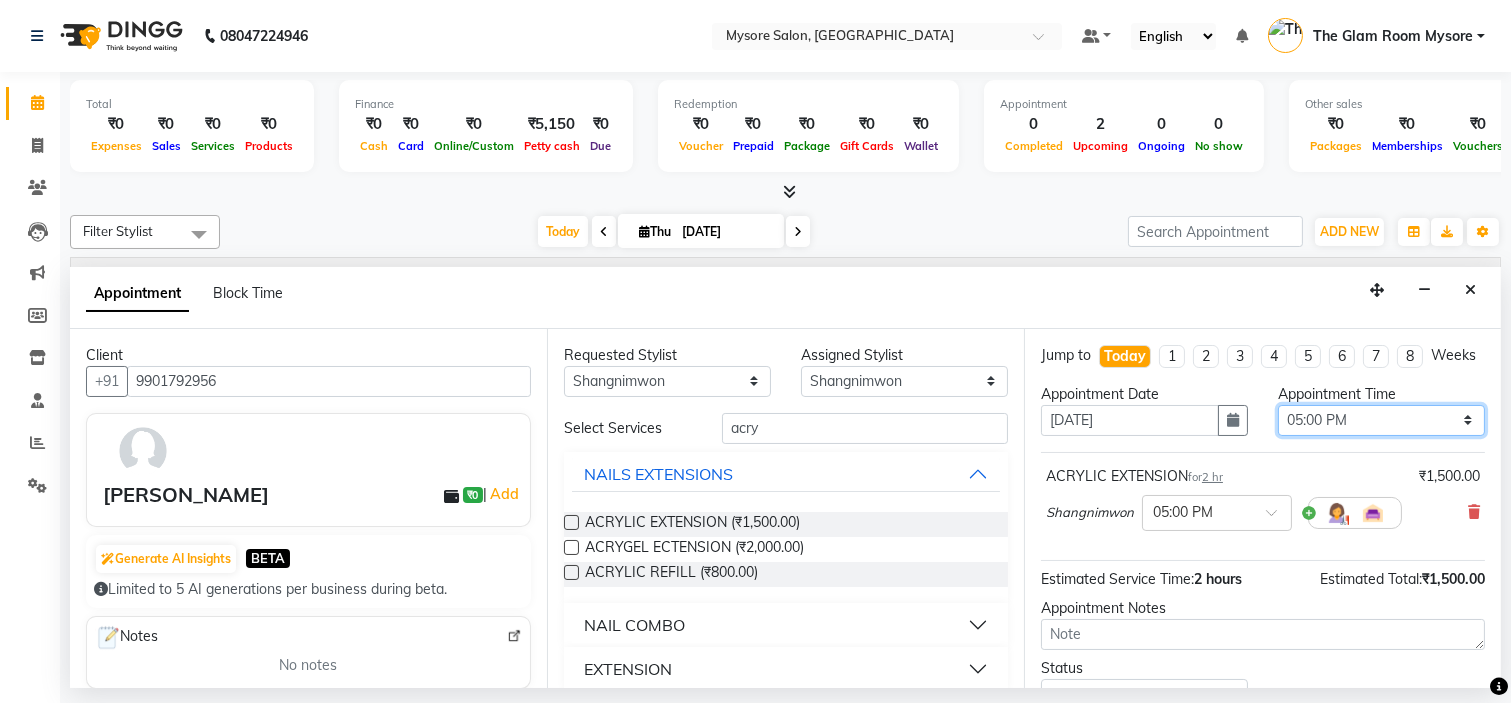 scroll, scrollTop: 166, scrollLeft: 0, axis: vertical 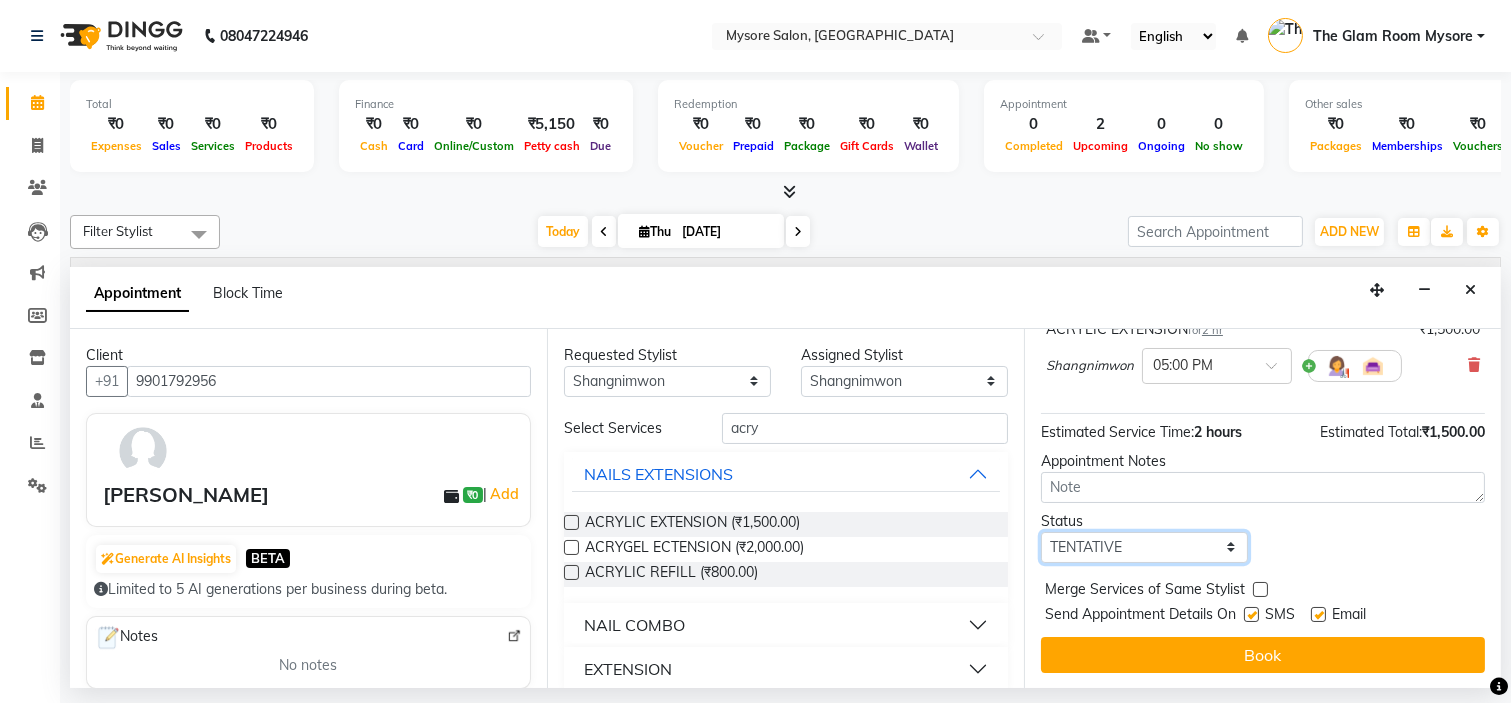 click on "Select TENTATIVE CONFIRM CHECK-IN UPCOMING" at bounding box center (1144, 547) 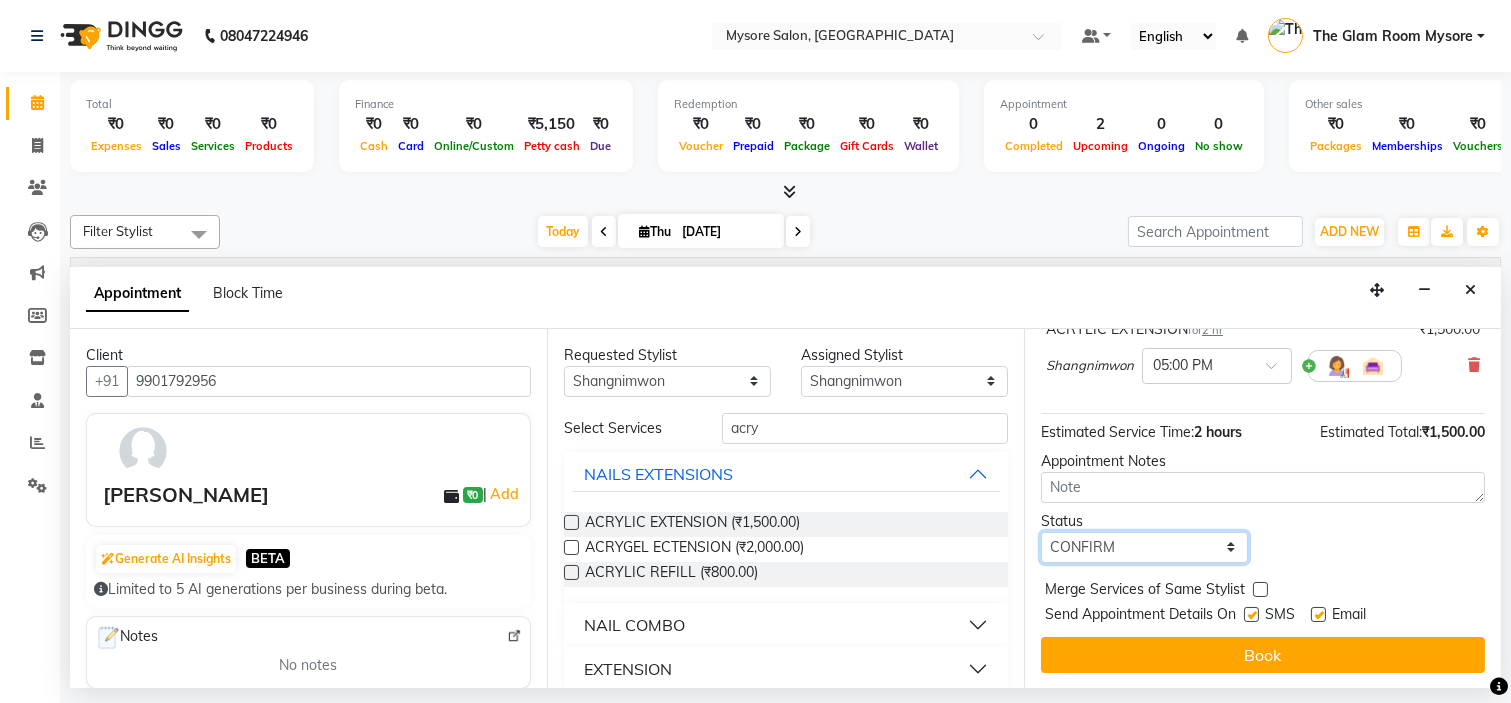click on "Select TENTATIVE CONFIRM CHECK-IN UPCOMING" at bounding box center [1144, 547] 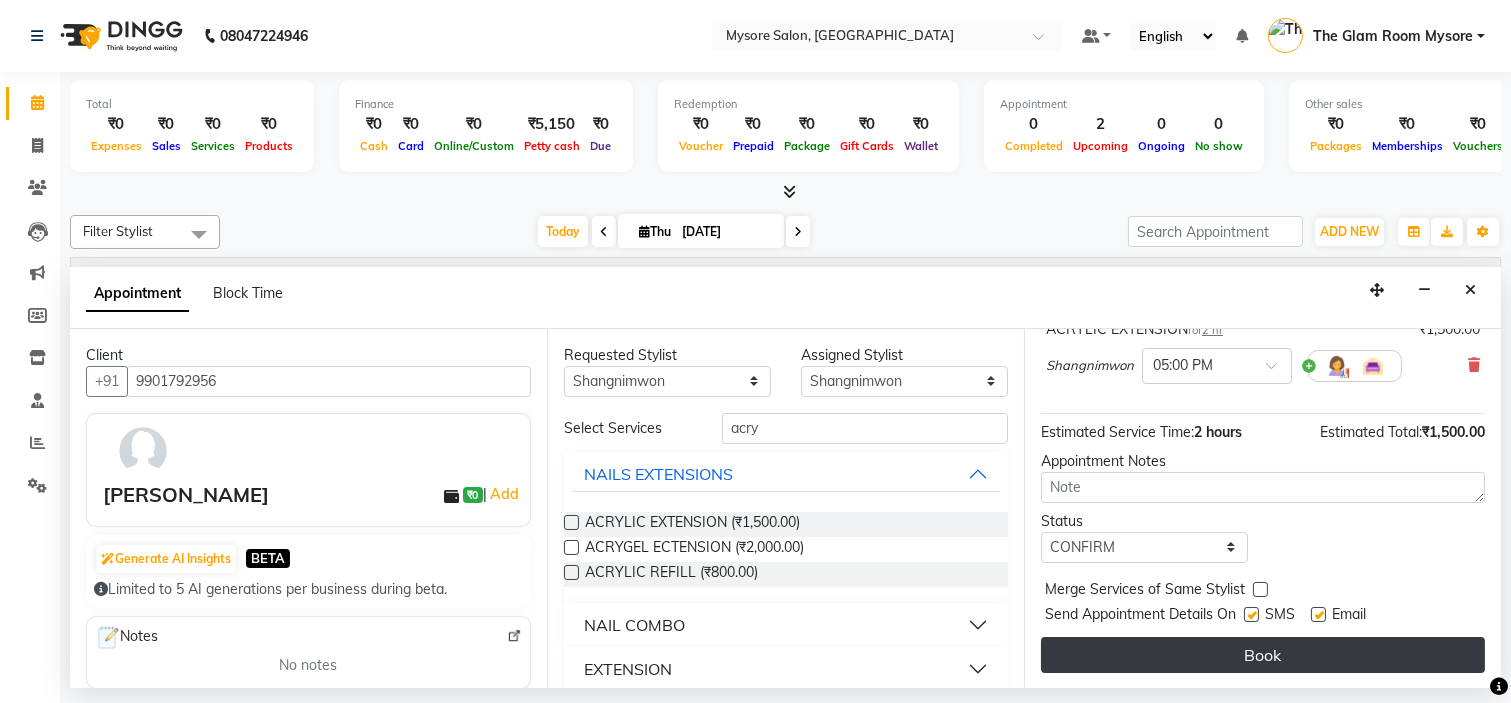 click on "Book" at bounding box center (1263, 655) 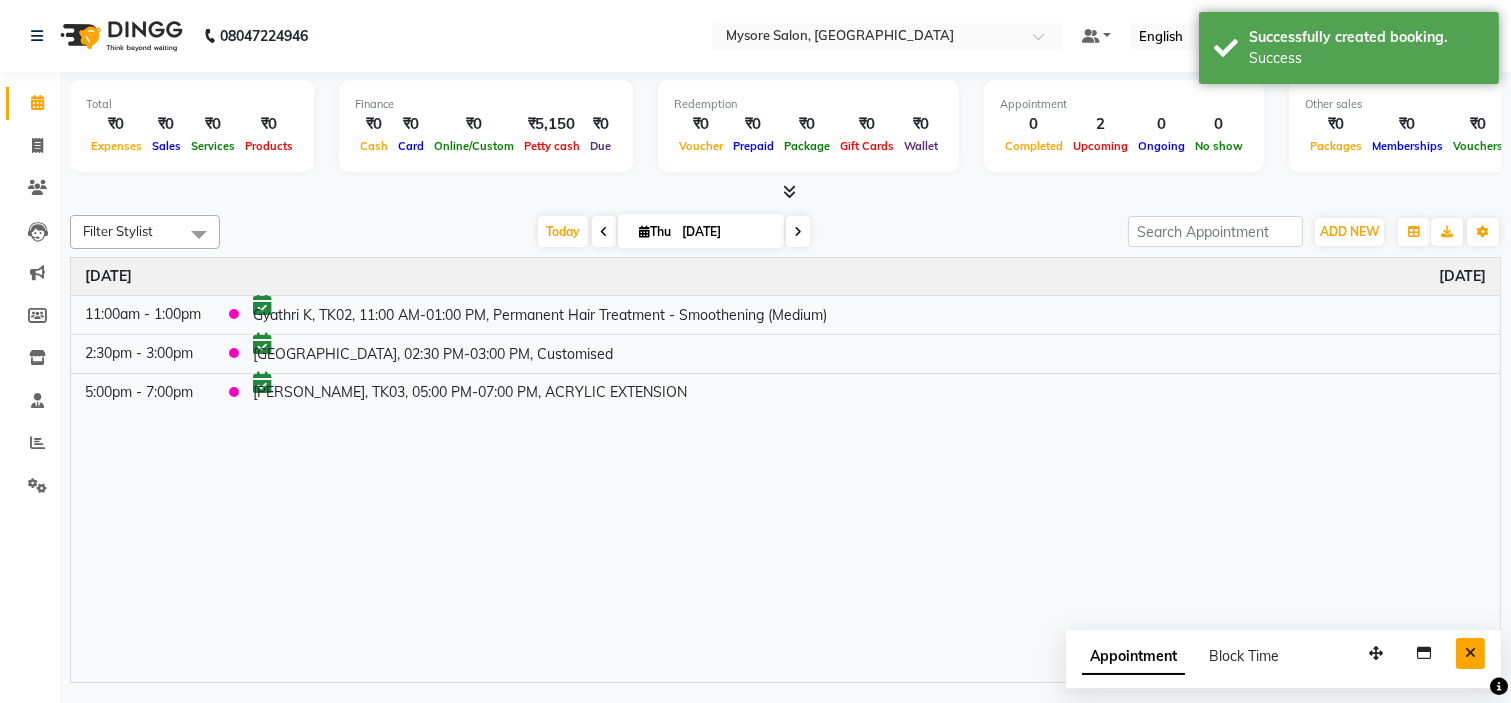 click at bounding box center [1470, 653] 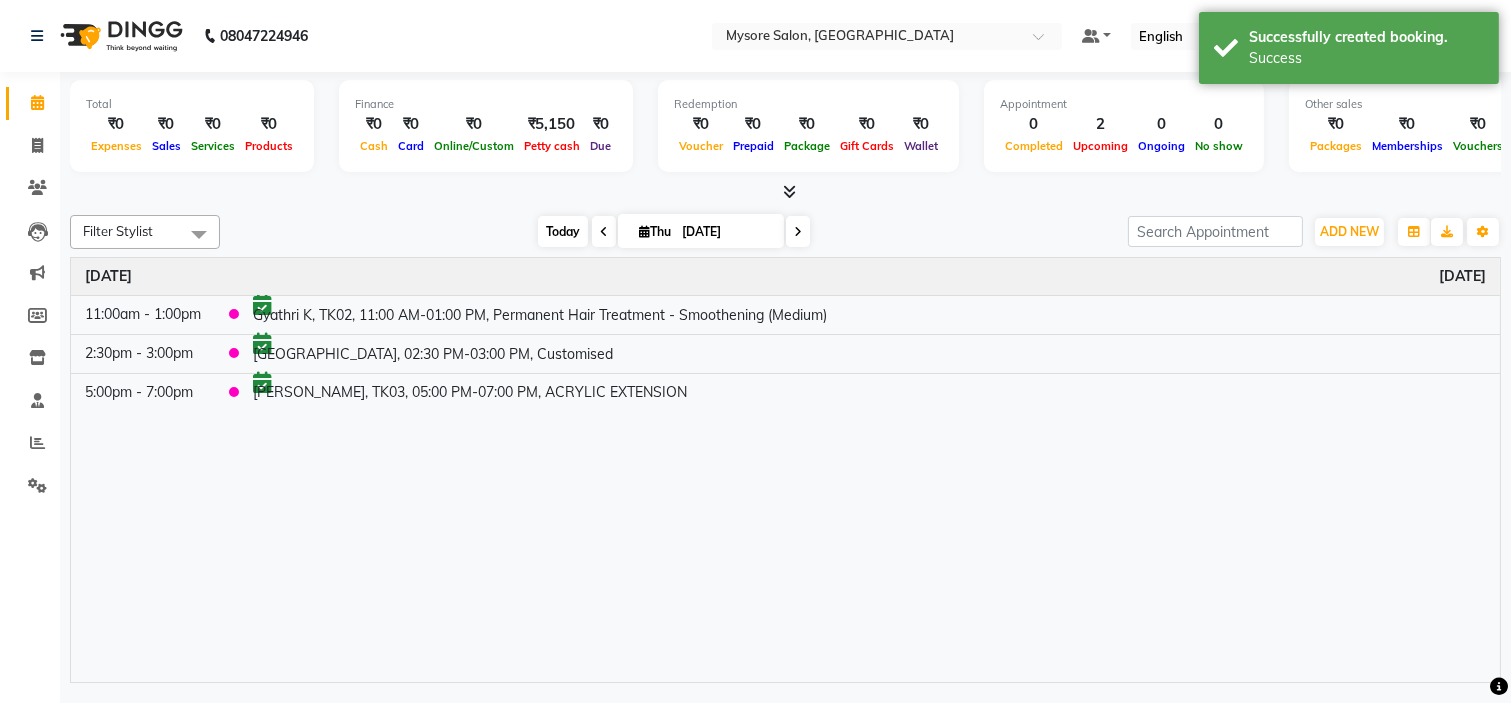 click on "Today" at bounding box center (563, 231) 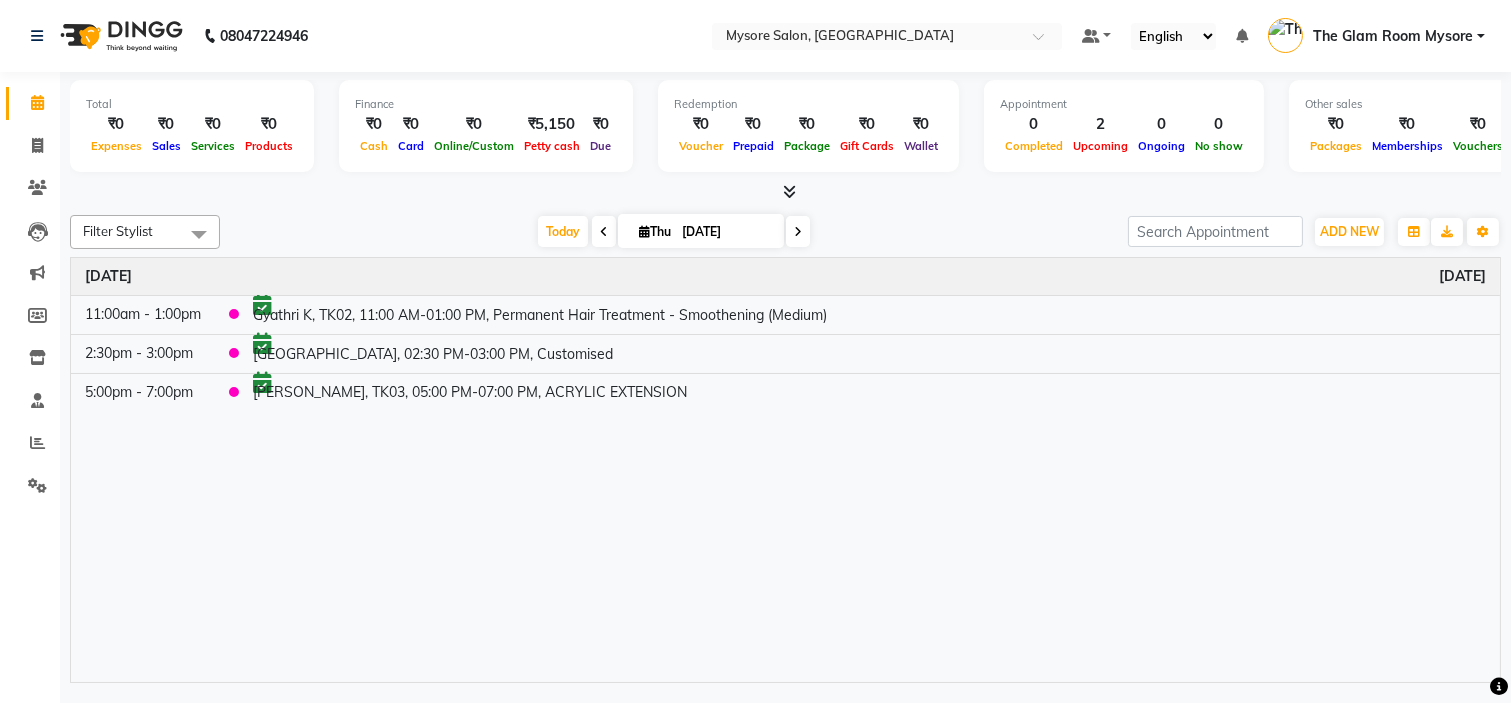 click at bounding box center (798, 232) 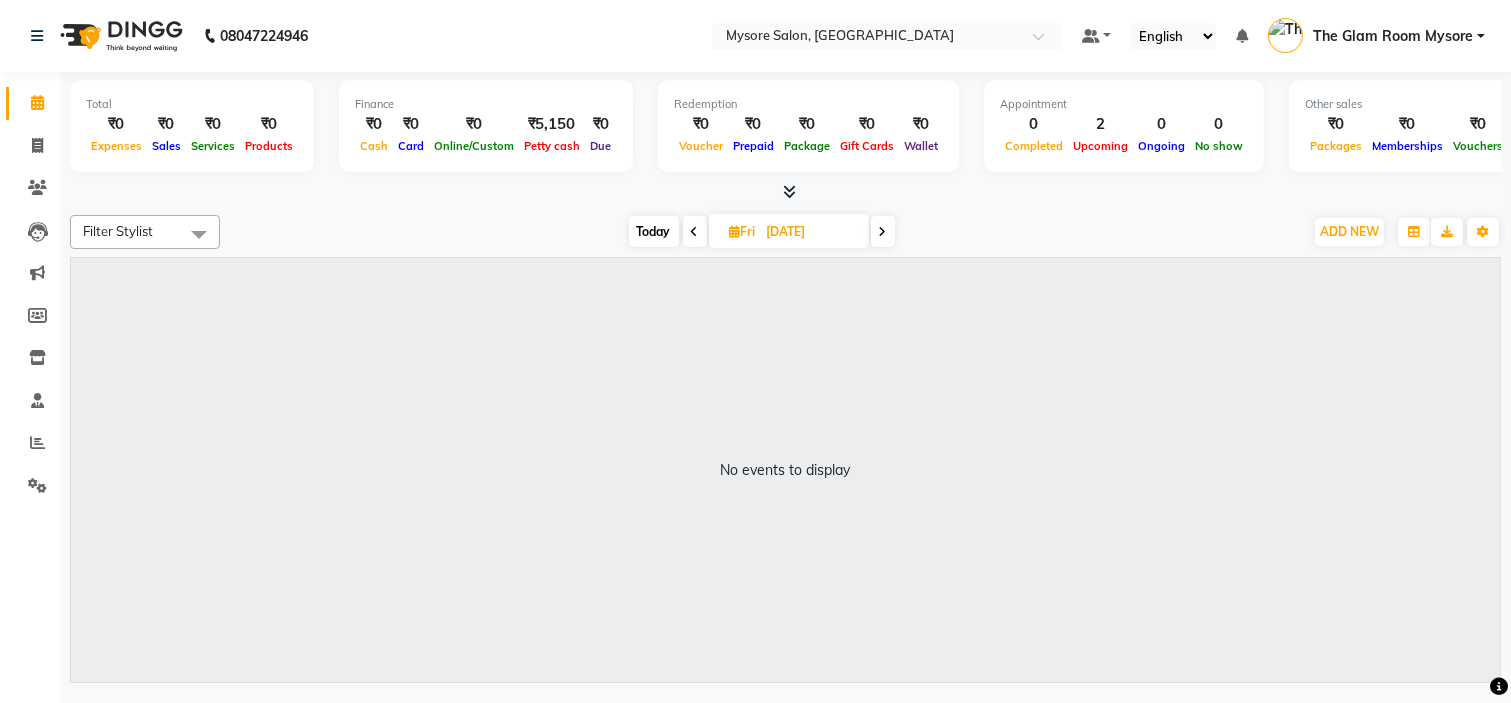 click on "Today" at bounding box center [654, 231] 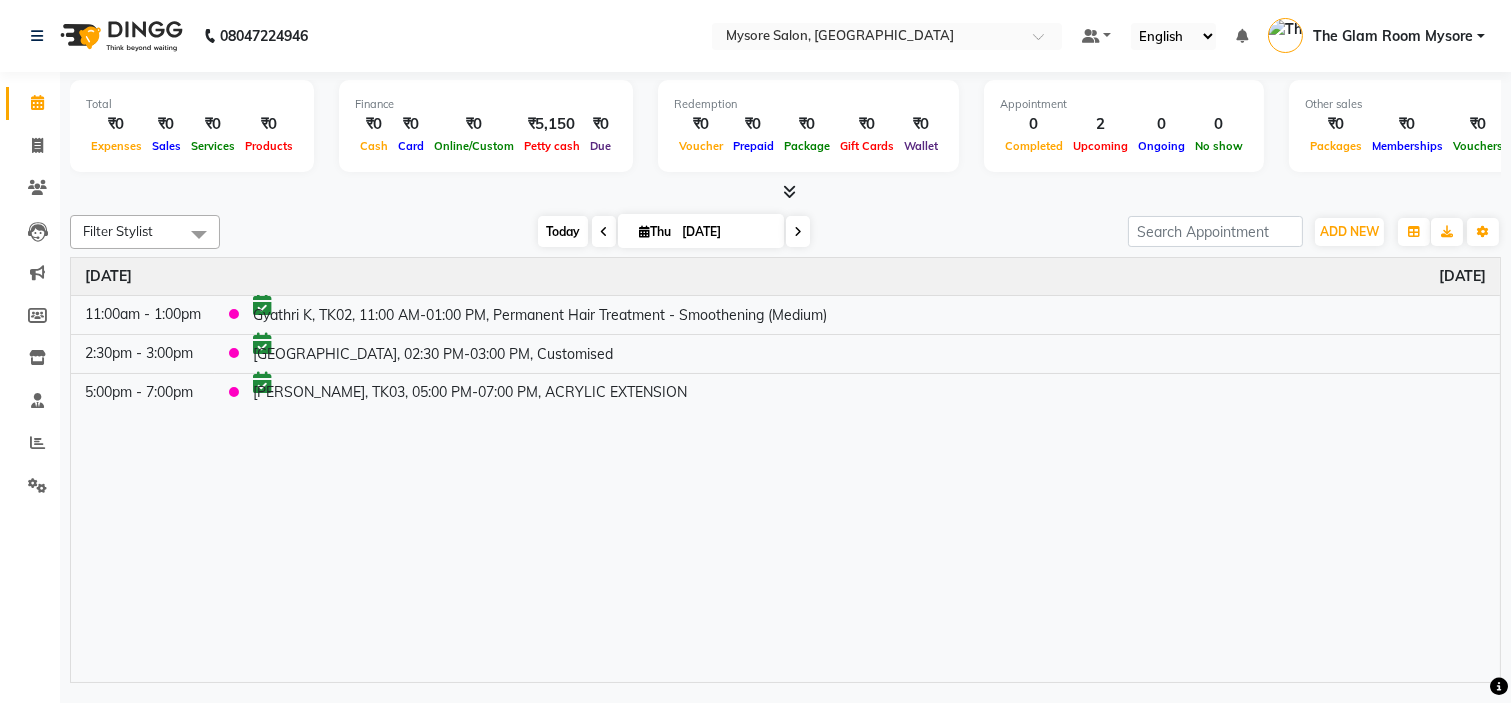 click on "Today" at bounding box center (563, 231) 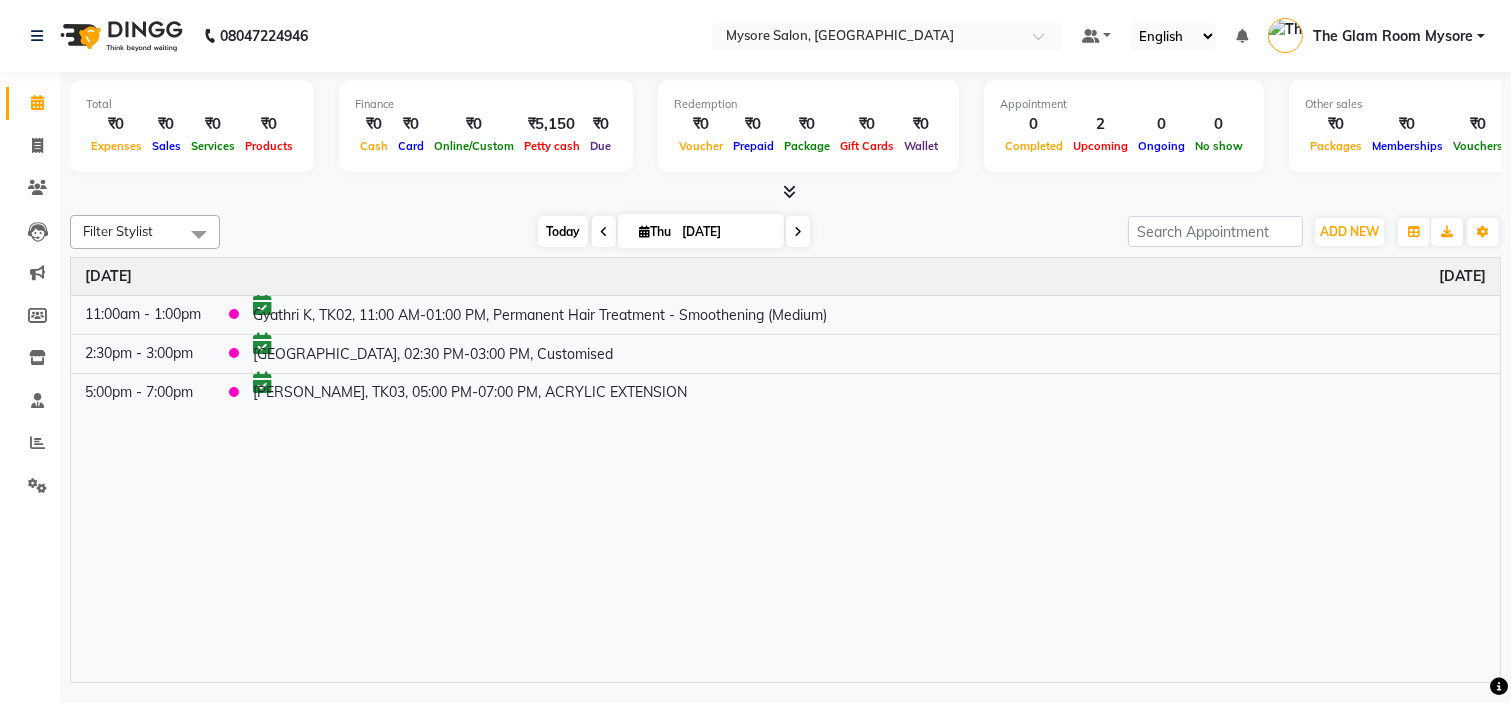 click on "Today" at bounding box center [563, 231] 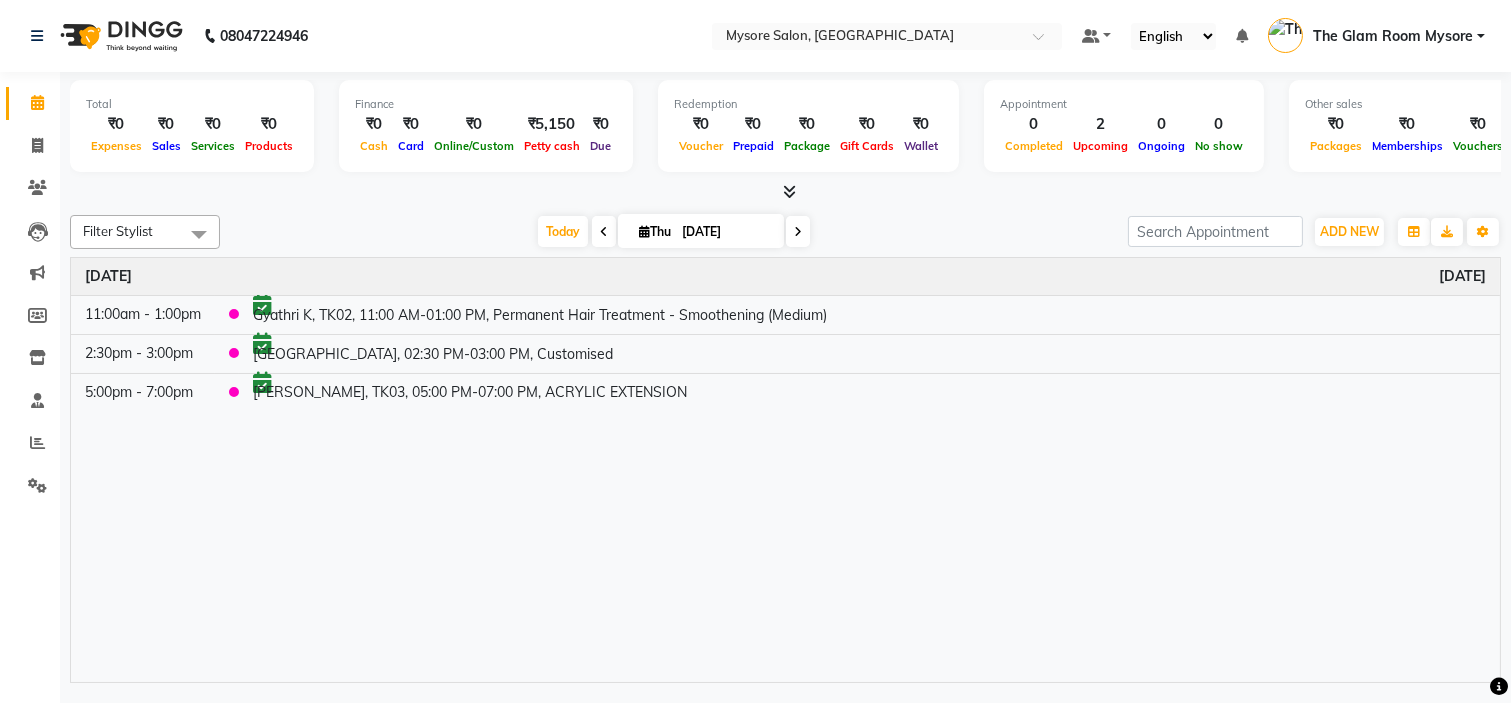 click at bounding box center [785, 192] 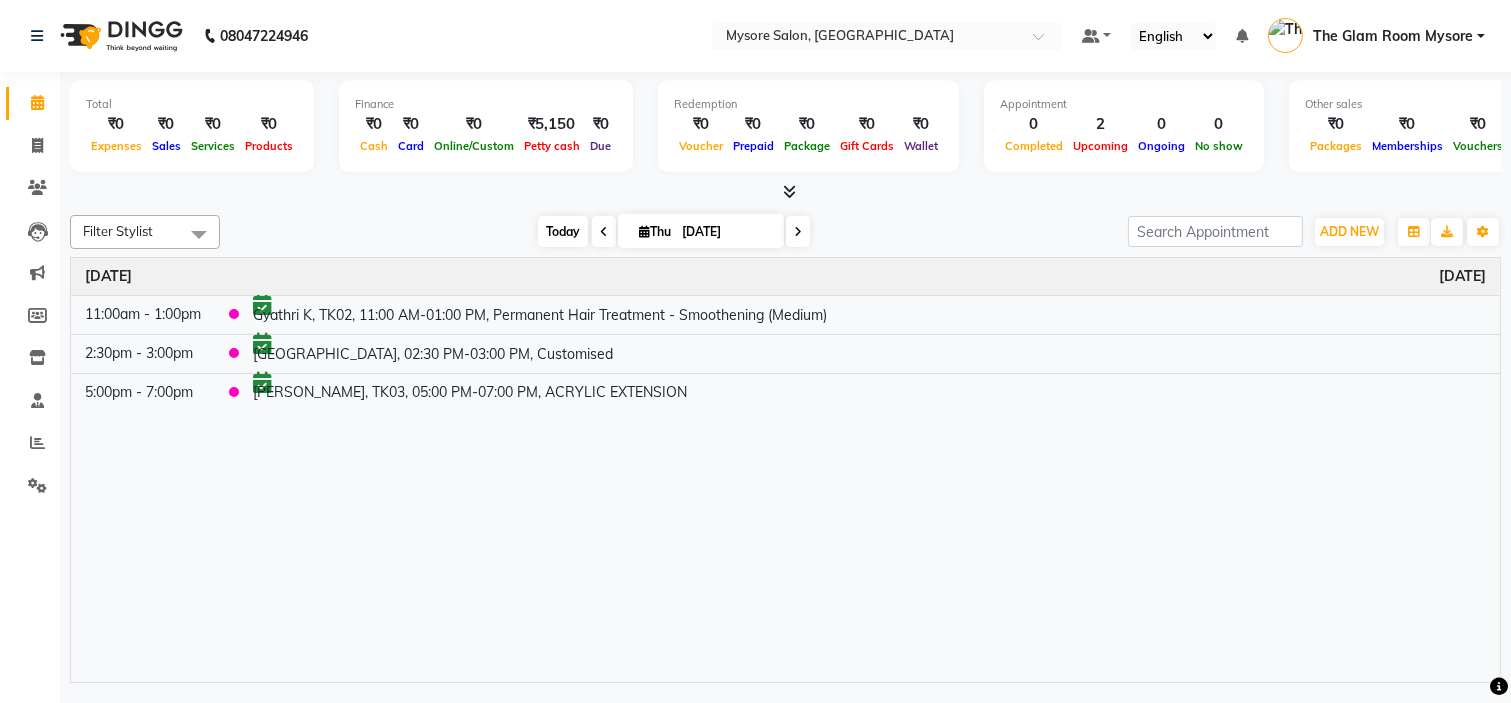 click on "Today" at bounding box center (563, 231) 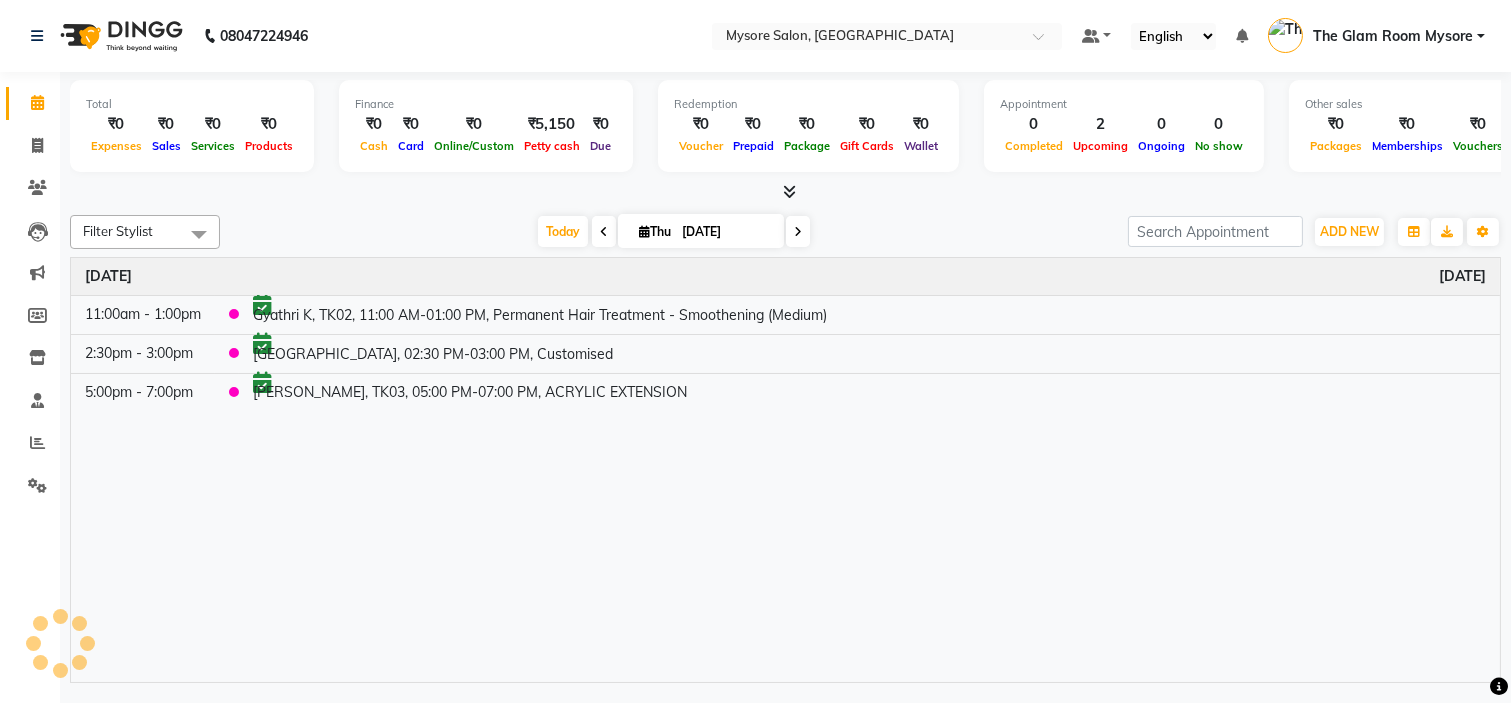 click on "Filter Stylist Select All Ankita Arti Ashwini Ayaan DR. Apurva Fatma Jayshree Lakshmi Paul Ruhul alom Shangnimwon Steve Sumaiya Banu Sumit Teja Tezz The Glam Room Mysore Today  Thu 10-07-2025 Toggle Dropdown Add Appointment Add Invoice Add Expense Add Attendance Add Client Add Transaction Toggle Dropdown Add Appointment Add Invoice Add Expense Add Attendance Add Client ADD NEW Toggle Dropdown Add Appointment Add Invoice Add Expense Add Attendance Add Client Add Transaction Filter Stylist Select All Ankita Arti Ashwini Ayaan DR. Apurva Fatma Jayshree Lakshmi Paul Ruhul alom Shangnimwon Steve Sumaiya Banu Sumit Teja Tezz The Glam Room Mysore Group By  Staff View   Room View  View as Vertical  Vertical - Week View  Horizontal  Horizontal - Week View  List  Toggle Dropdown Calendar Settings Manage Tags   Arrange Stylists   Reset Stylists  Full Screen Appointment Form Zoom 100%" at bounding box center (785, 232) 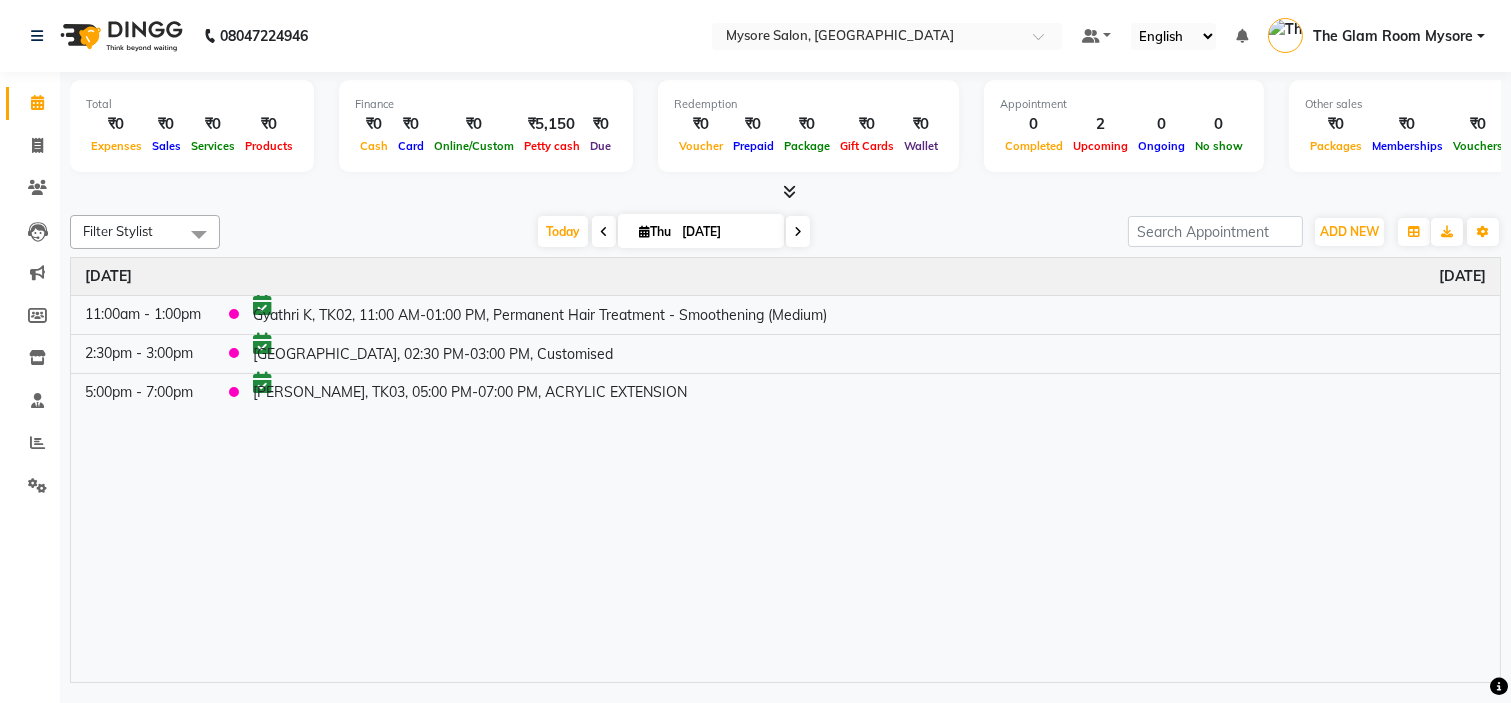 click on "Time Event Thursday July 10, 2025 11:00am - 1:00pm     Gyathri K, TK02, 11:00 AM-01:00 PM, Permanent Hair Treatment - Smoothening (Medium) 2:30pm - 3:00pm     Saniya, TK01, 02:30 PM-03:00 PM, Customised 5:00pm - 7:00pm     Vishakha, TK03, 05:00 PM-07:00 PM, ACRYLIC EXTENSION" at bounding box center (785, 470) 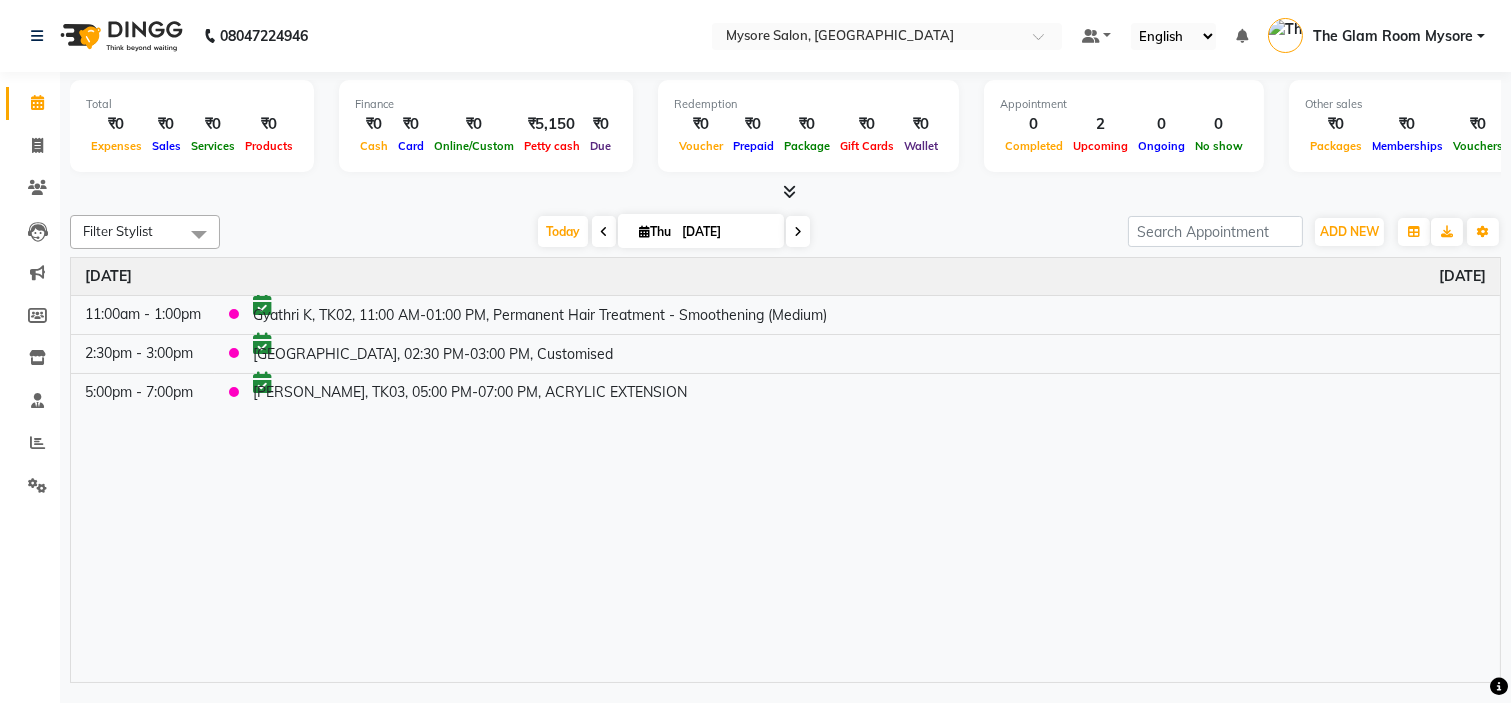 click on "Time Event Thursday July 10, 2025 11:00am - 1:00pm     Gyathri K, TK02, 11:00 AM-01:00 PM, Permanent Hair Treatment - Smoothening (Medium) 2:30pm - 3:00pm     Saniya, TK01, 02:30 PM-03:00 PM, Customised 5:00pm - 7:00pm     Vishakha, TK03, 05:00 PM-07:00 PM, ACRYLIC EXTENSION" at bounding box center (785, 470) 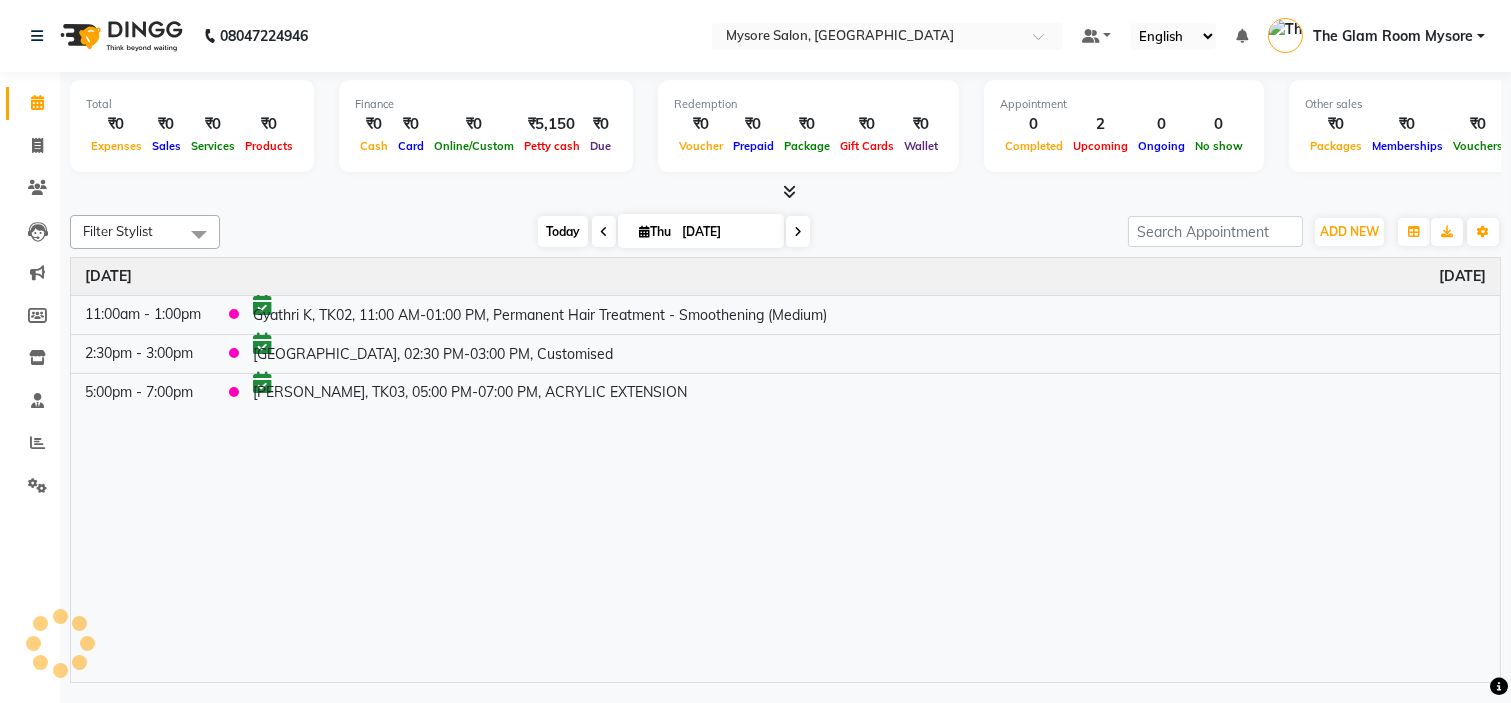 click on "Today" at bounding box center [563, 231] 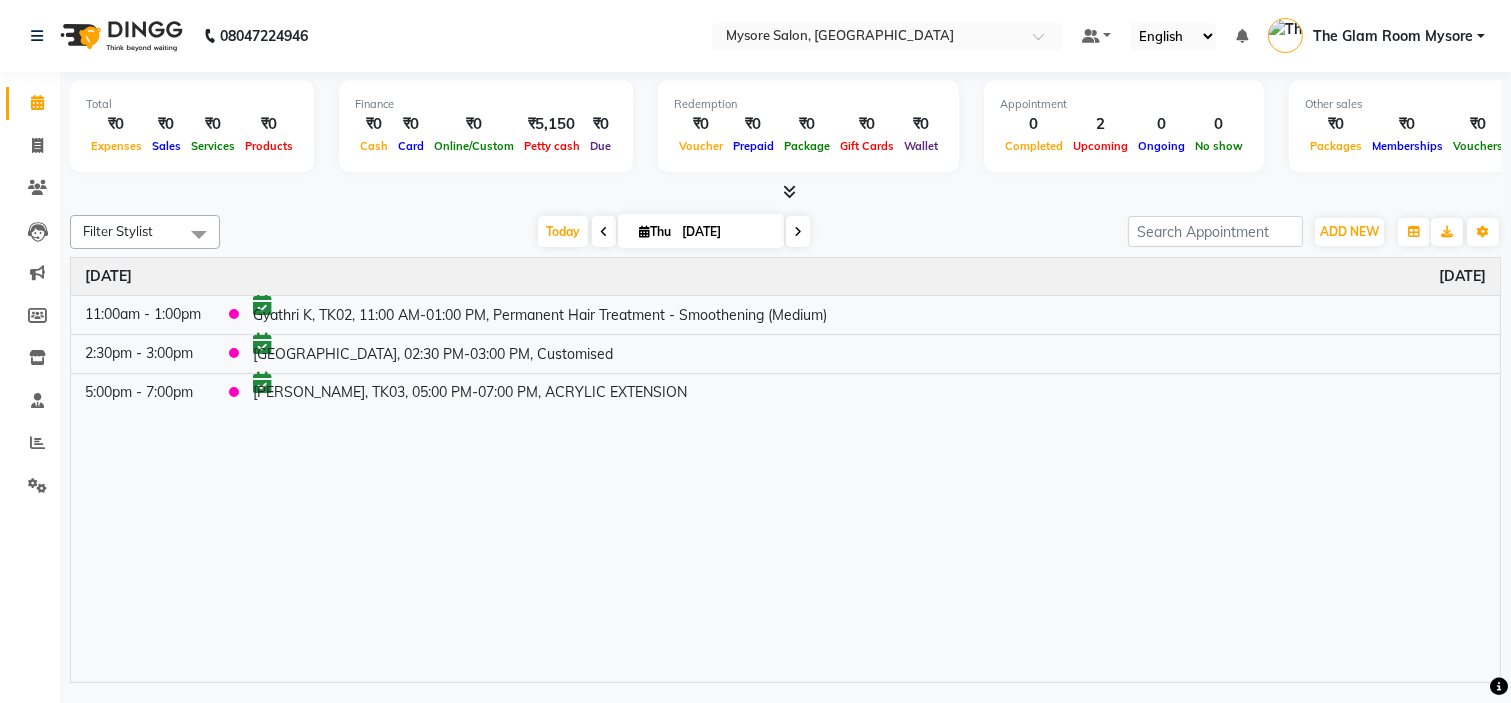 click at bounding box center (785, 192) 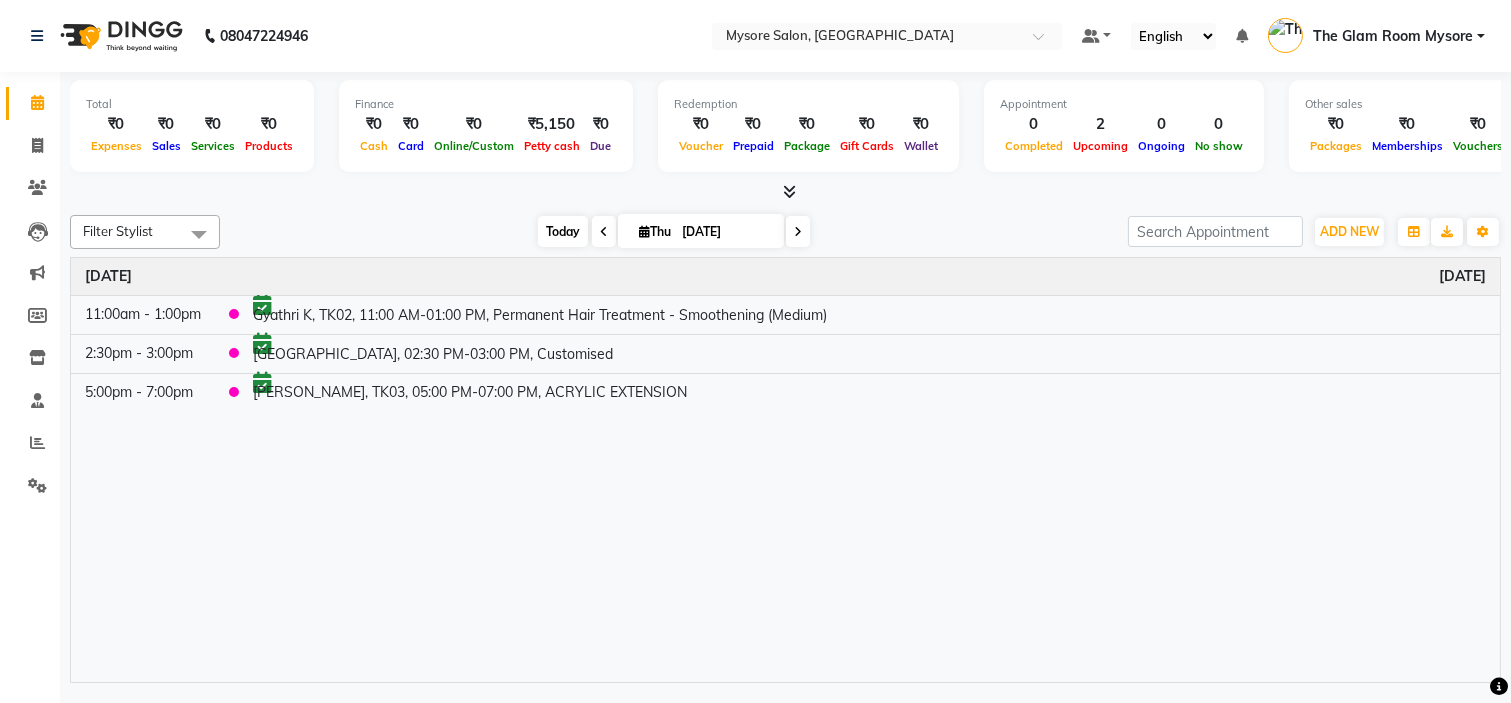 click on "Today" at bounding box center [563, 231] 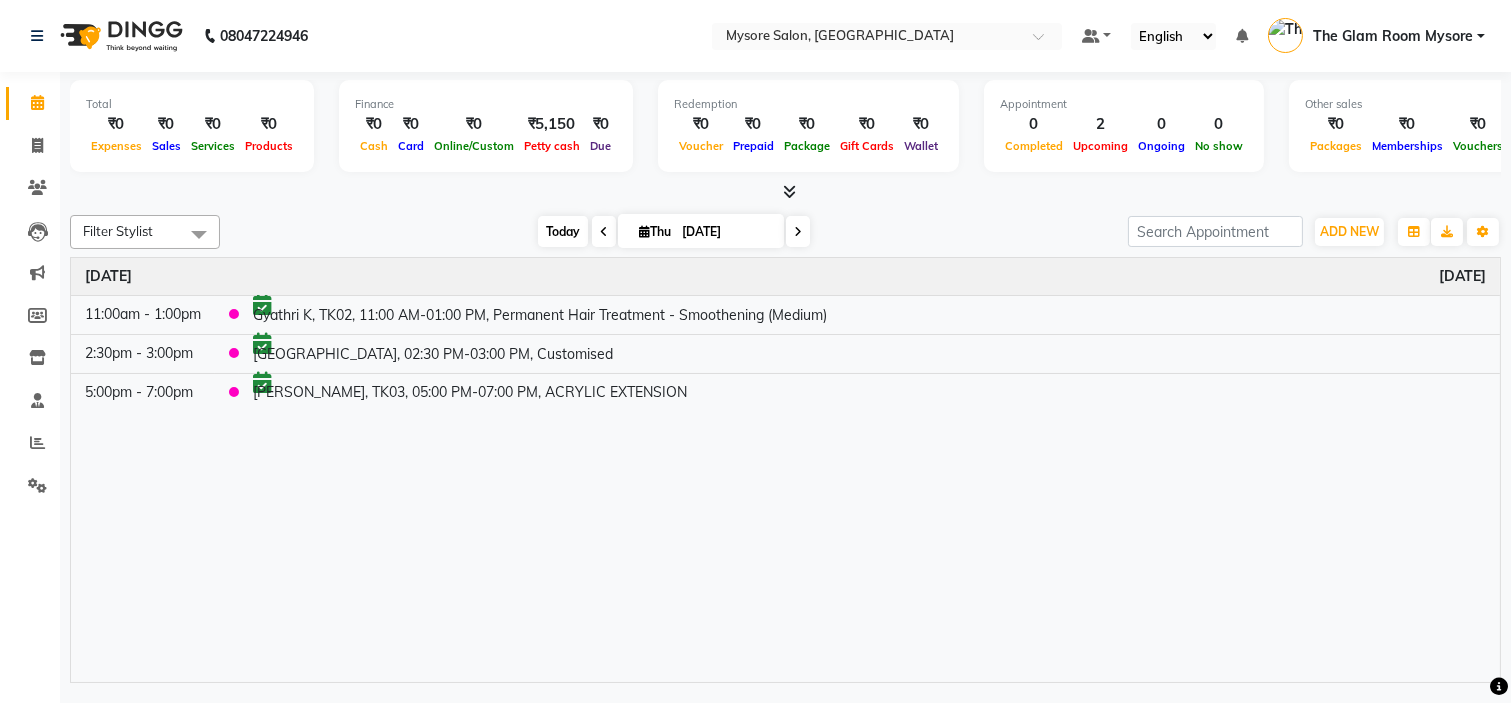 click on "Today" at bounding box center [563, 231] 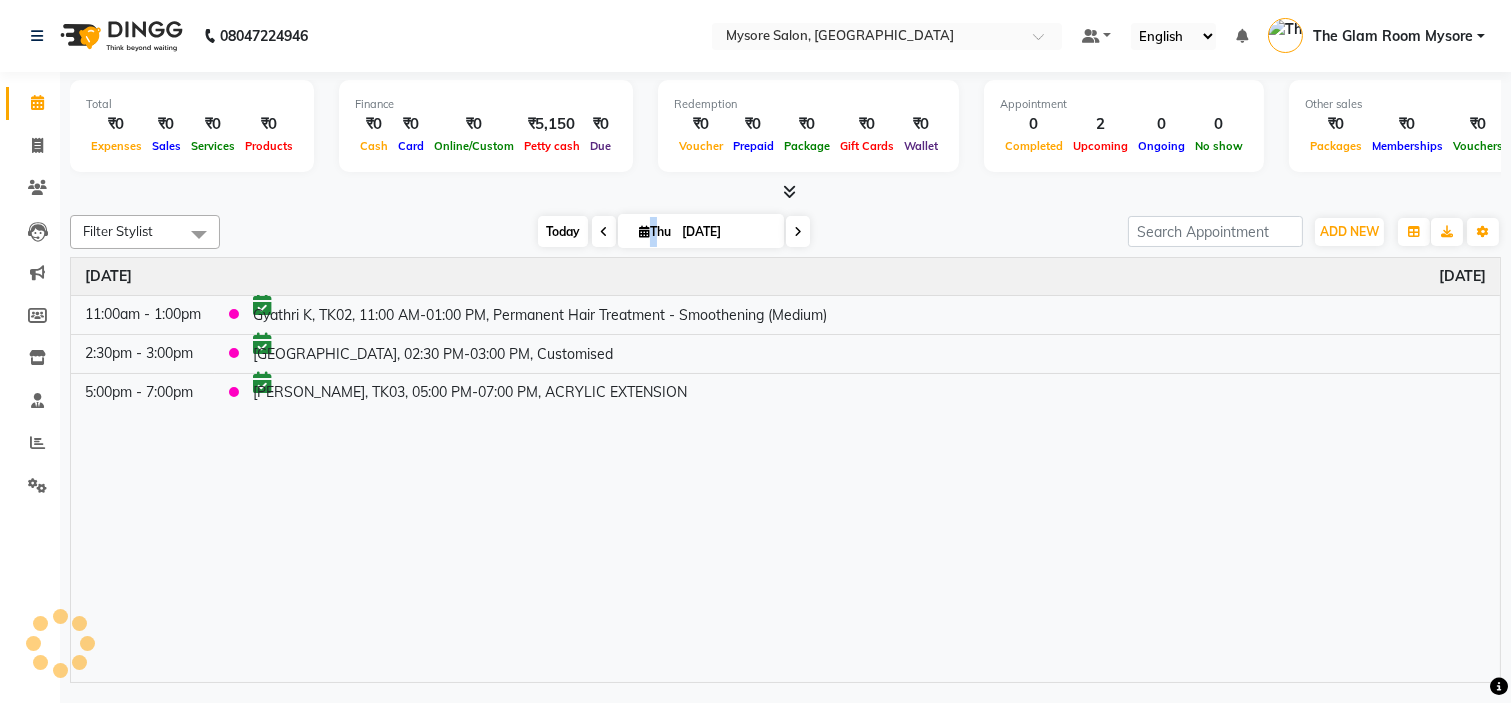 click on "Today" at bounding box center (563, 231) 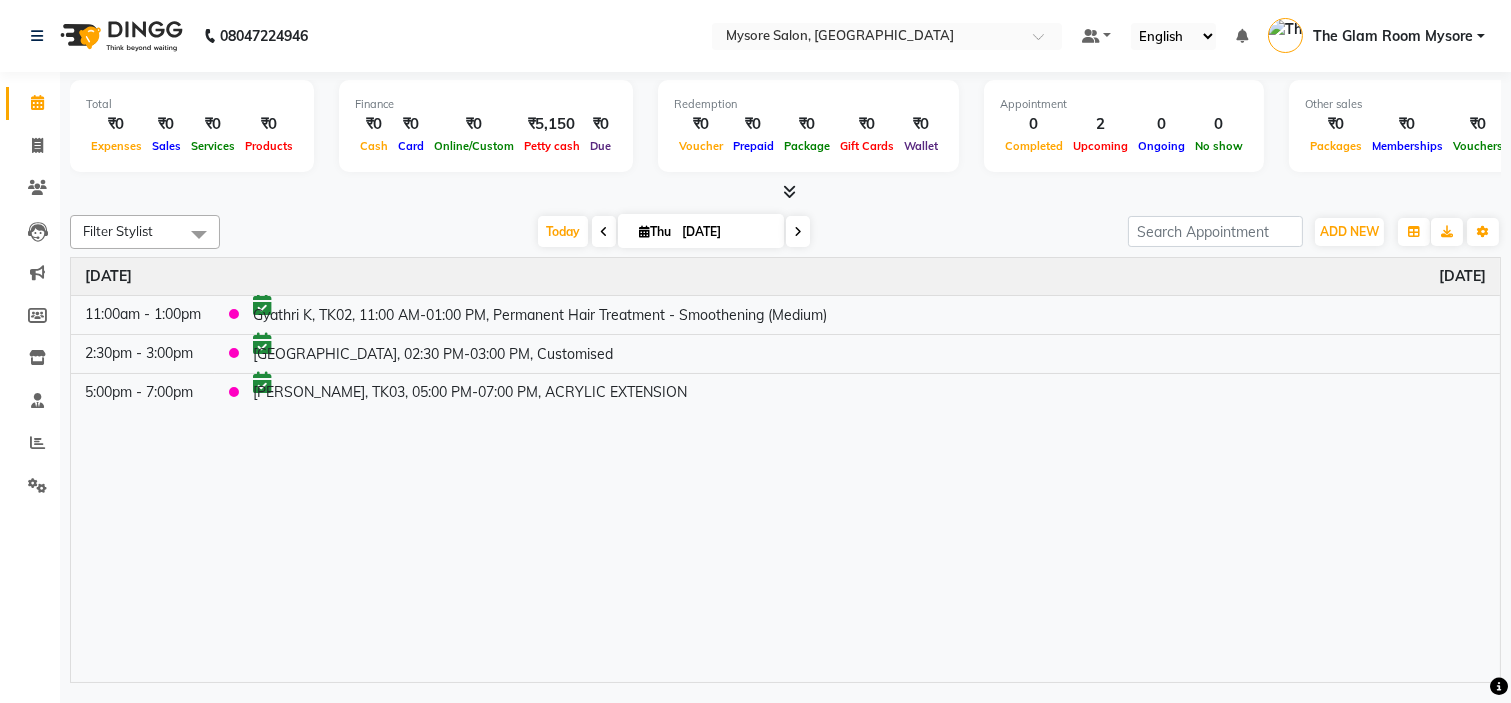 click at bounding box center (785, 192) 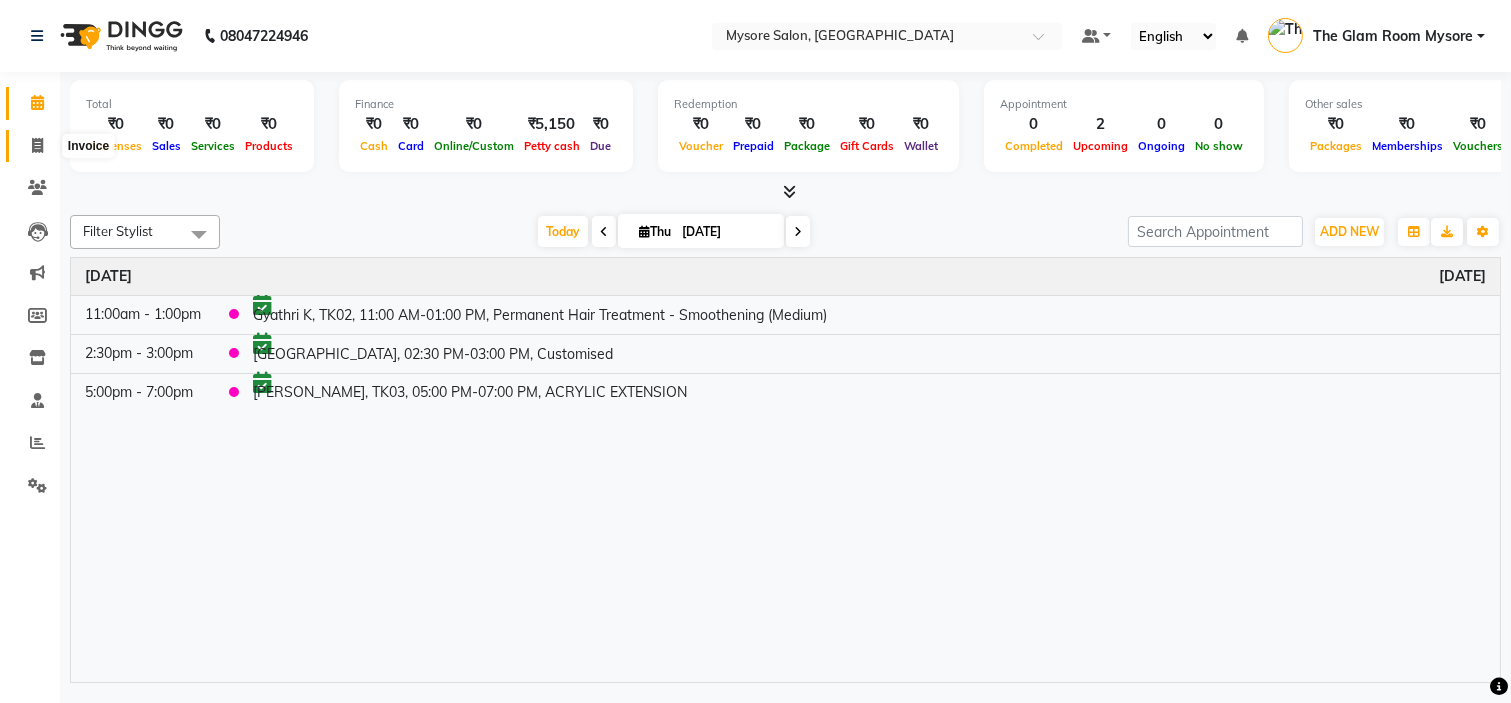 click 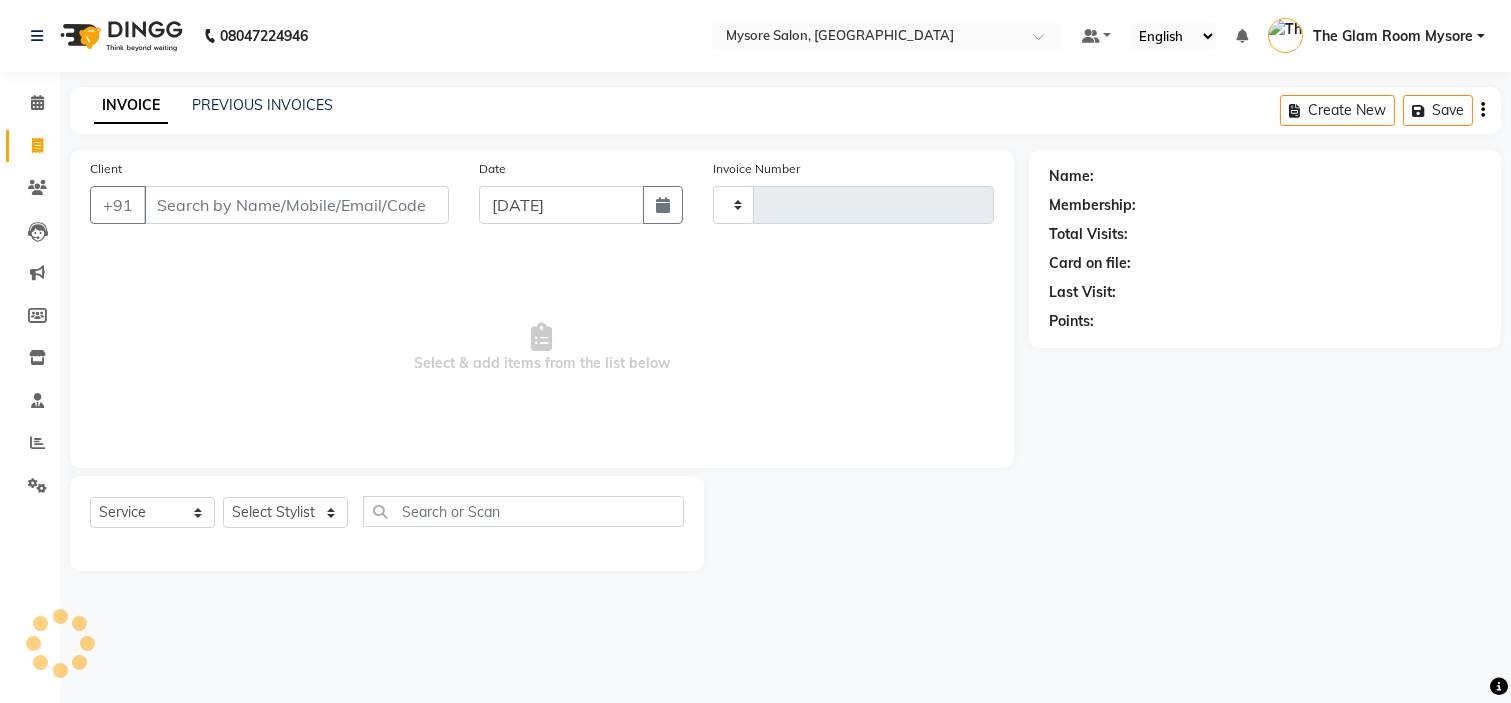 type on "0752" 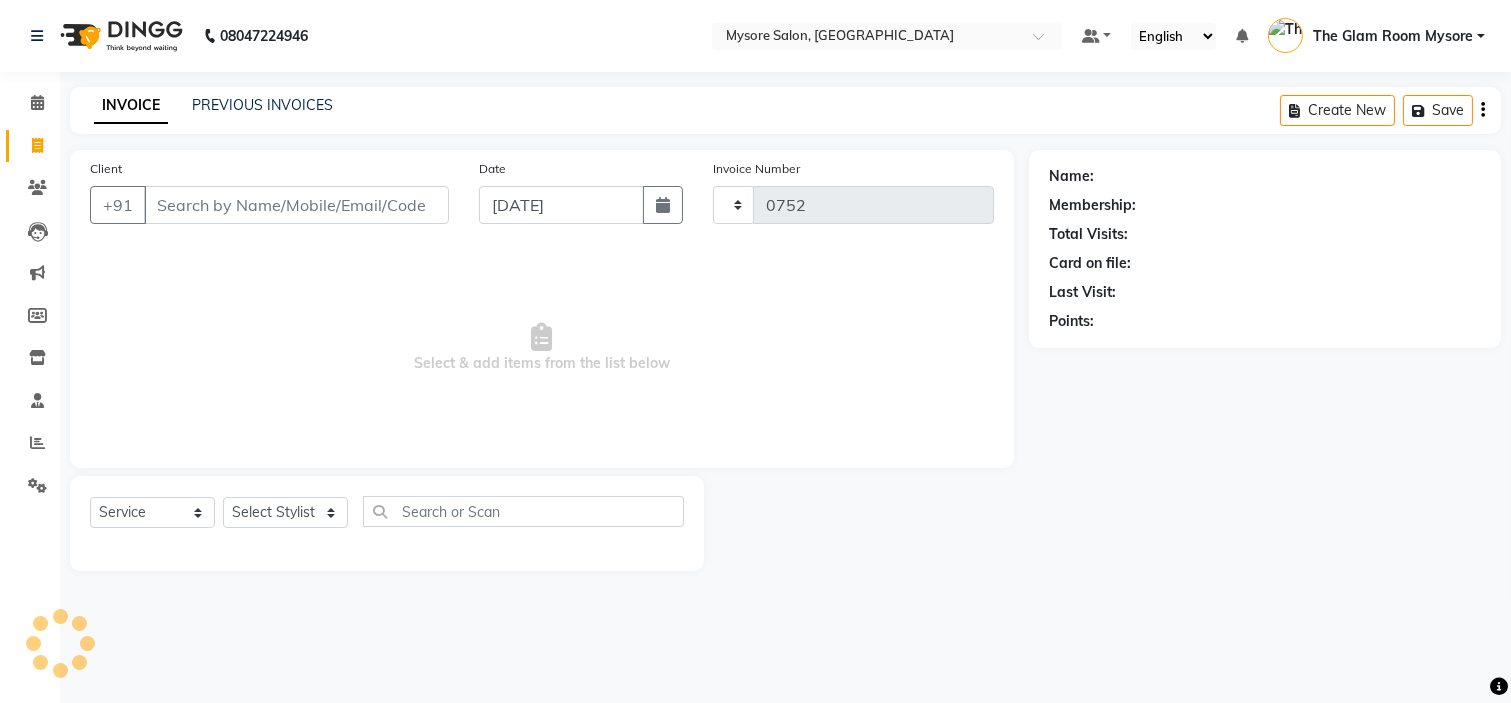 select on "4255" 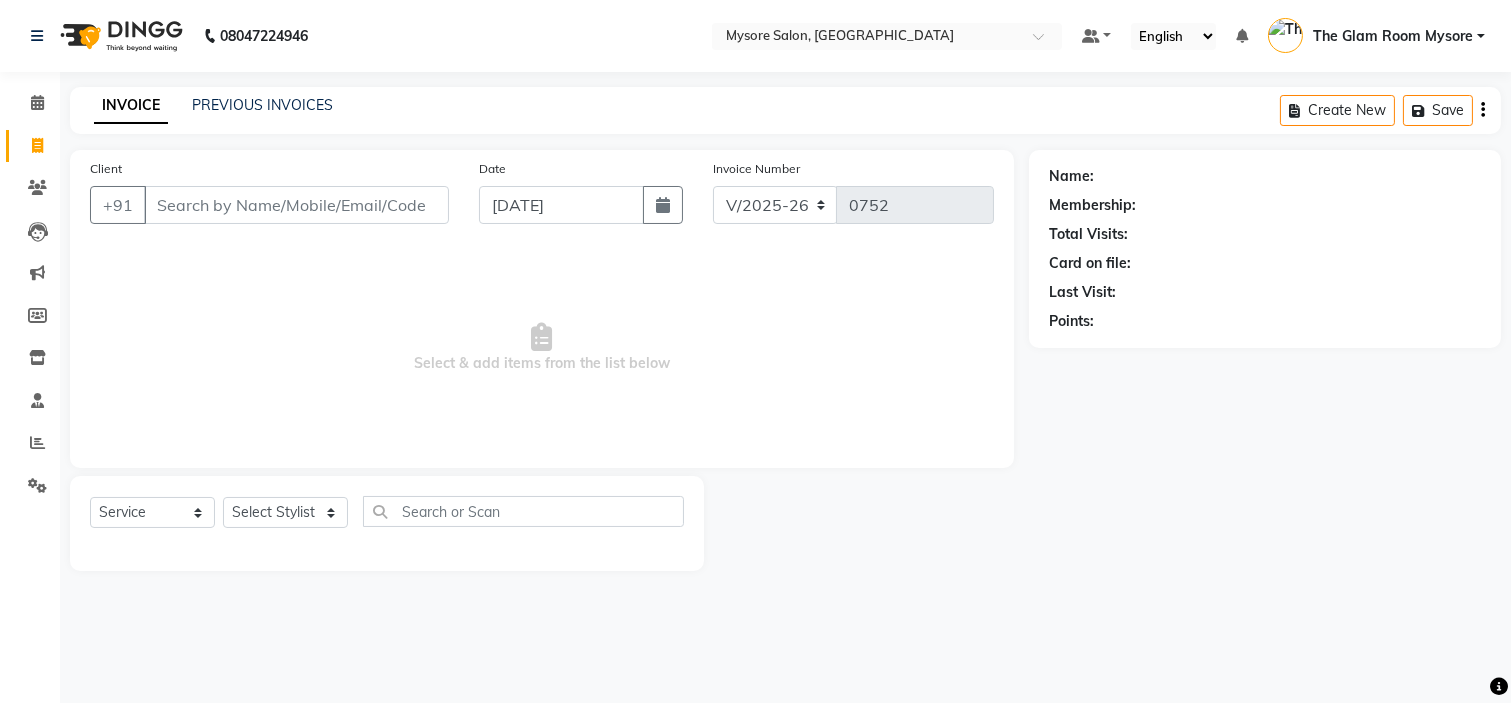 click on "Client" at bounding box center (296, 205) 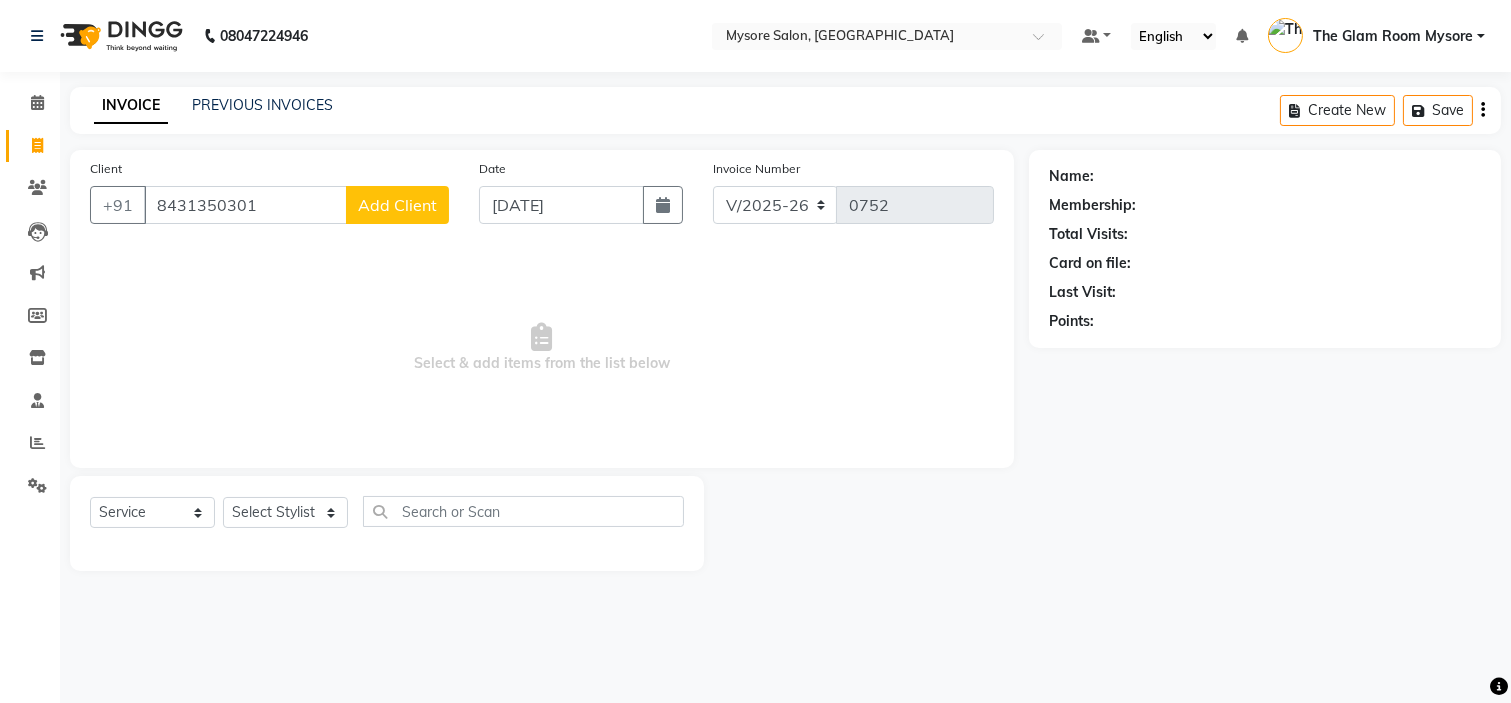 type on "8431350301" 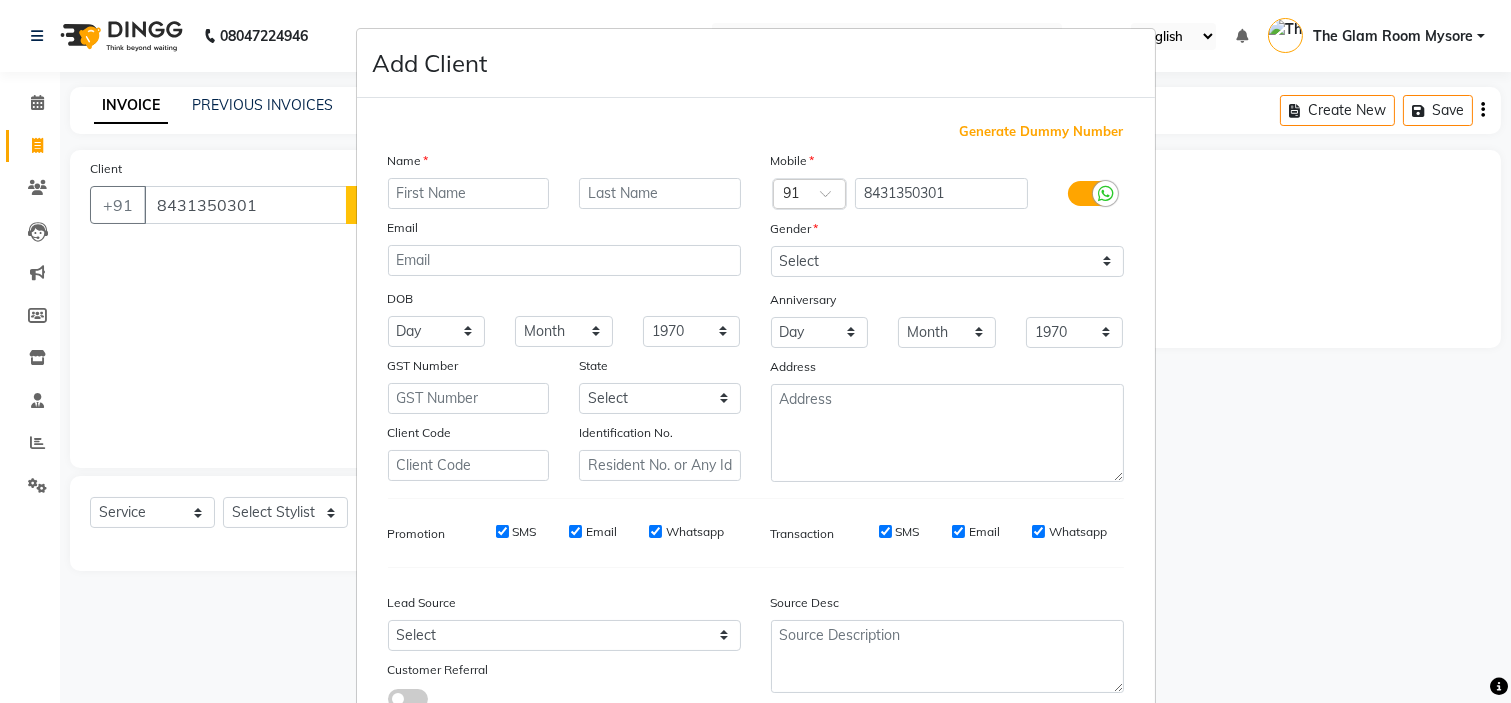 click at bounding box center (469, 193) 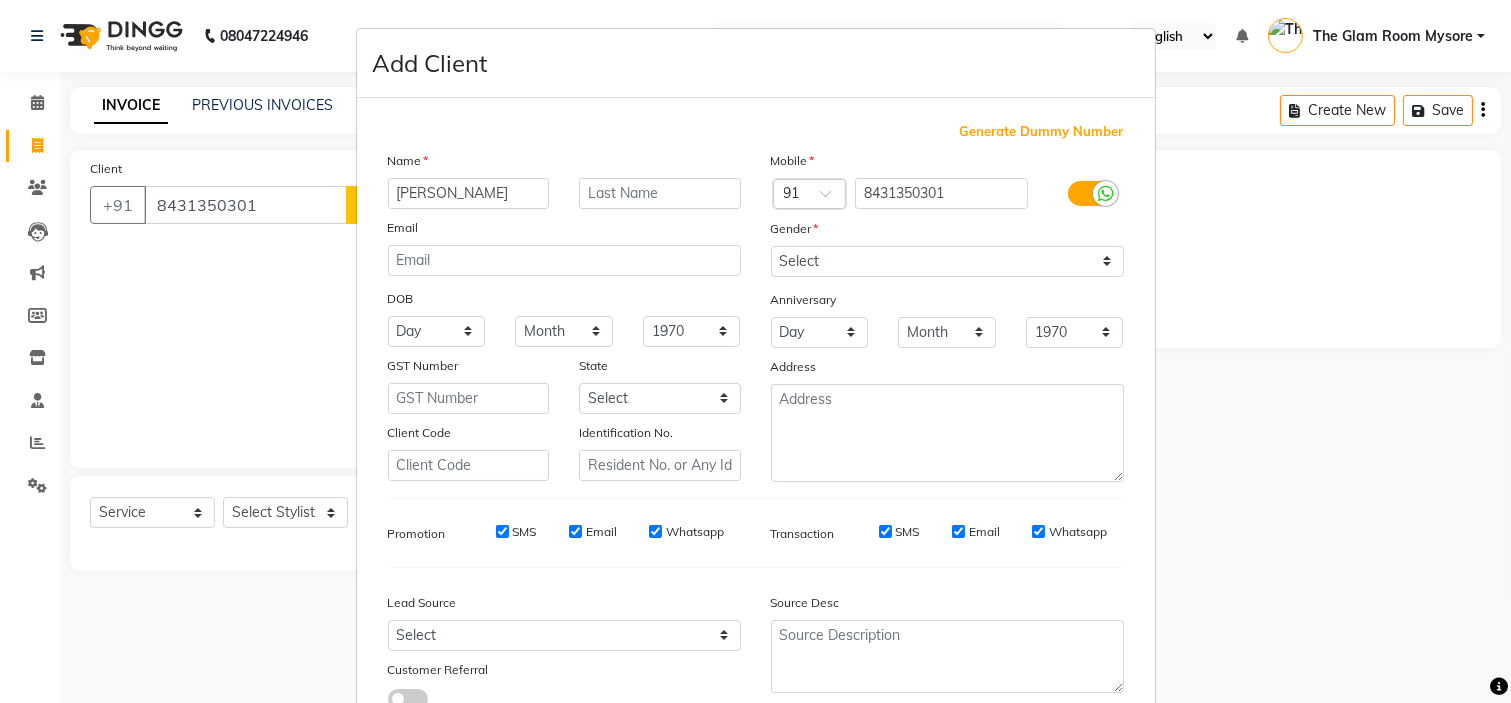 type on "[PERSON_NAME]" 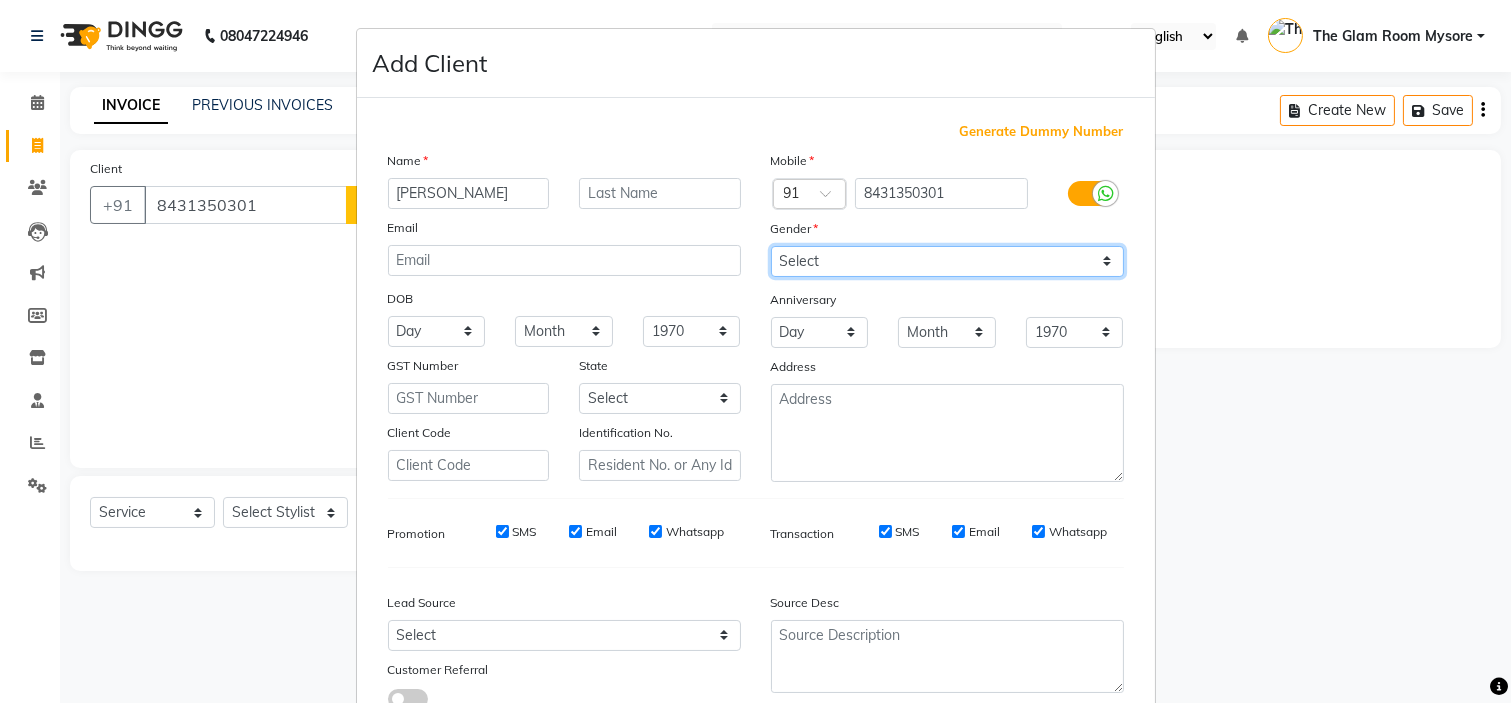 drag, startPoint x: 817, startPoint y: 258, endPoint x: 827, endPoint y: 343, distance: 85.58621 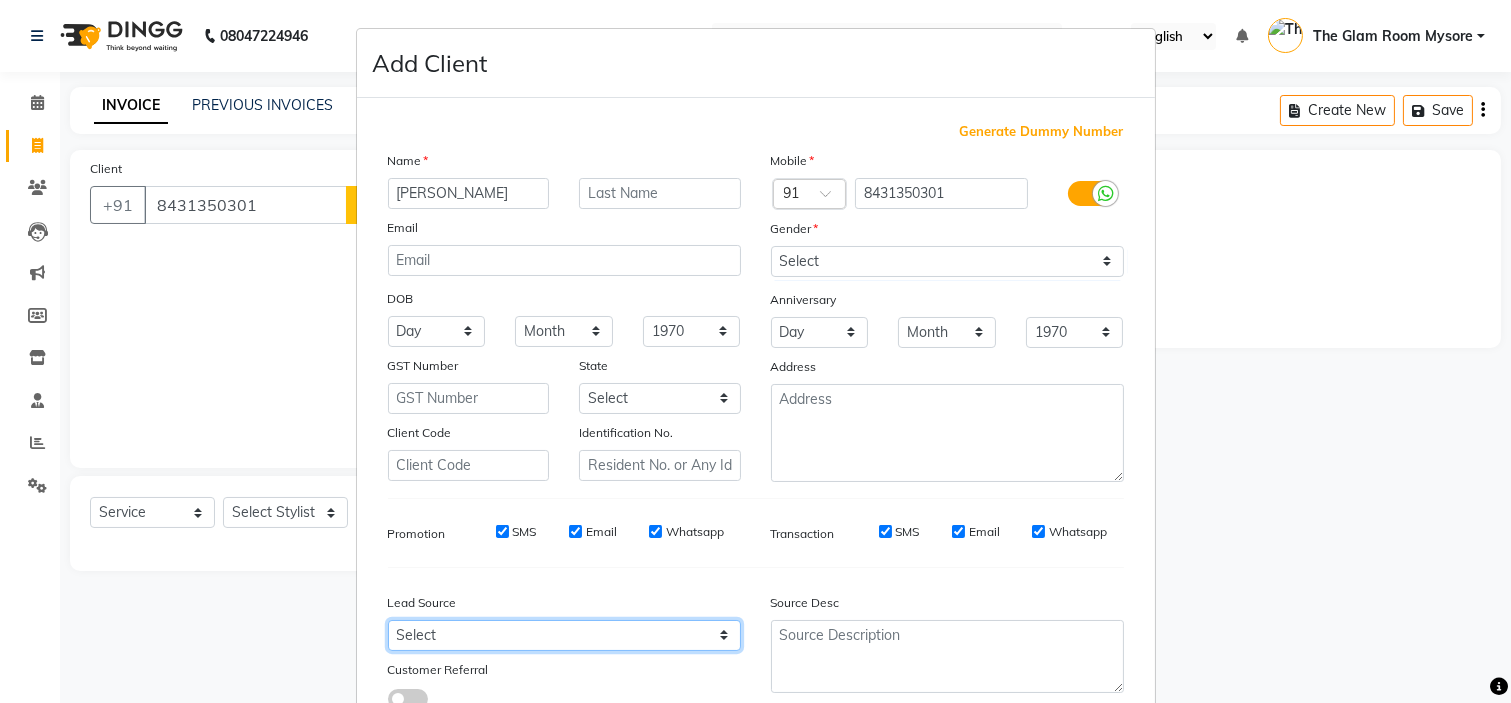click on "Select Walk-in Referral Internet Friend Word of Mouth Advertisement Facebook JustDial Google Other Instagram  YouTube  WhatsApp" at bounding box center (564, 635) 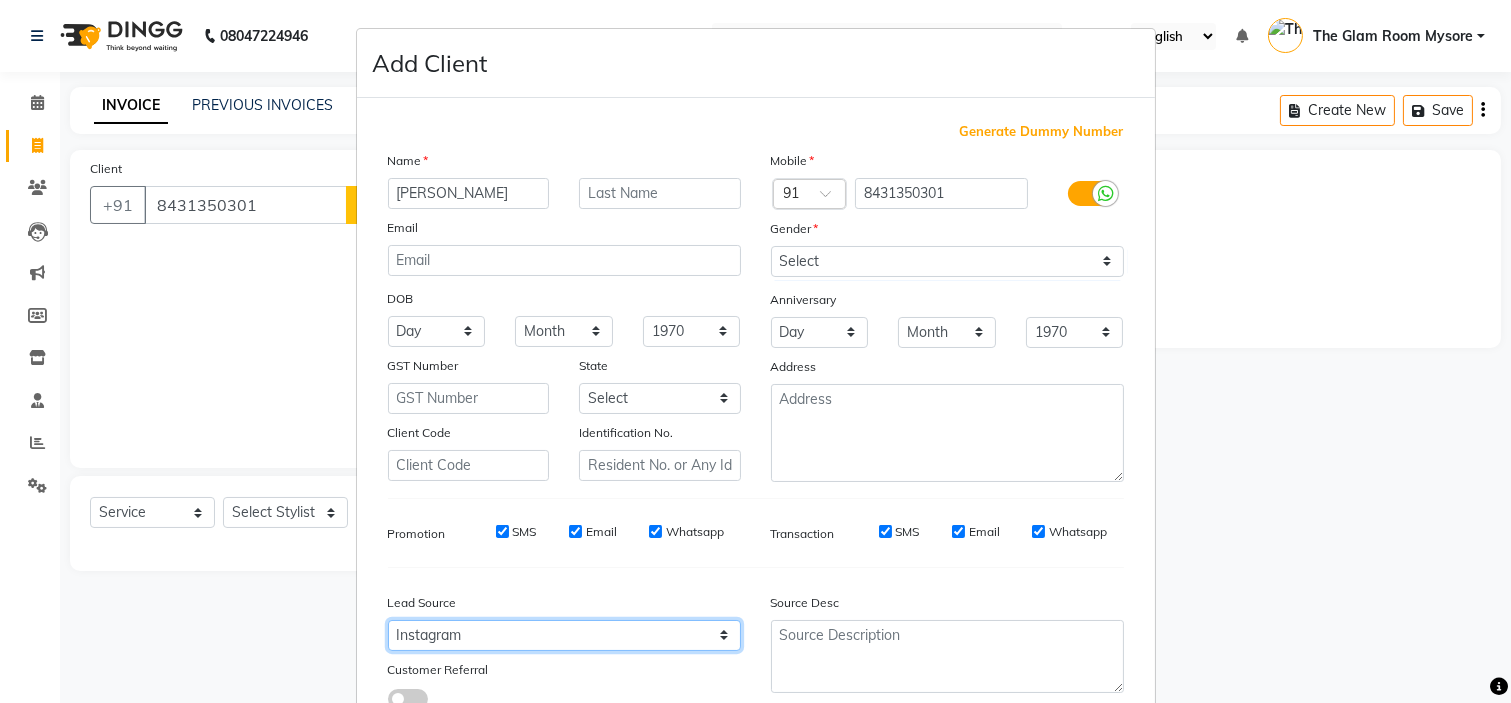 click on "Select Walk-in Referral Internet Friend Word of Mouth Advertisement Facebook JustDial Google Other Instagram  YouTube  WhatsApp" at bounding box center [564, 635] 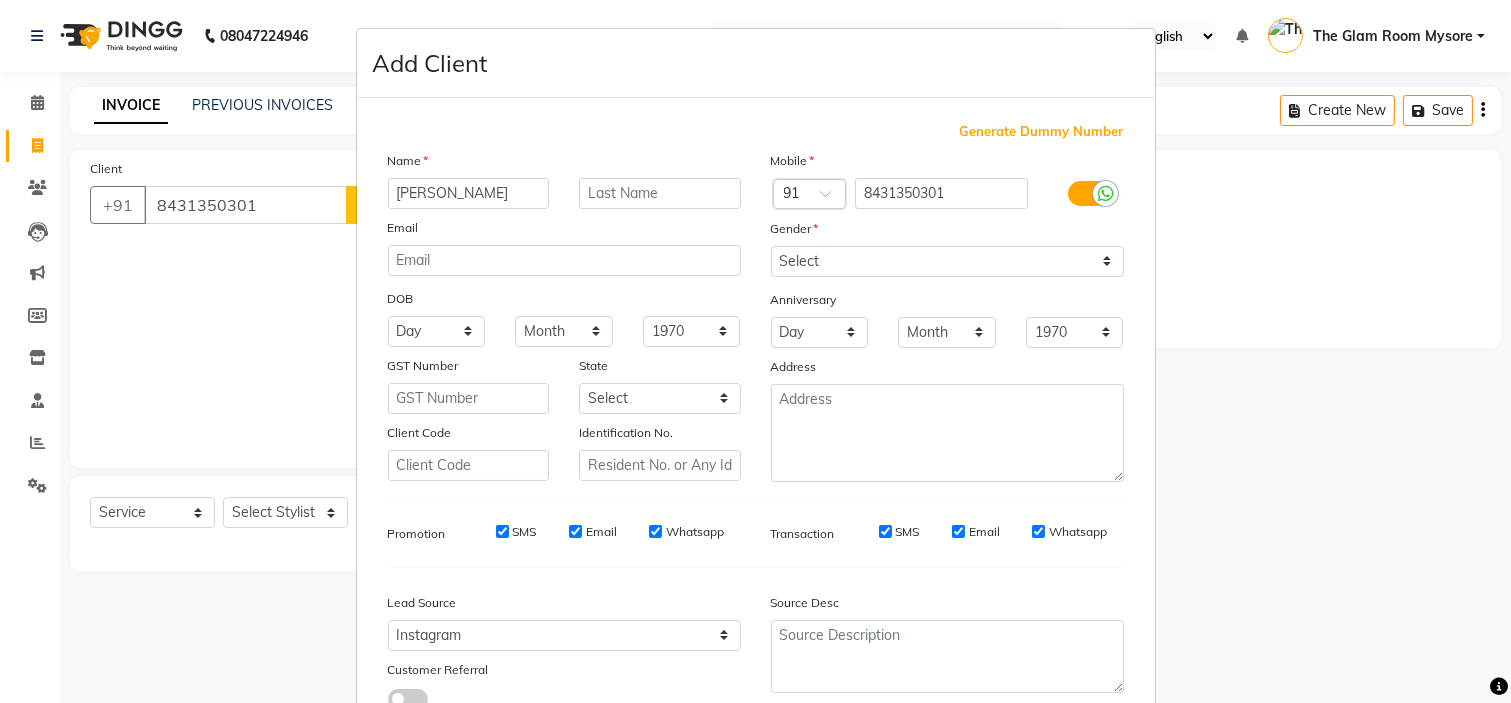 click on "Add Client Generate Dummy Number Name Nivedita Email DOB Day 01 02 03 04 05 06 07 08 09 10 11 12 13 14 15 16 17 18 19 20 21 22 23 24 25 26 27 28 29 30 31 Month January February March April May June July August September October November December 1940 1941 1942 1943 1944 1945 1946 1947 1948 1949 1950 1951 1952 1953 1954 1955 1956 1957 1958 1959 1960 1961 1962 1963 1964 1965 1966 1967 1968 1969 1970 1971 1972 1973 1974 1975 1976 1977 1978 1979 1980 1981 1982 1983 1984 1985 1986 1987 1988 1989 1990 1991 1992 1993 1994 1995 1996 1997 1998 1999 2000 2001 2002 2003 2004 2005 2006 2007 2008 2009 2010 2011 2012 2013 2014 2015 2016 2017 2018 2019 2020 2021 2022 2023 2024 GST Number State Select Andaman and Nicobar Islands Andhra Pradesh Arunachal Pradesh Assam Bihar Chandigarh Chhattisgarh Dadra and Nagar Haveli Daman and Diu Delhi Goa Gujarat Haryana Himachal Pradesh Jammu and Kashmir Jharkhand Karnataka Kerala Lakshadweep Madhya Pradesh Maharashtra Manipur Meghalaya Mizoram Nagaland Odisha Pondicherry Punjab Sikkim" at bounding box center (755, 351) 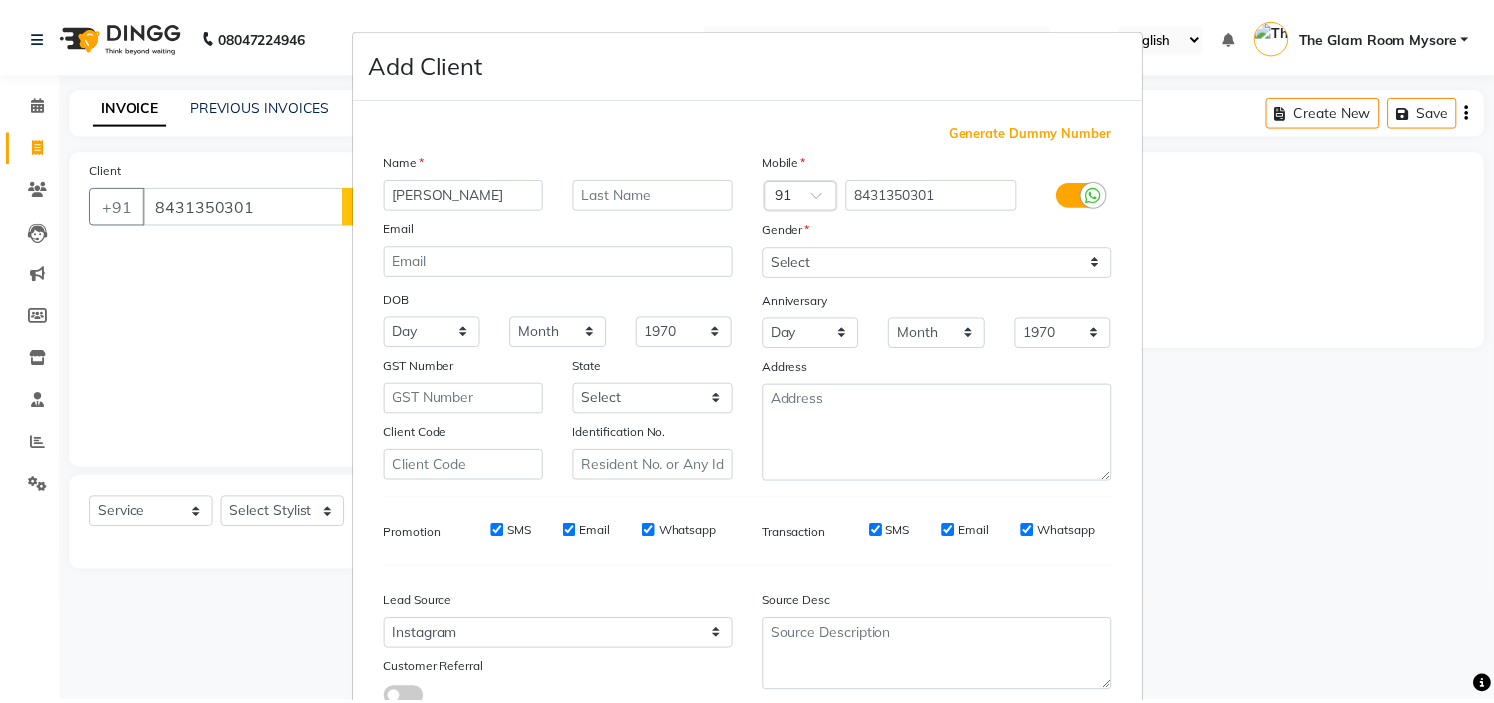scroll, scrollTop: 147, scrollLeft: 0, axis: vertical 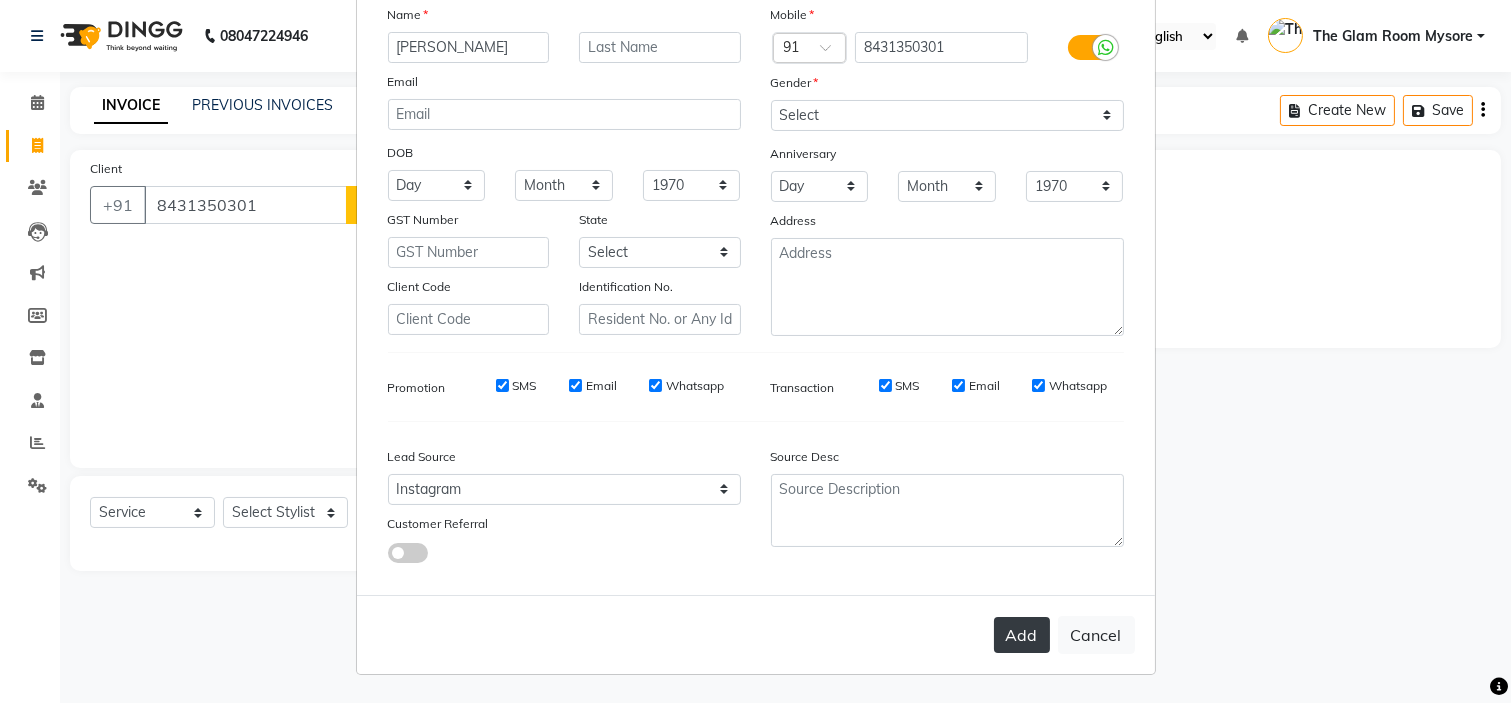 click on "Add" at bounding box center [1022, 635] 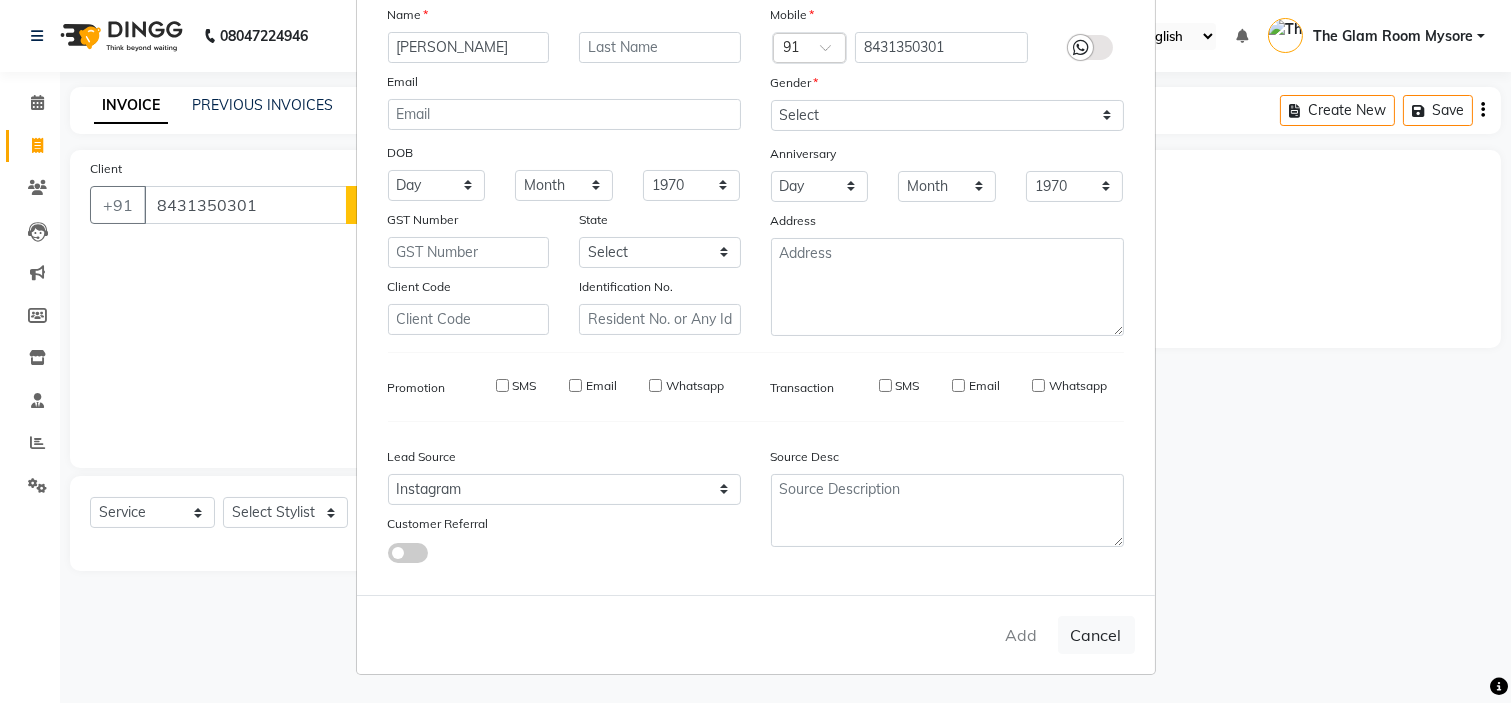 type 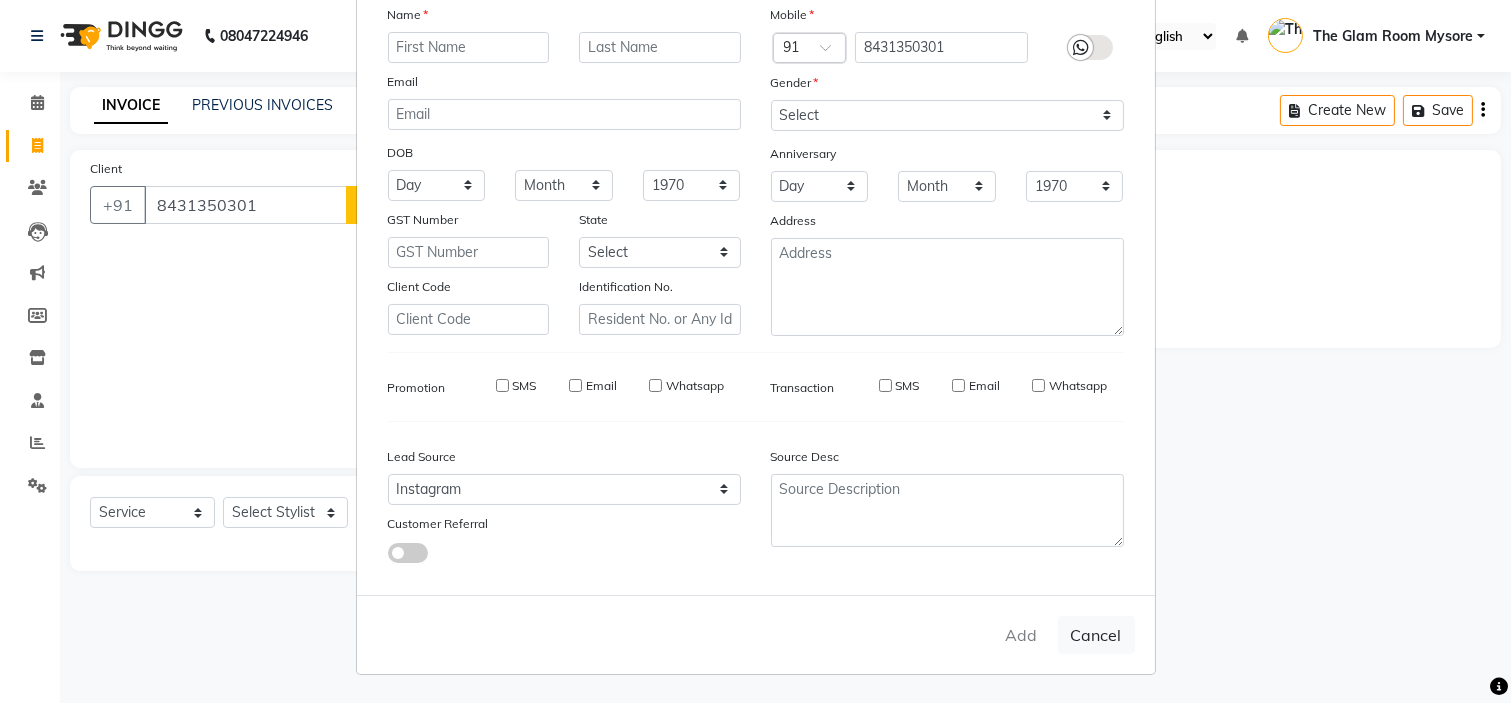 select 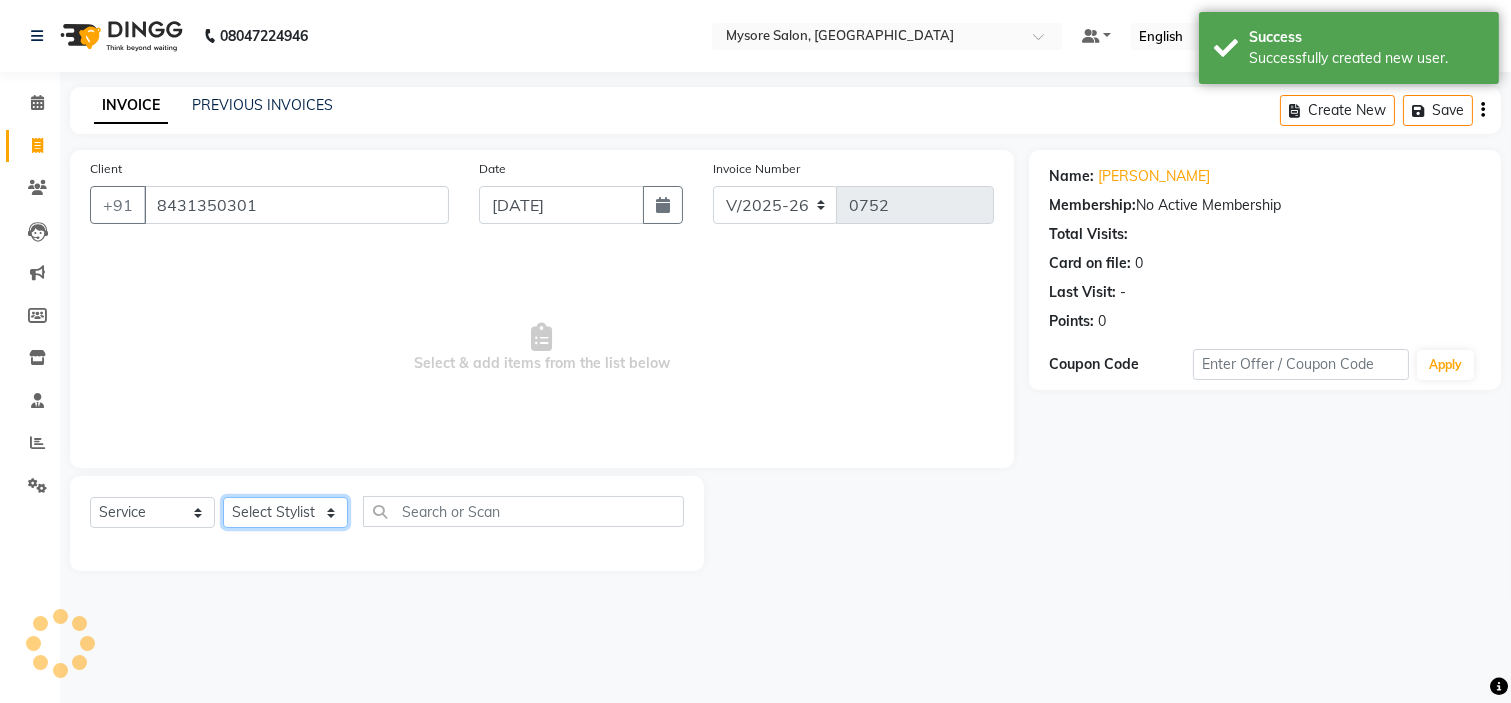 click on "Select Stylist Ankita Arti Ashwini Ayaan DR. Apurva Fatma Jayshree Lakshmi Paul Ruhul alom Shangnimwon Steve Sumaiya Banu Sumit Teja Tezz The Glam Room Mysore" 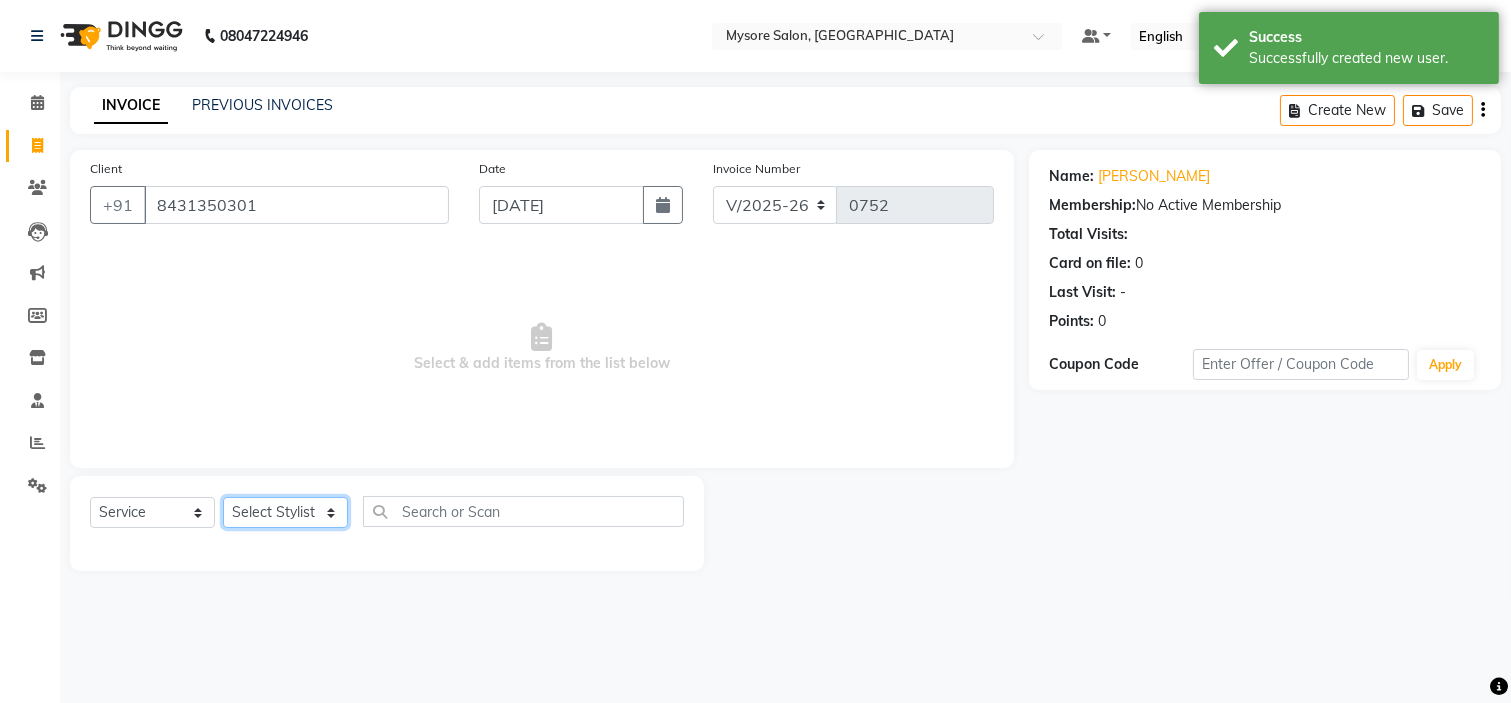 select on "63165" 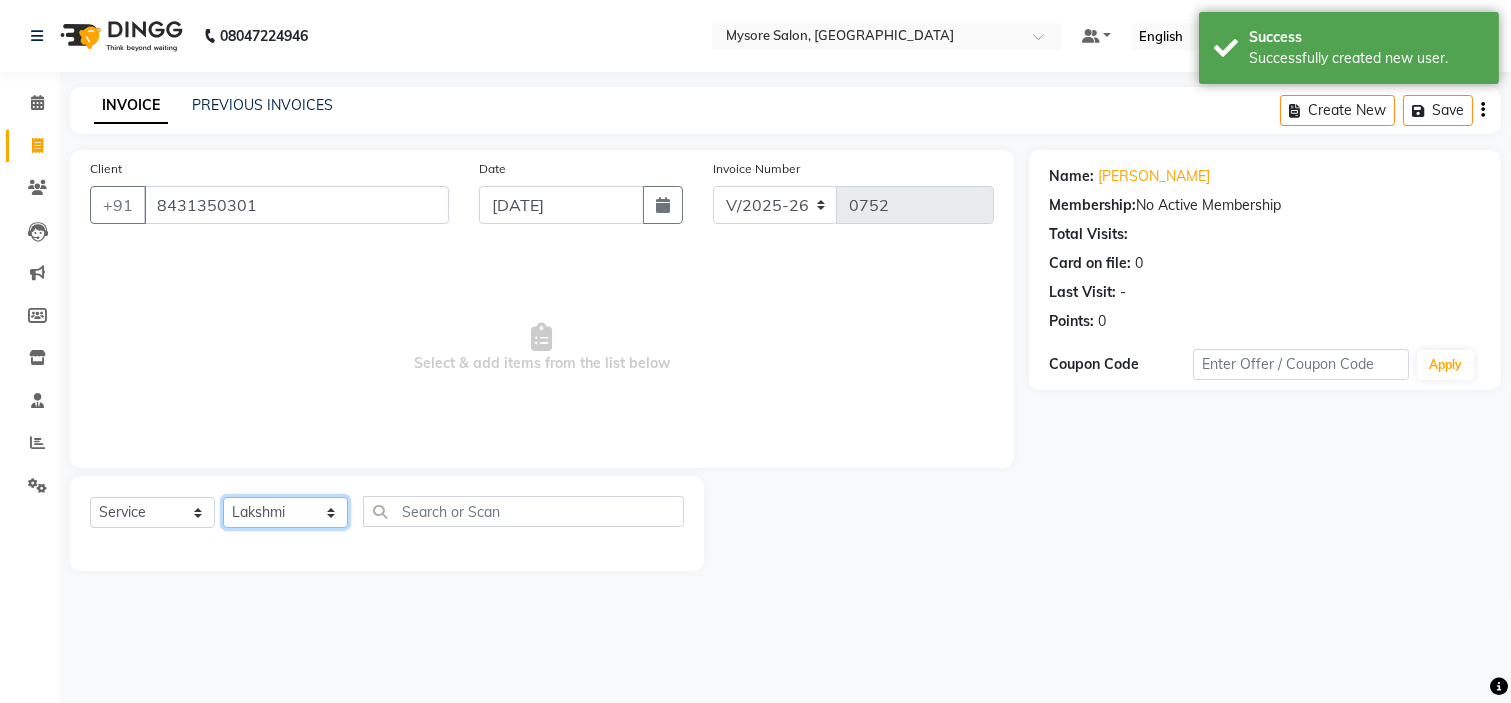 click on "Select Stylist Ankita Arti Ashwini Ayaan DR. Apurva Fatma Jayshree Lakshmi Paul Ruhul alom Shangnimwon Steve Sumaiya Banu Sumit Teja Tezz The Glam Room Mysore" 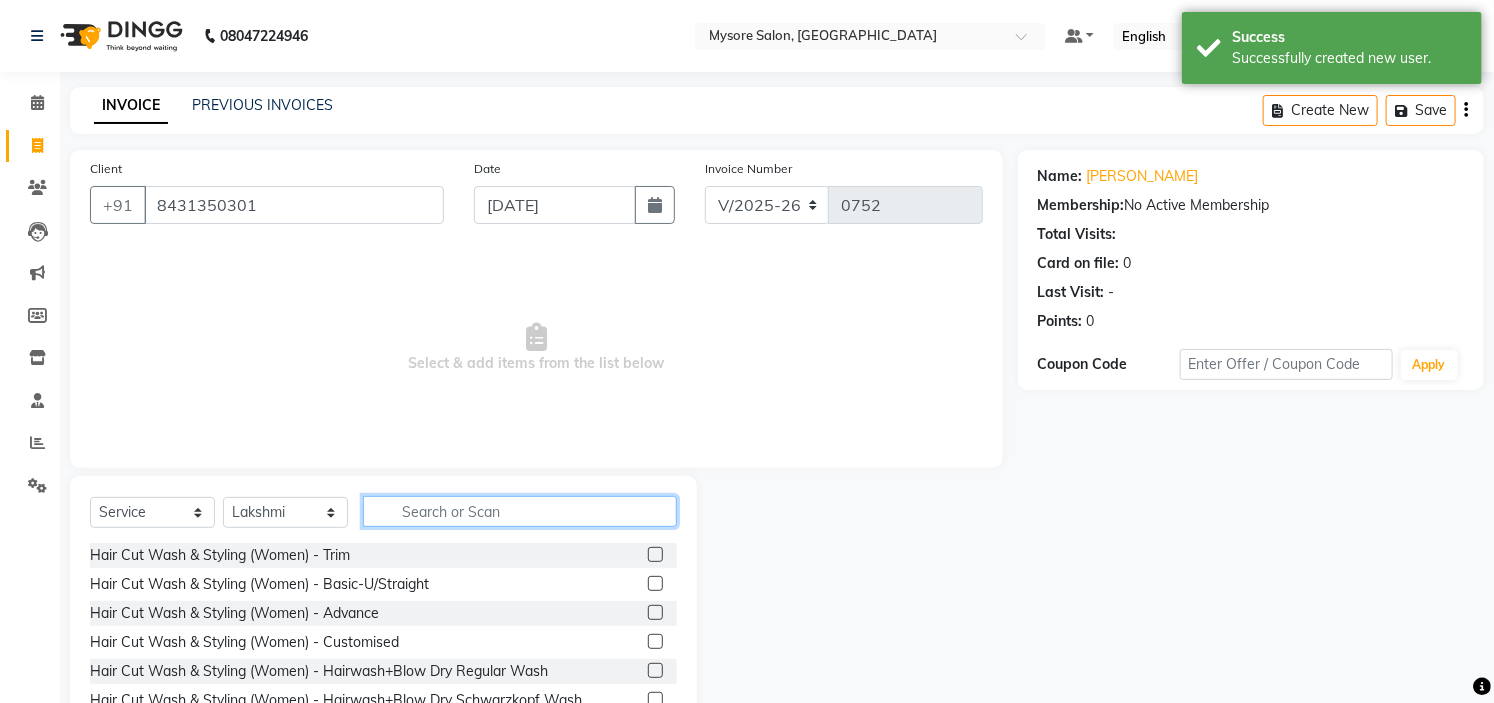 click 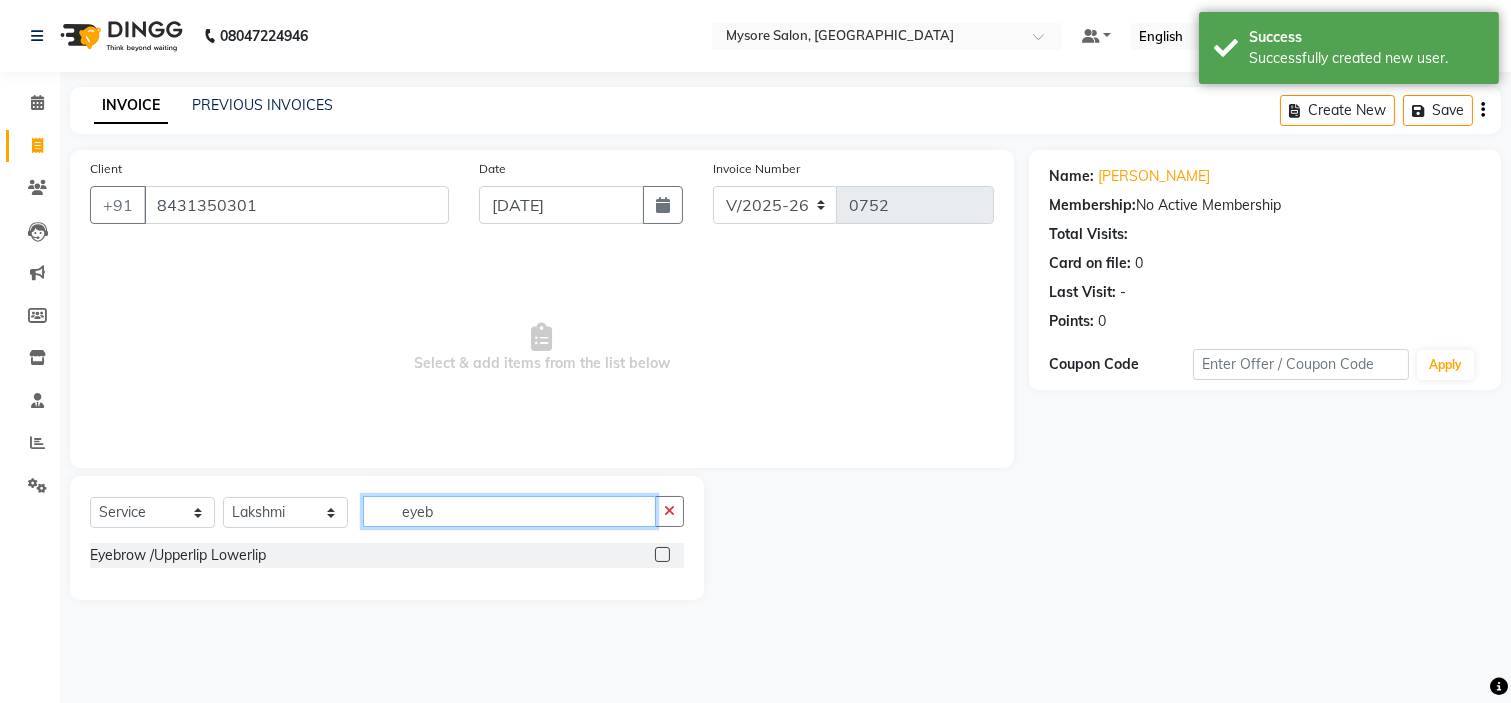 type on "eyeb" 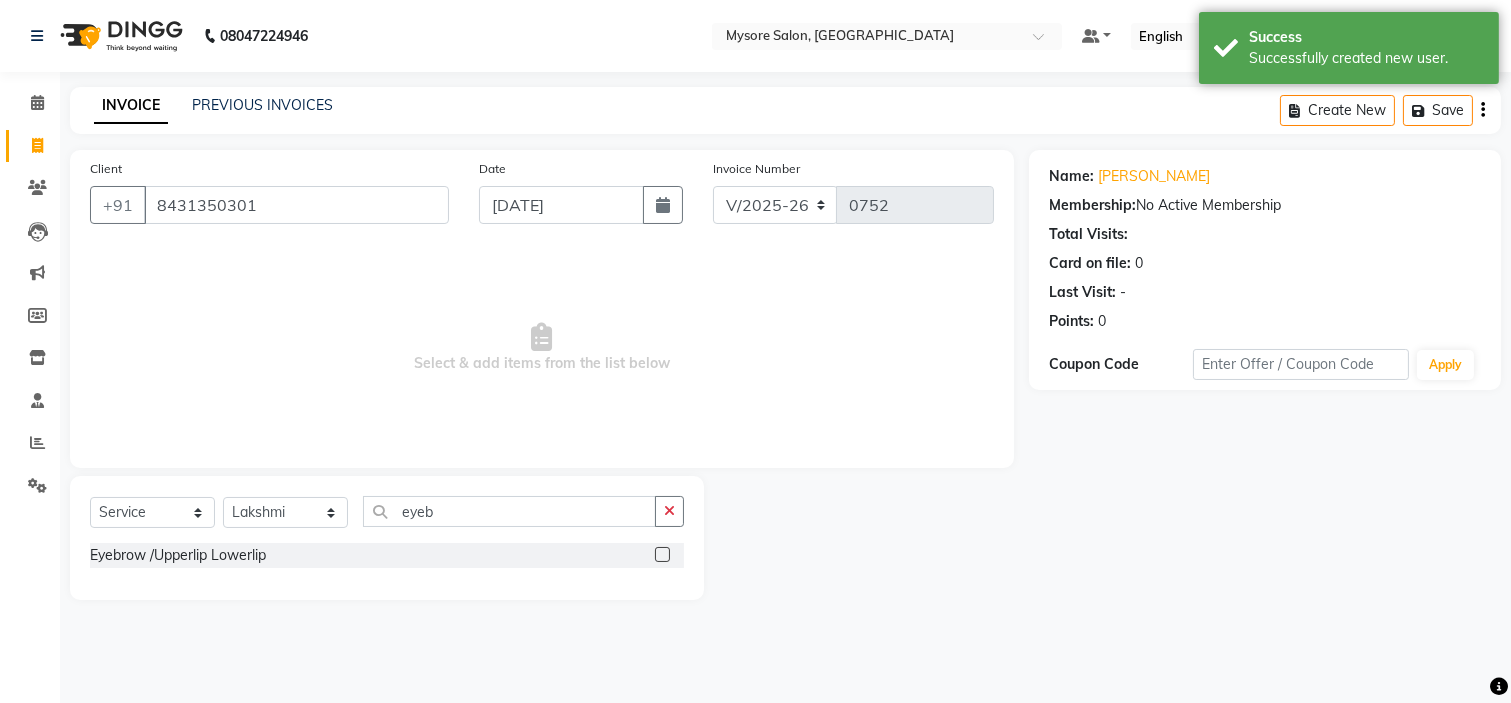 click 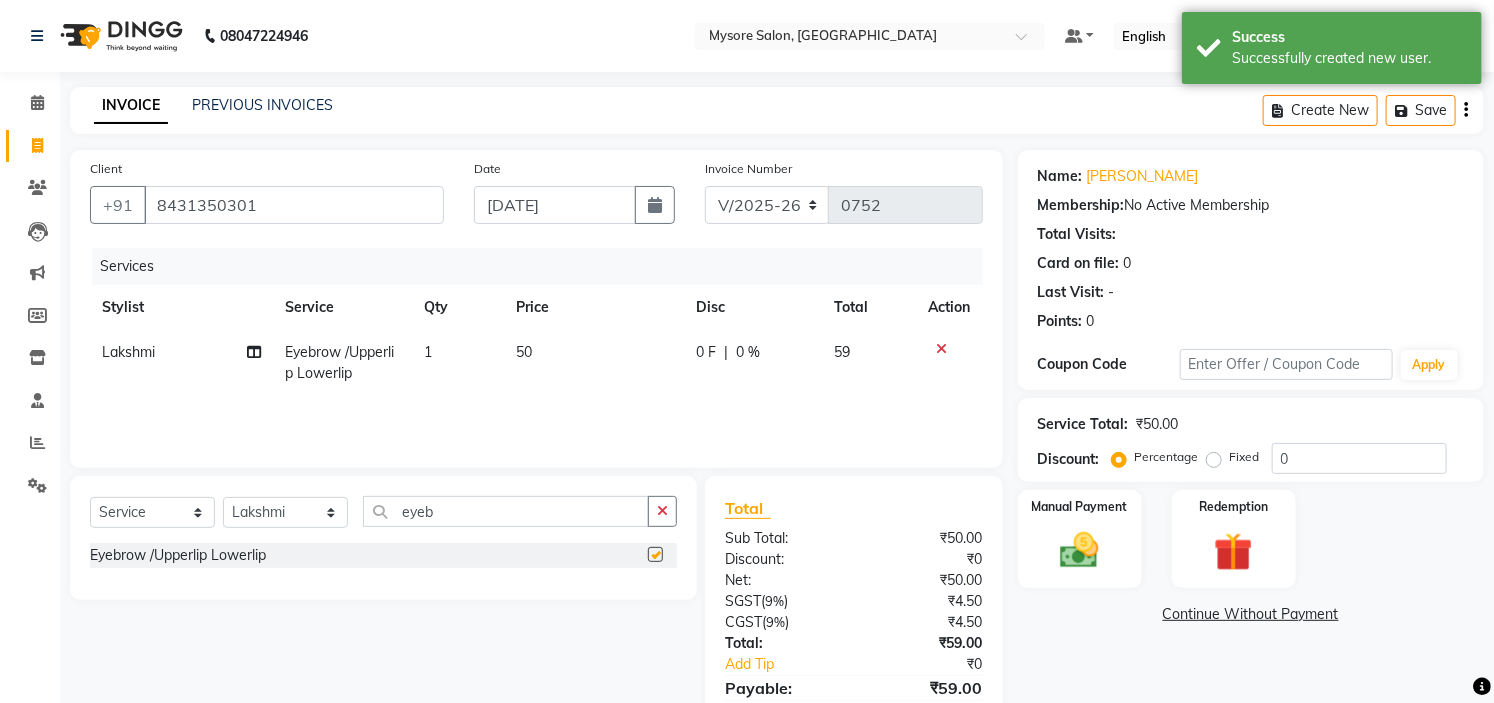 checkbox on "false" 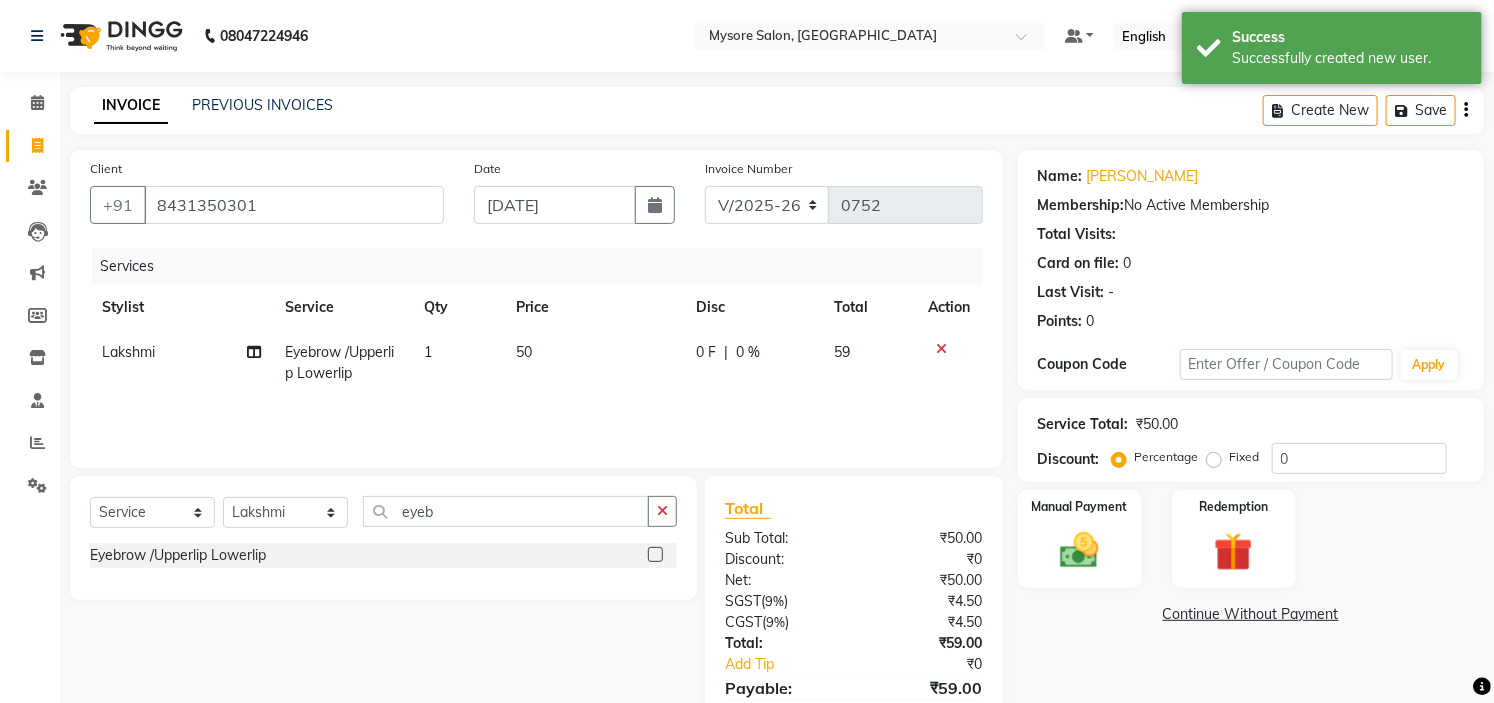 click on "1" 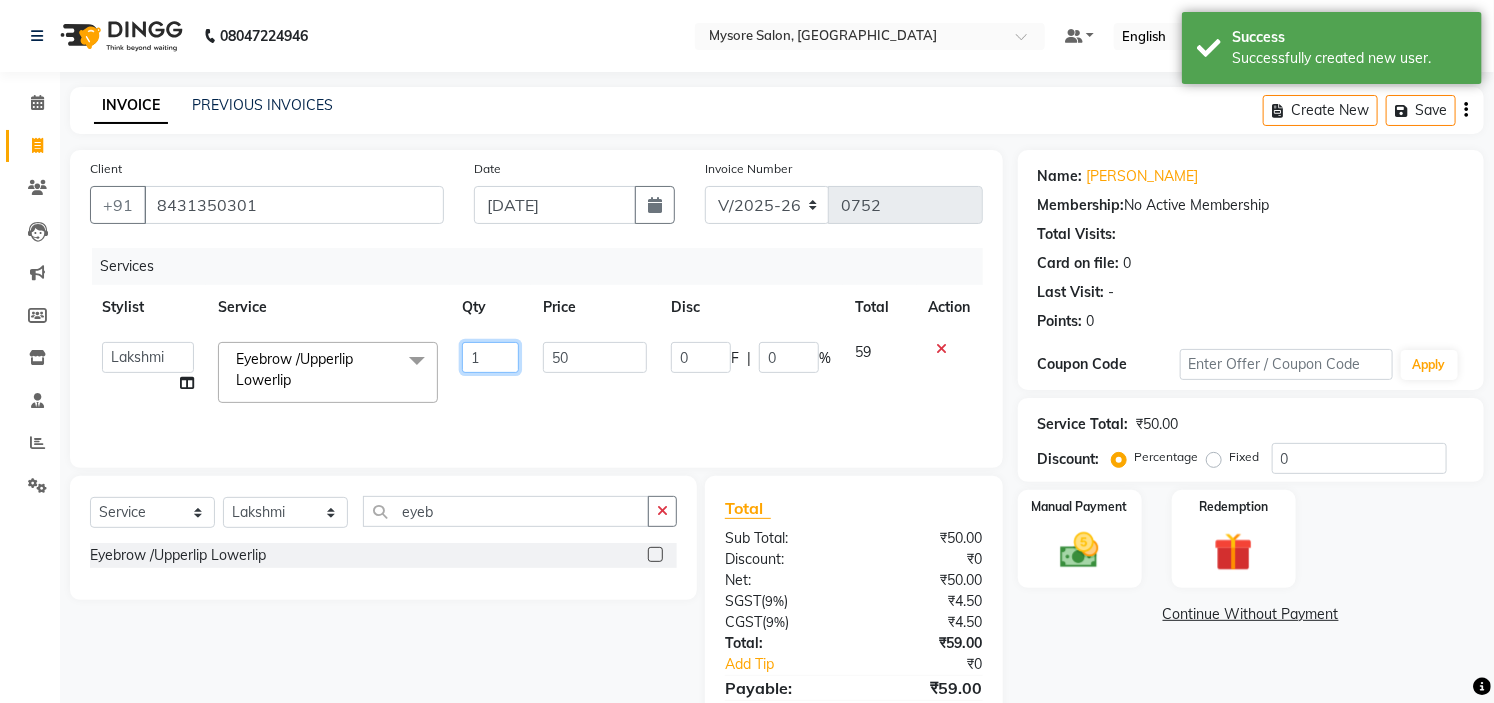 click on "1" 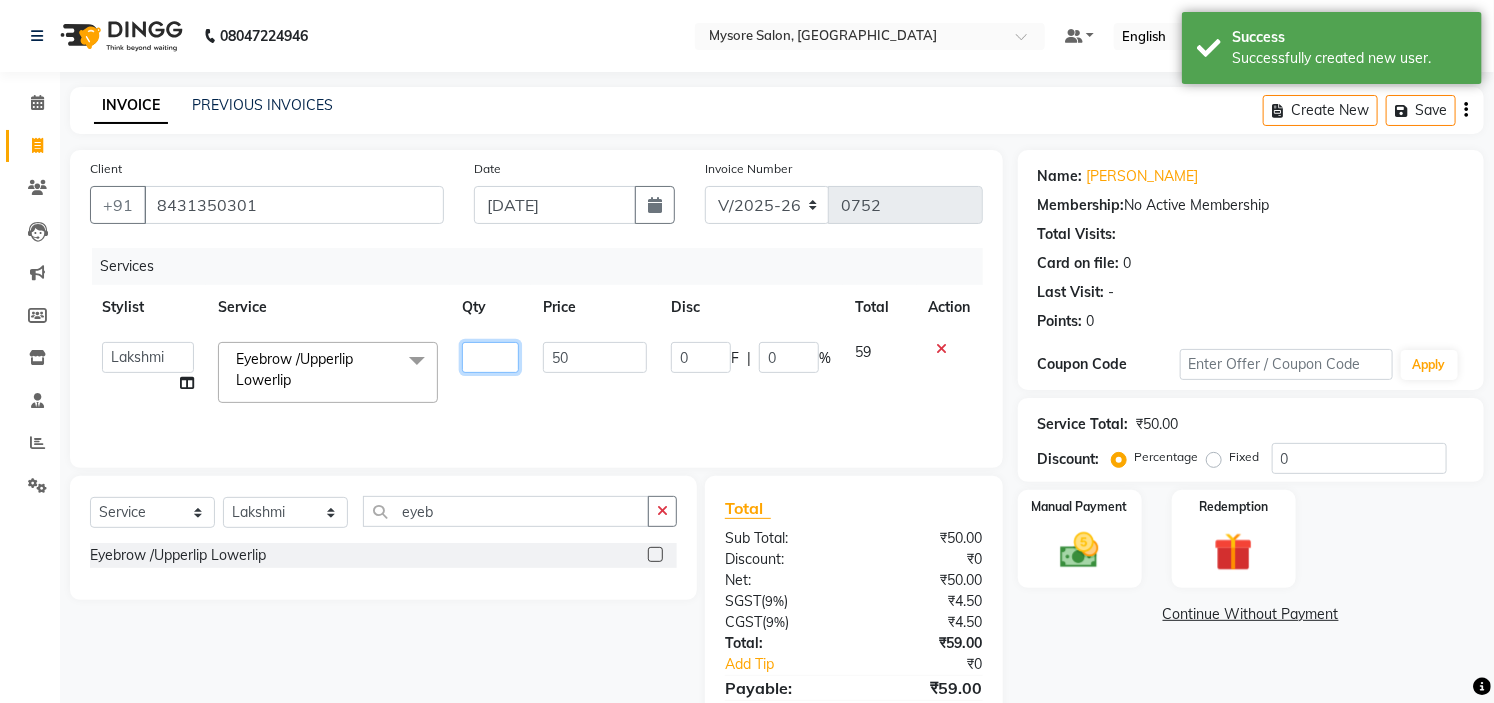 type on "2" 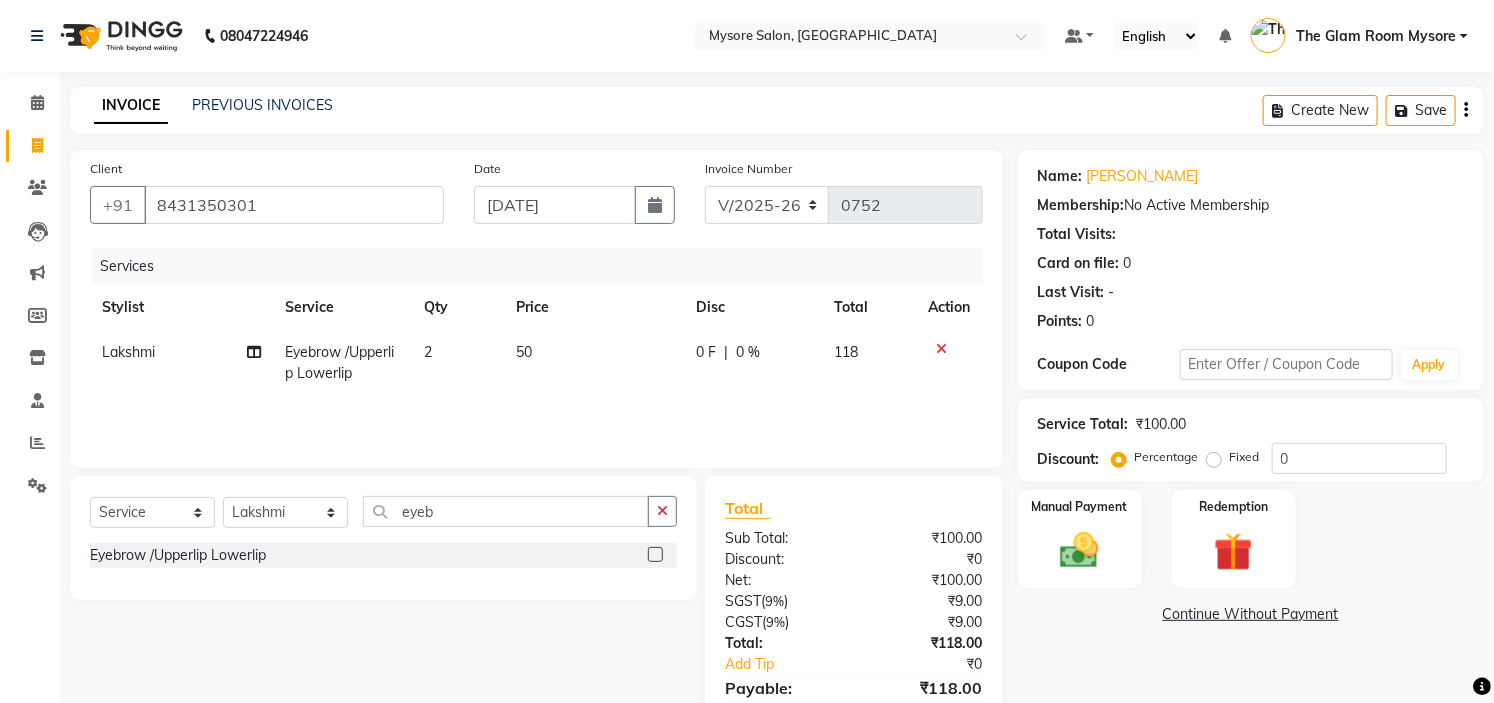 click on "Continue Without Payment" 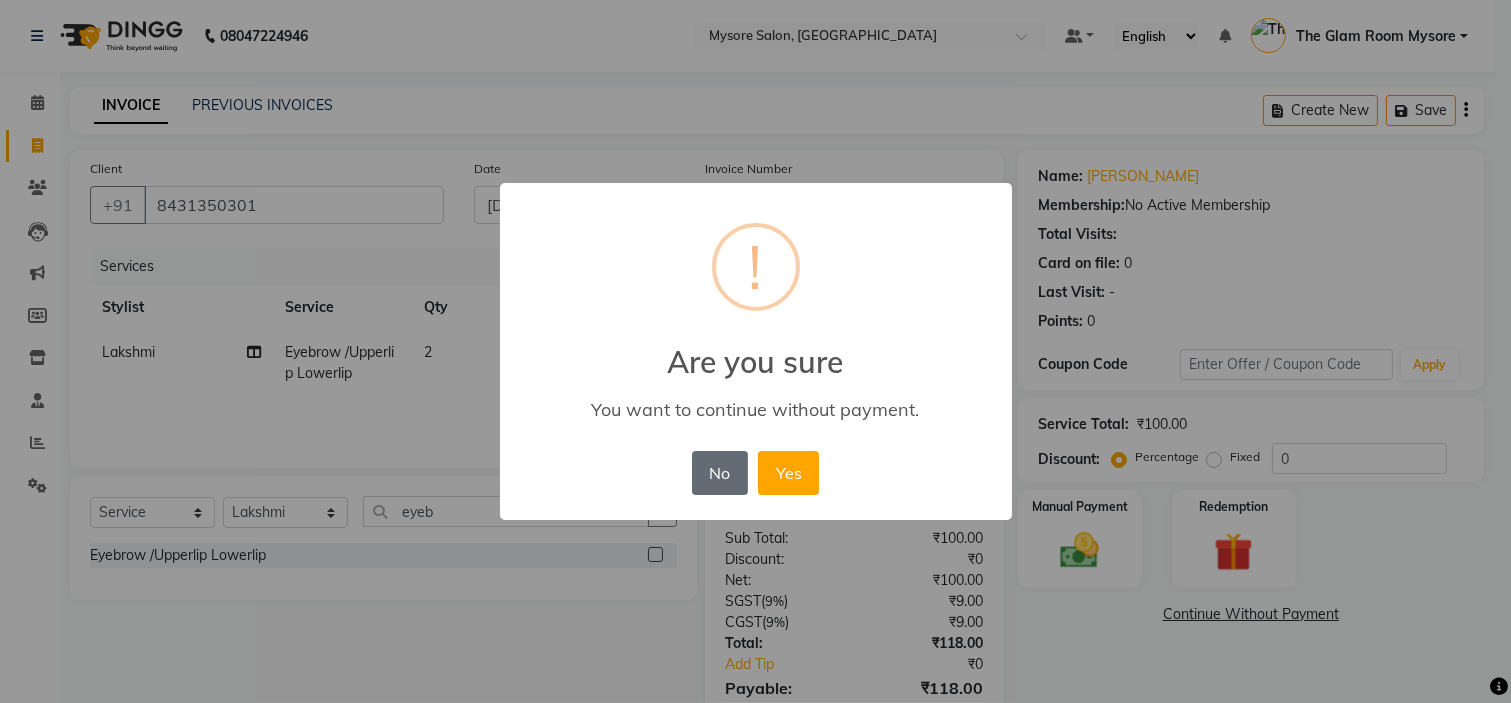 click on "No" at bounding box center (720, 473) 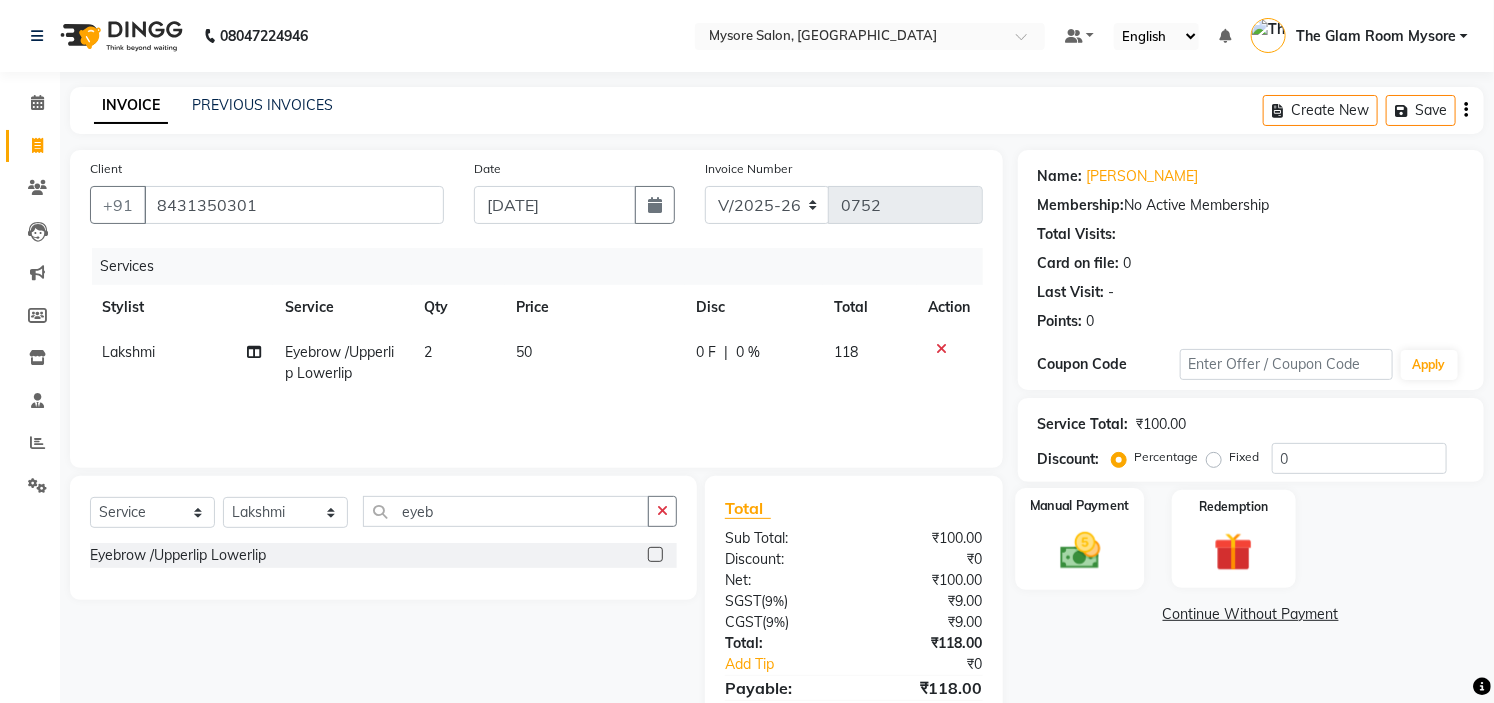 click 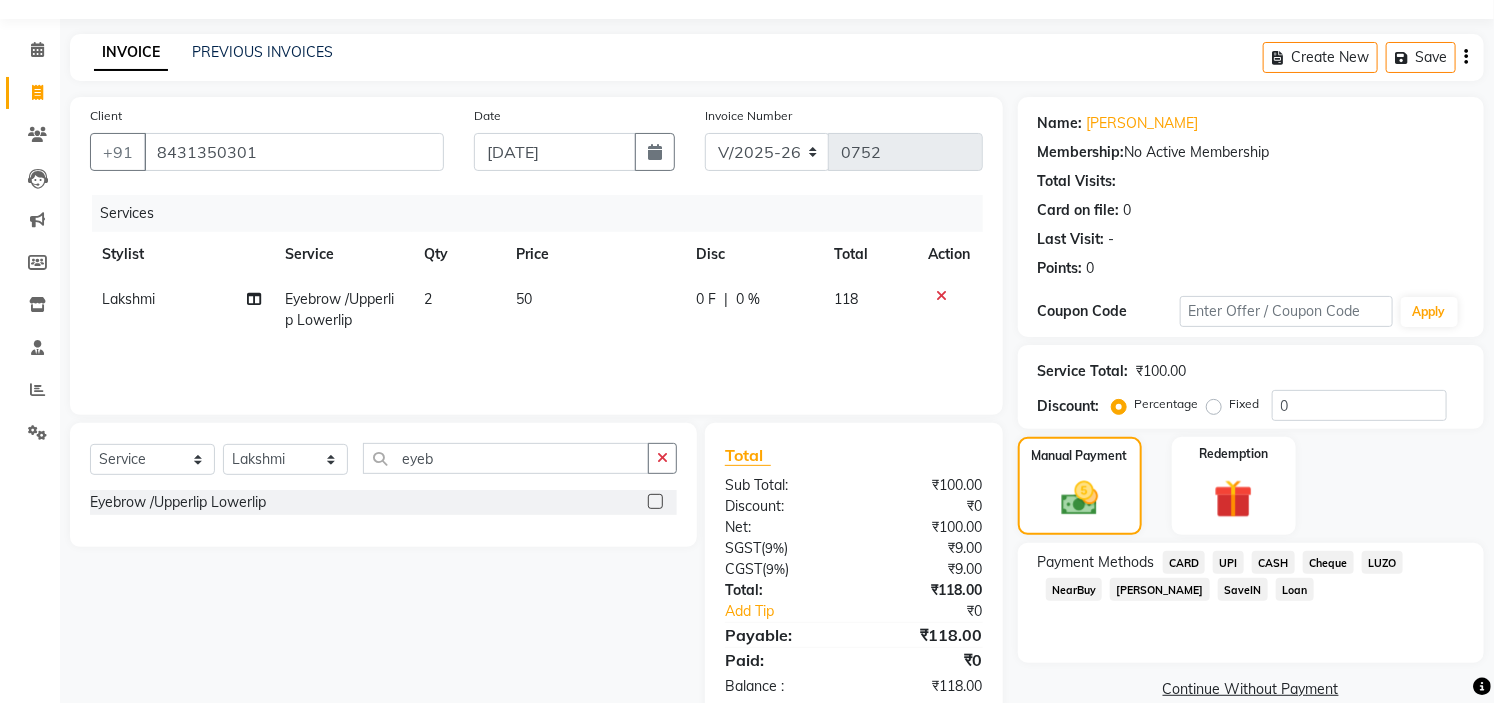scroll, scrollTop: 96, scrollLeft: 0, axis: vertical 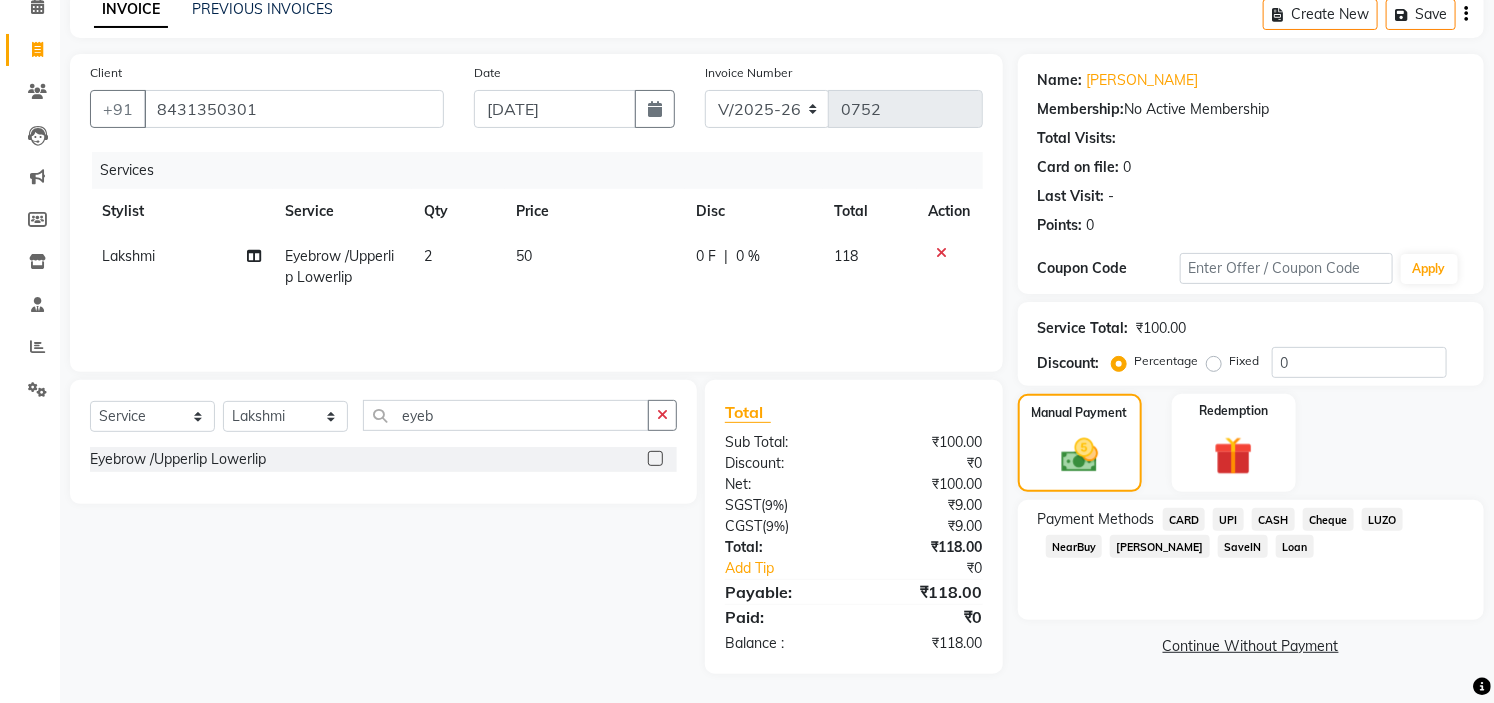 click on "UPI" 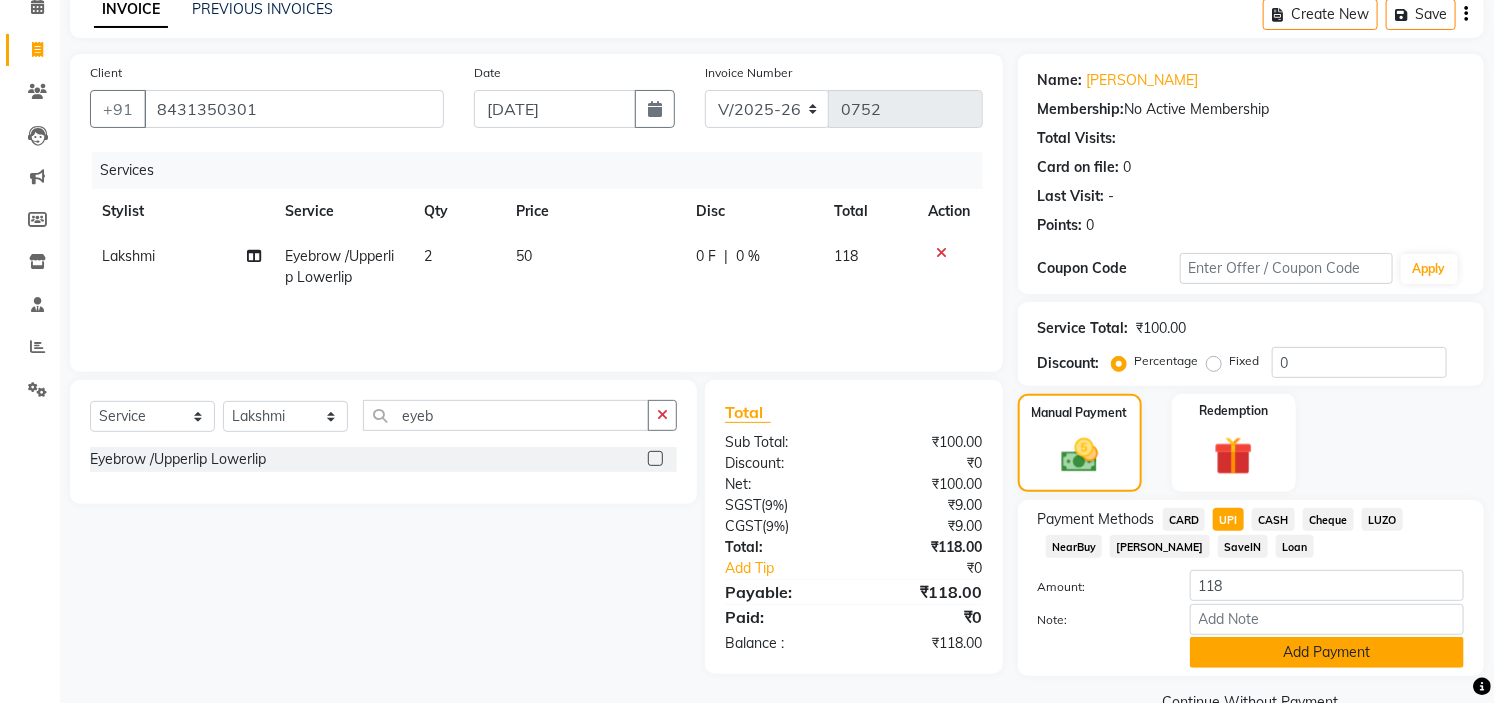 click on "Add Payment" 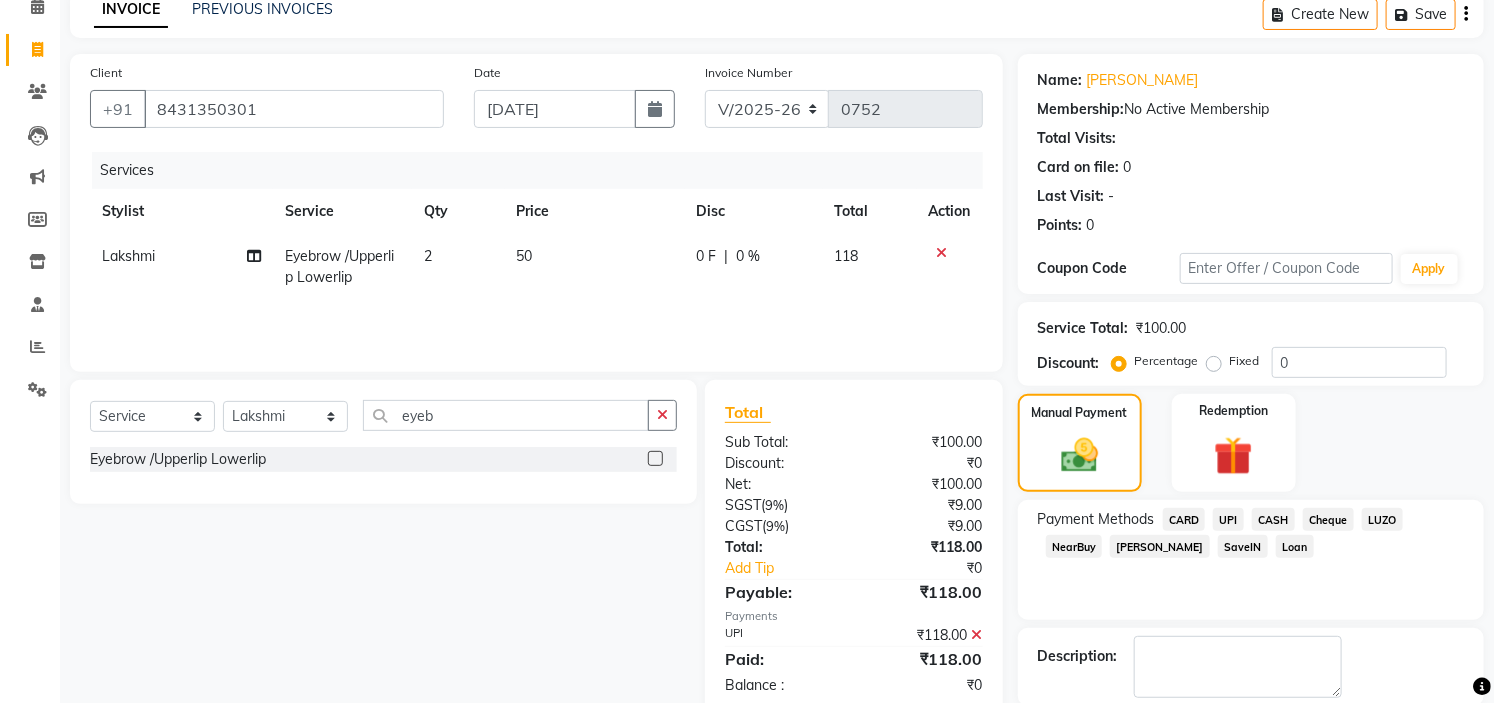 scroll, scrollTop: 196, scrollLeft: 0, axis: vertical 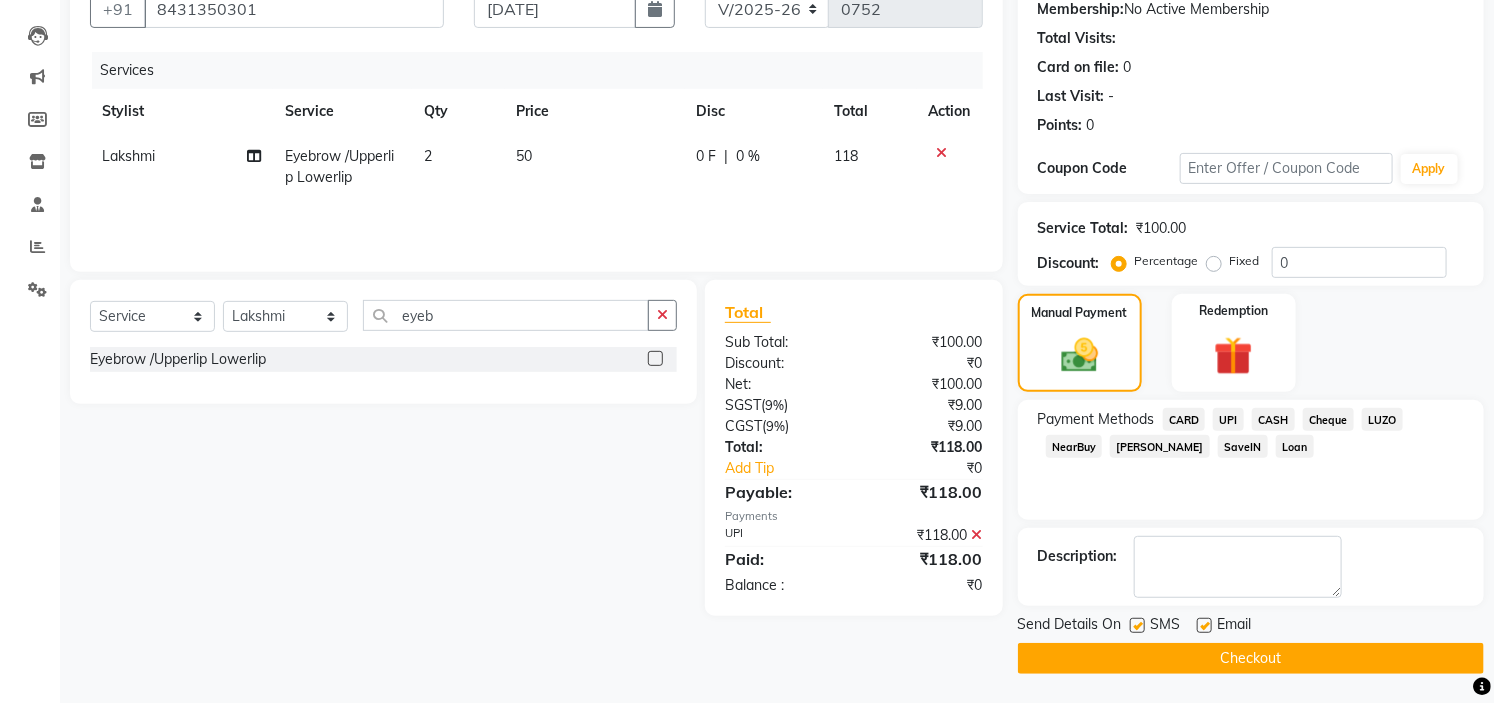 click on "Checkout" 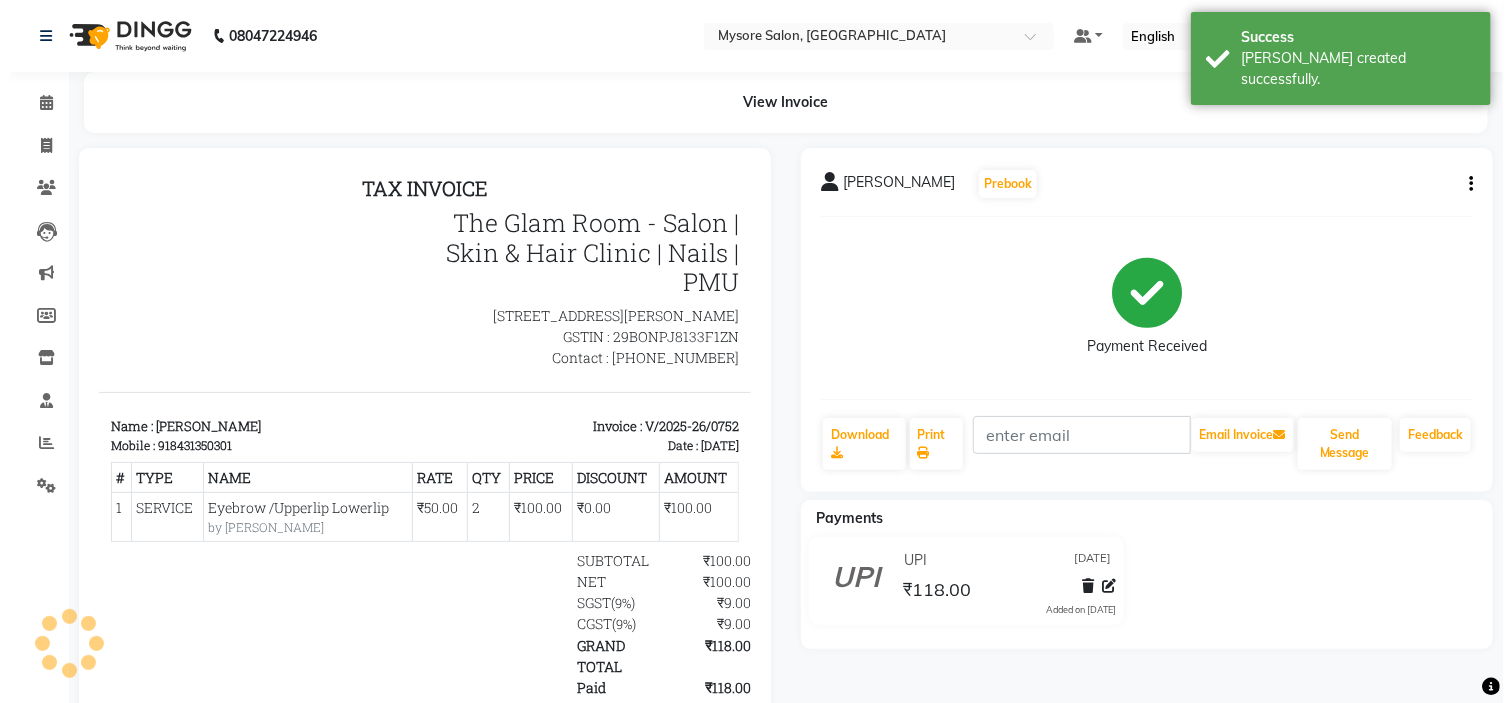 scroll, scrollTop: 0, scrollLeft: 0, axis: both 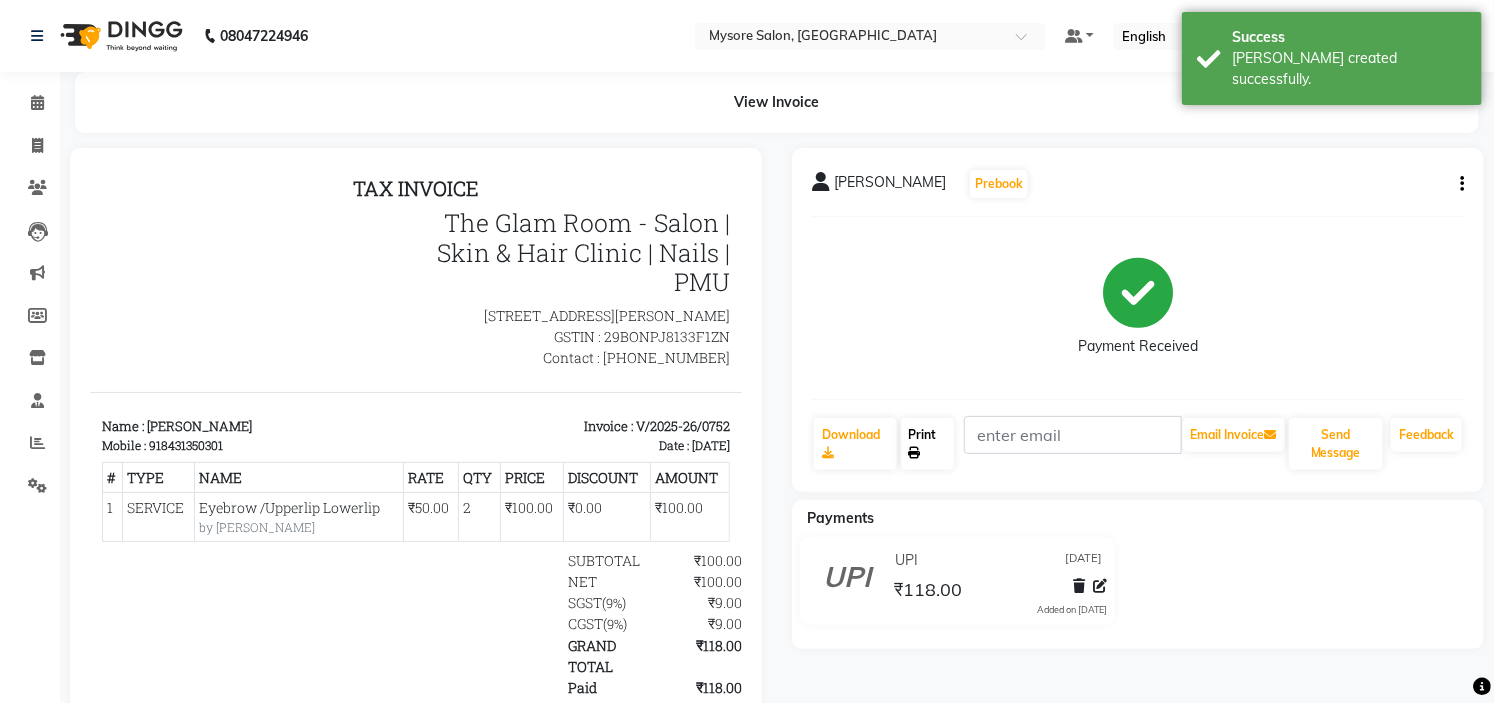 click on "Print" 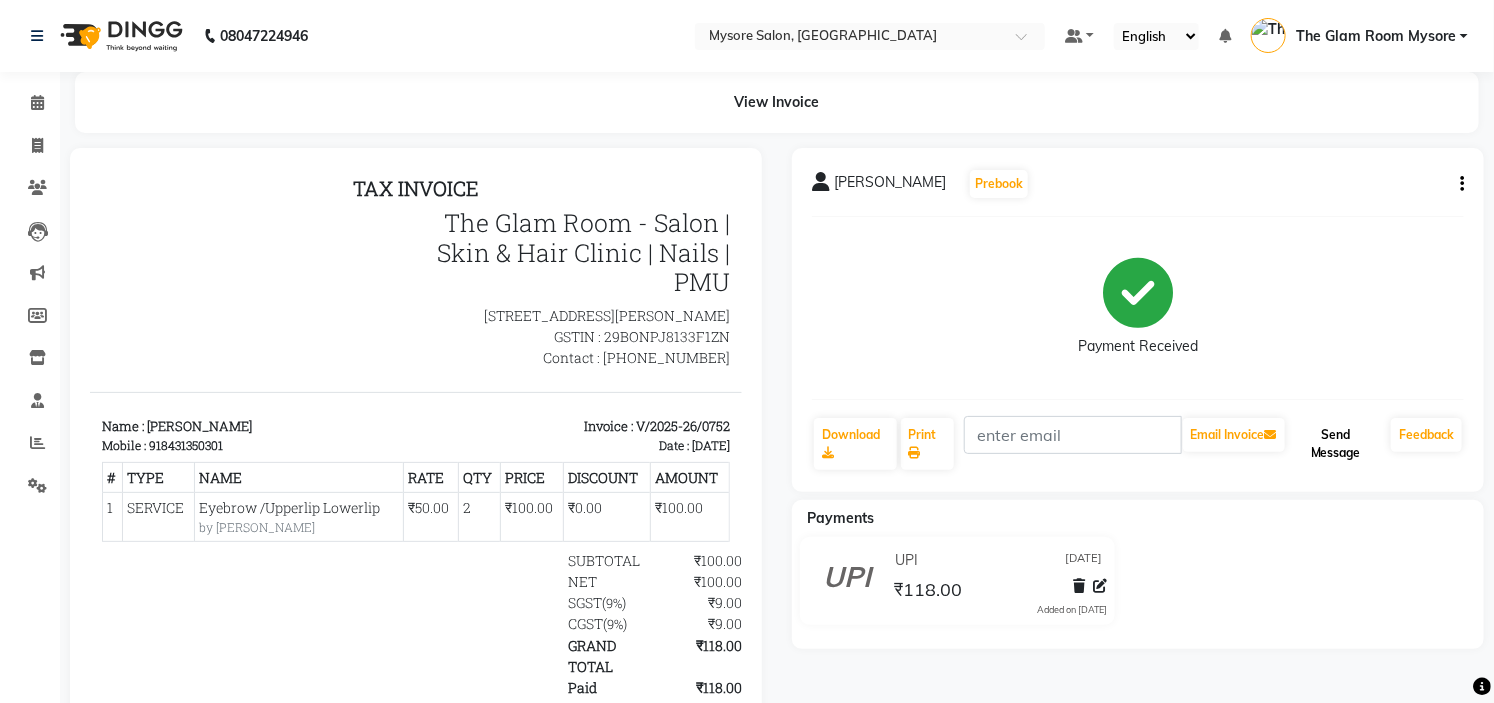 click on "Send Message" 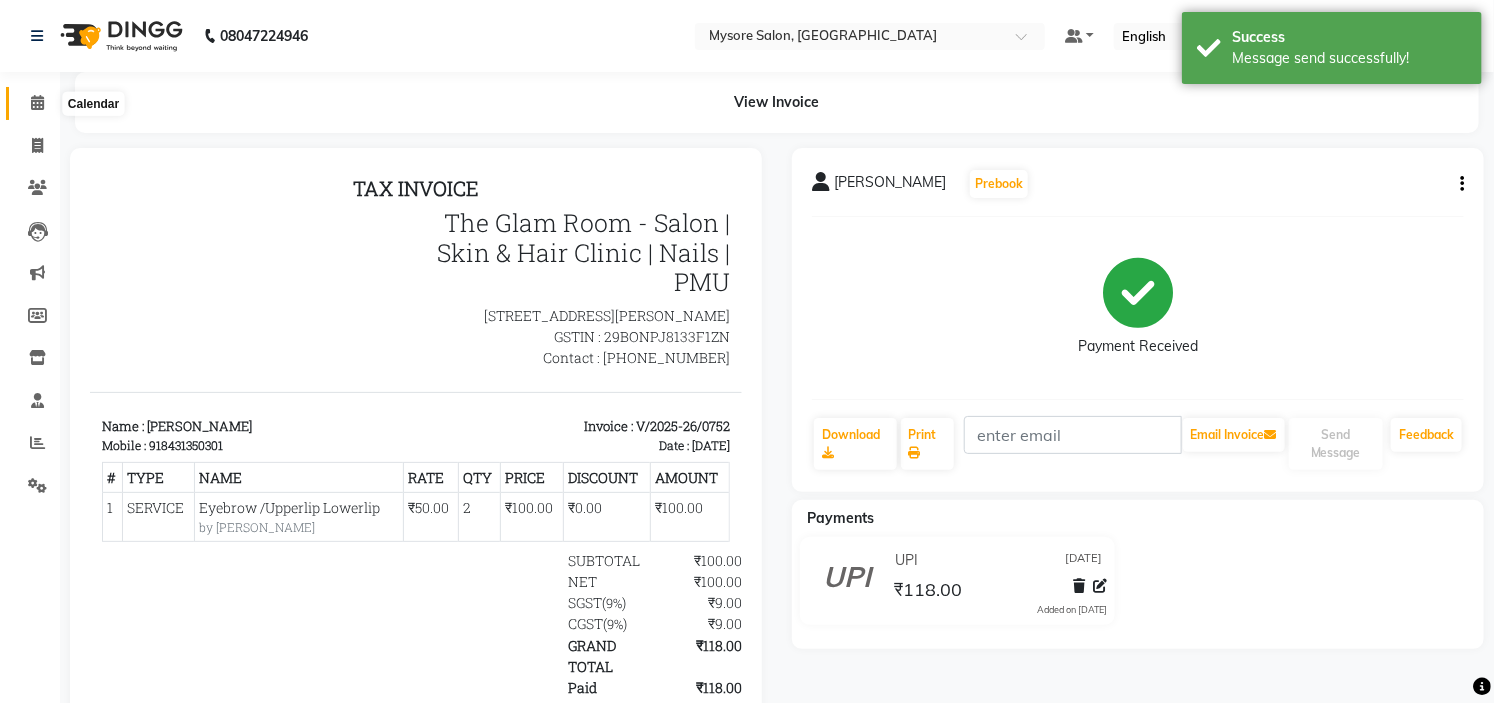 click 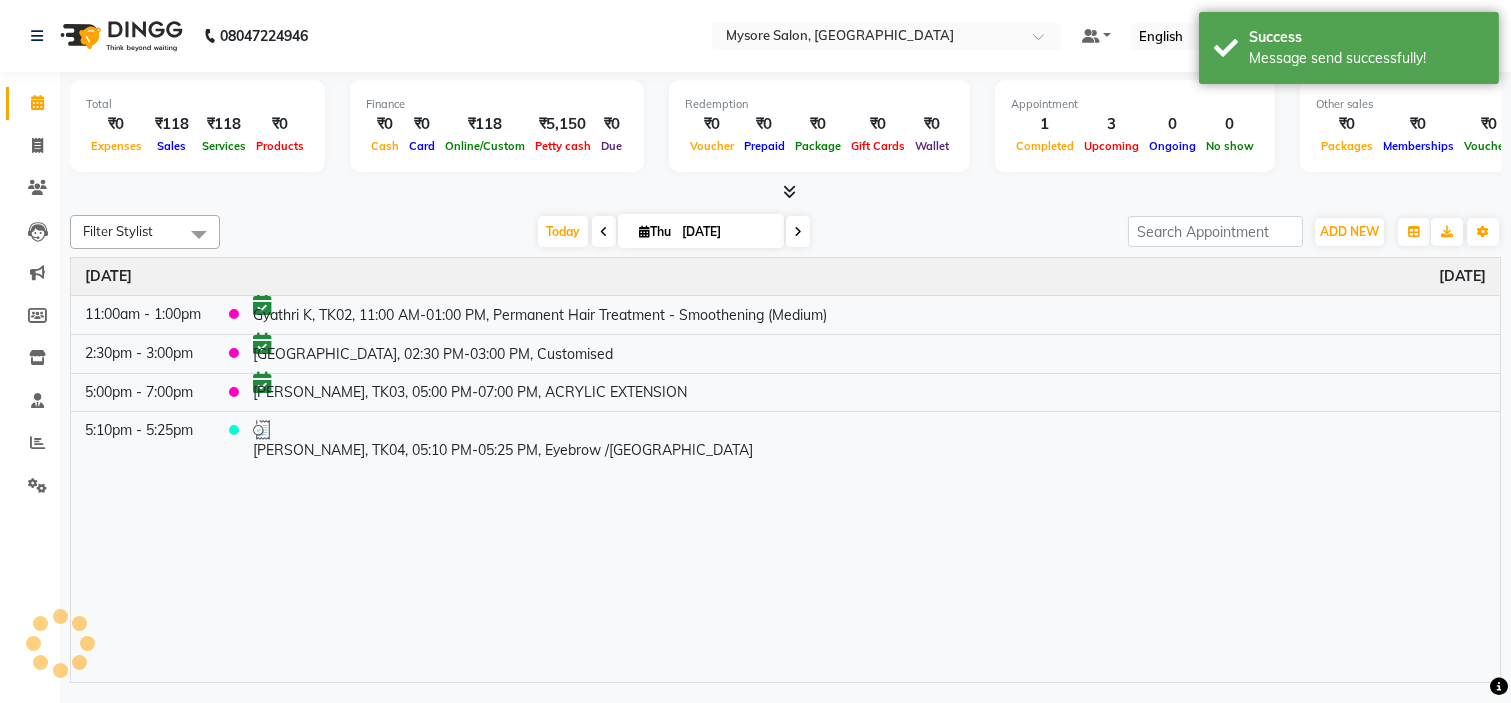 click at bounding box center (785, 192) 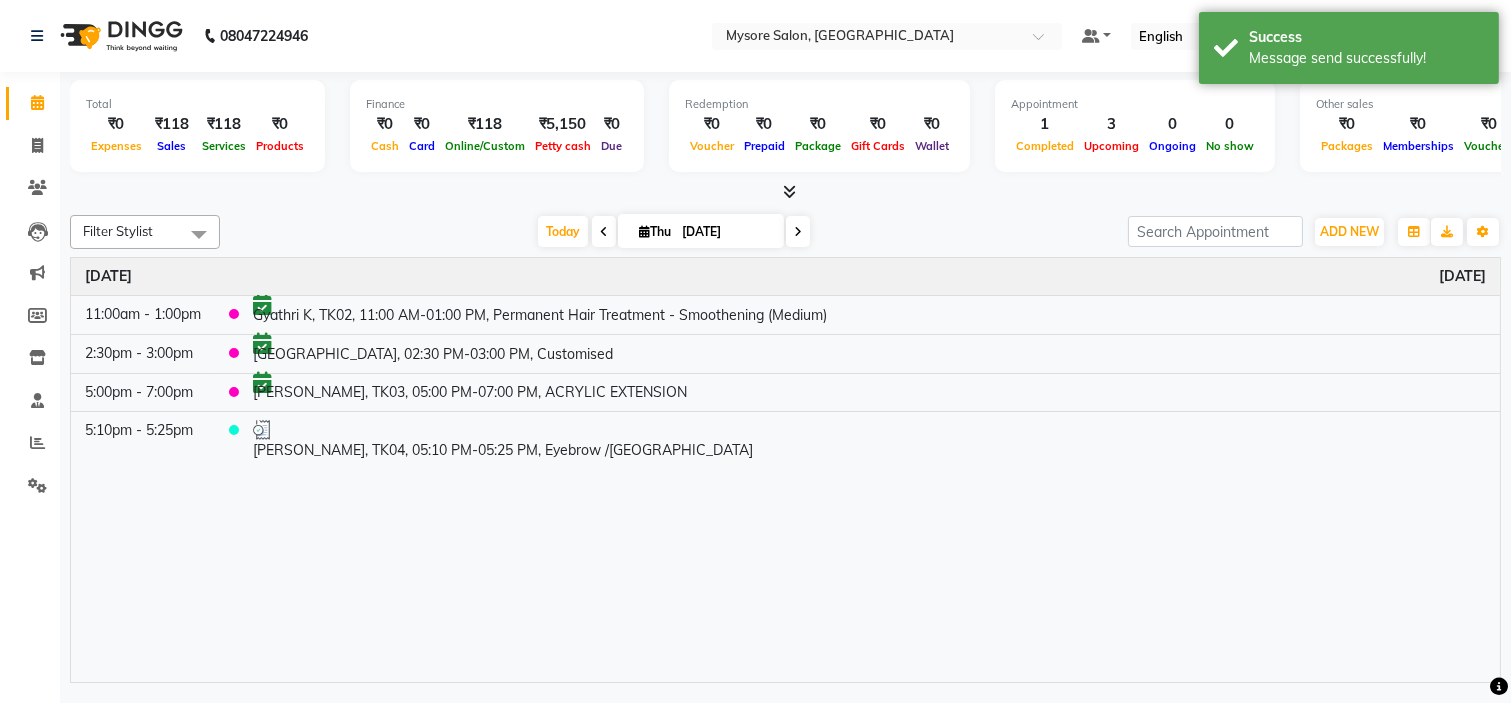 click at bounding box center (785, 192) 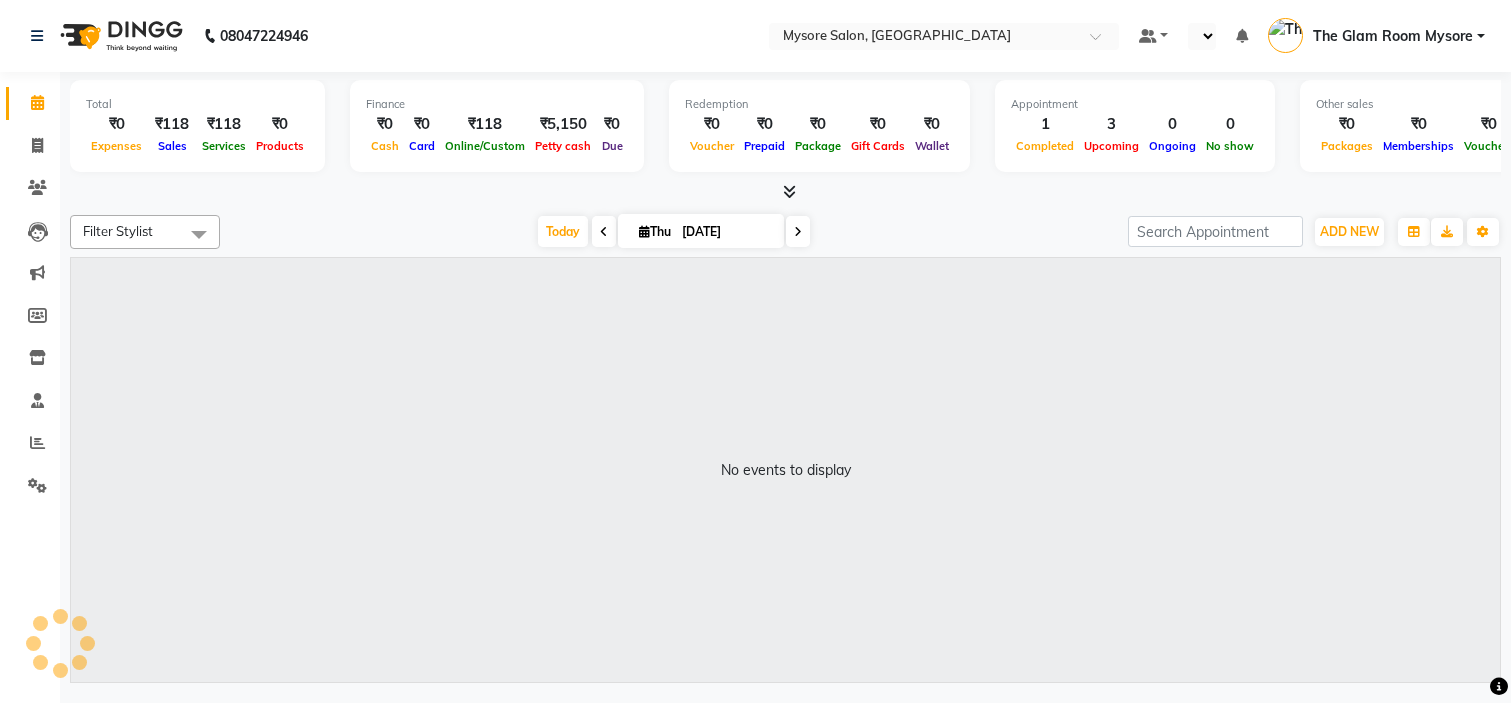 scroll, scrollTop: 0, scrollLeft: 0, axis: both 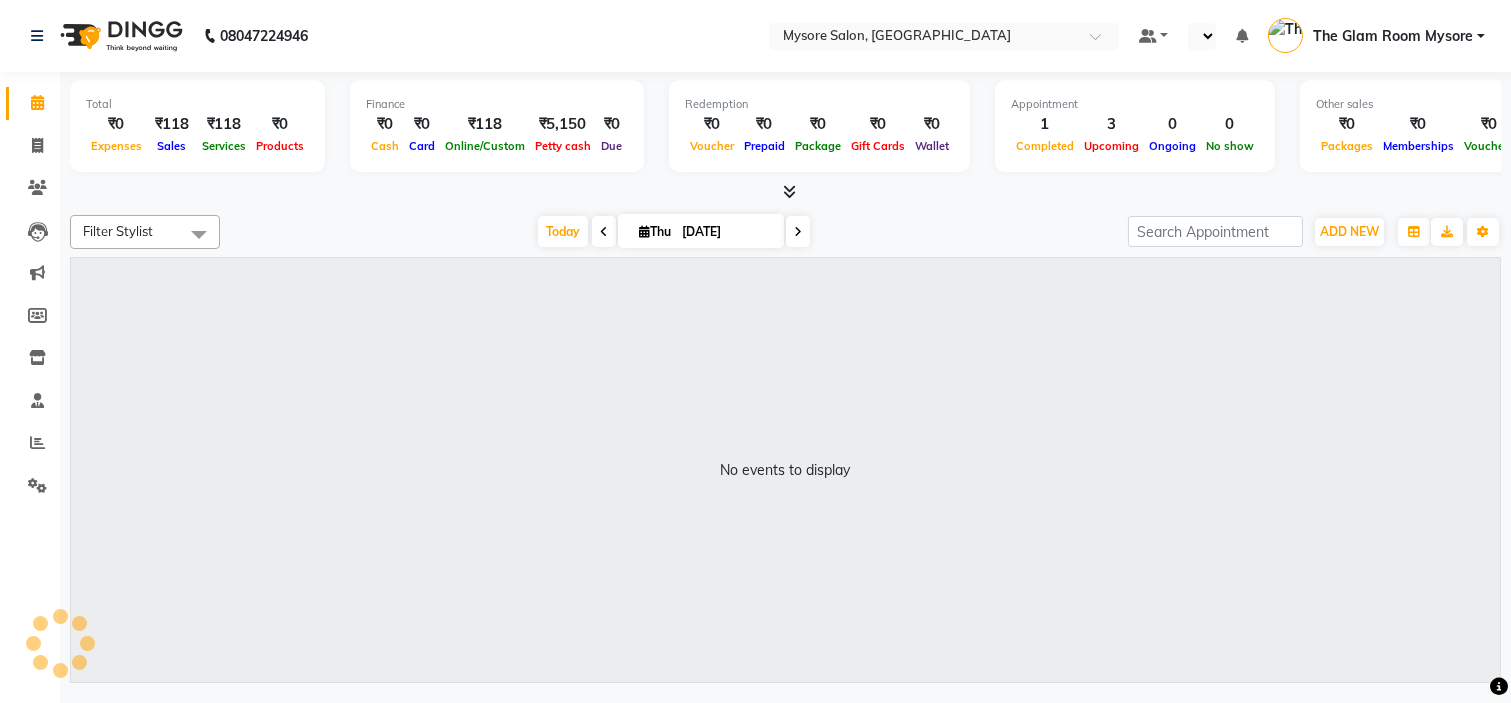select on "en" 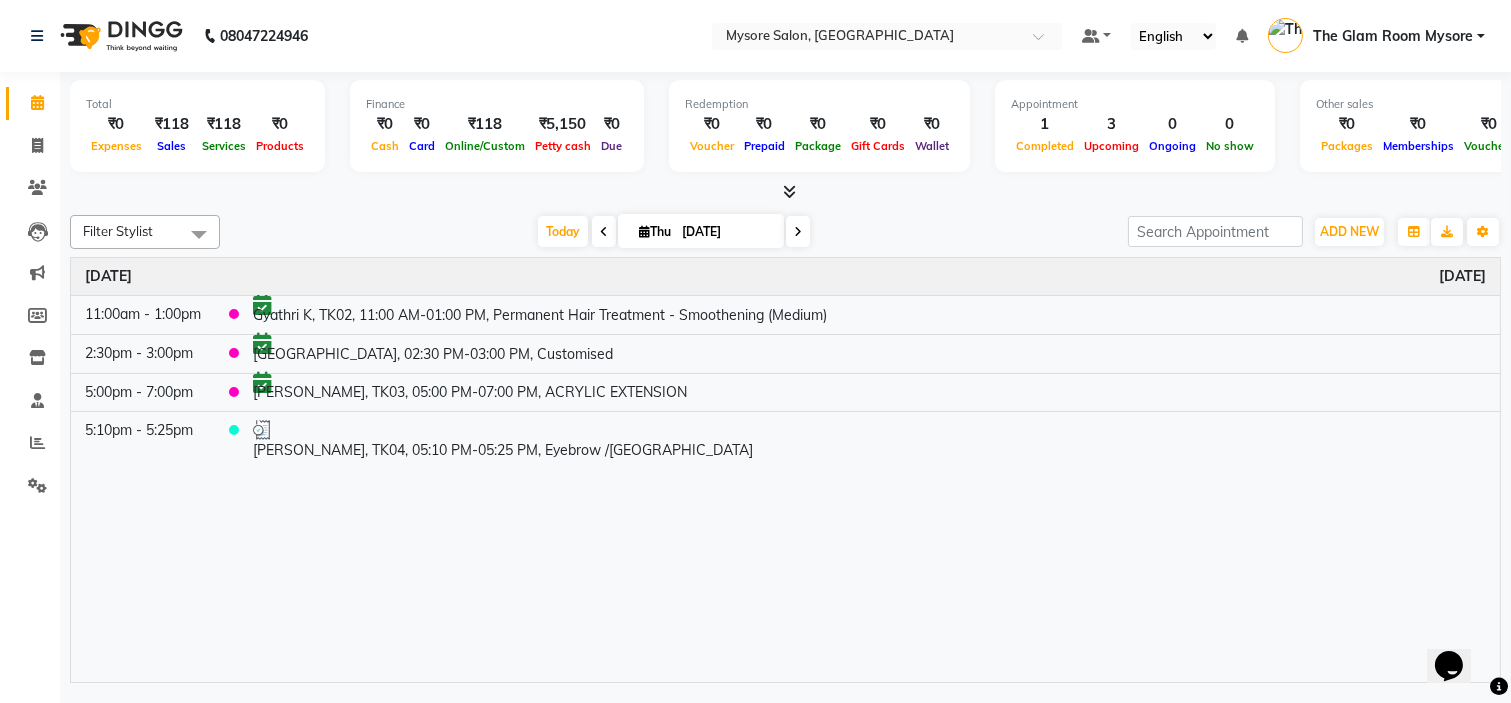 scroll, scrollTop: 0, scrollLeft: 0, axis: both 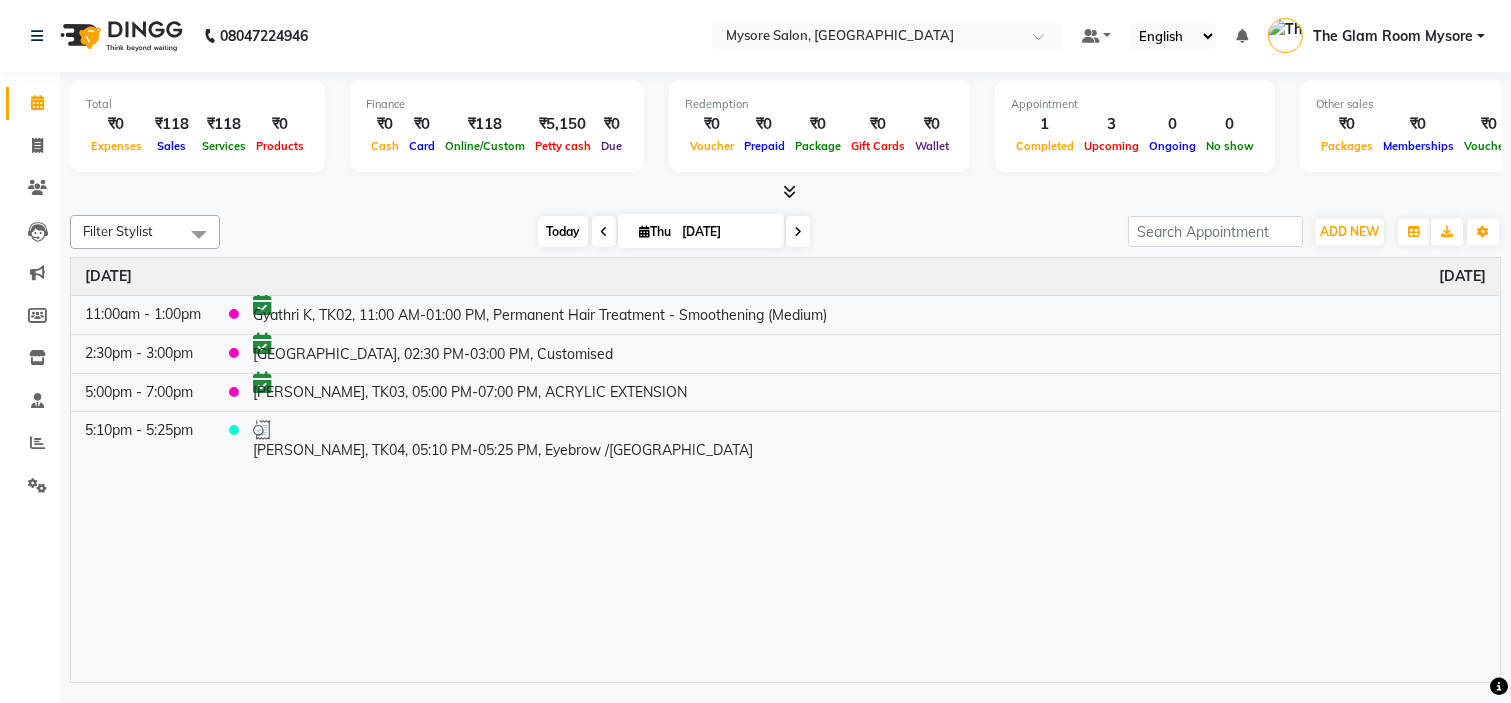 click on "Today" at bounding box center (563, 231) 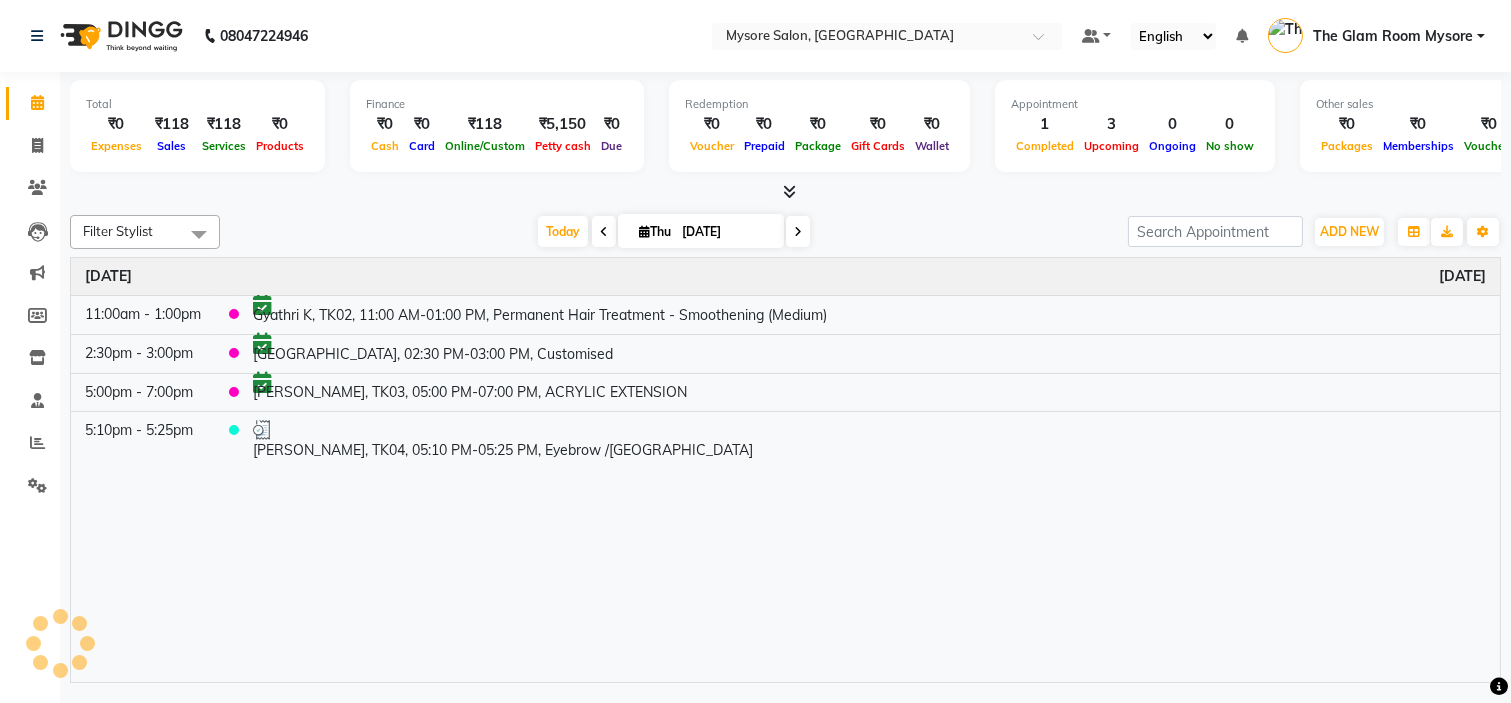click at bounding box center (785, 192) 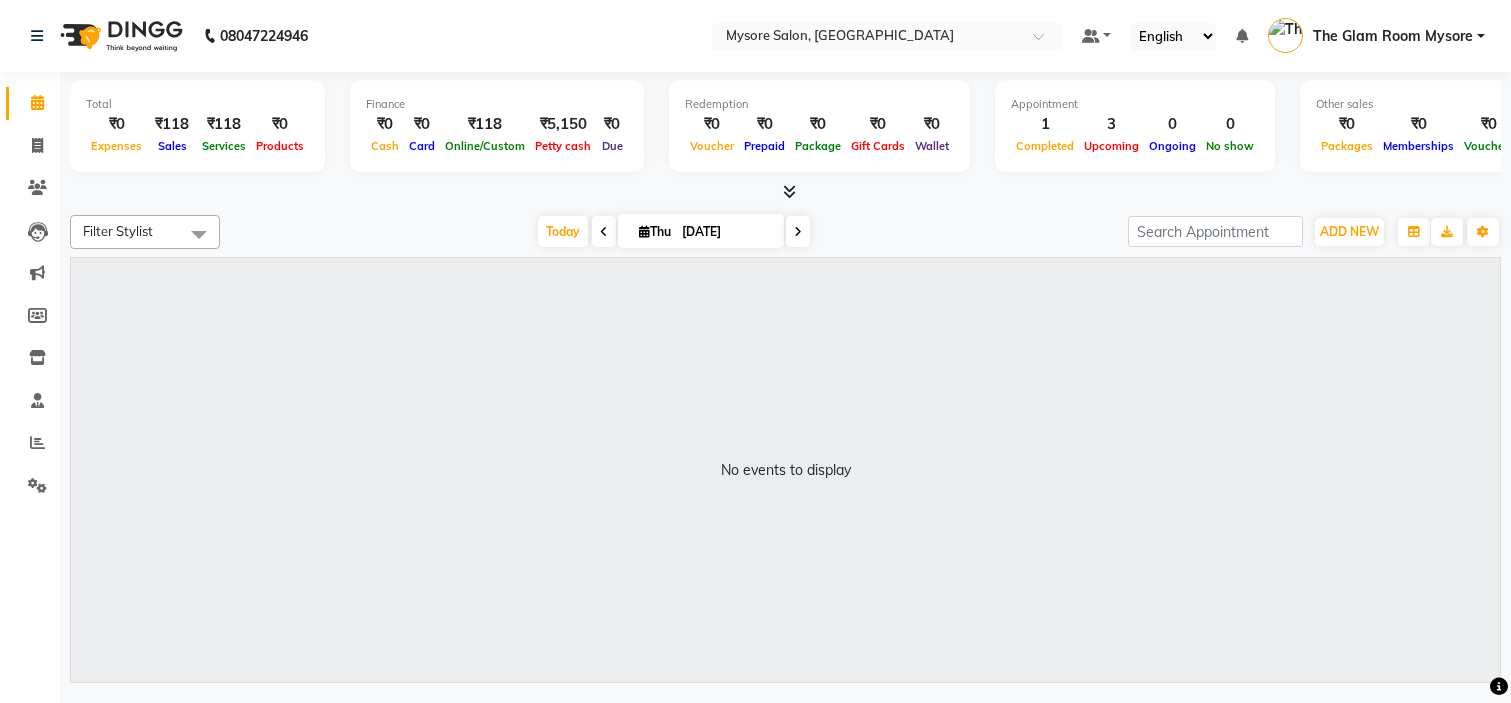 scroll, scrollTop: 0, scrollLeft: 0, axis: both 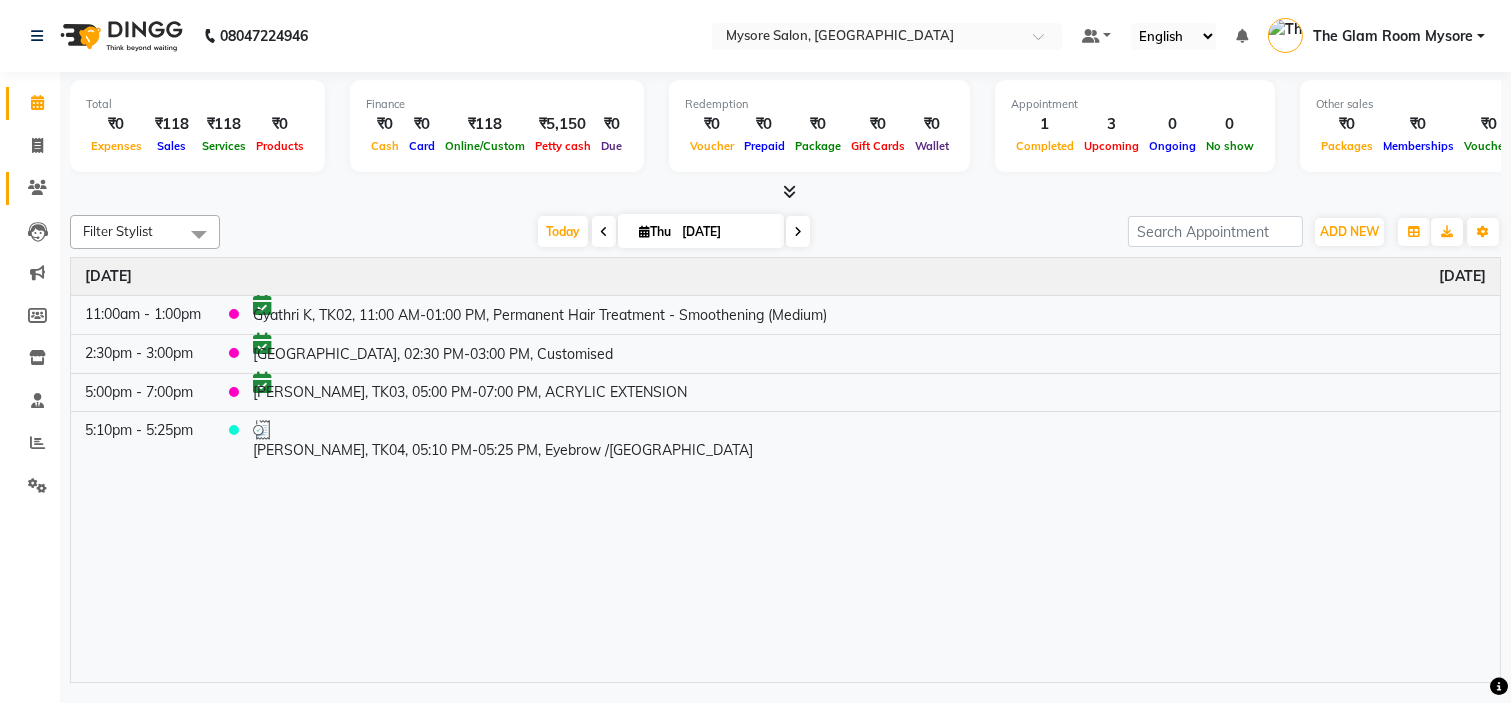click on "Clients" 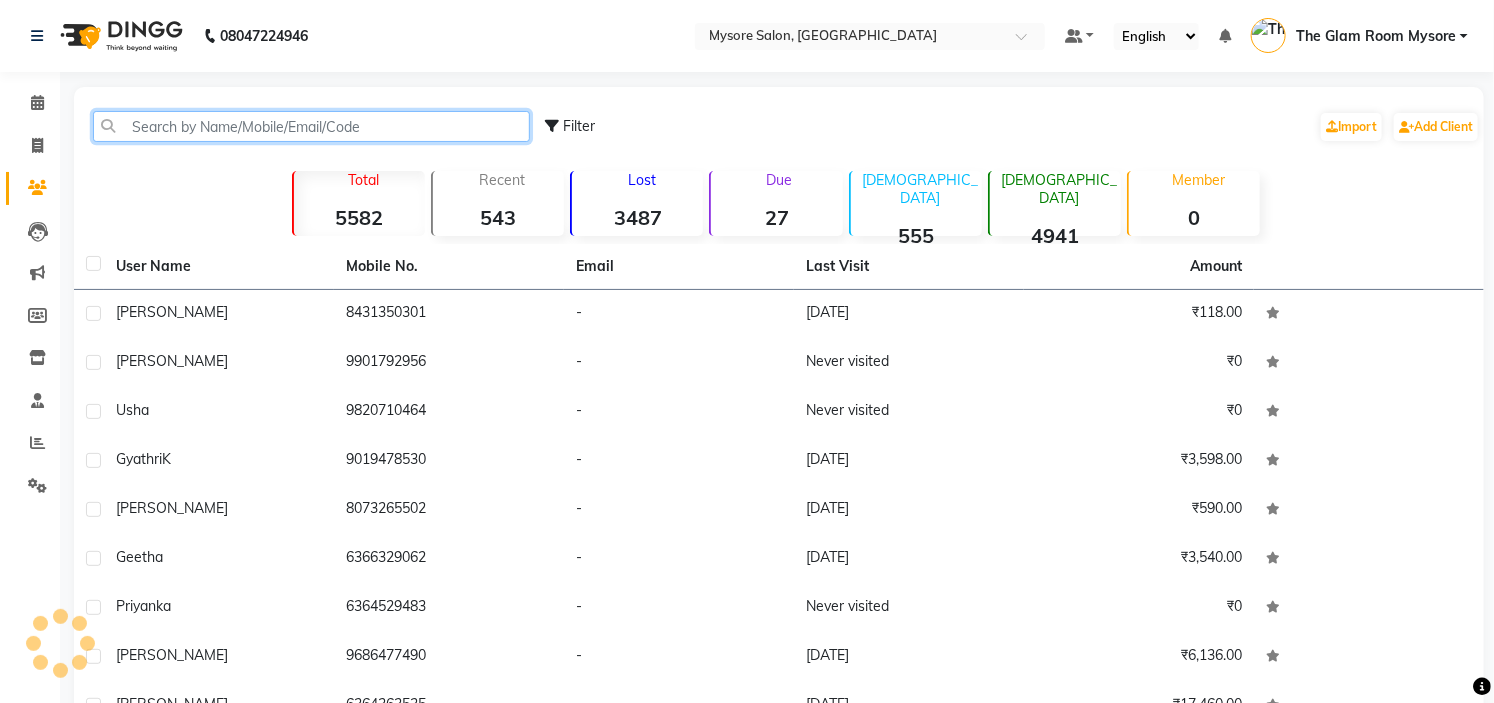 click 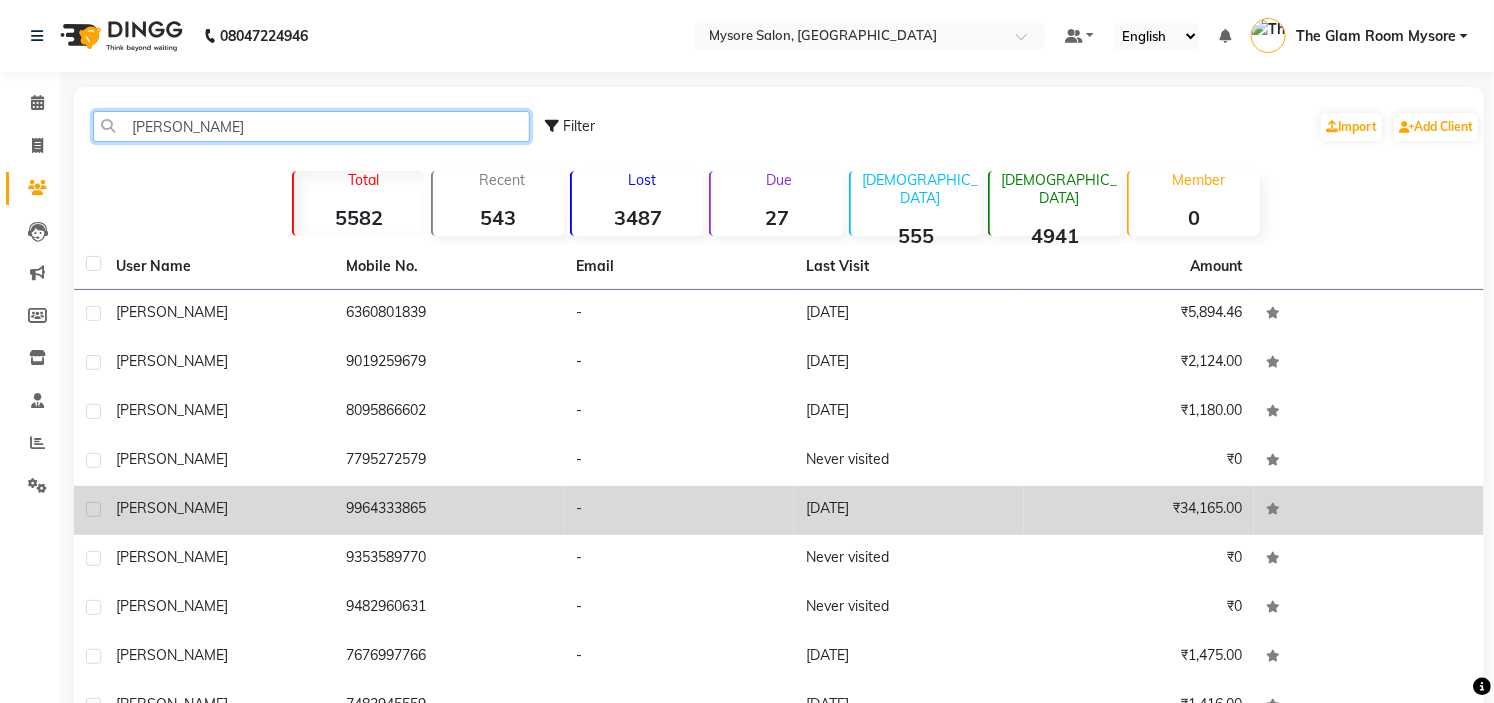 type on "PAVITHRA" 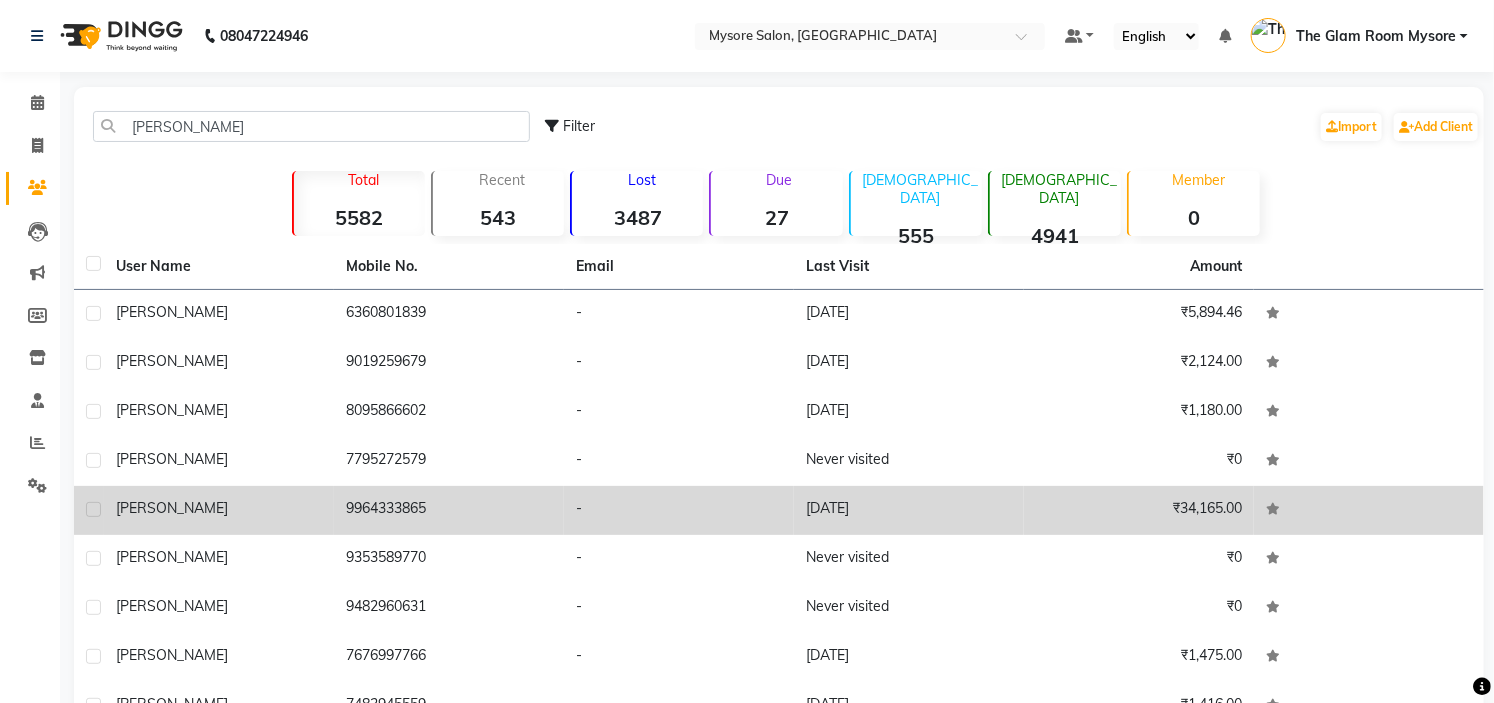 click on "-" 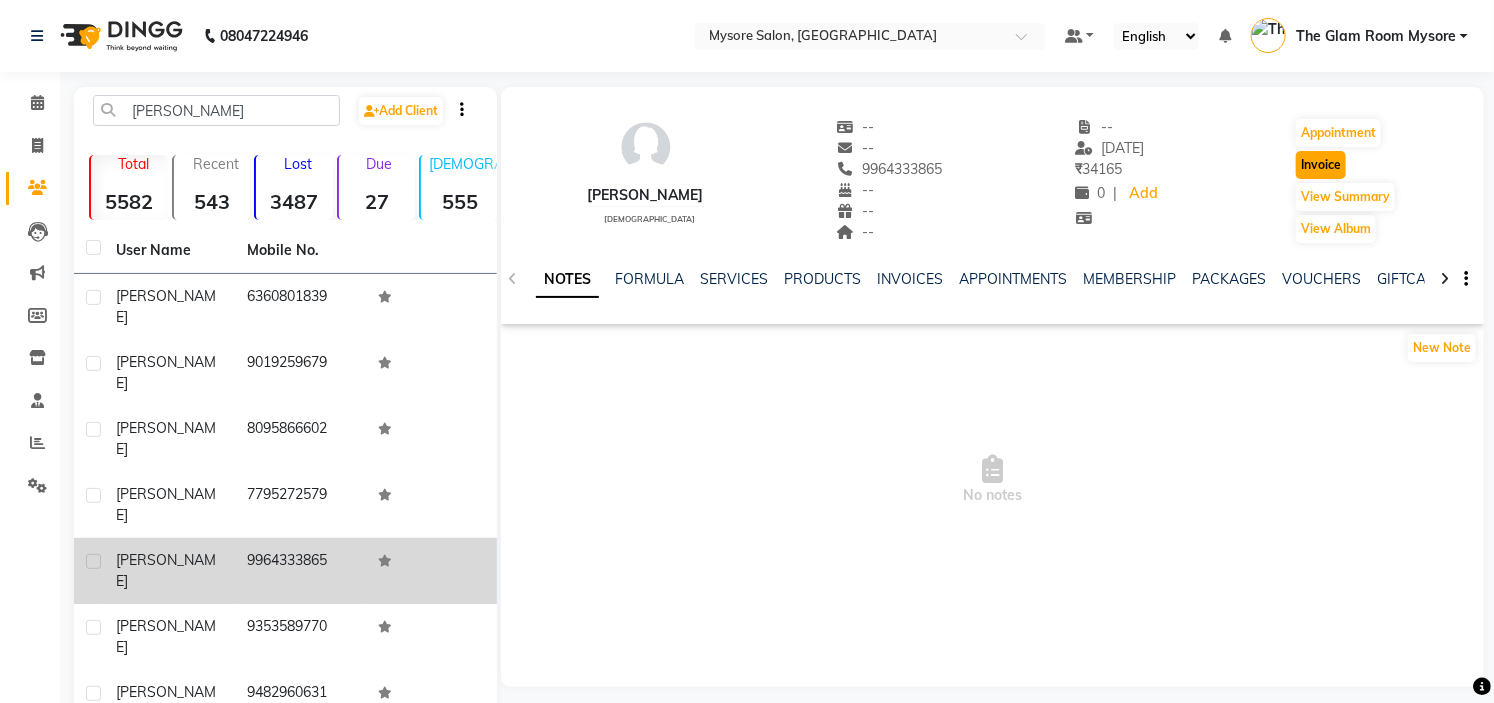 click on "Invoice" 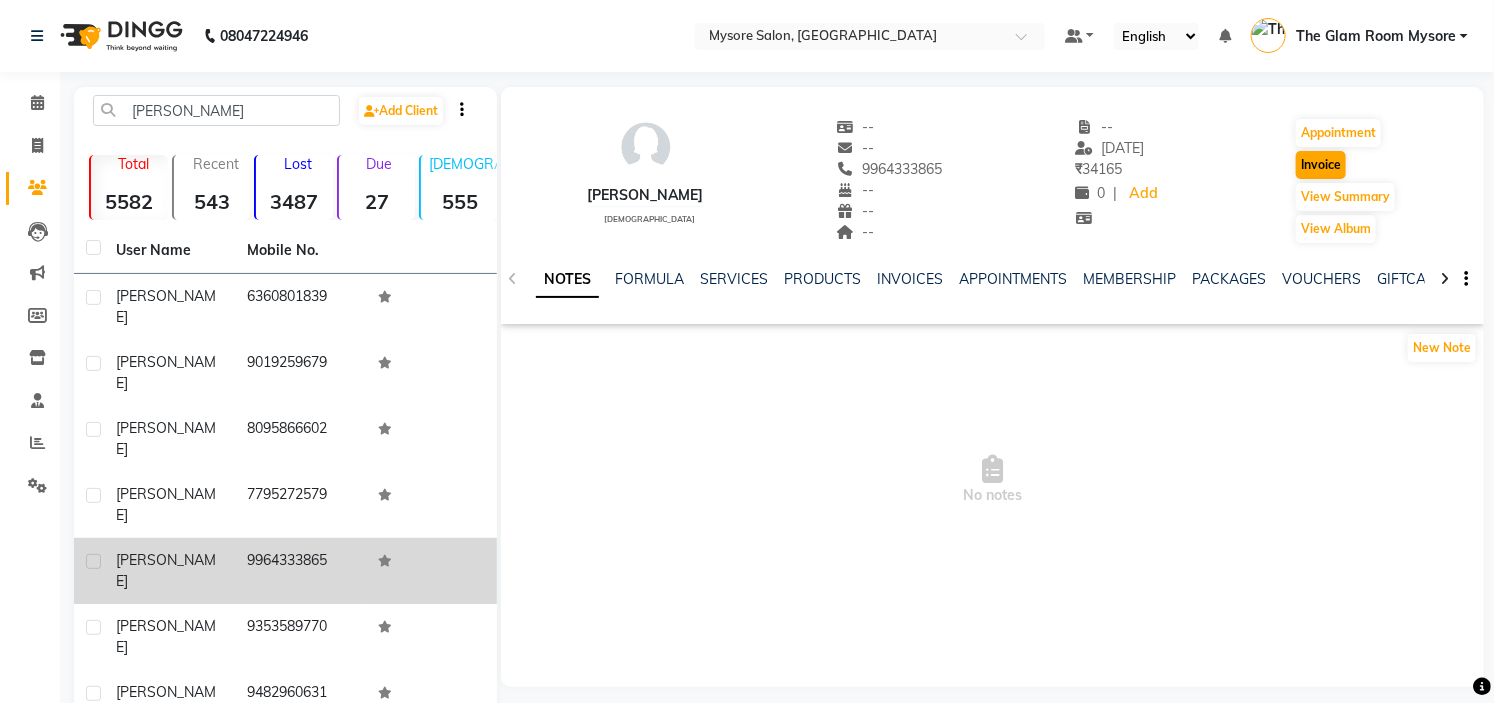 select on "service" 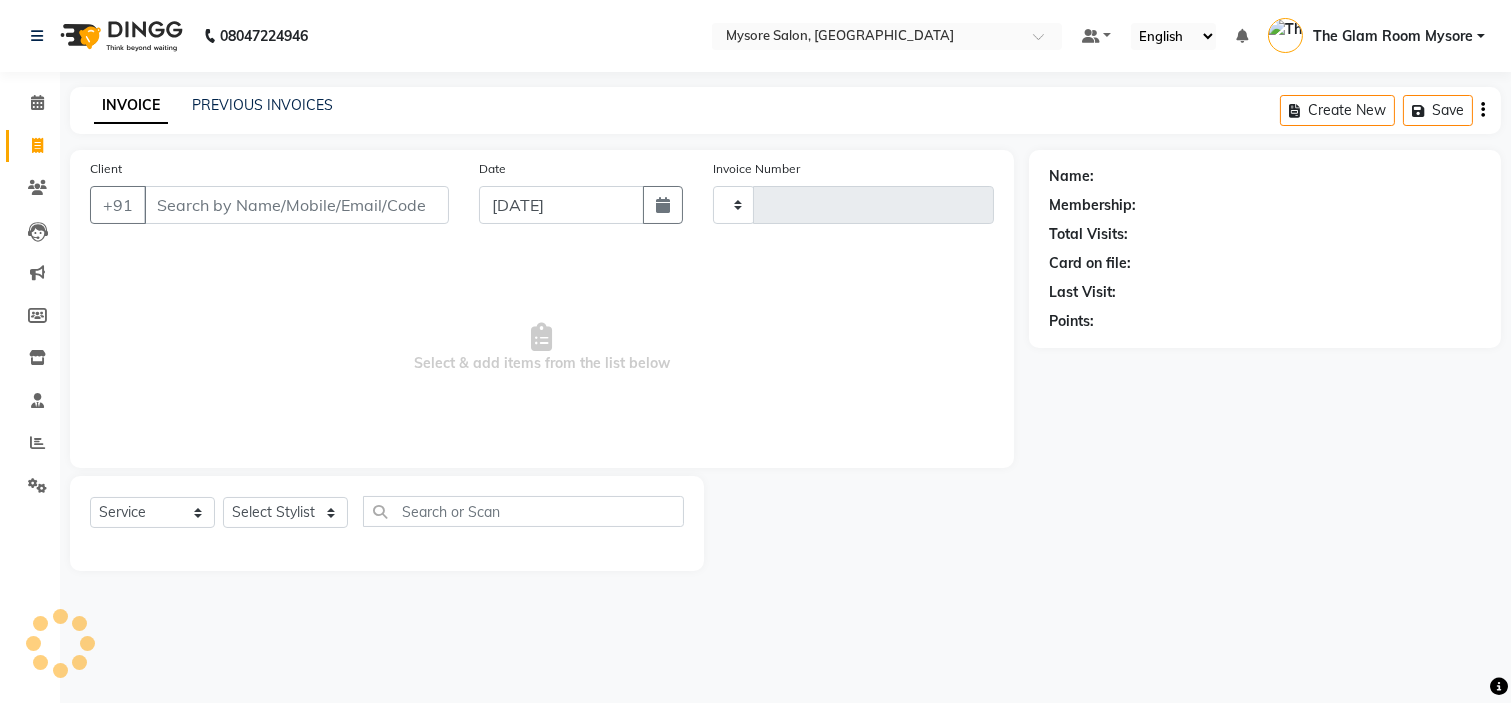 type on "0753" 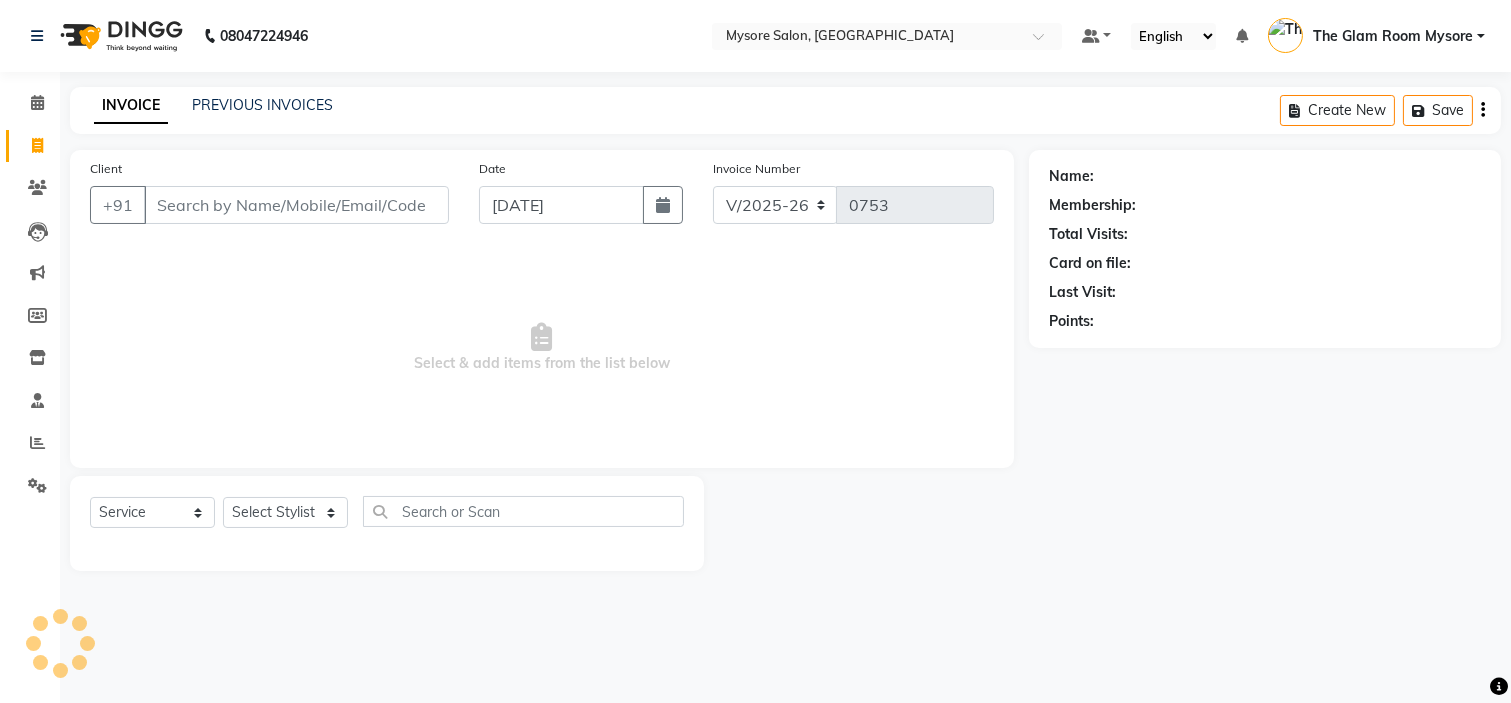 type on "9964333865" 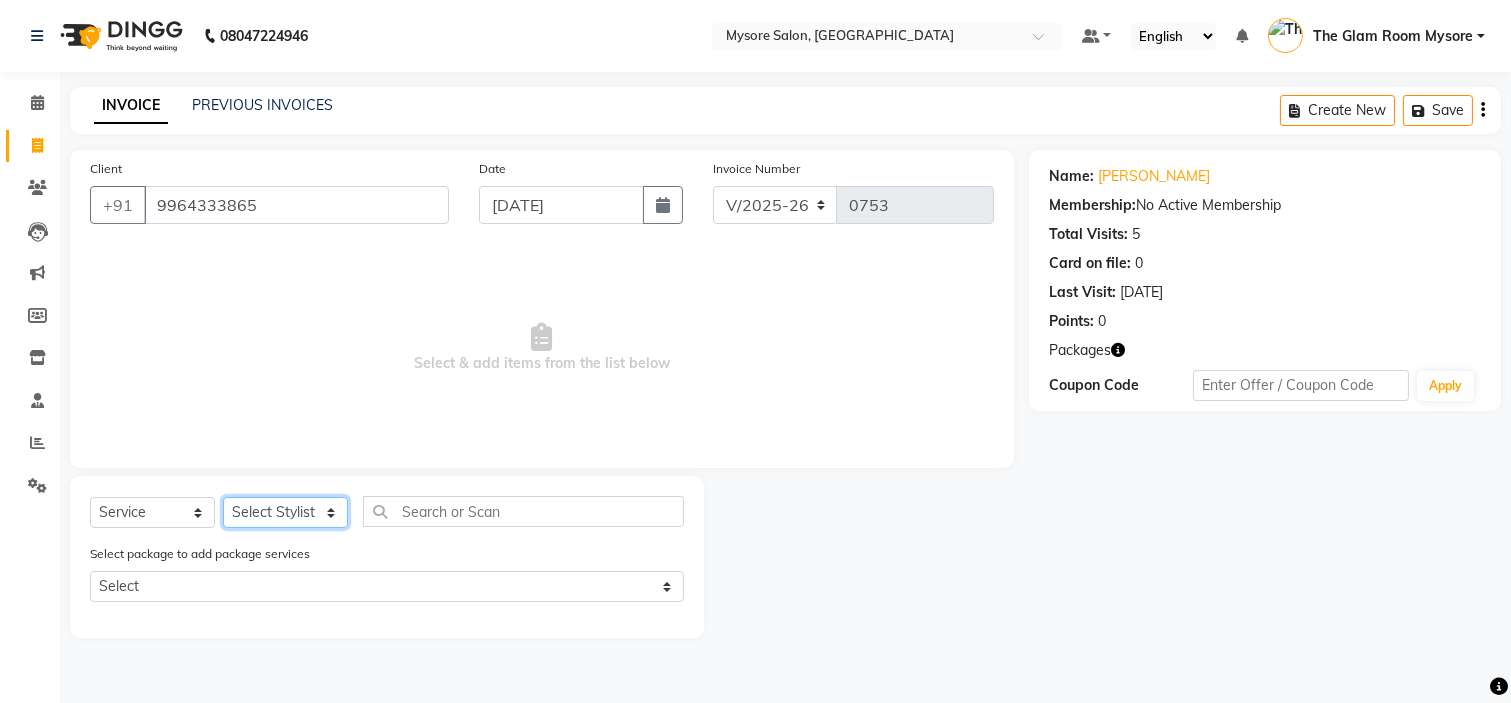 click on "Select Stylist Ankita Arti Ashwini Ayaan DR. Apurva Fatma Jayshree Lakshmi Paul Ruhul alom Shangnimwon Steve Sumaiya Banu Sumit Teja Tezz The Glam Room Mysore" 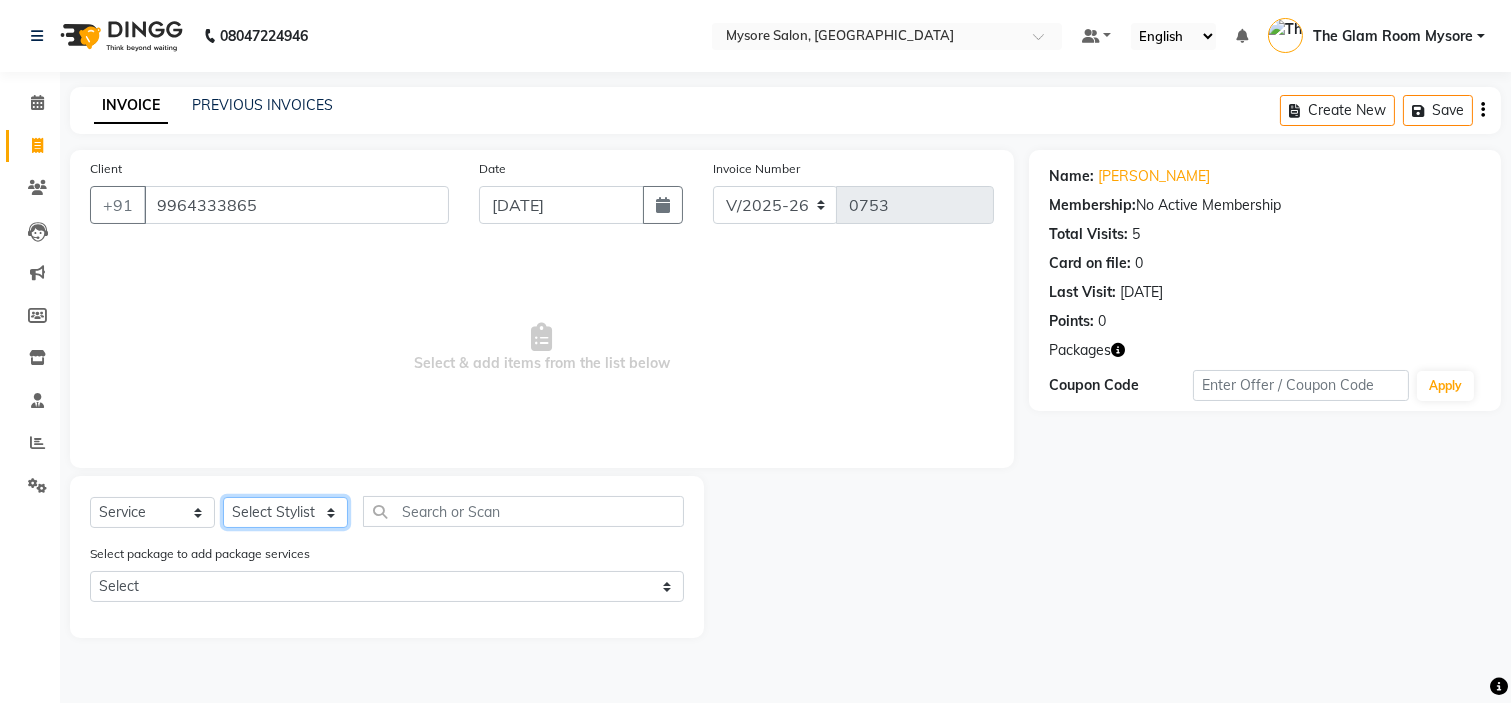 select on "63165" 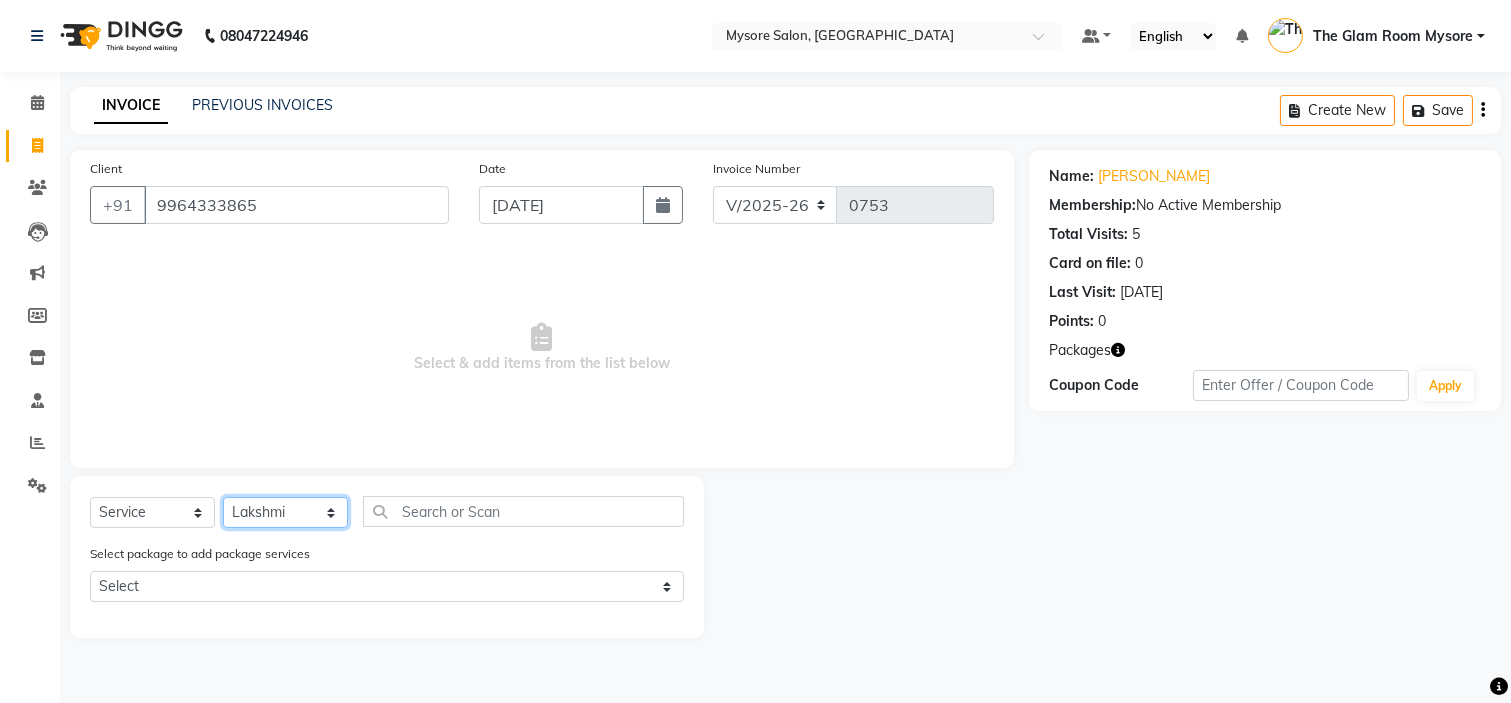 click on "Select Stylist Ankita Arti Ashwini Ayaan DR. Apurva Fatma Jayshree Lakshmi Paul Ruhul alom Shangnimwon Steve Sumaiya Banu Sumit Teja Tezz The Glam Room Mysore" 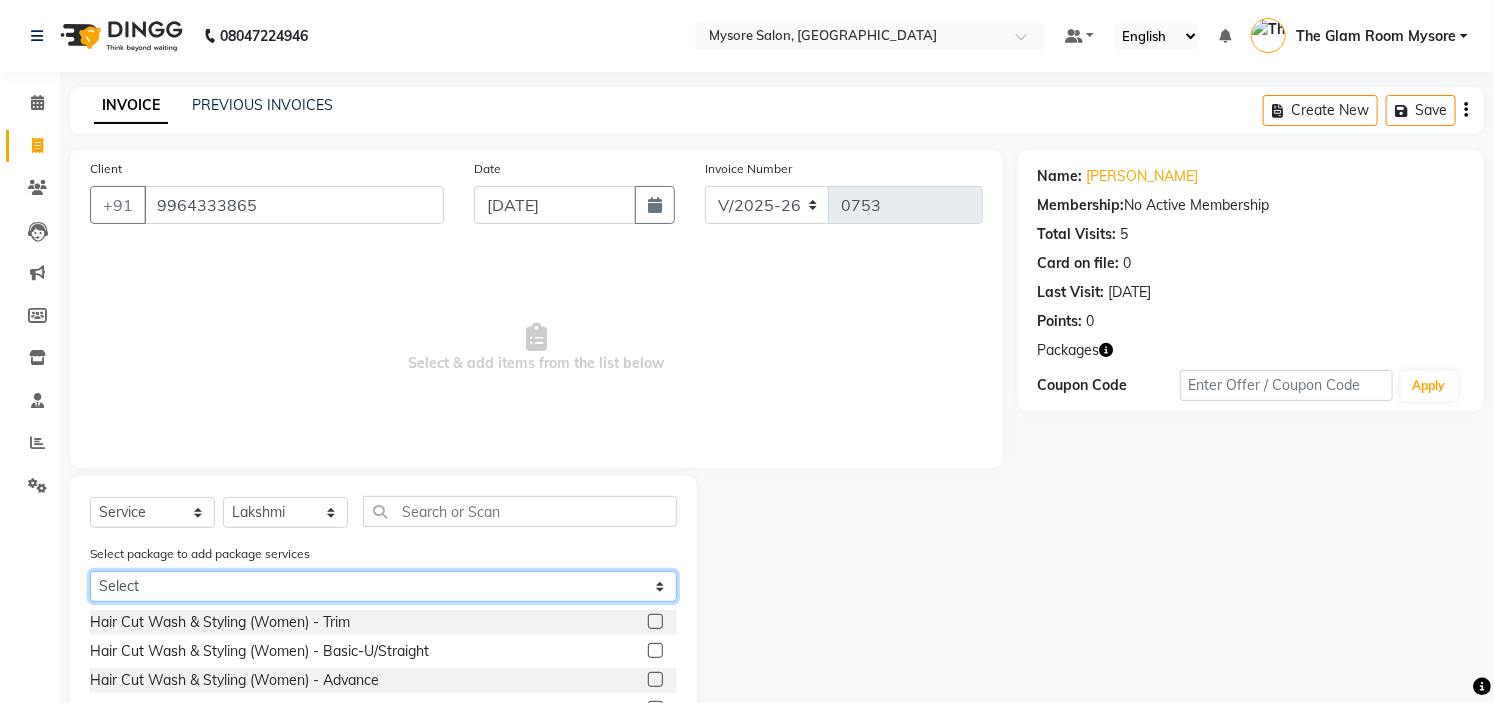 click on "Select Pavithra+HYDRA+MNRF" 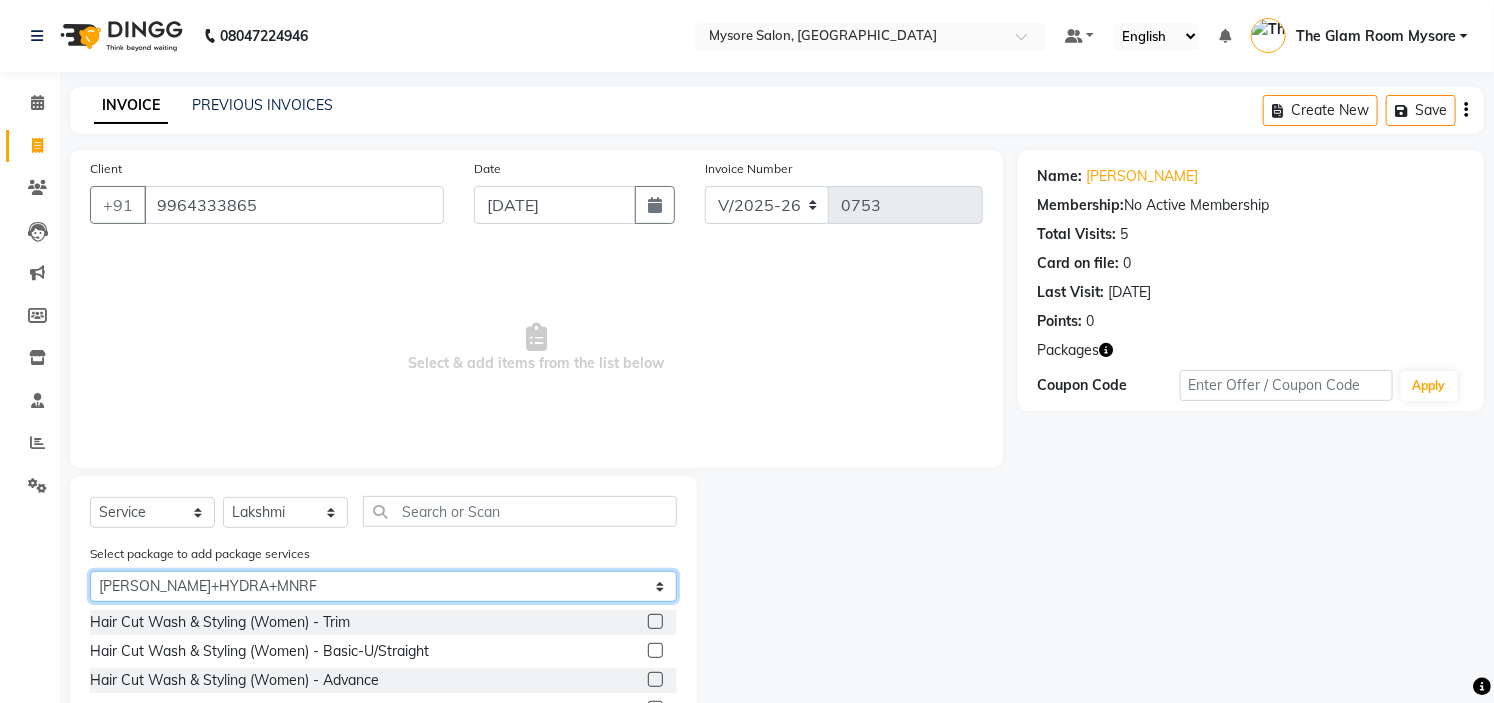 click on "Select Pavithra+HYDRA+MNRF" 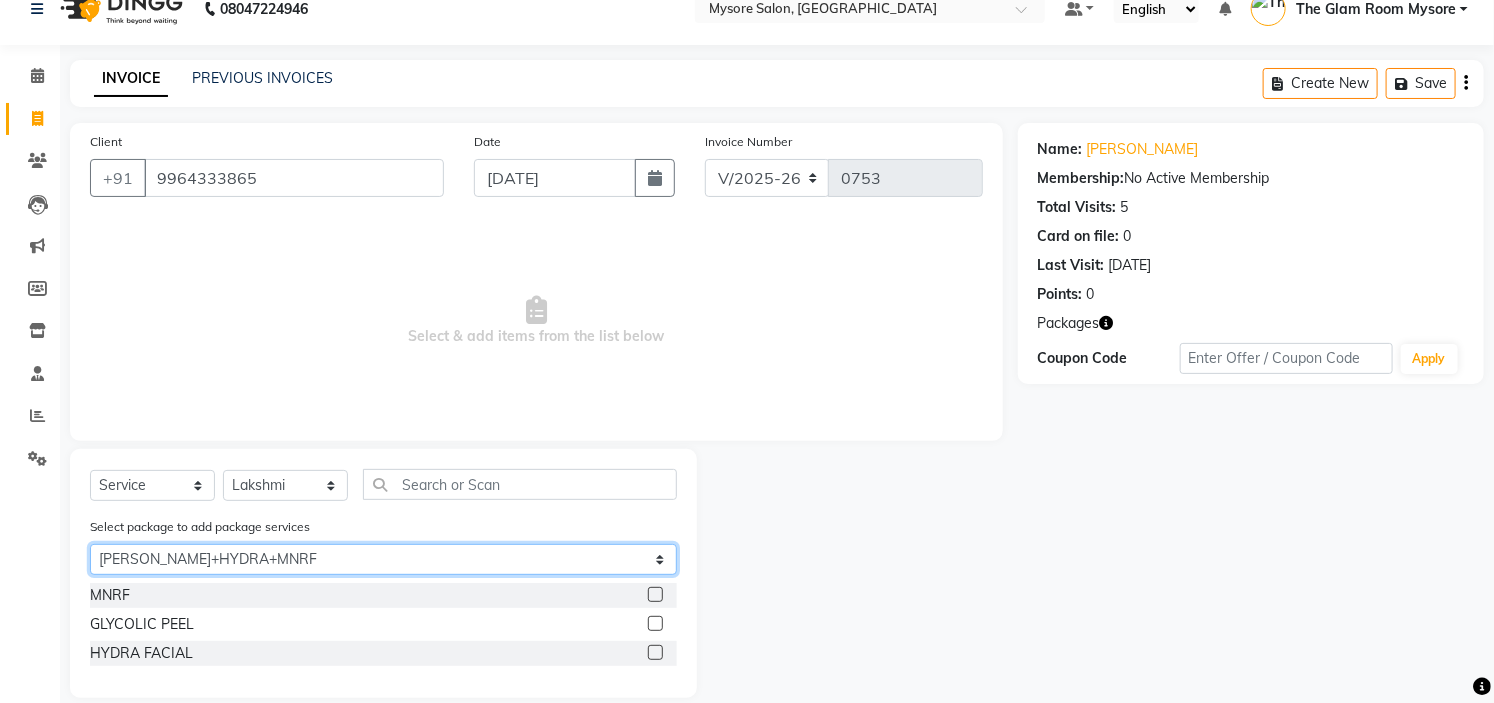 scroll, scrollTop: 52, scrollLeft: 0, axis: vertical 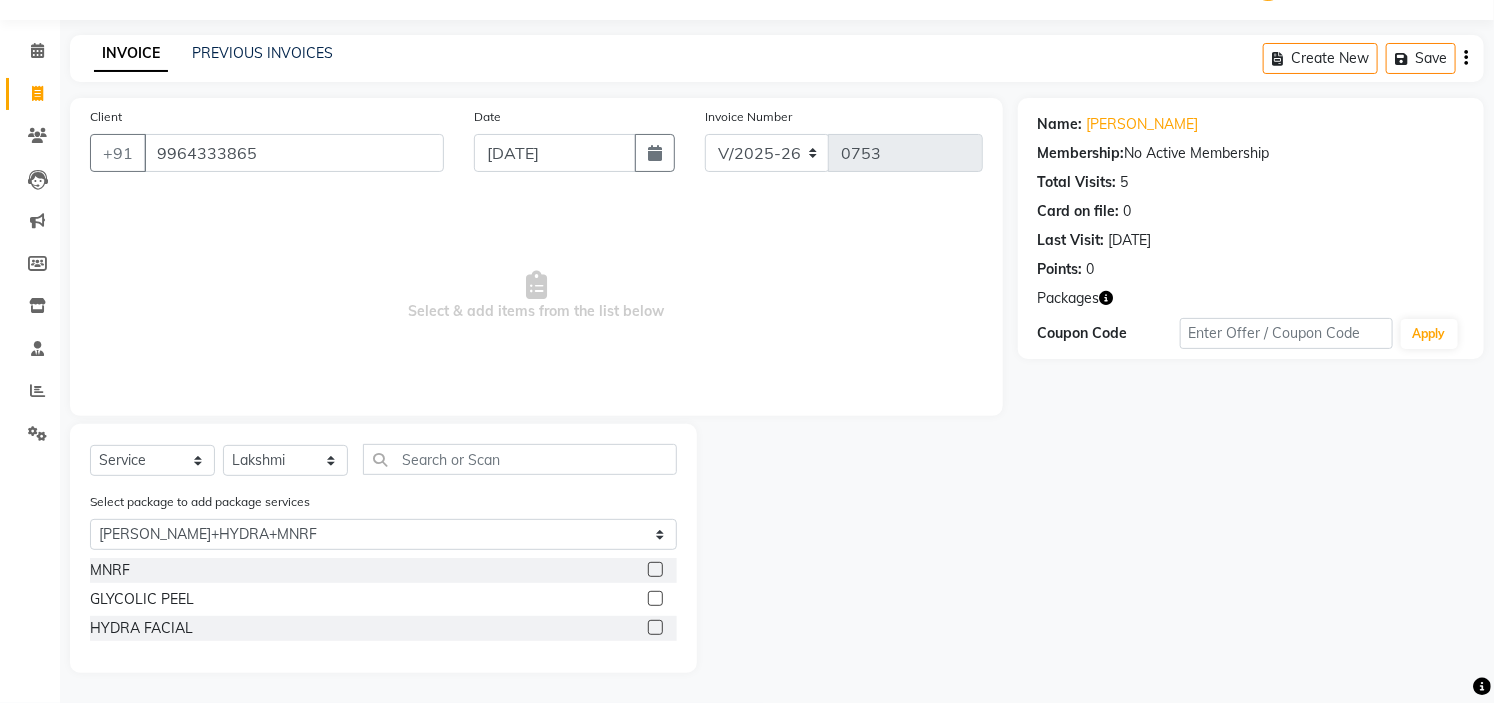click 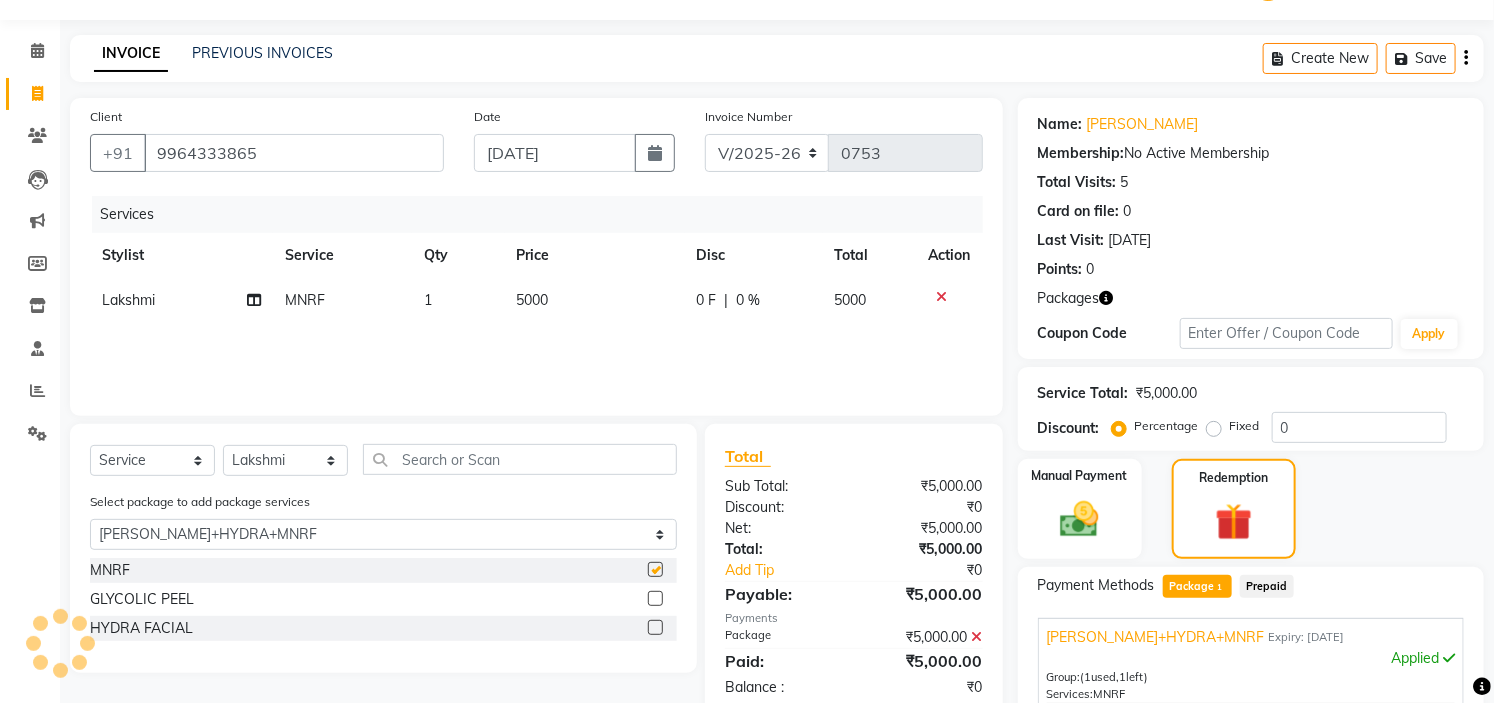checkbox on "false" 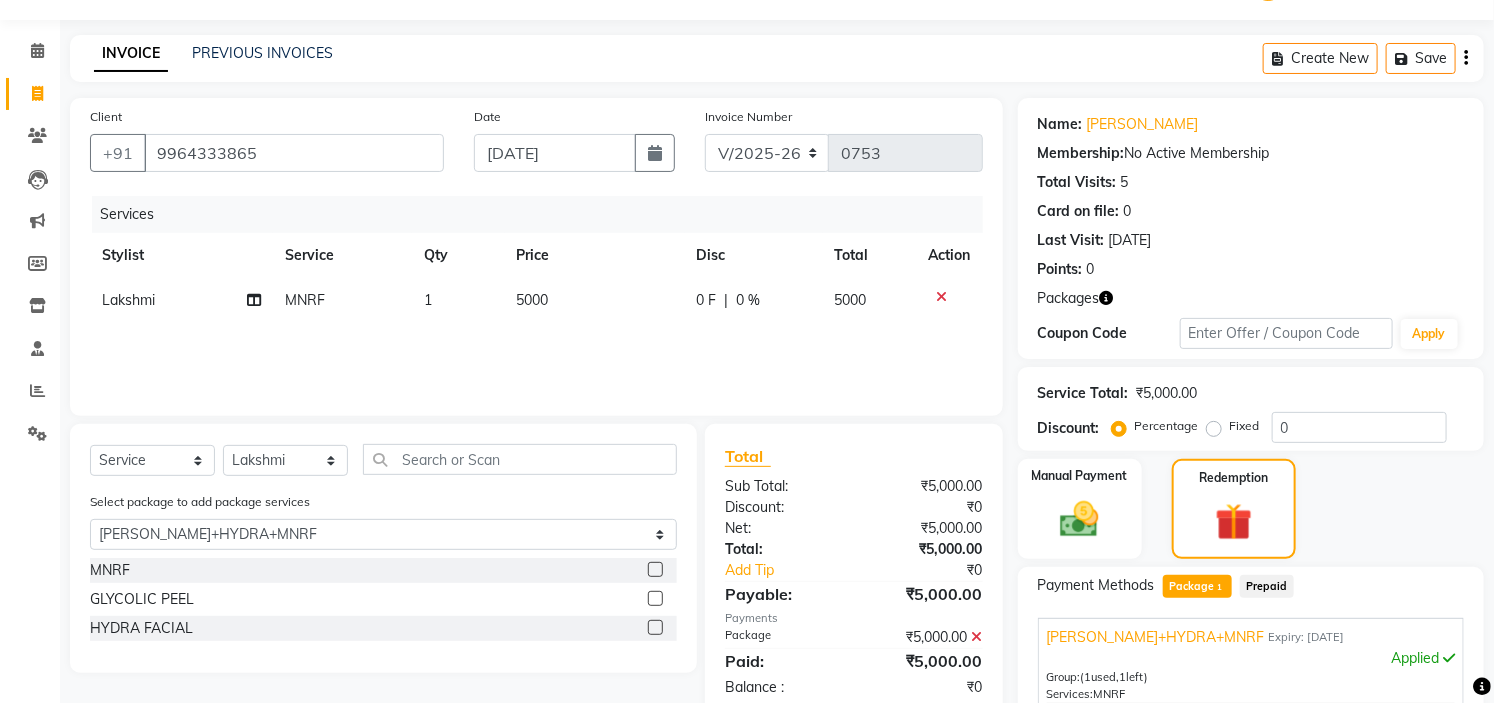 scroll, scrollTop: 337, scrollLeft: 0, axis: vertical 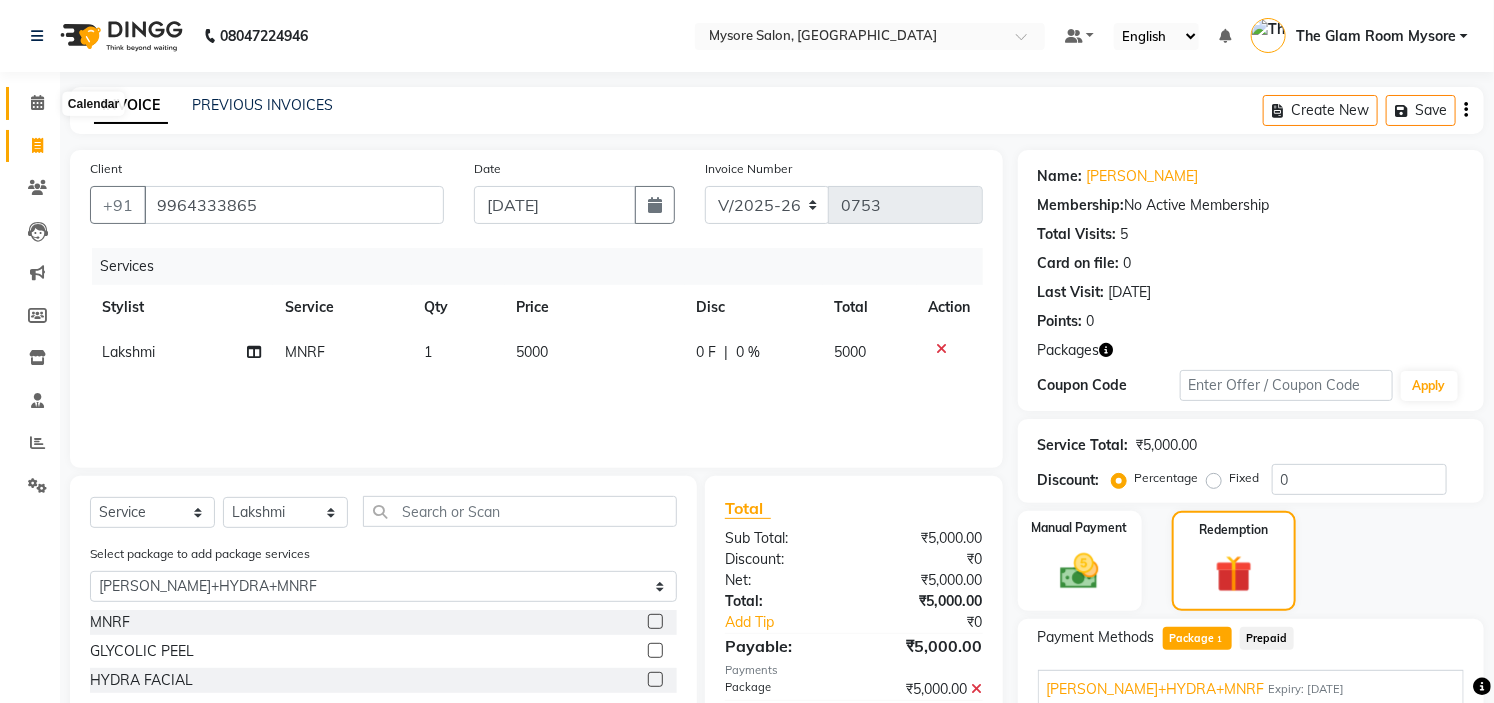 click 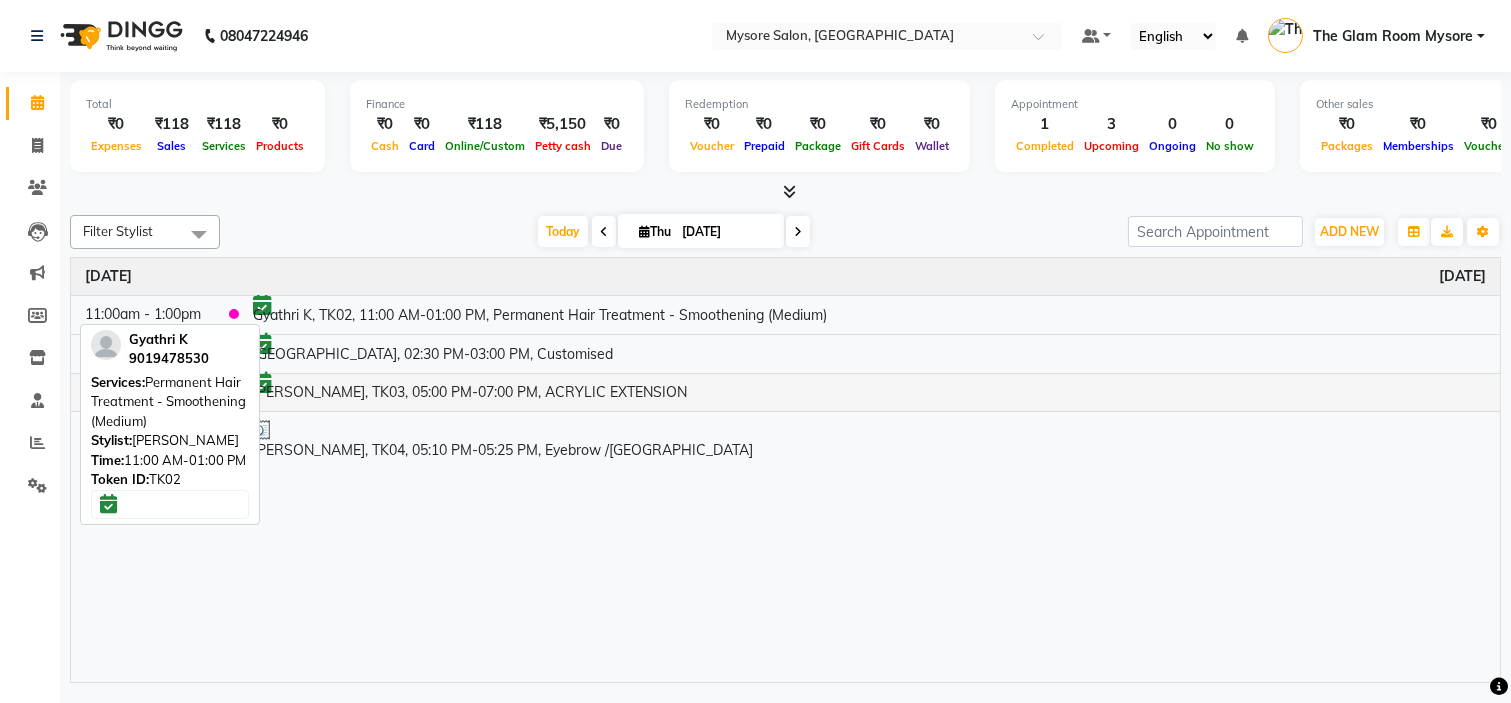drag, startPoint x: 474, startPoint y: 390, endPoint x: 414, endPoint y: 395, distance: 60.207973 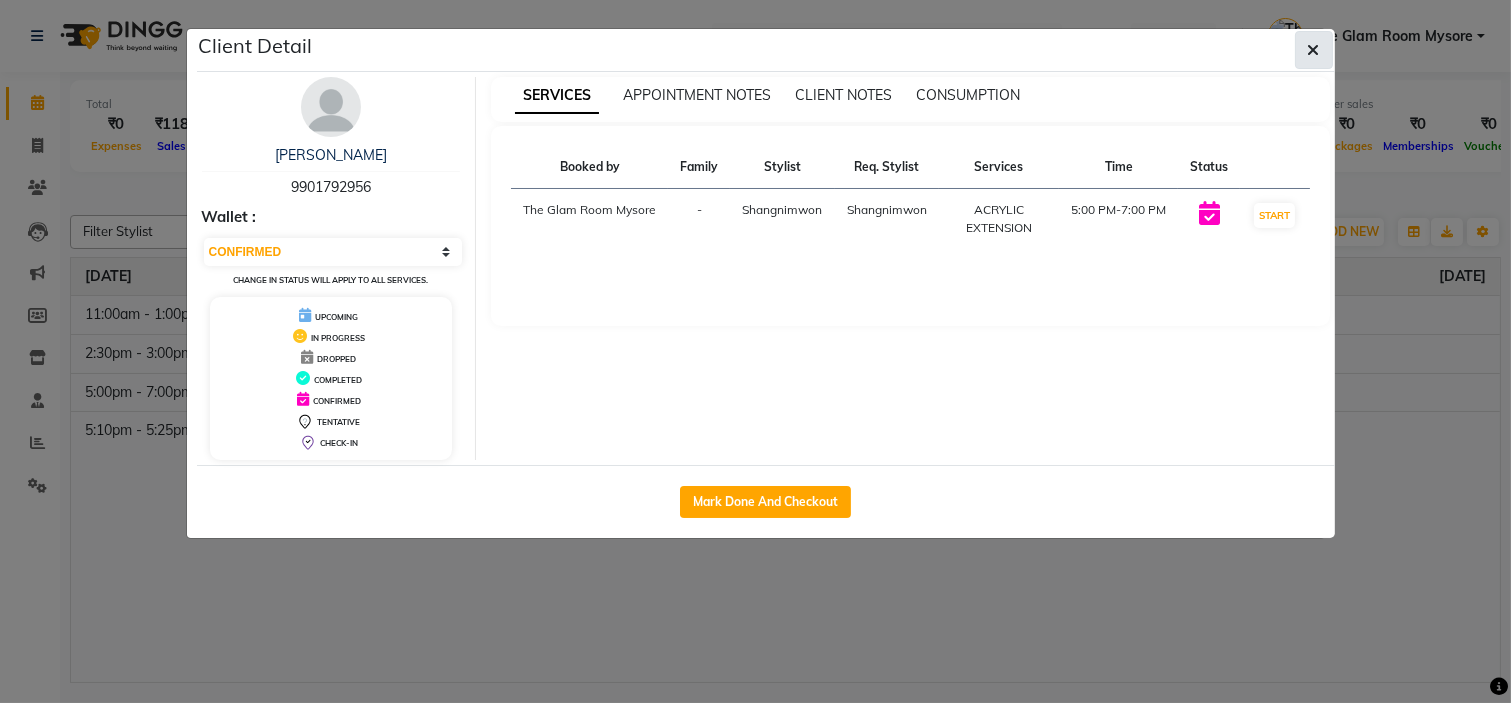 click 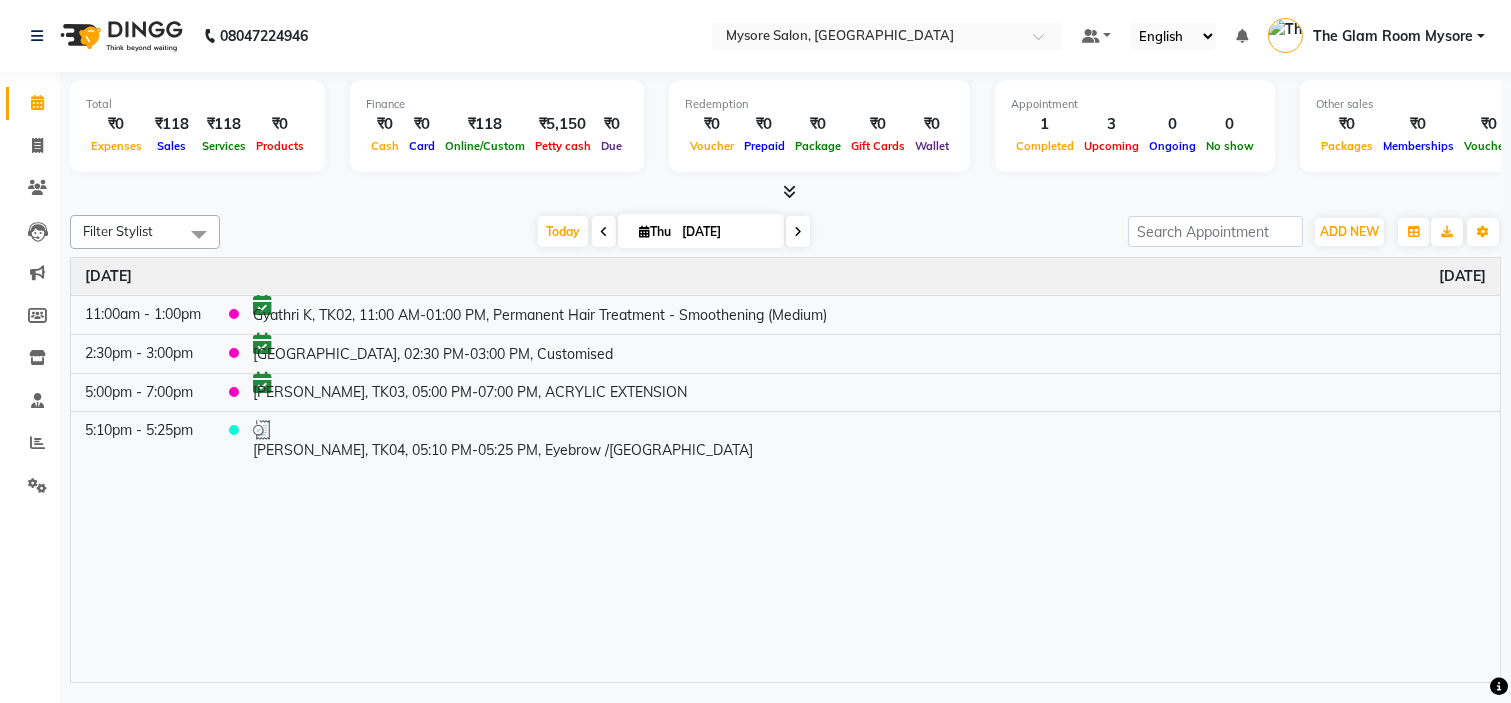 click on "Filter Stylist Select All Ankita Arti Ashwini Ayaan DR. Apurva Fatma Jayshree Lakshmi Paul Ruhul alom Shangnimwon Steve Sumaiya Banu Sumit Teja Tezz The Glam Room Mysore Today  Thu 10-07-2025 Toggle Dropdown Add Appointment Add Invoice Add Expense Add Attendance Add Client Add Transaction Toggle Dropdown Add Appointment Add Invoice Add Expense Add Attendance Add Client ADD NEW Toggle Dropdown Add Appointment Add Invoice Add Expense Add Attendance Add Client Add Transaction Filter Stylist Select All Ankita Arti Ashwini Ayaan DR. Apurva Fatma Jayshree Lakshmi Paul Ruhul alom Shangnimwon Steve Sumaiya Banu Sumit Teja Tezz The Glam Room Mysore Group By  Staff View   Room View  View as Vertical  Vertical - Week View  Horizontal  Horizontal - Week View  List  Toggle Dropdown Calendar Settings Manage Tags   Arrange Stylists   Reset Stylists  Full Screen Appointment Form Zoom 100% Time Event Thursday July 10, 2025 11:00am - 1:00pm     Gyathri K, TK02, 11:00 AM-01:00 PM, Permanent Hair Treatment - Smoothening (Medium)" 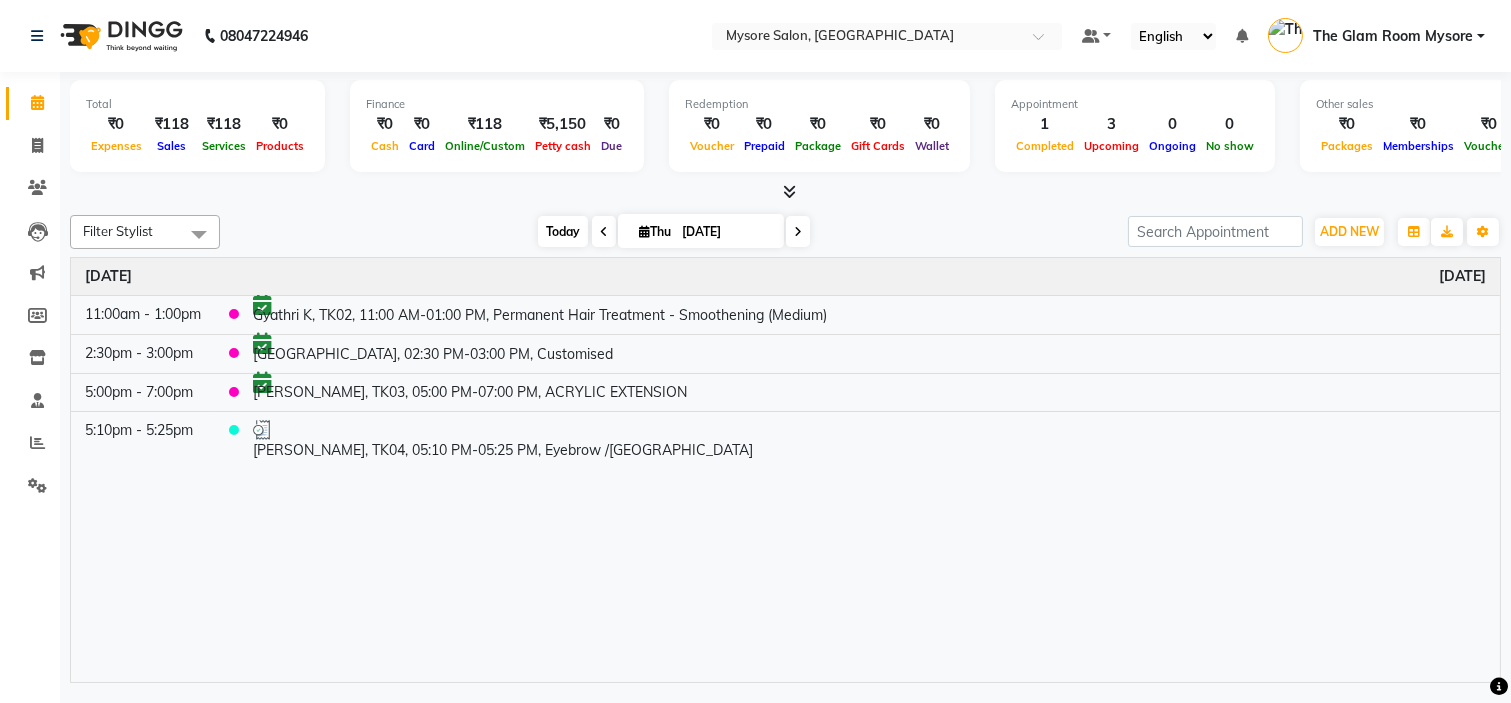 click on "Today" at bounding box center (563, 231) 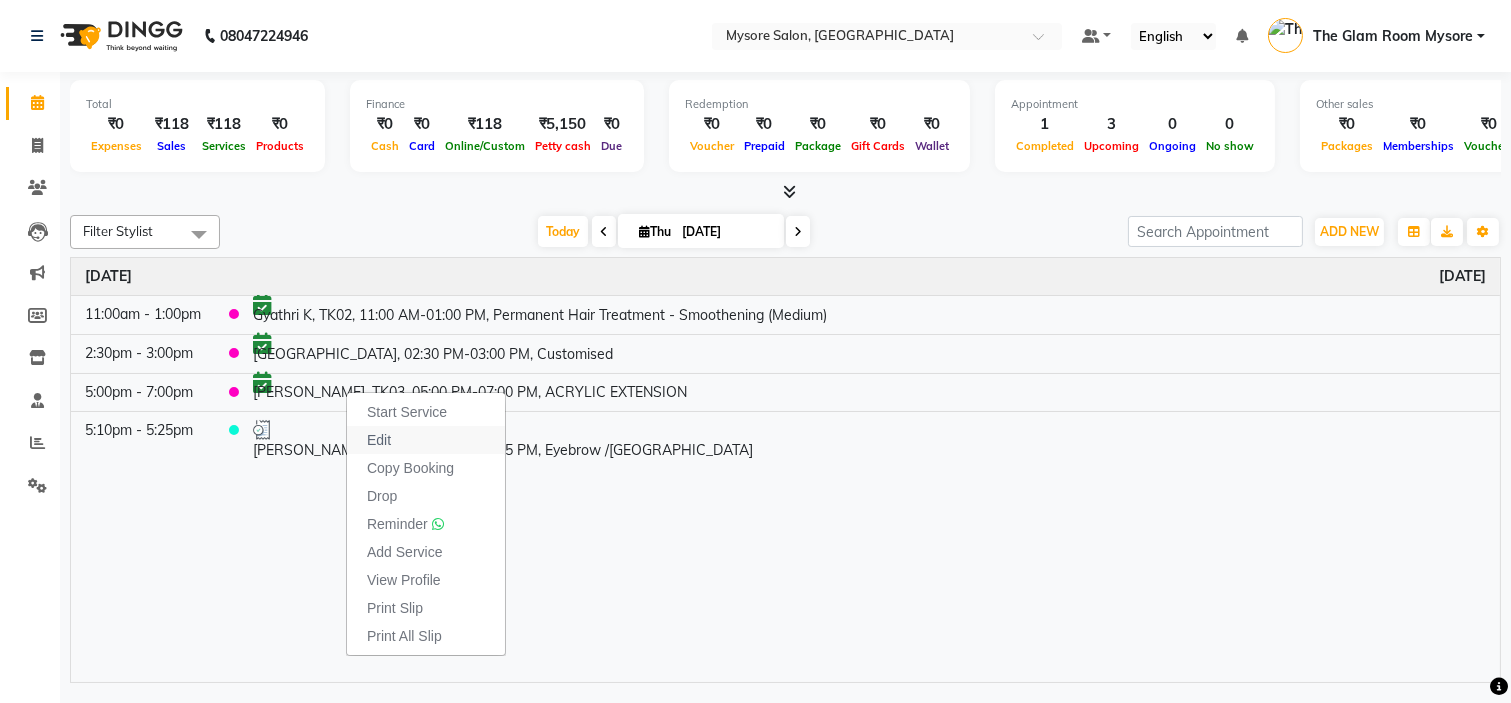 click on "Edit" at bounding box center (426, 440) 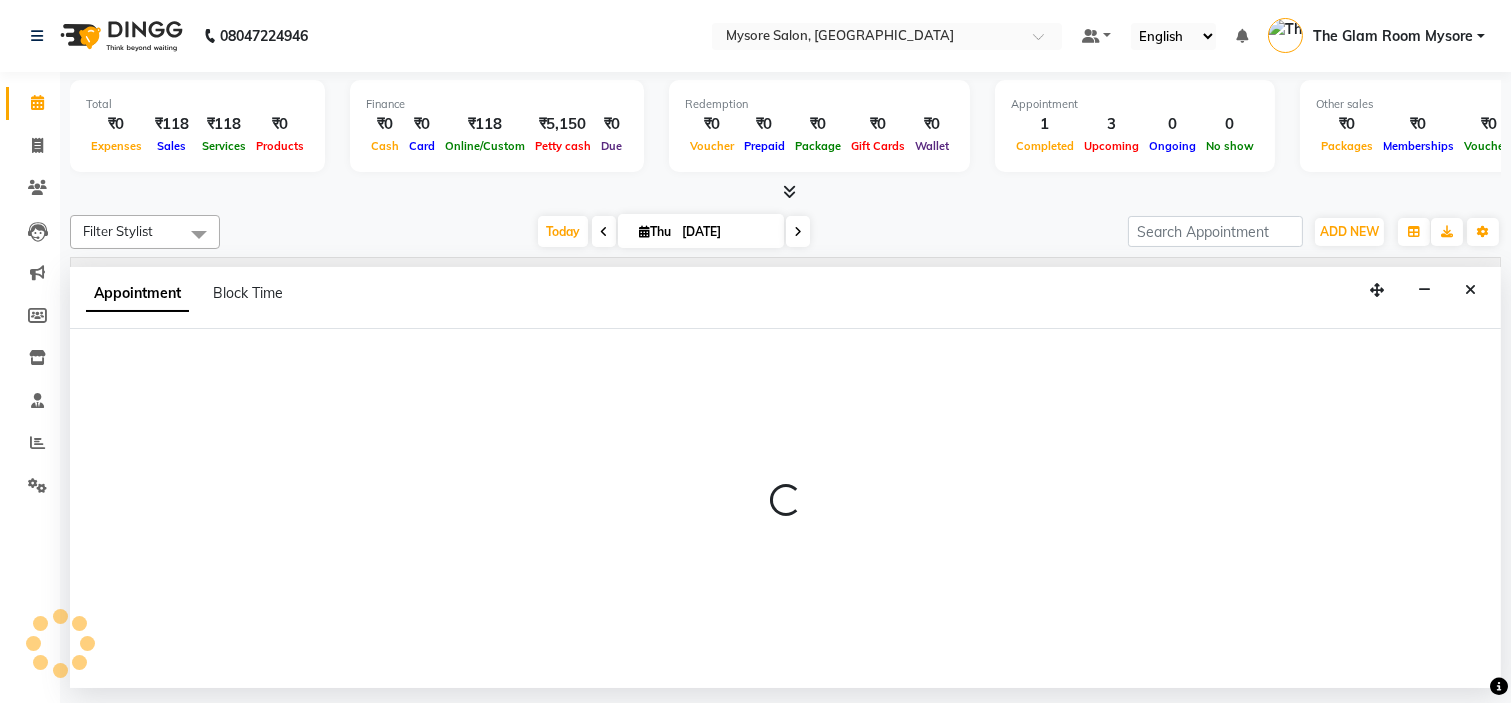 select on "tentative" 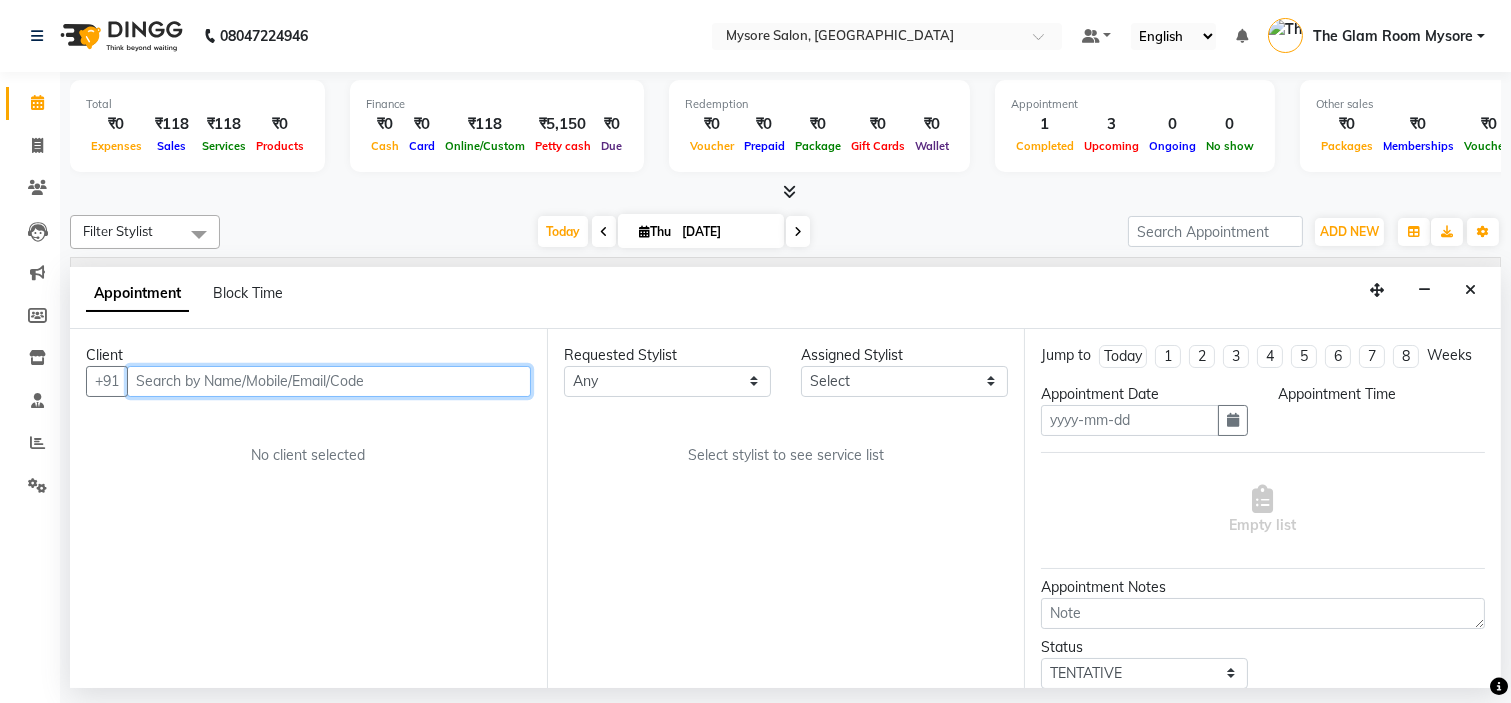 type on "[DATE]" 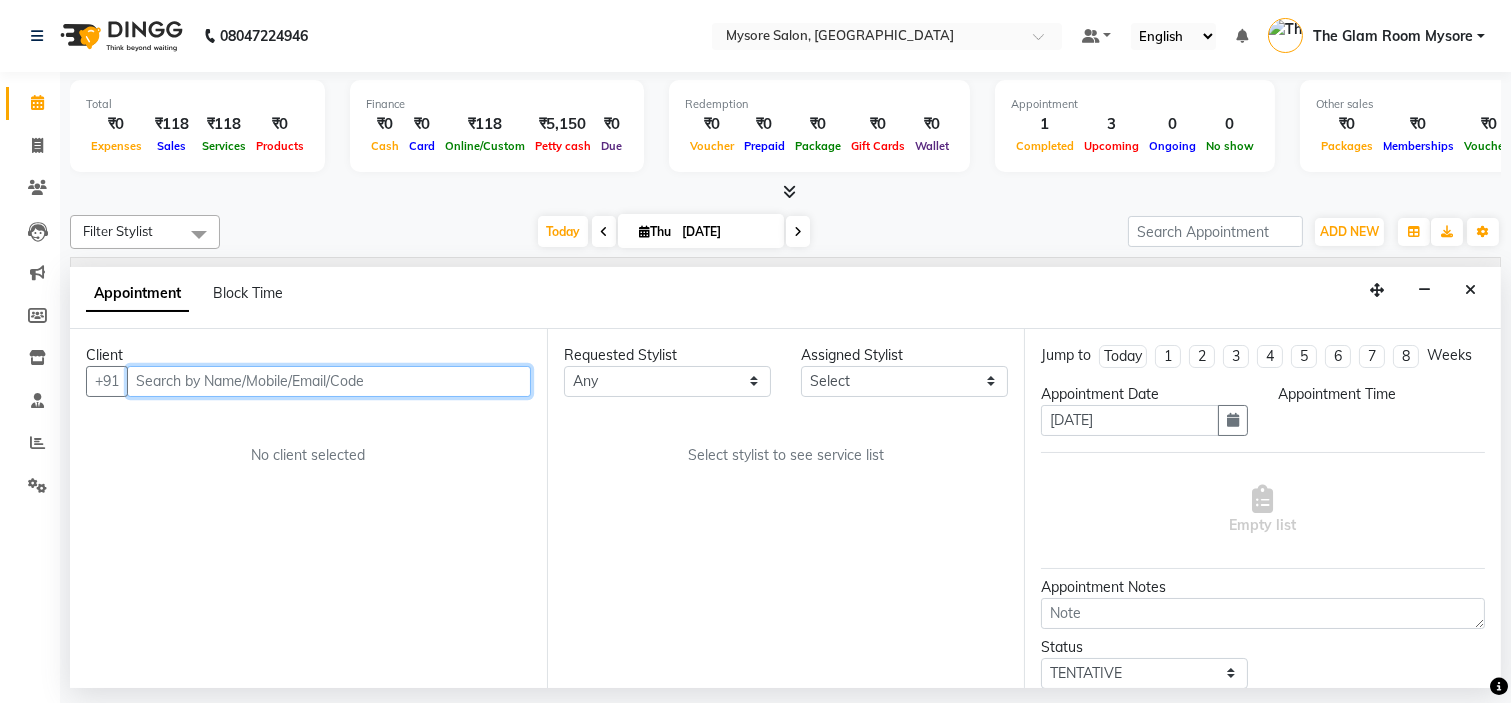 select on "confirm booking" 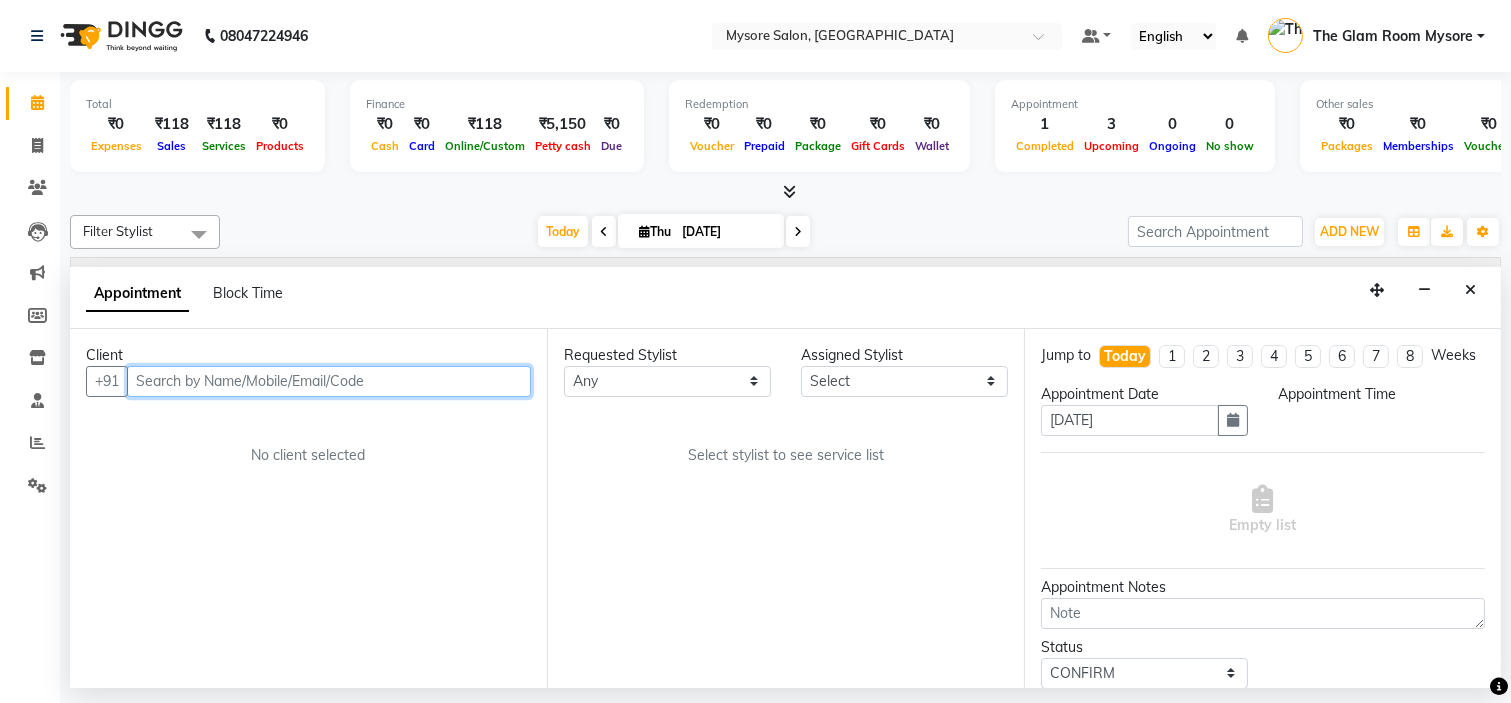 select on "84295" 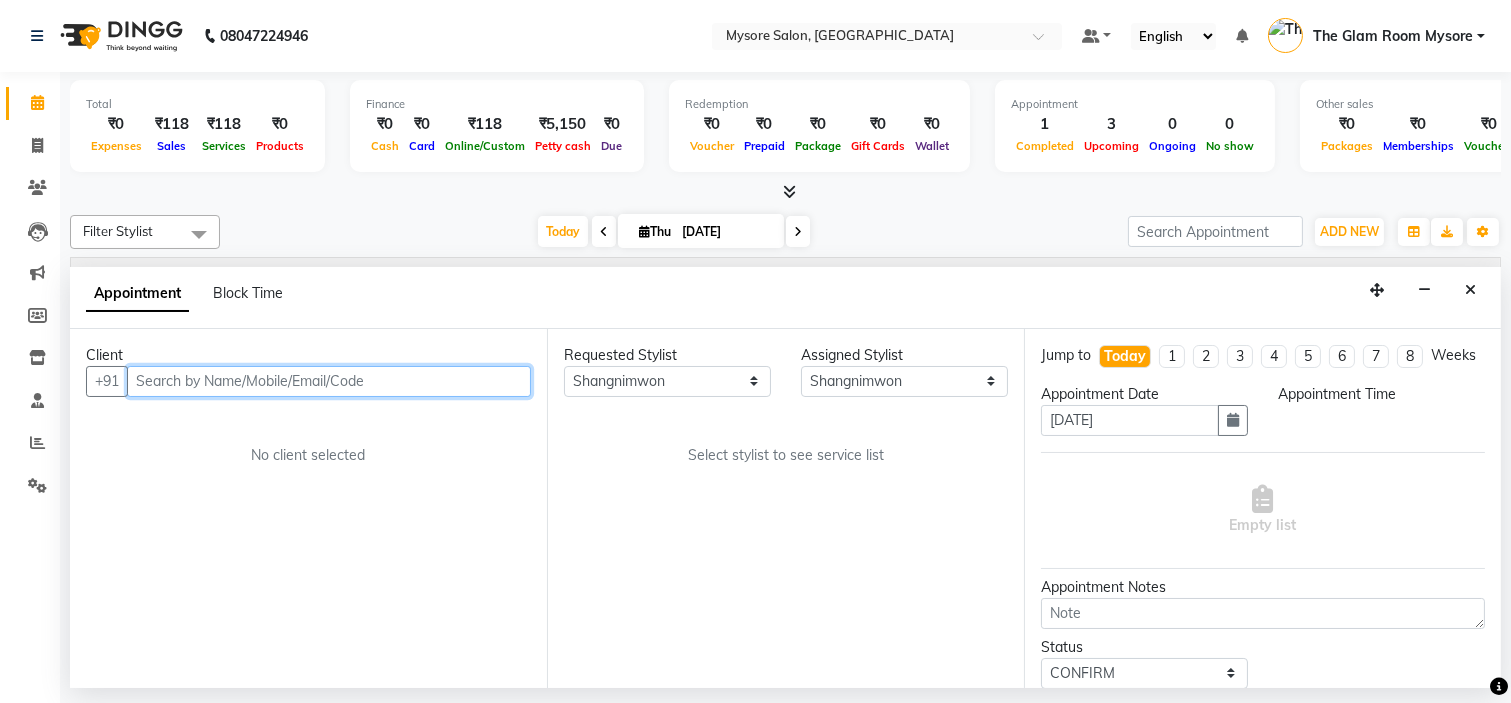 select on "1020" 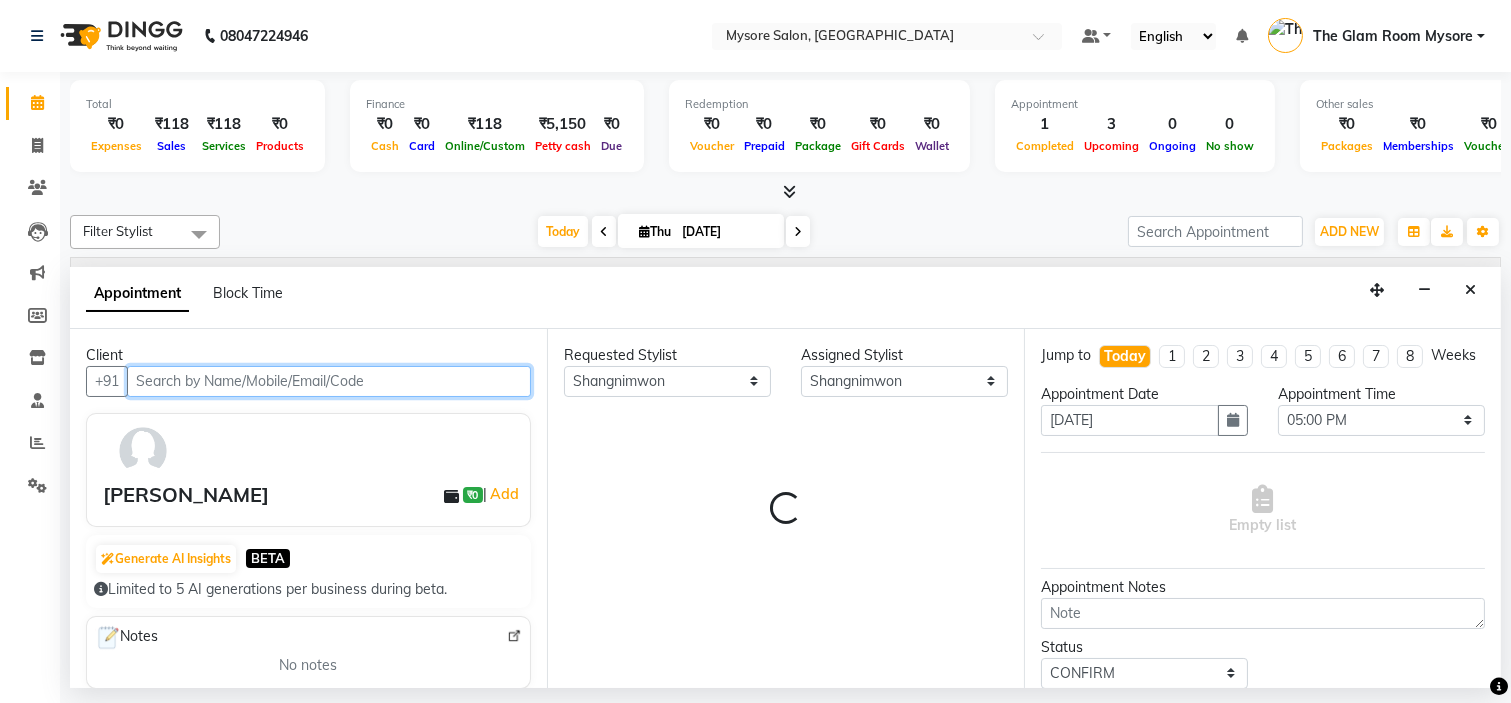 select on "1799" 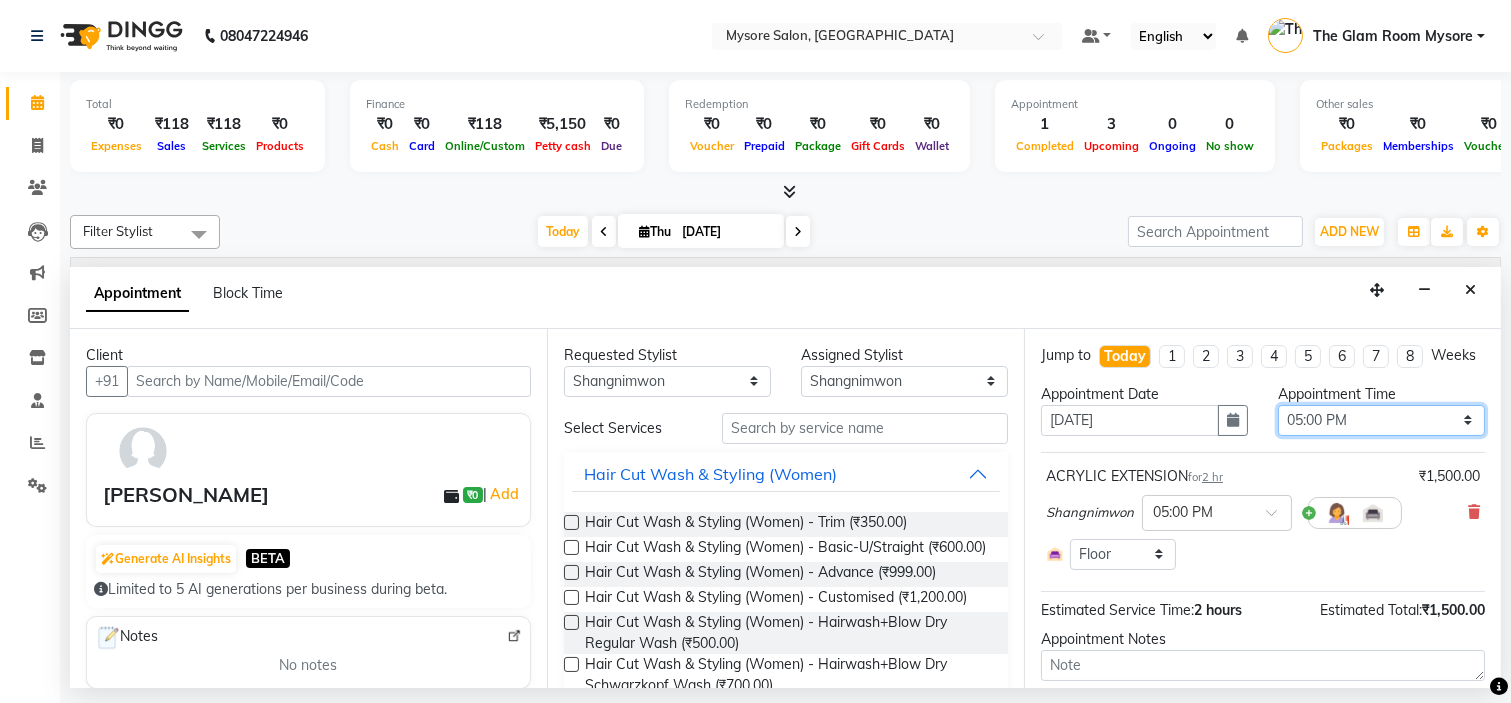 click on "Select 09:00 AM 09:15 AM 09:30 AM 09:45 AM 10:00 AM 10:15 AM 10:30 AM 10:45 AM 11:00 AM 11:15 AM 11:30 AM 11:45 AM 12:00 PM 12:15 PM 12:30 PM 12:45 PM 01:00 PM 01:15 PM 01:30 PM 01:45 PM 02:00 PM 02:15 PM 02:30 PM 02:45 PM 03:00 PM 03:15 PM 03:30 PM 03:45 PM 04:00 PM 04:15 PM 04:30 PM 04:45 PM 05:00 PM 05:15 PM 05:30 PM 05:45 PM 06:00 PM 06:15 PM 06:30 PM 06:45 PM 07:00 PM 07:15 PM 07:30 PM 07:45 PM 08:00 PM" at bounding box center [1381, 420] 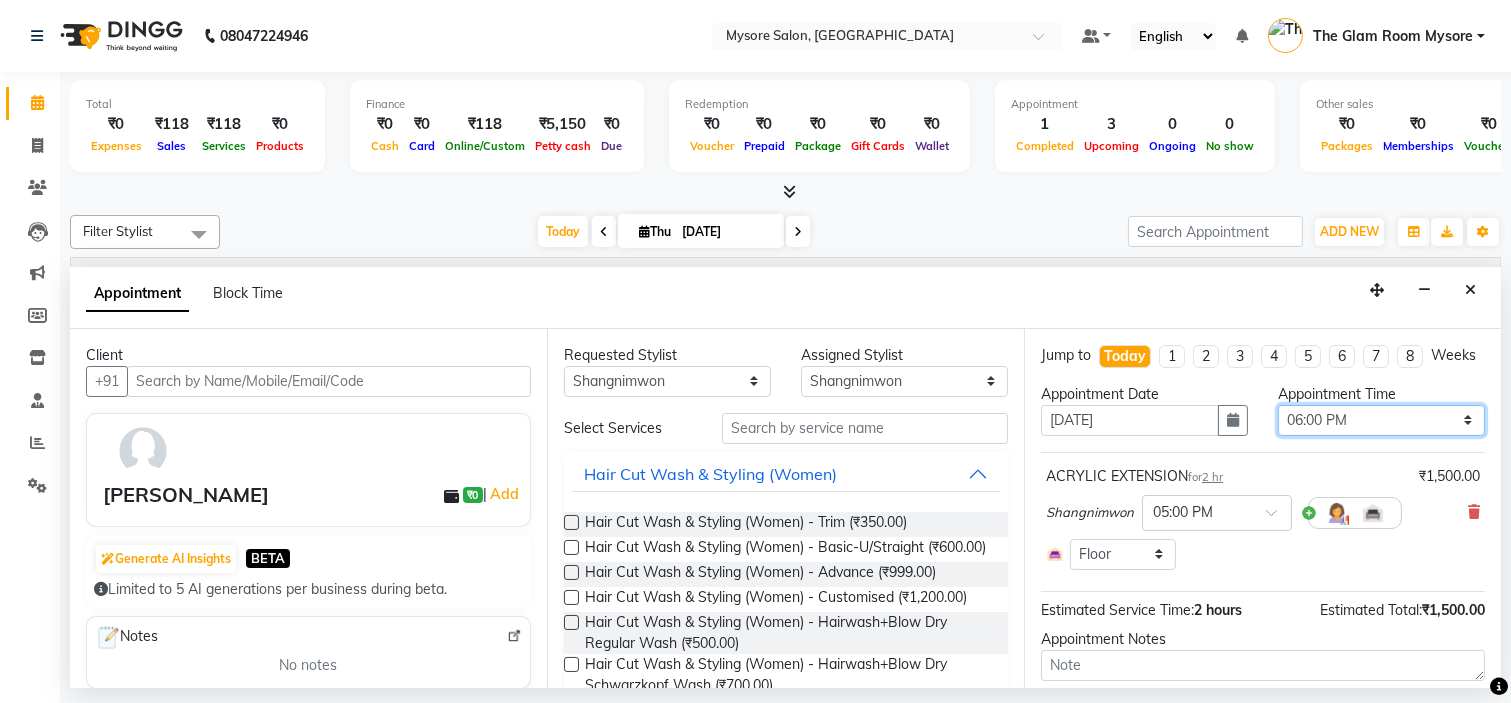 click on "Select 09:00 AM 09:15 AM 09:30 AM 09:45 AM 10:00 AM 10:15 AM 10:30 AM 10:45 AM 11:00 AM 11:15 AM 11:30 AM 11:45 AM 12:00 PM 12:15 PM 12:30 PM 12:45 PM 01:00 PM 01:15 PM 01:30 PM 01:45 PM 02:00 PM 02:15 PM 02:30 PM 02:45 PM 03:00 PM 03:15 PM 03:30 PM 03:45 PM 04:00 PM 04:15 PM 04:30 PM 04:45 PM 05:00 PM 05:15 PM 05:30 PM 05:45 PM 06:00 PM 06:15 PM 06:30 PM 06:45 PM 07:00 PM 07:15 PM 07:30 PM 07:45 PM 08:00 PM" at bounding box center (1381, 420) 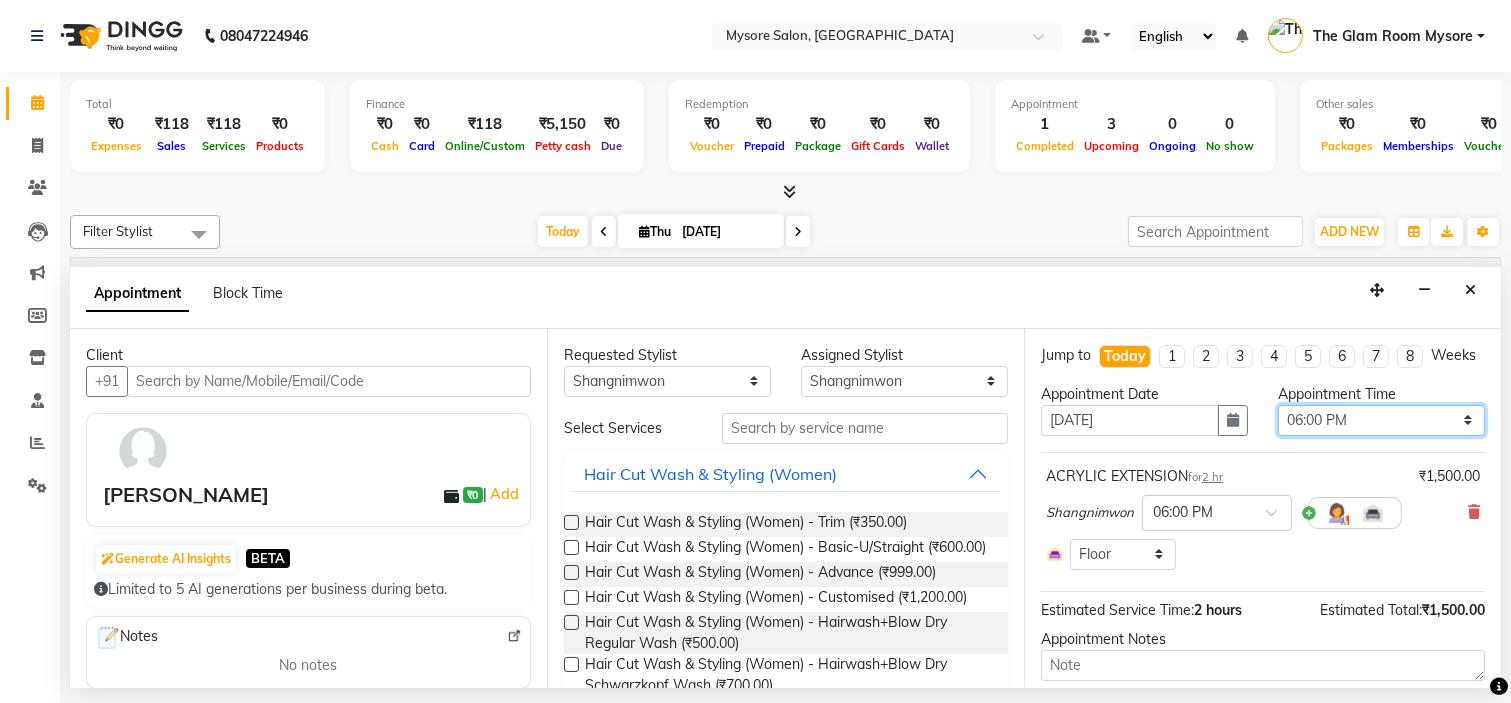 scroll, scrollTop: 138, scrollLeft: 0, axis: vertical 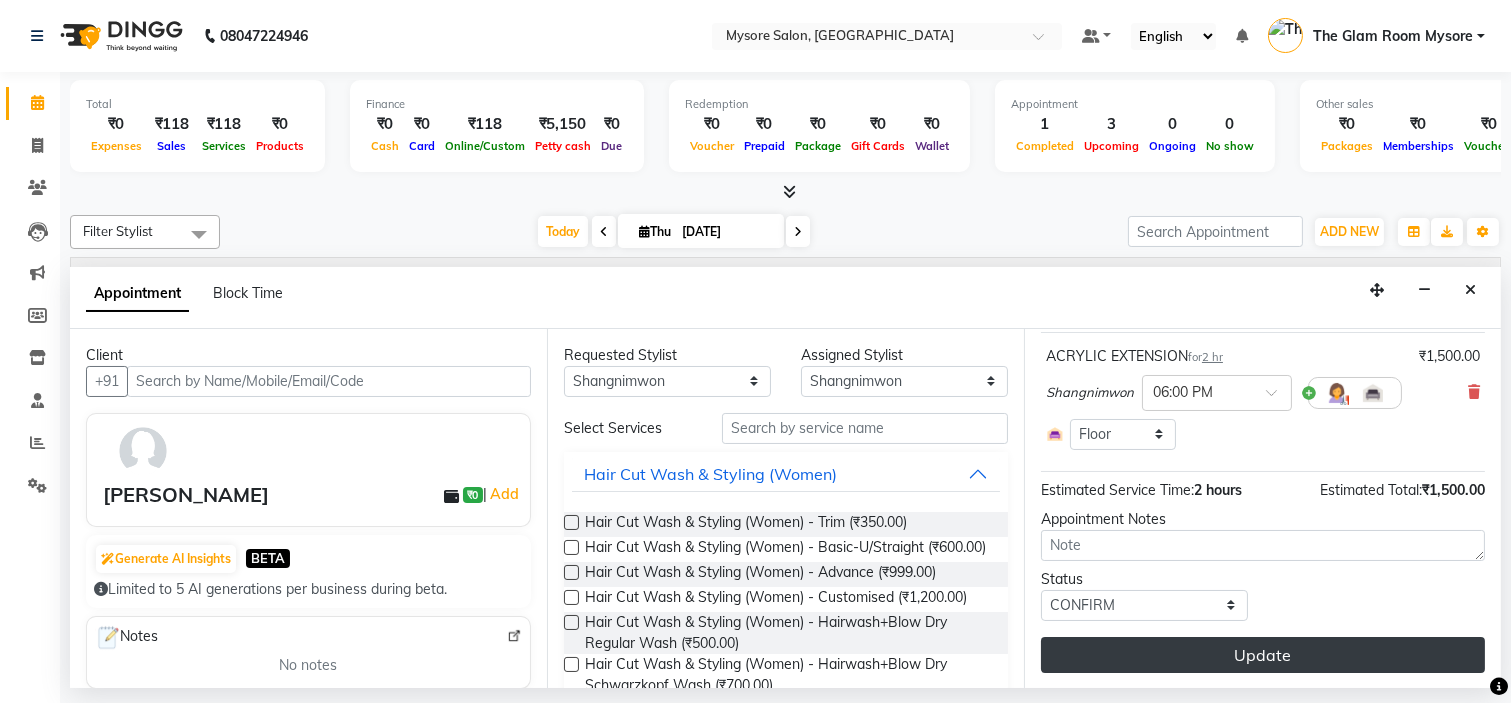 click on "Update" at bounding box center (1263, 655) 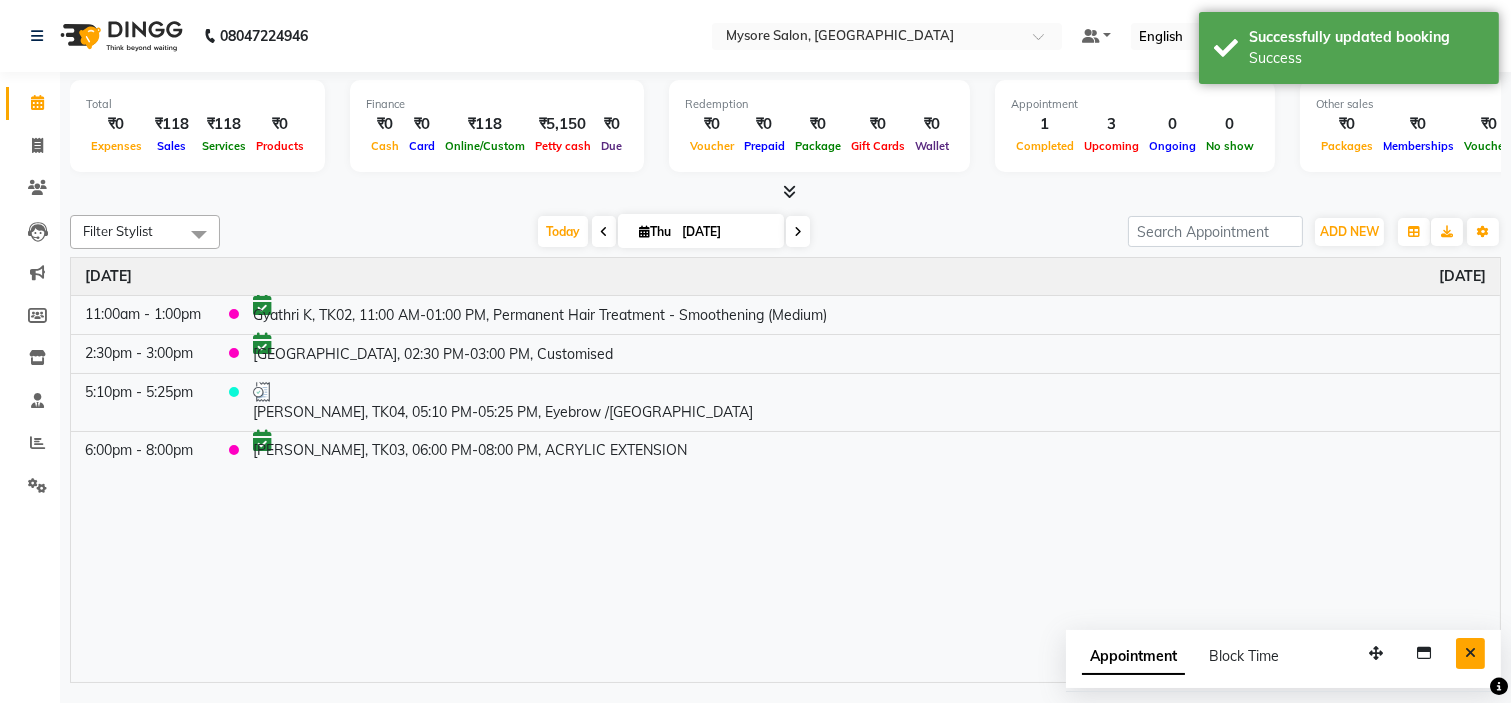 click at bounding box center (1470, 653) 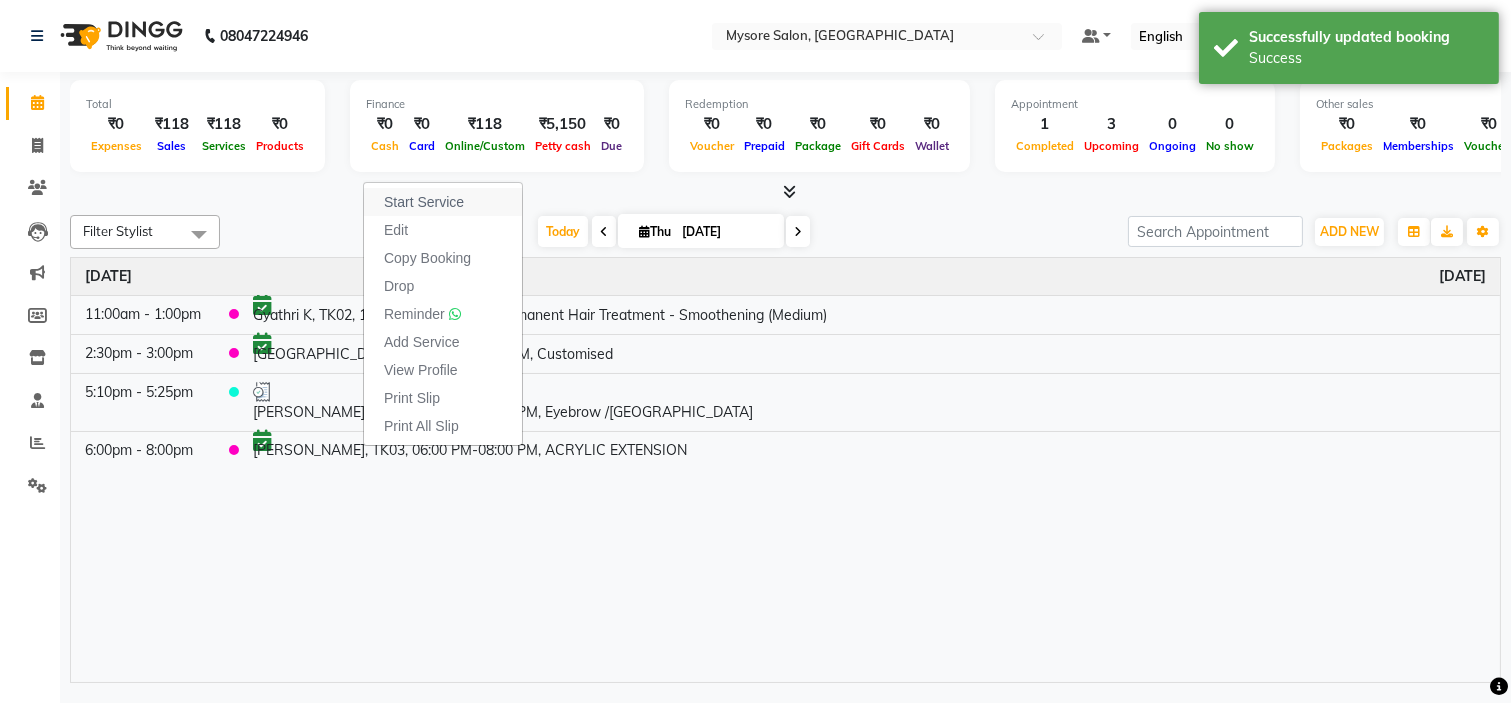 click on "Start Service" at bounding box center [424, 202] 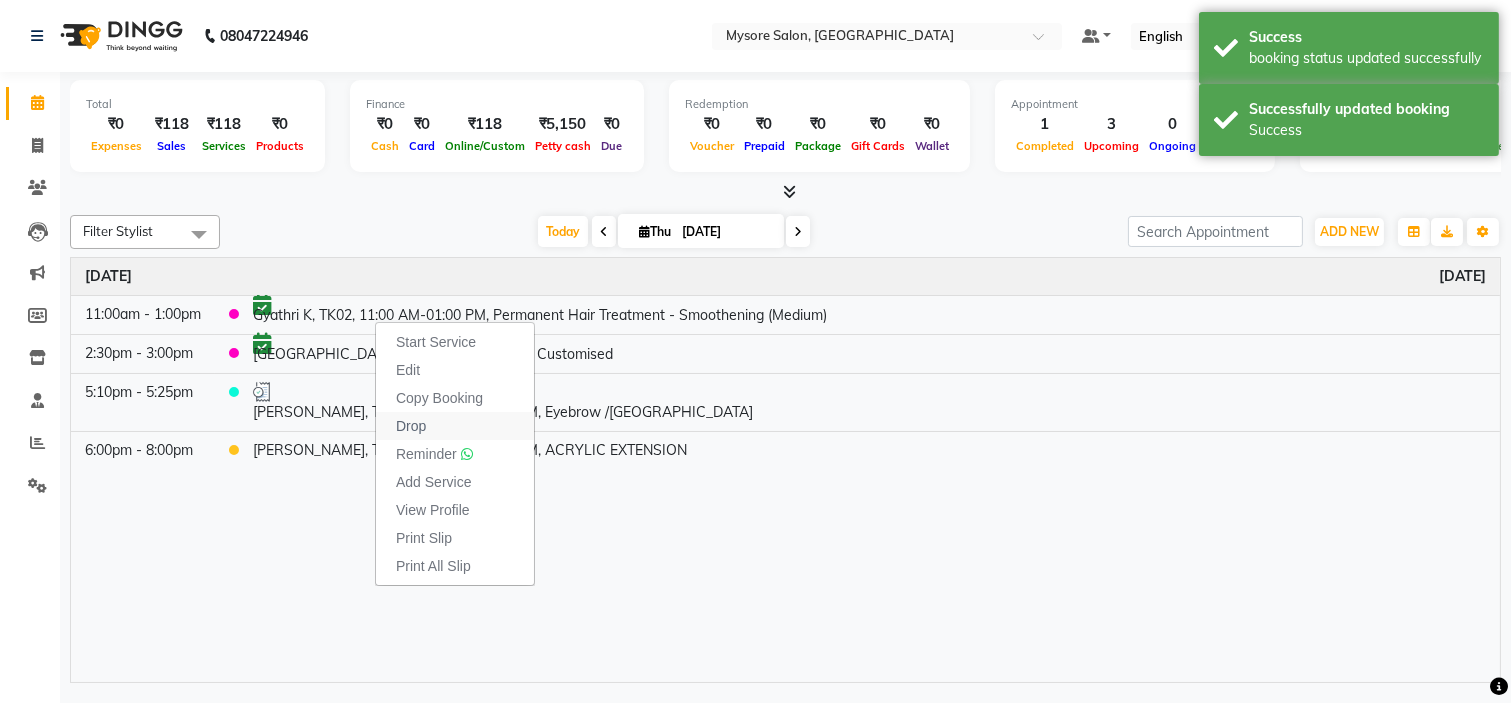 click on "Drop" at bounding box center [455, 426] 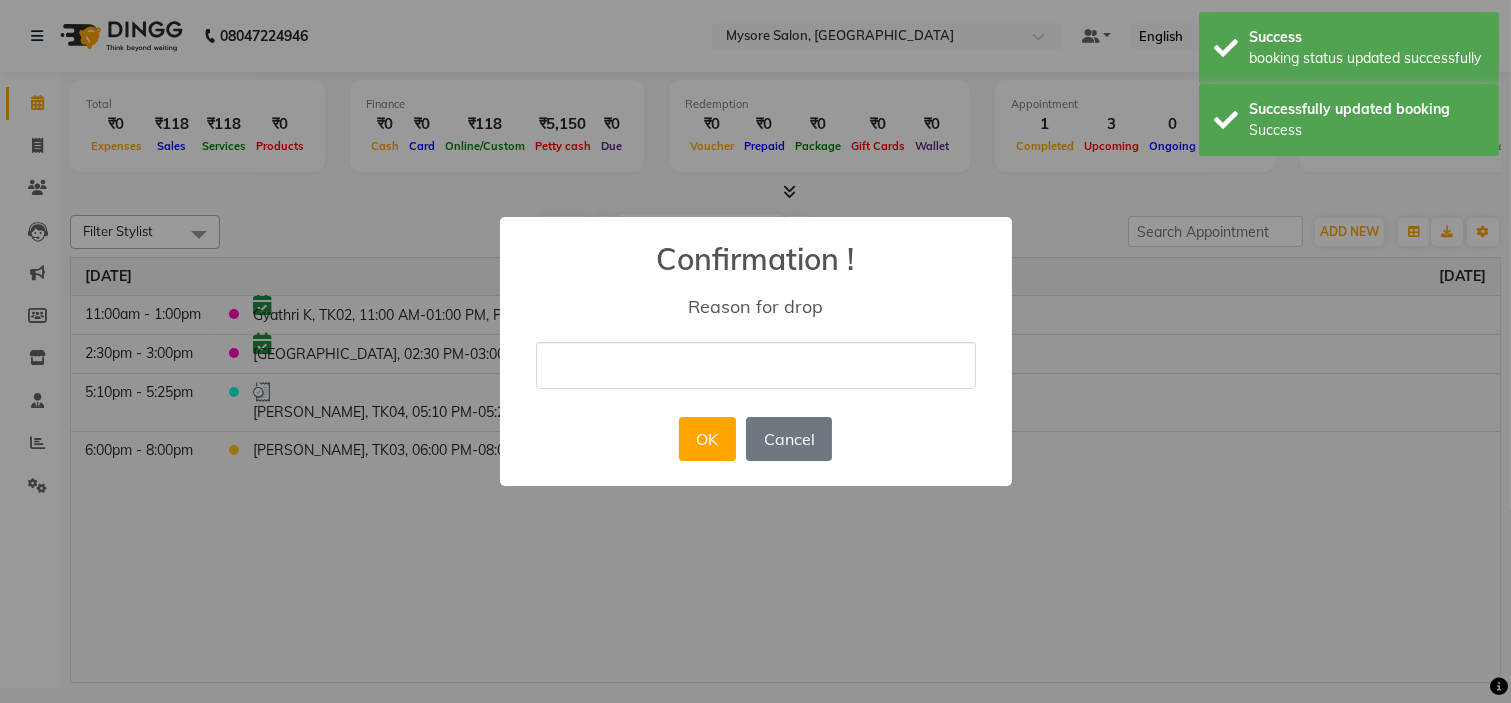 click at bounding box center [756, 365] 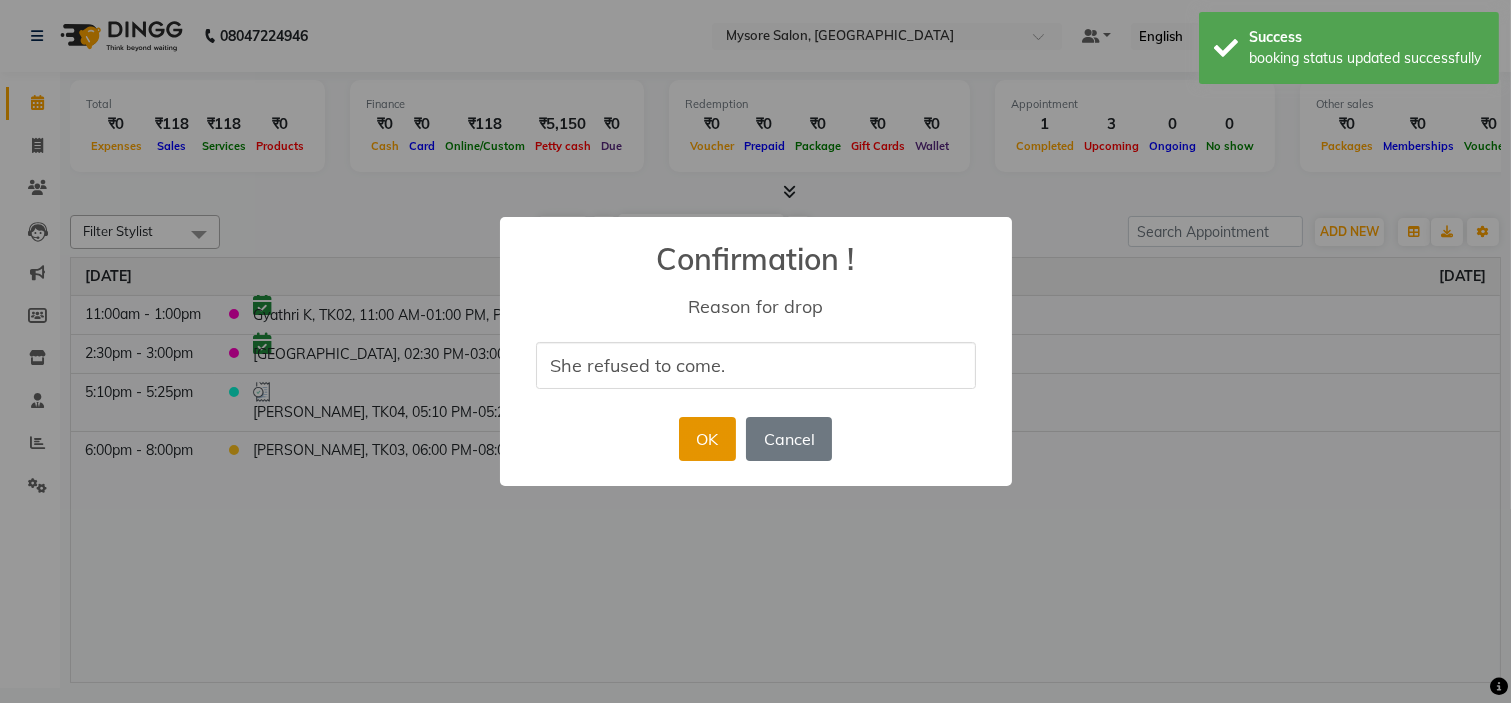 click on "OK" at bounding box center [707, 439] 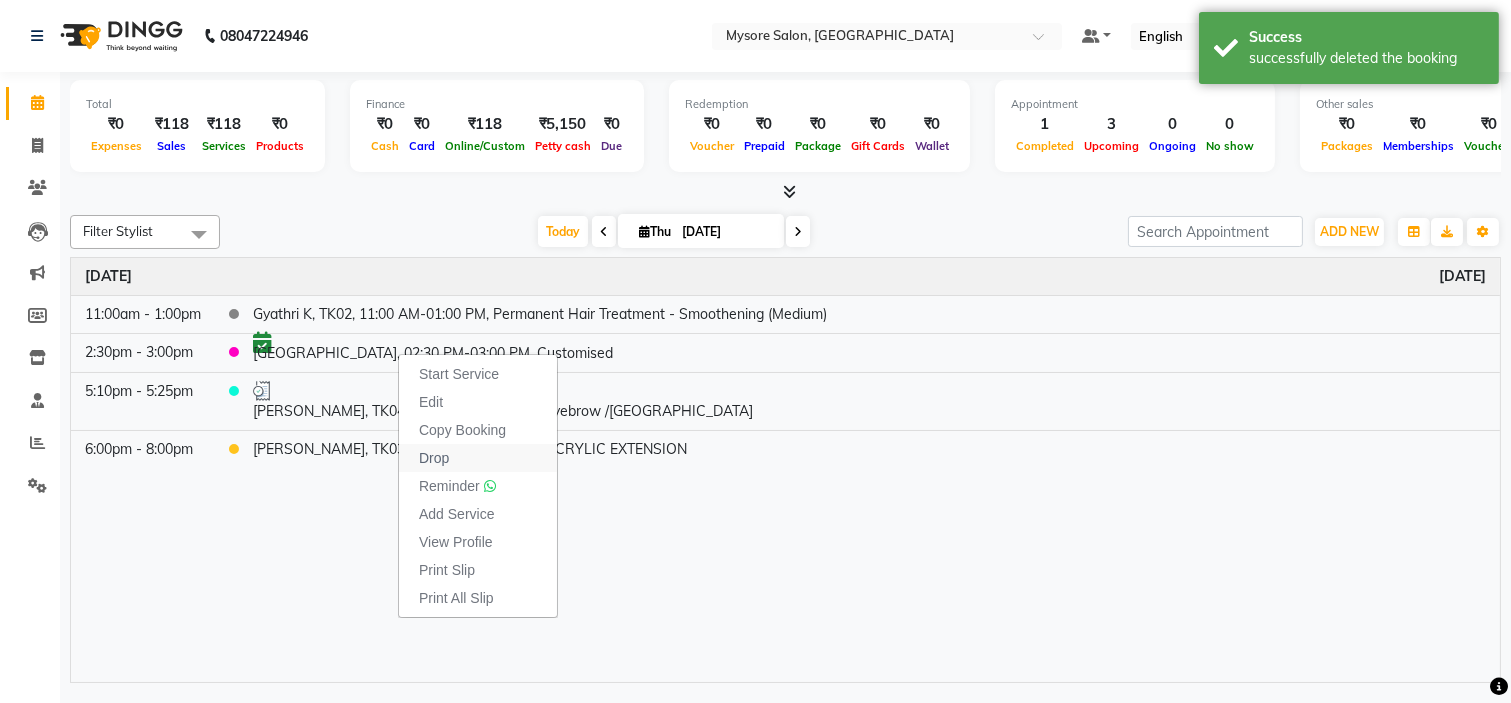 click on "Drop" at bounding box center [434, 458] 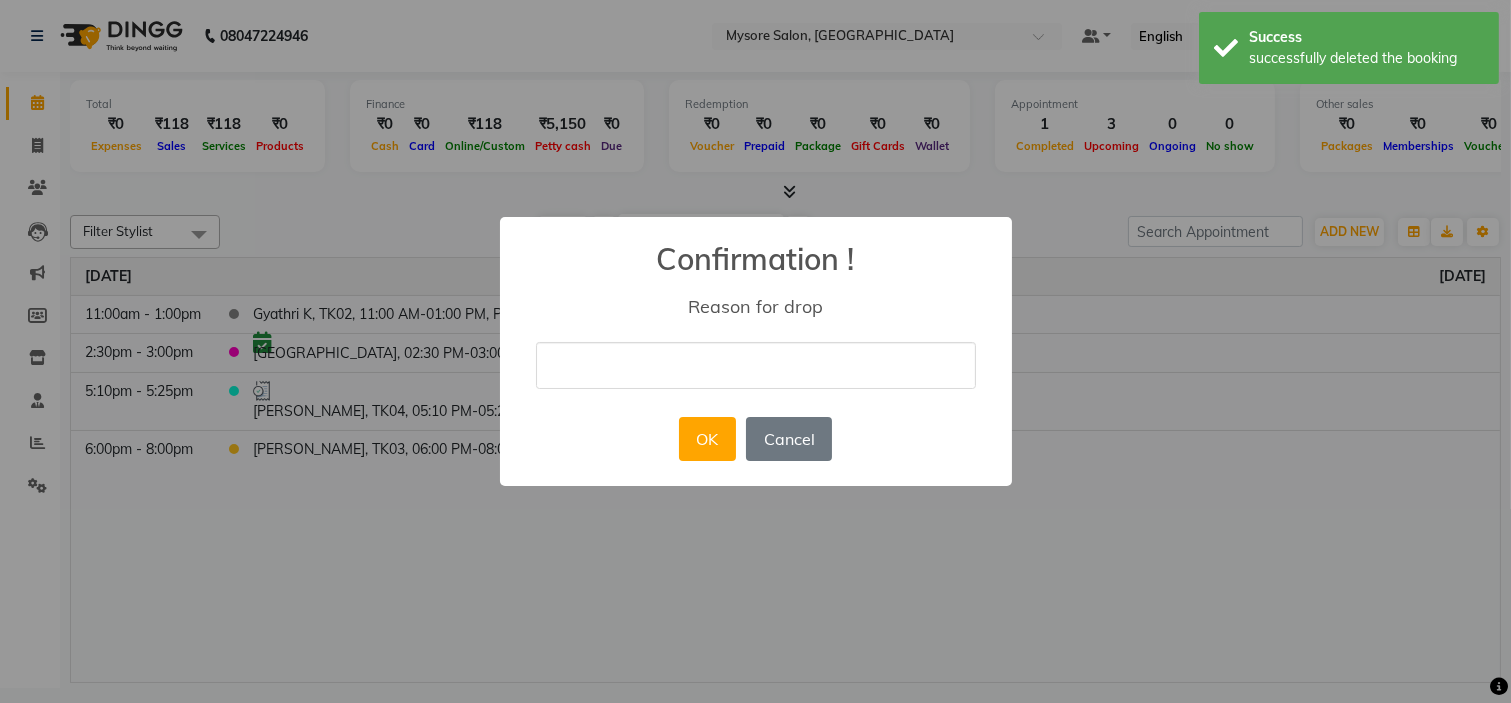 click at bounding box center (756, 365) 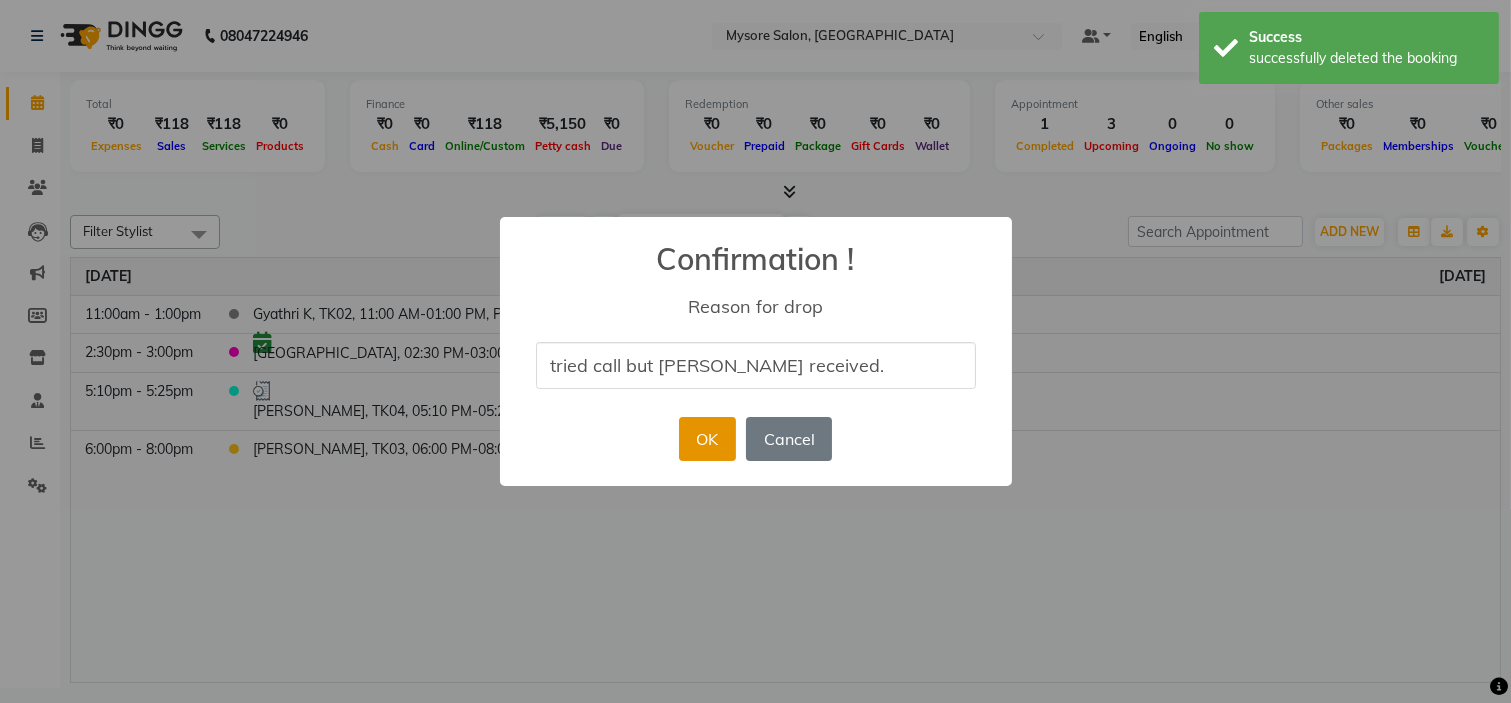 click on "OK" at bounding box center (707, 439) 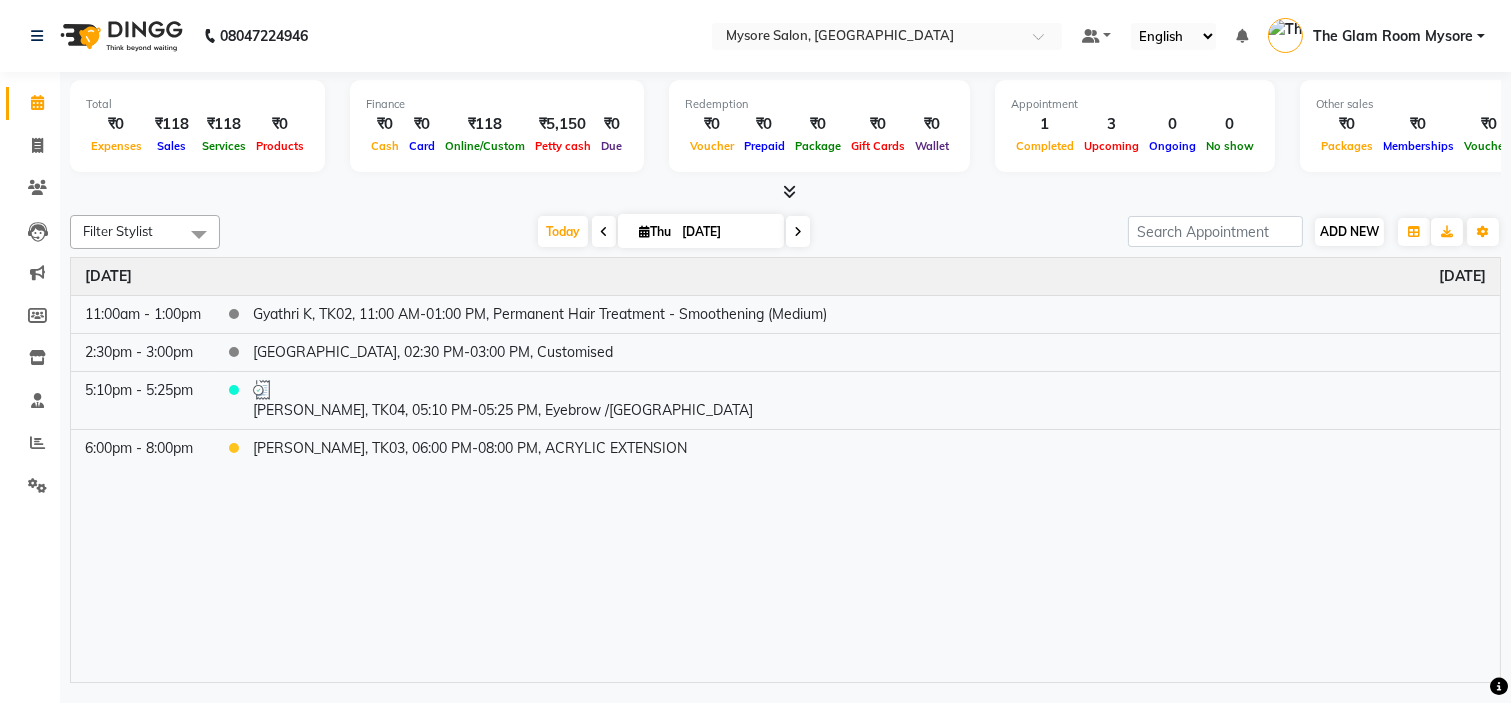 drag, startPoint x: 1357, startPoint y: 212, endPoint x: 1355, endPoint y: 223, distance: 11.18034 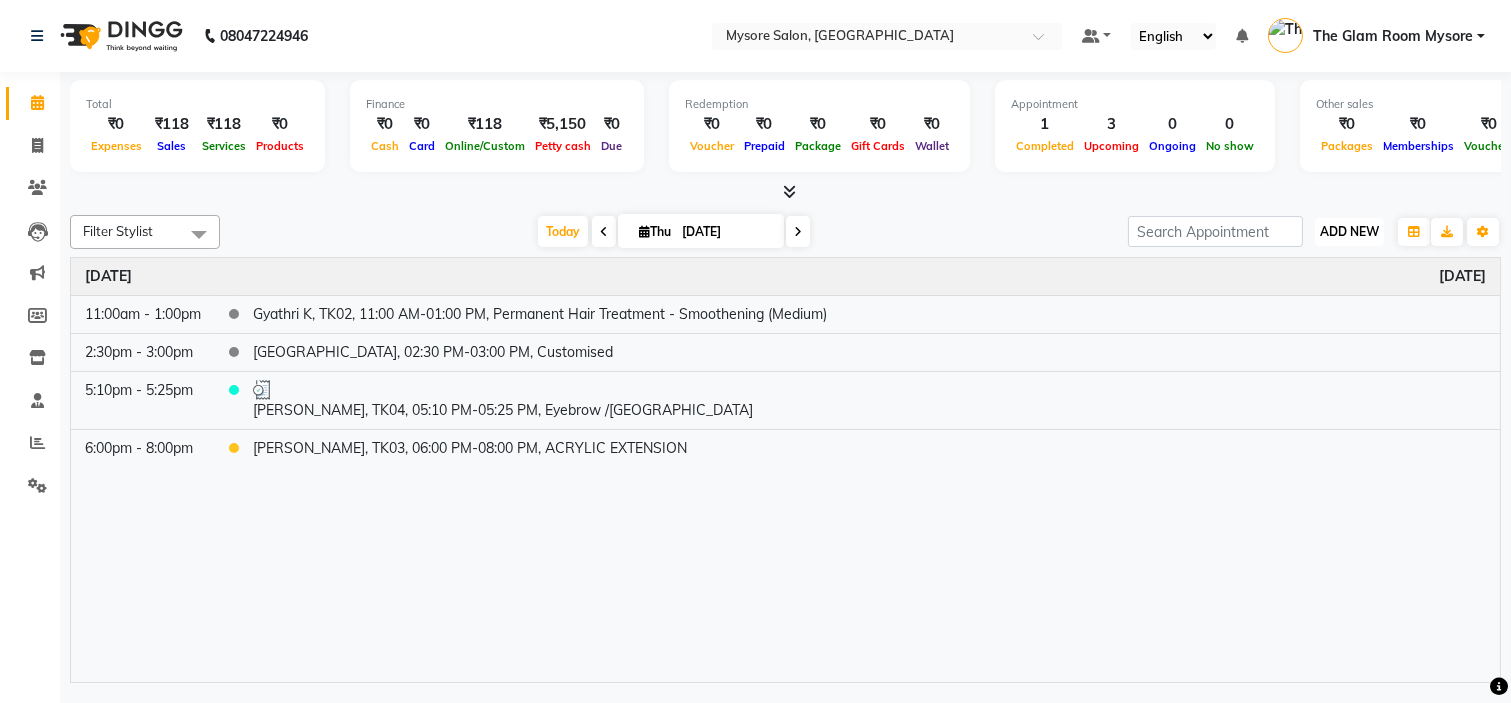 click on "ADD NEW" at bounding box center (1349, 231) 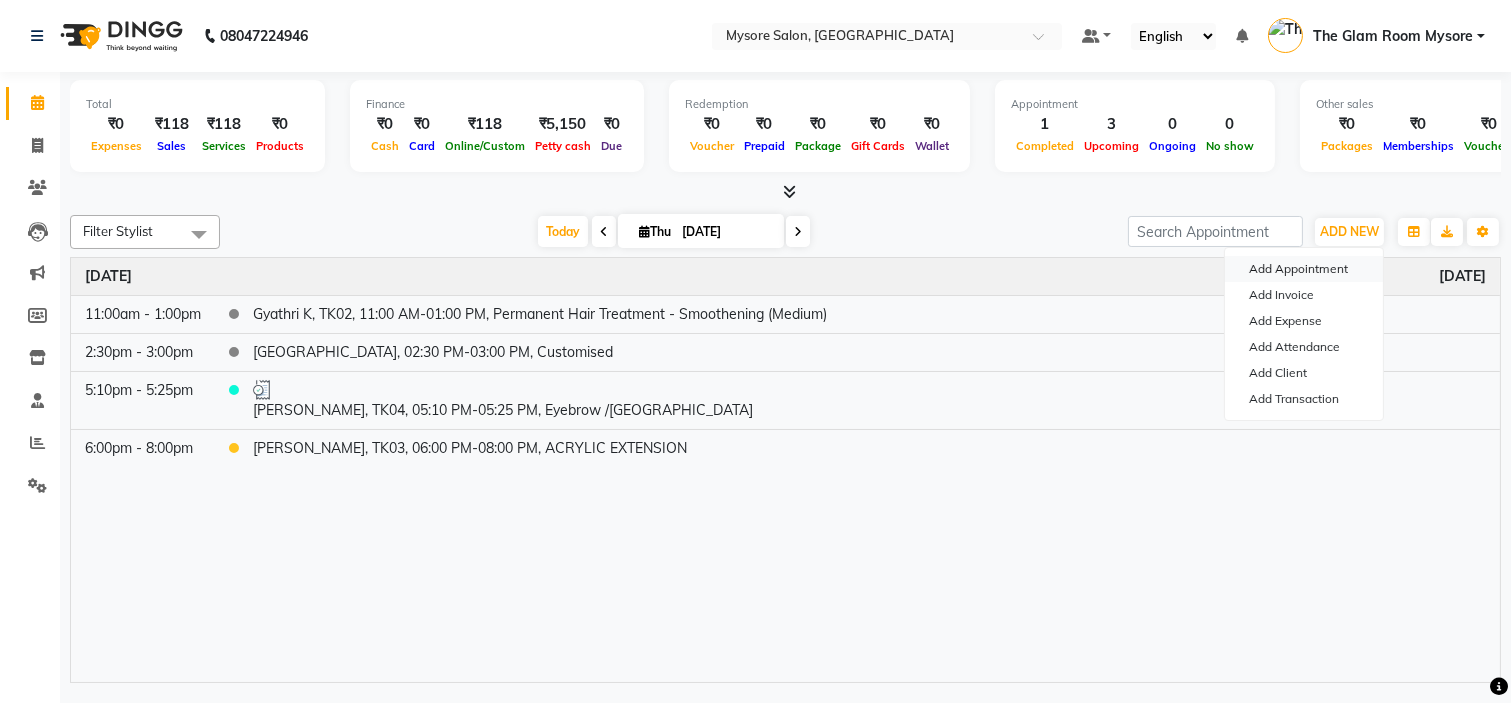 click on "Add Appointment" at bounding box center (1304, 269) 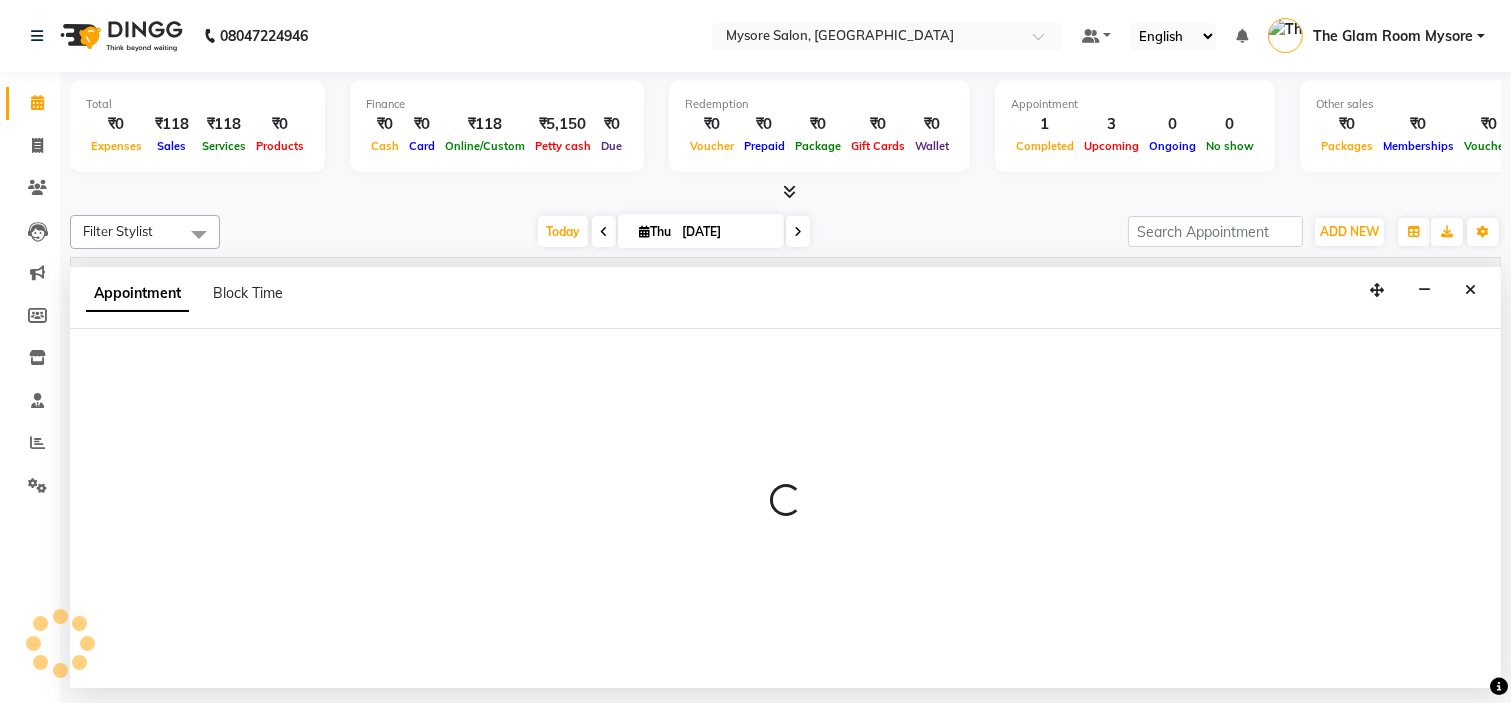 select on "540" 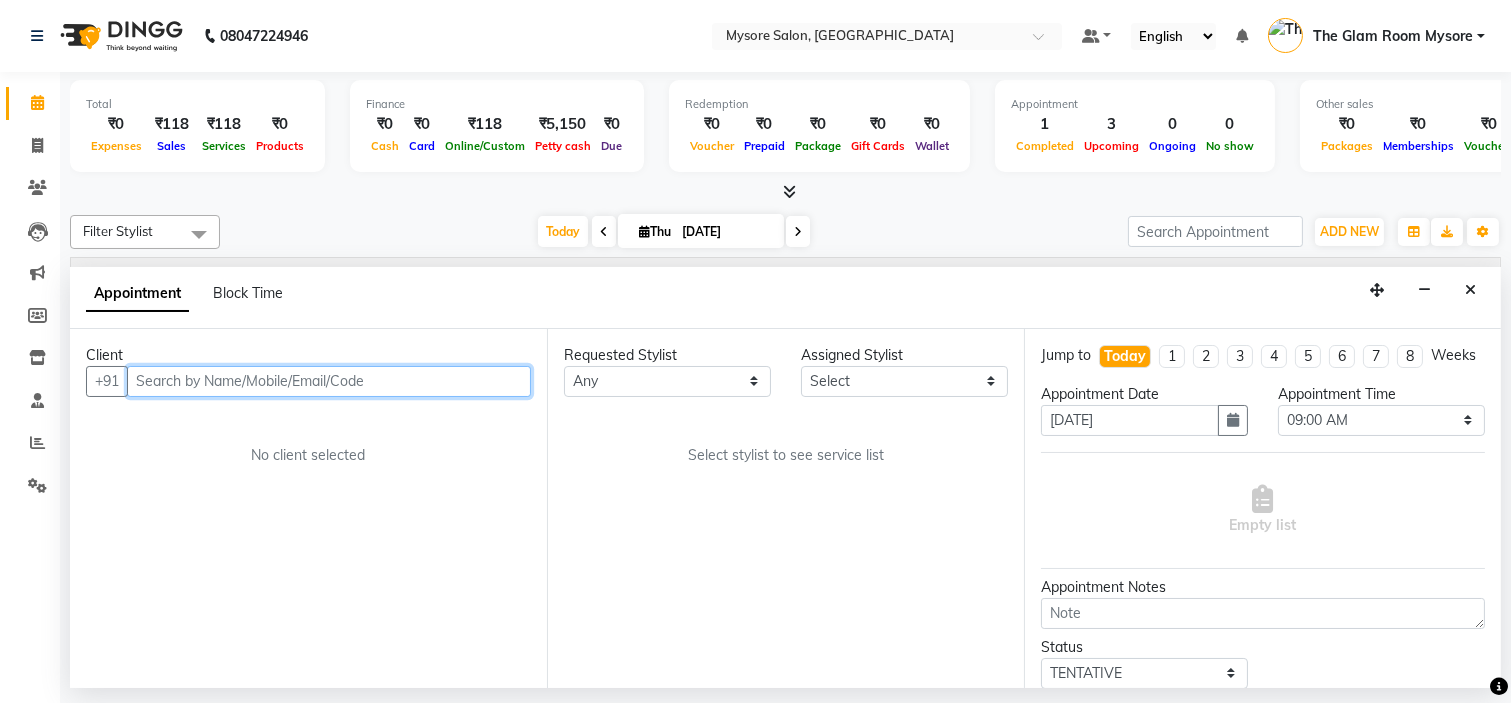 click at bounding box center (329, 381) 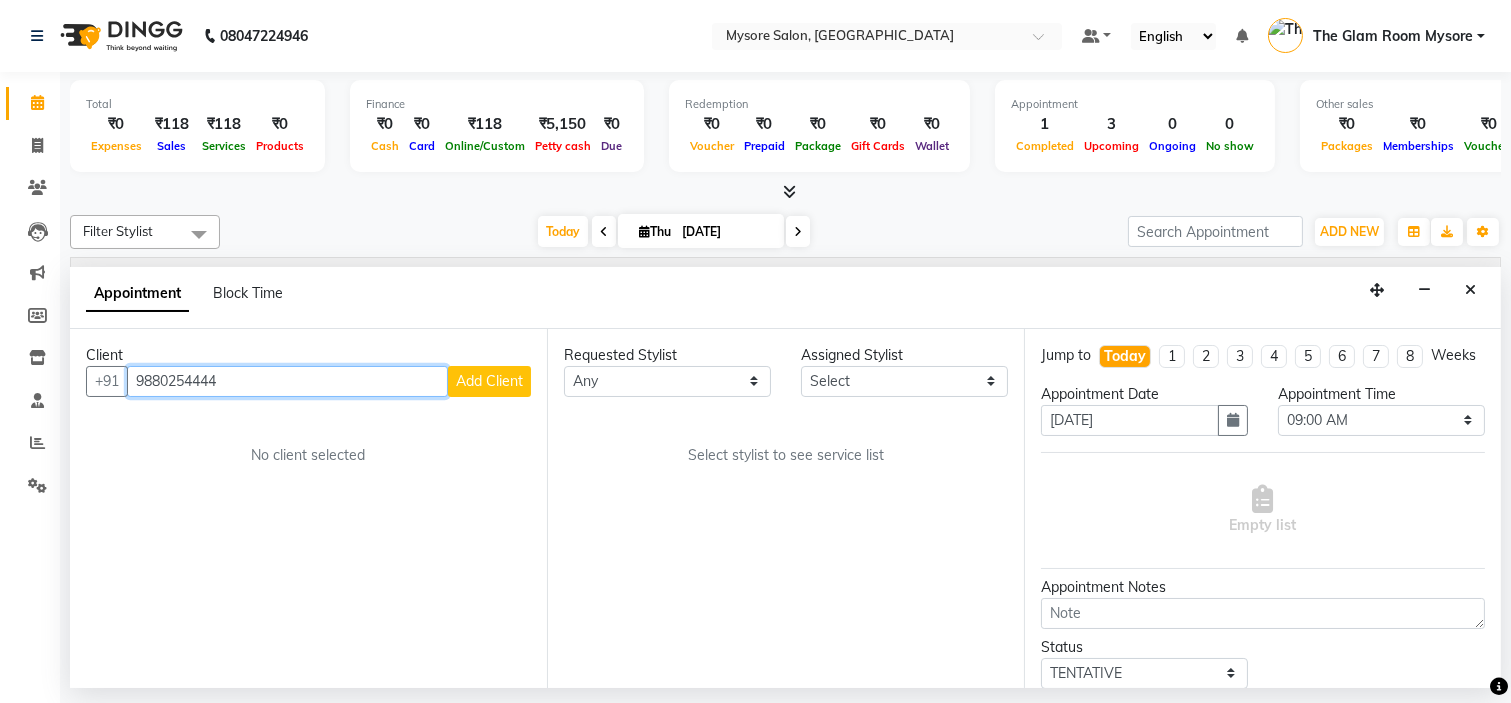 type on "9880254444" 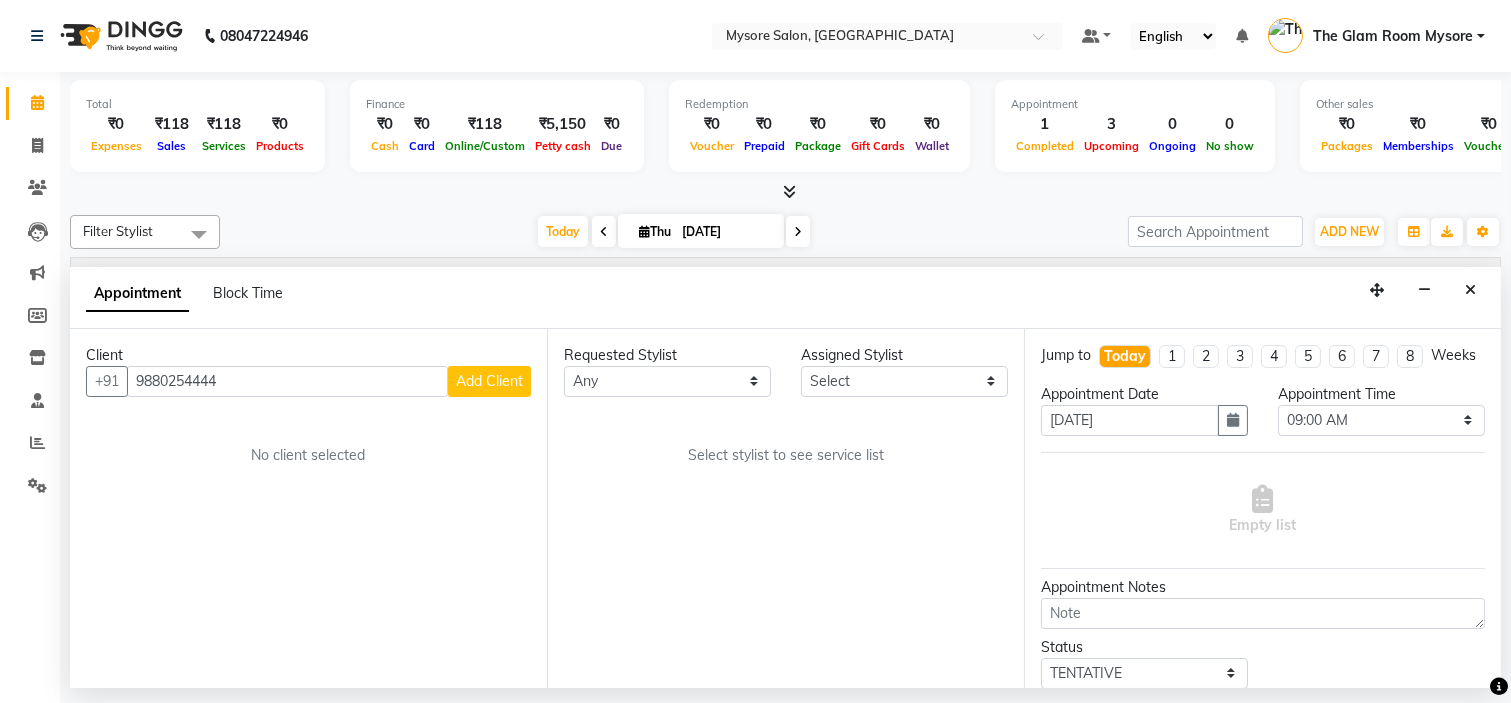 click on "Add Client" at bounding box center (489, 381) 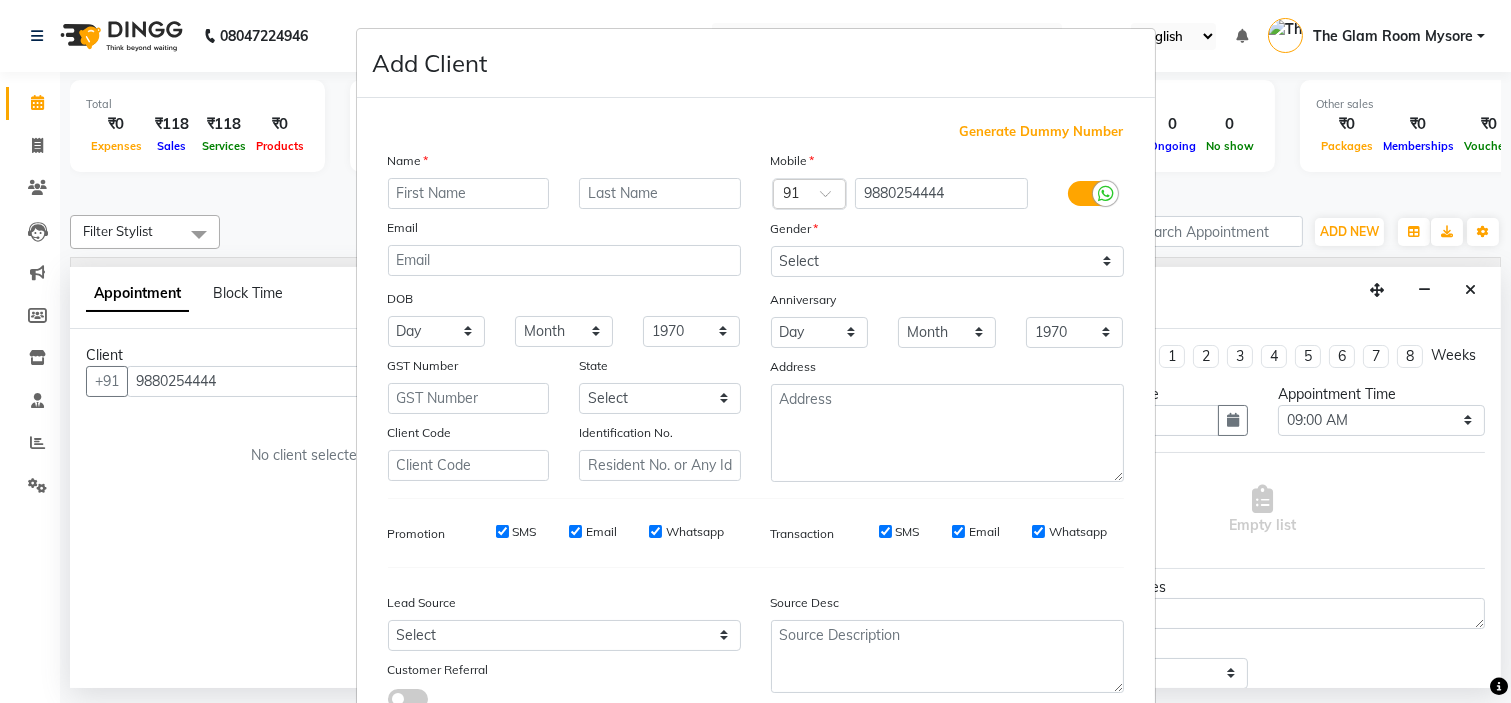 click at bounding box center [469, 193] 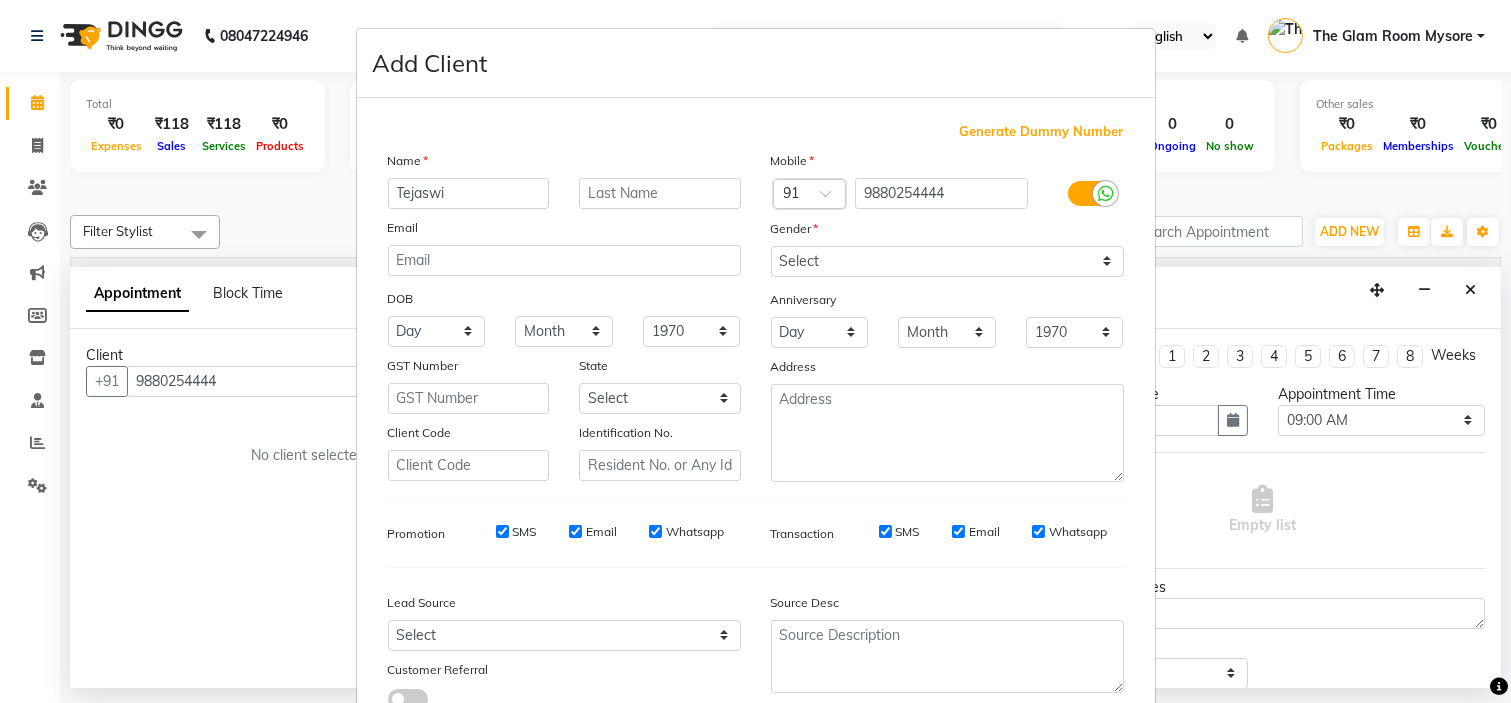 type on "Tejaswi" 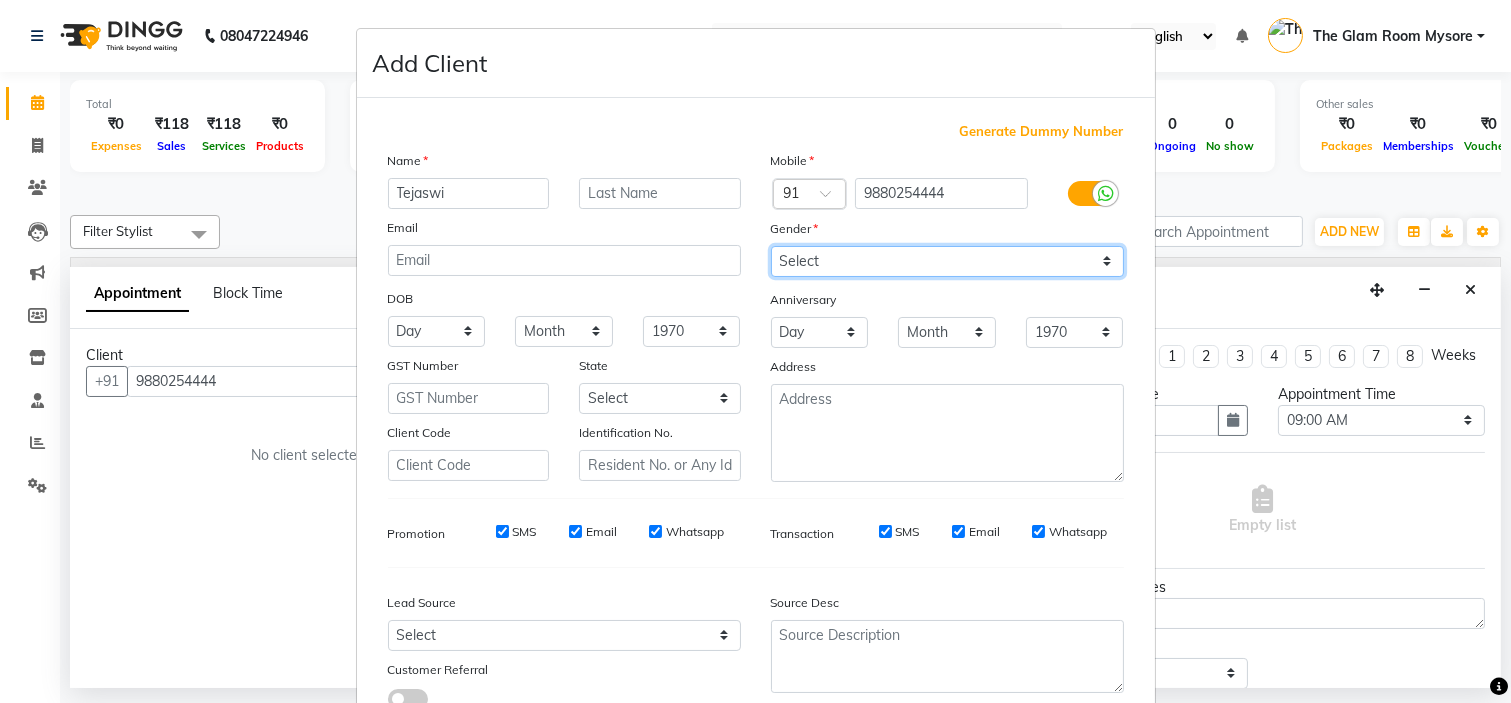click on "Select Male Female Other Prefer Not To Say" at bounding box center (947, 261) 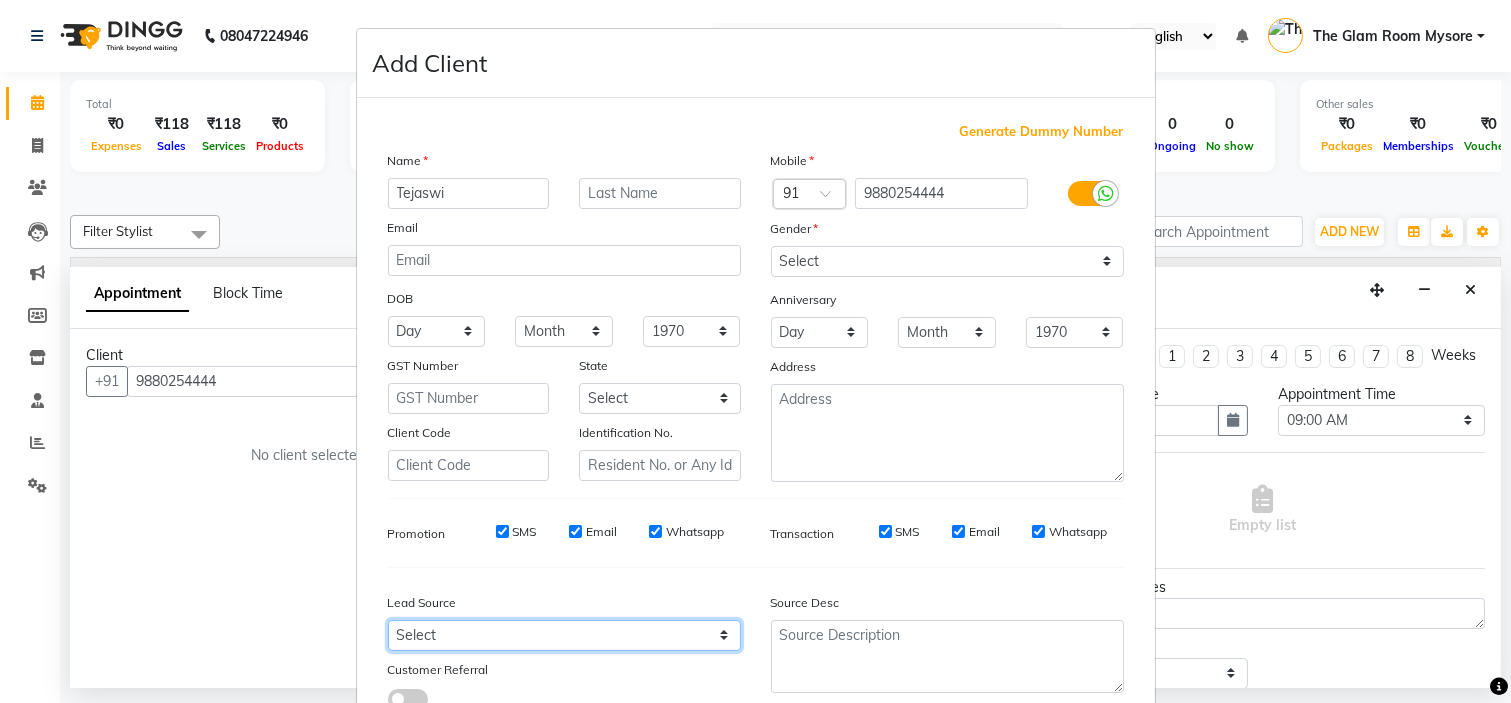 click on "Select Walk-in Referral Internet Friend Word of Mouth Advertisement Facebook JustDial Google Other Instagram  YouTube  WhatsApp" at bounding box center [564, 635] 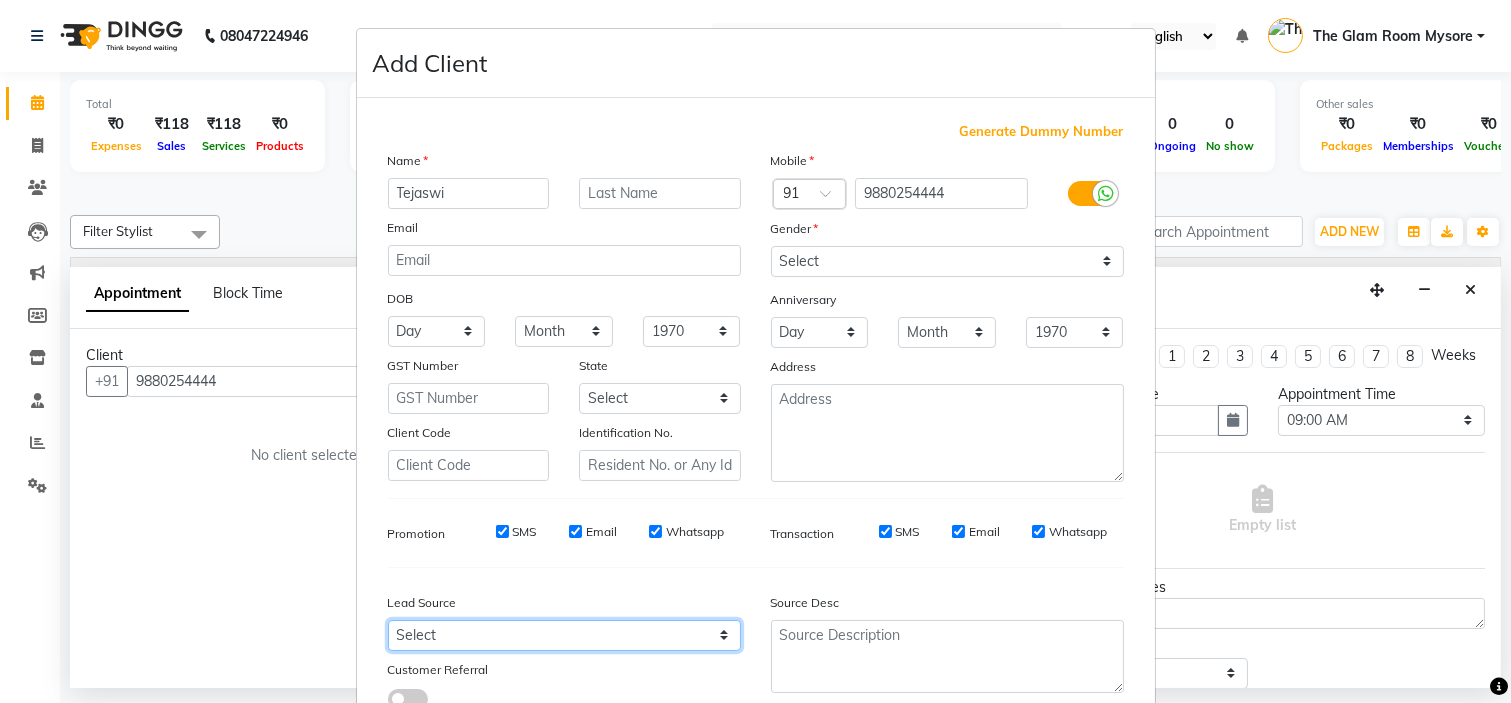 select on "40676" 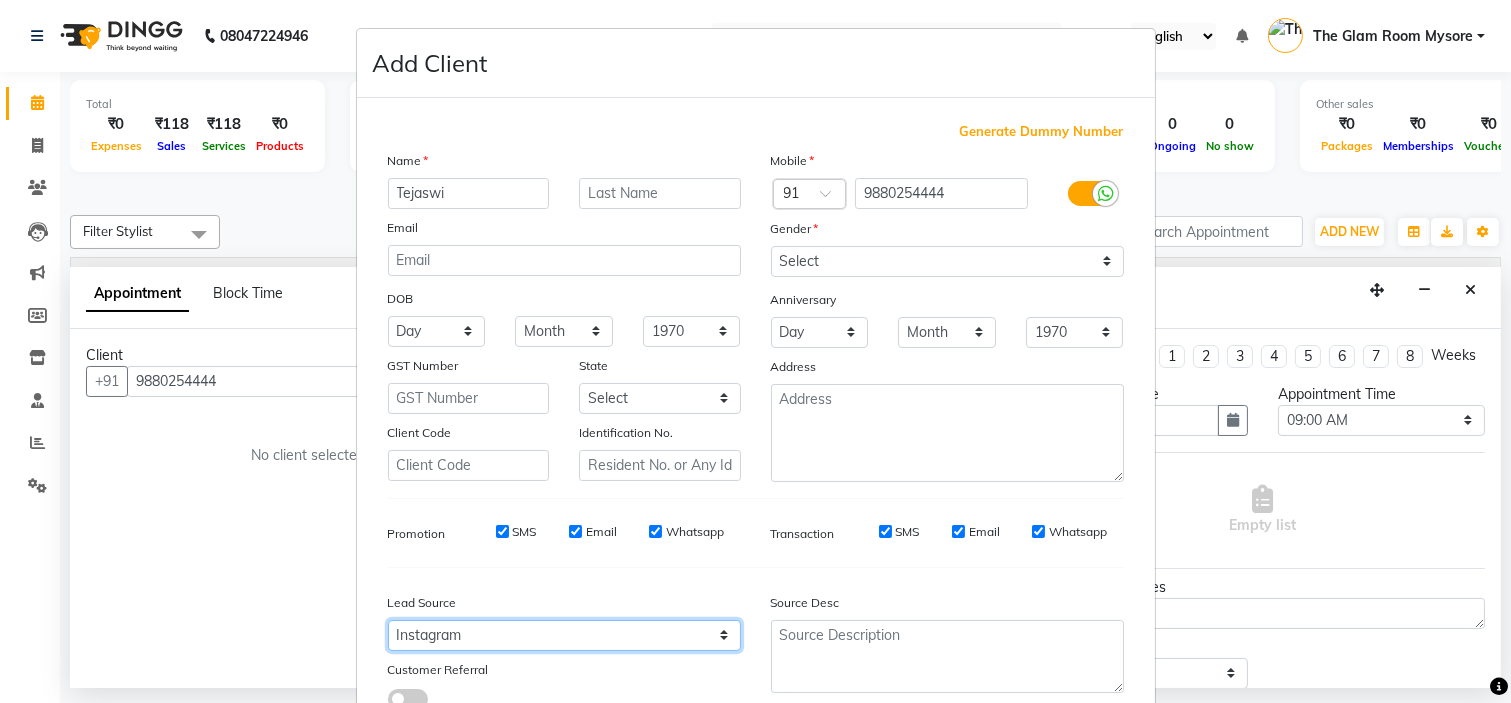 click on "Select Walk-in Referral Internet Friend Word of Mouth Advertisement Facebook JustDial Google Other Instagram  YouTube  WhatsApp" at bounding box center [564, 635] 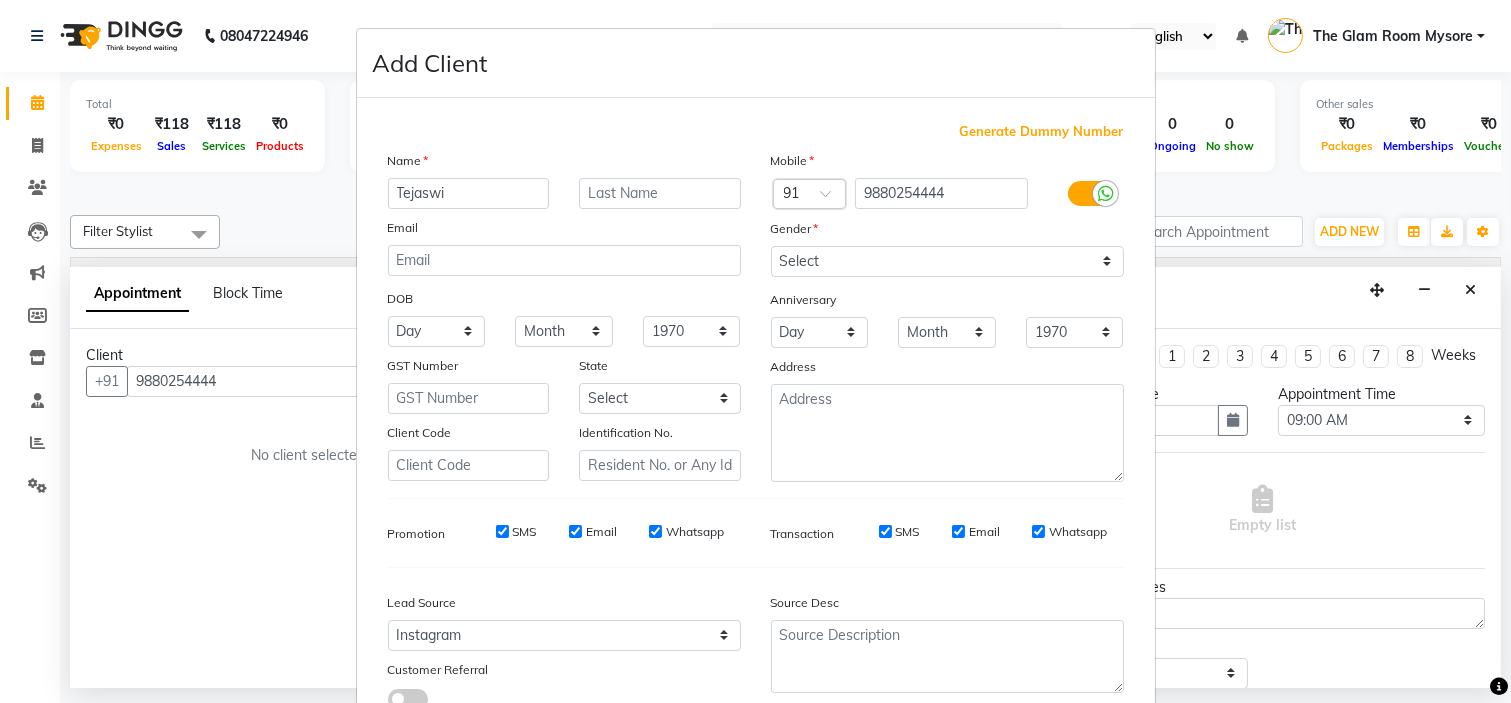 scroll, scrollTop: 147, scrollLeft: 0, axis: vertical 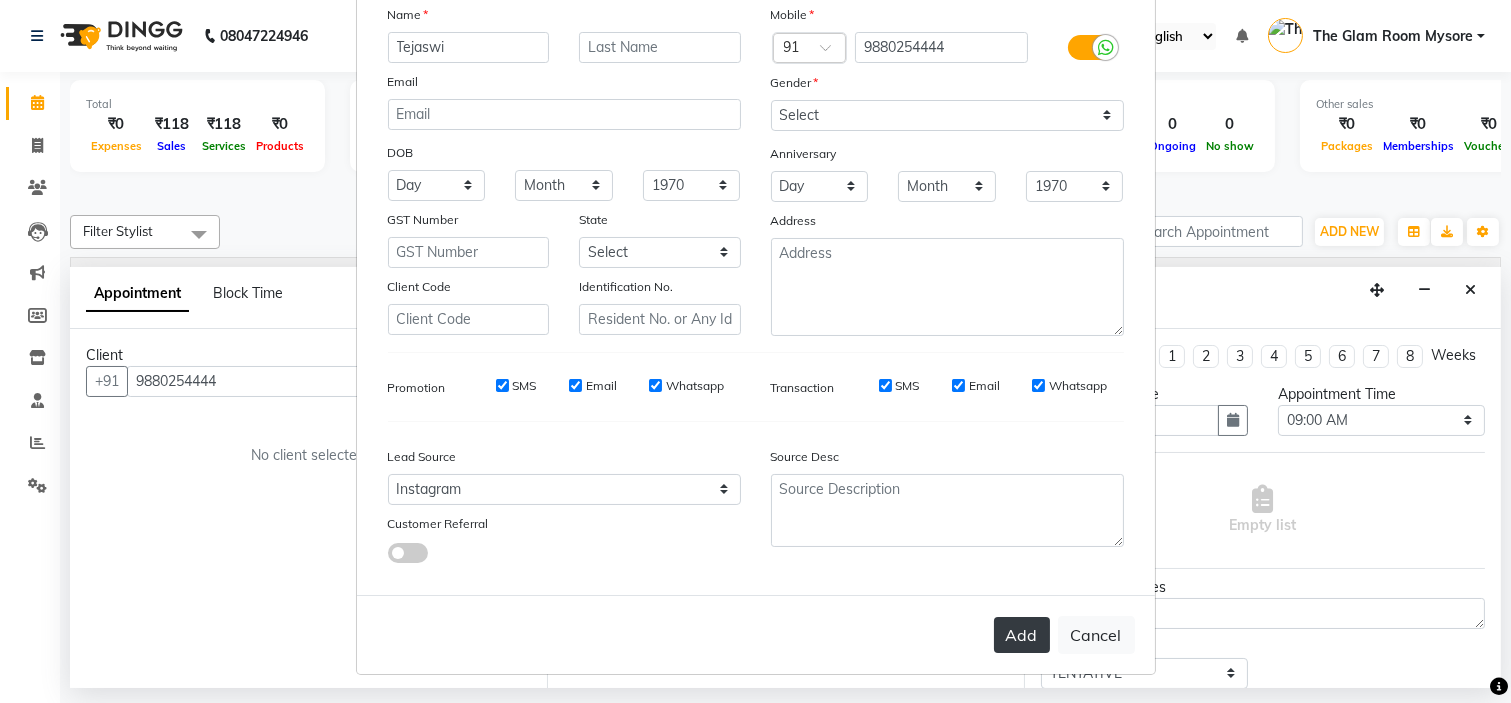 click on "Add" at bounding box center [1022, 635] 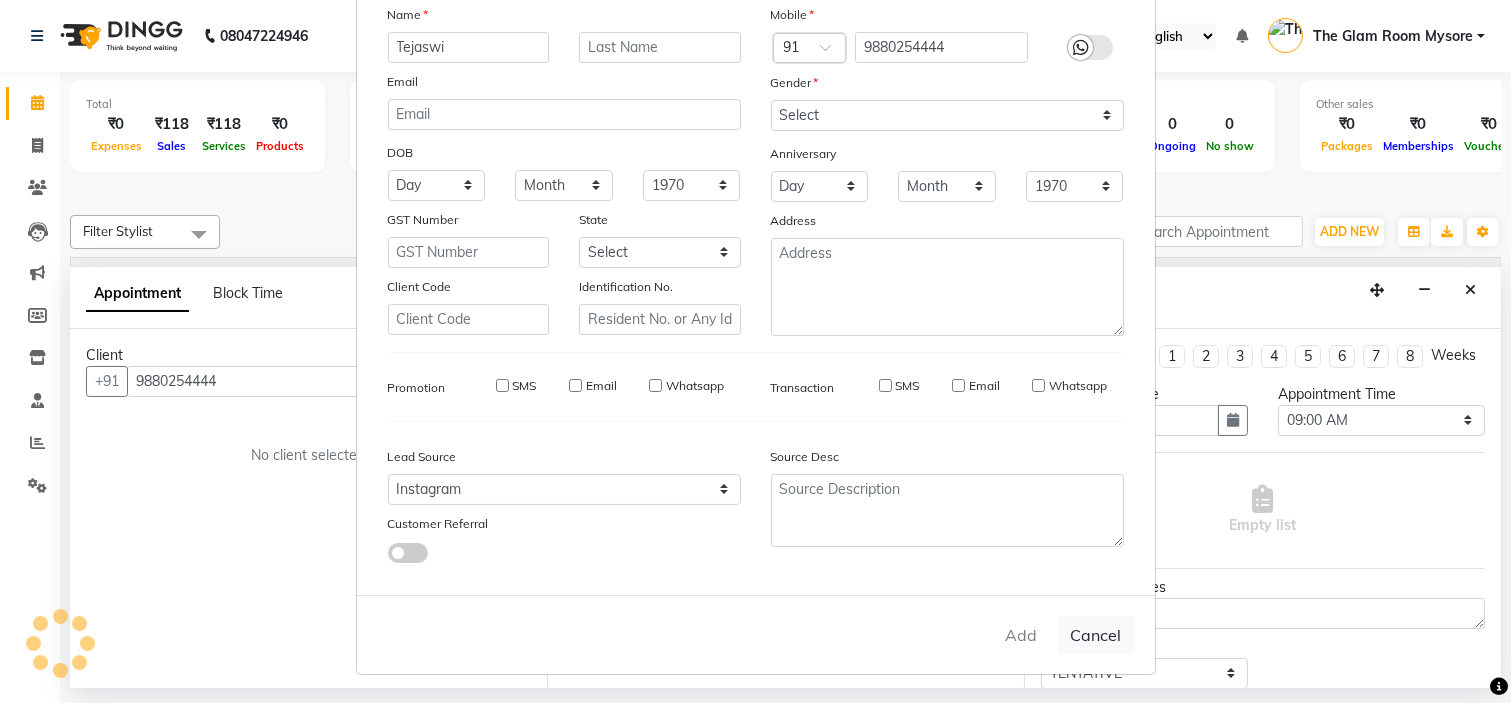 type 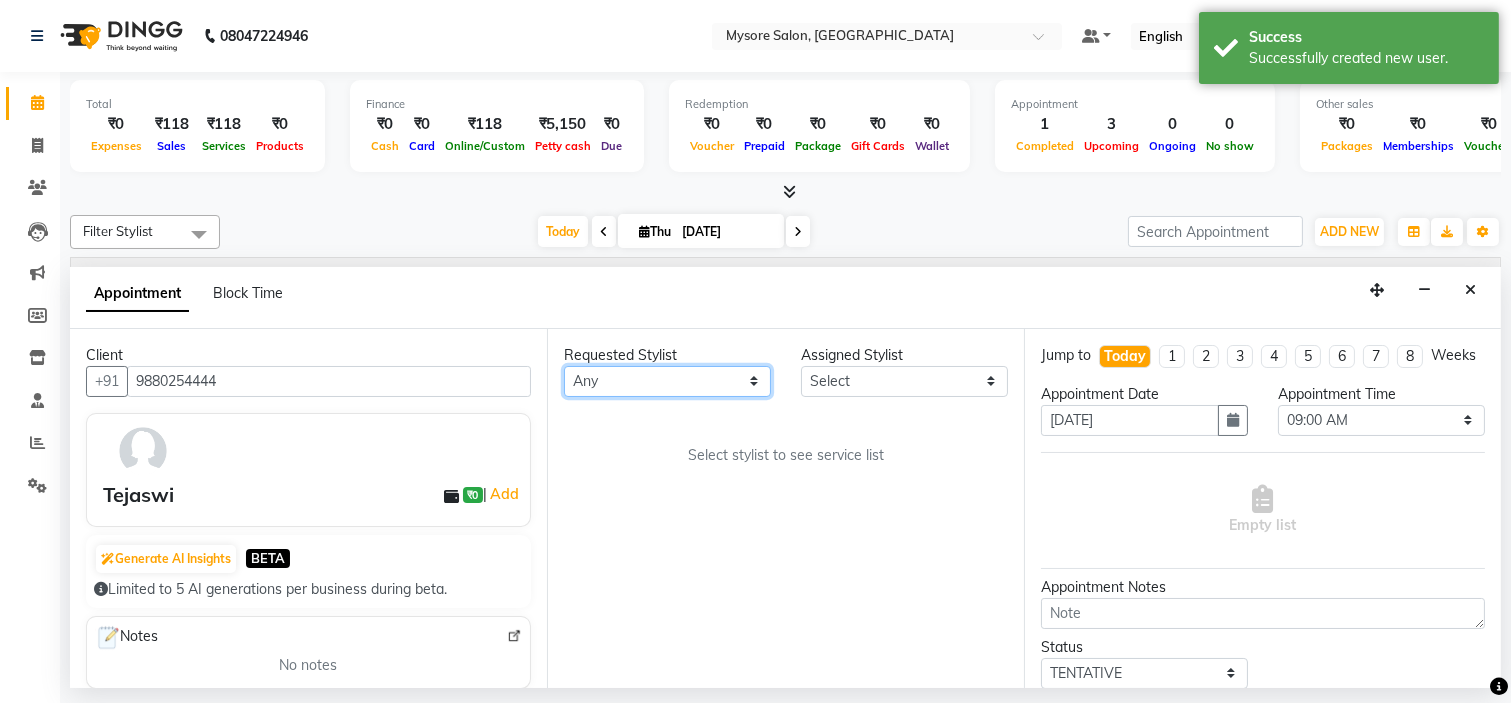 click on "Any Ankita Arti Ashwini Ayaan DR. Apurva Fatma Jayshree Lakshmi Paul Ruhul alom Shangnimwon Steve Sumaiya Banu Sumit Teja Tezz The Glam Room Mysore" at bounding box center [667, 381] 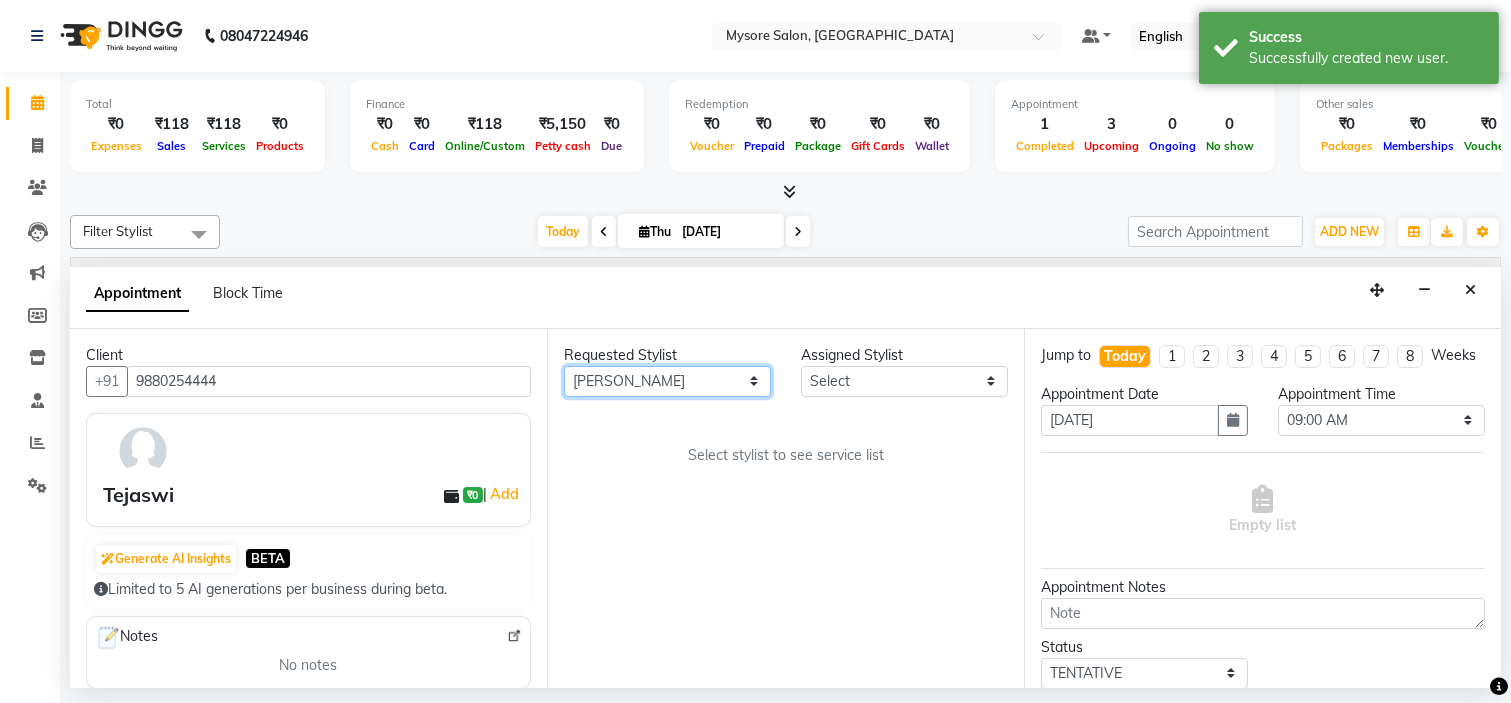 click on "Any Ankita Arti Ashwini Ayaan DR. Apurva Fatma Jayshree Lakshmi Paul Ruhul alom Shangnimwon Steve Sumaiya Banu Sumit Teja Tezz The Glam Room Mysore" at bounding box center (667, 381) 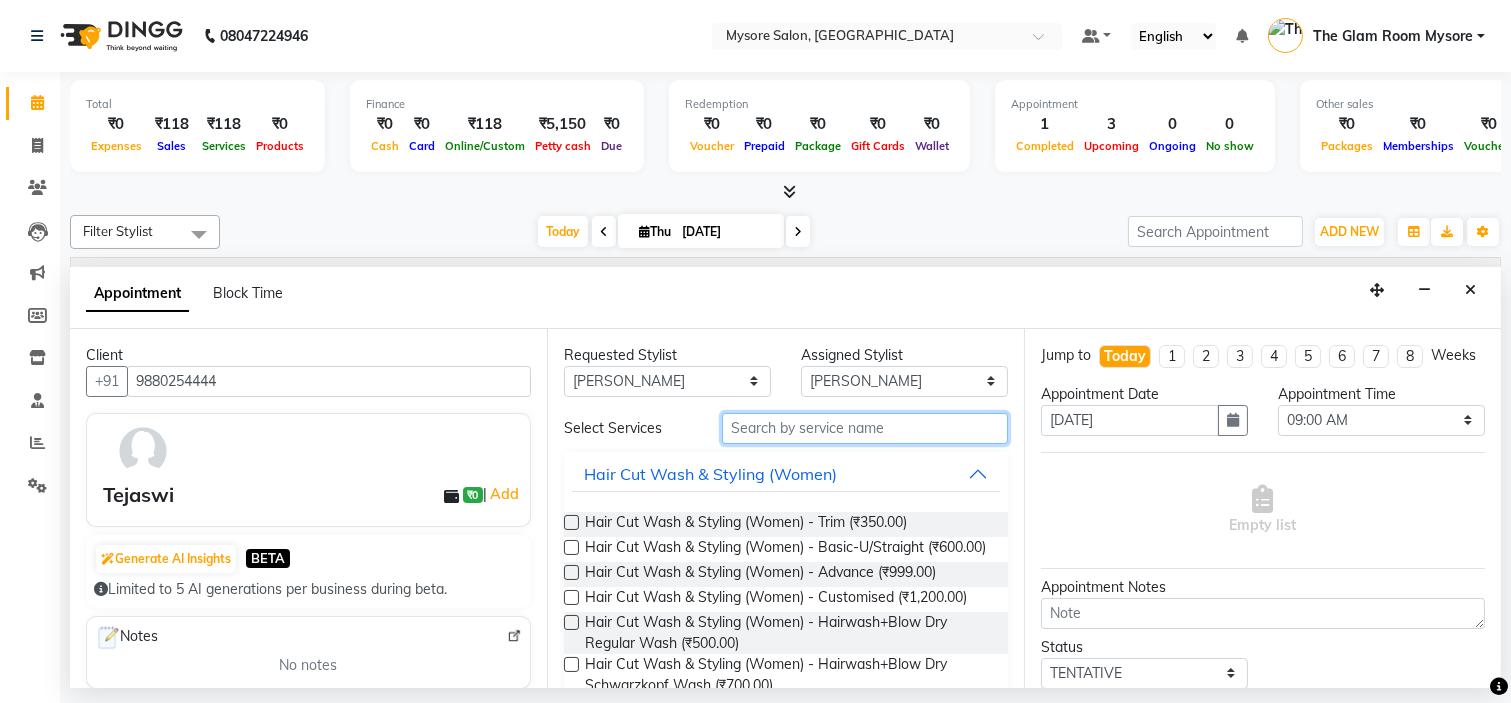 click at bounding box center [865, 428] 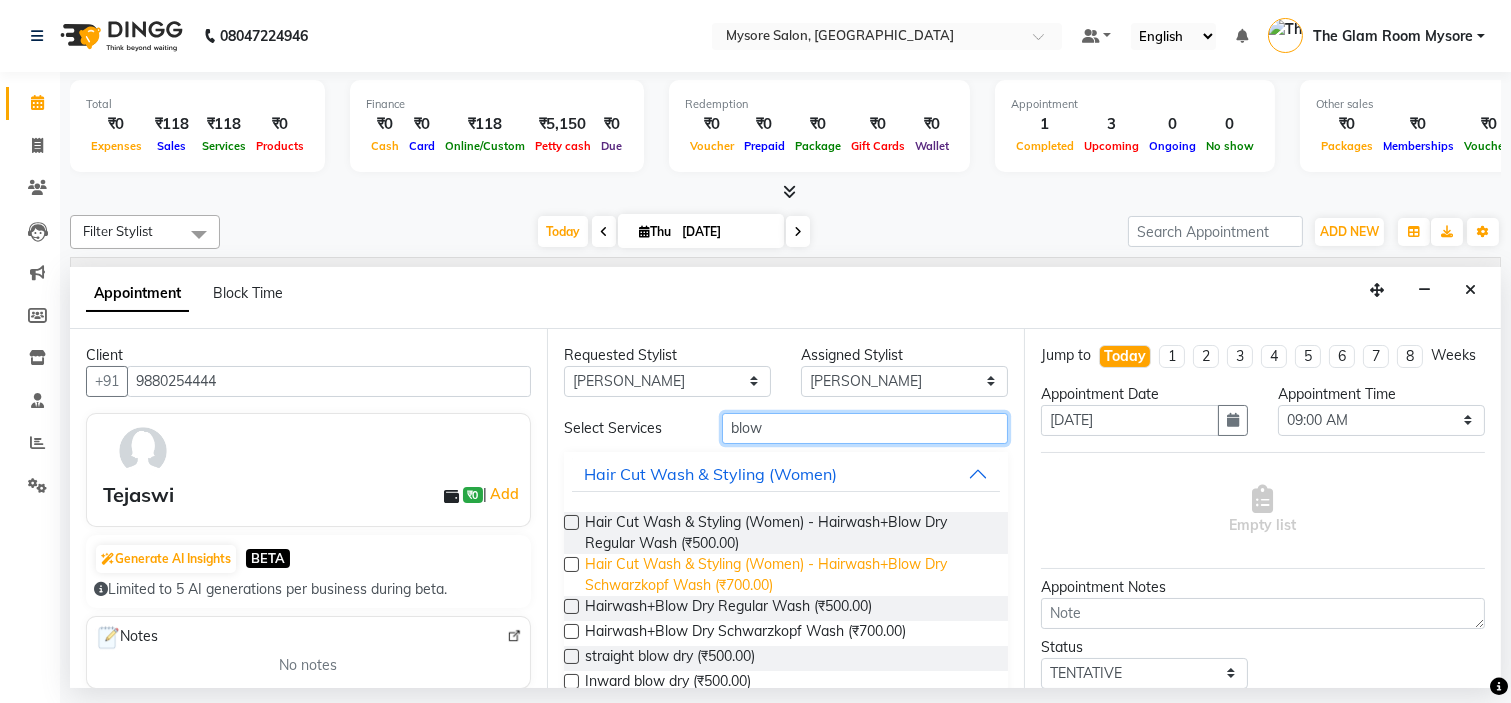 type on "blow" 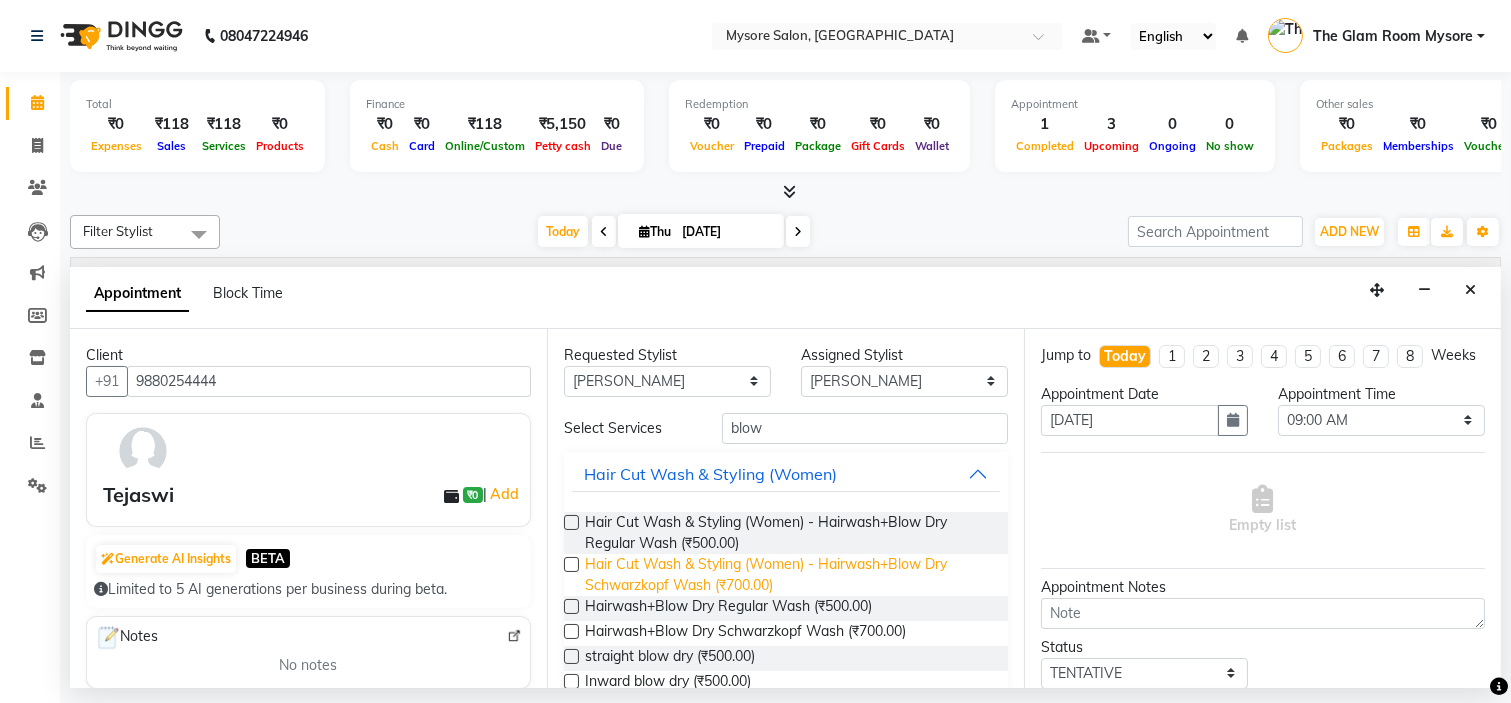 click on "Hair Cut Wash & Styling (Women) - Hairwash+Blow Dry Schwarzkopf Wash (₹700.00)" at bounding box center [788, 575] 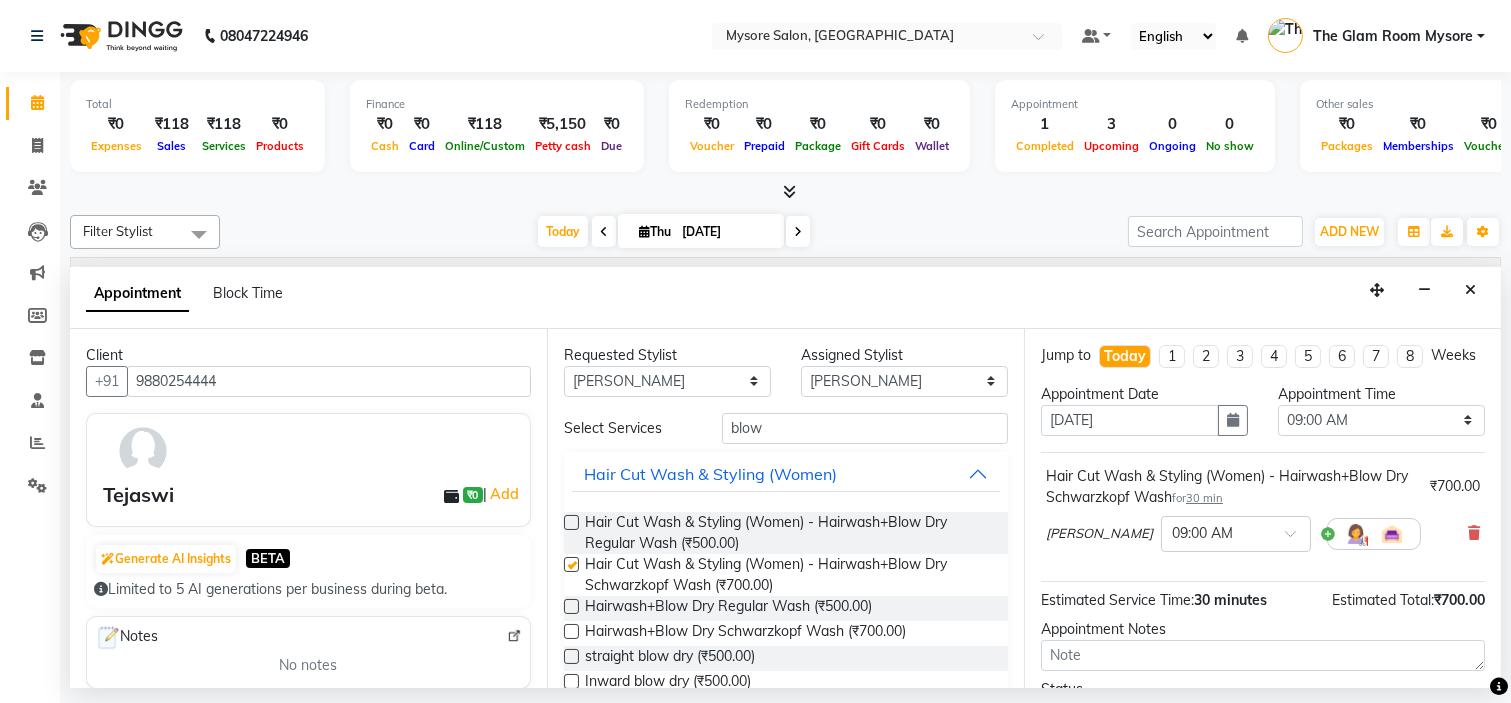 checkbox on "false" 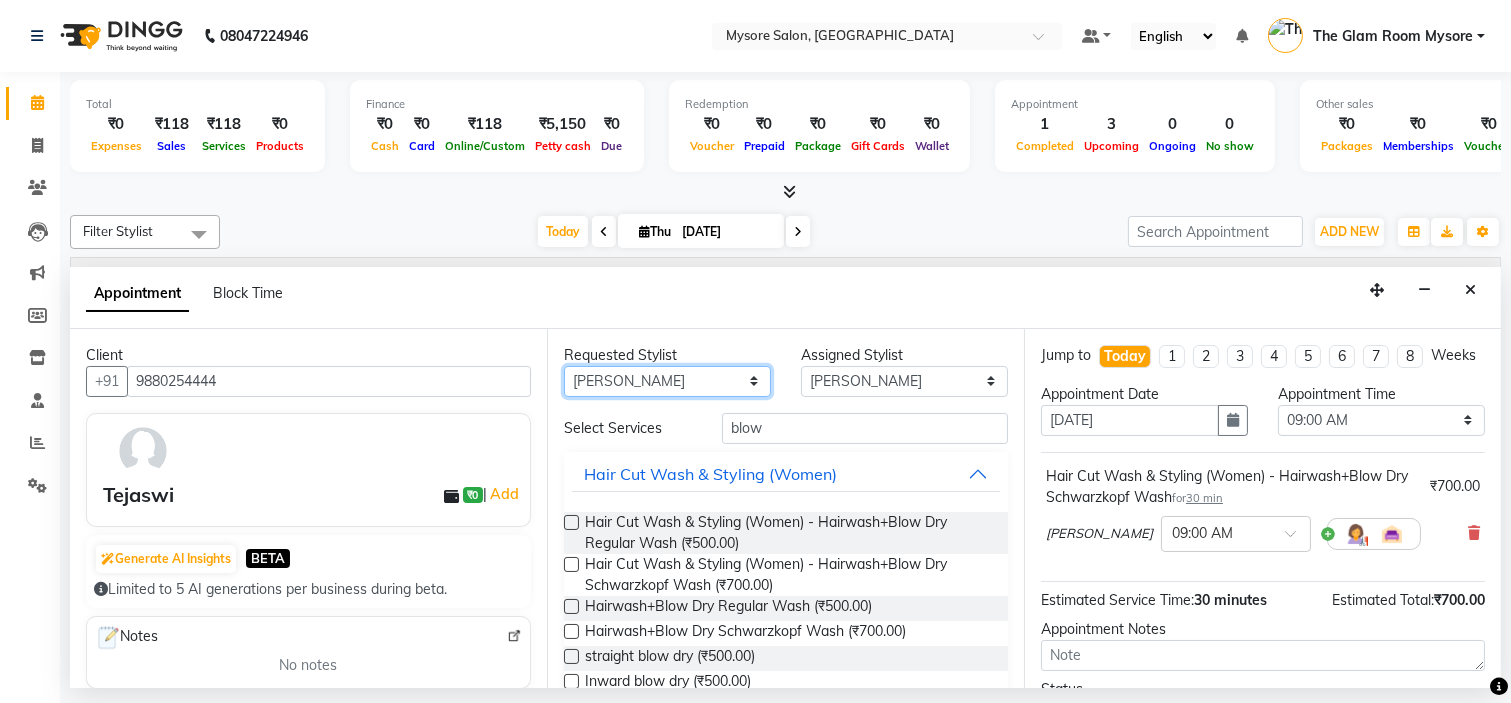 click on "Any Ankita Arti Ashwini Ayaan DR. Apurva Fatma Jayshree Lakshmi Paul Ruhul alom Shangnimwon Steve Sumaiya Banu Sumit Teja Tezz The Glam Room Mysore" at bounding box center [667, 381] 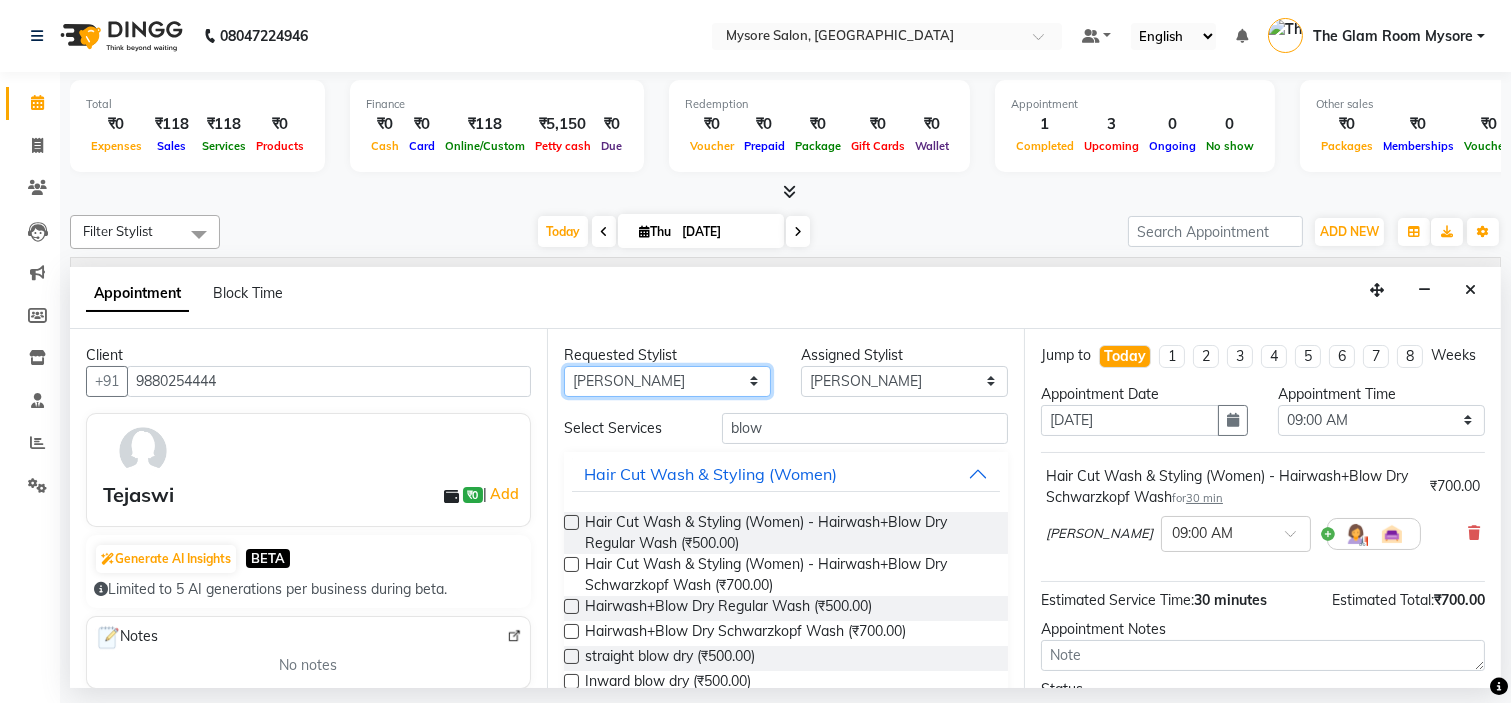 select on "84294" 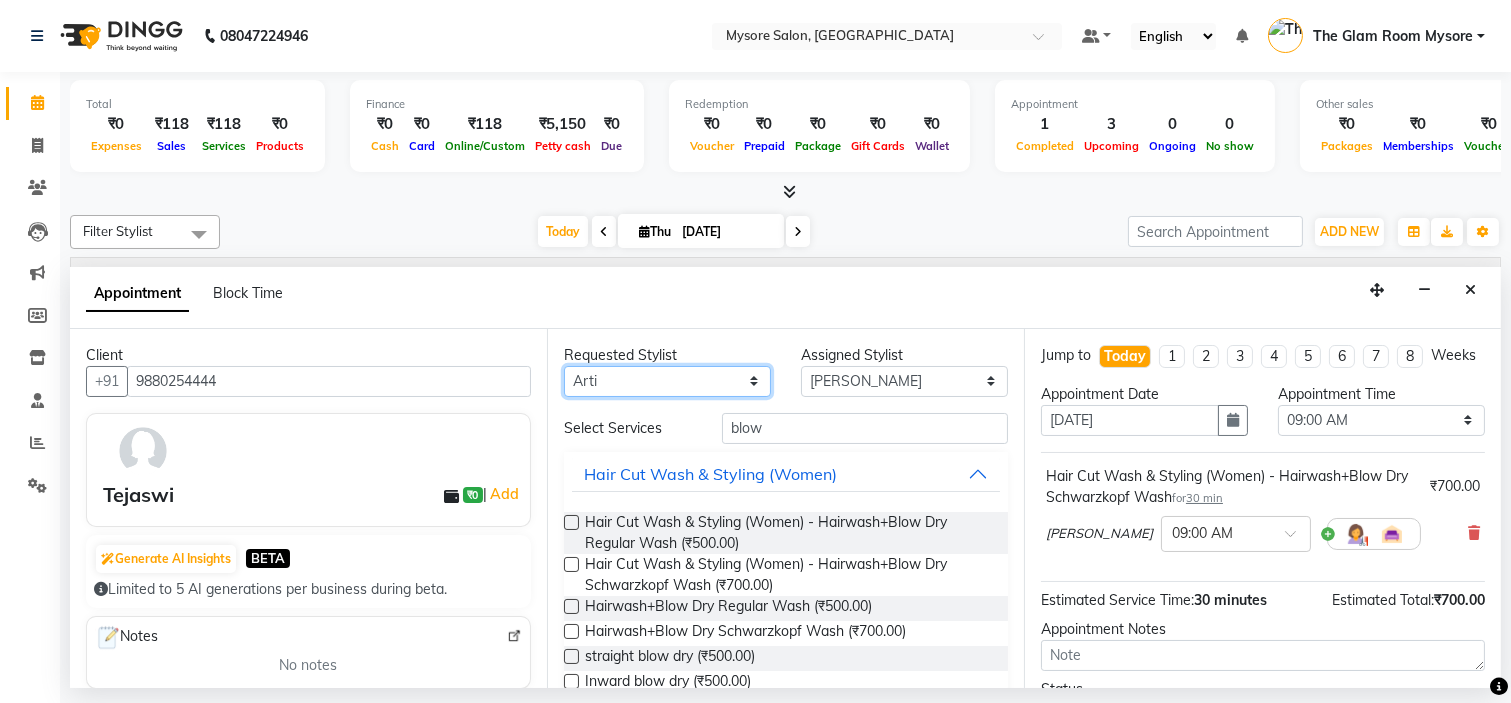 click on "Any Ankita Arti Ashwini Ayaan DR. Apurva Fatma Jayshree Lakshmi Paul Ruhul alom Shangnimwon Steve Sumaiya Banu Sumit Teja Tezz The Glam Room Mysore" at bounding box center (667, 381) 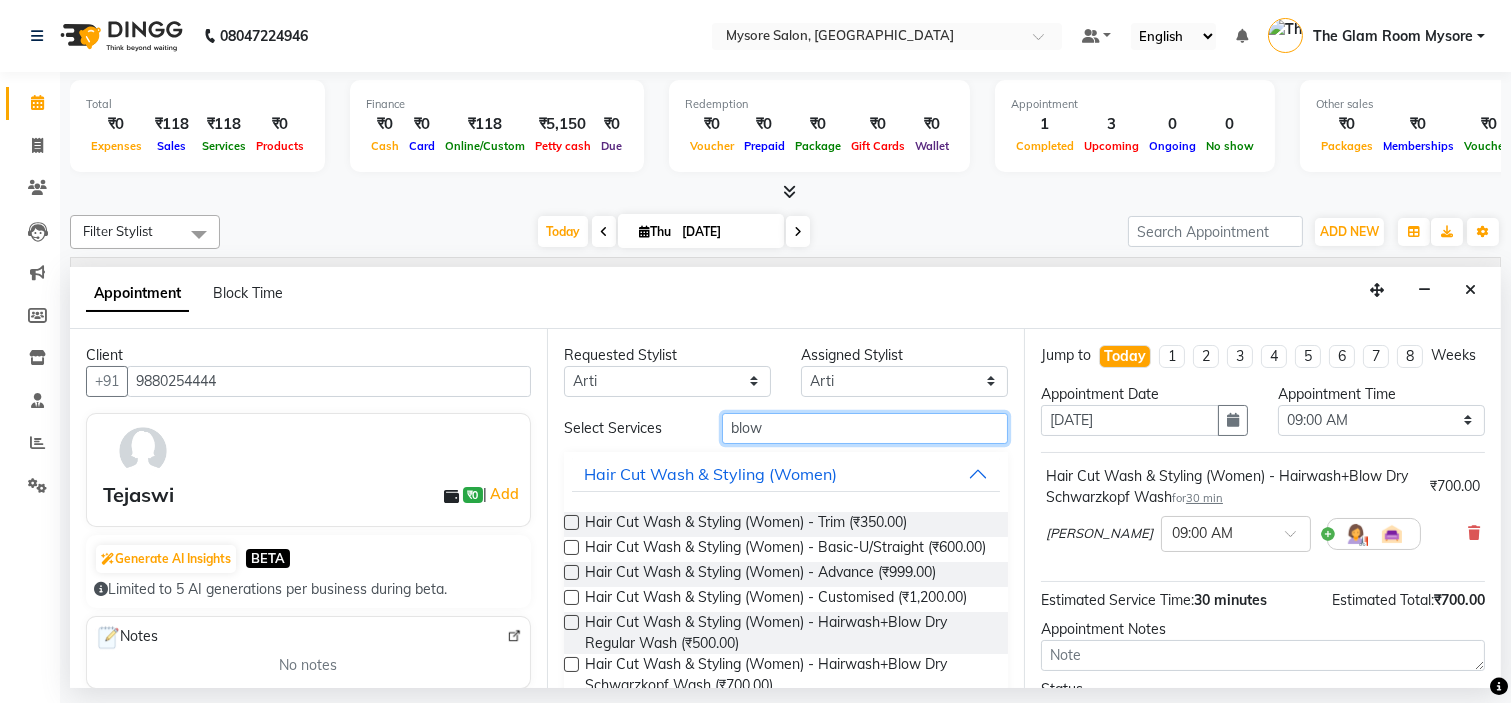 click on "blow" at bounding box center [865, 428] 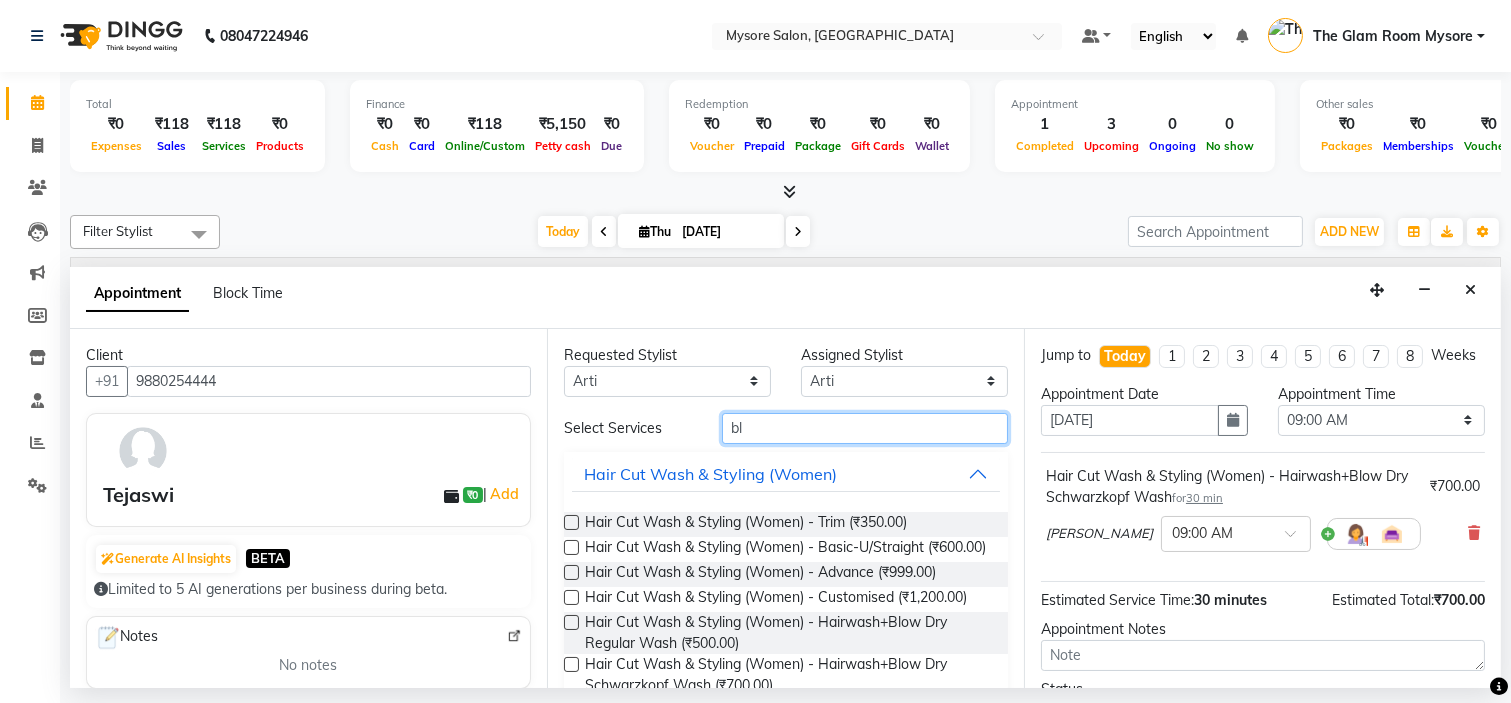 type on "b" 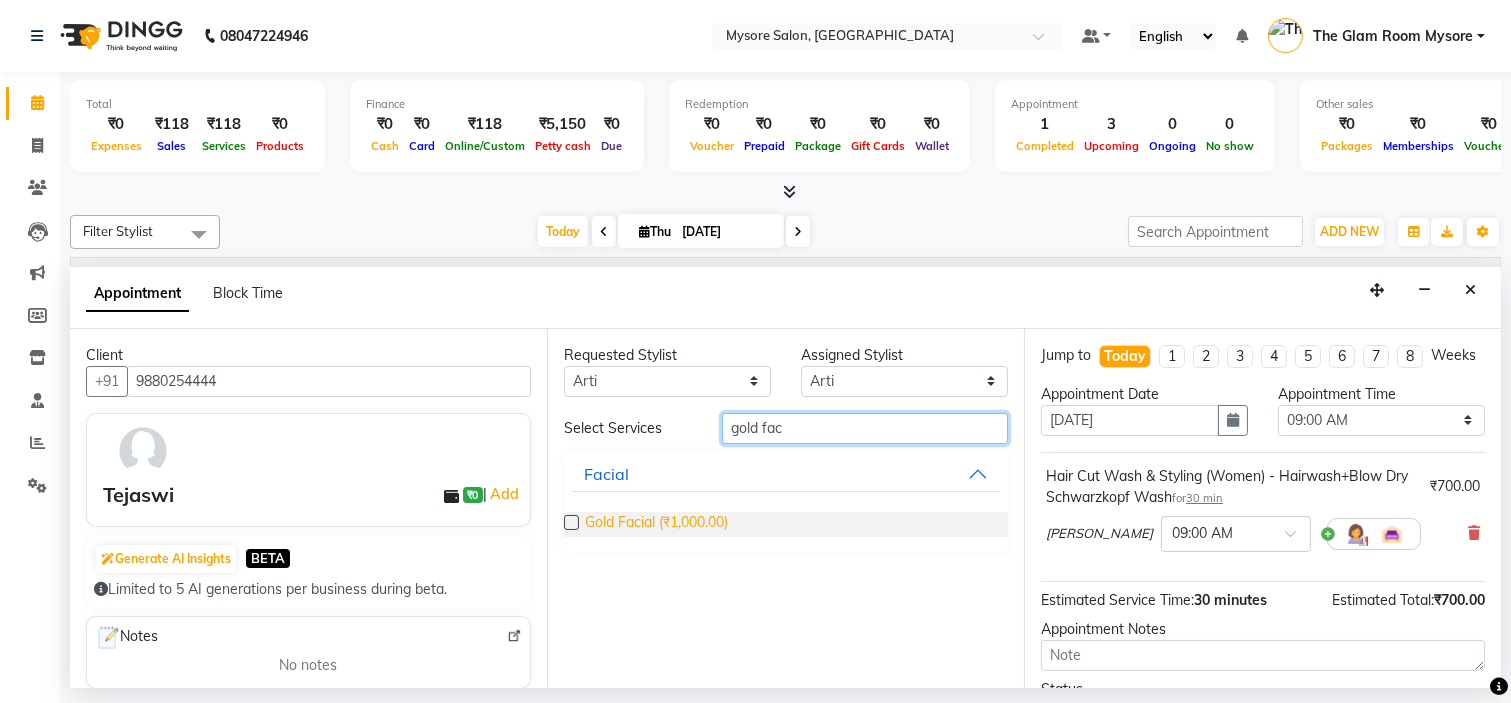 type on "gold fac" 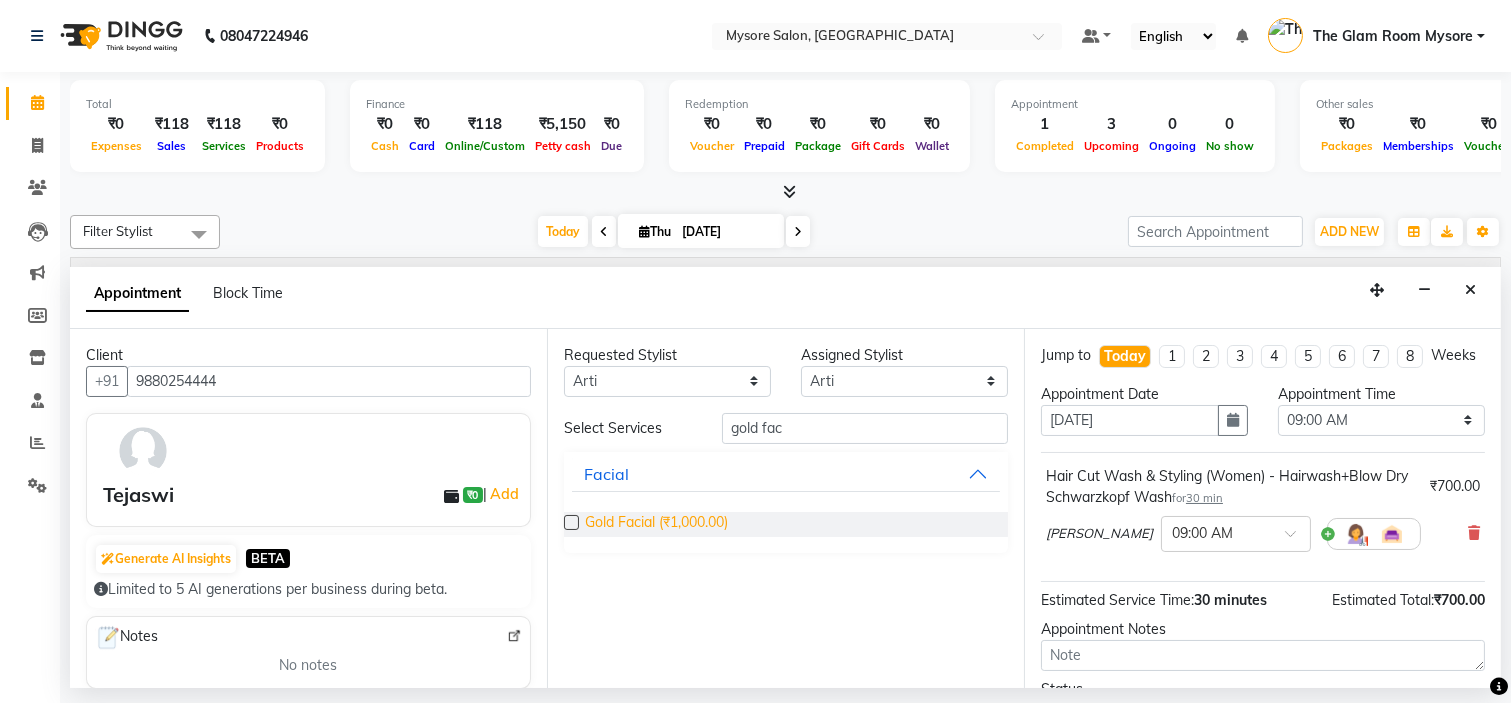 click on "Gold Facial (₹1,000.00)" at bounding box center (656, 524) 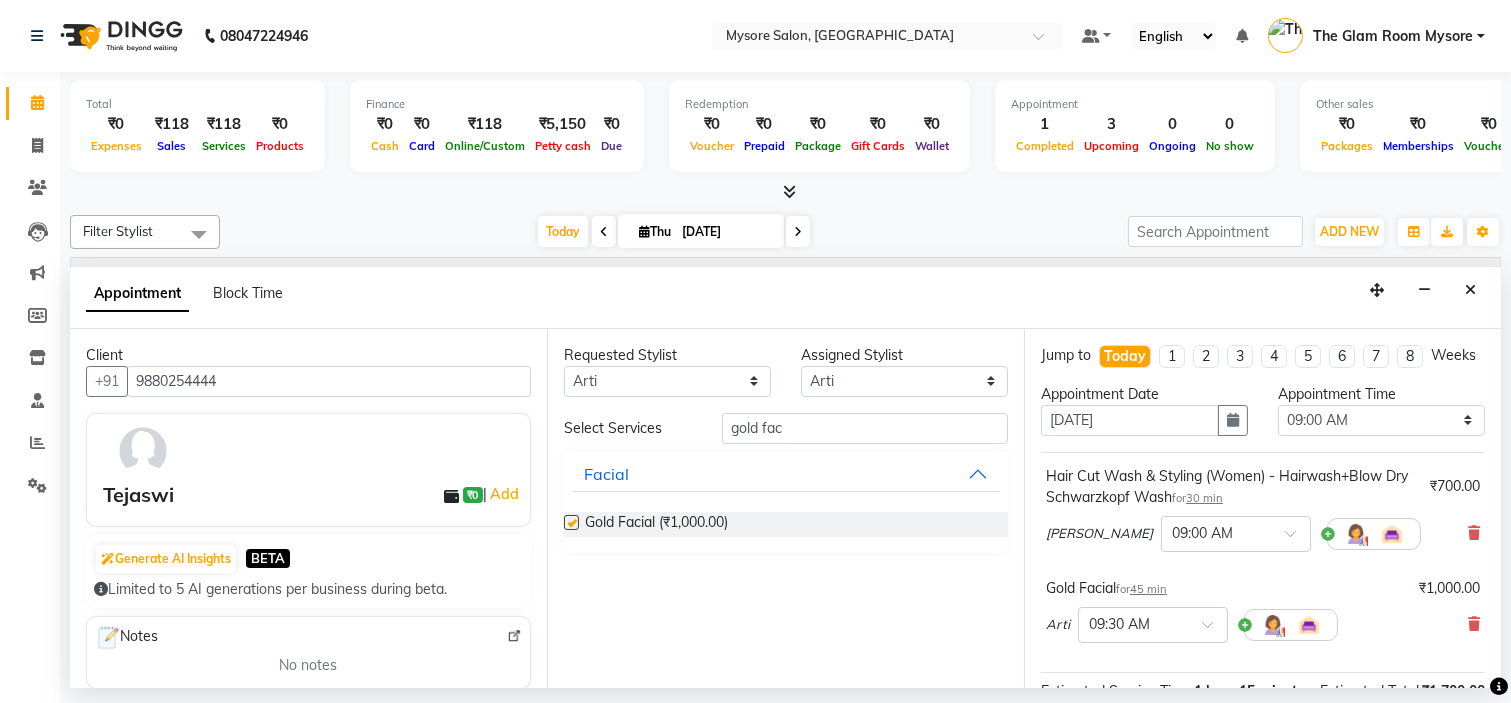 checkbox on "false" 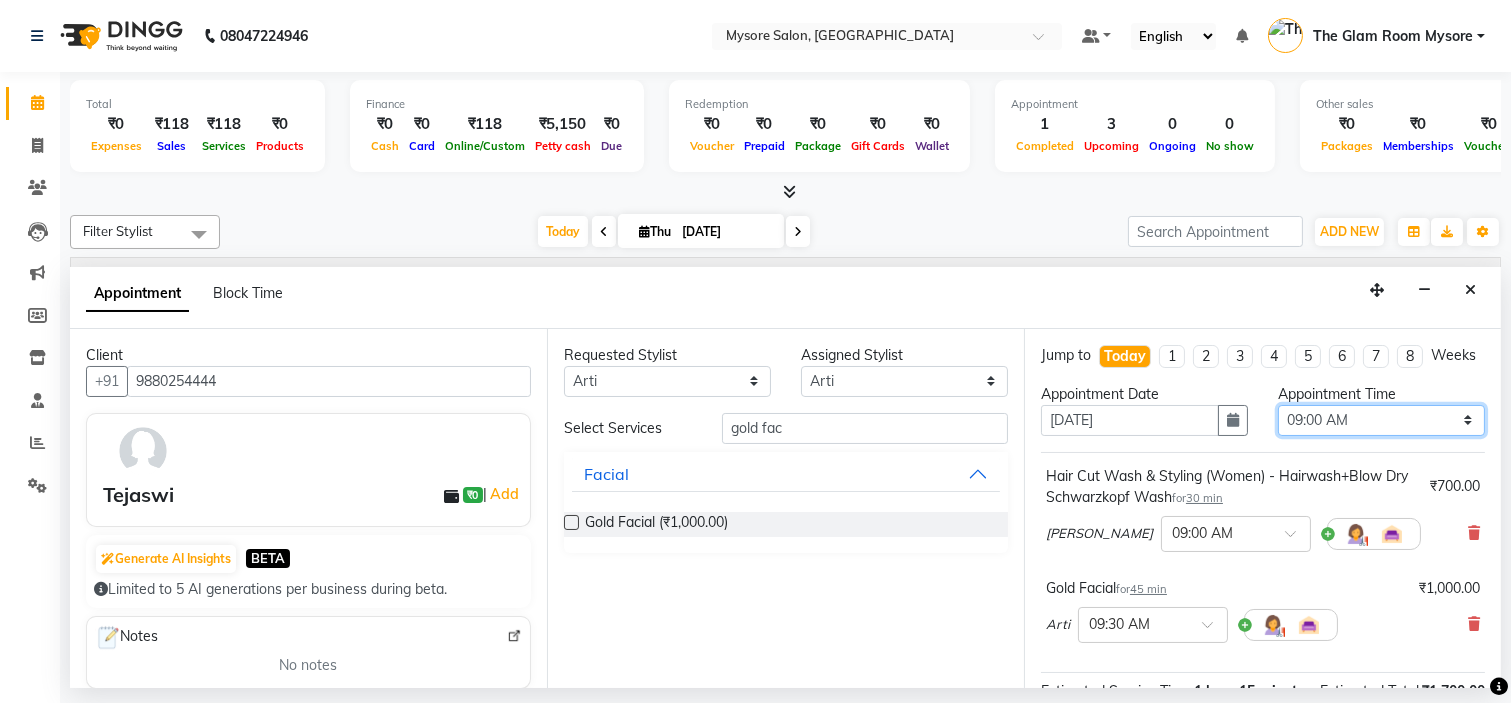 click on "Select 09:00 AM 09:15 AM 09:30 AM 09:45 AM 10:00 AM 10:15 AM 10:30 AM 10:45 AM 11:00 AM 11:15 AM 11:30 AM 11:45 AM 12:00 PM 12:15 PM 12:30 PM 12:45 PM 01:00 PM 01:15 PM 01:30 PM 01:45 PM 02:00 PM 02:15 PM 02:30 PM 02:45 PM 03:00 PM 03:15 PM 03:30 PM 03:45 PM 04:00 PM 04:15 PM 04:30 PM 04:45 PM 05:00 PM 05:15 PM 05:30 PM 05:45 PM 06:00 PM 06:15 PM 06:30 PM 06:45 PM 07:00 PM 07:15 PM 07:30 PM 07:45 PM 08:00 PM" at bounding box center [1381, 420] 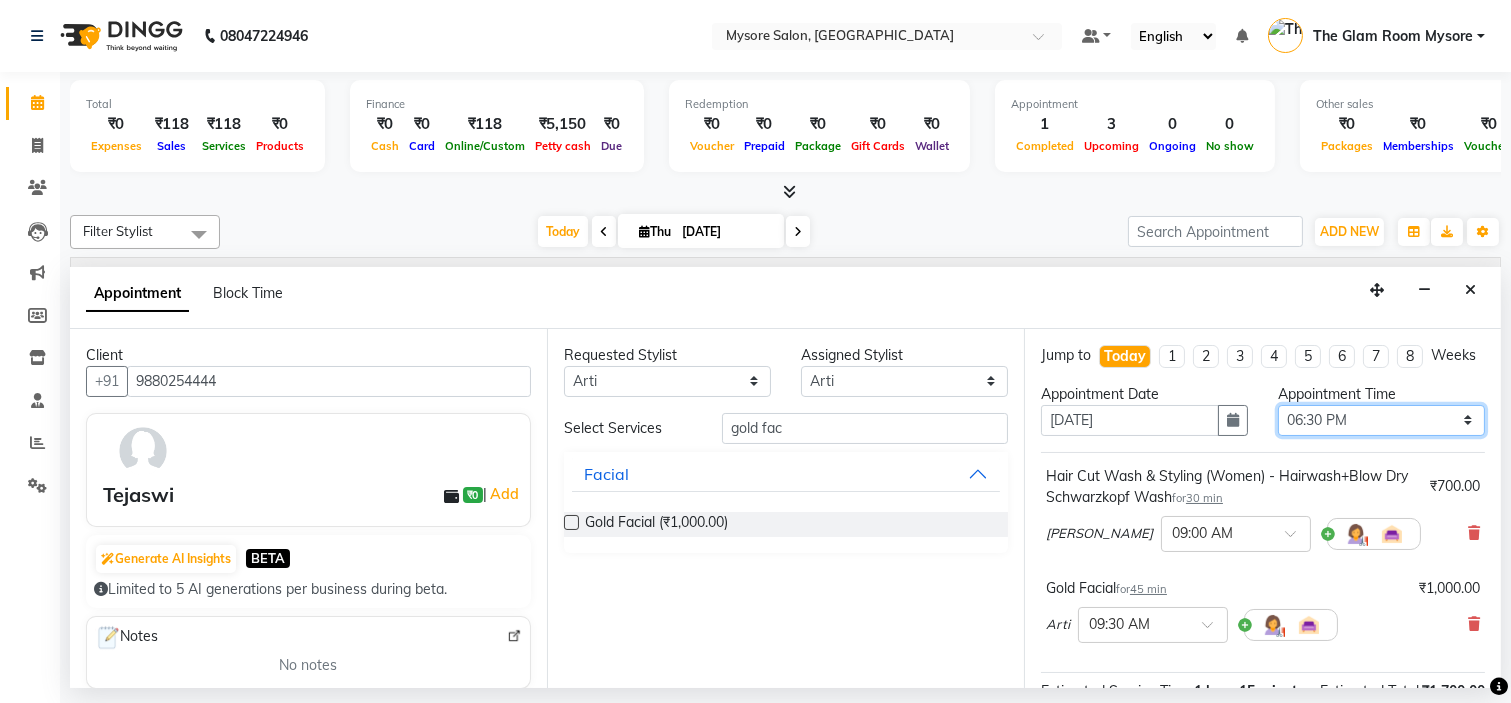 click on "Select 09:00 AM 09:15 AM 09:30 AM 09:45 AM 10:00 AM 10:15 AM 10:30 AM 10:45 AM 11:00 AM 11:15 AM 11:30 AM 11:45 AM 12:00 PM 12:15 PM 12:30 PM 12:45 PM 01:00 PM 01:15 PM 01:30 PM 01:45 PM 02:00 PM 02:15 PM 02:30 PM 02:45 PM 03:00 PM 03:15 PM 03:30 PM 03:45 PM 04:00 PM 04:15 PM 04:30 PM 04:45 PM 05:00 PM 05:15 PM 05:30 PM 05:45 PM 06:00 PM 06:15 PM 06:30 PM 06:45 PM 07:00 PM 07:15 PM 07:30 PM 07:45 PM 08:00 PM" at bounding box center [1381, 420] 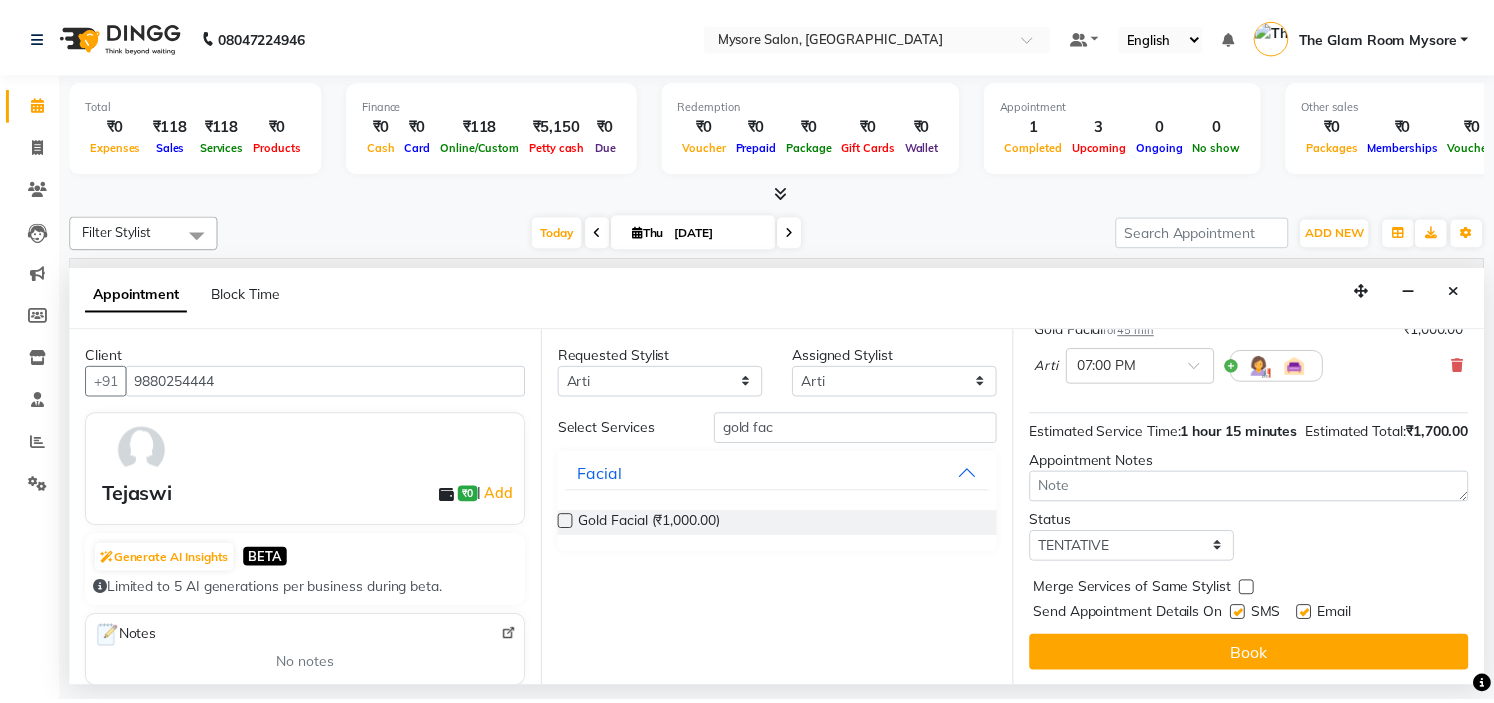 scroll, scrollTop: 298, scrollLeft: 0, axis: vertical 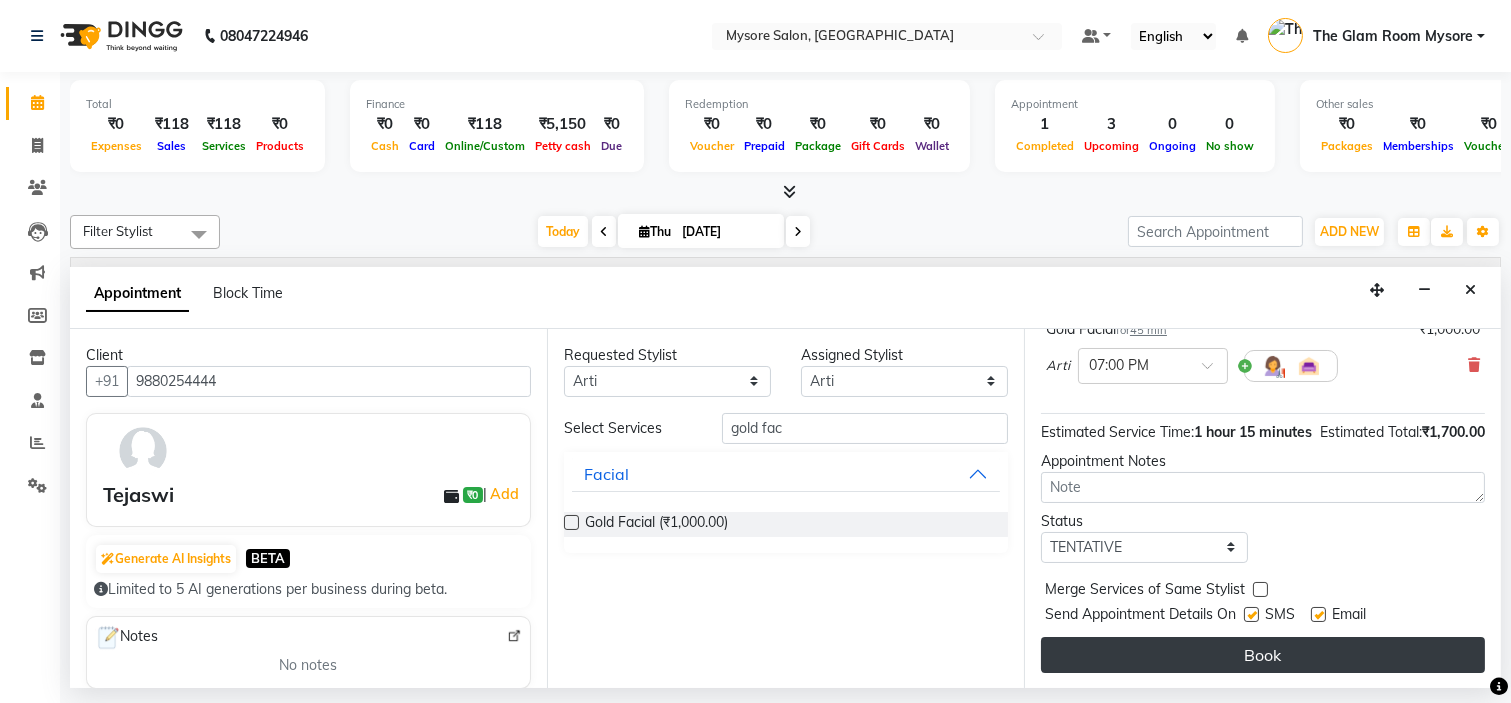 click on "Book" at bounding box center (1263, 655) 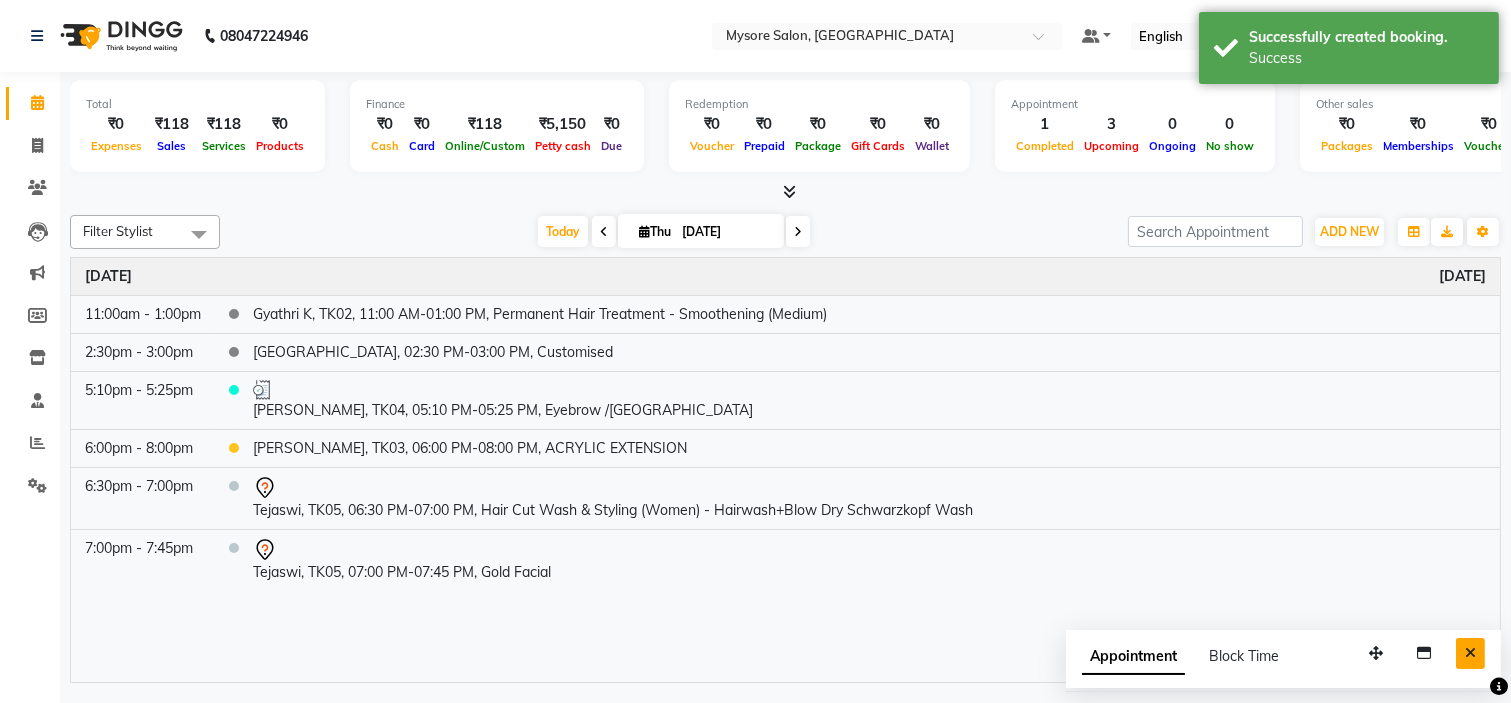 click at bounding box center [1470, 653] 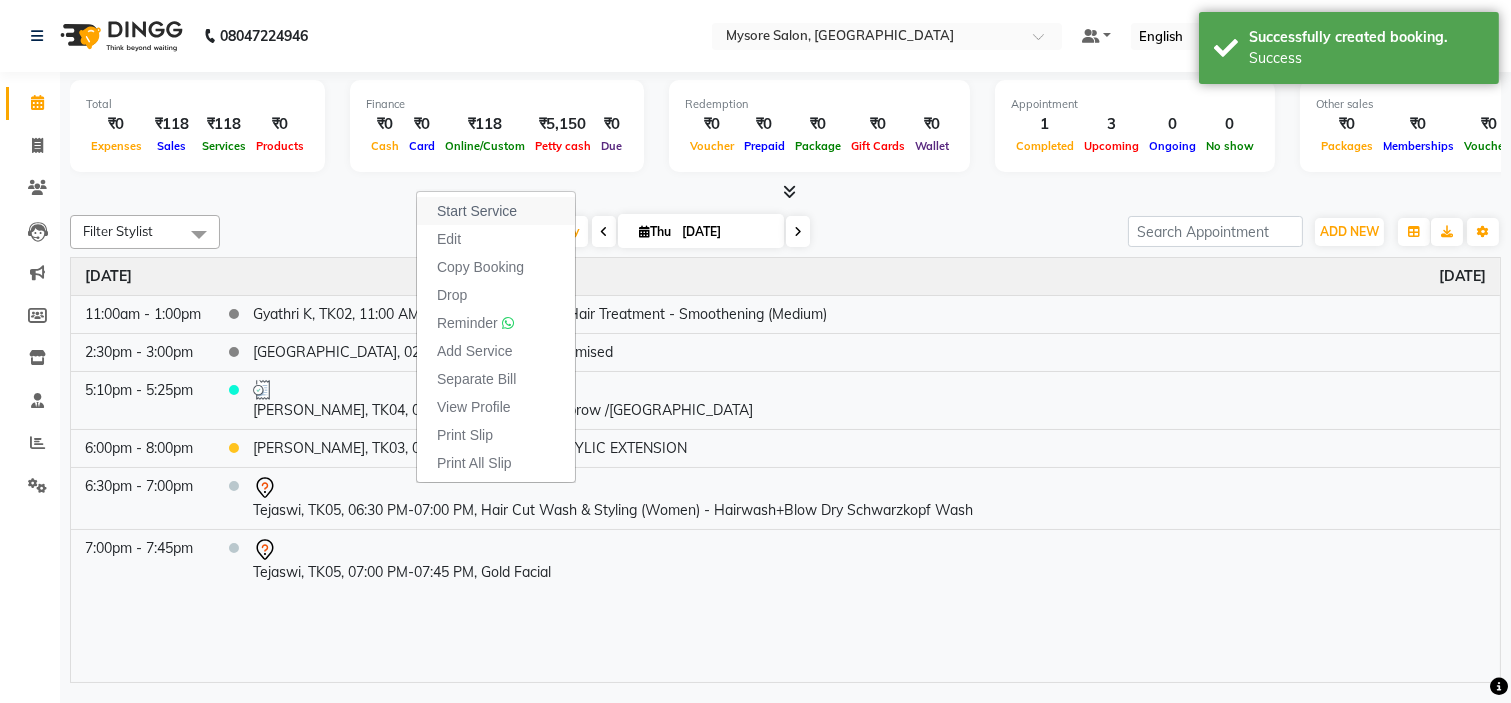 click on "Start Service" at bounding box center [477, 211] 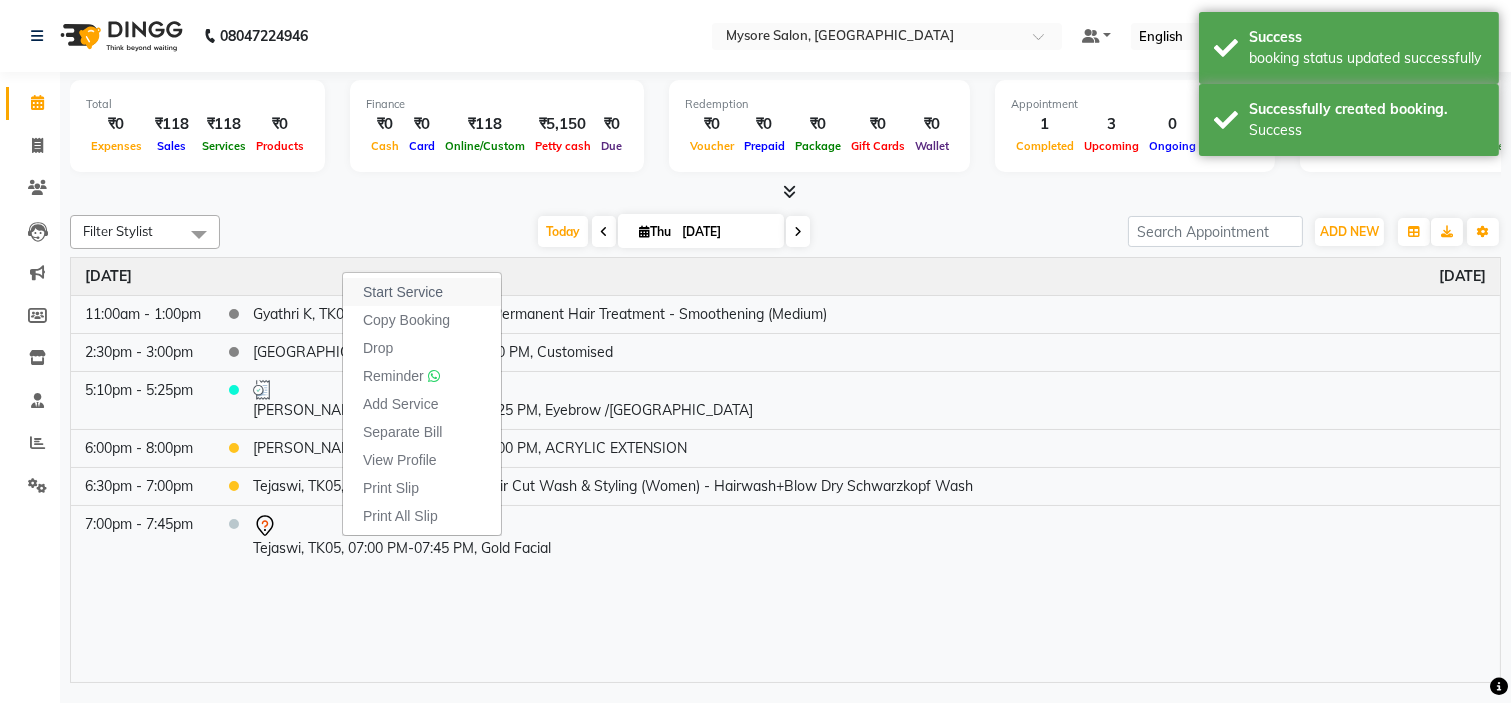 click on "Start Service" at bounding box center (403, 292) 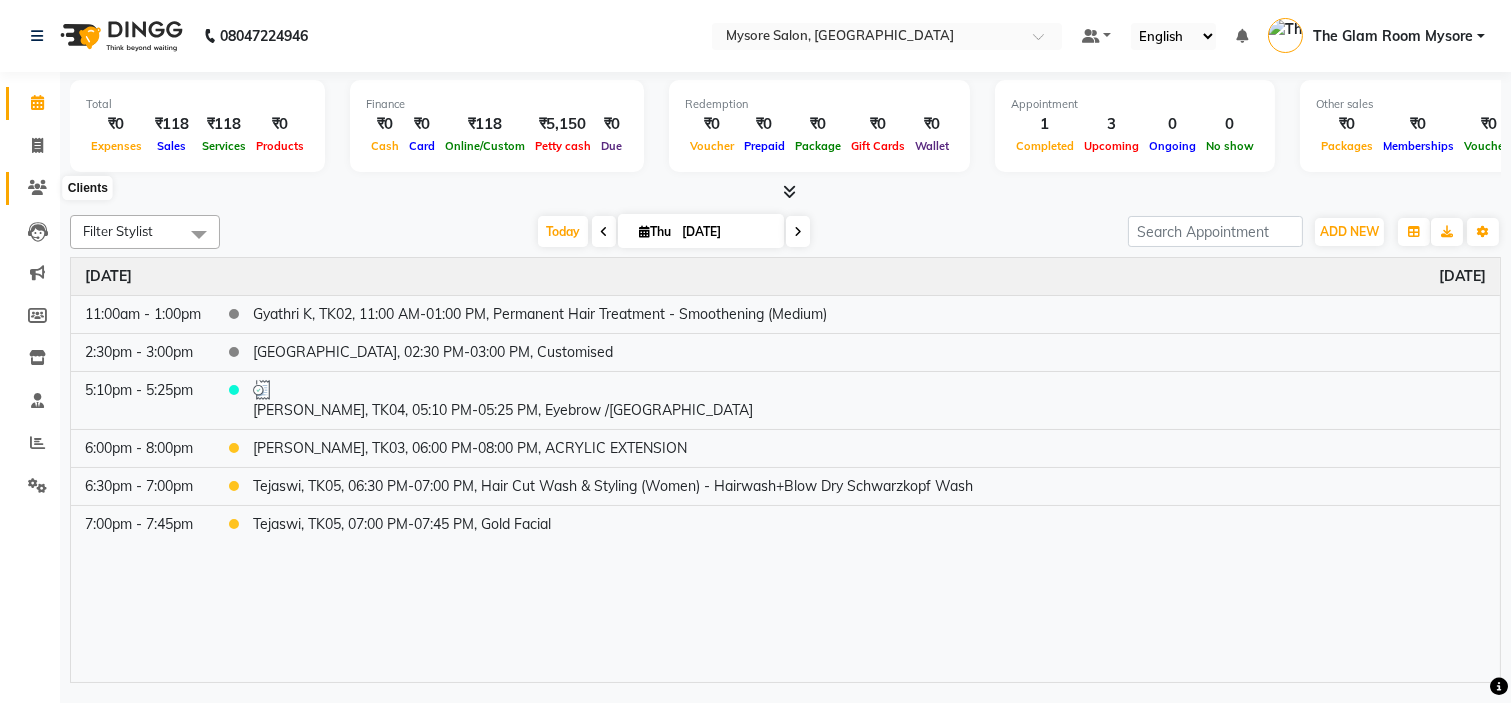 click 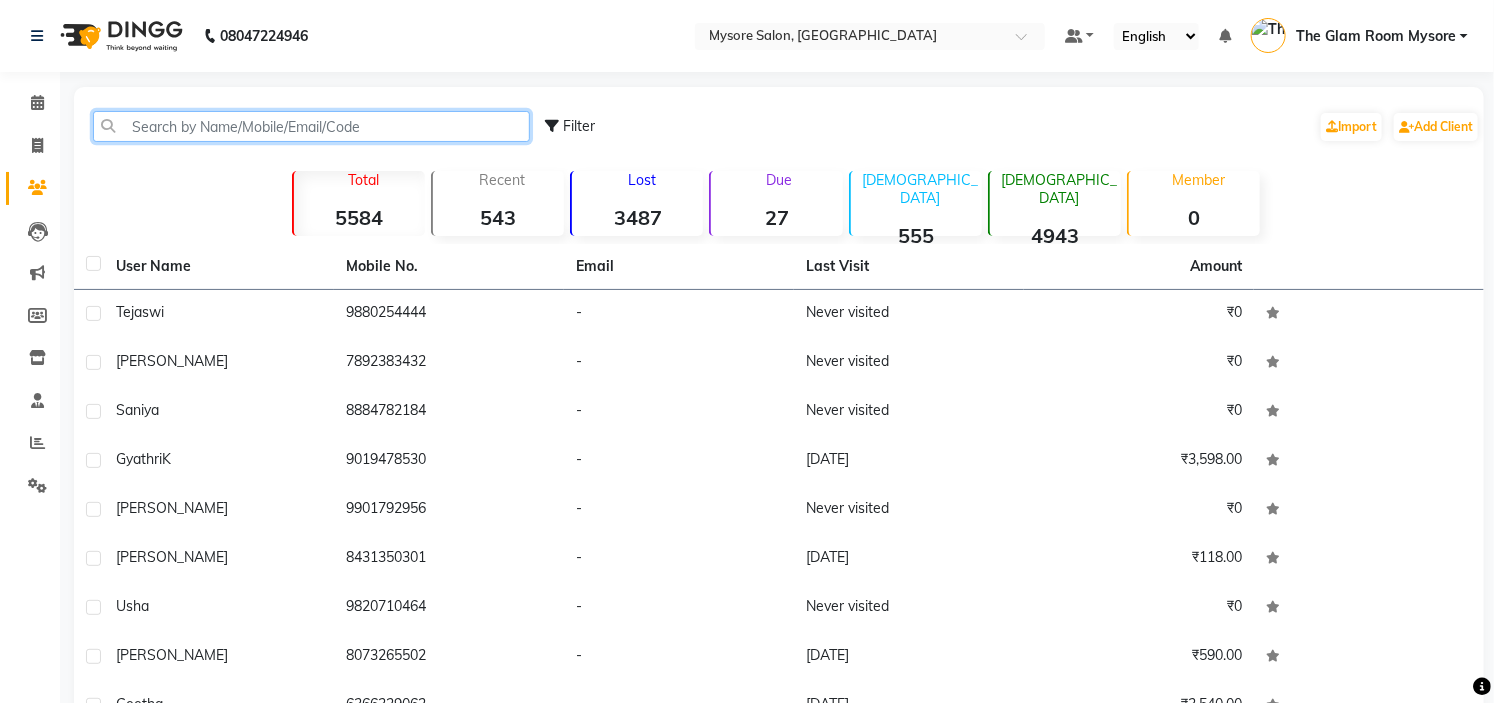 click 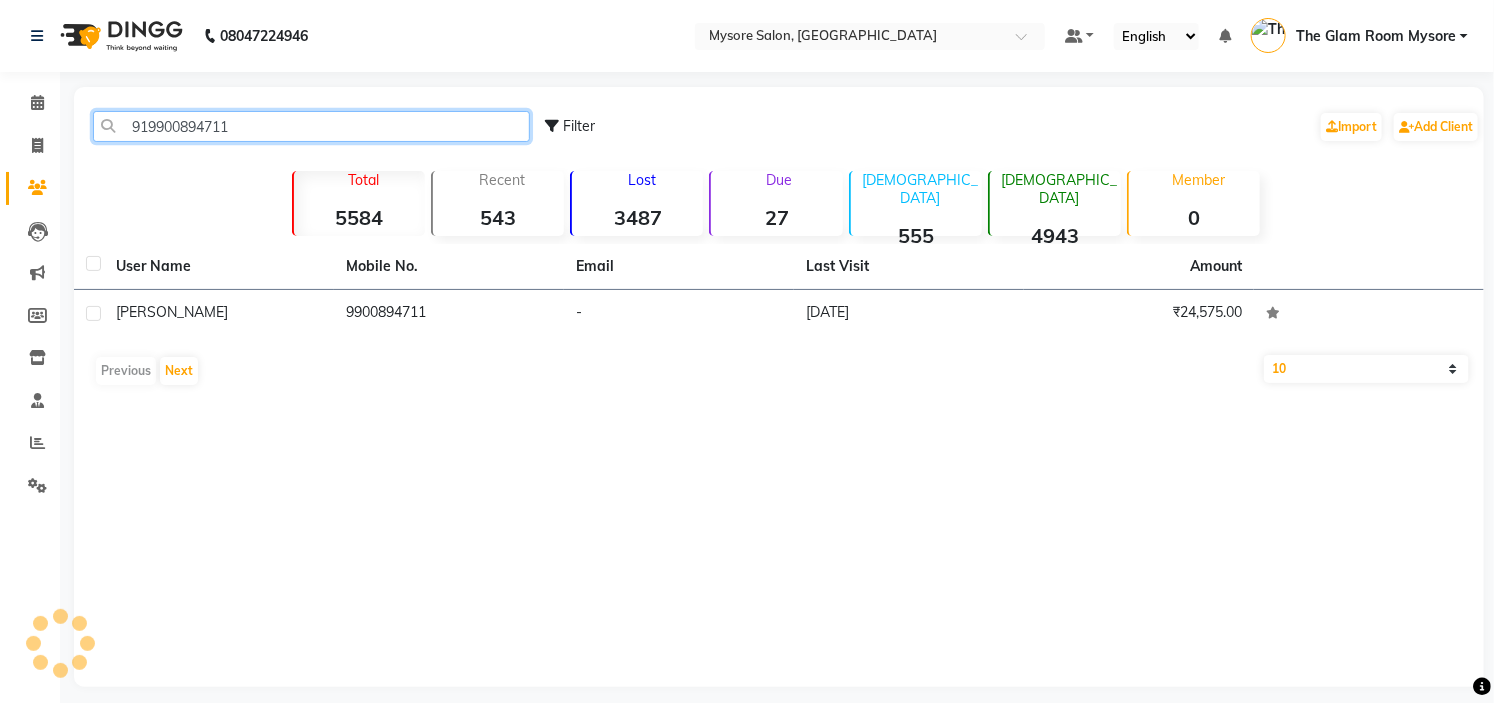 click on "919900894711" 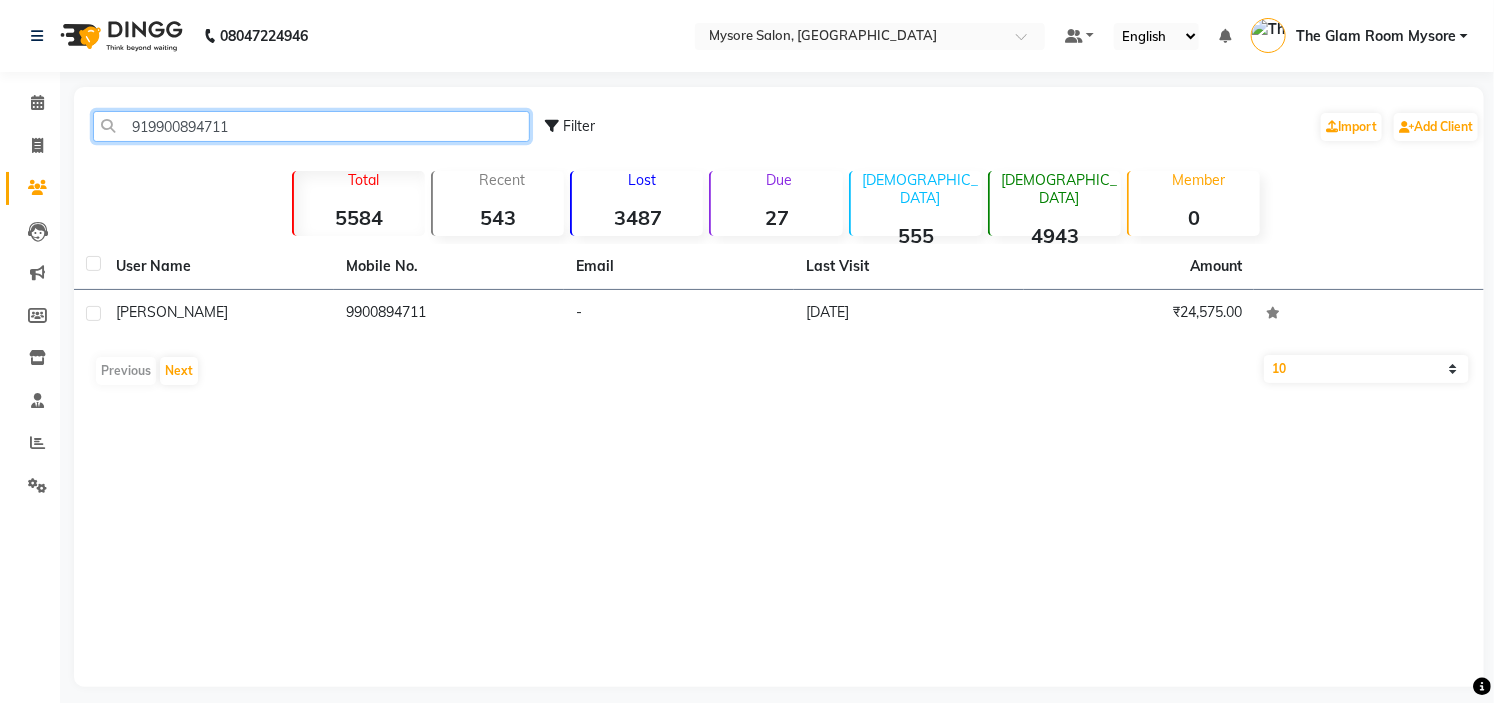 click on "919900894711" 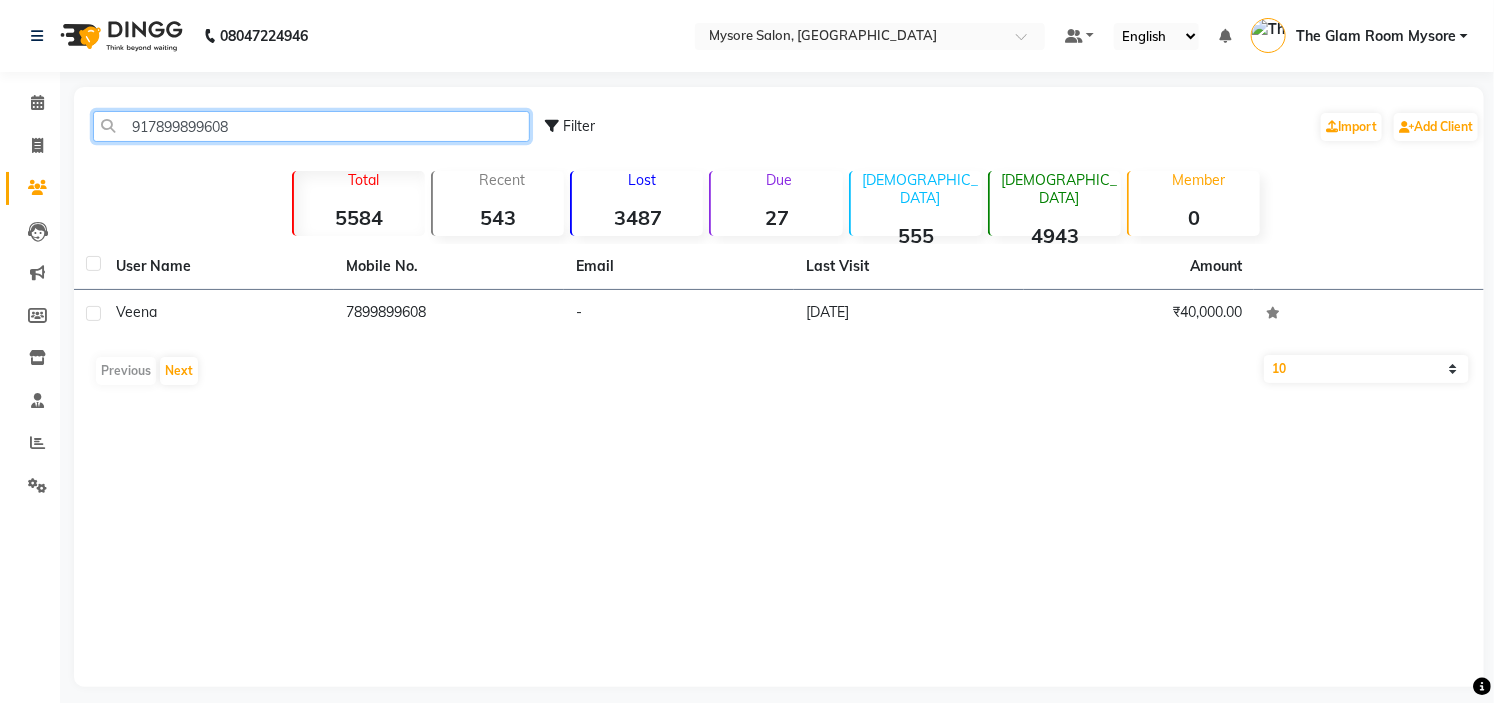 click on "917899899608" 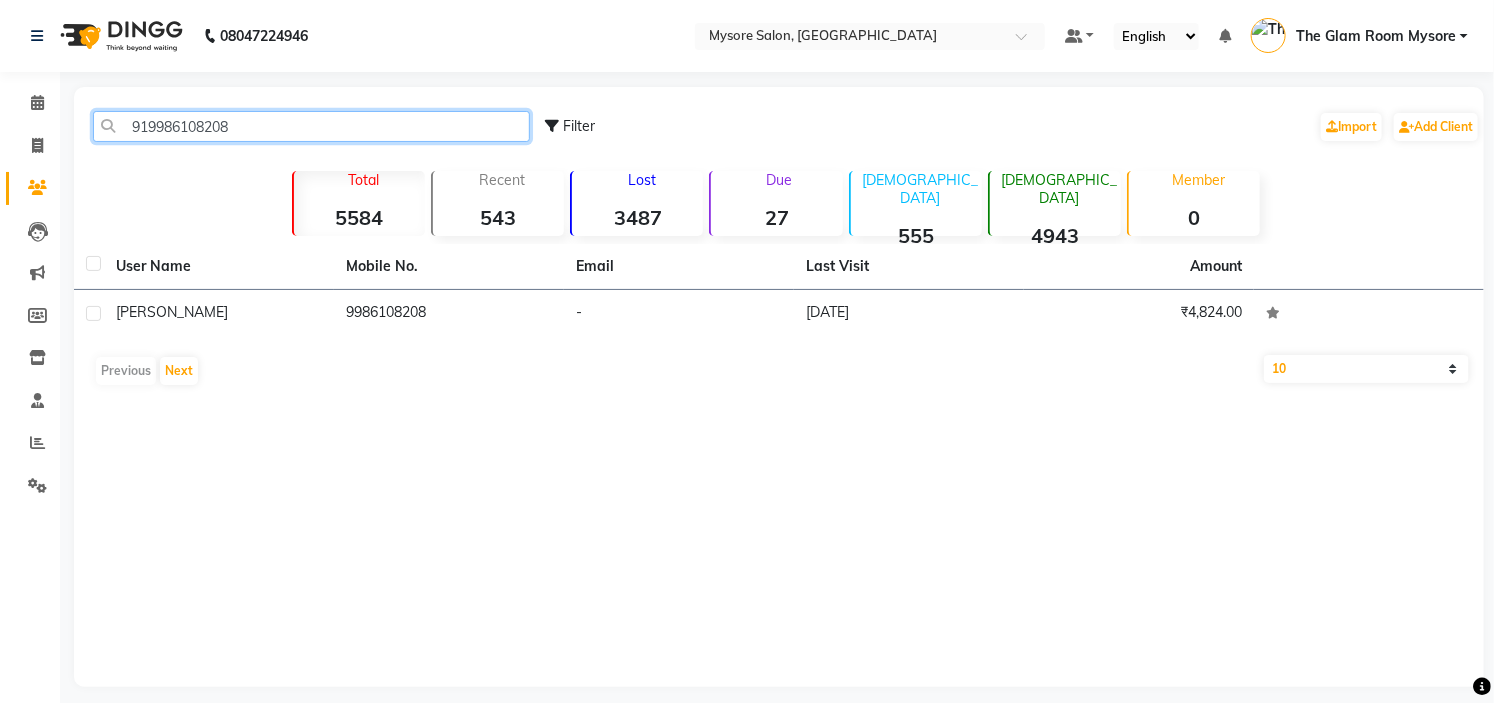 click on "919986108208" 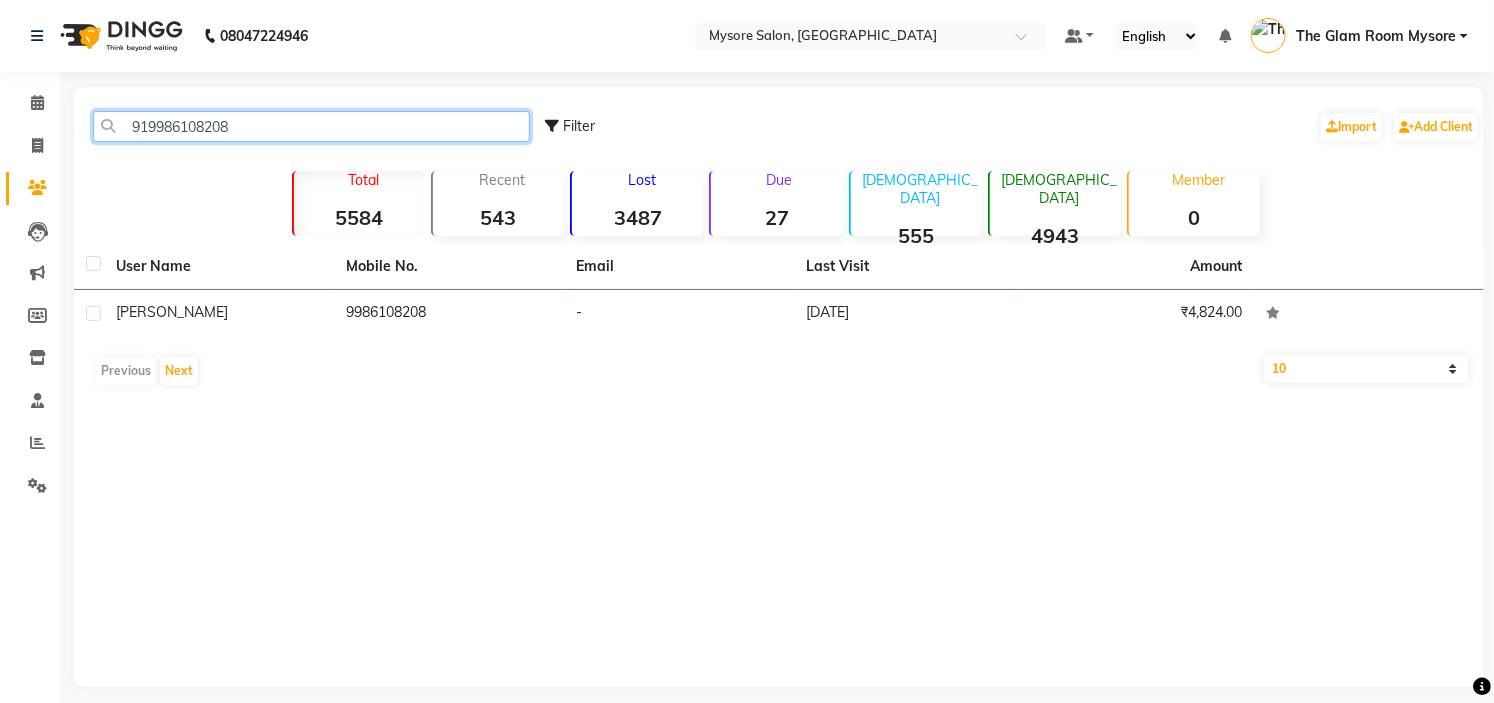 paste on "8660759014" 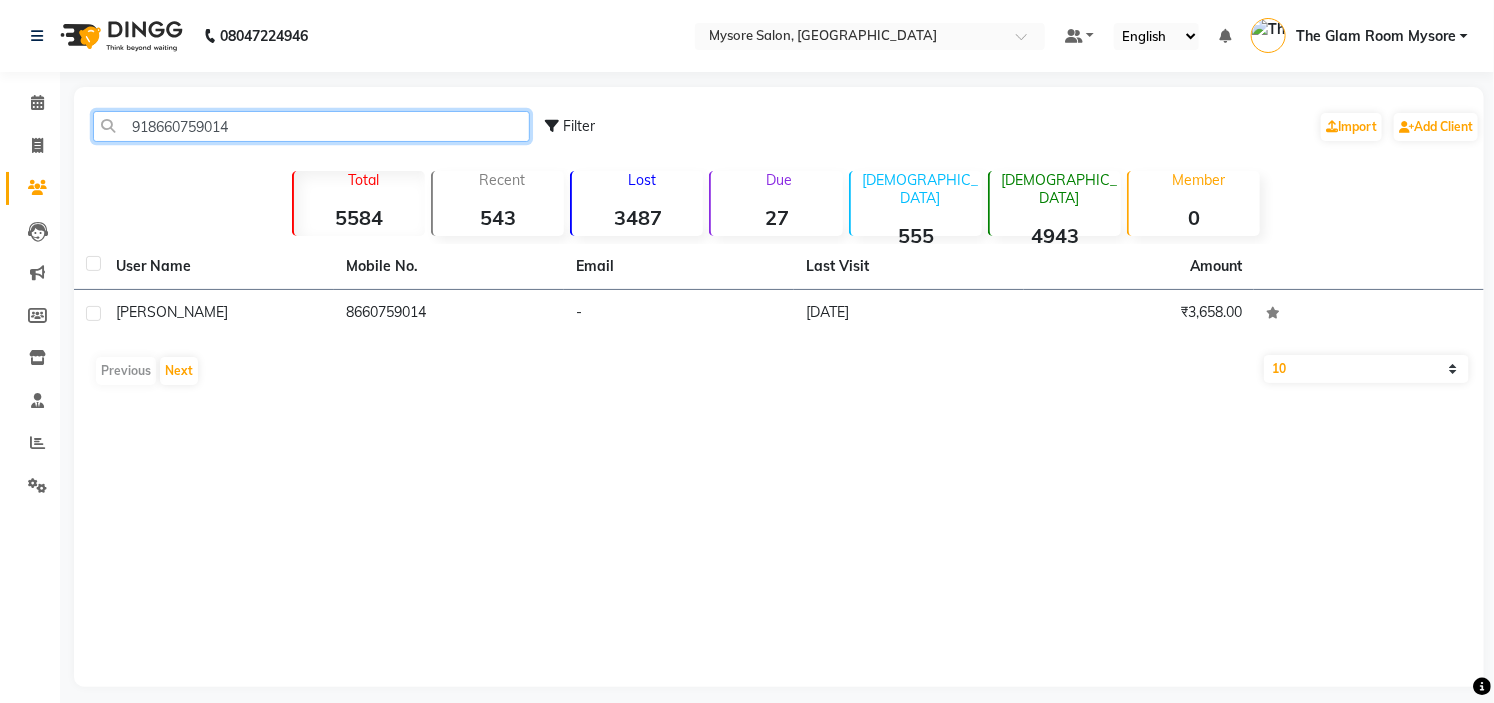 click on "918660759014" 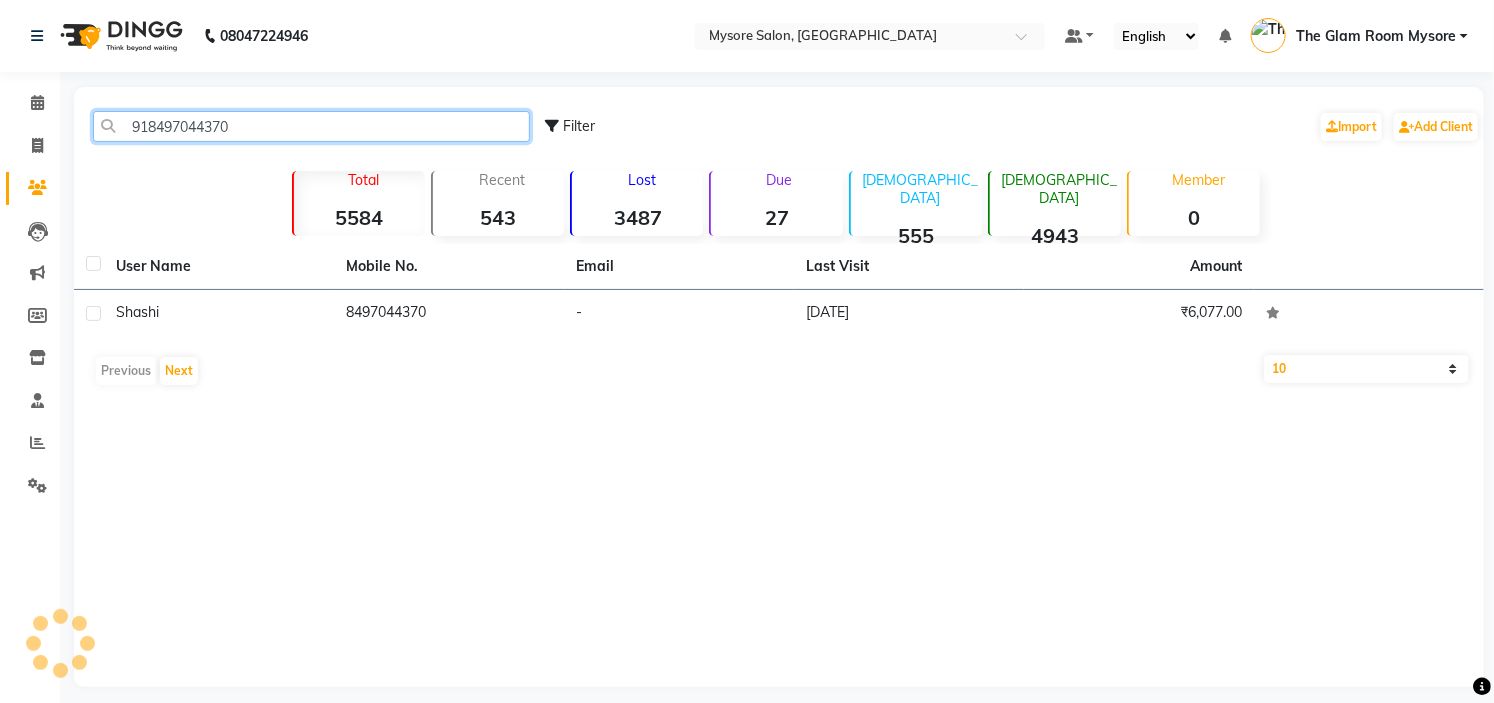 click on "918497044370" 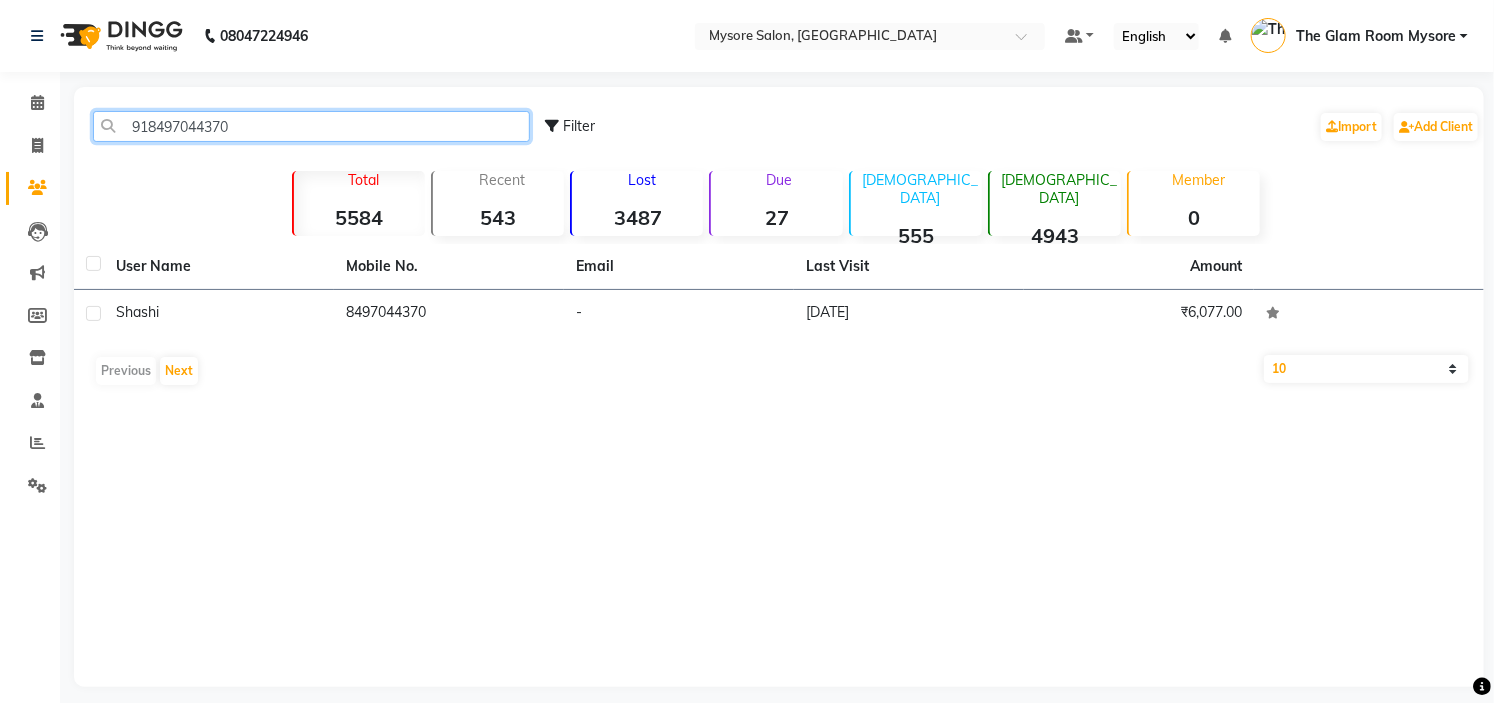 paste on "9538474755" 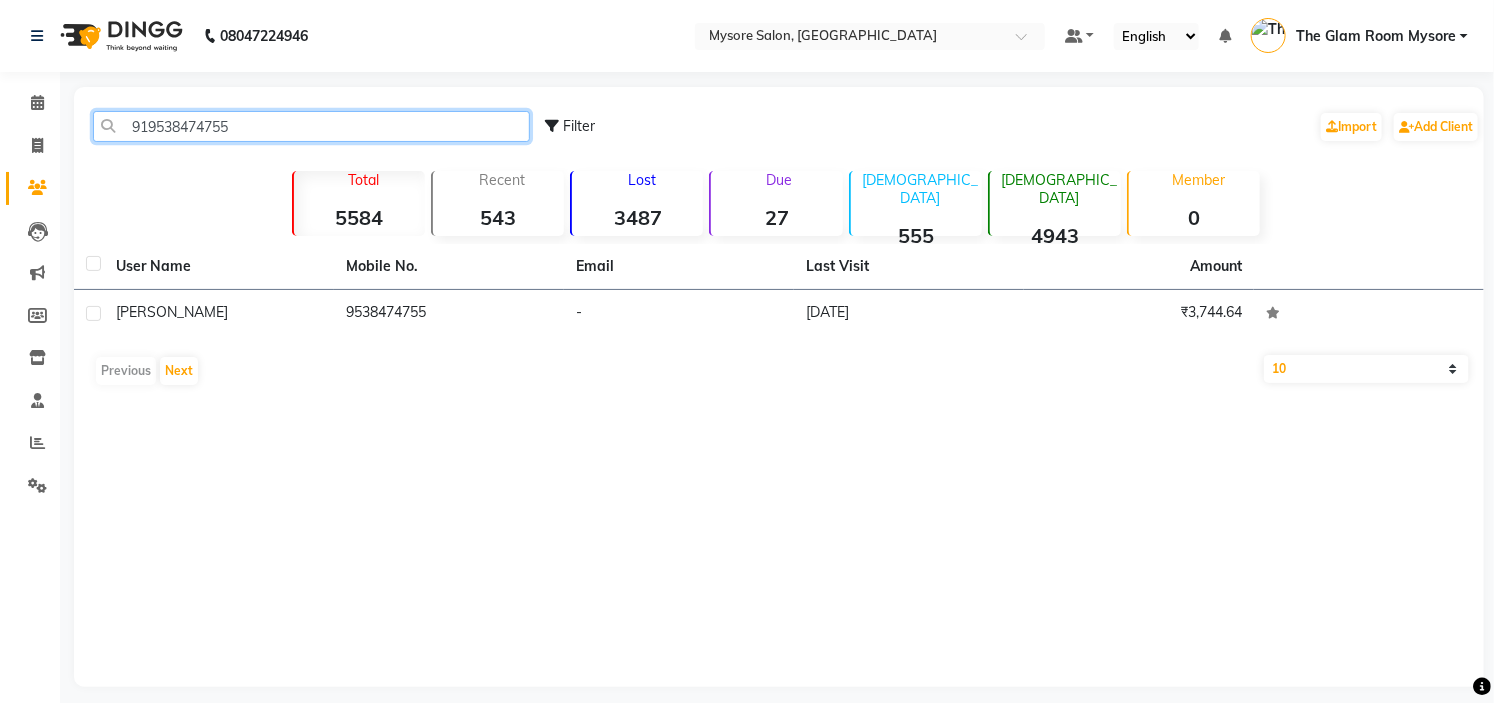 click on "919538474755" 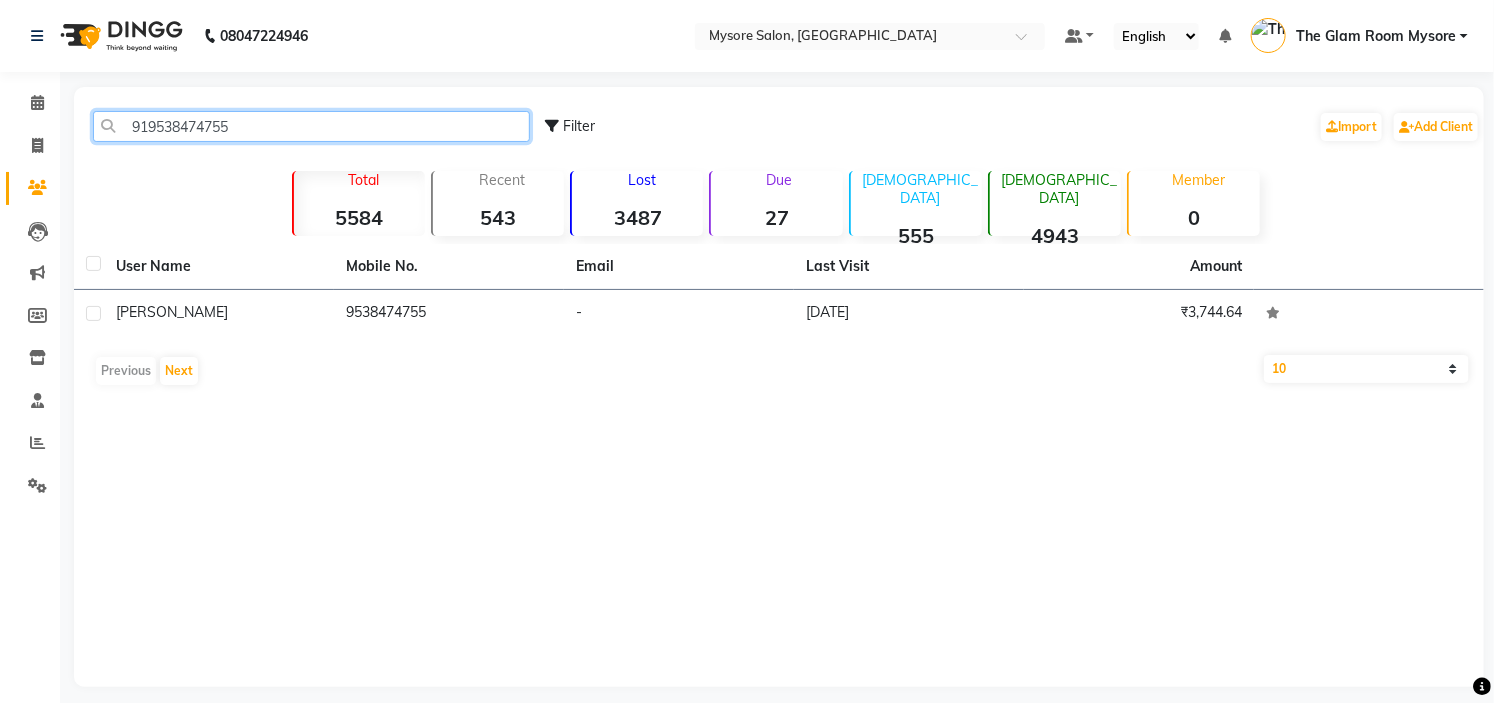 paste on "886444444" 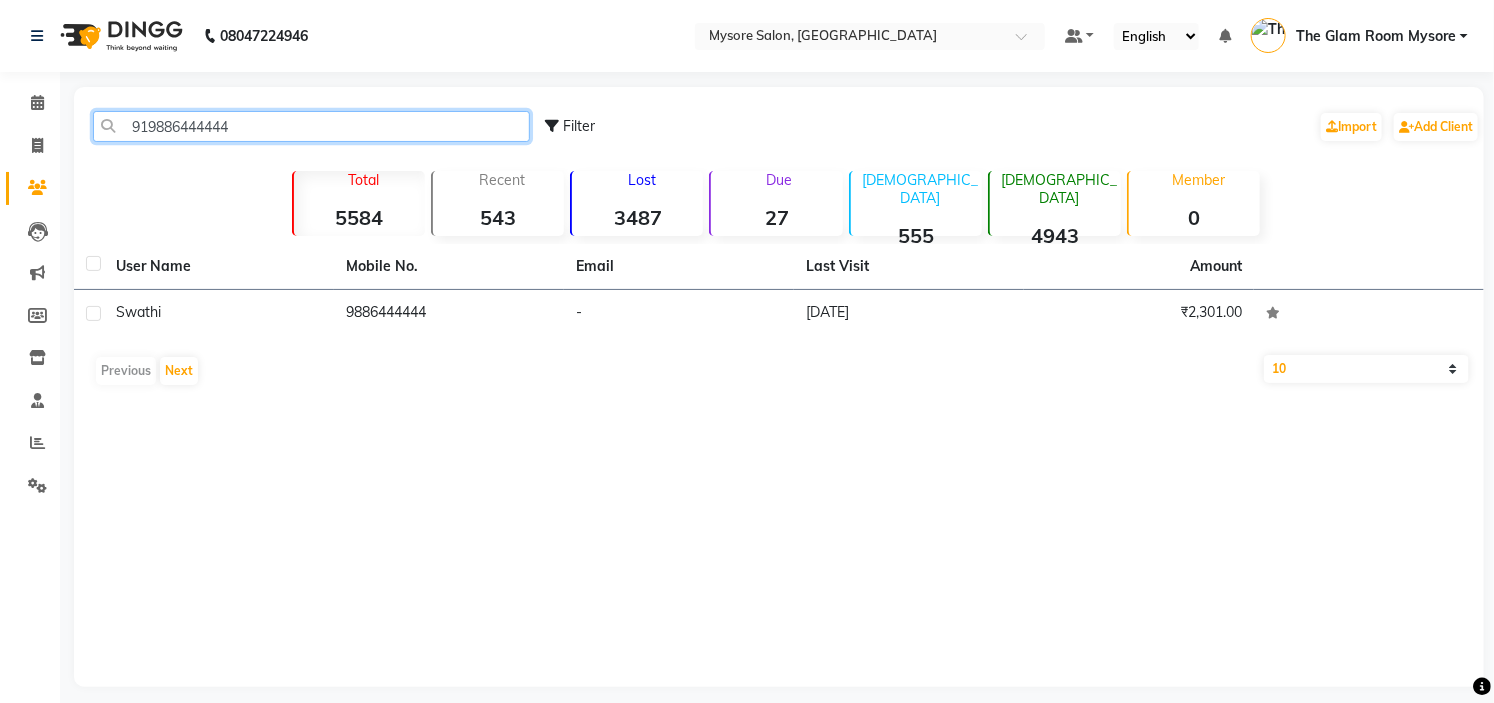 click on "919886444444" 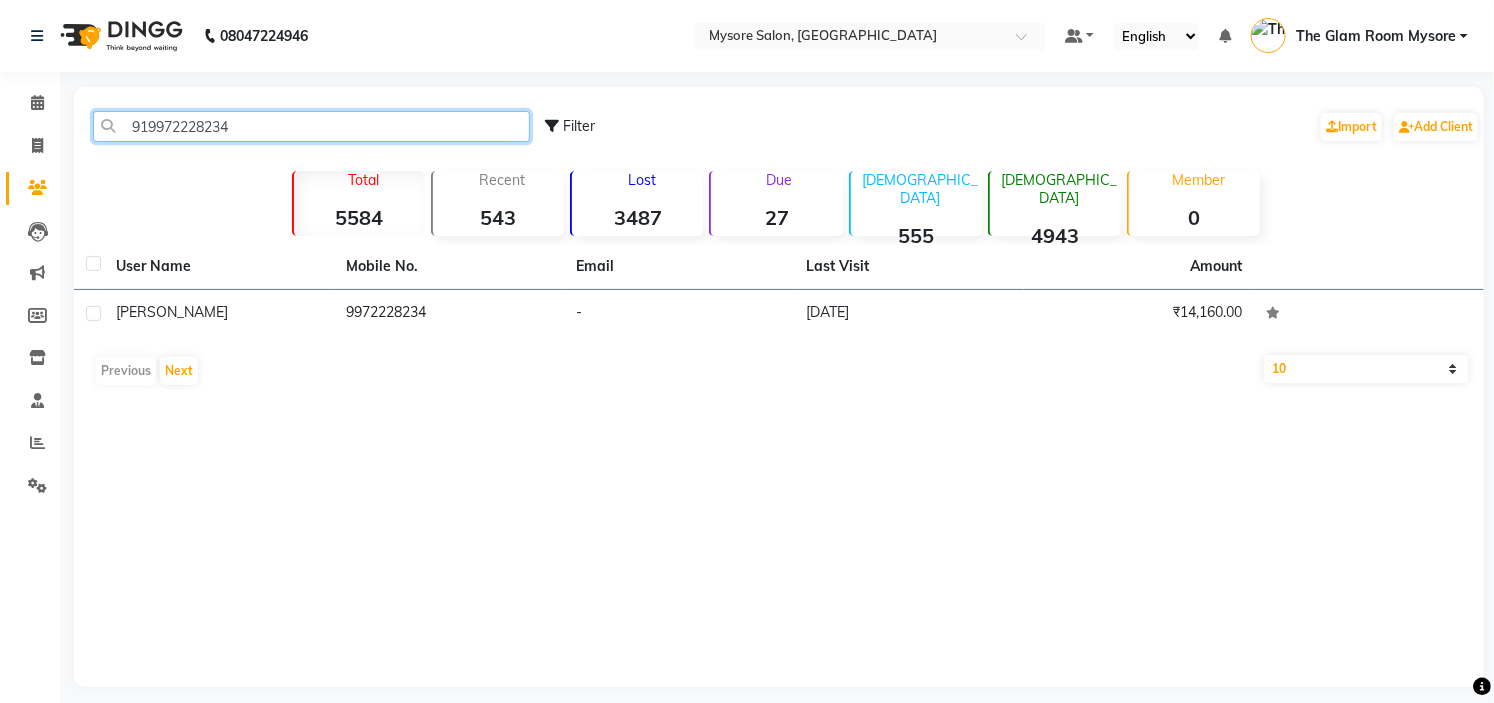 click on "919972228234" 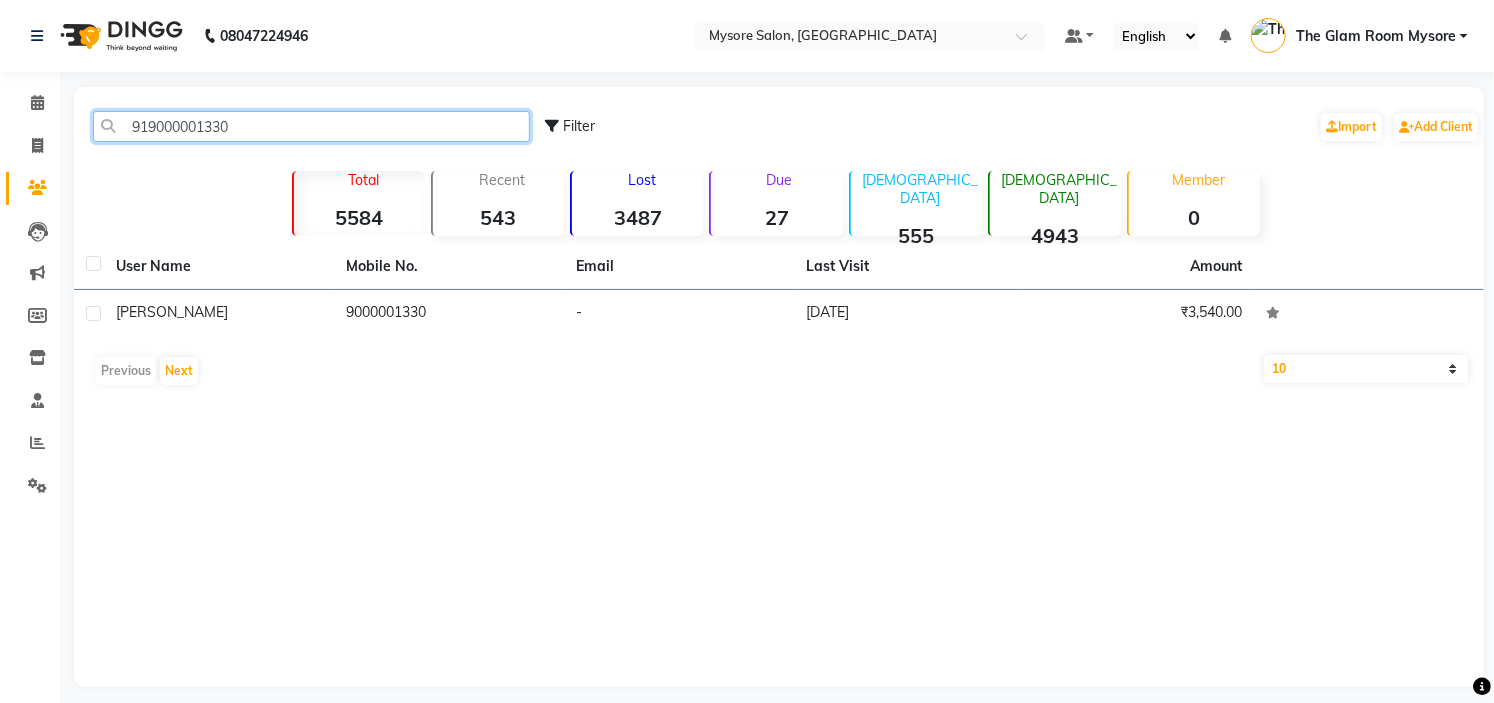 click on "919000001330" 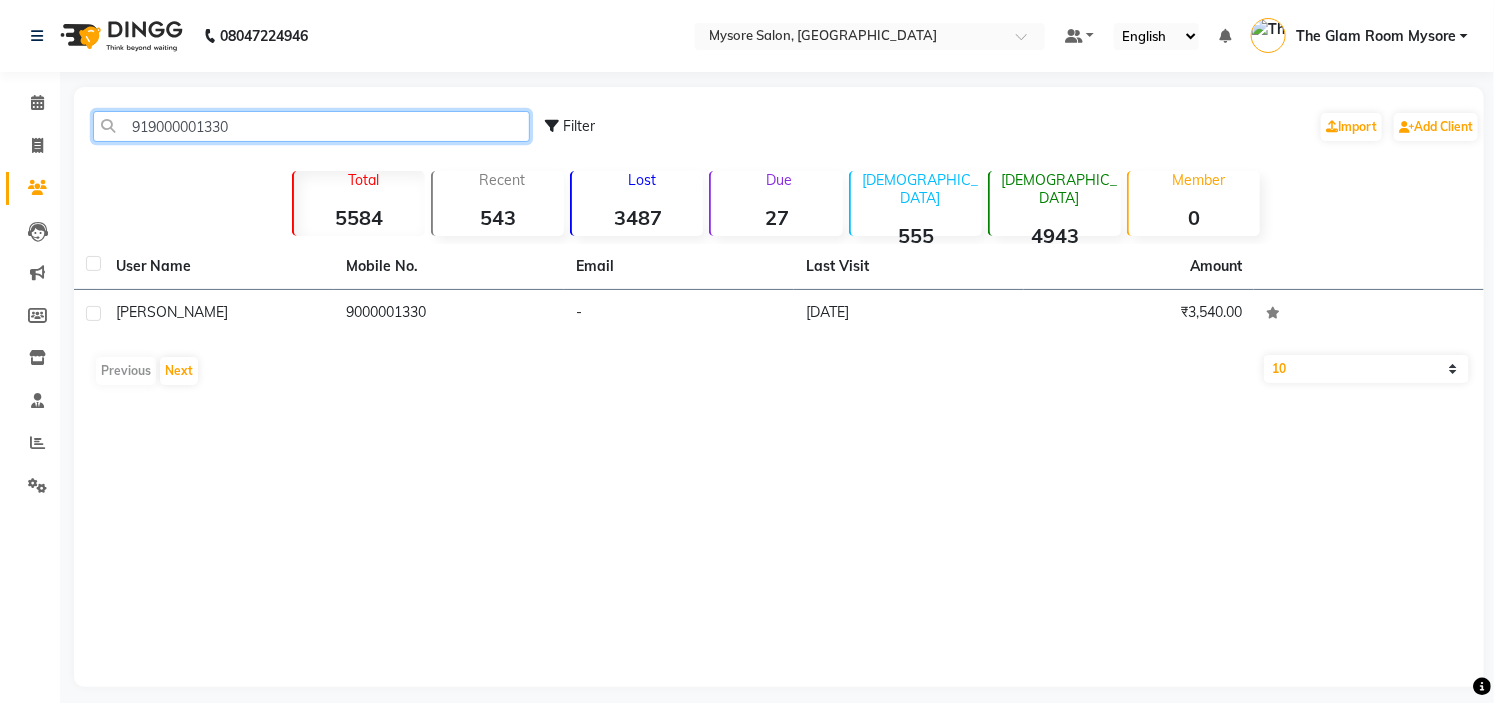 paste on "632835527" 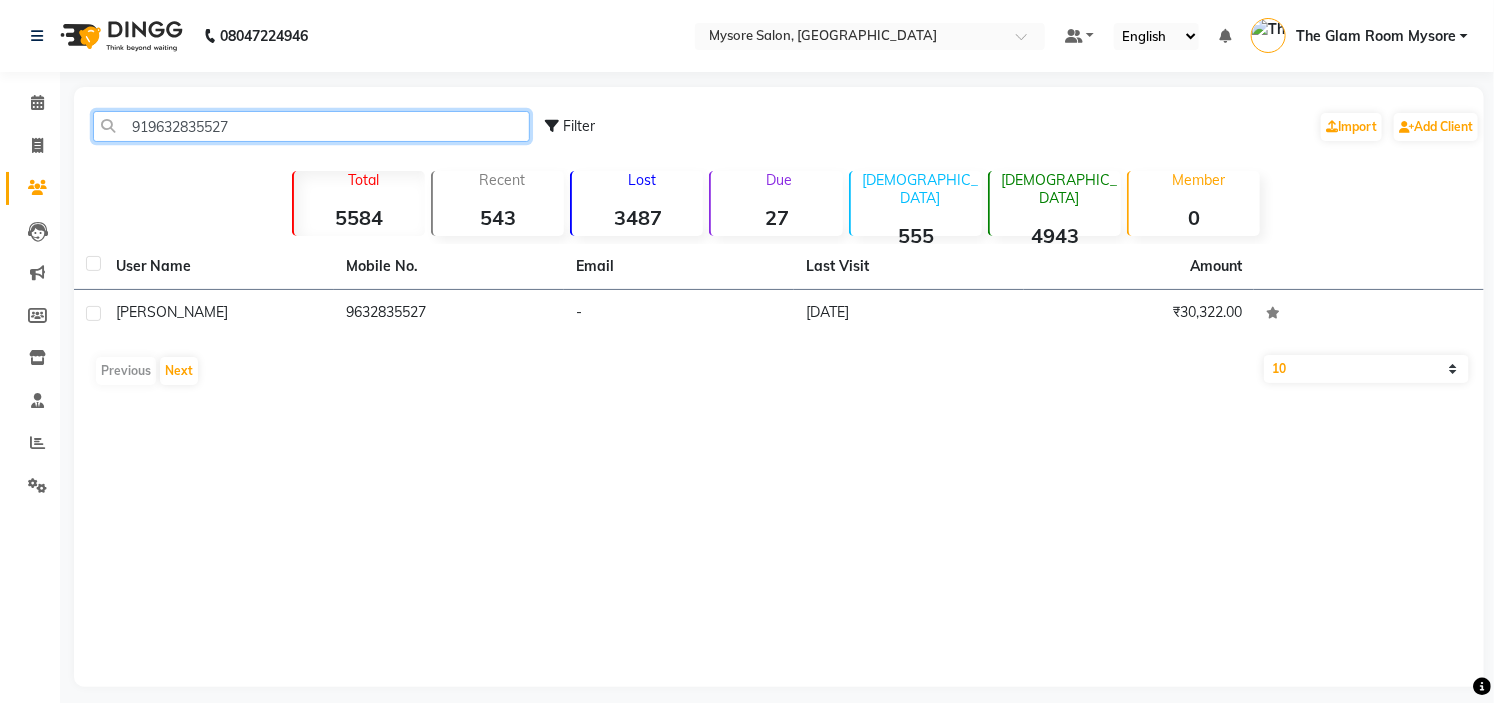 click on "919632835527" 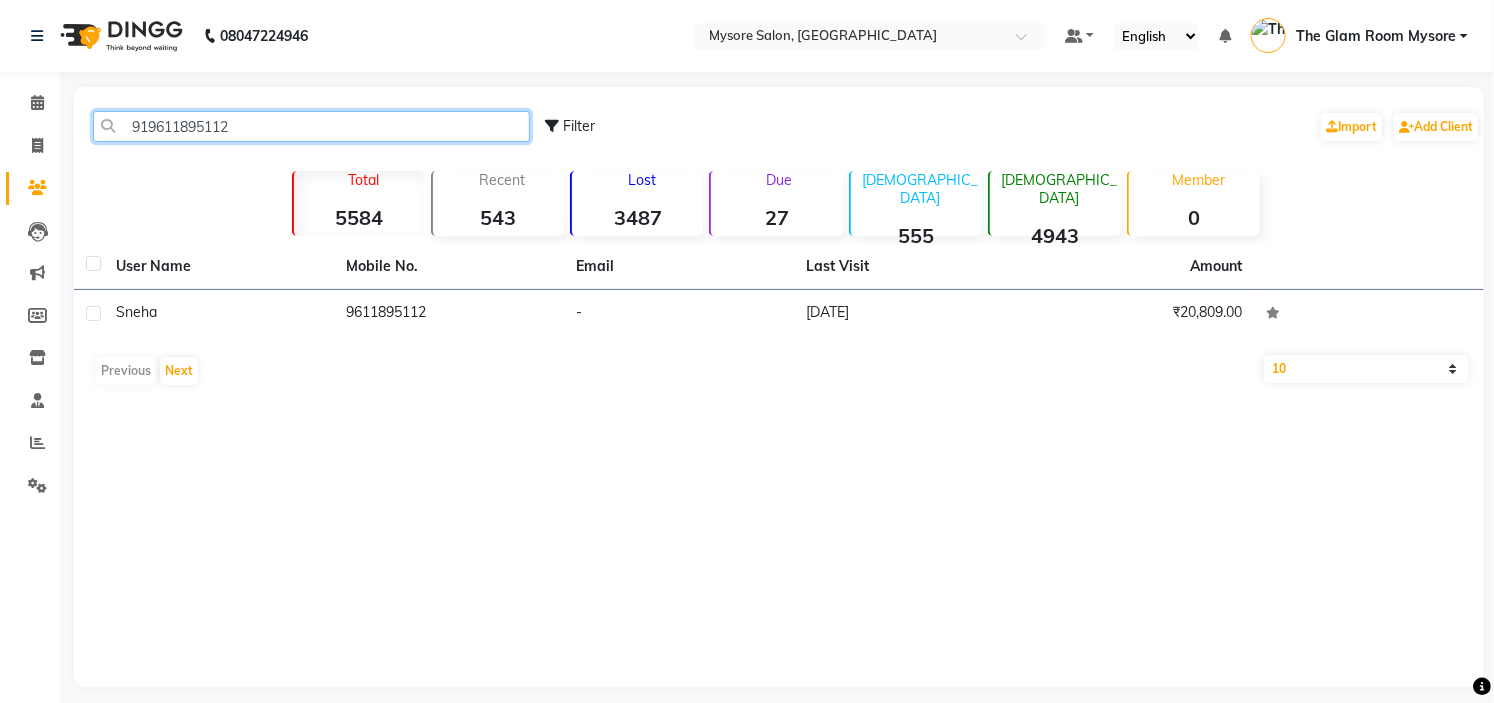 click on "919611895112" 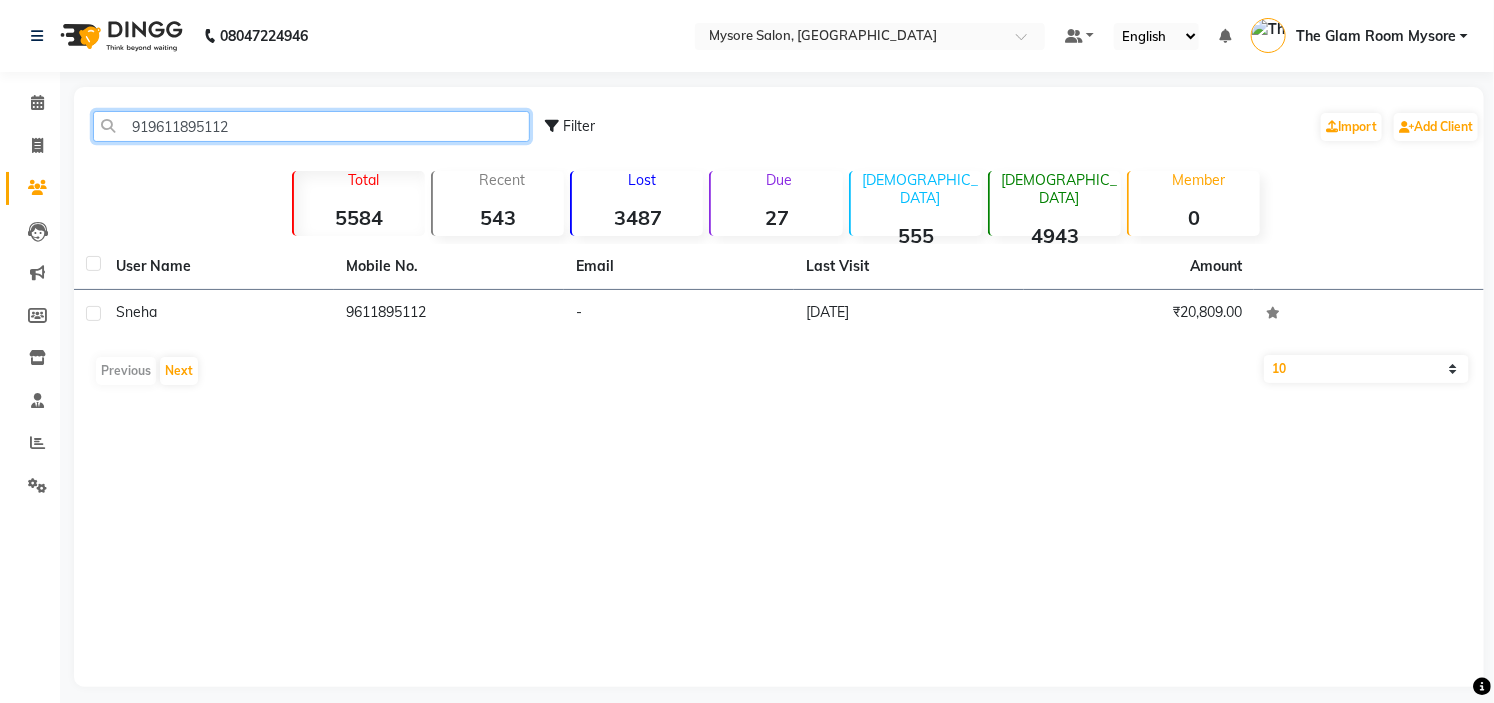 paste on "972640509" 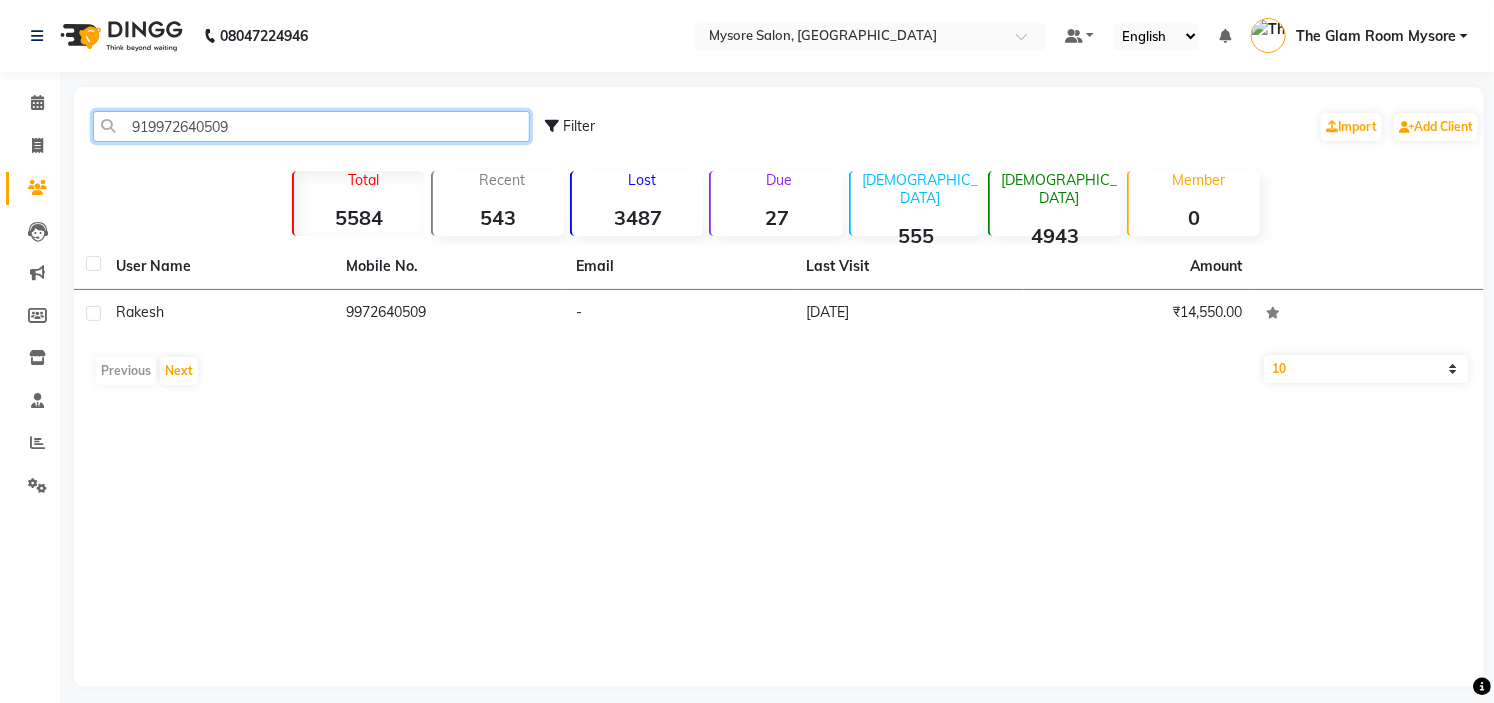 click on "919972640509" 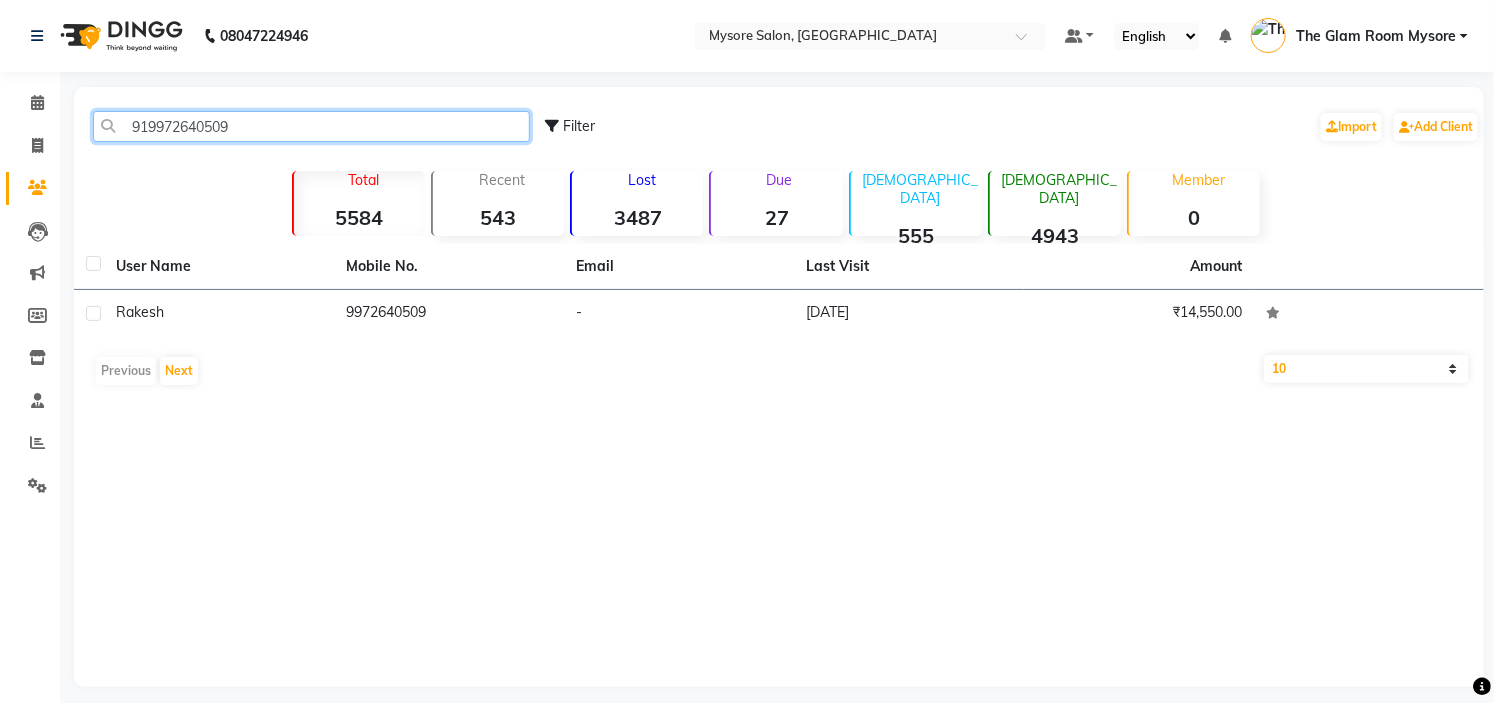 paste on "7022211574" 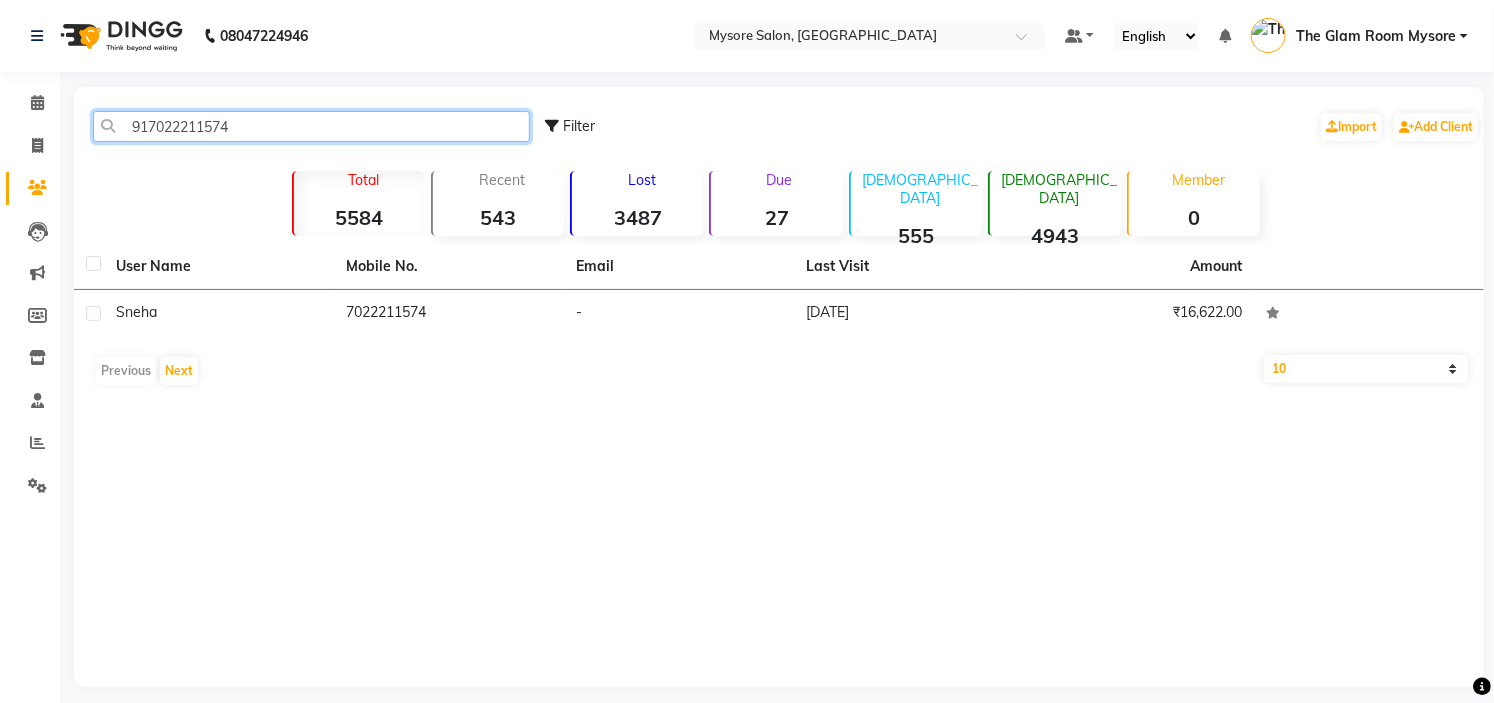click on "917022211574" 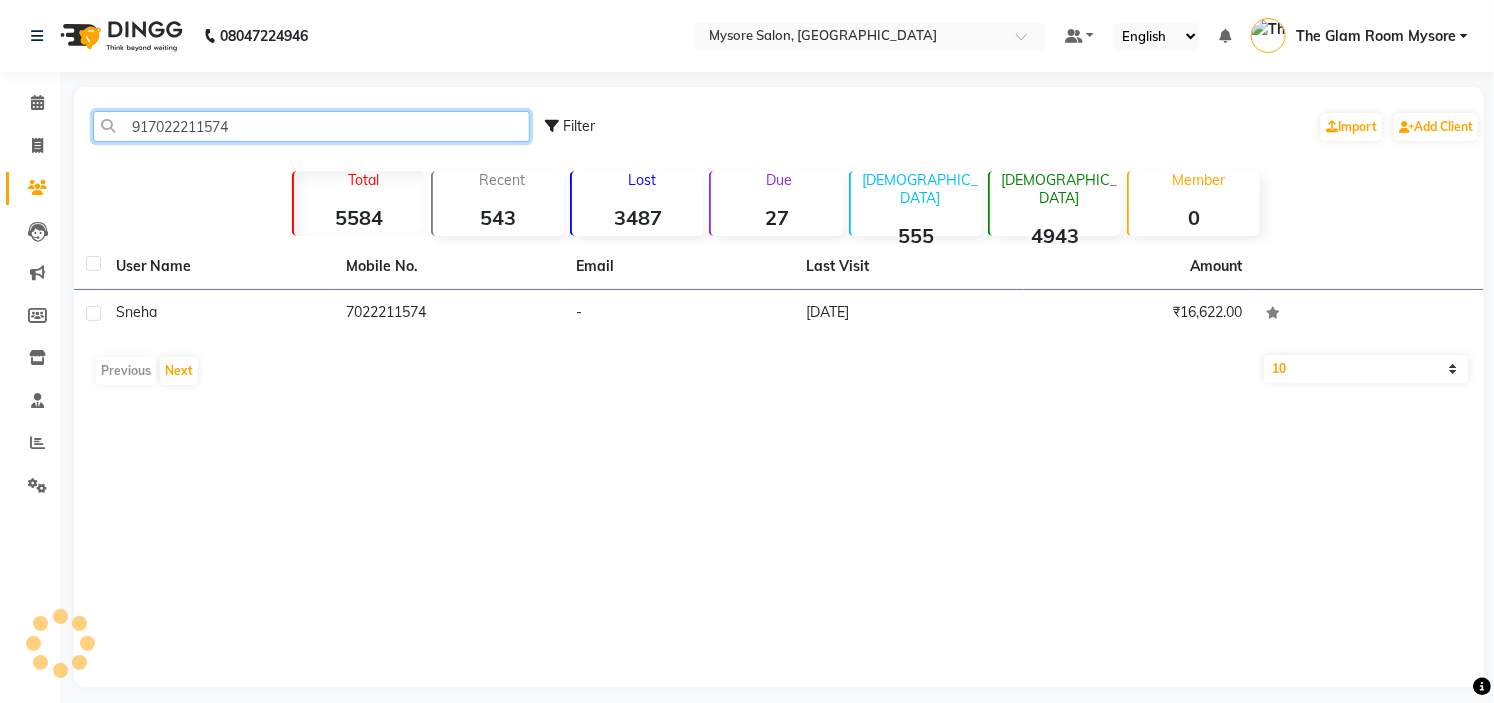 paste on "406826476" 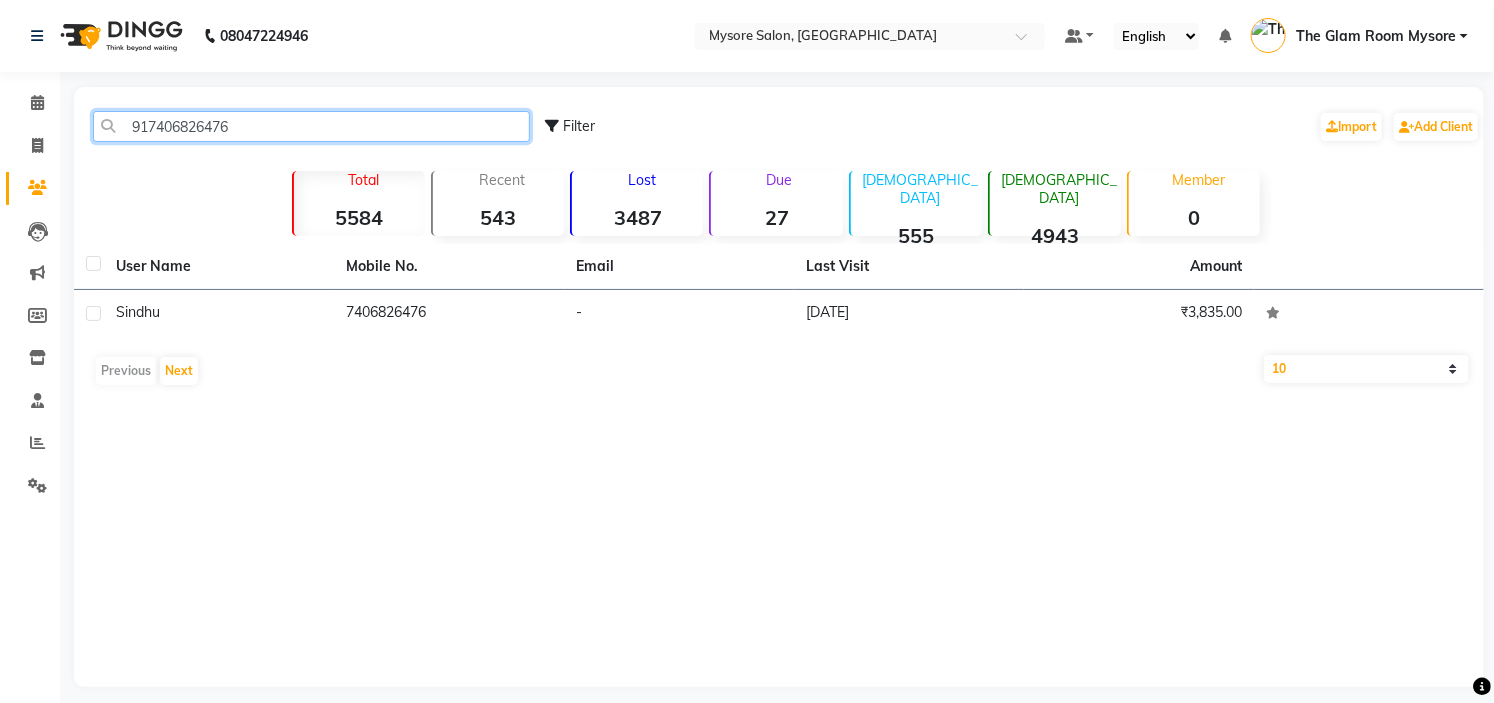 click on "917406826476" 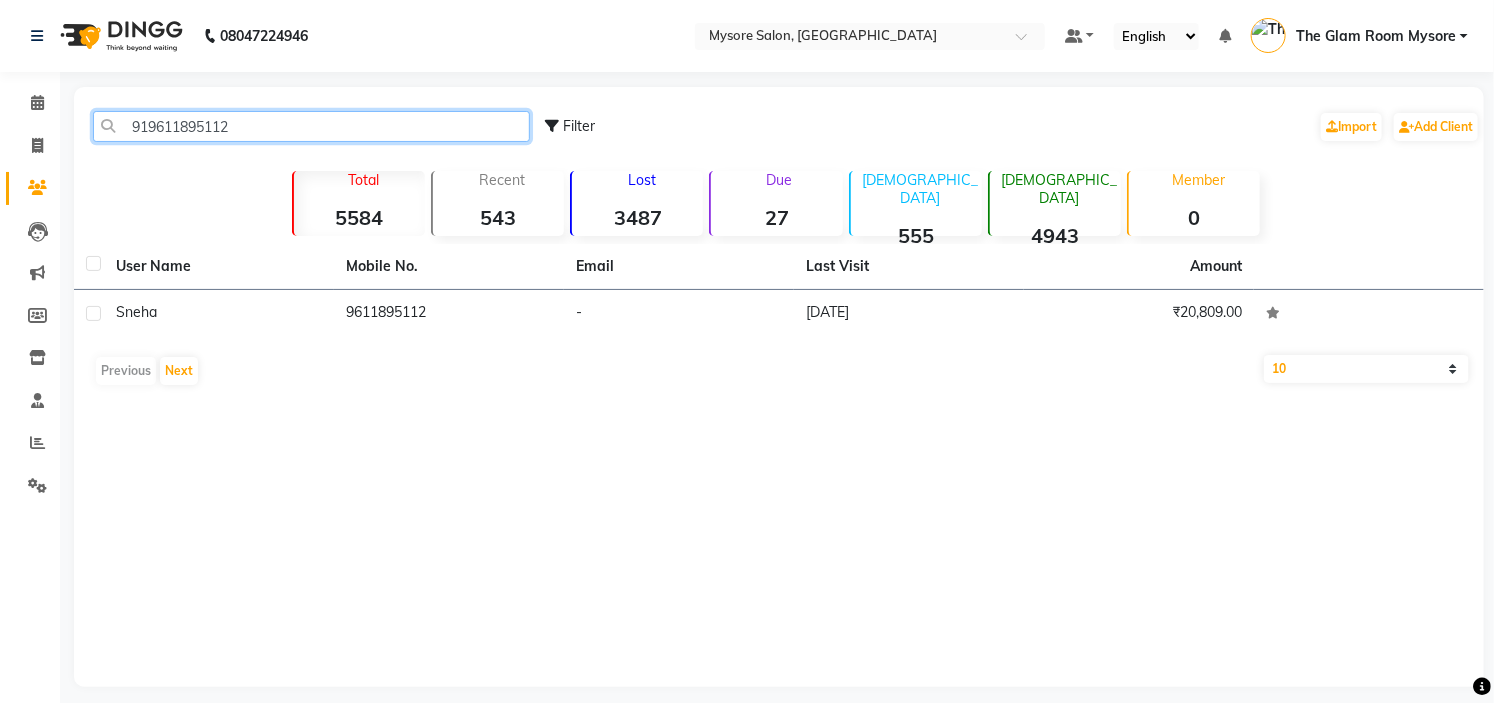 click on "919611895112" 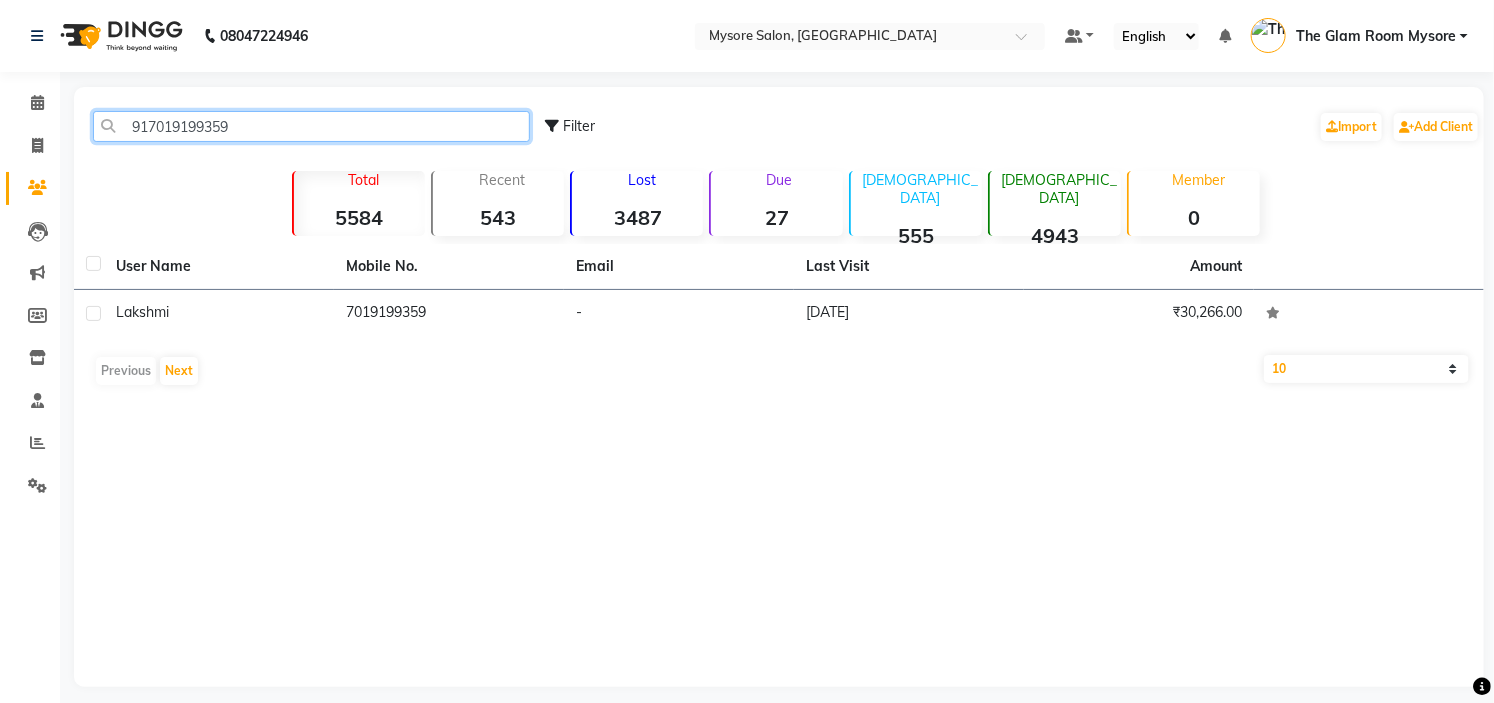 click on "917019199359" 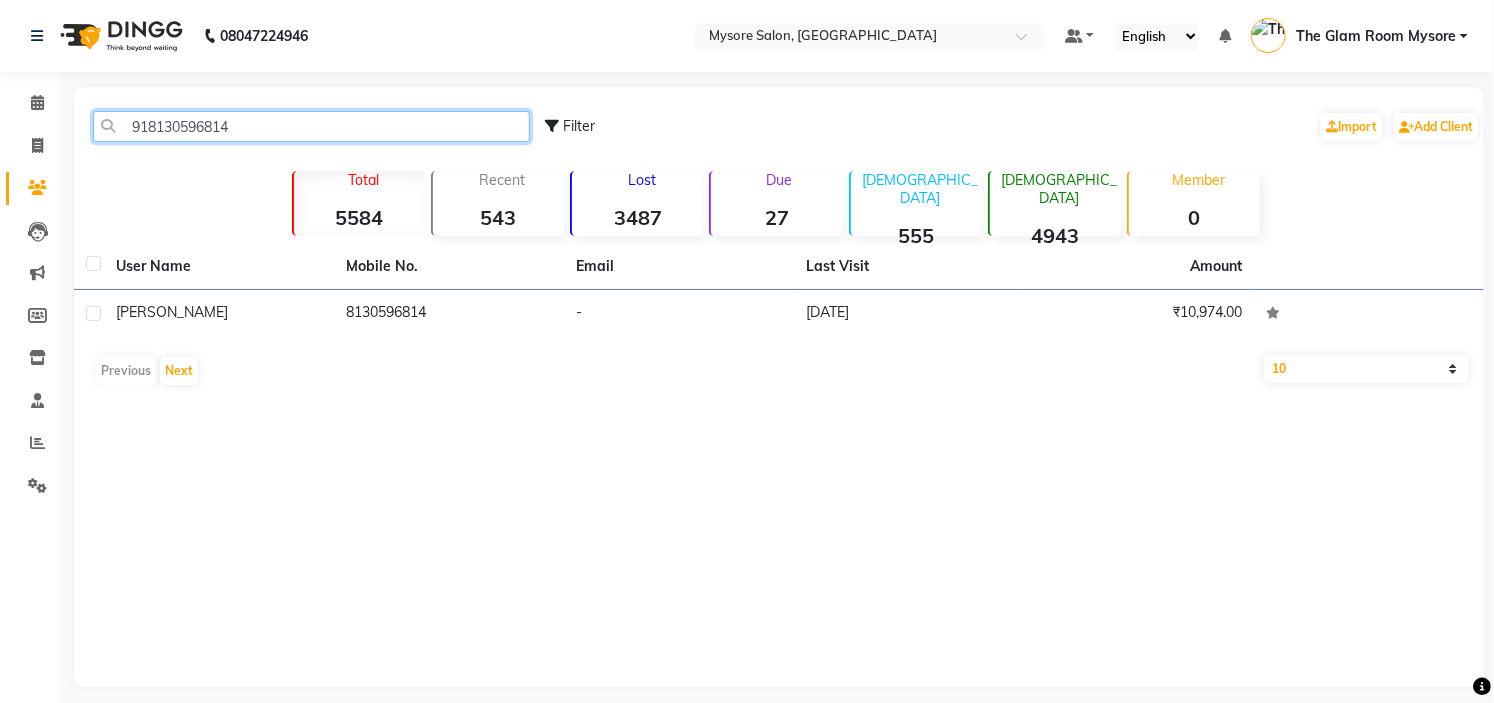 click on "918130596814" 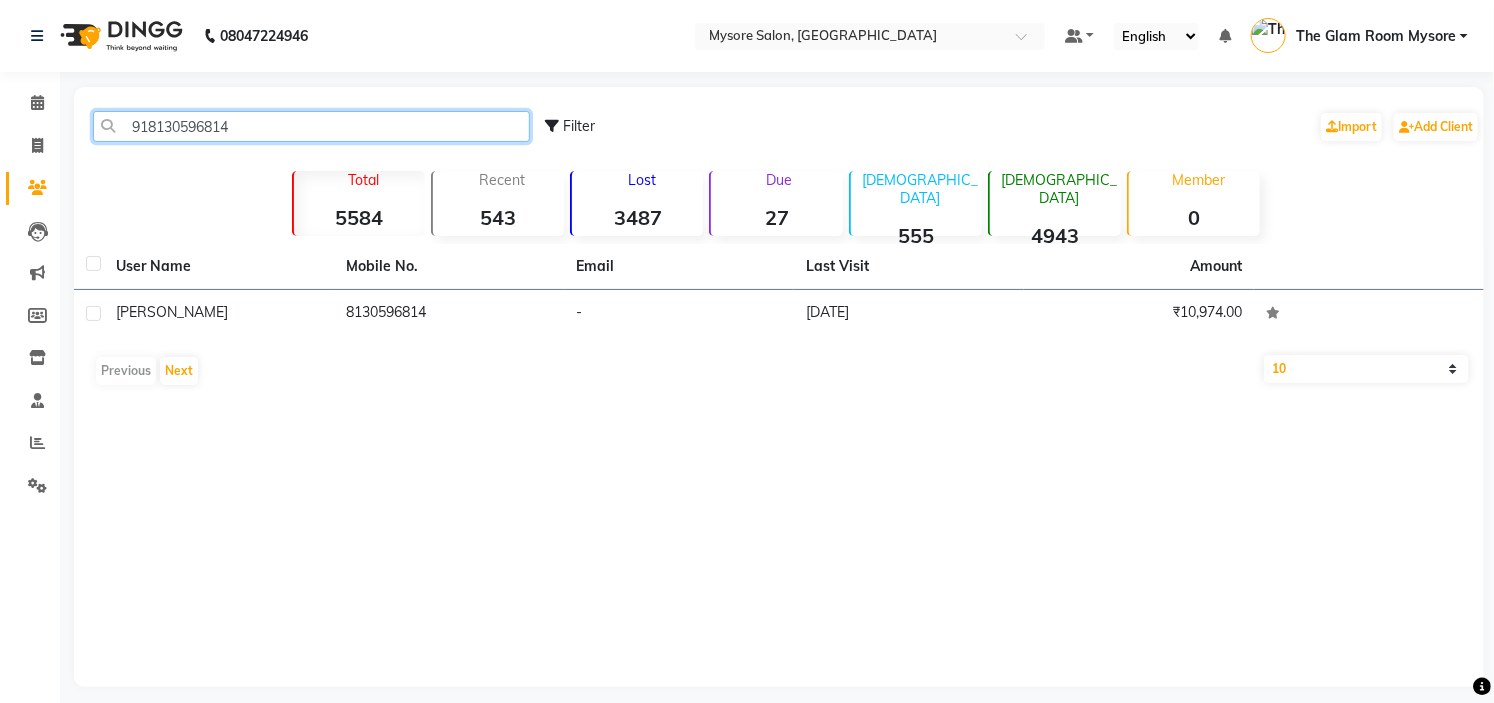 paste on "636241124" 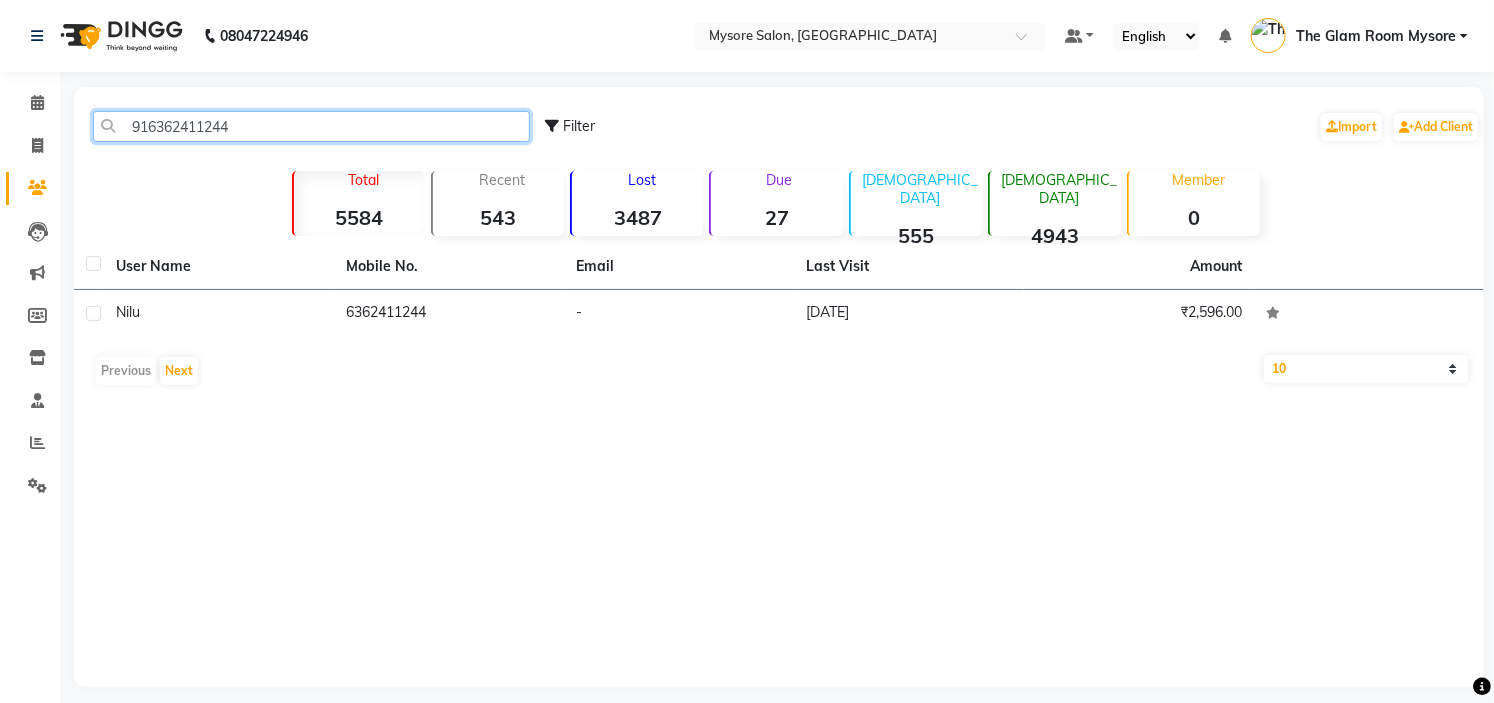 click on "916362411244" 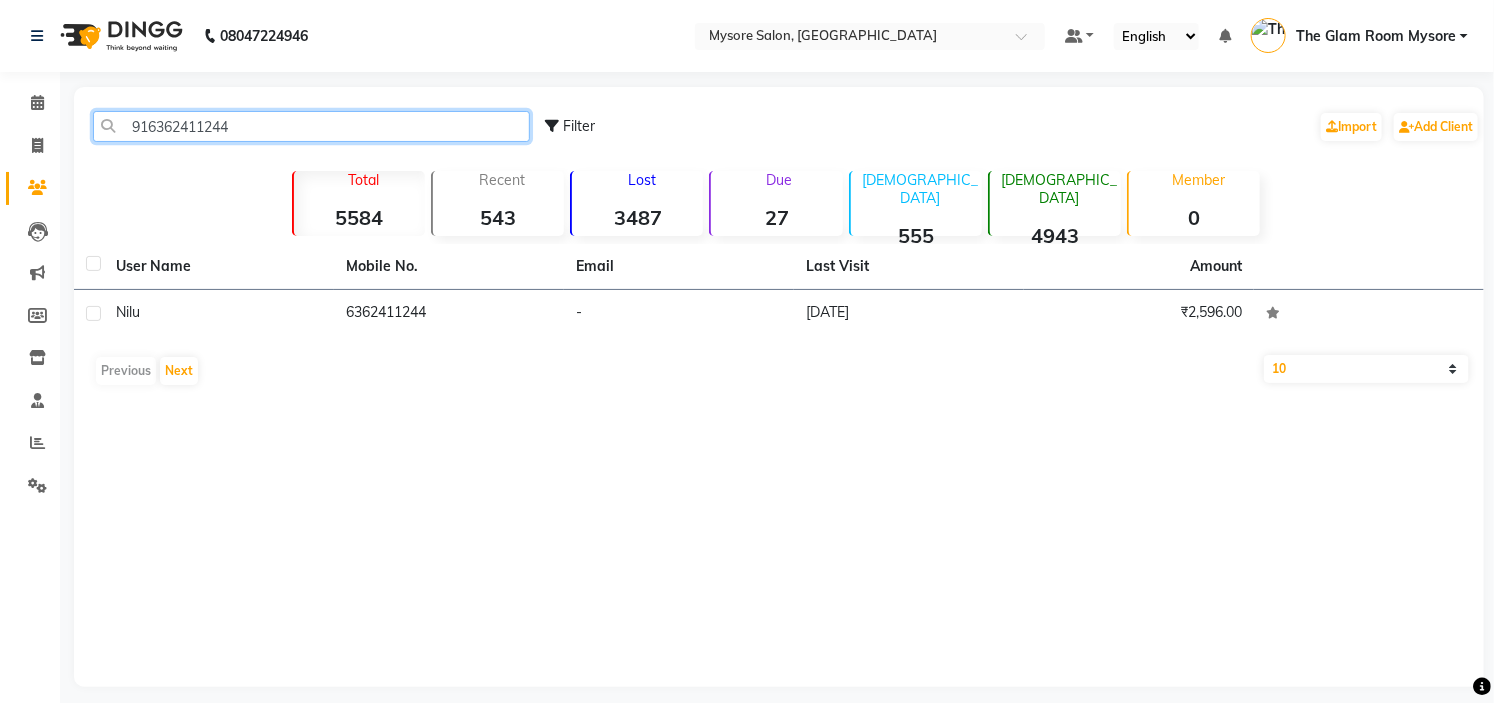 paste on "9741889423" 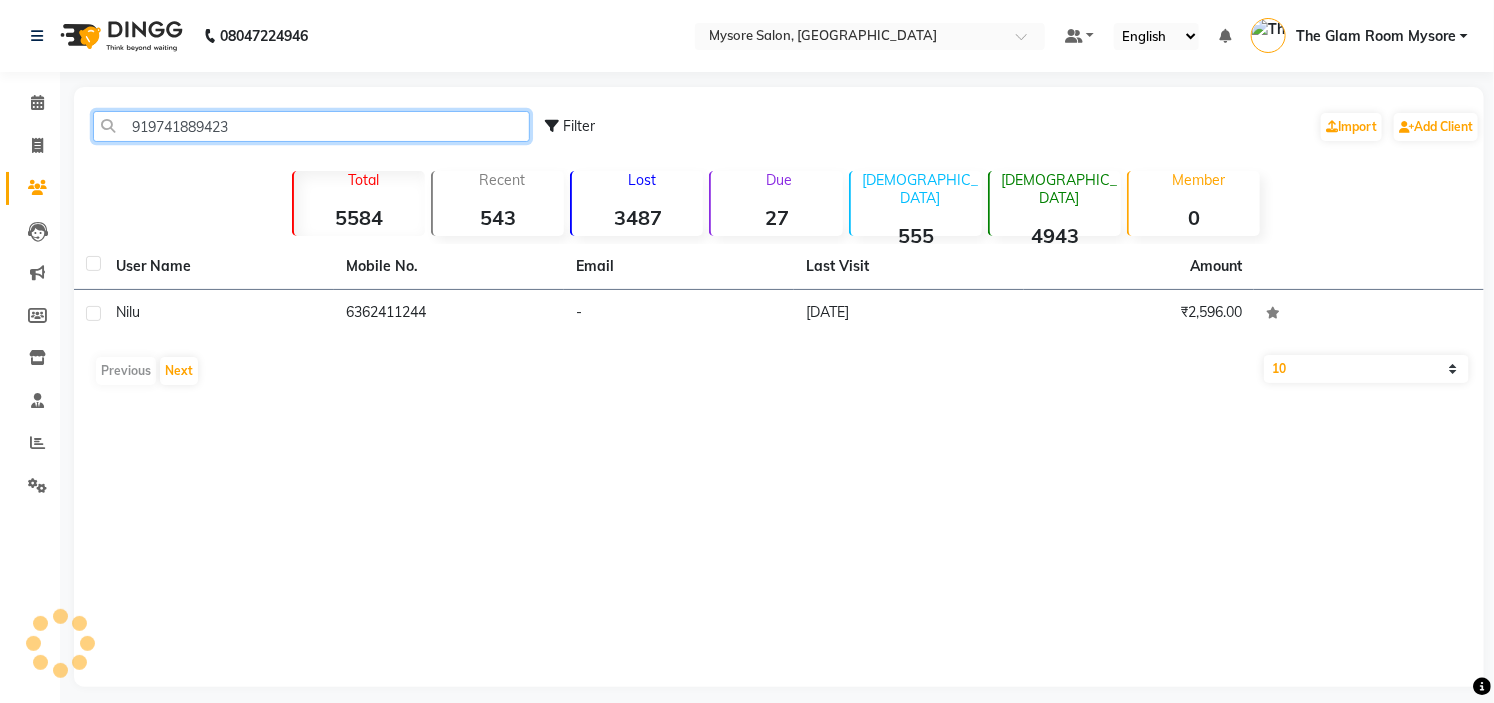 click on "919741889423" 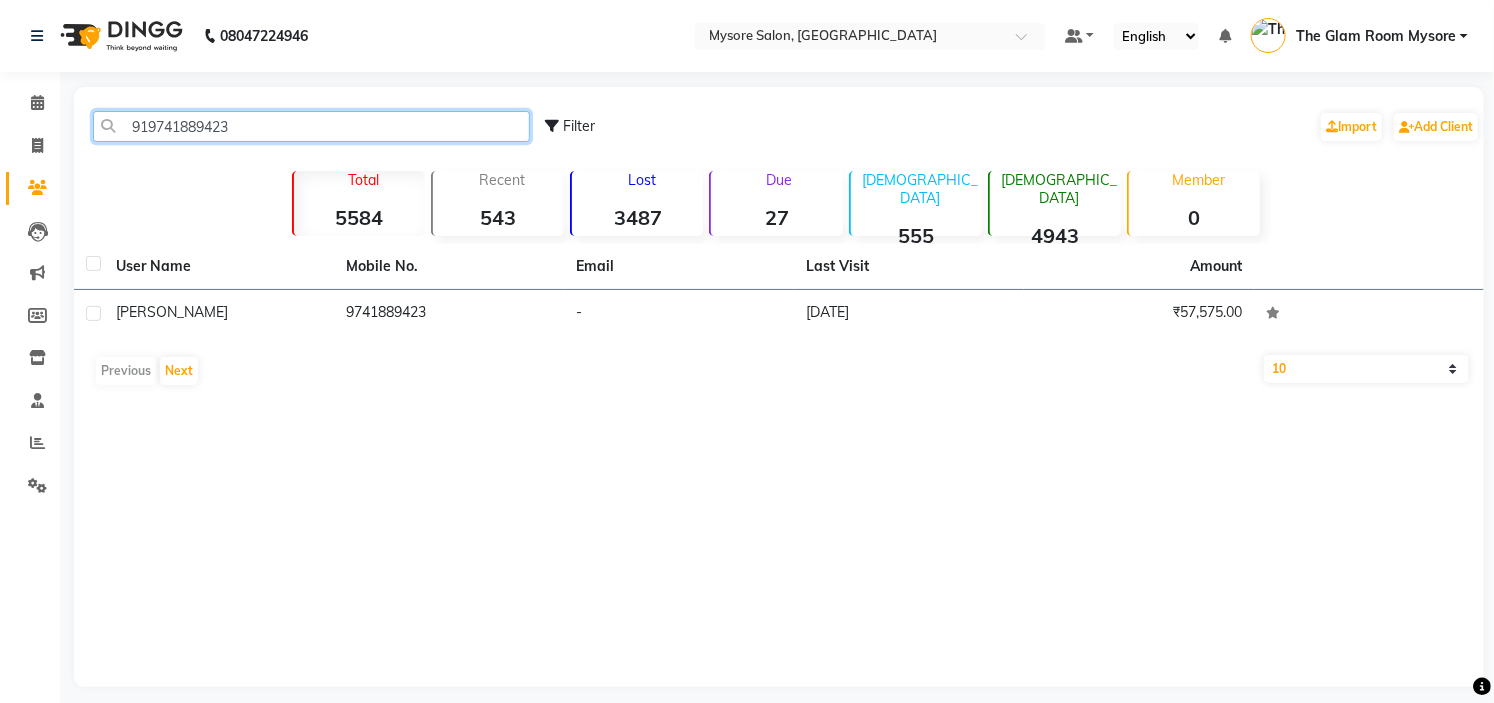 paste on "6360955926" 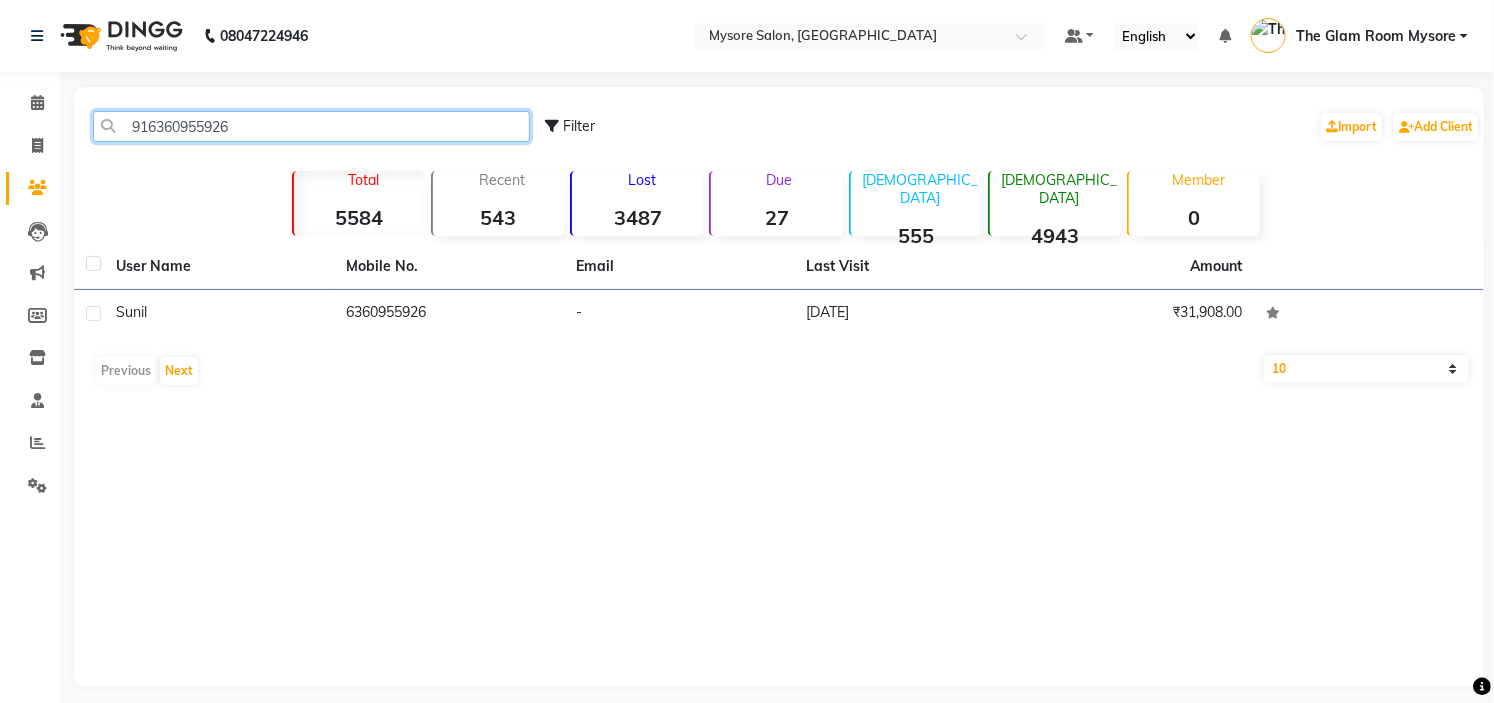 click on "916360955926" 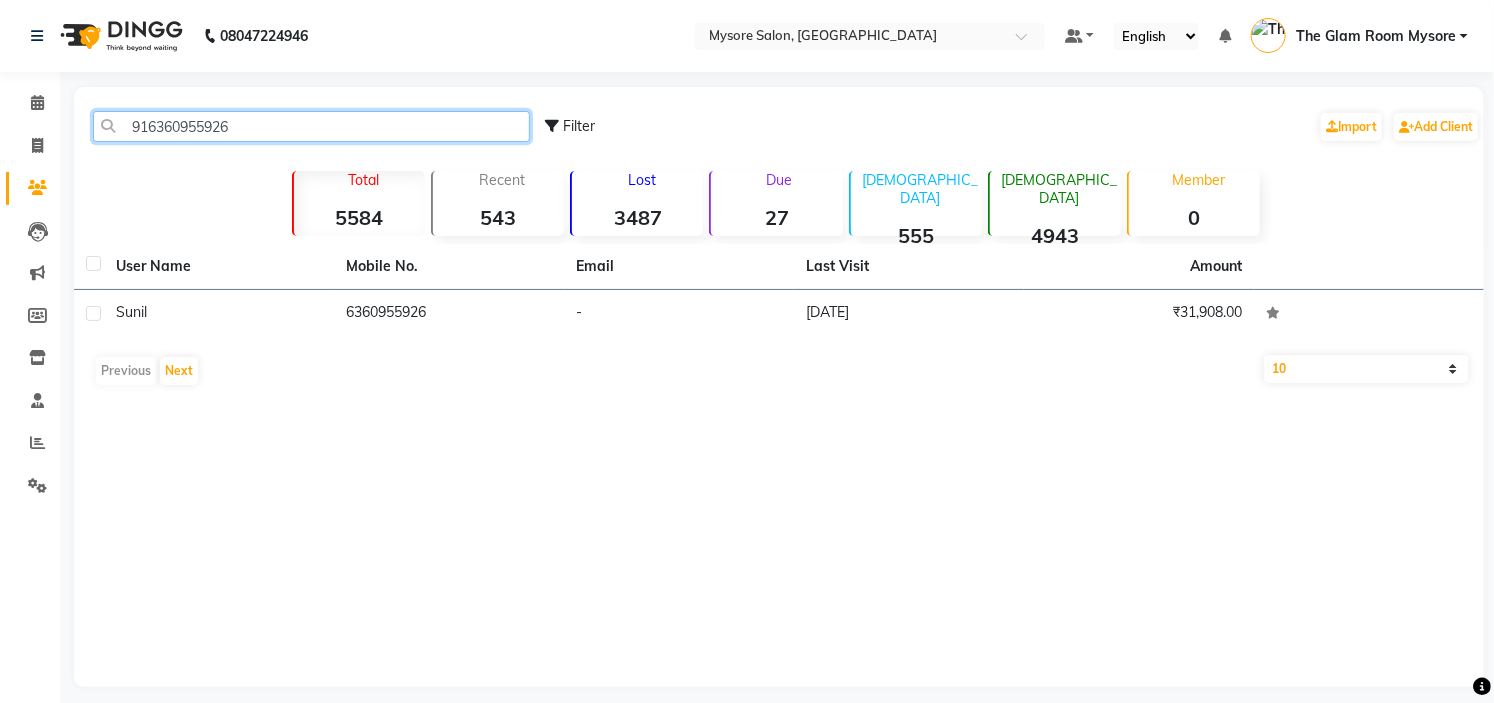 paste on "9663032699" 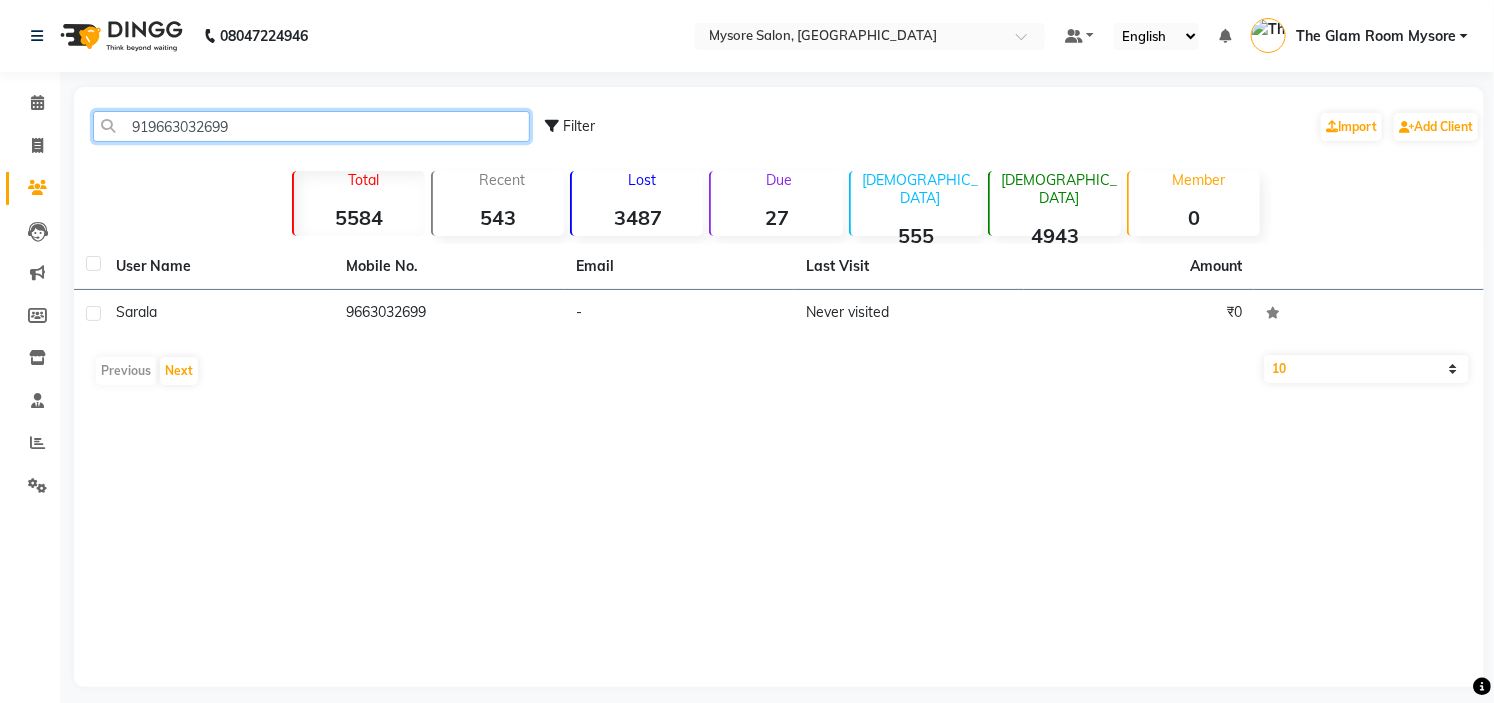 click on "919663032699" 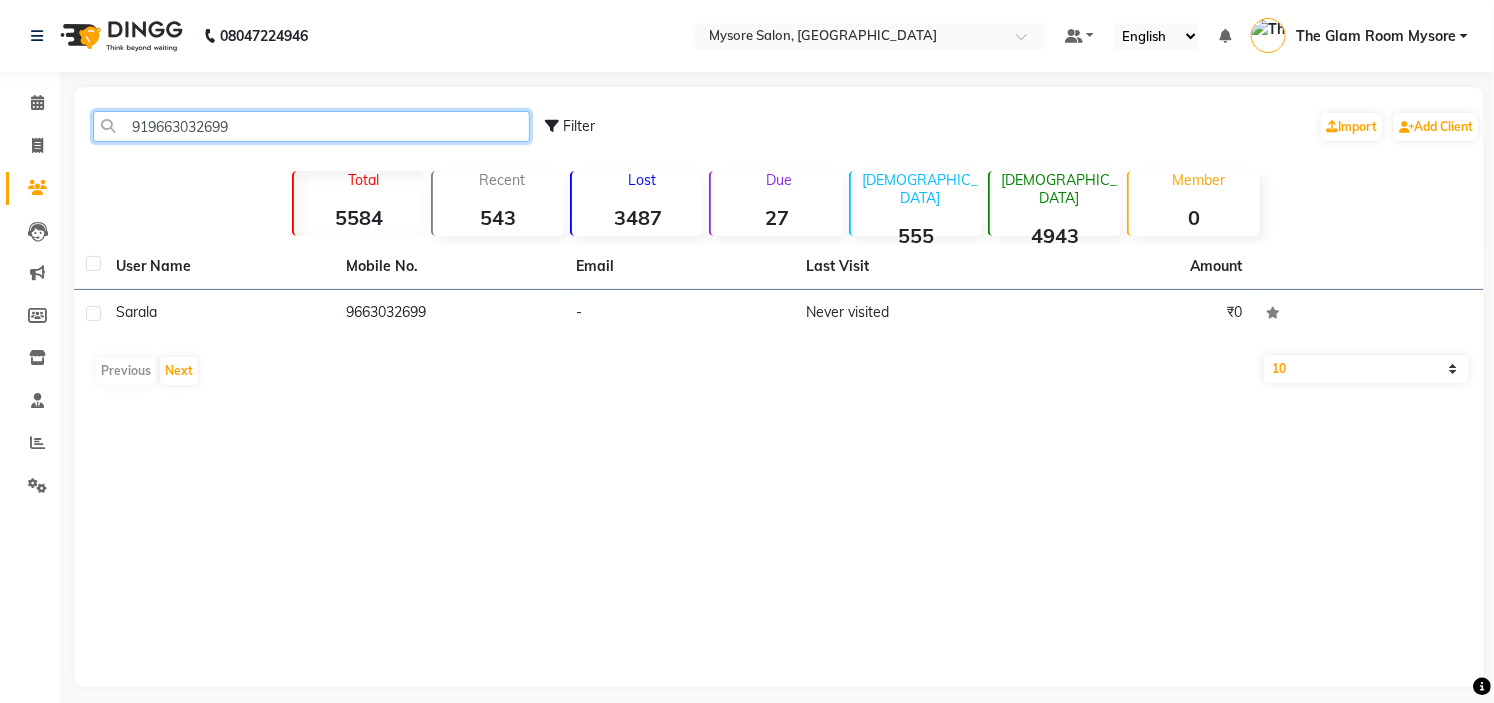 drag, startPoint x: 215, startPoint y: 130, endPoint x: 210, endPoint y: -97, distance: 227.05505 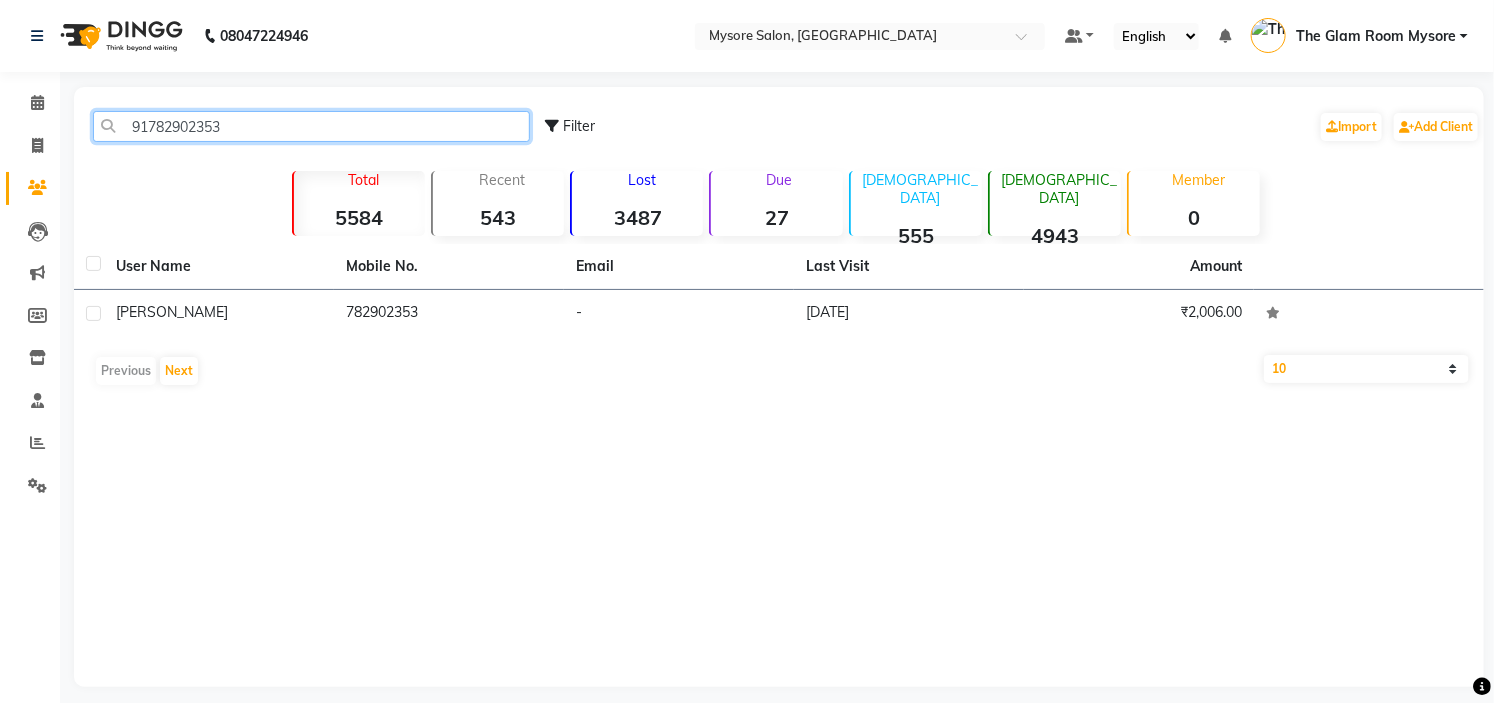 click on "91782902353" 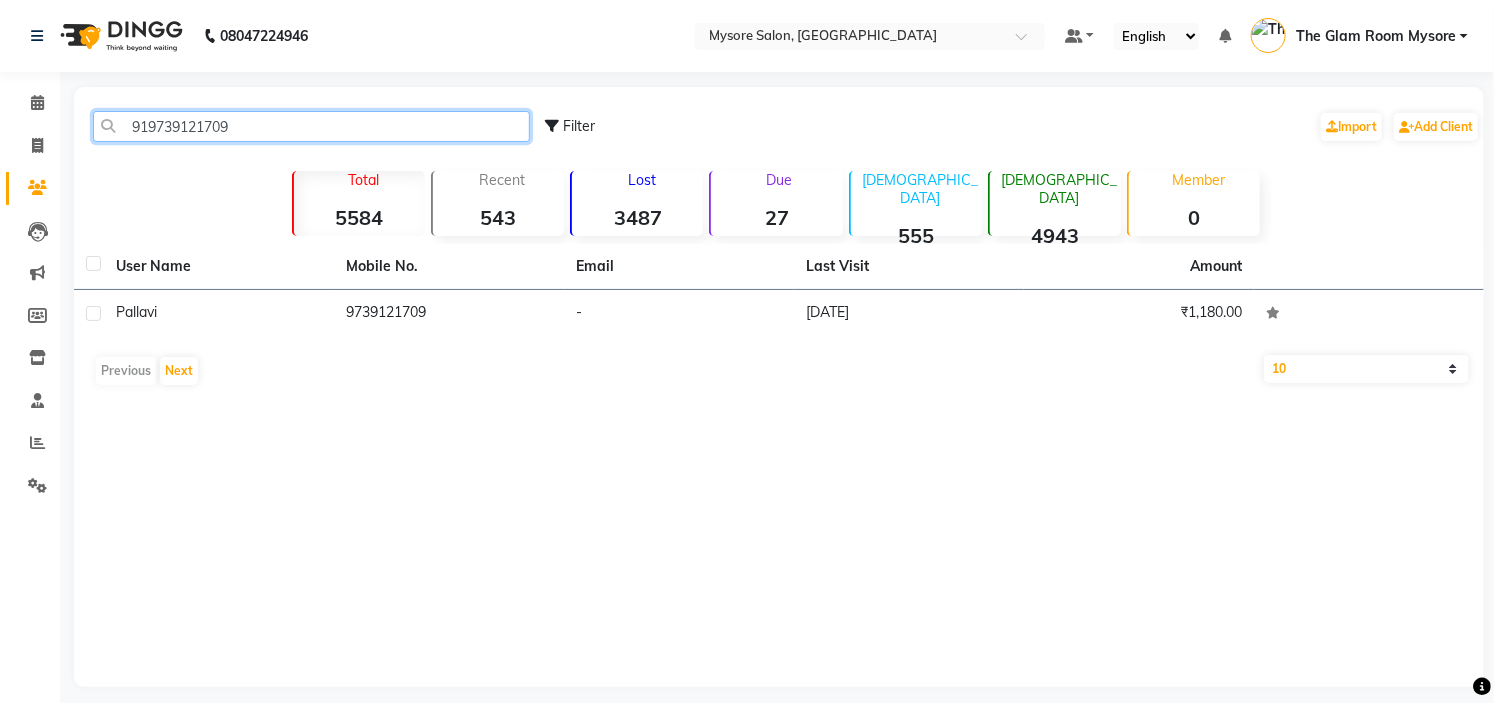 click on "919739121709" 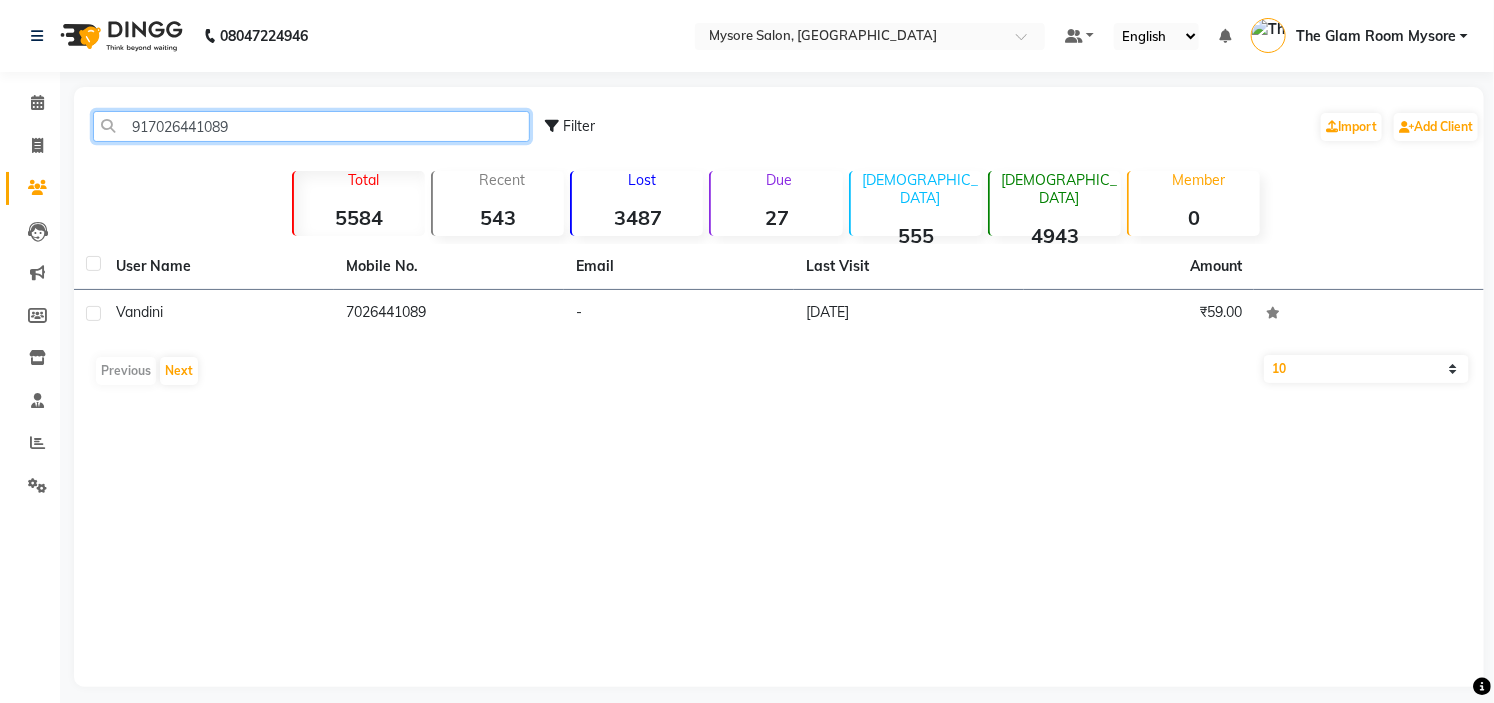 click on "917026441089" 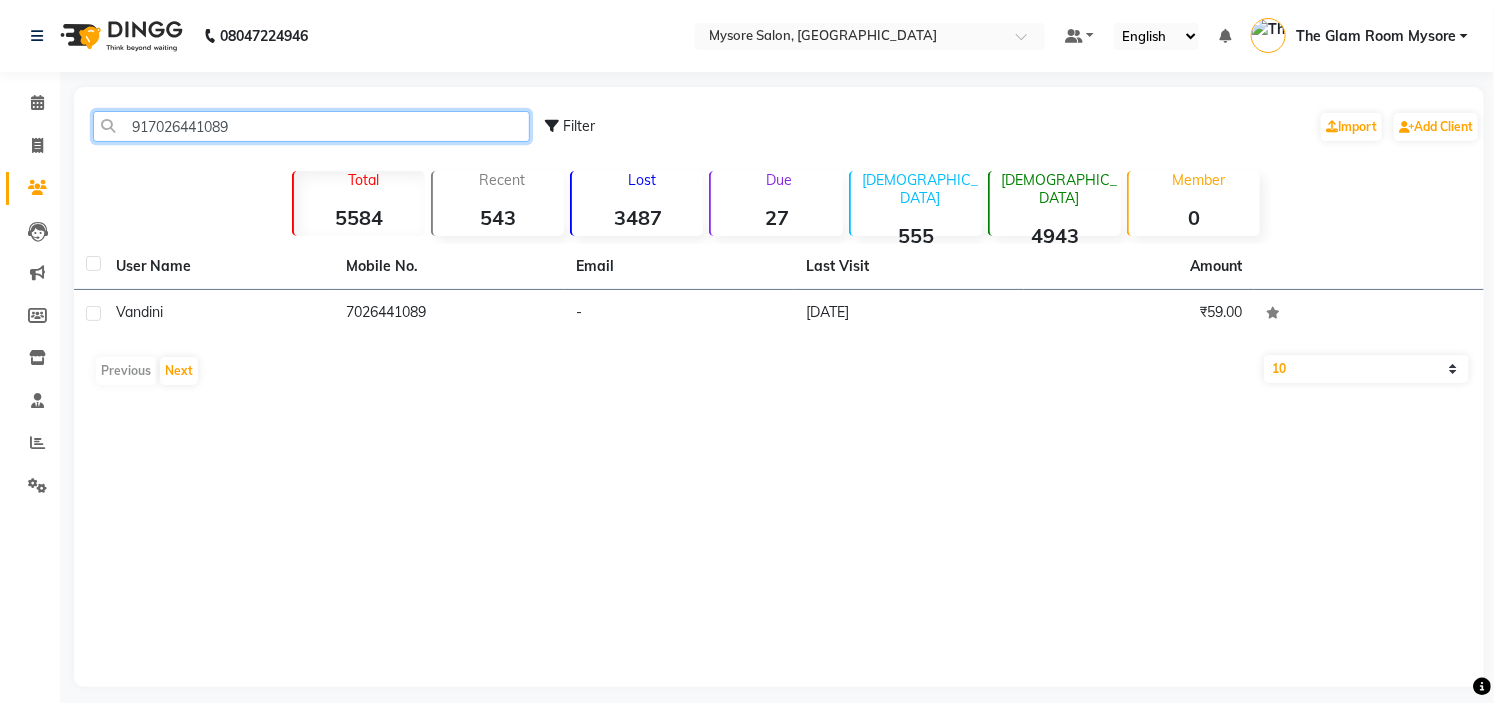 paste on "9900563125" 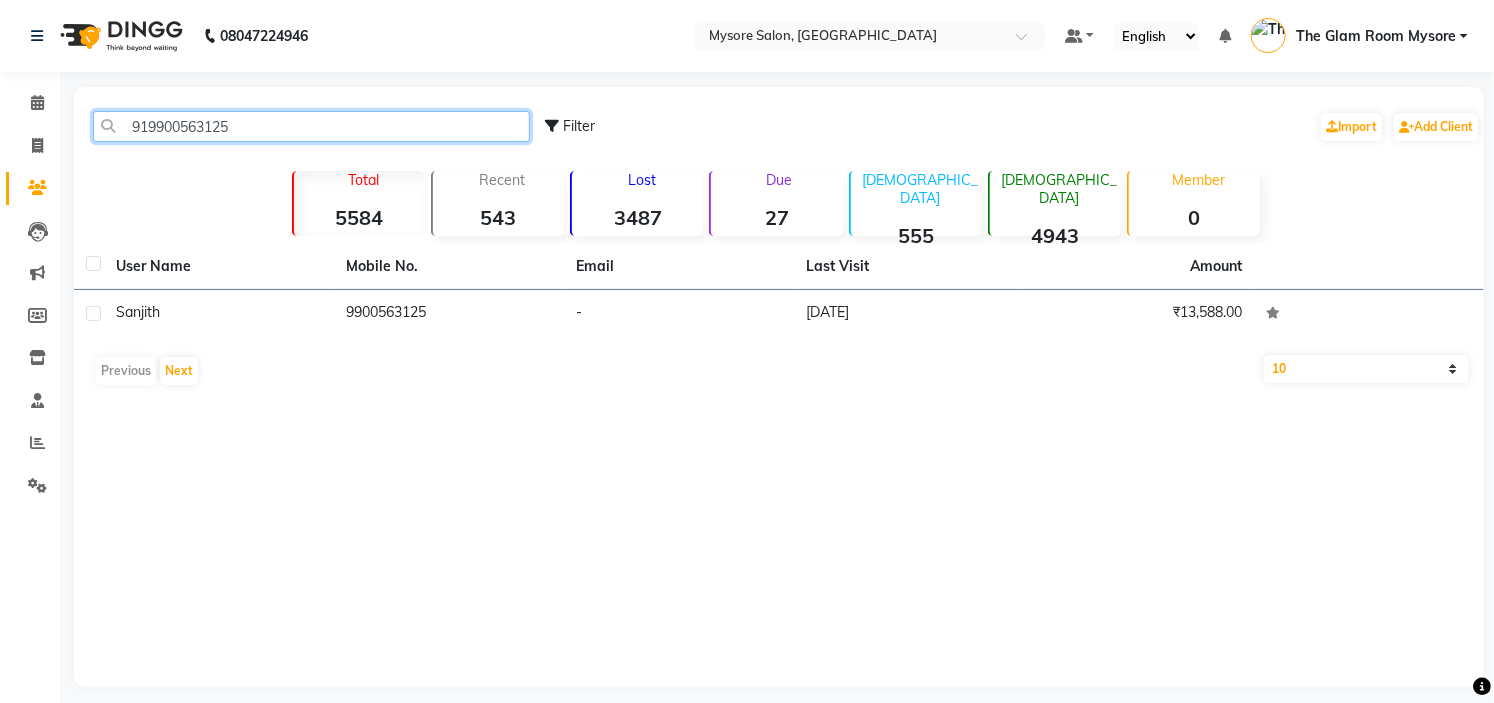 click on "919900563125" 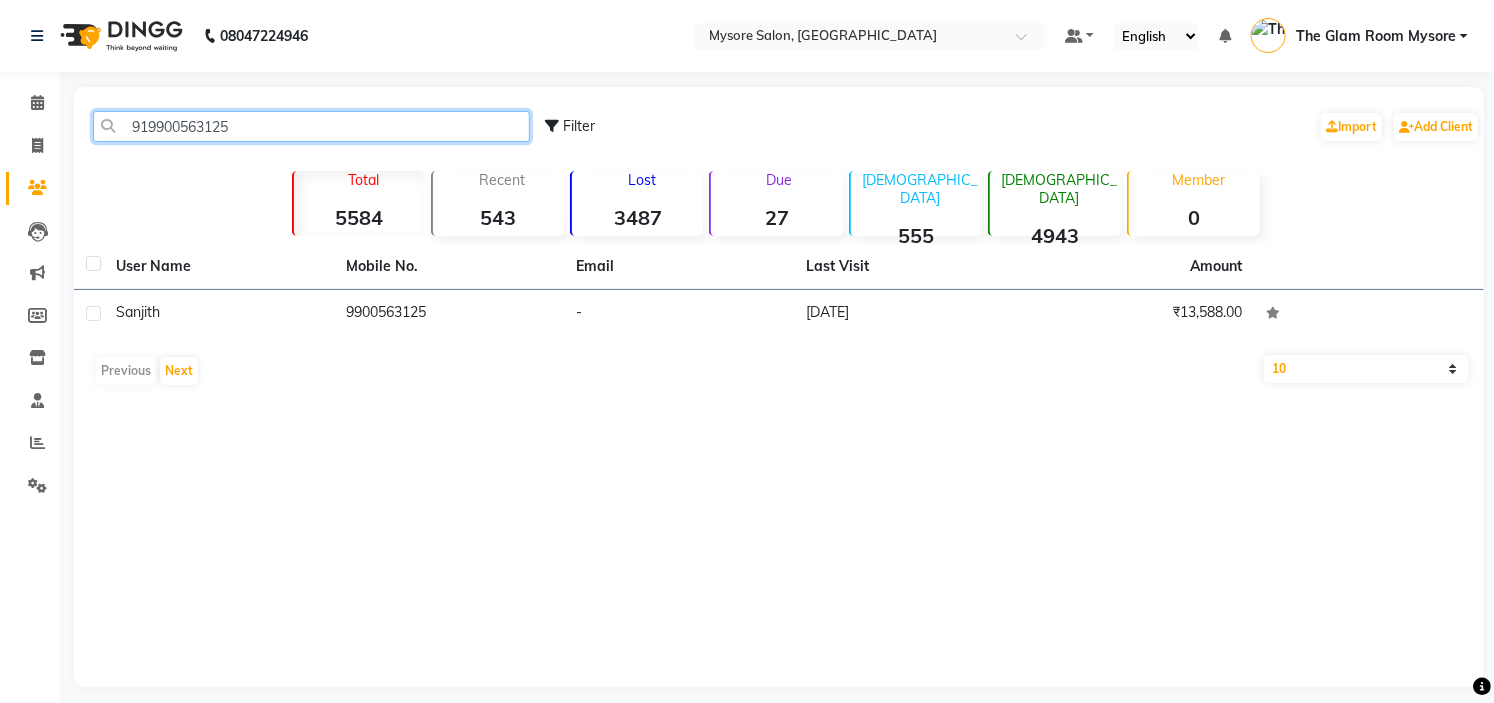 paste on "8431253502" 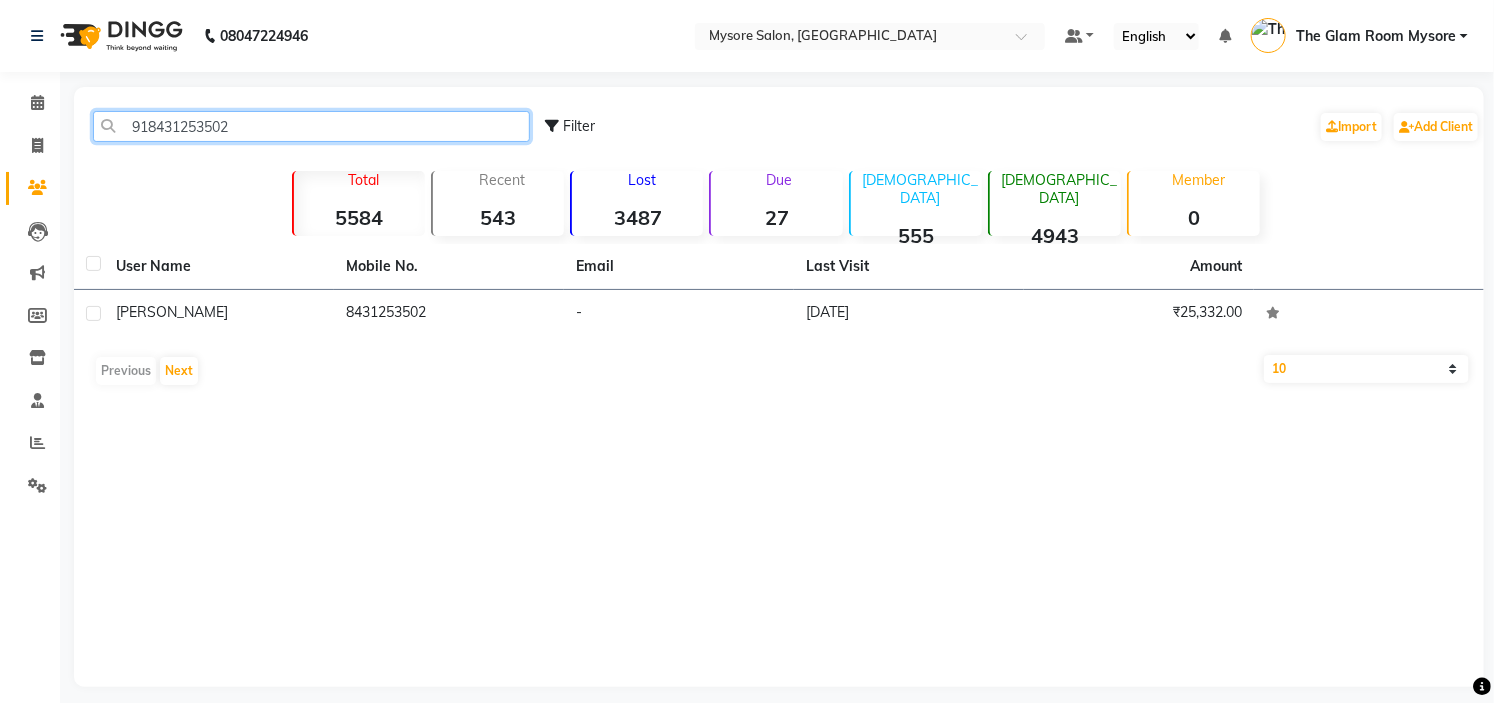 click on "918431253502" 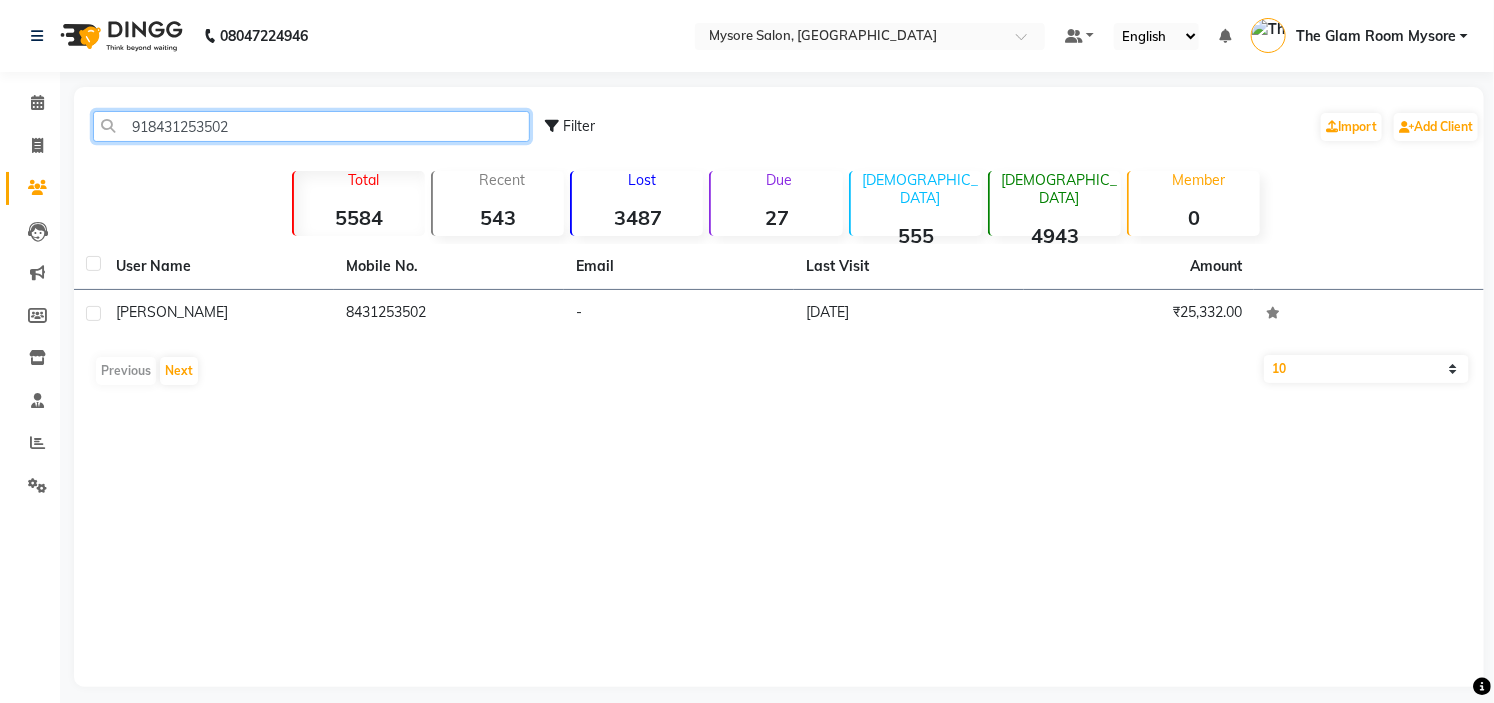 paste on "990181968" 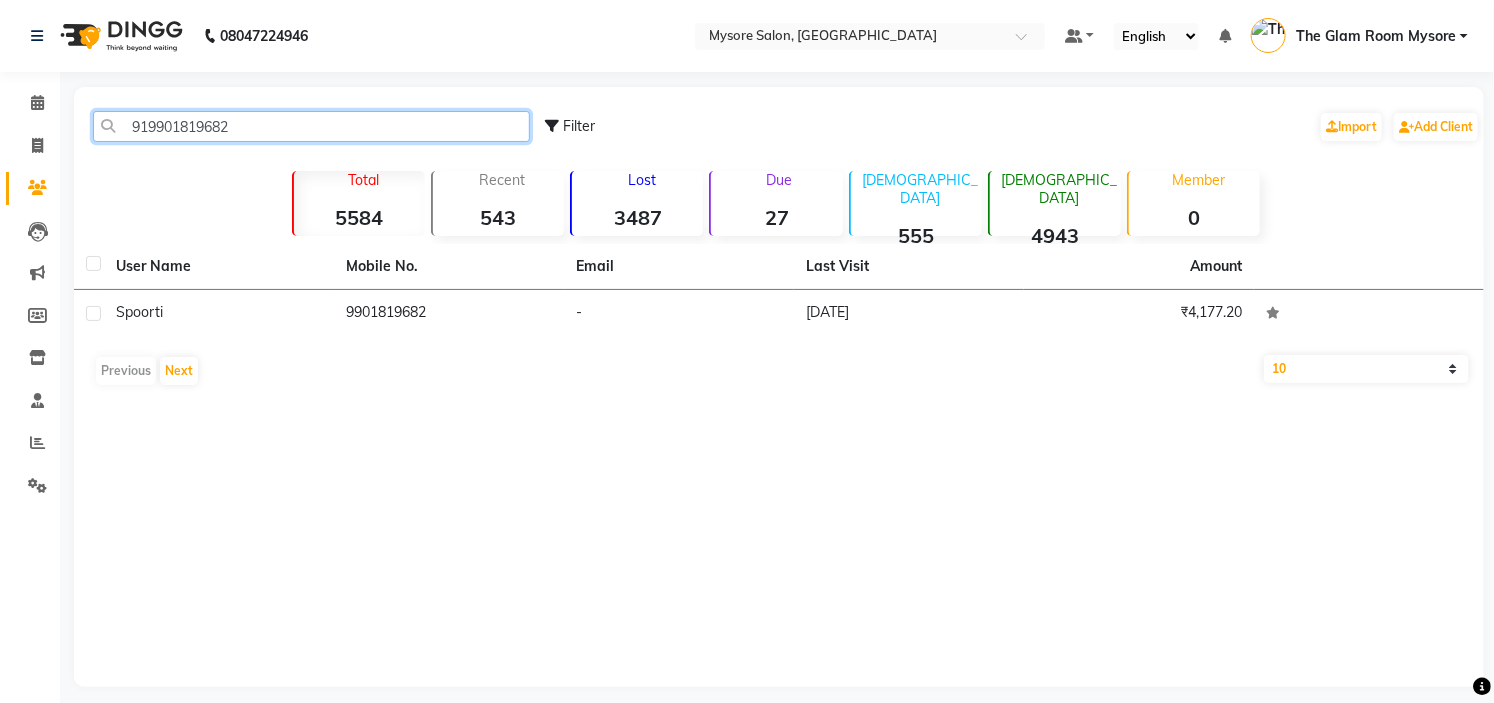 click on "919901819682" 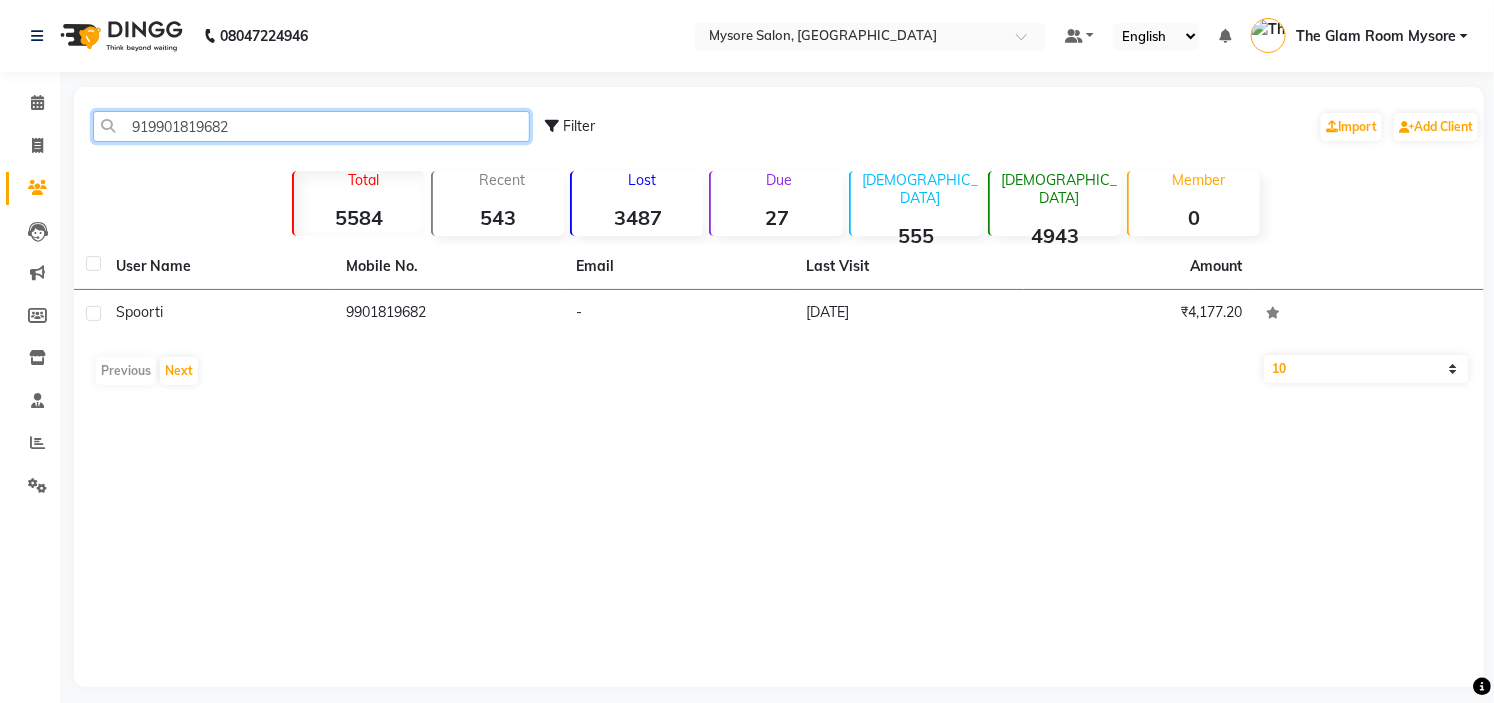 paste on "740355281" 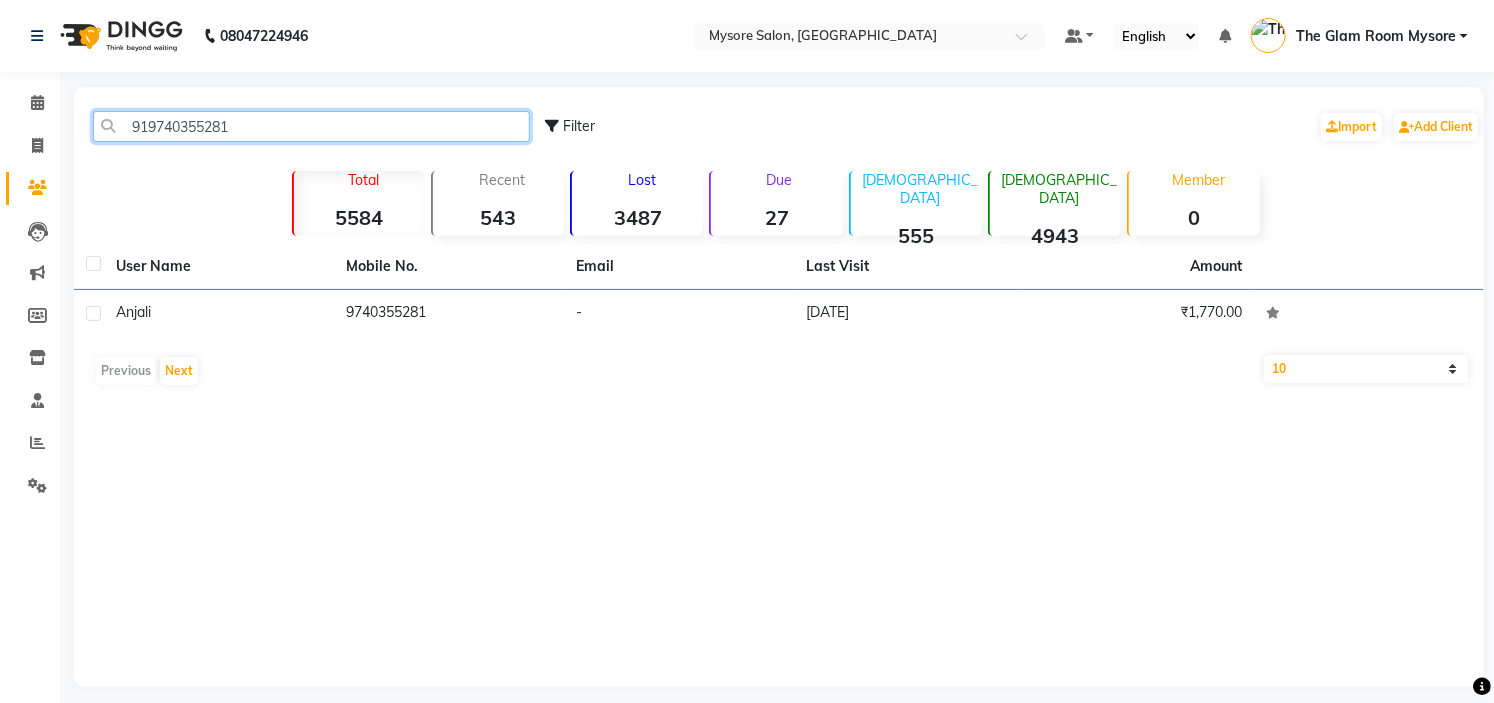 click on "919740355281" 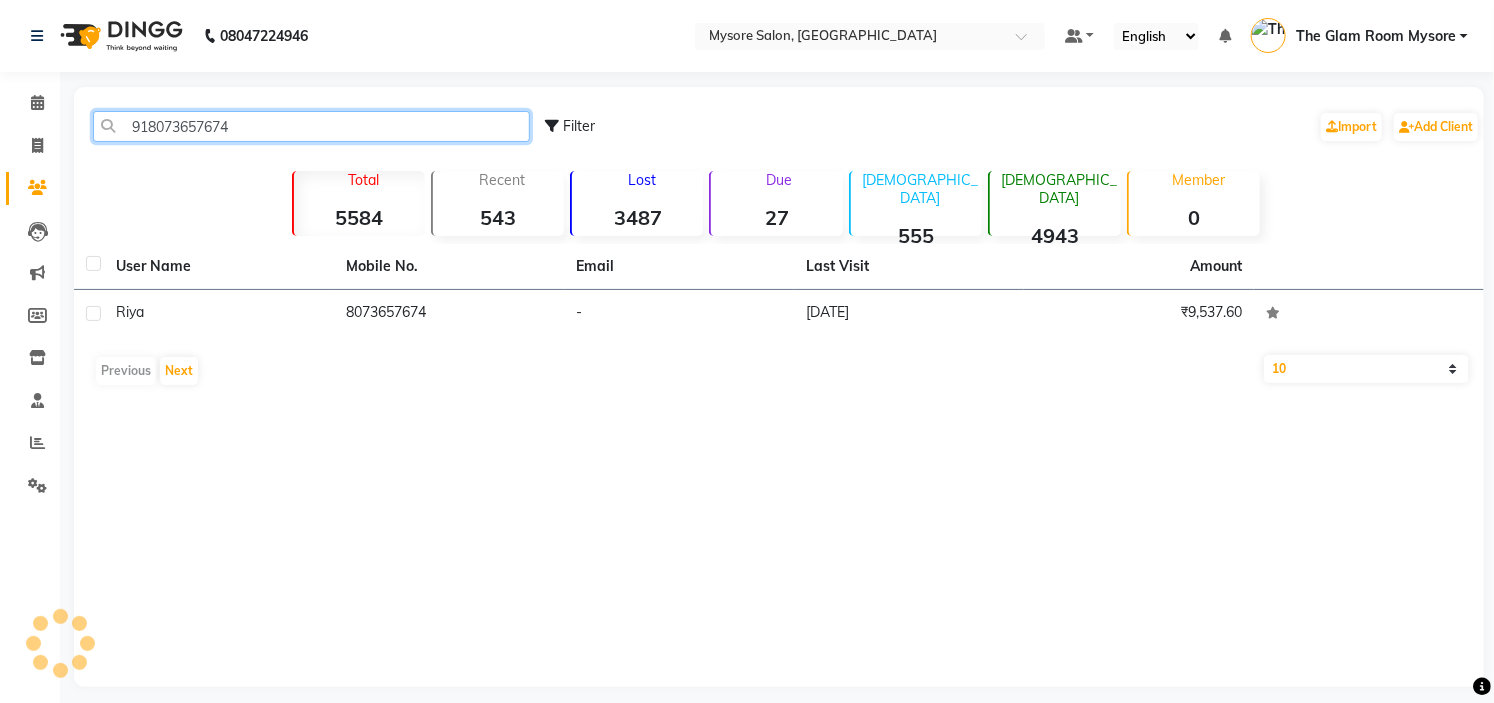 click on "918073657674" 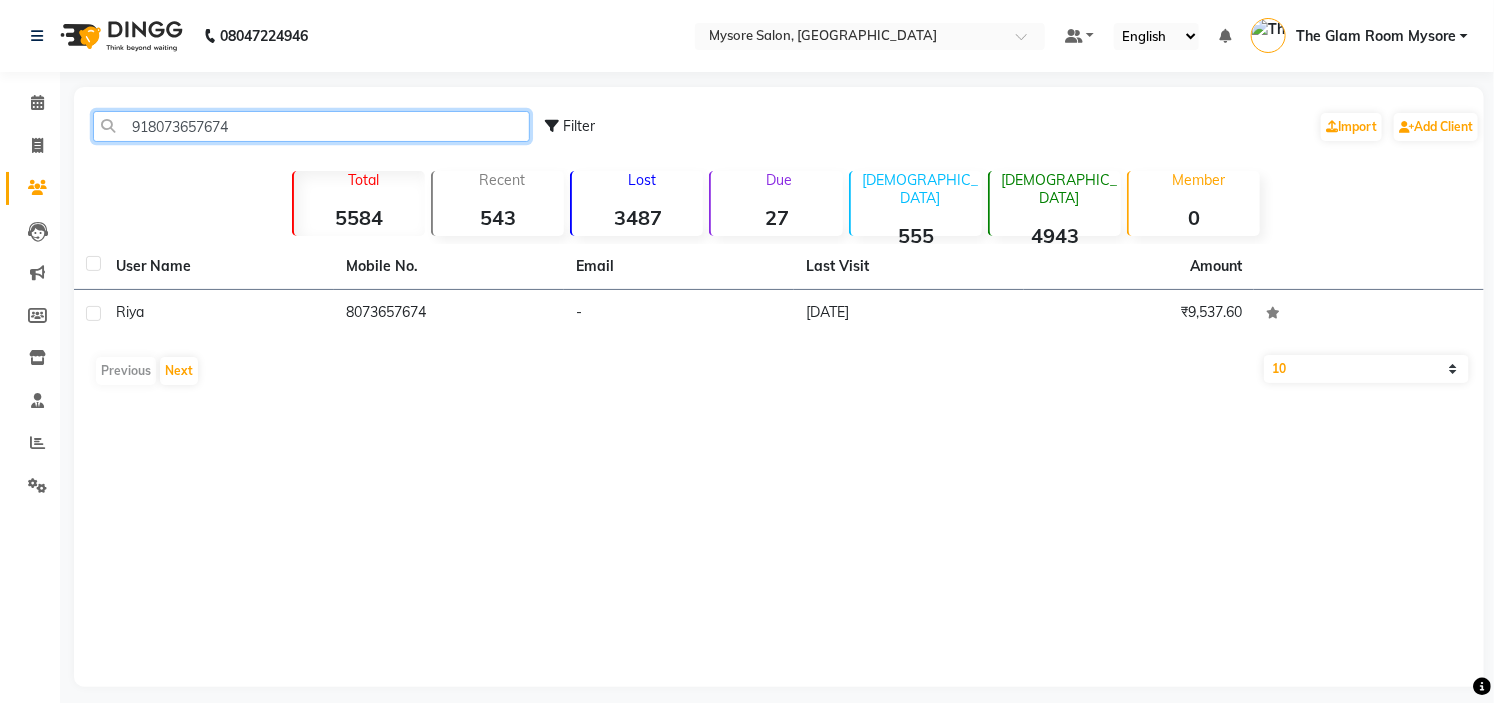 click on "918073657674" 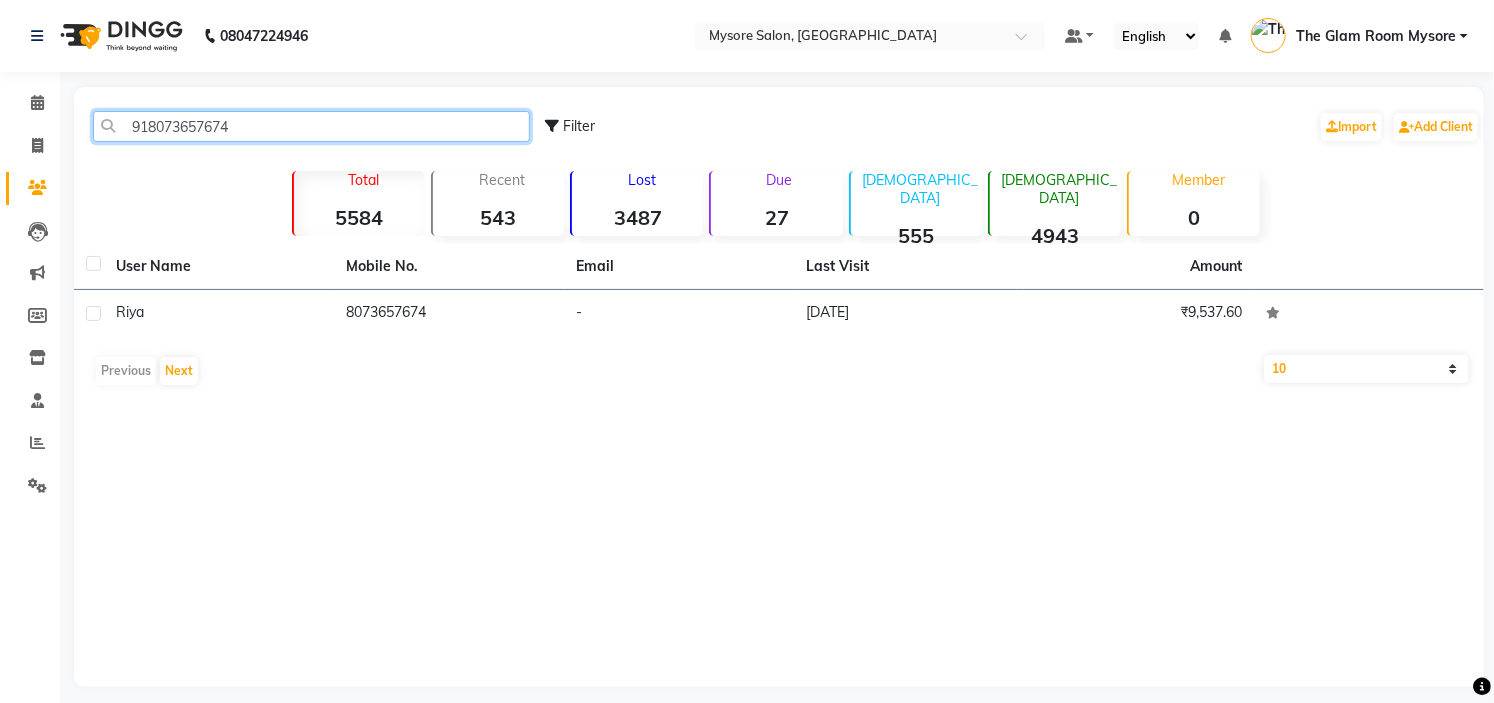 paste on "6361544482" 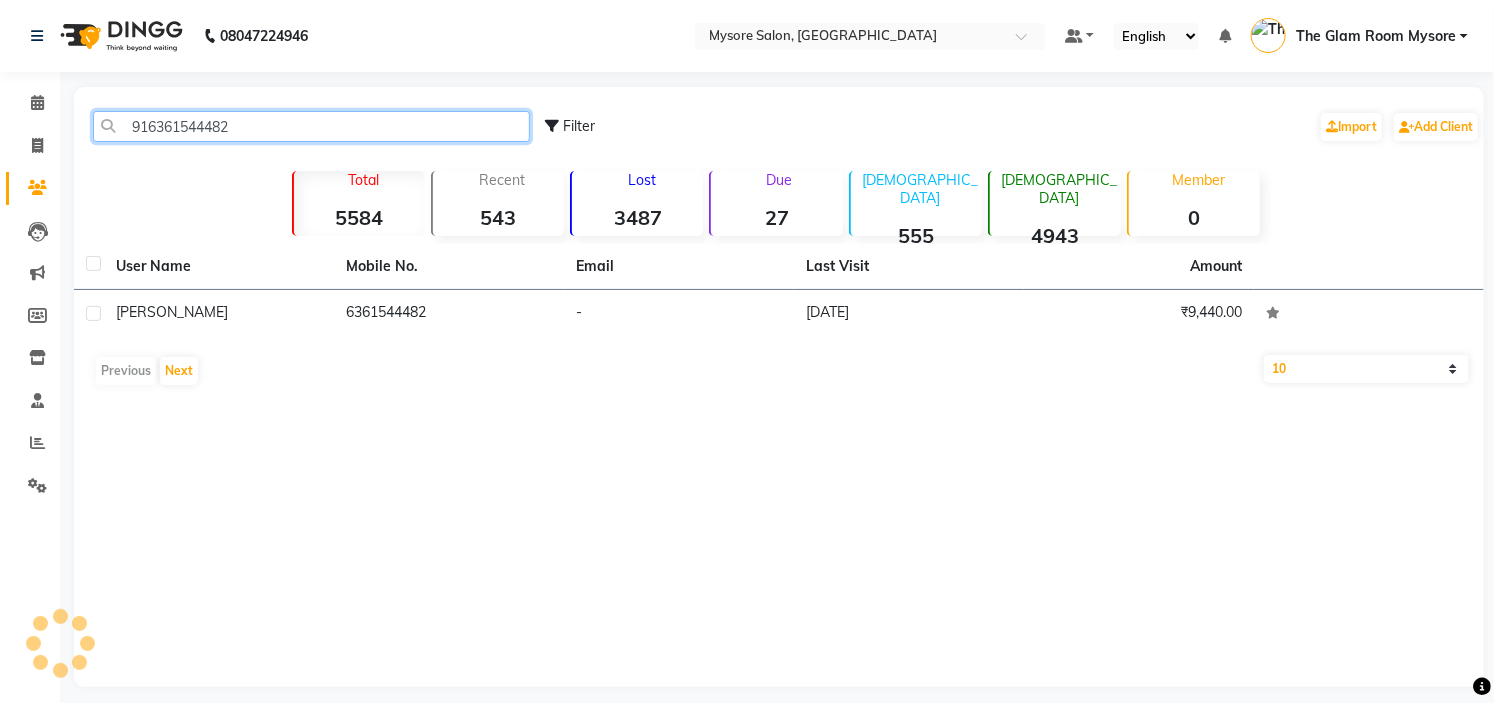 click on "916361544482" 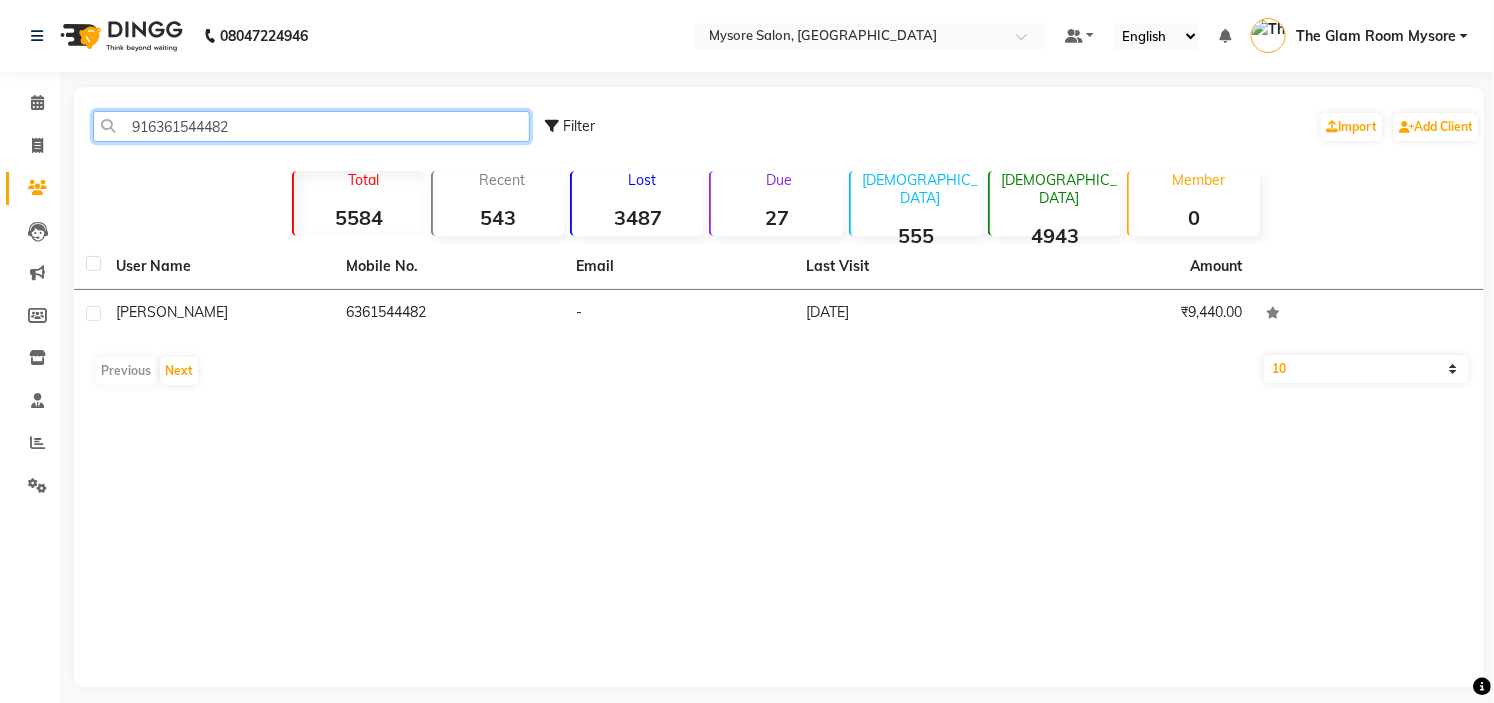 click on "916361544482" 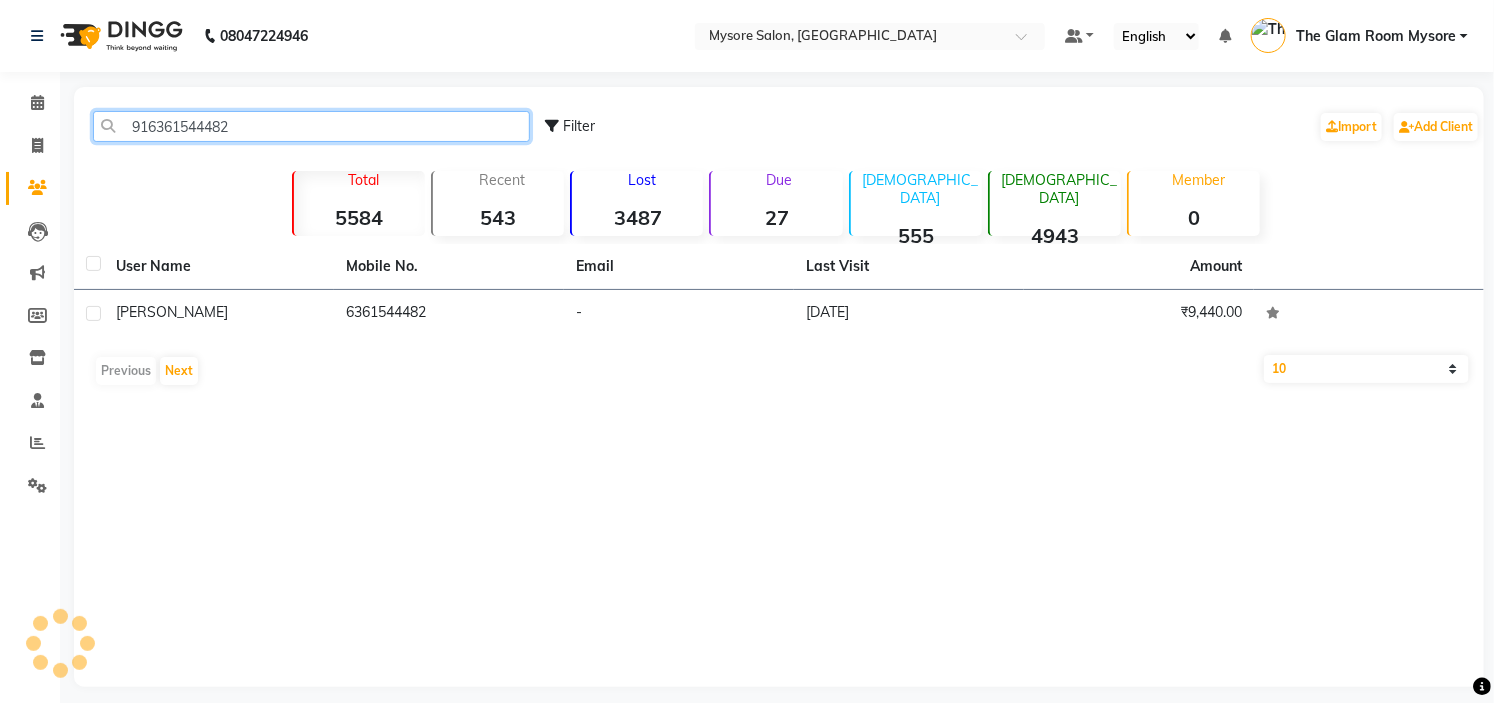 paste on "8088617131" 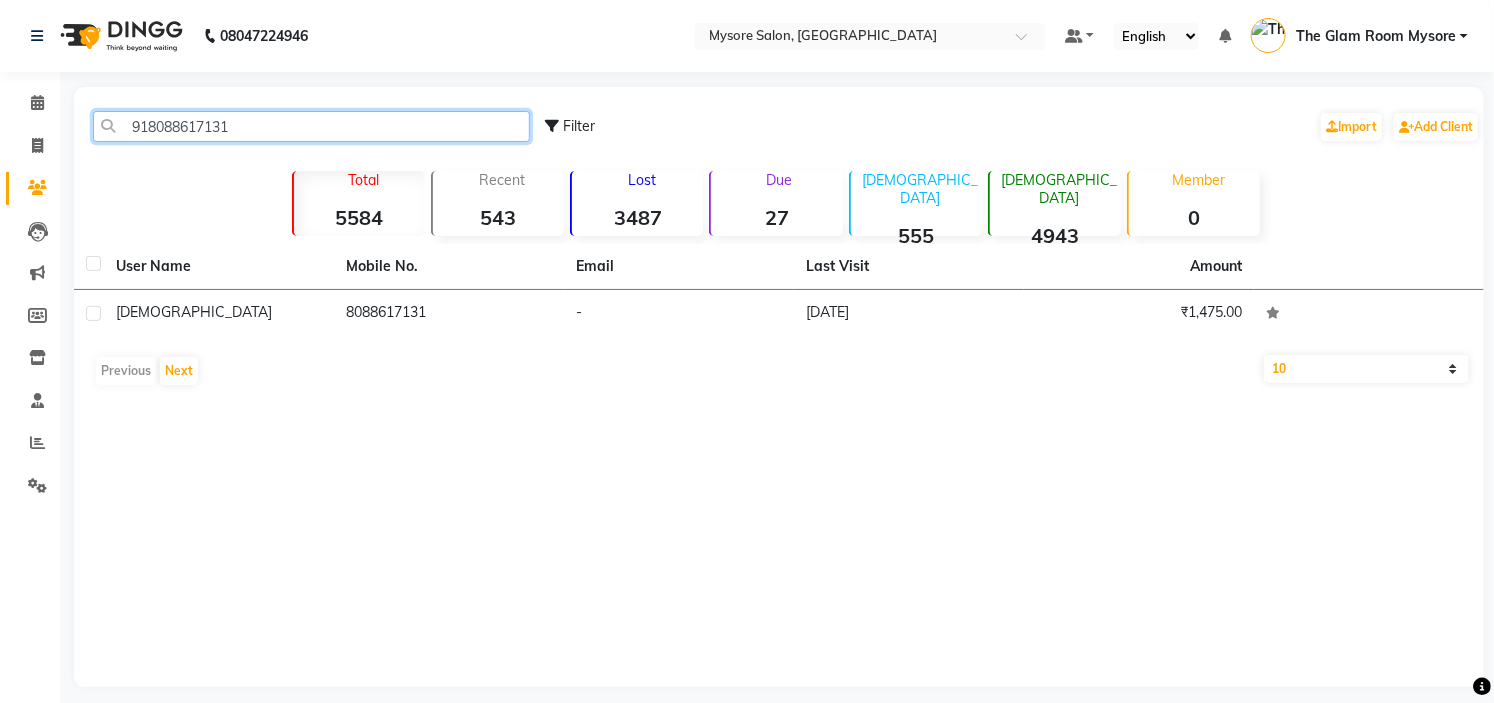 click on "918088617131" 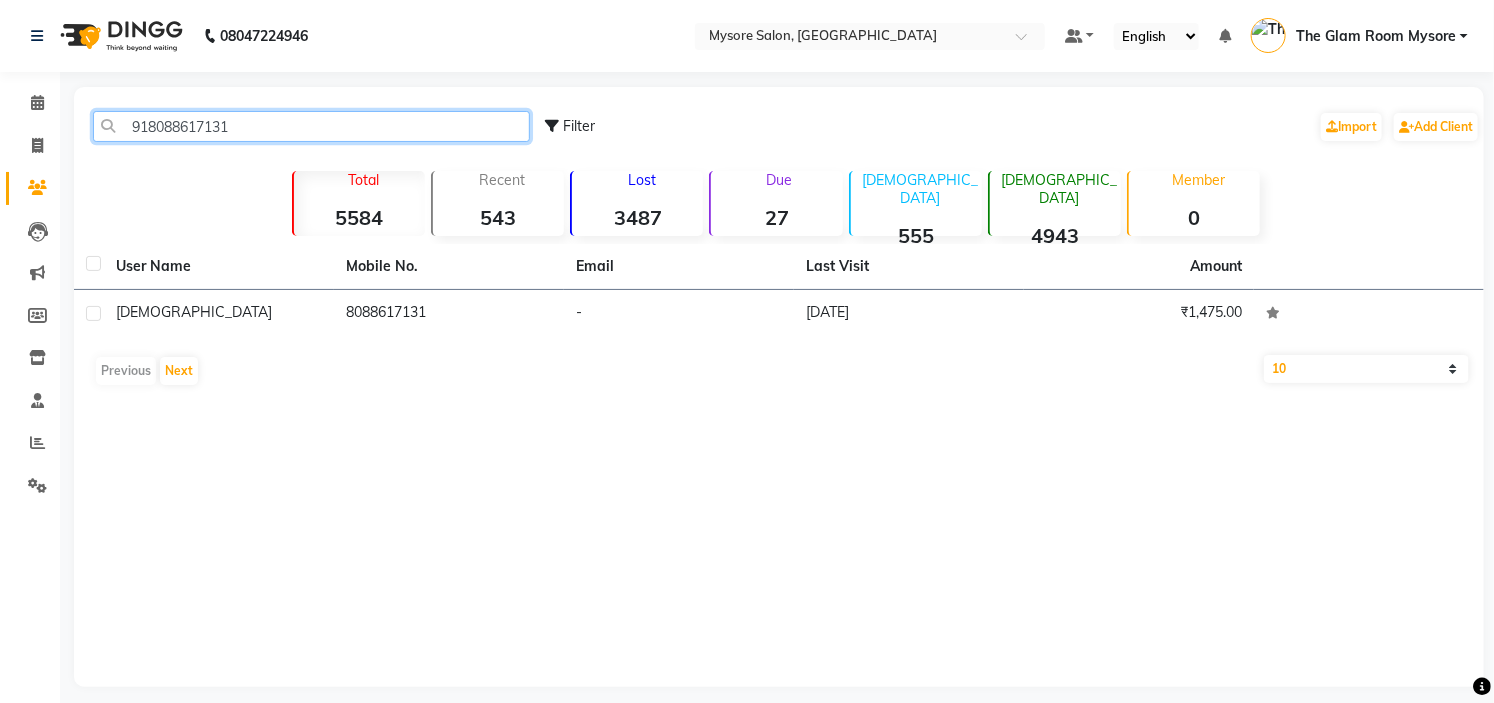 paste on "95972464" 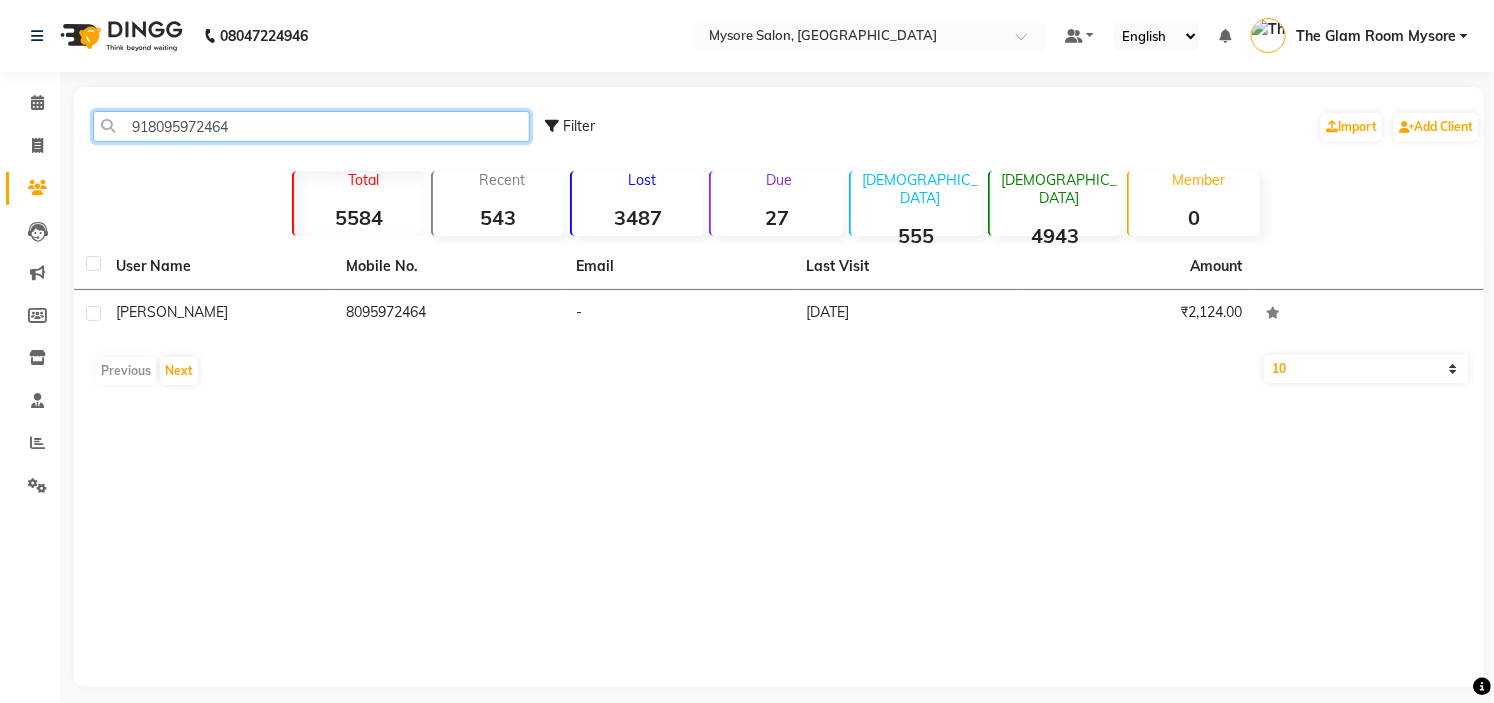click on "918095972464" 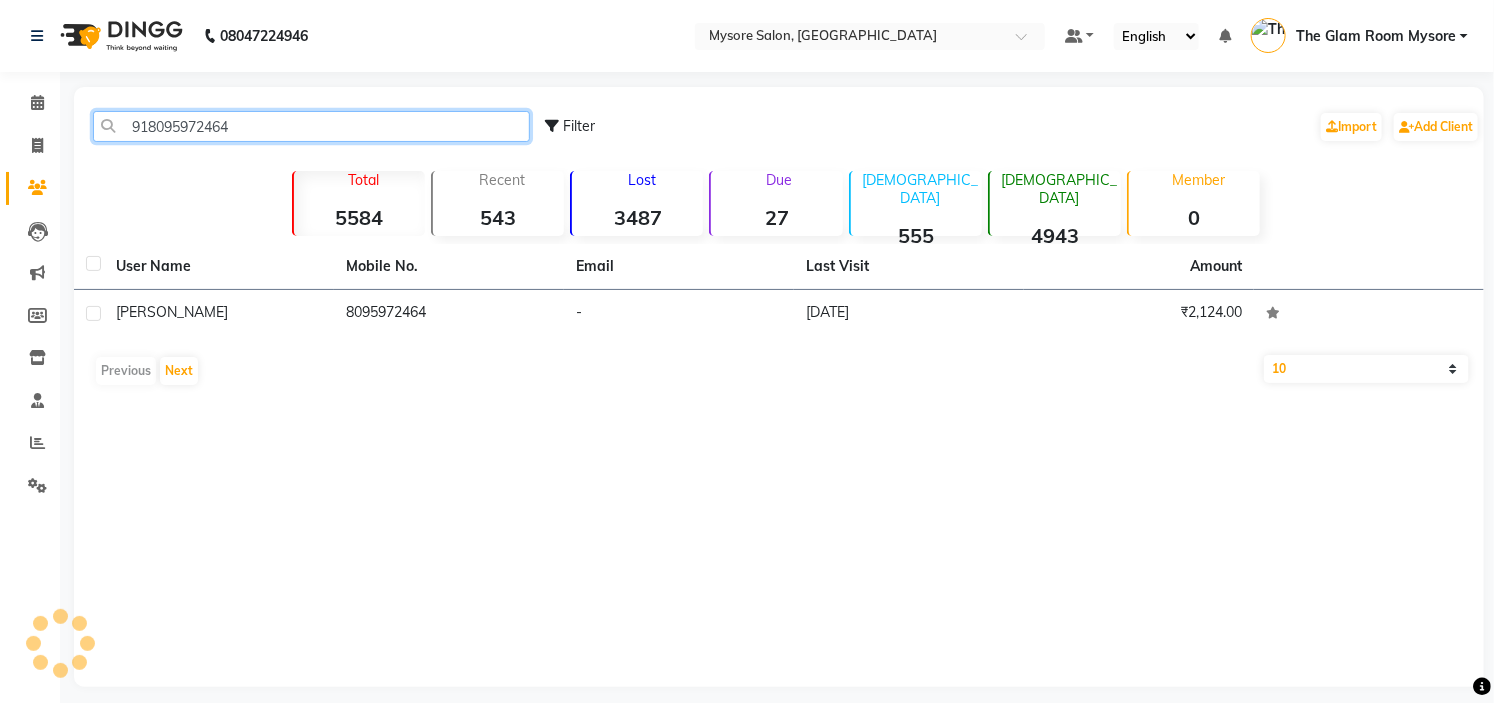 paste on "7975179315" 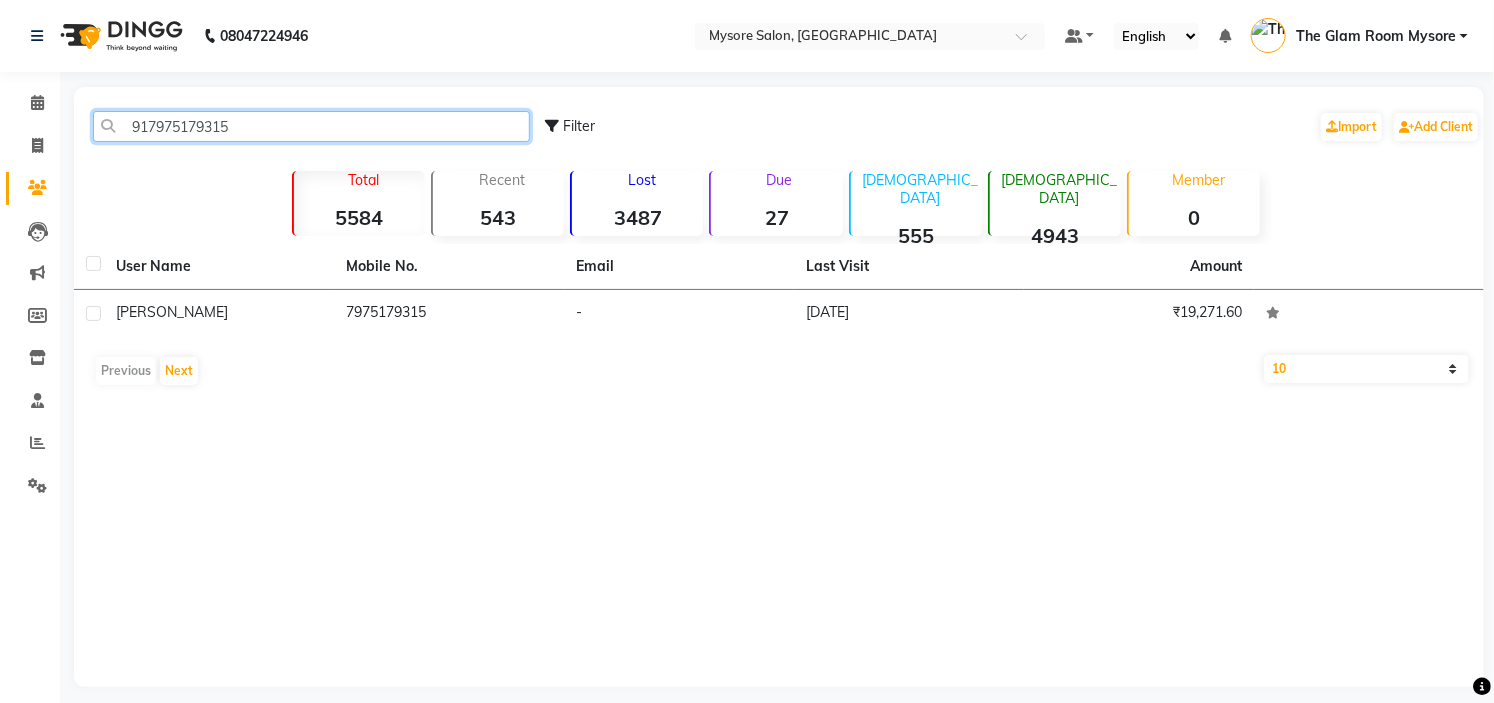 click on "917975179315" 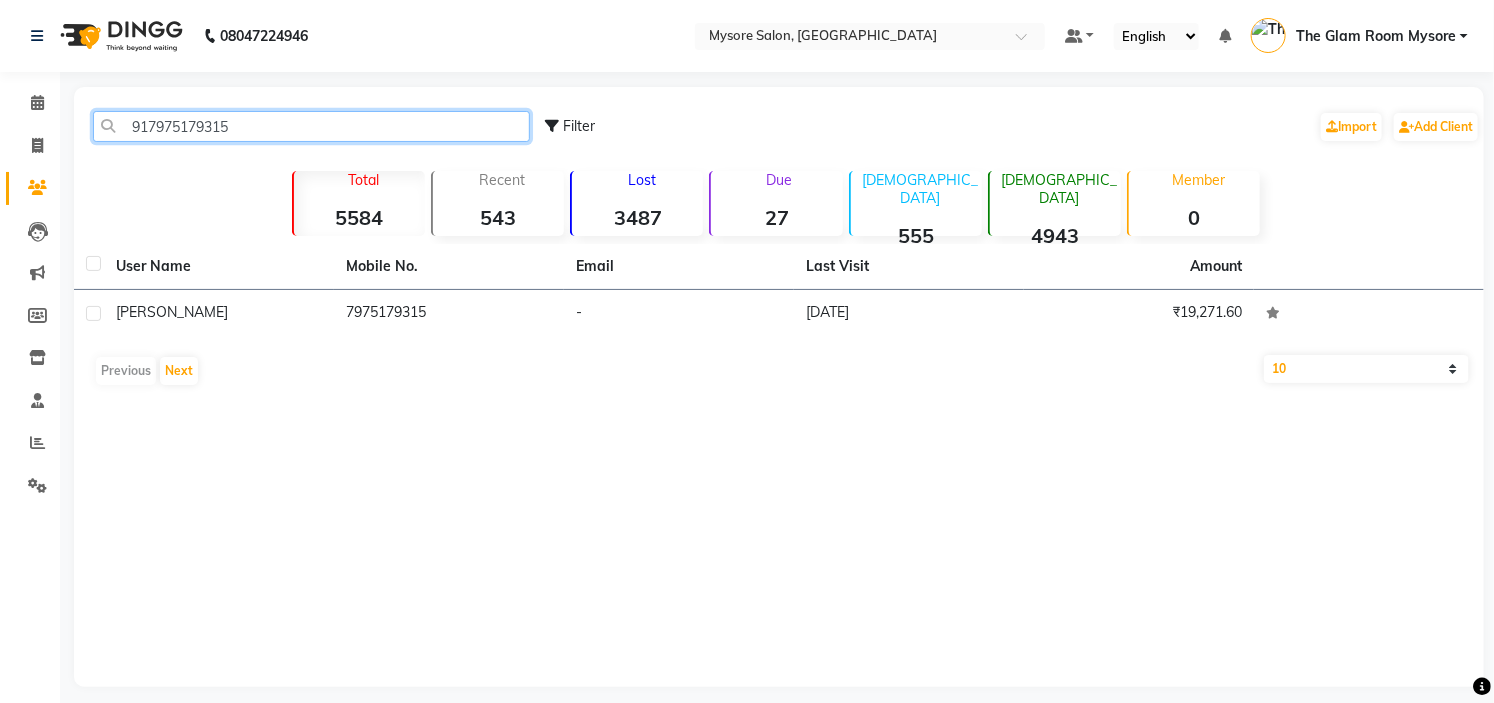 paste on "8296239557" 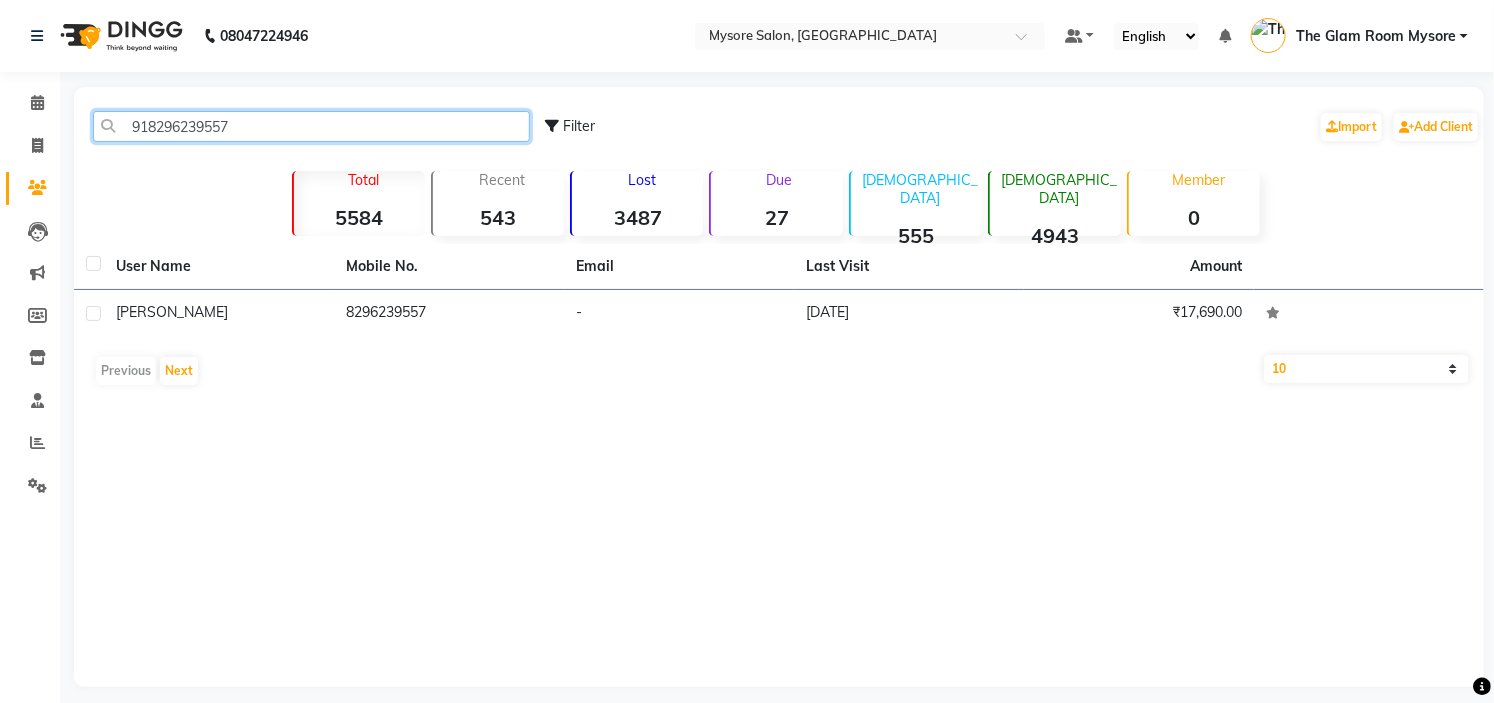 click on "918296239557" 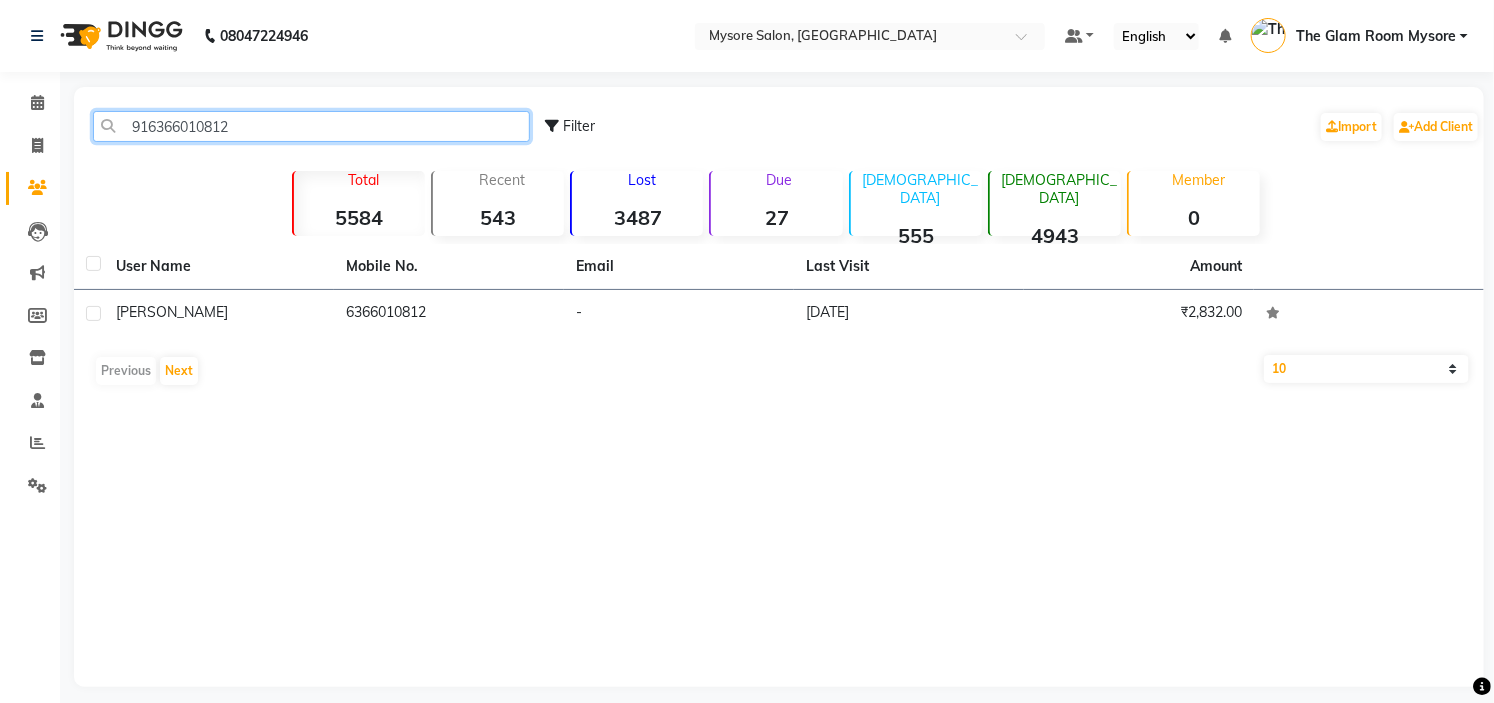 click on "916366010812" 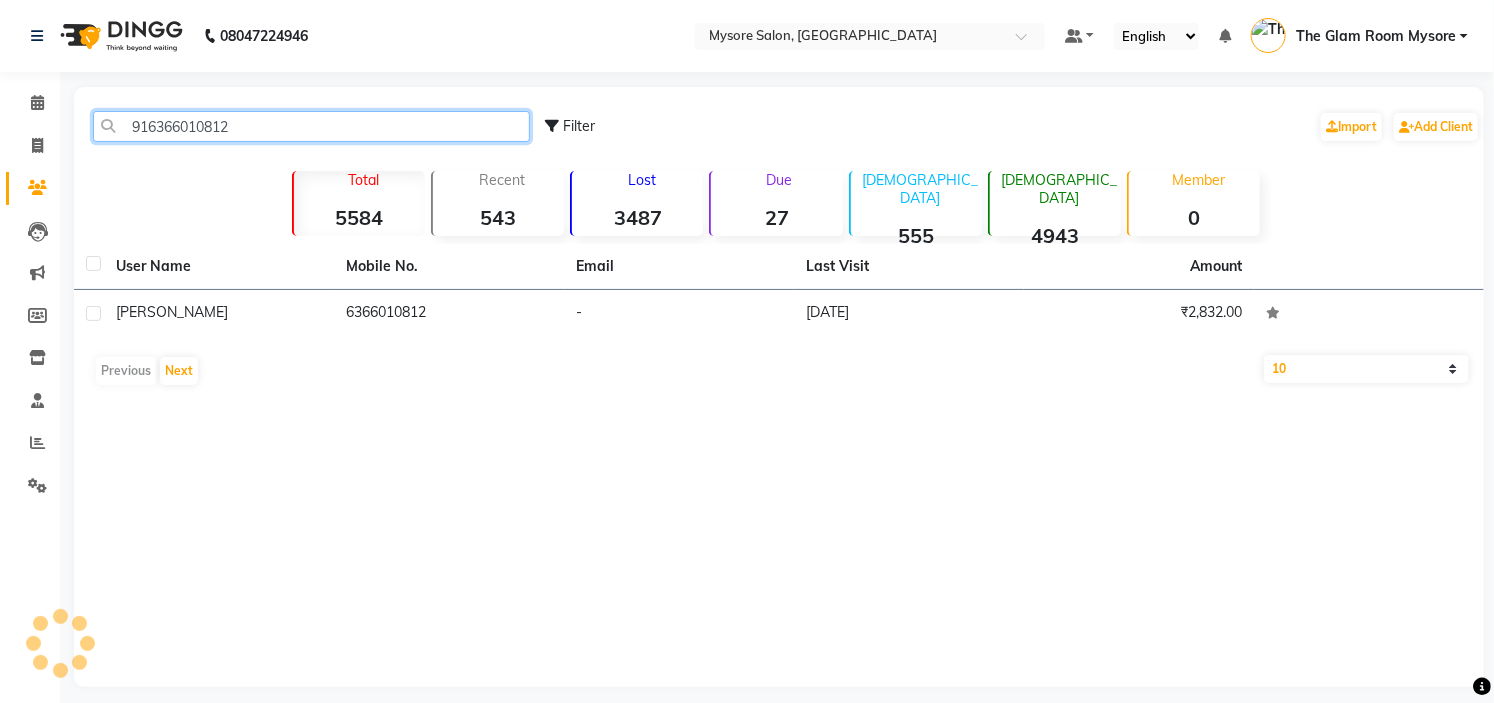 paste on "8618472306" 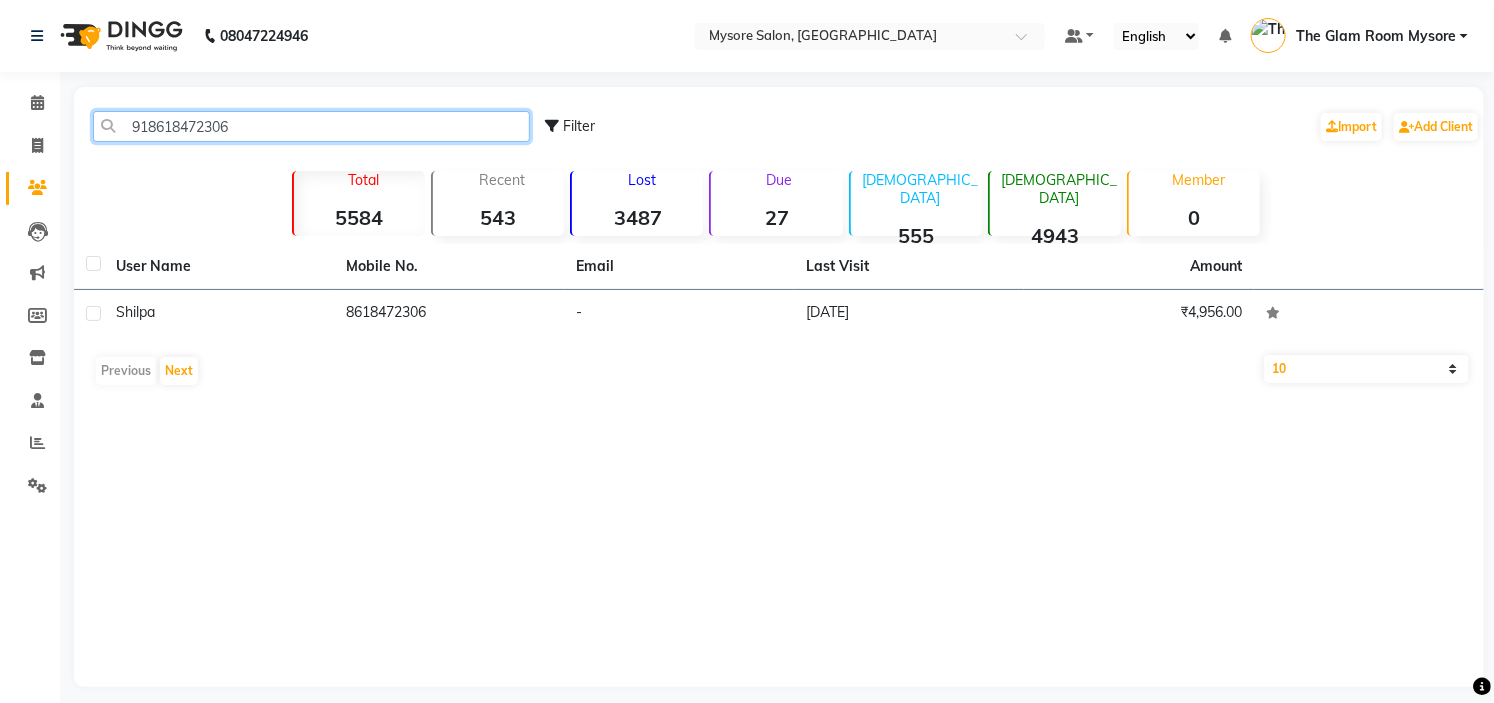 click on "918618472306" 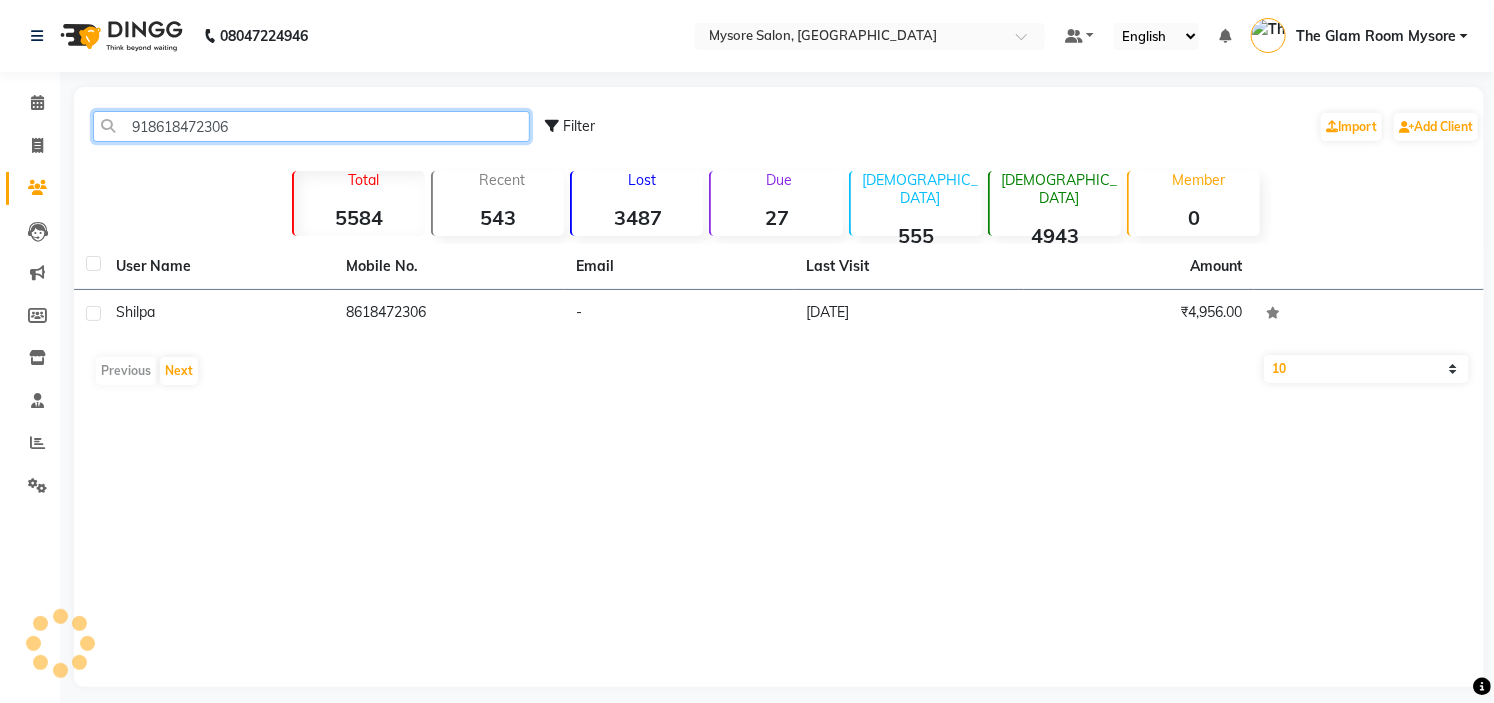 drag, startPoint x: 261, startPoint y: 113, endPoint x: 197, endPoint y: -97, distance: 219.53587 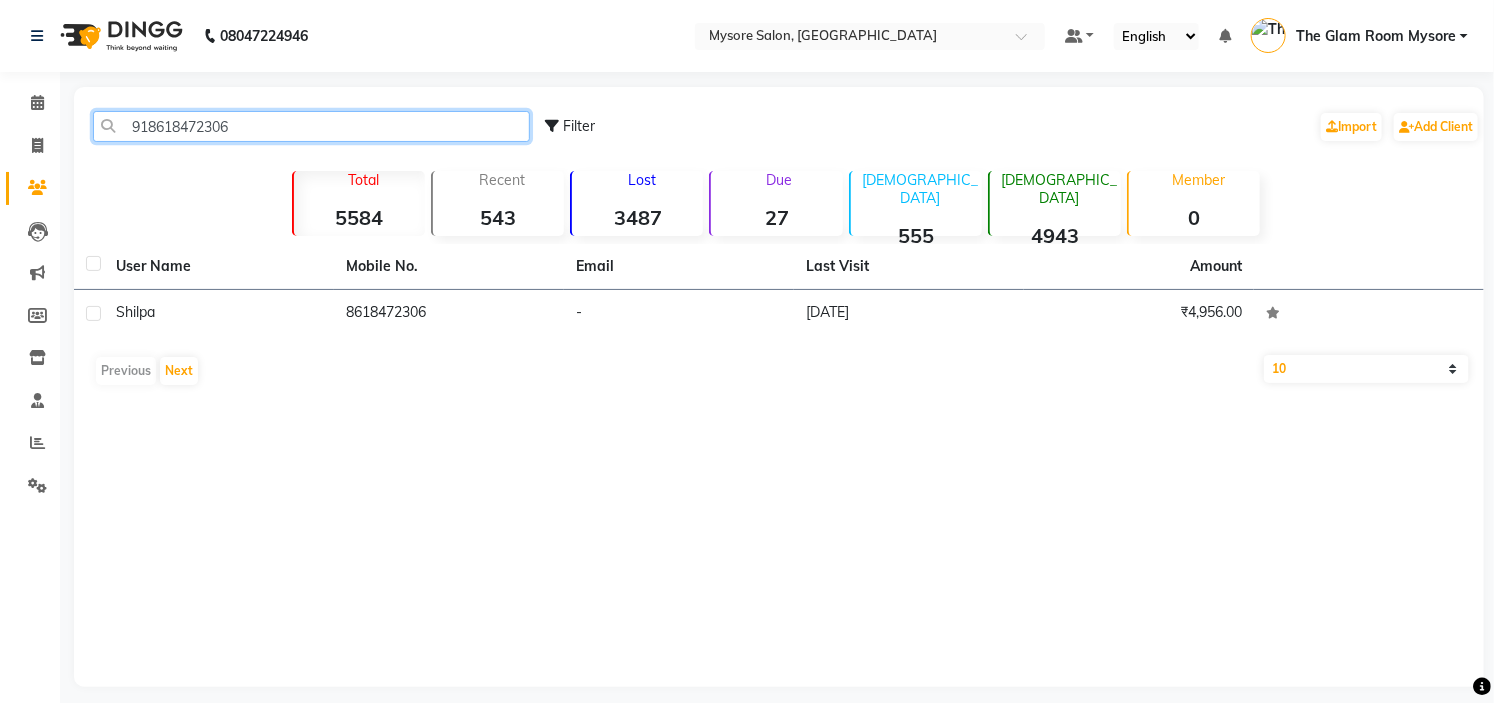 paste on "9738367187" 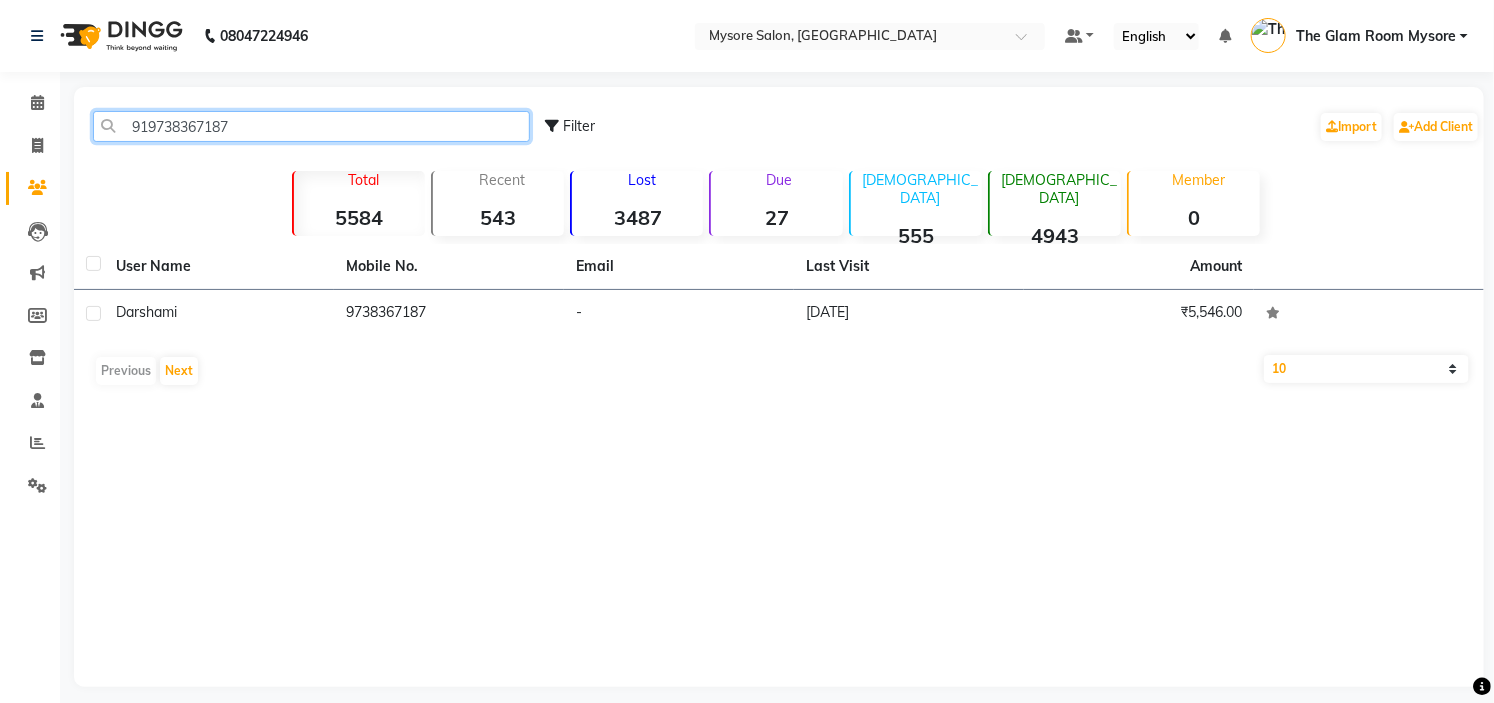 click on "919738367187" 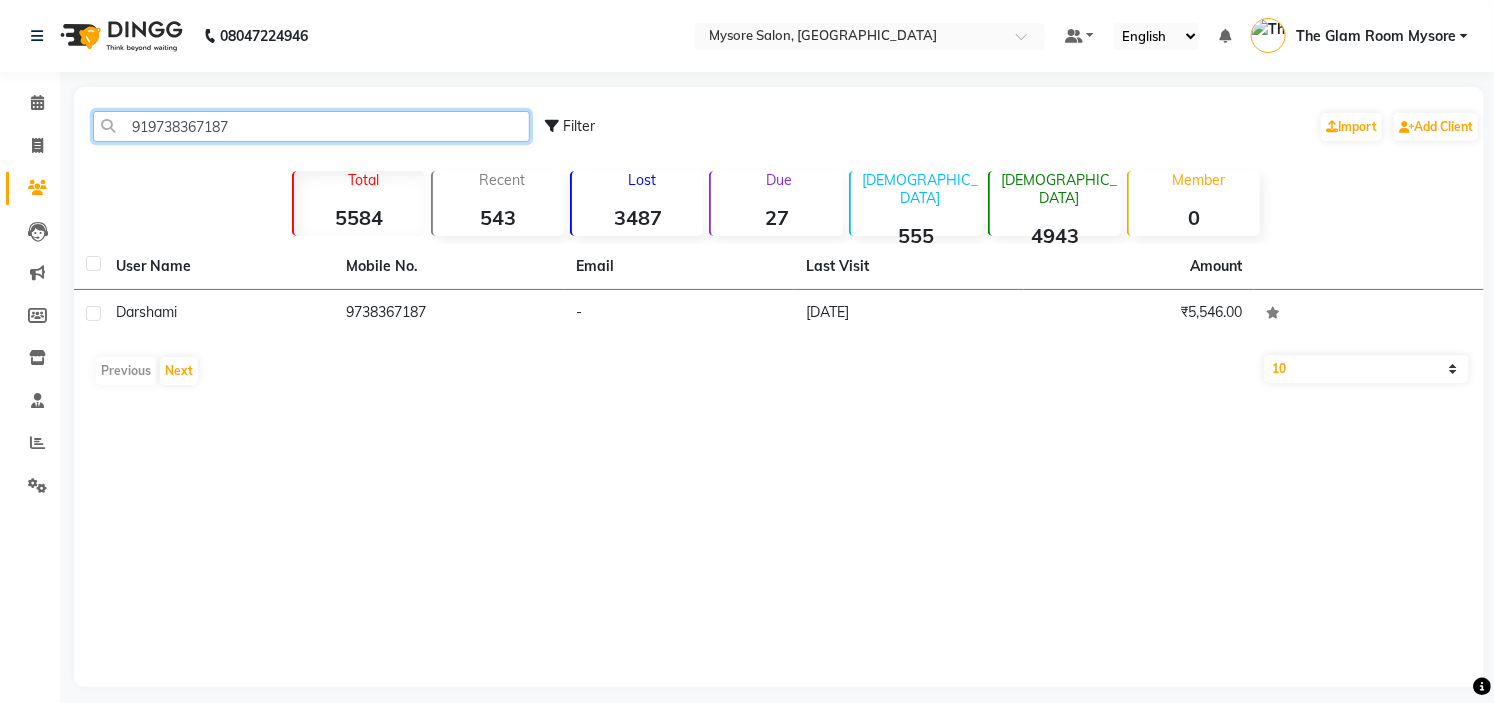 paste on "972818376" 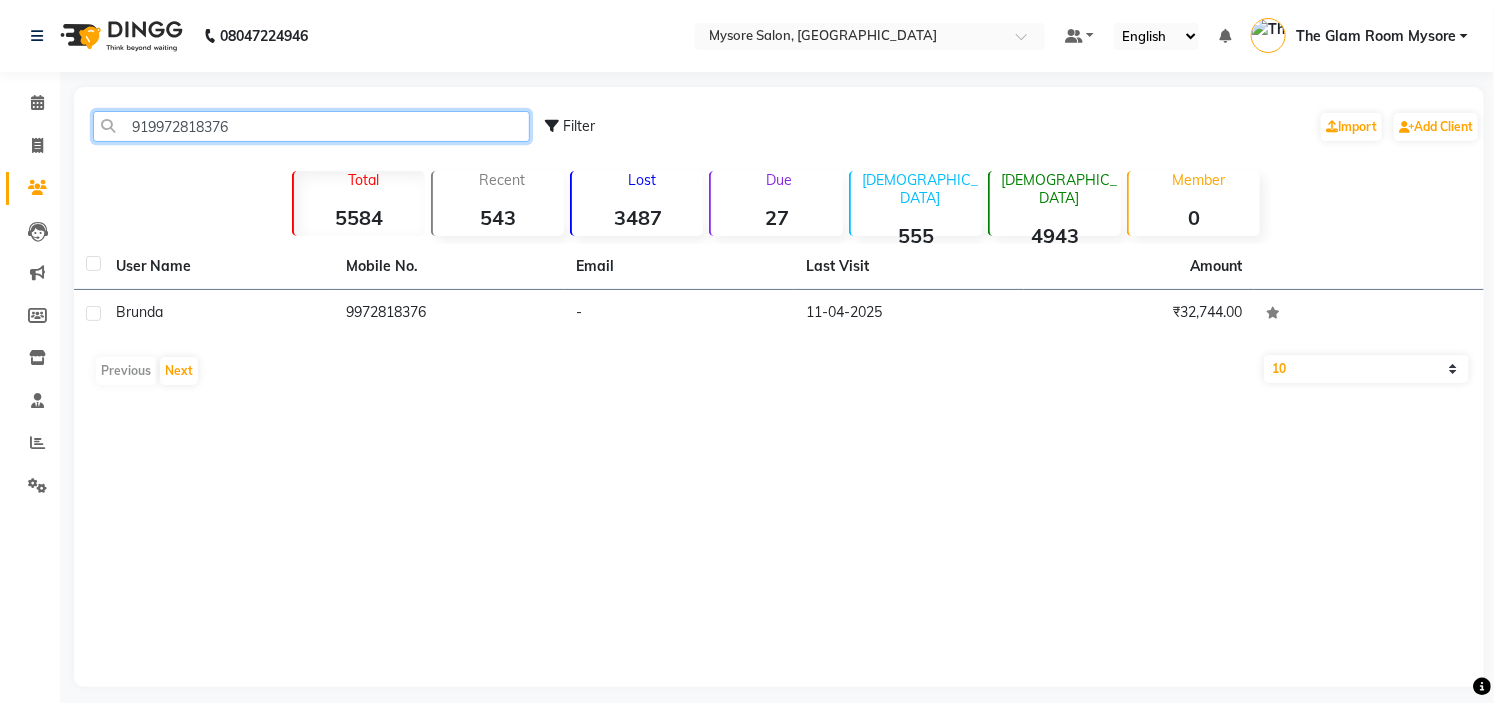 click on "919972818376" 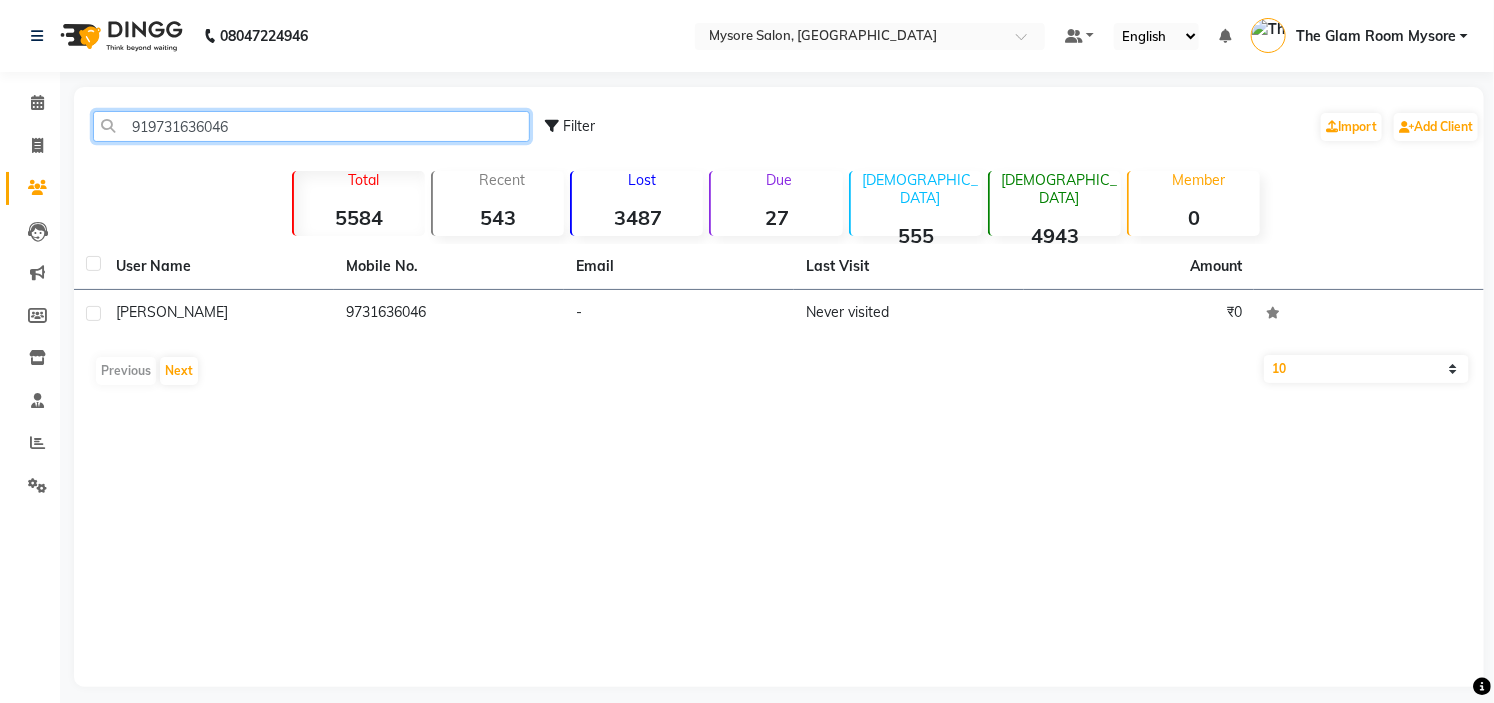 click on "919731636046" 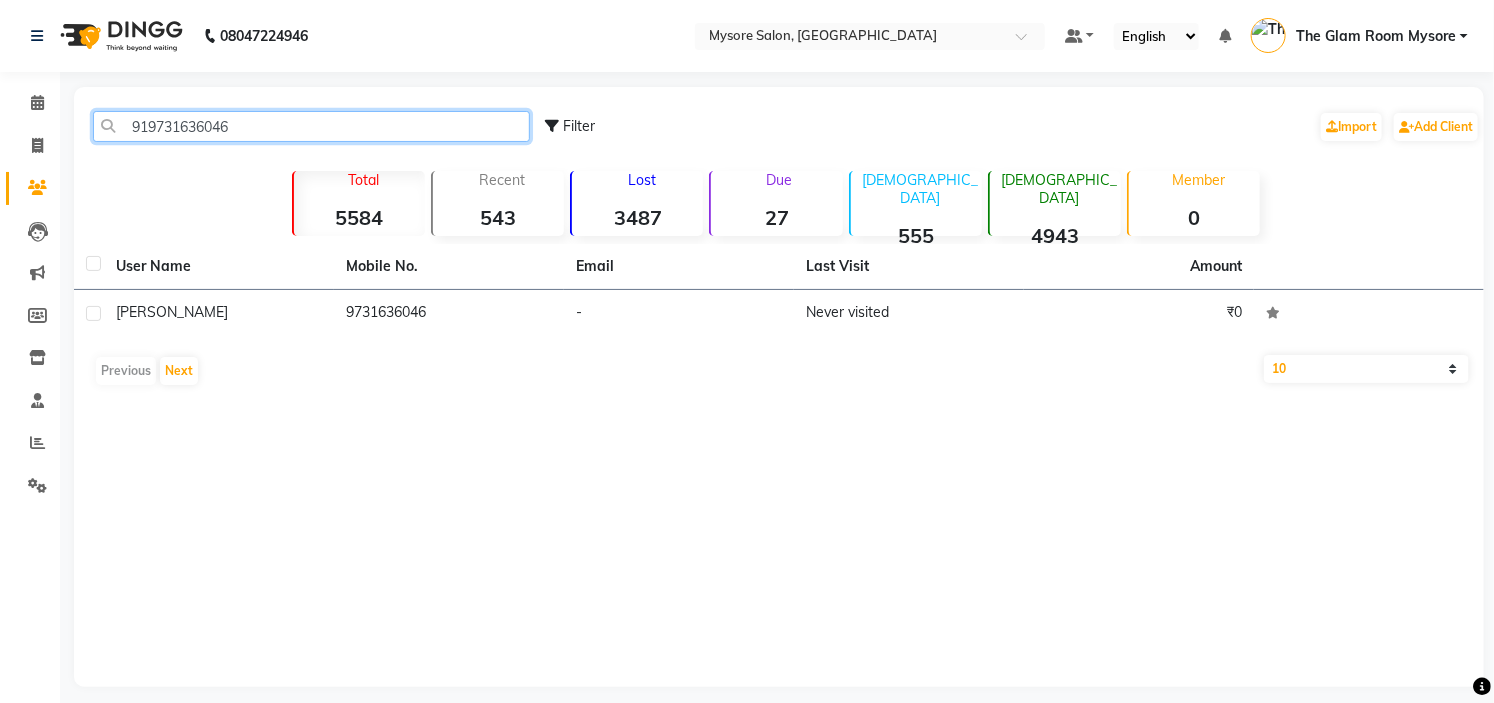 paste on "730984" 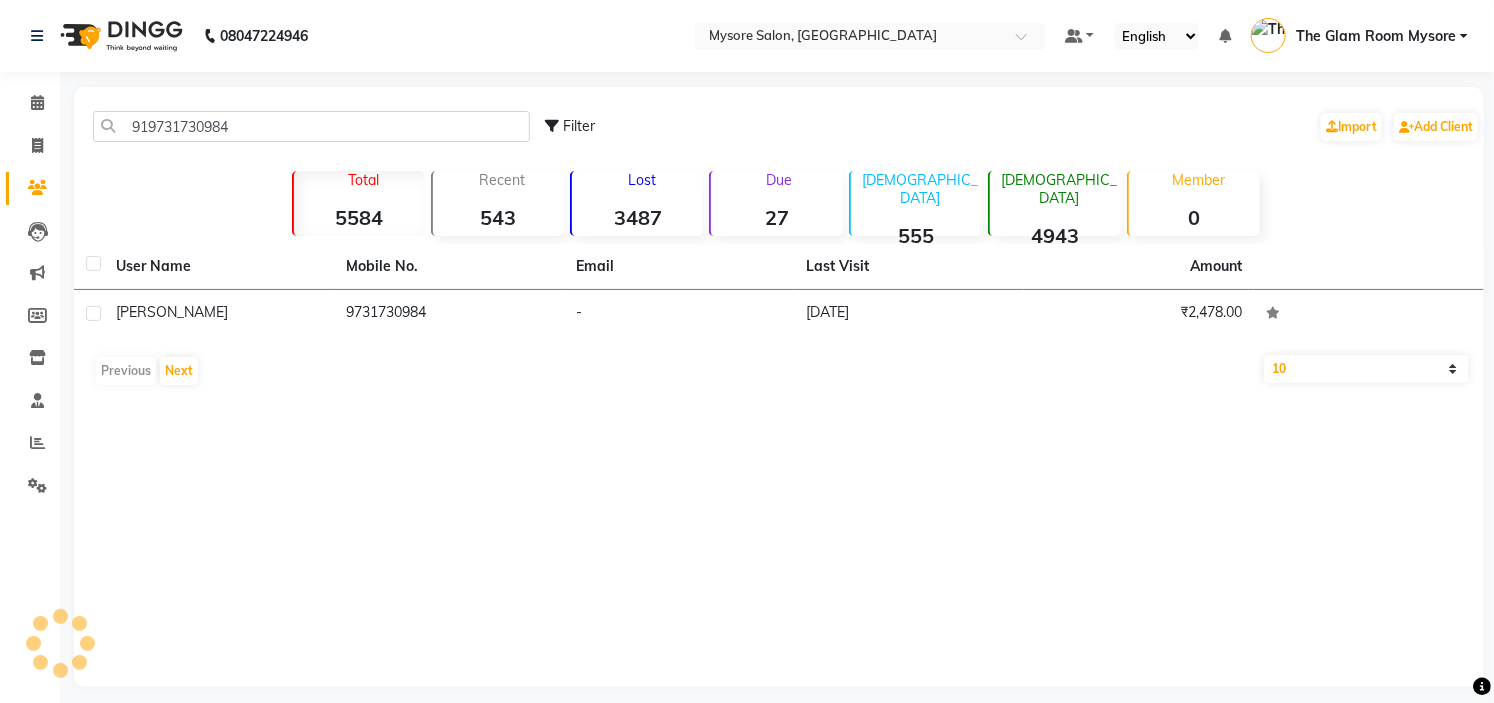 click on "919731730984 Filter  Import   Add Client" 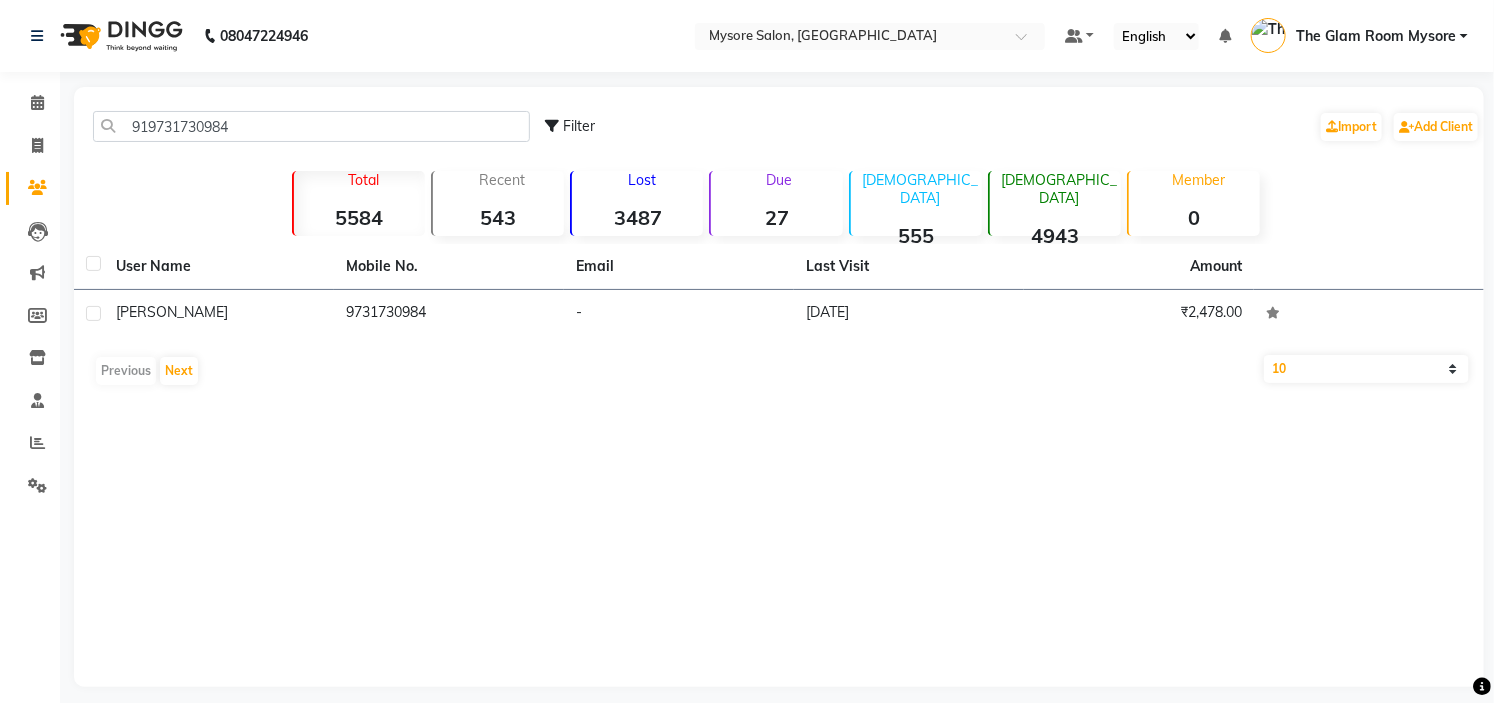 click on "919731730984 Filter  Import   Add Client" 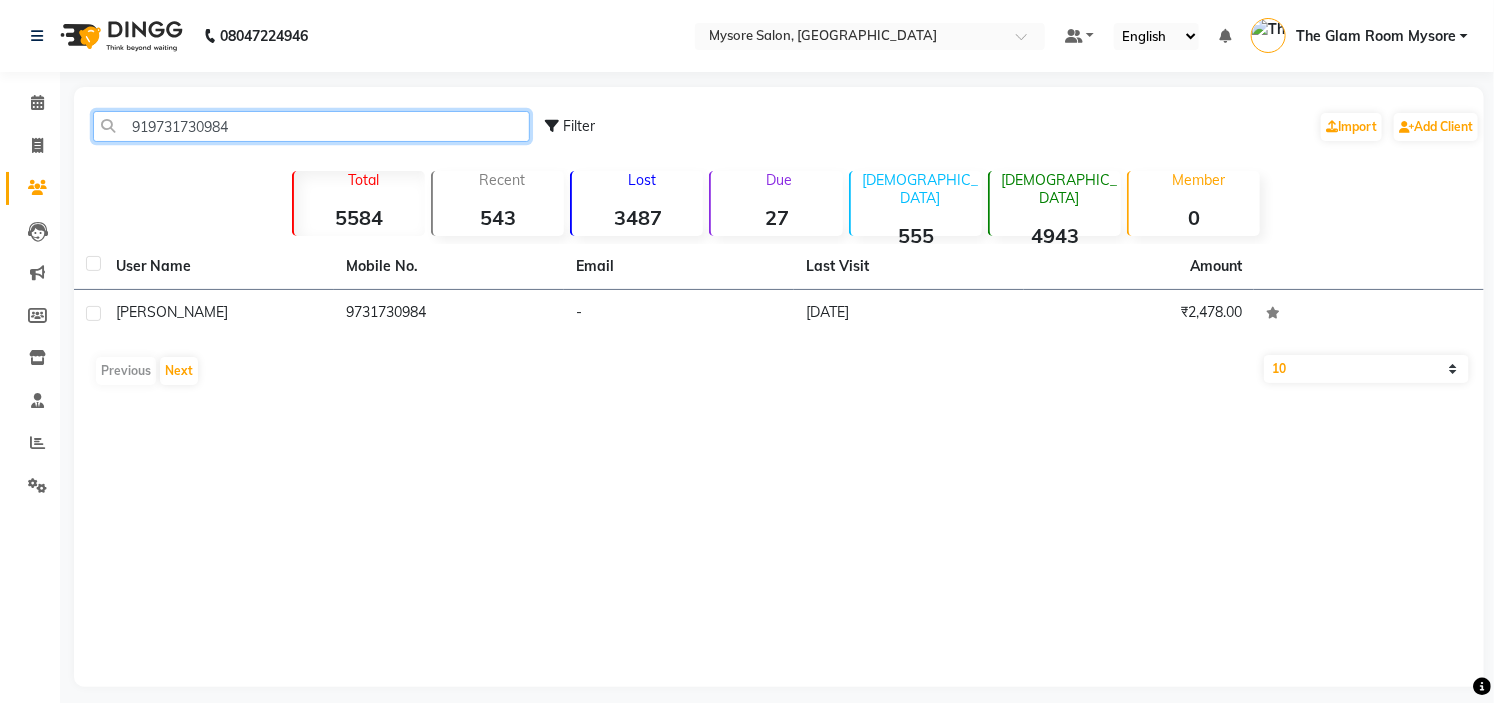 click on "919731730984" 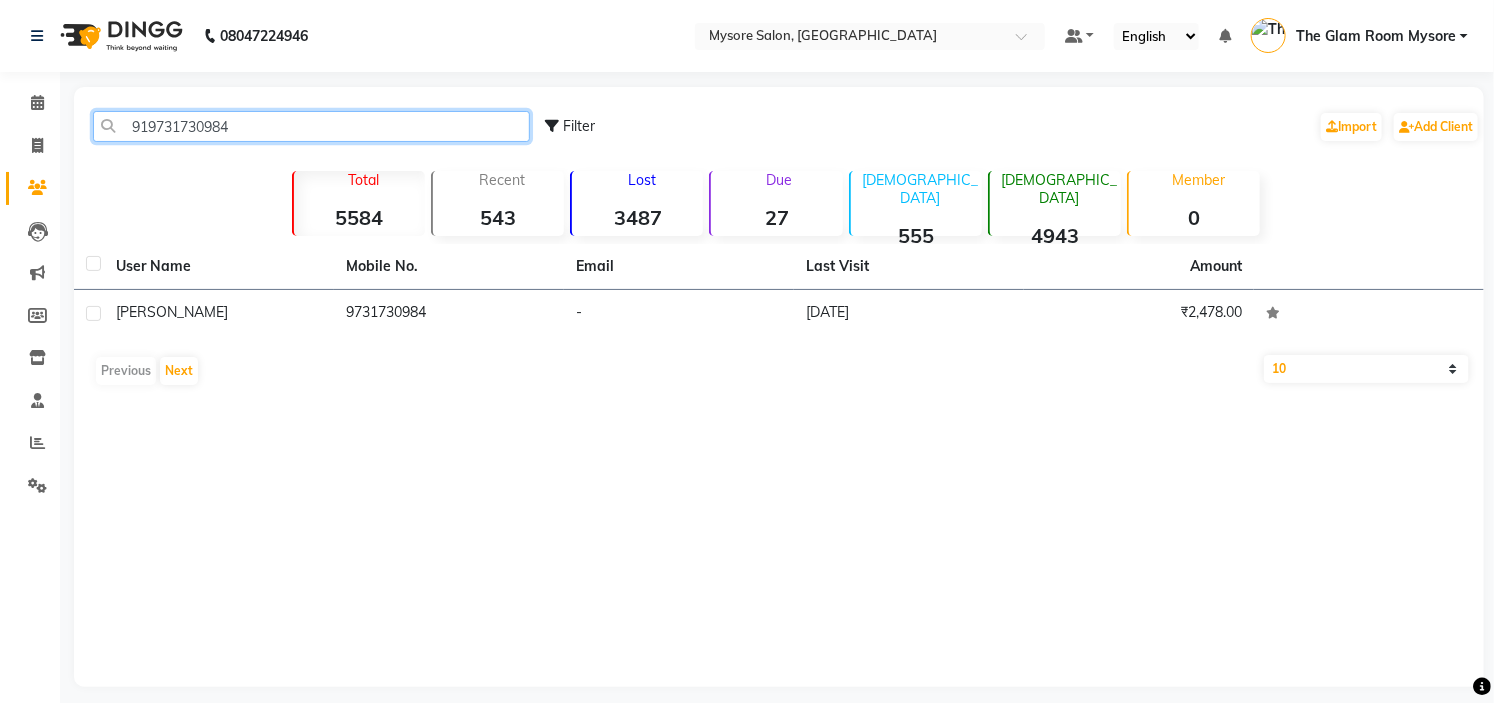 paste on "8105822336" 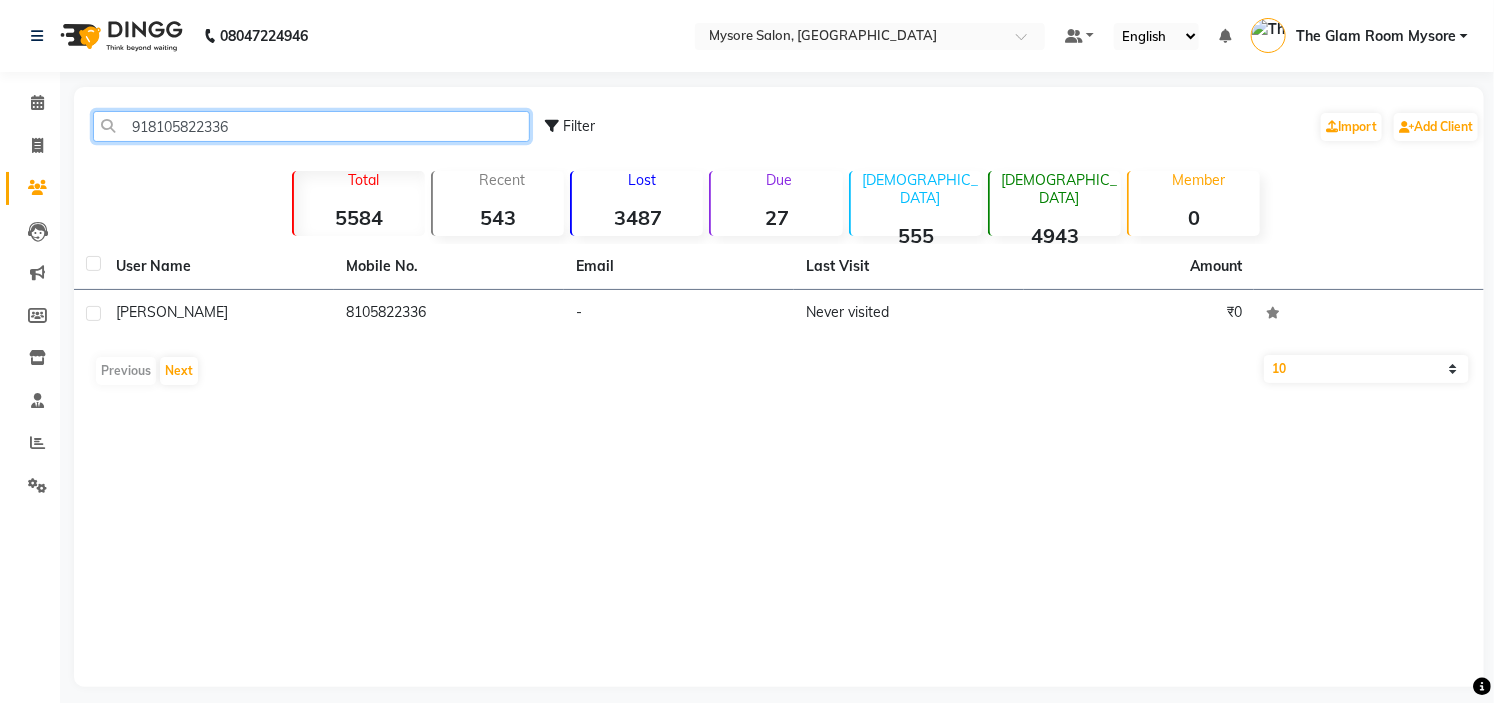 click on "918105822336" 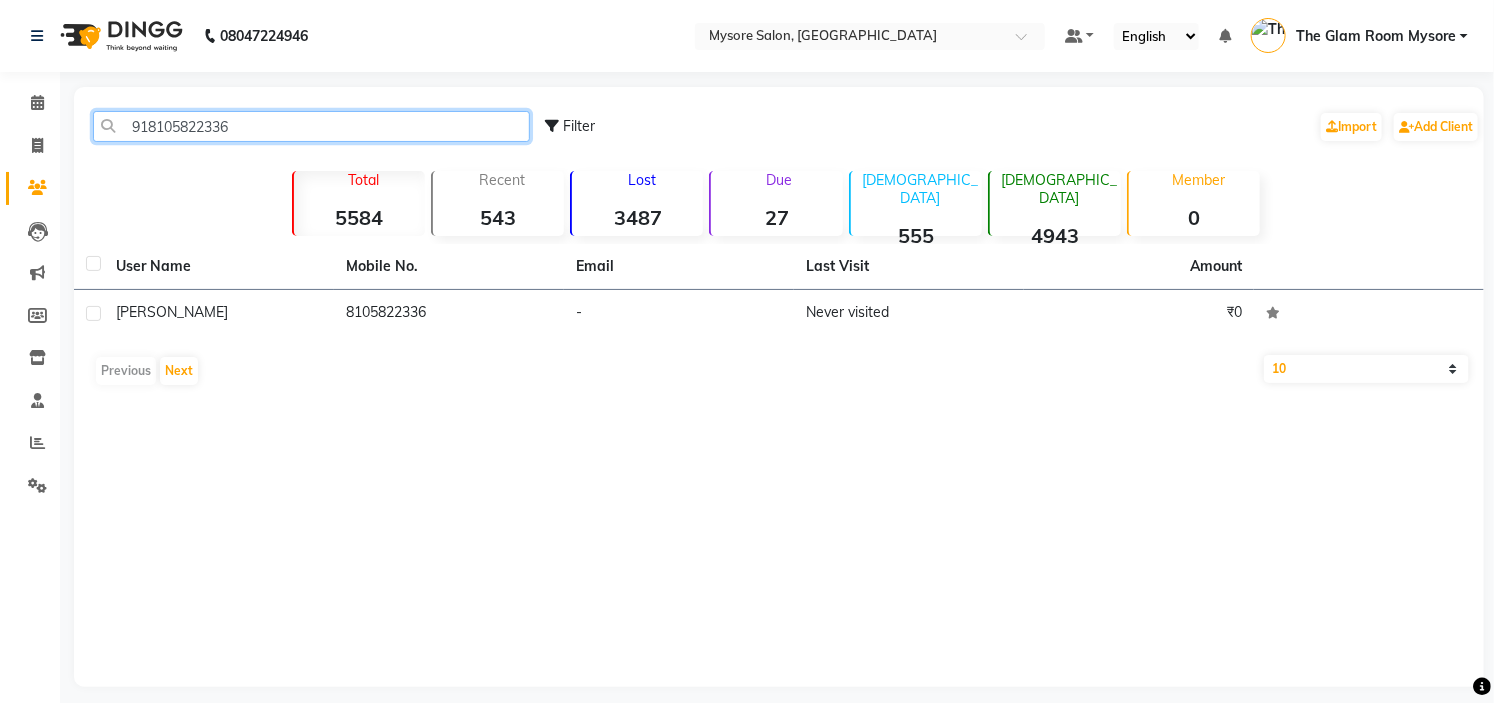 paste on "217782984" 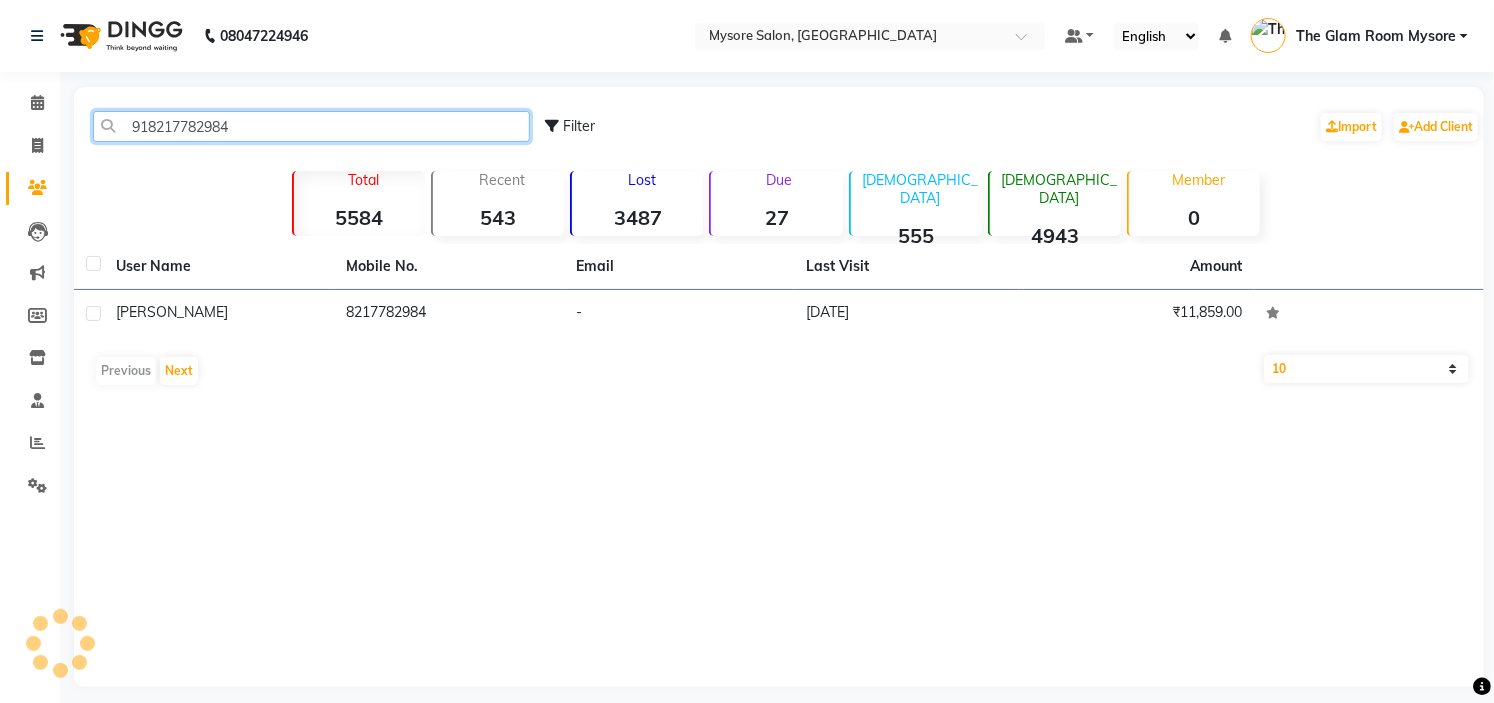 click on "918217782984" 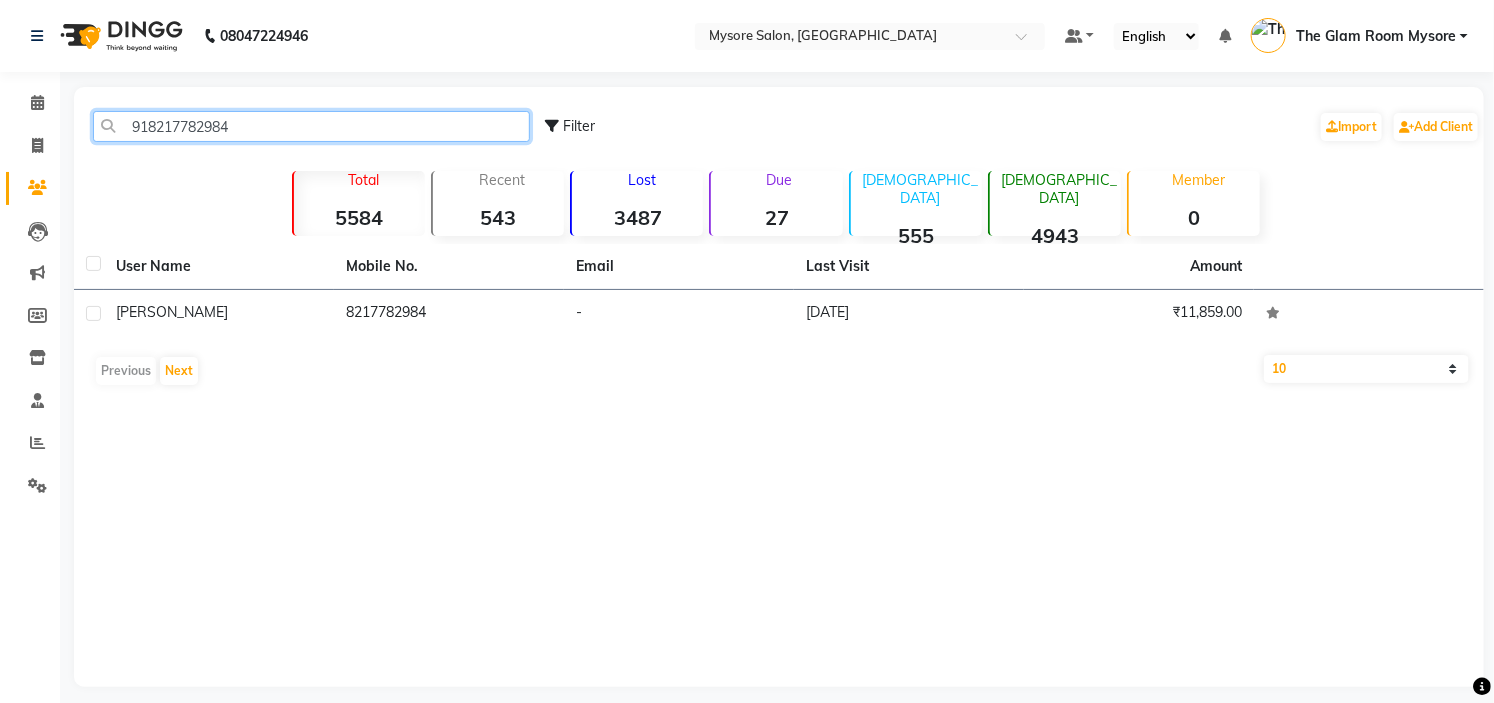 click on "918217782984" 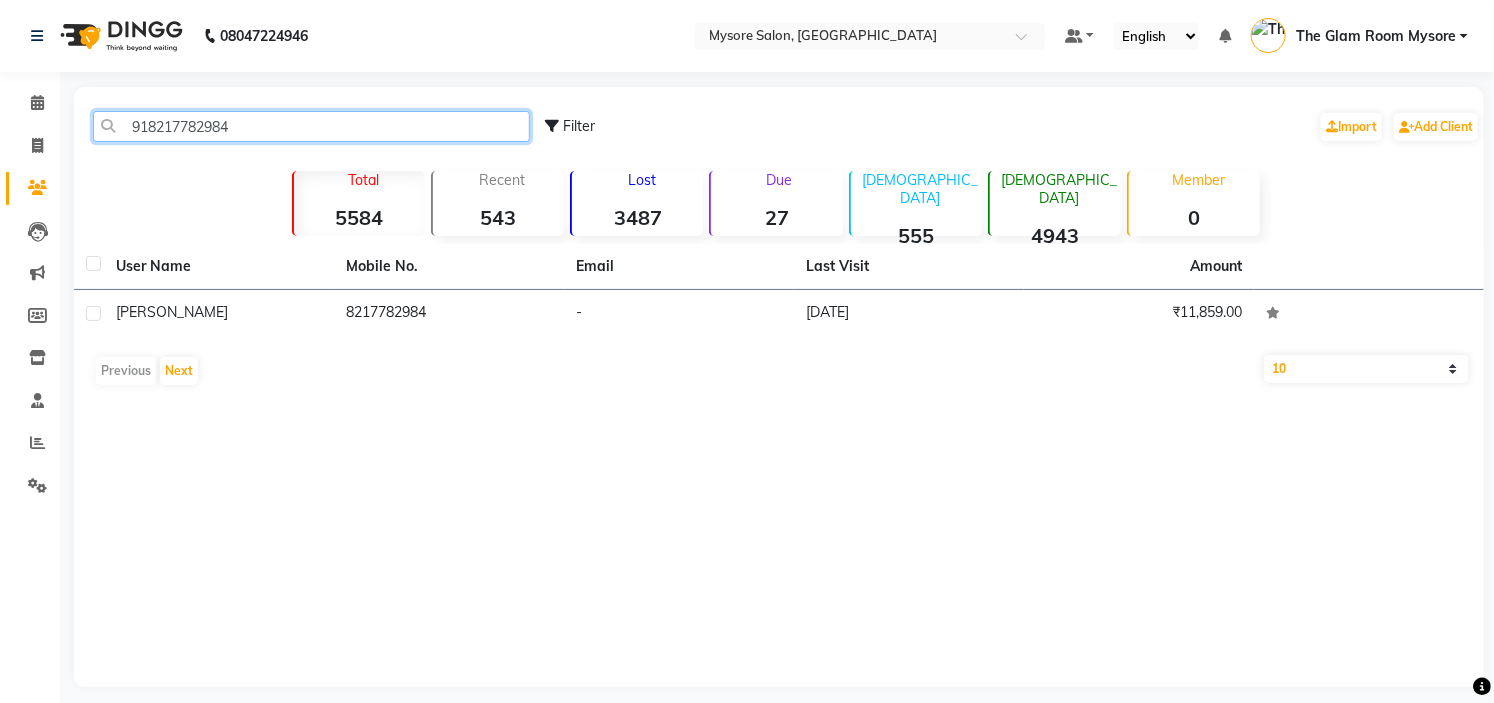 paste on "660515106" 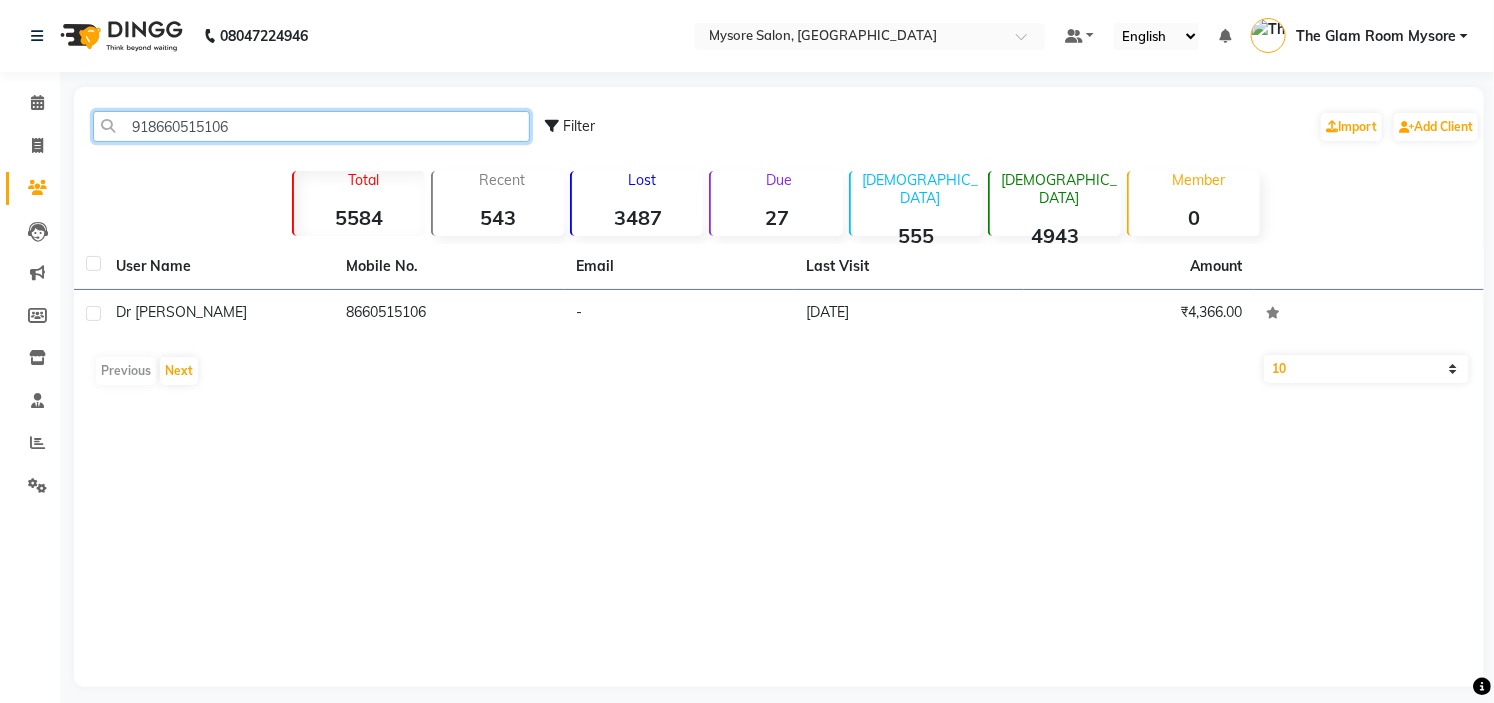 click on "918660515106" 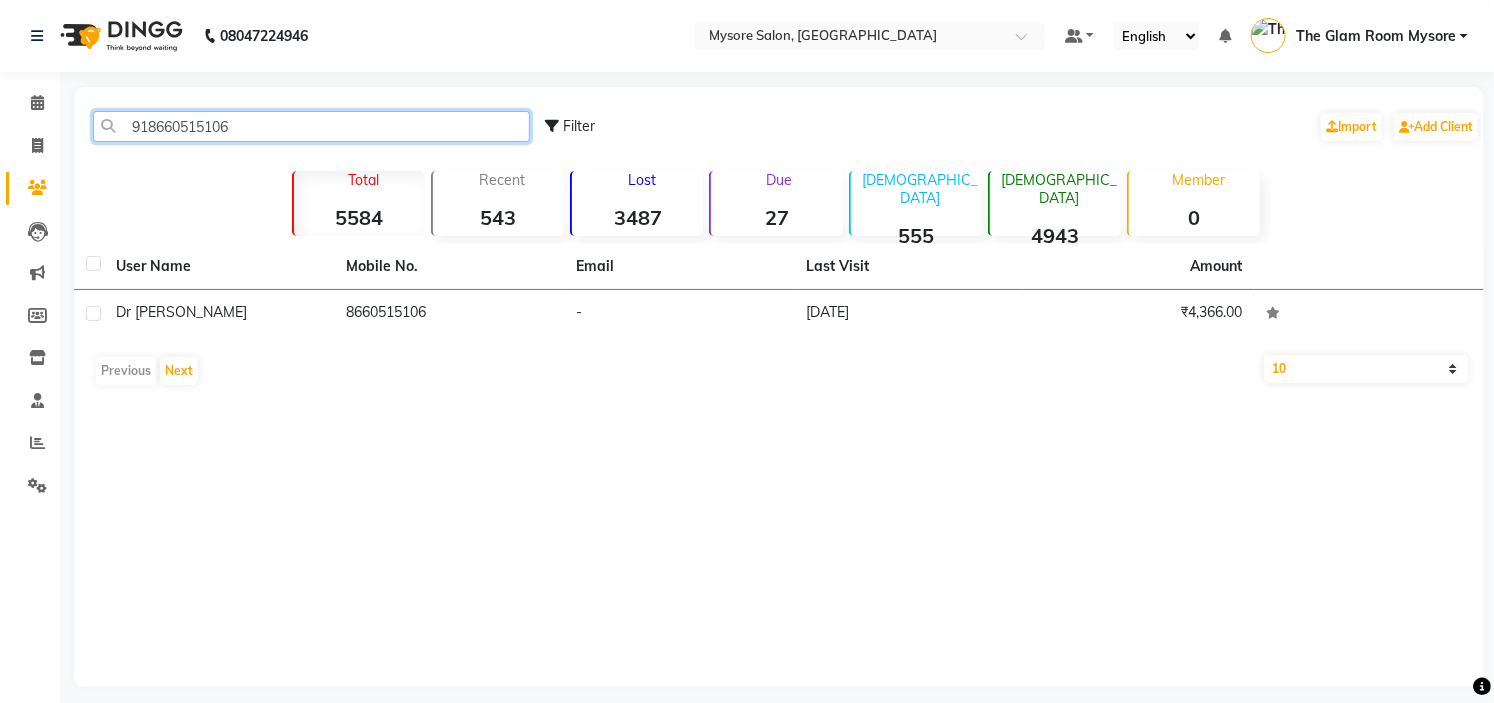 paste on "7348854891" 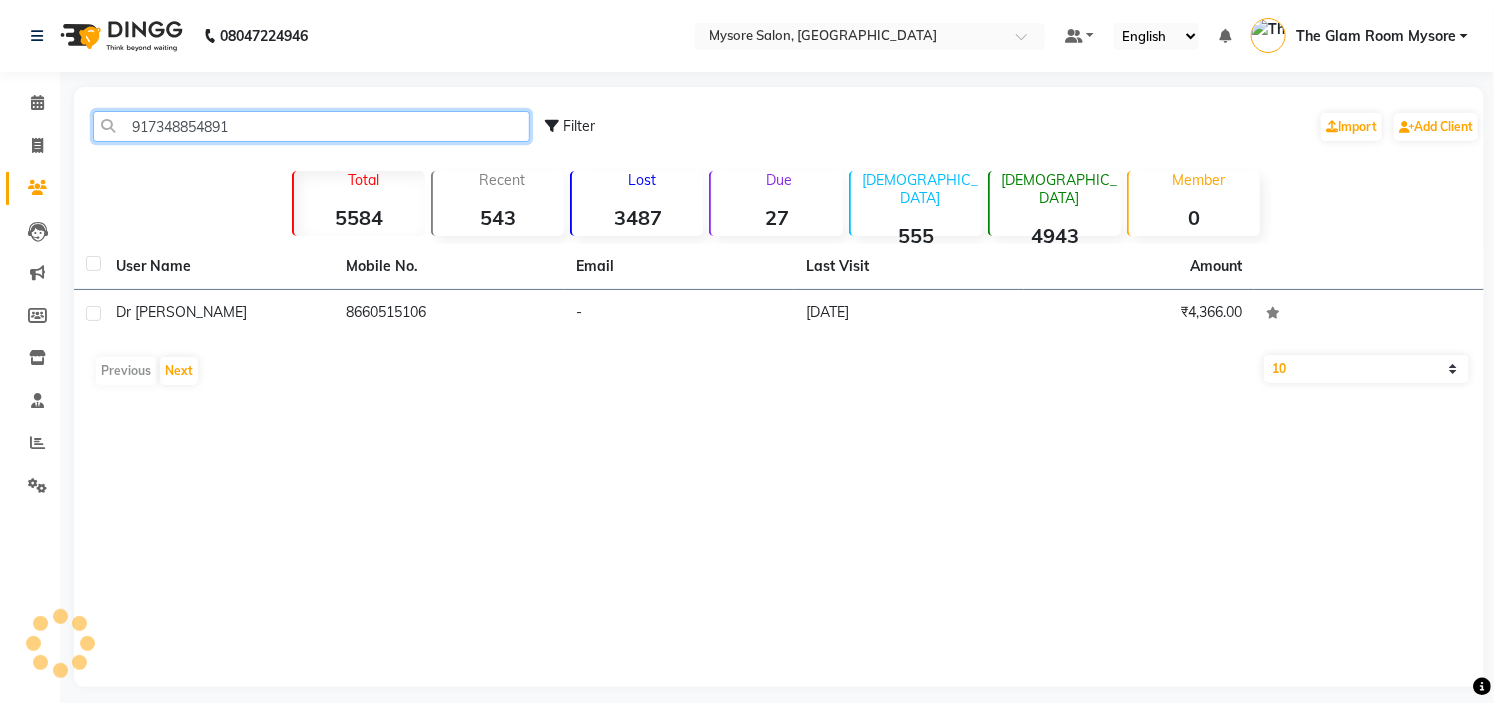 click on "917348854891" 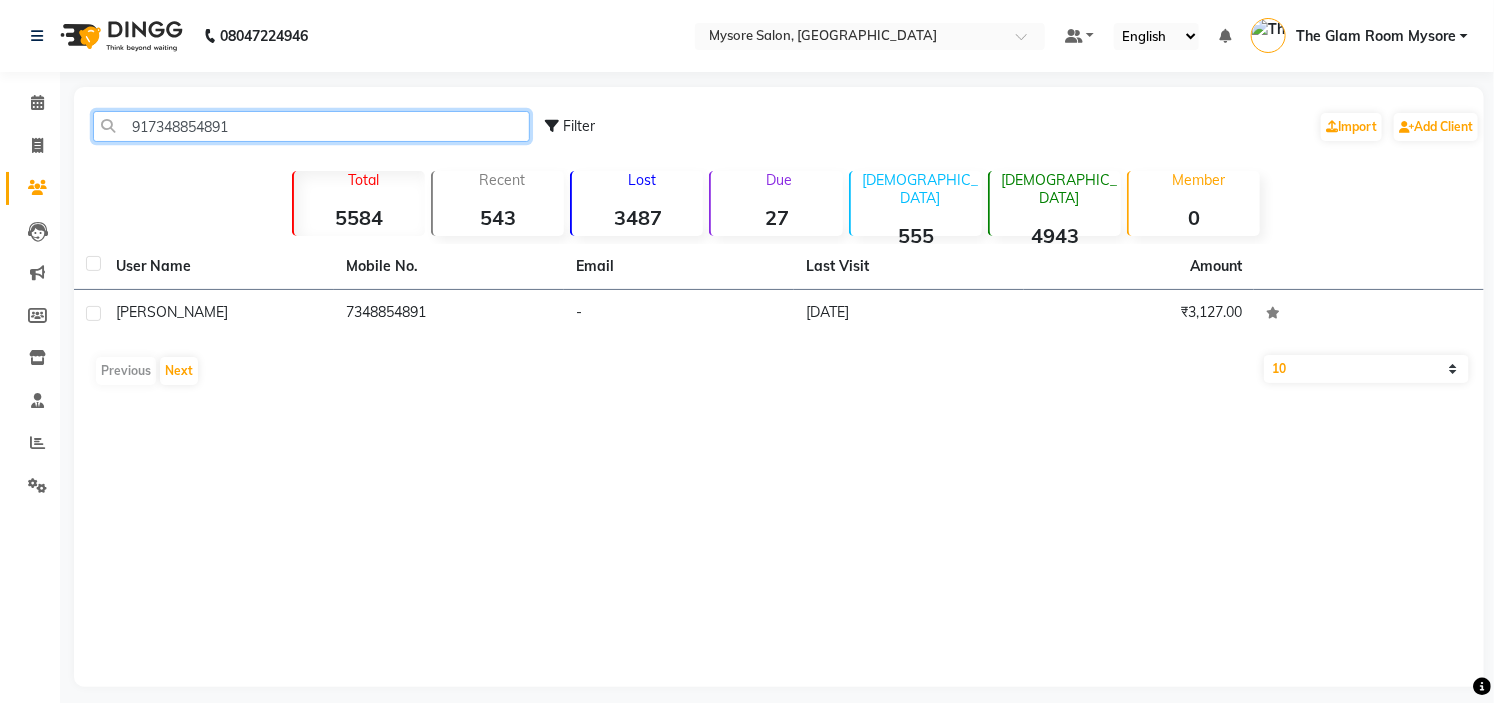 paste on "8861357145" 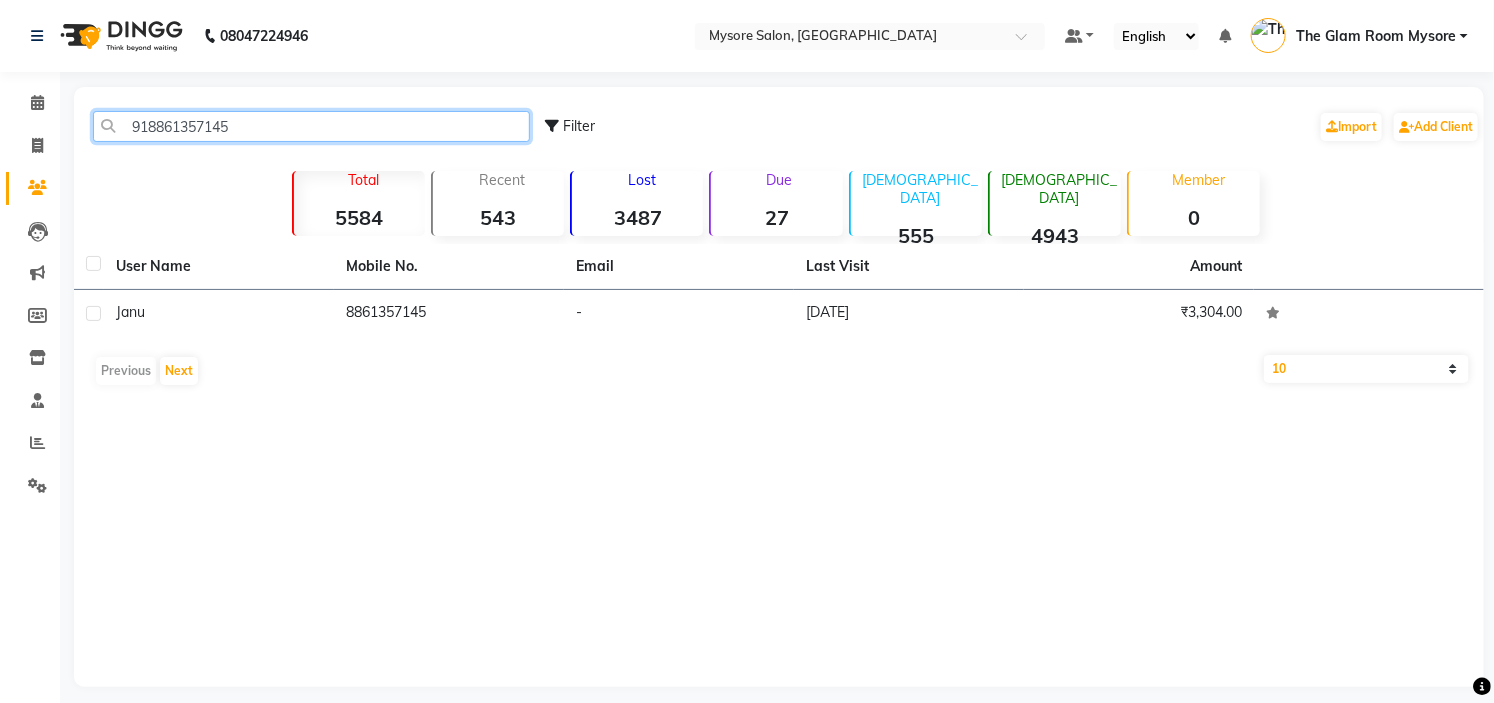 click on "918861357145" 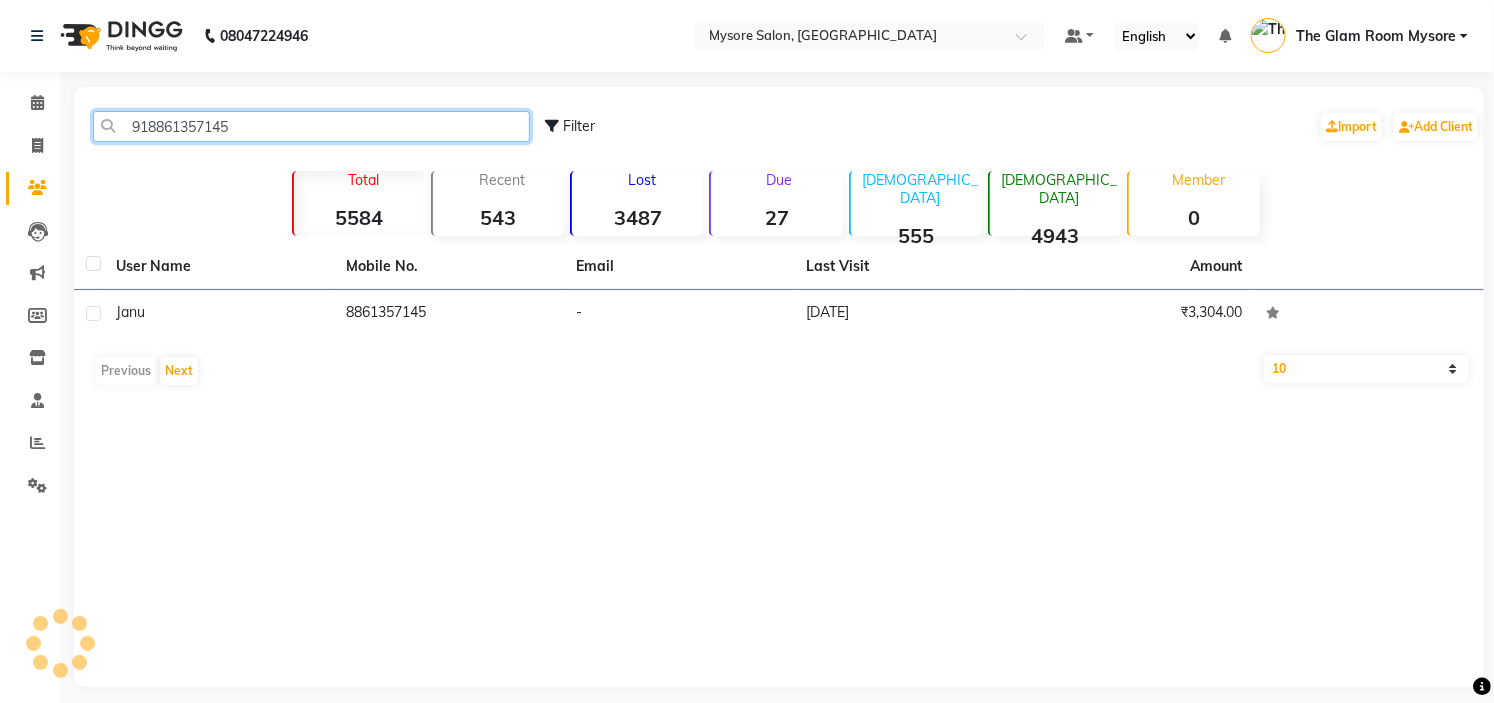 paste on "9886851627" 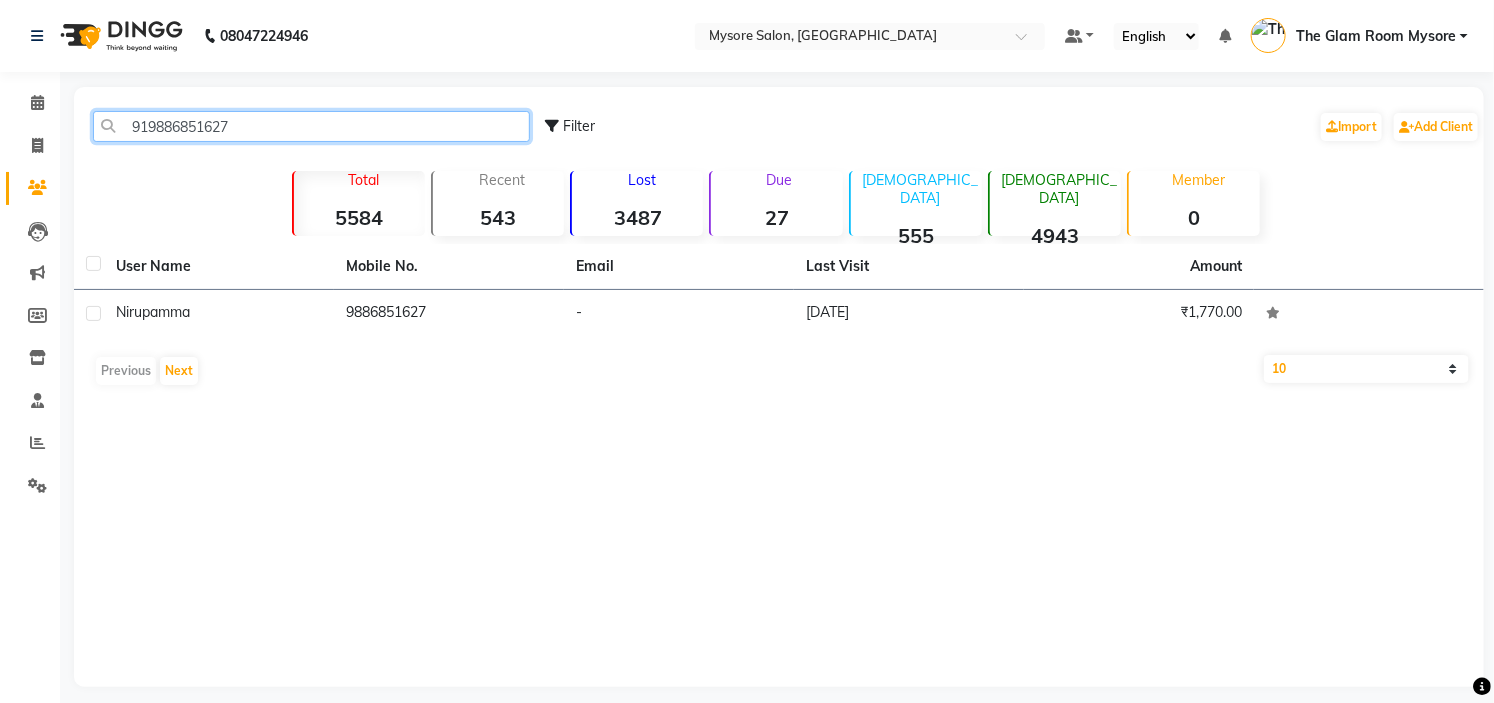 click on "919886851627" 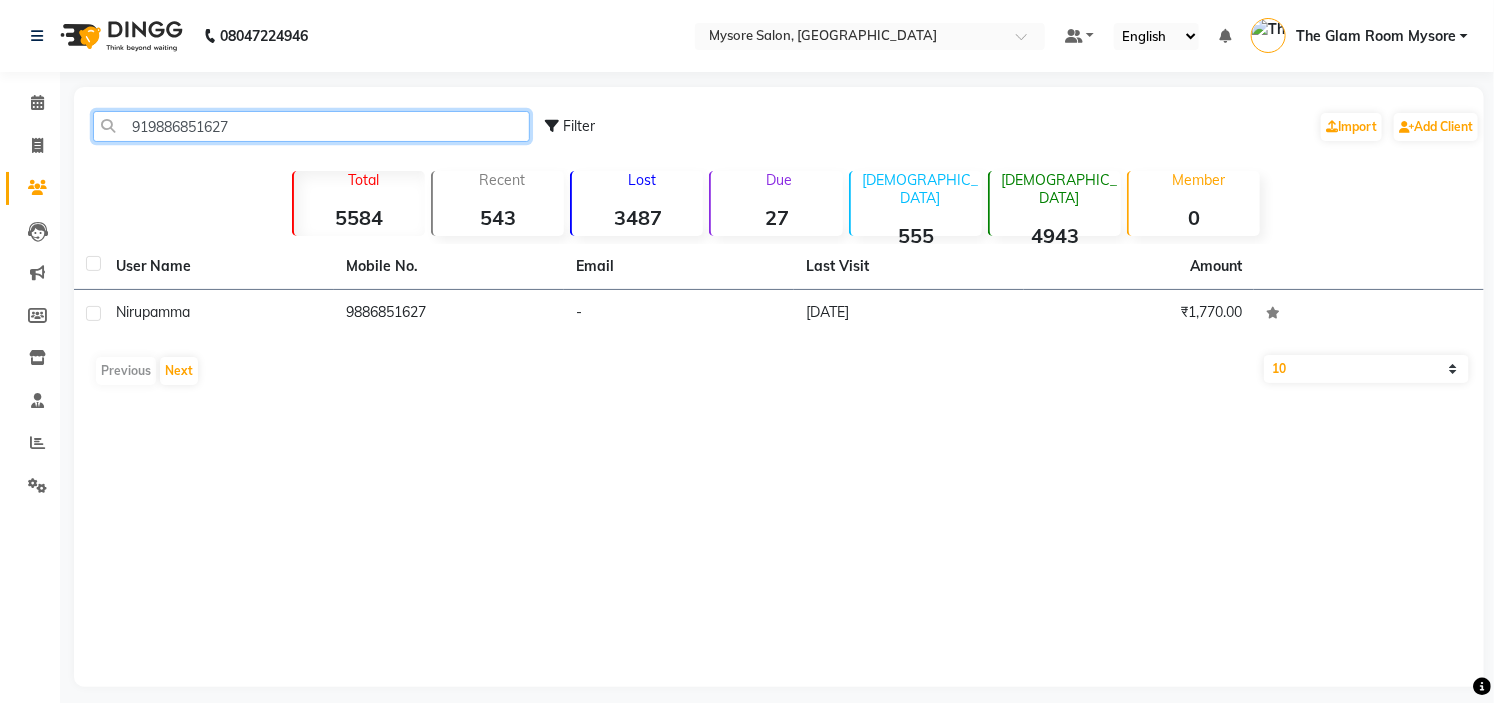 paste on "8296657262" 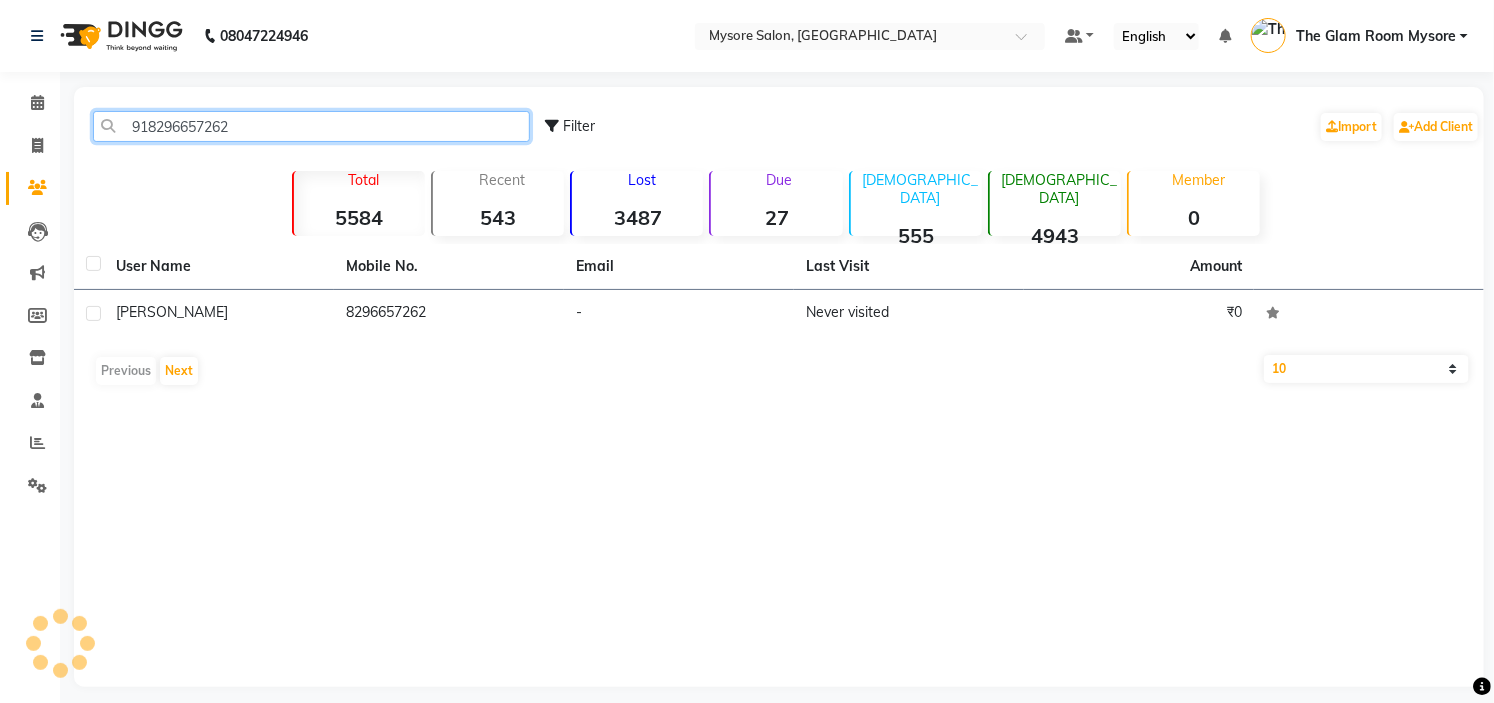 click on "918296657262" 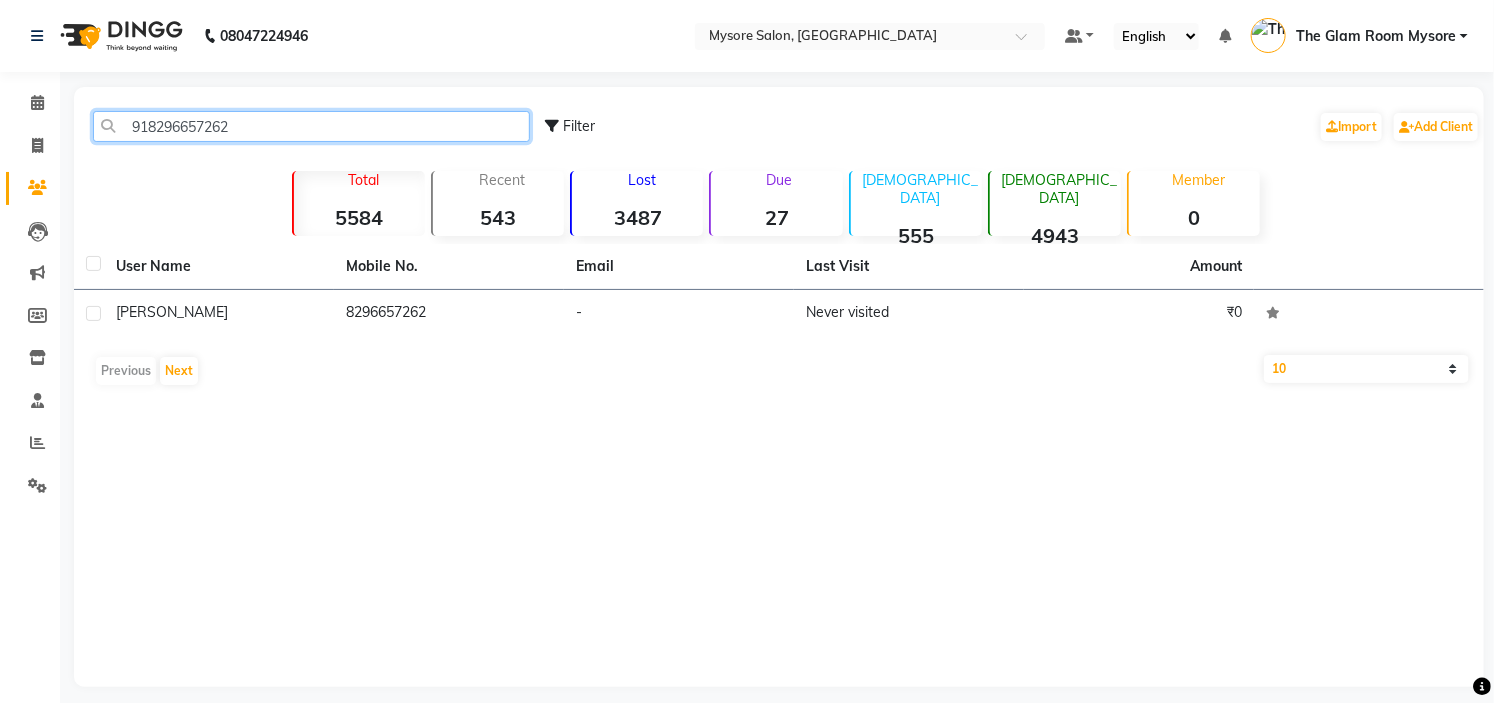 click on "918296657262" 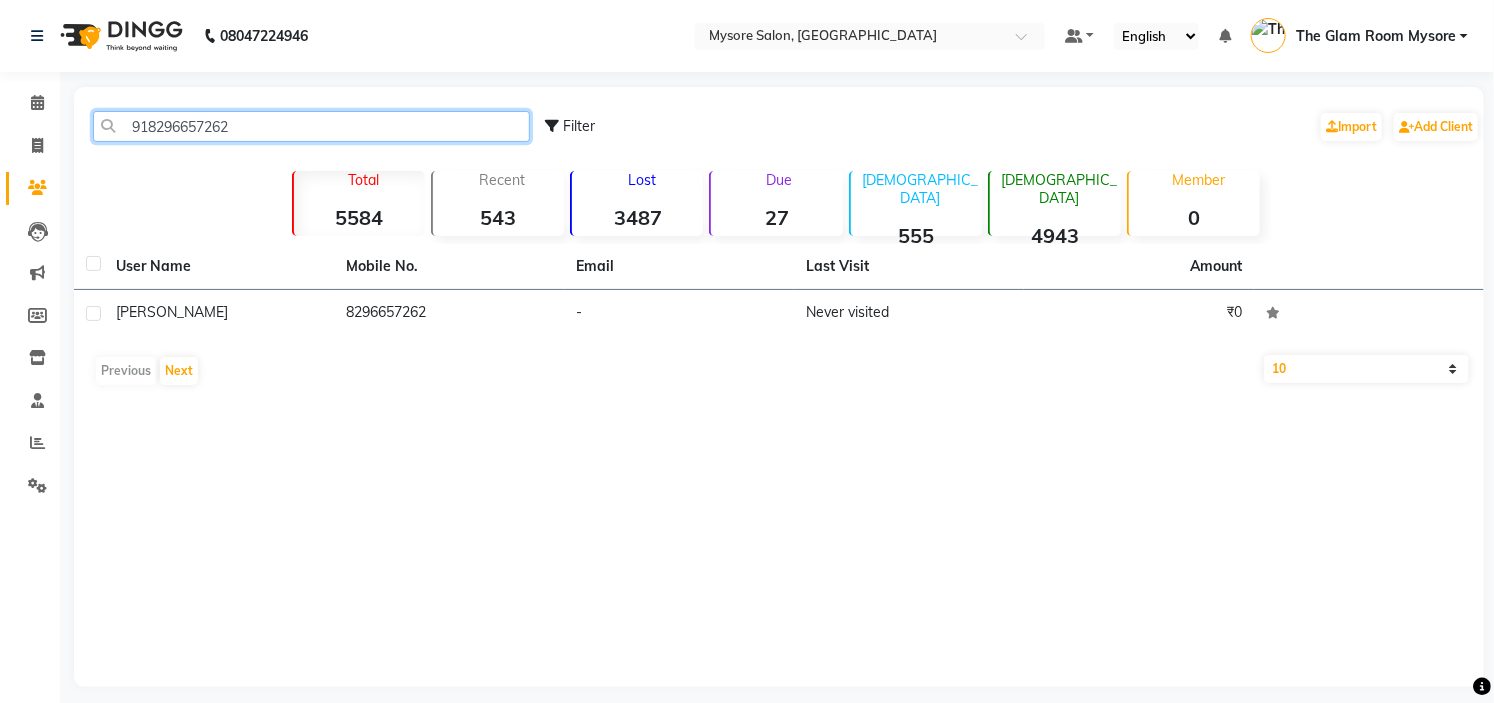 paste on "9731667900" 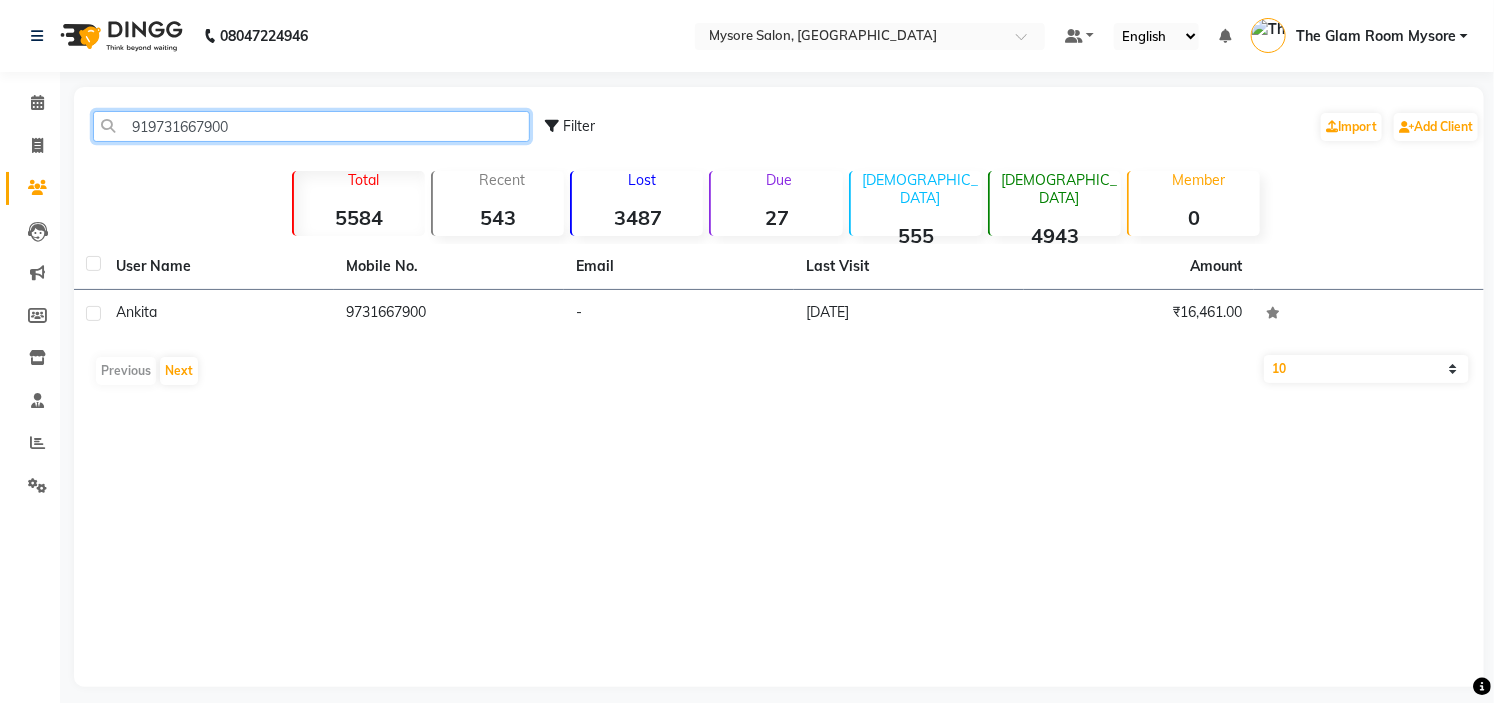 click on "919731667900" 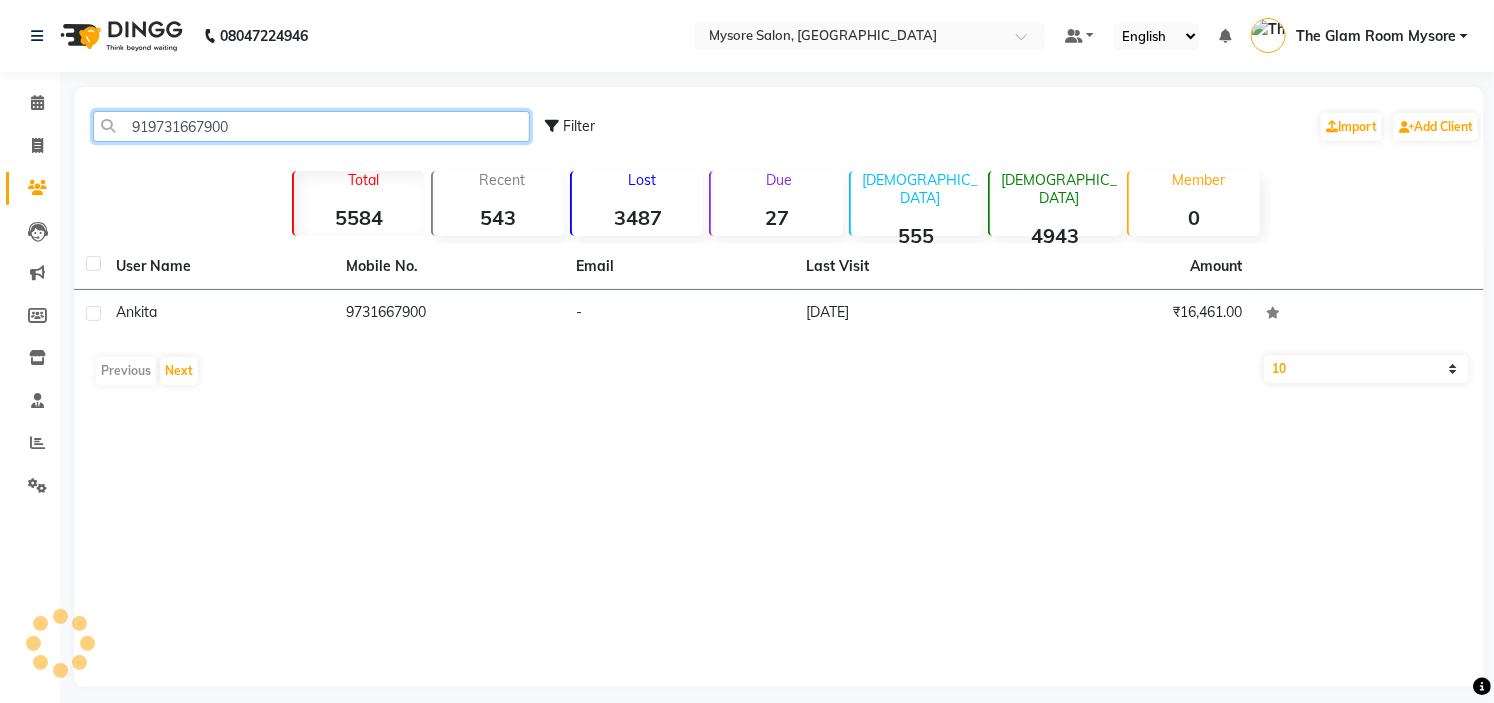 click on "919731667900" 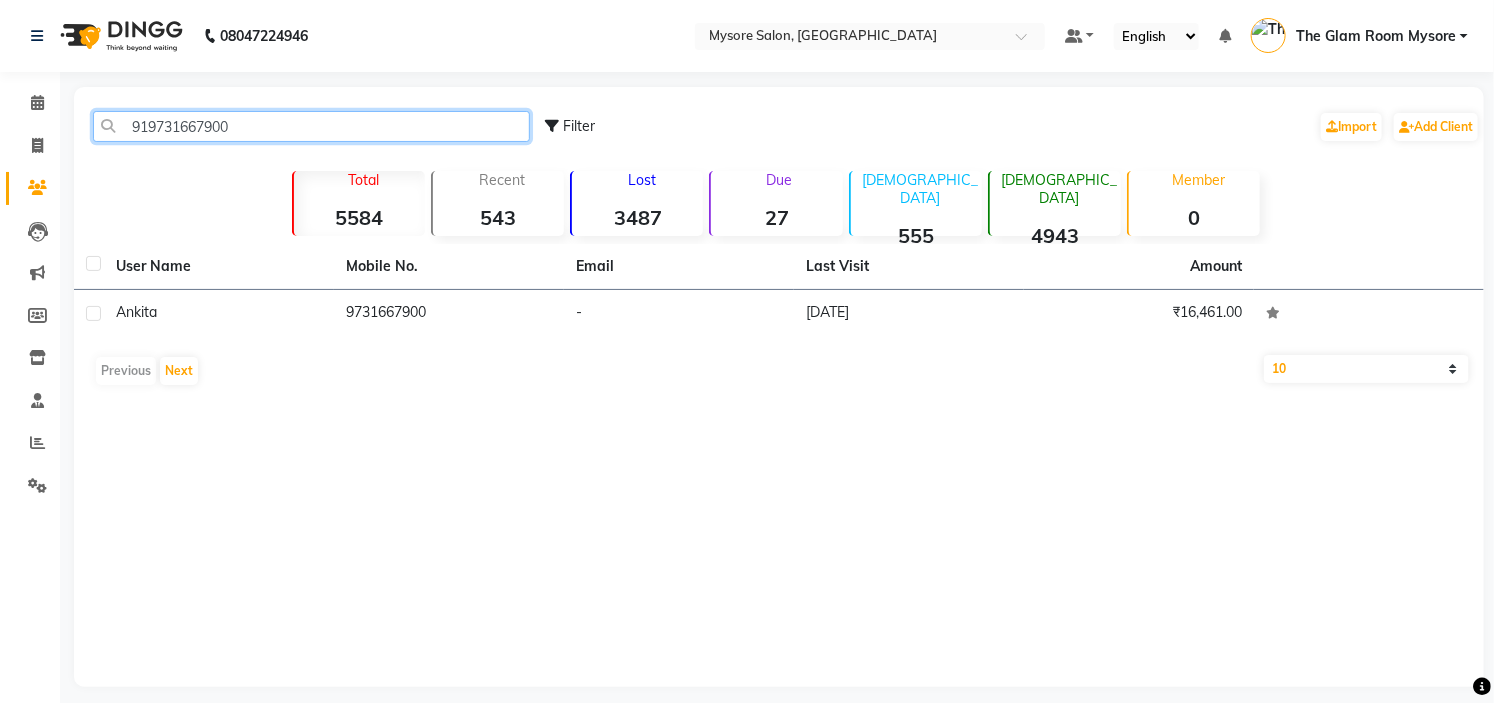 paste on "8970231819" 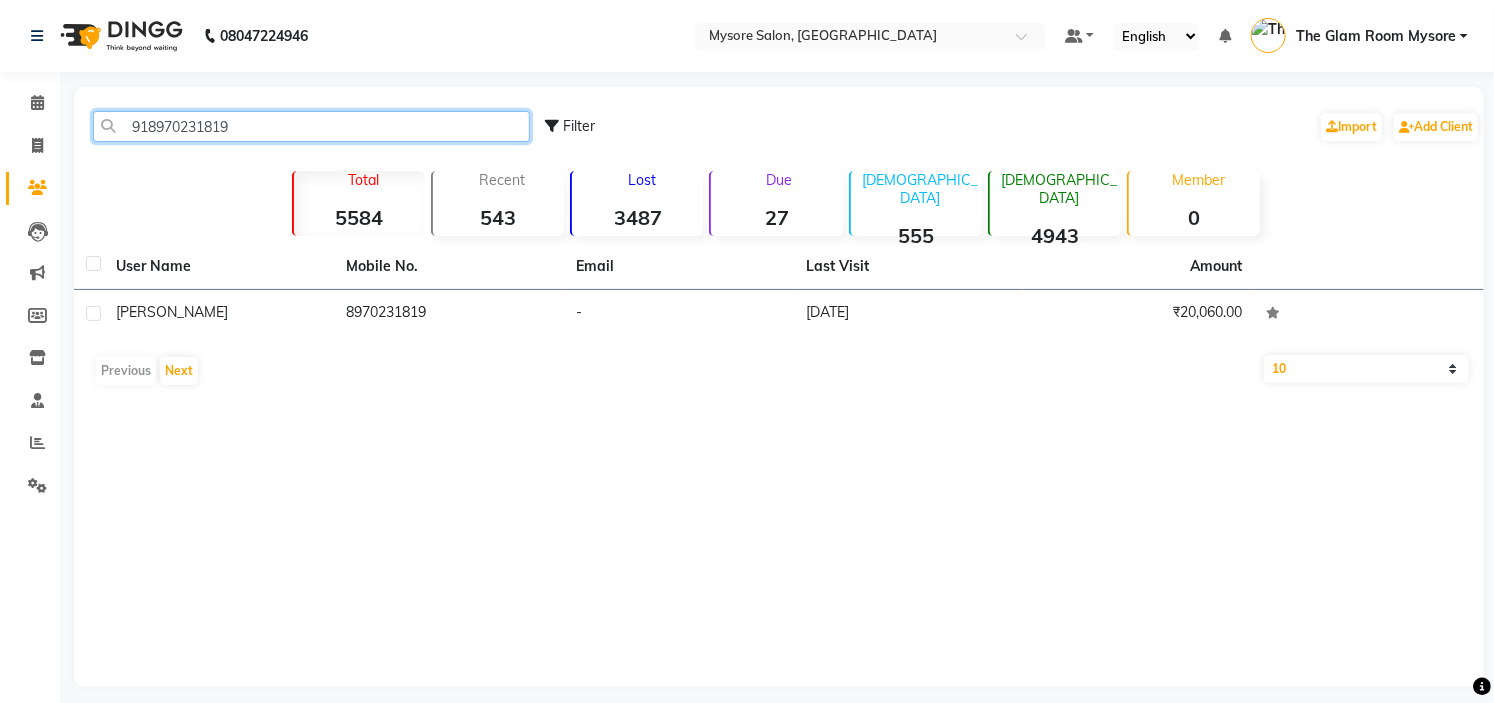 click on "918970231819" 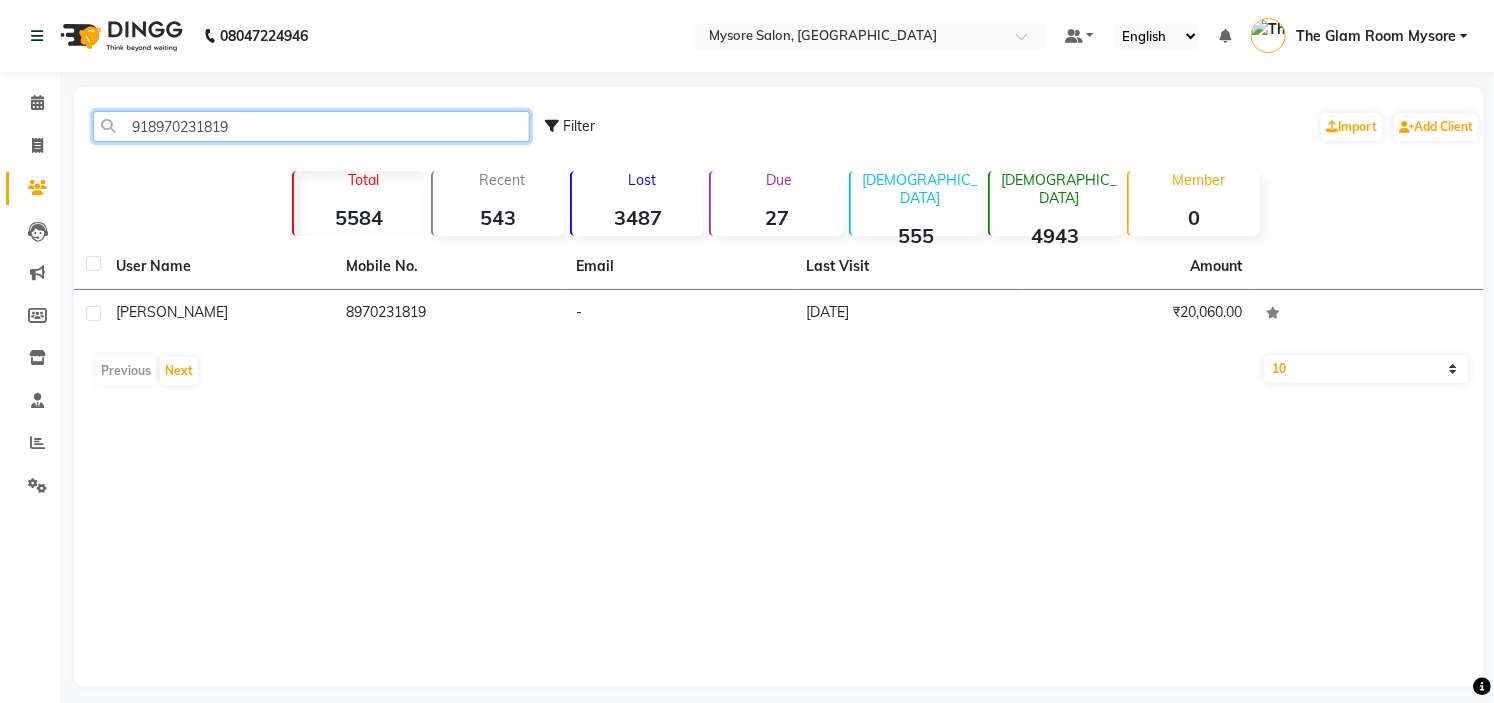 paste on "938028369" 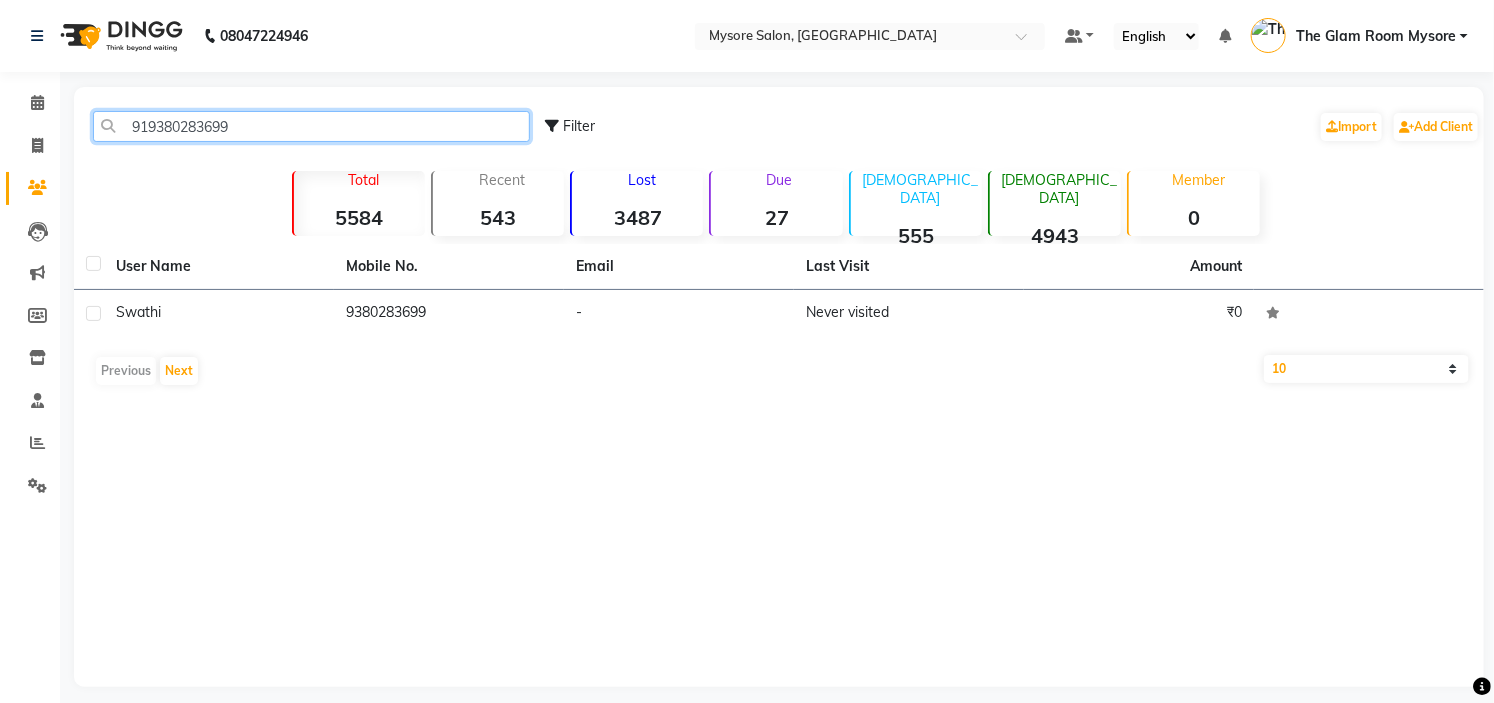 click on "919380283699" 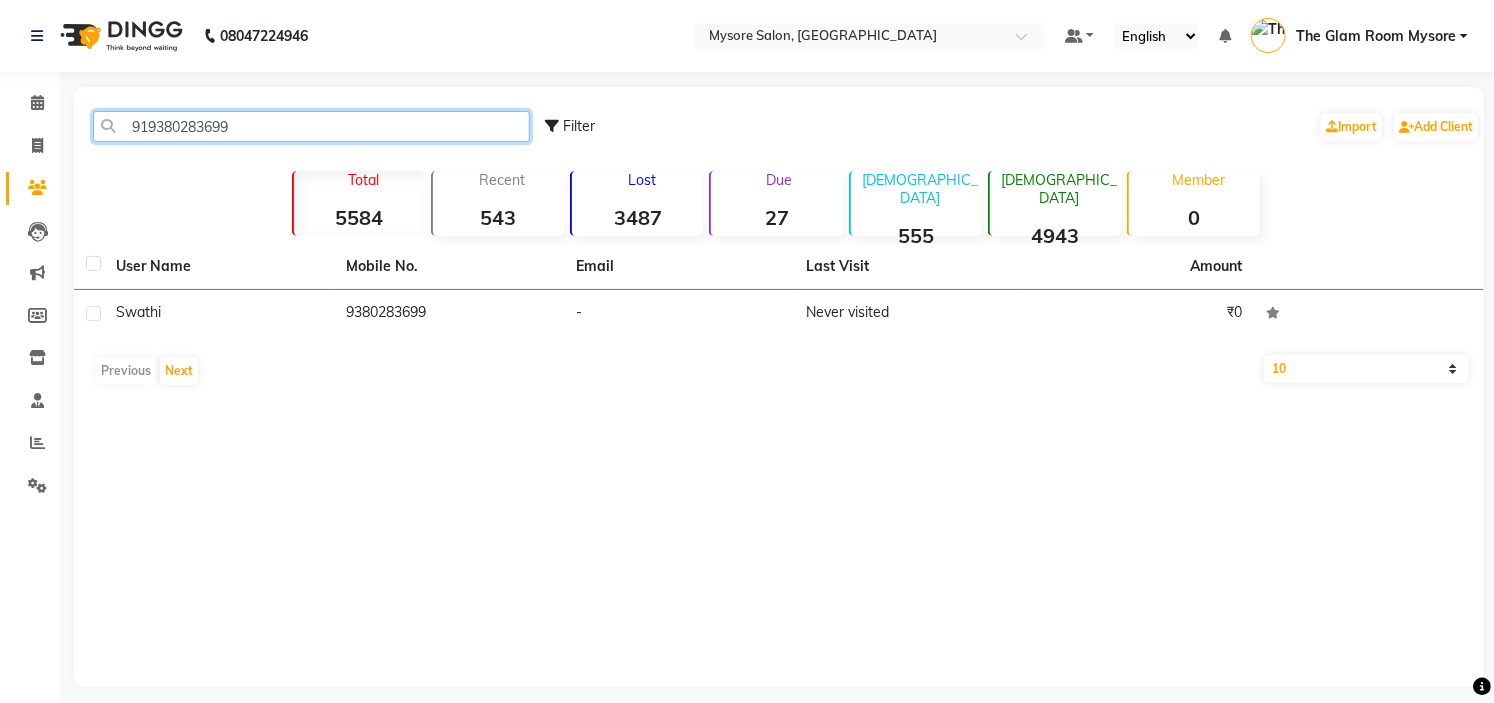 paste on "03644357" 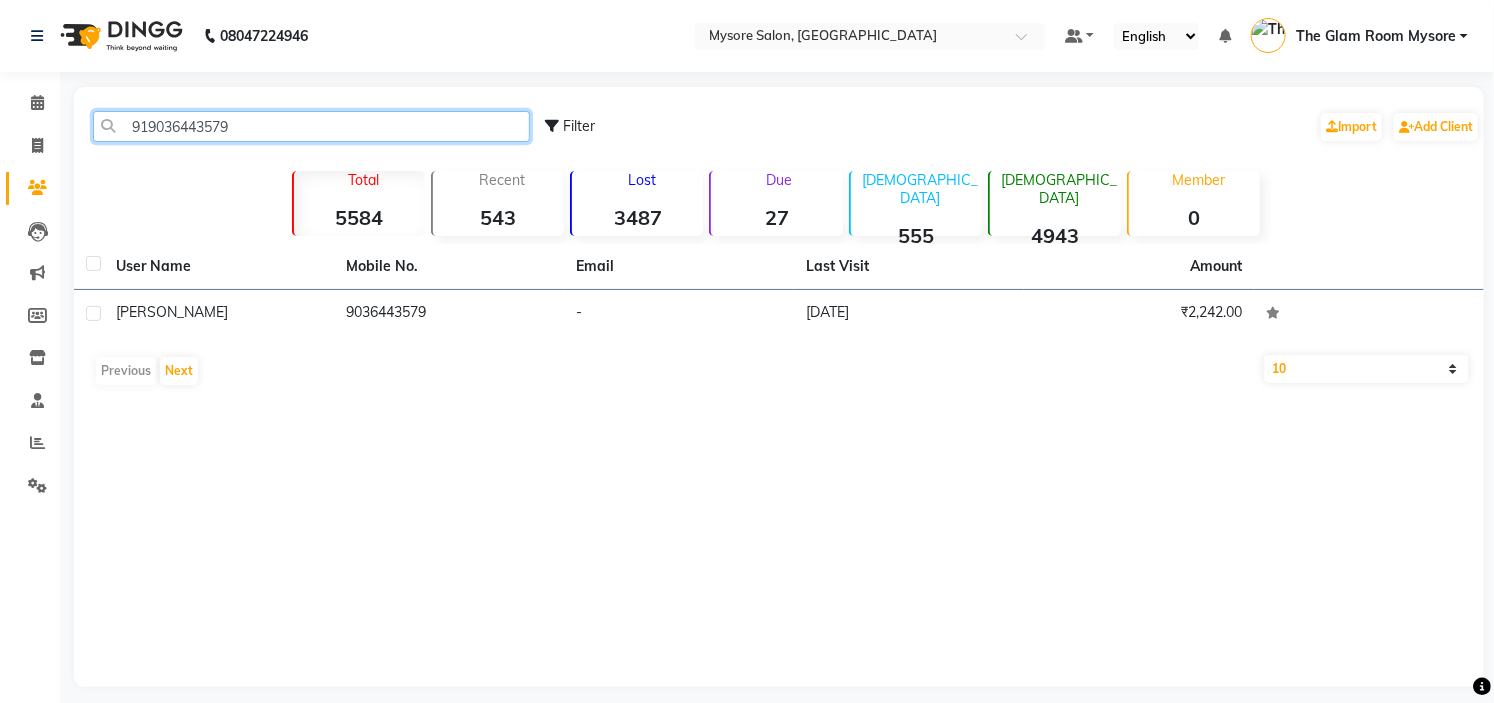 click on "919036443579" 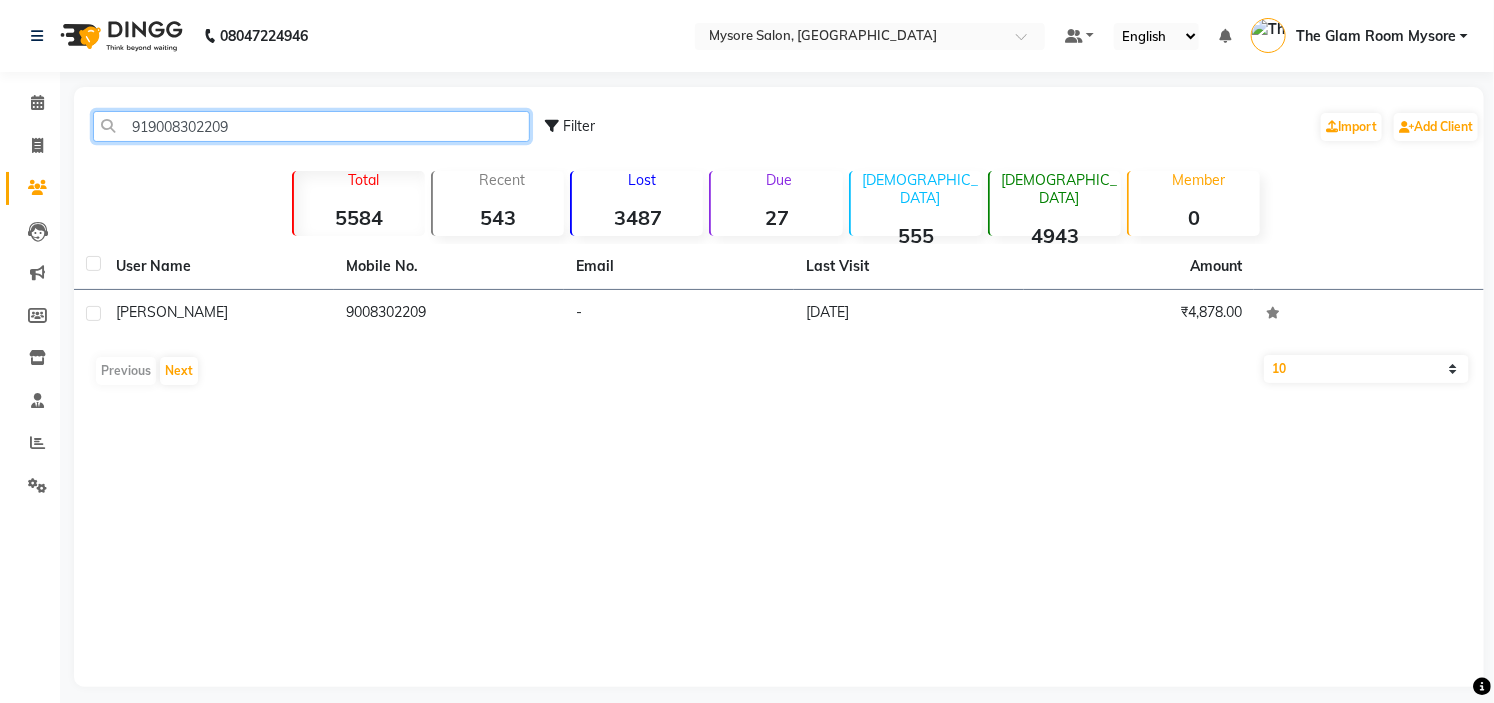 click on "919008302209" 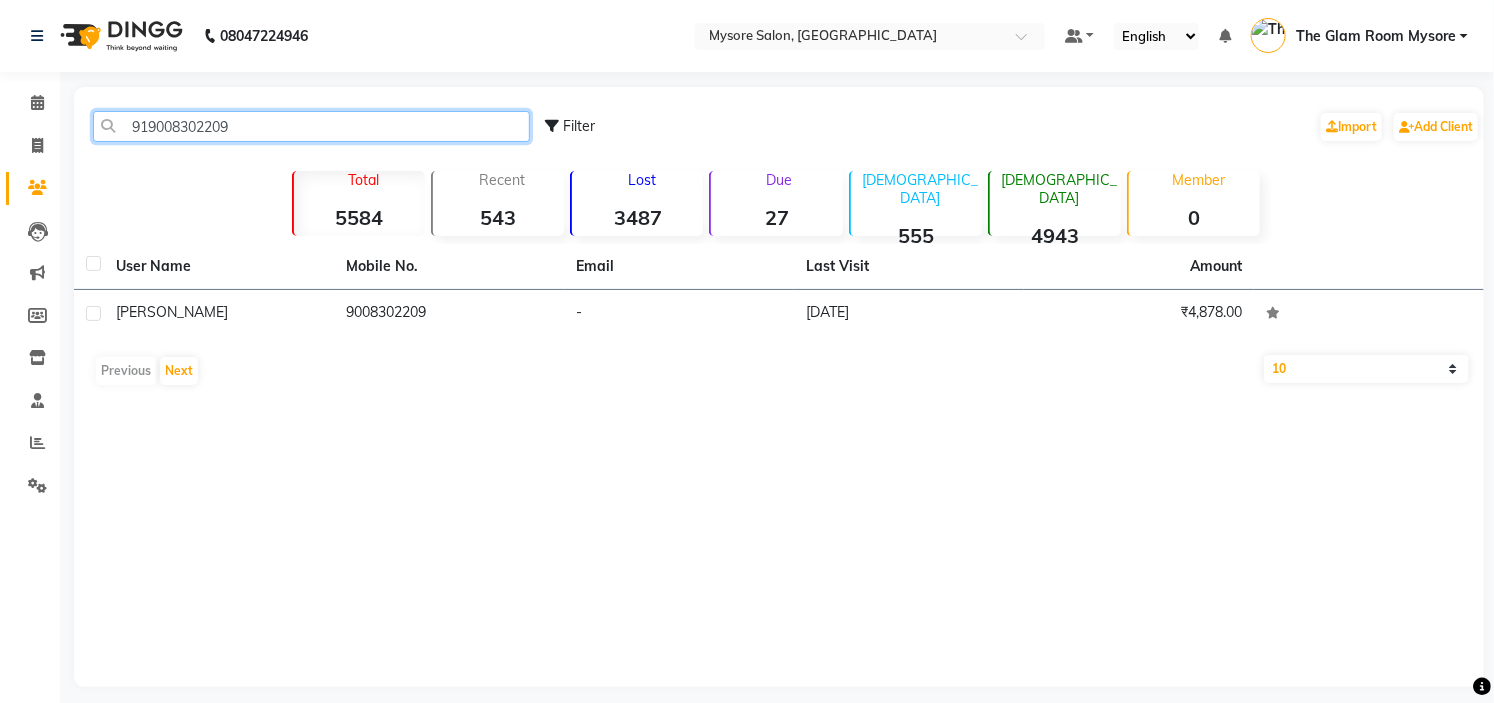 click on "919008302209" 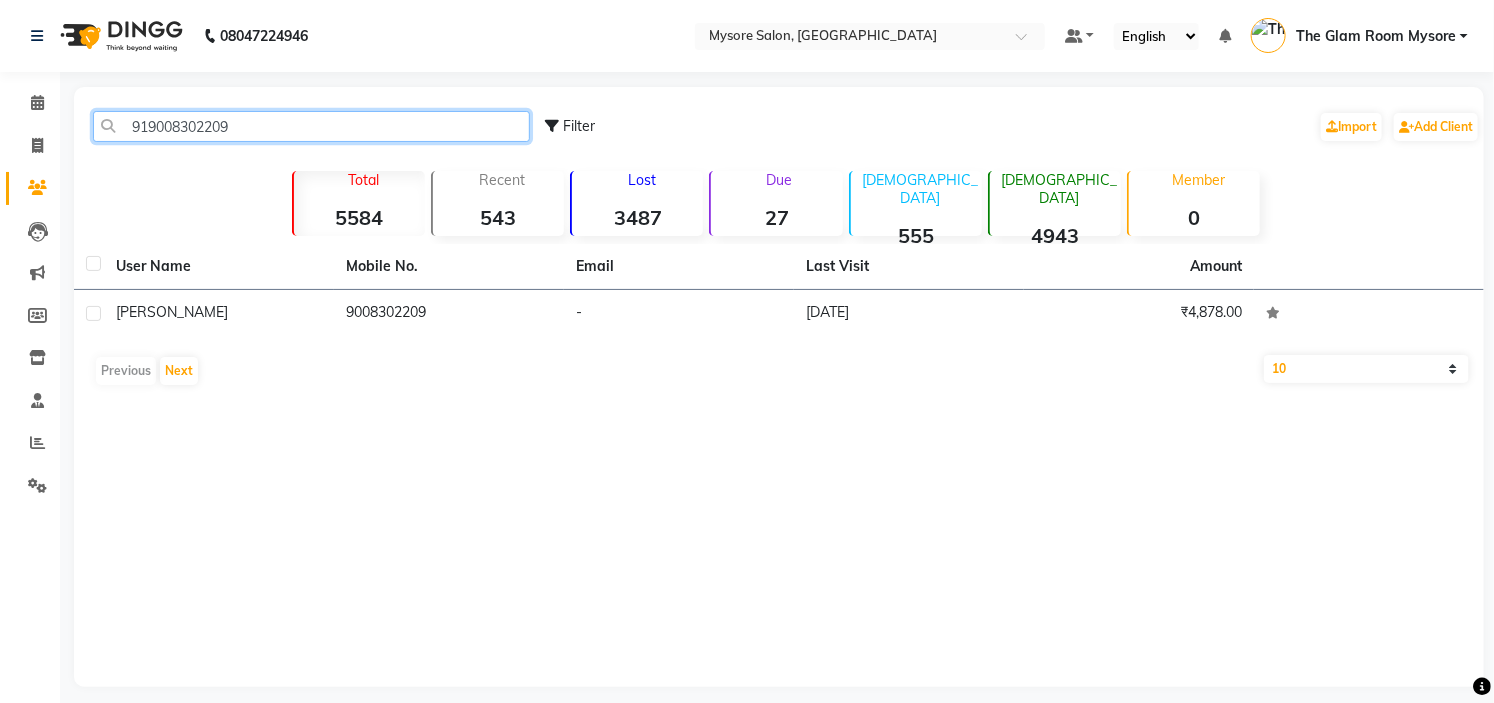 paste on "6361286" 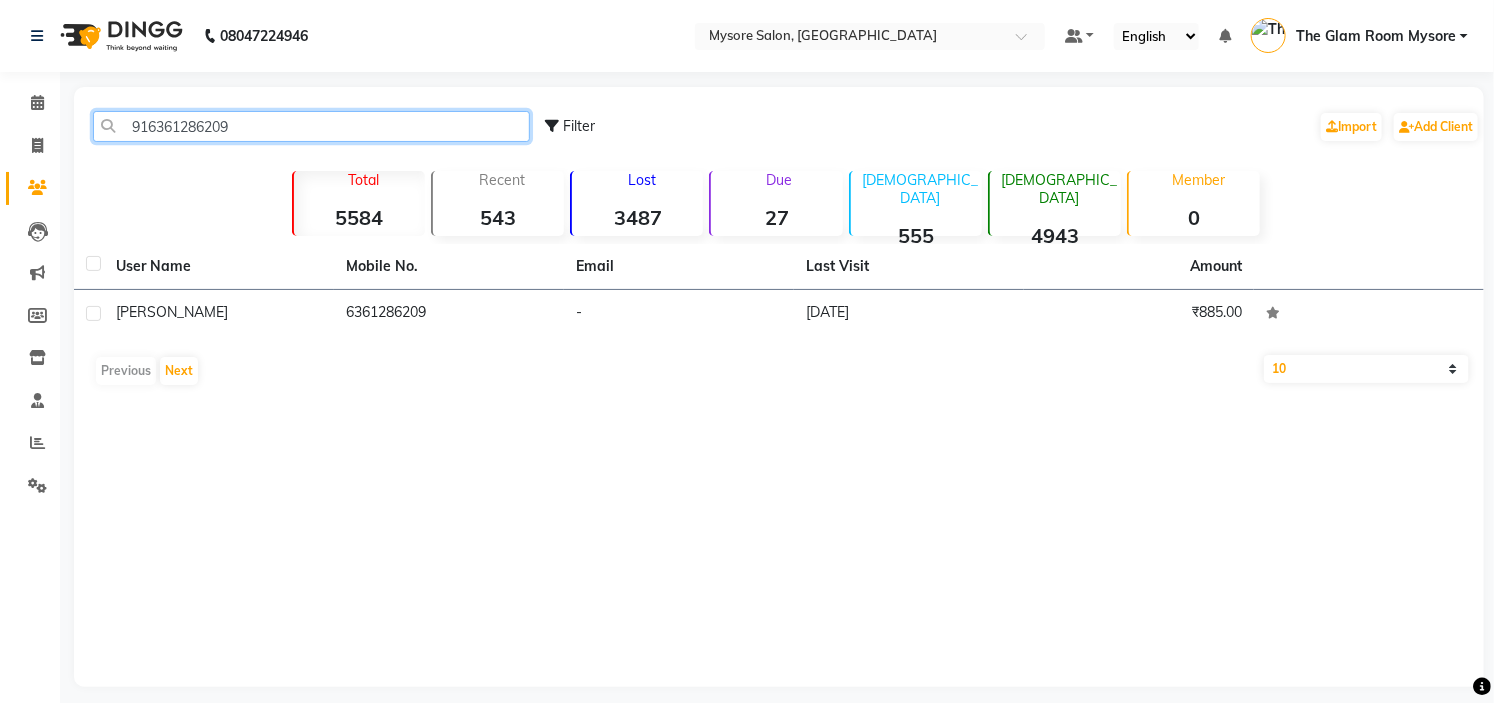 click on "916361286209" 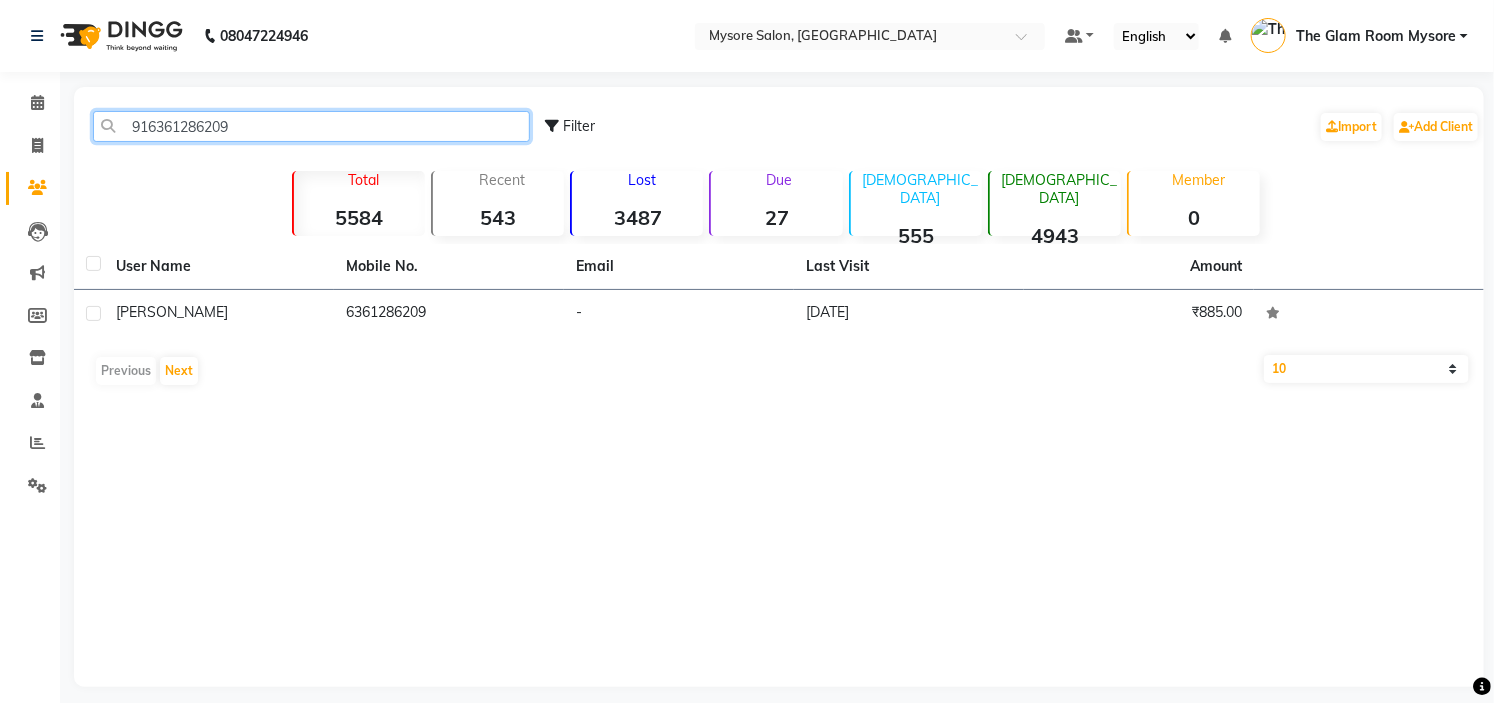 paste on "9900080604" 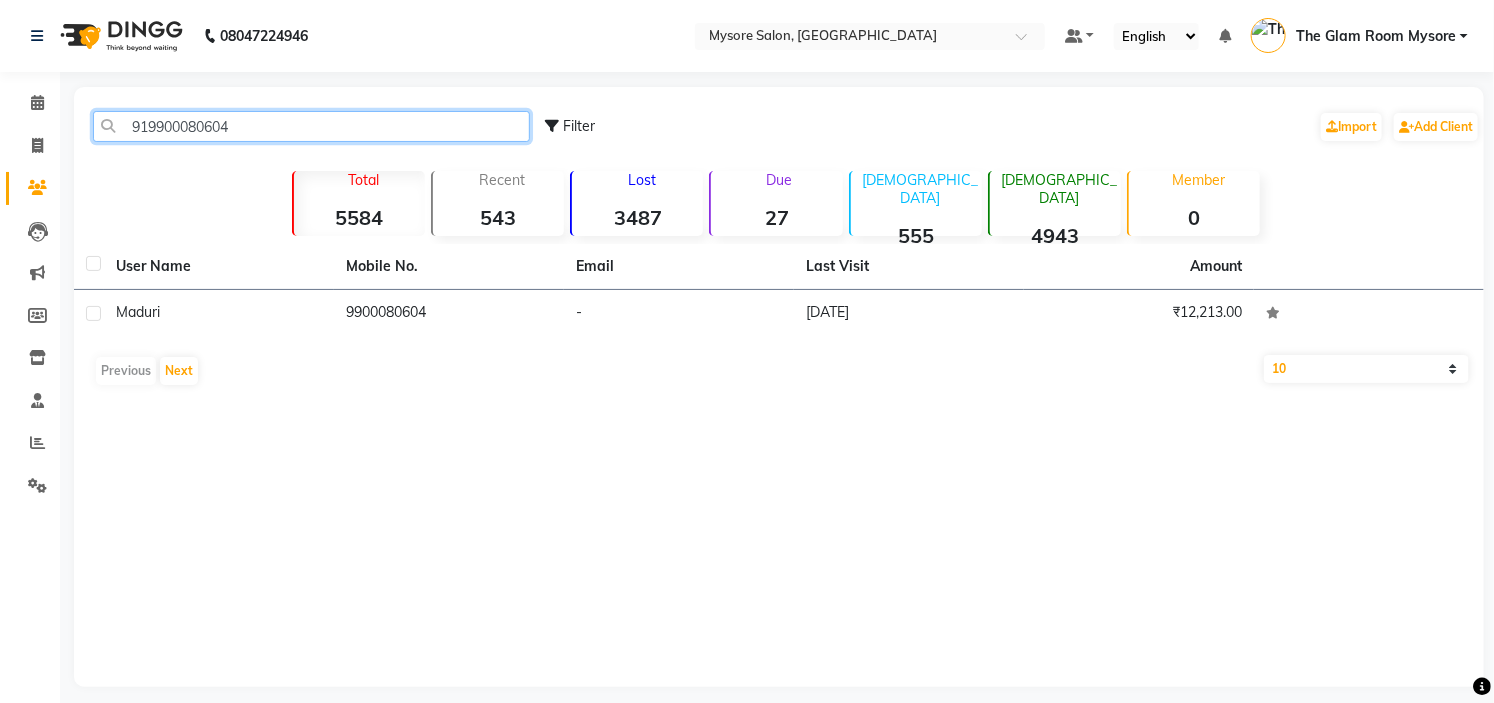 click on "919900080604" 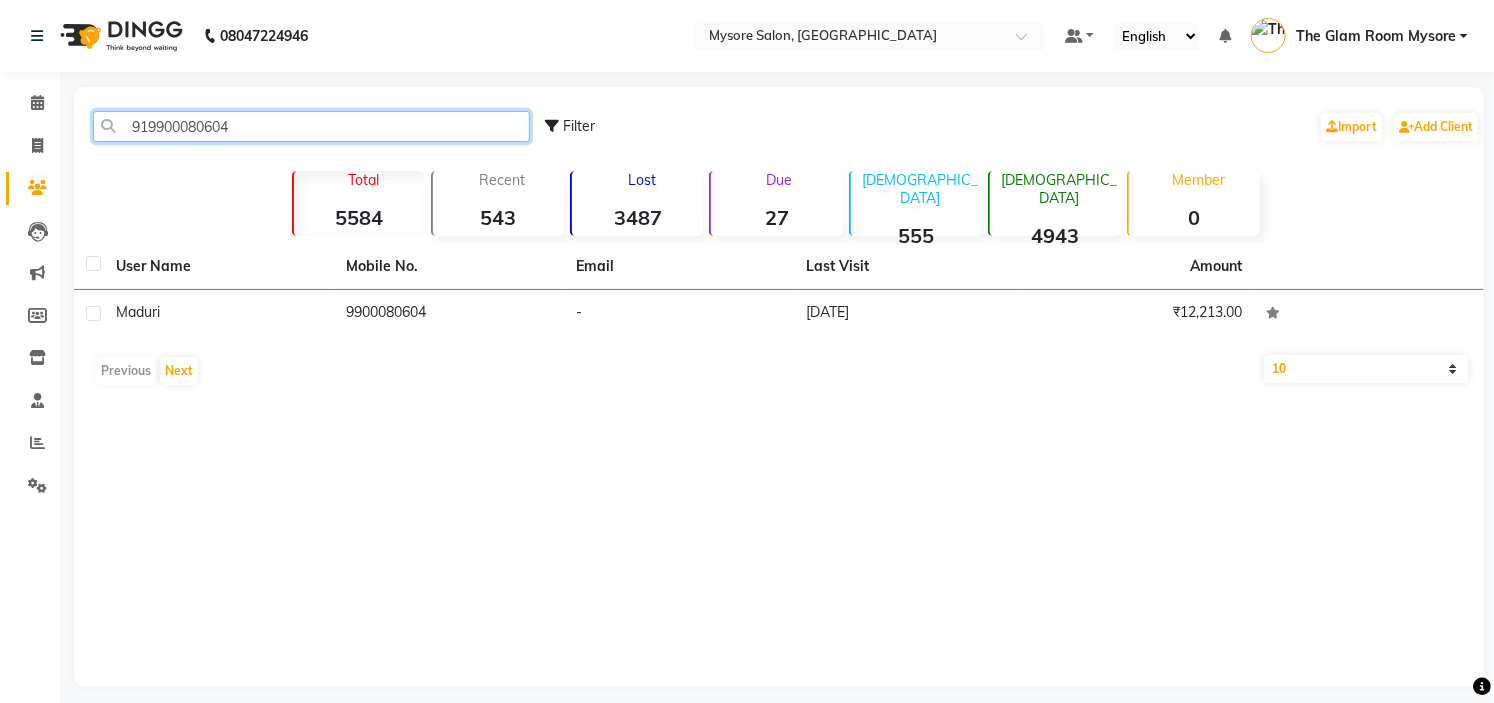 paste on "8296154795" 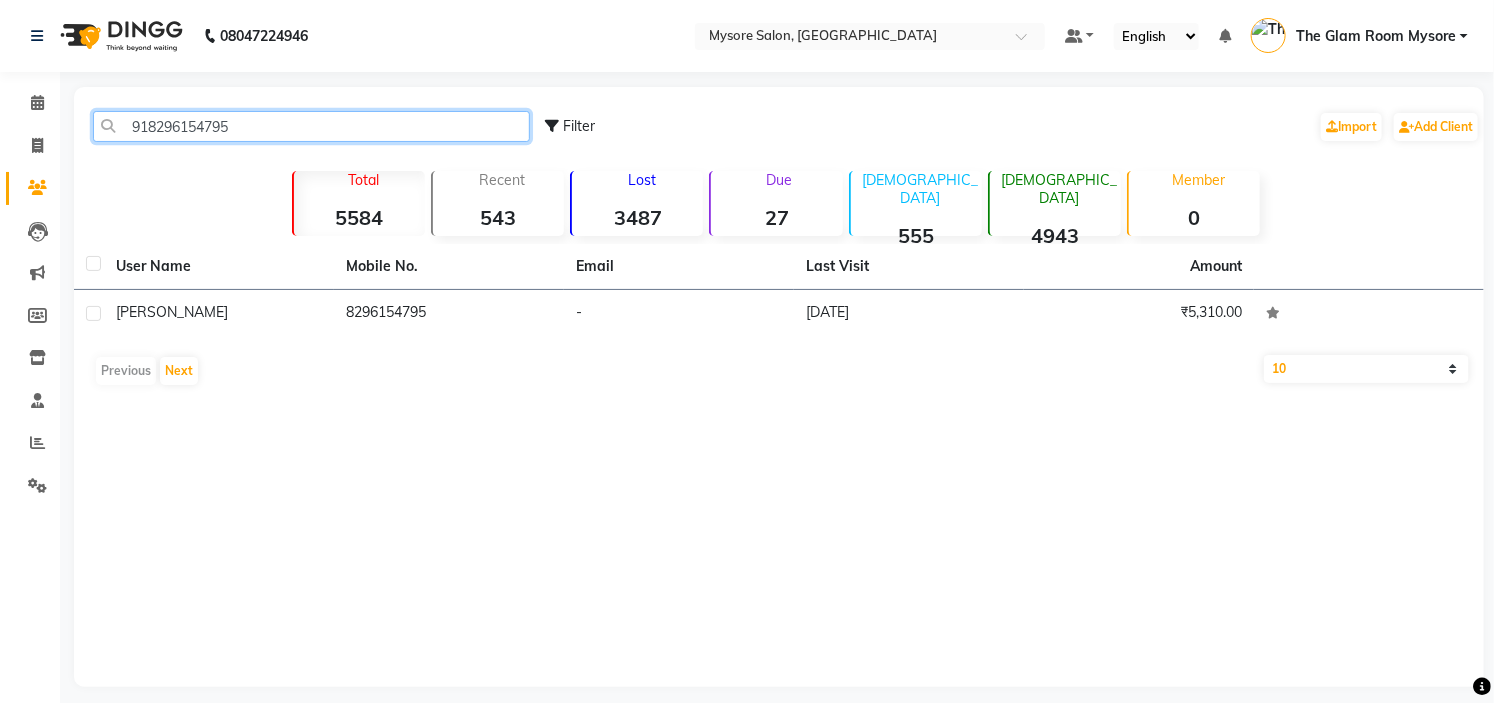 click on "918296154795" 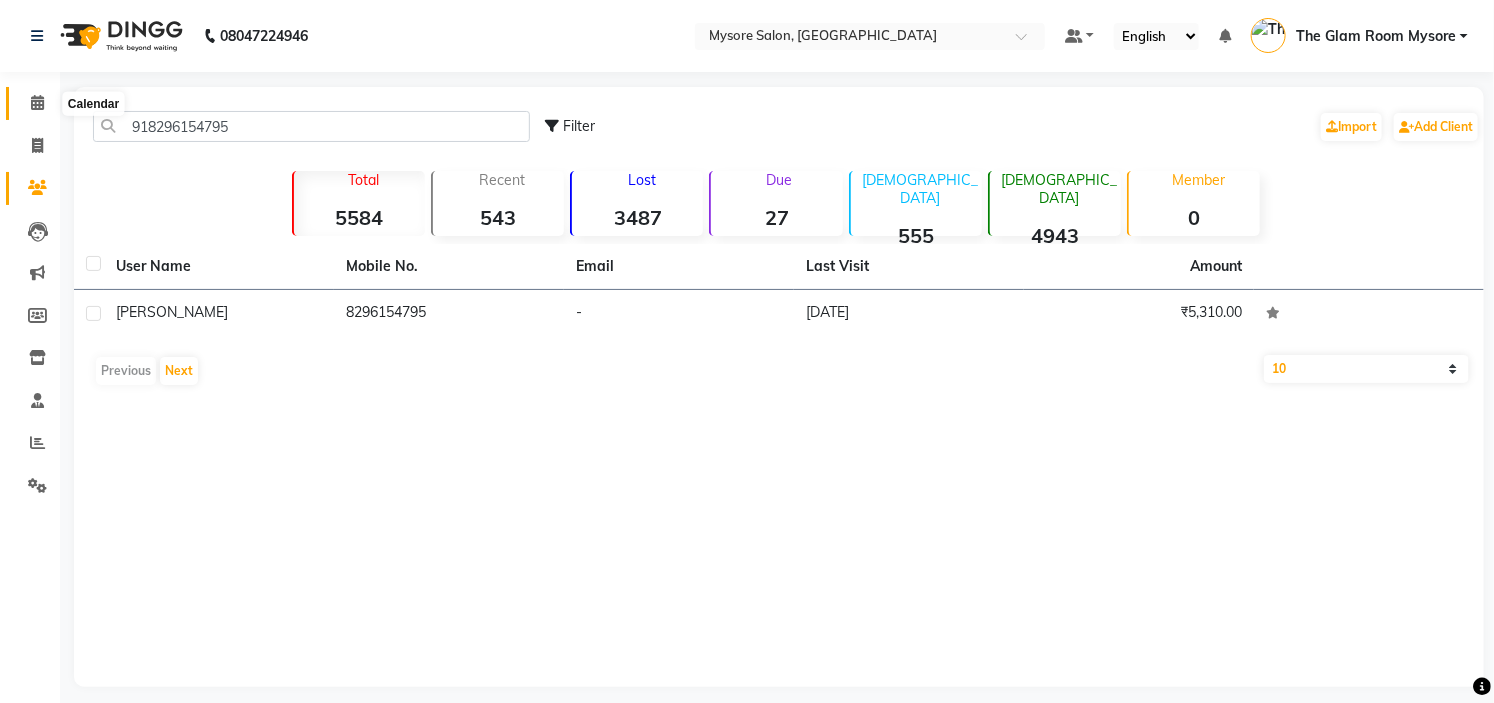click 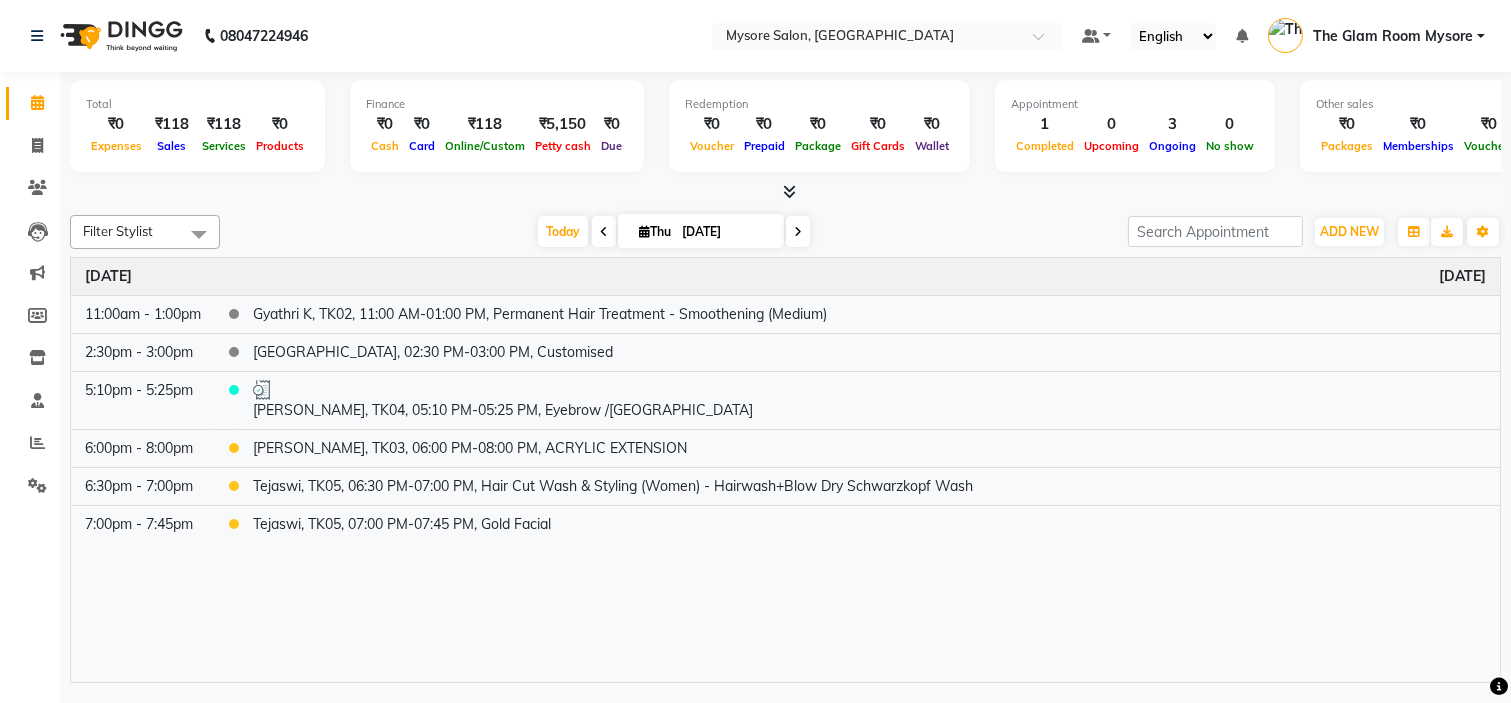 click at bounding box center [798, 232] 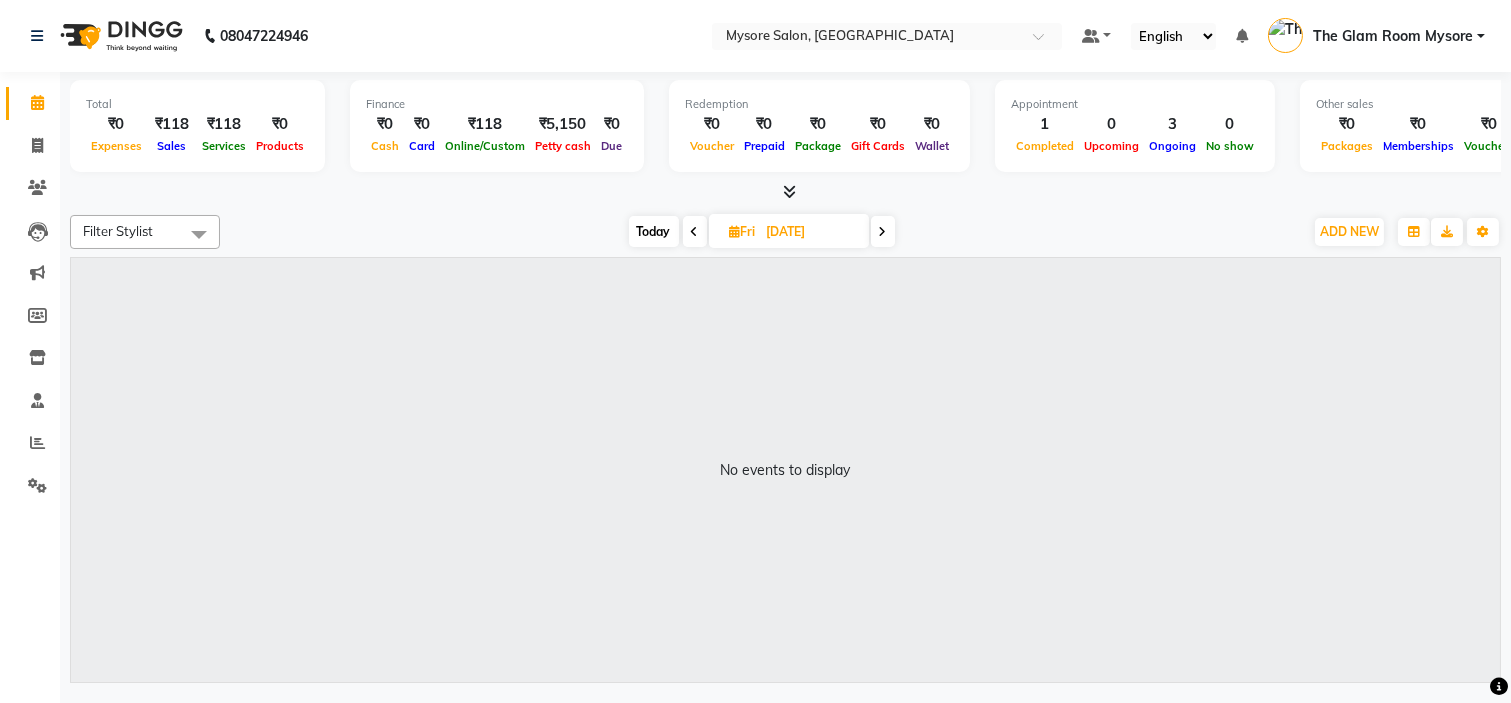 click on "Today" at bounding box center [654, 231] 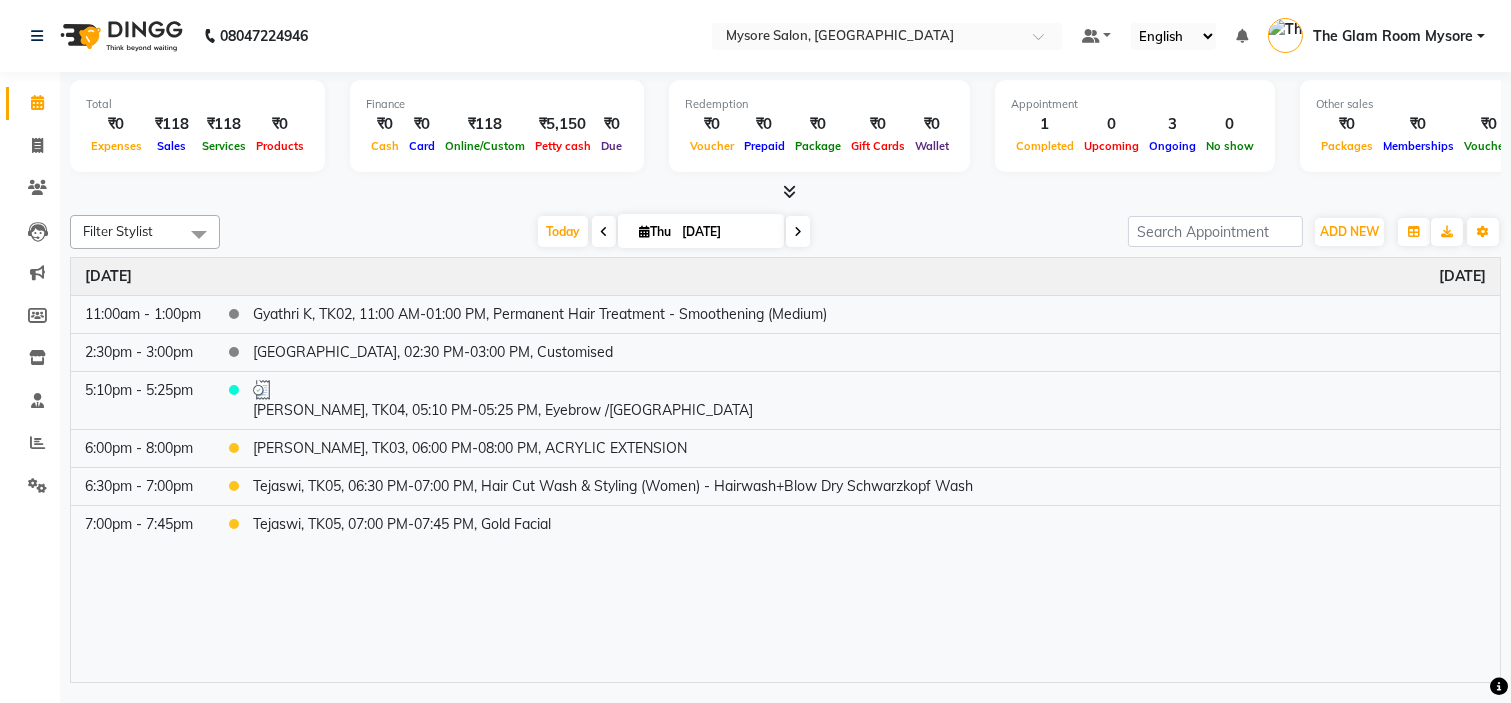 click at bounding box center [798, 232] 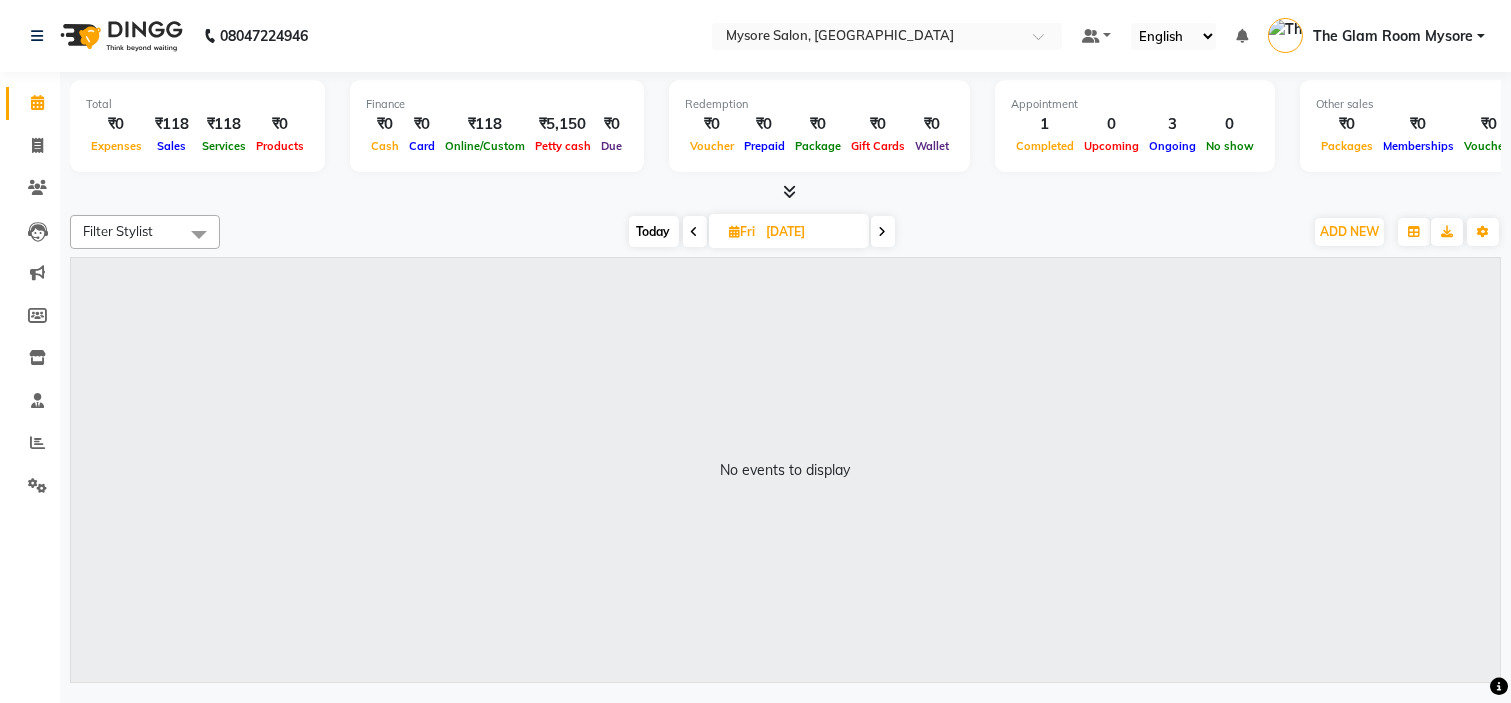 click on "Today" at bounding box center (654, 231) 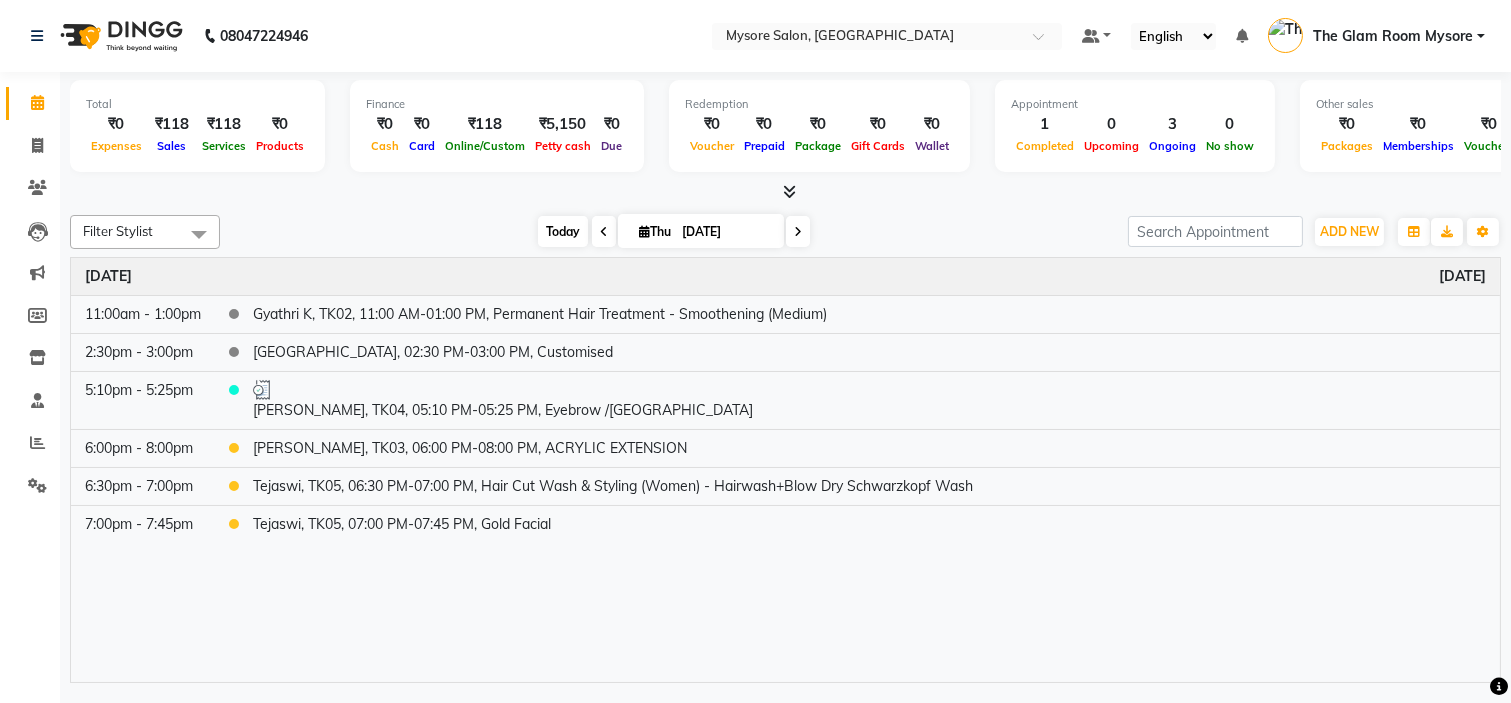 click on "Today" at bounding box center (563, 231) 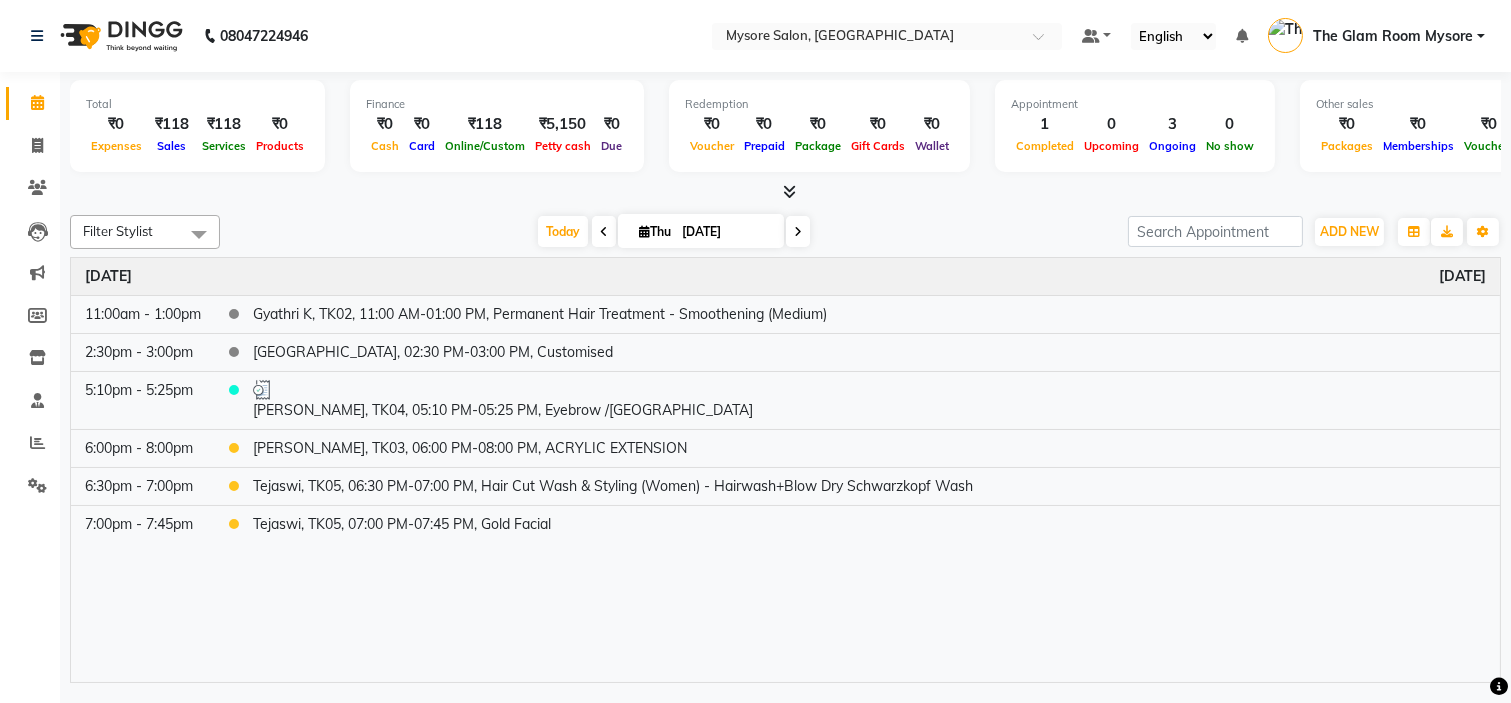 click on "[DATE]  [DATE]" at bounding box center [674, 232] 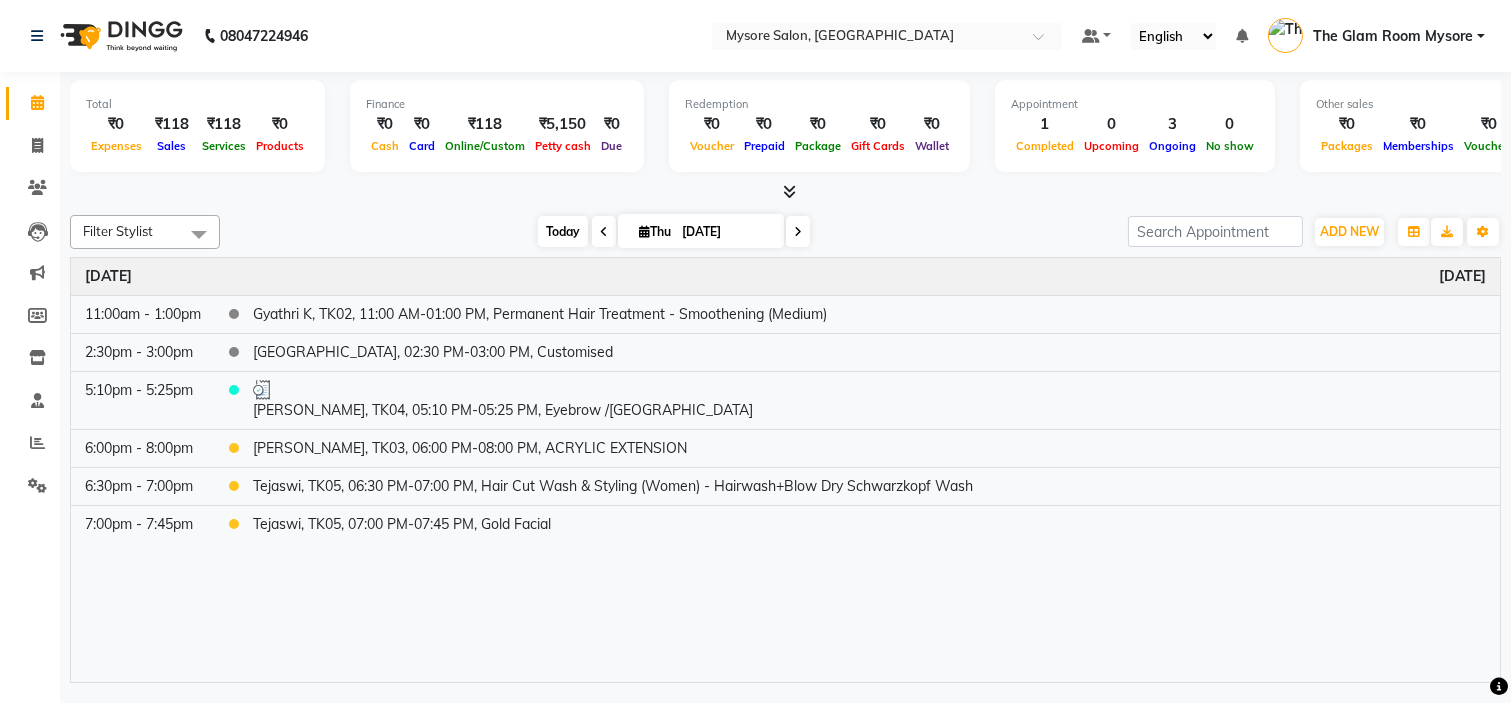click on "Today" at bounding box center (563, 231) 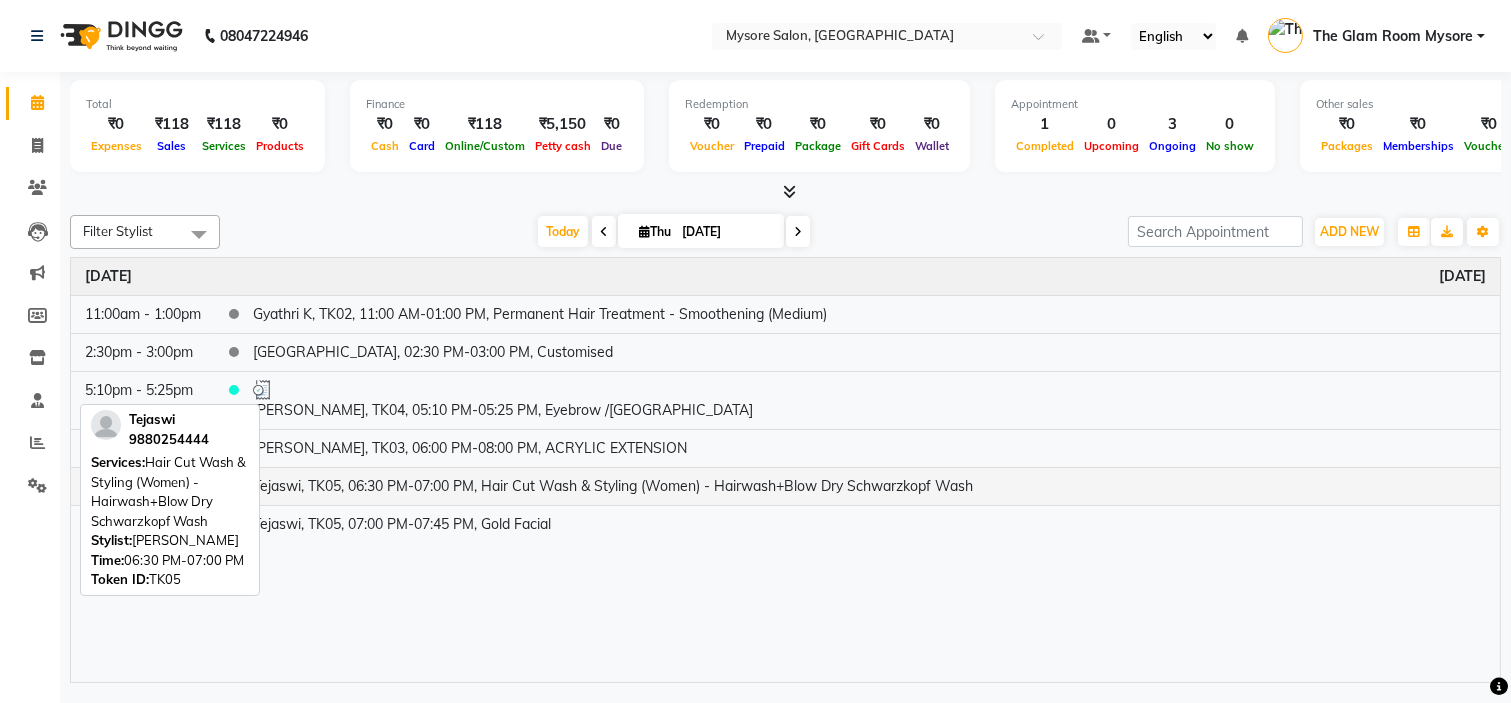 click on "Tejaswi, TK05, 06:30 PM-07:00 PM, Hair Cut Wash & Styling (Women) - Hairwash+Blow Dry Schwarzkopf Wash" at bounding box center [869, 486] 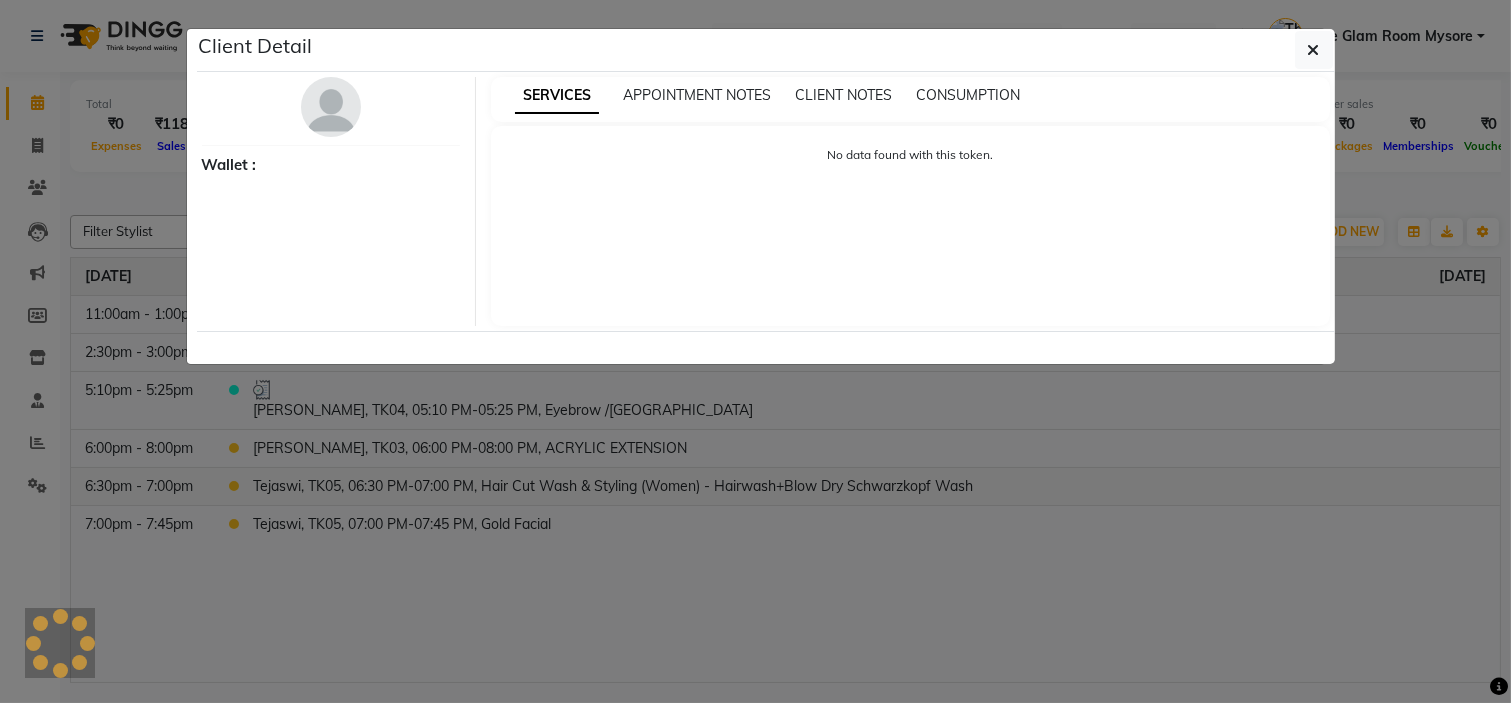 select on "1" 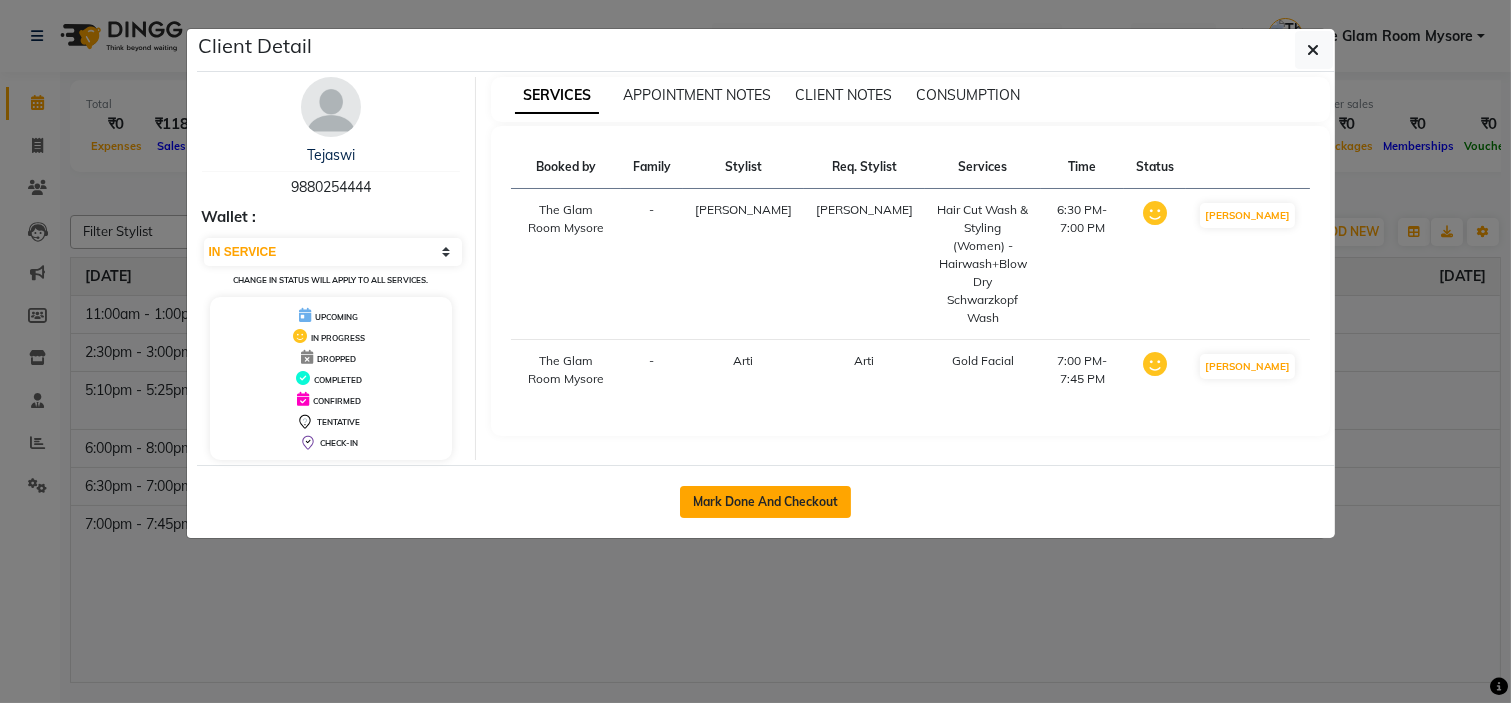 click on "Mark Done And Checkout" 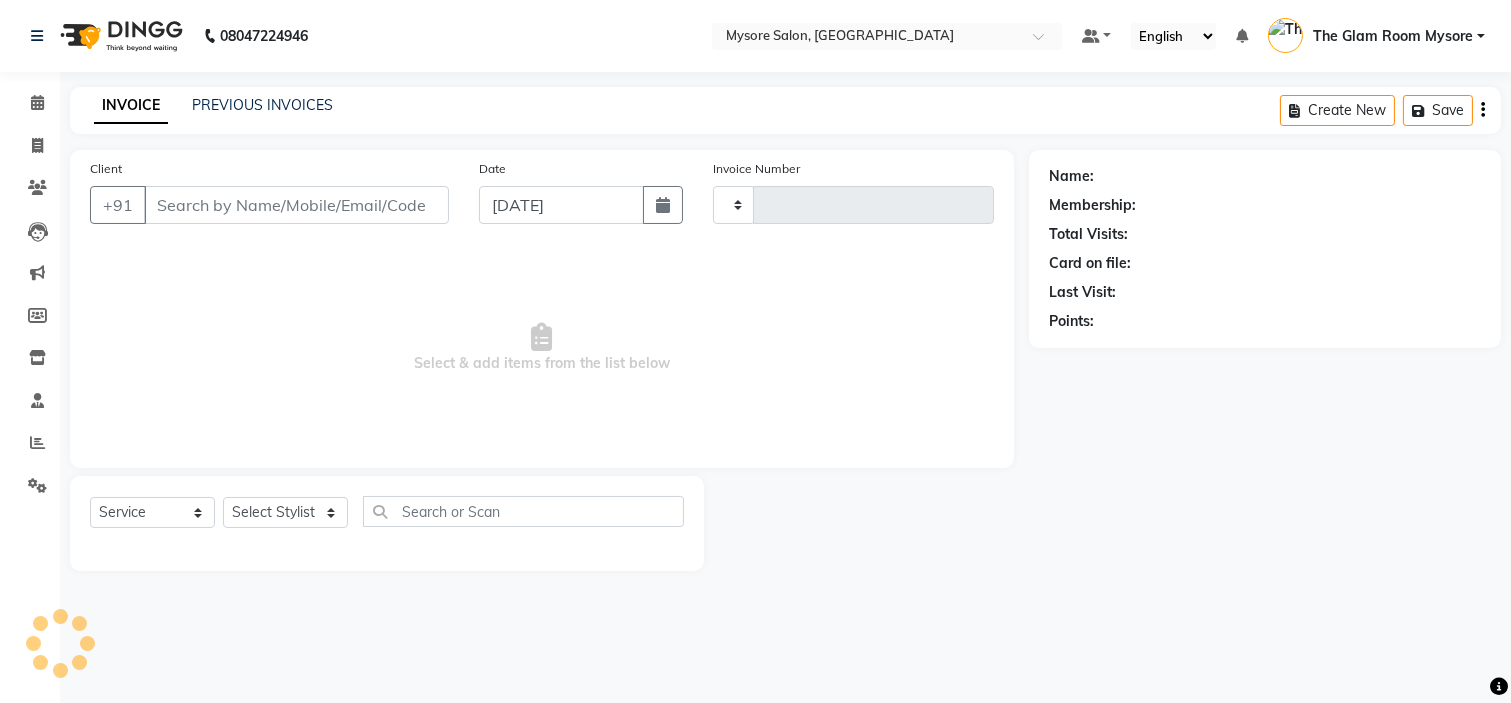 type on "0753" 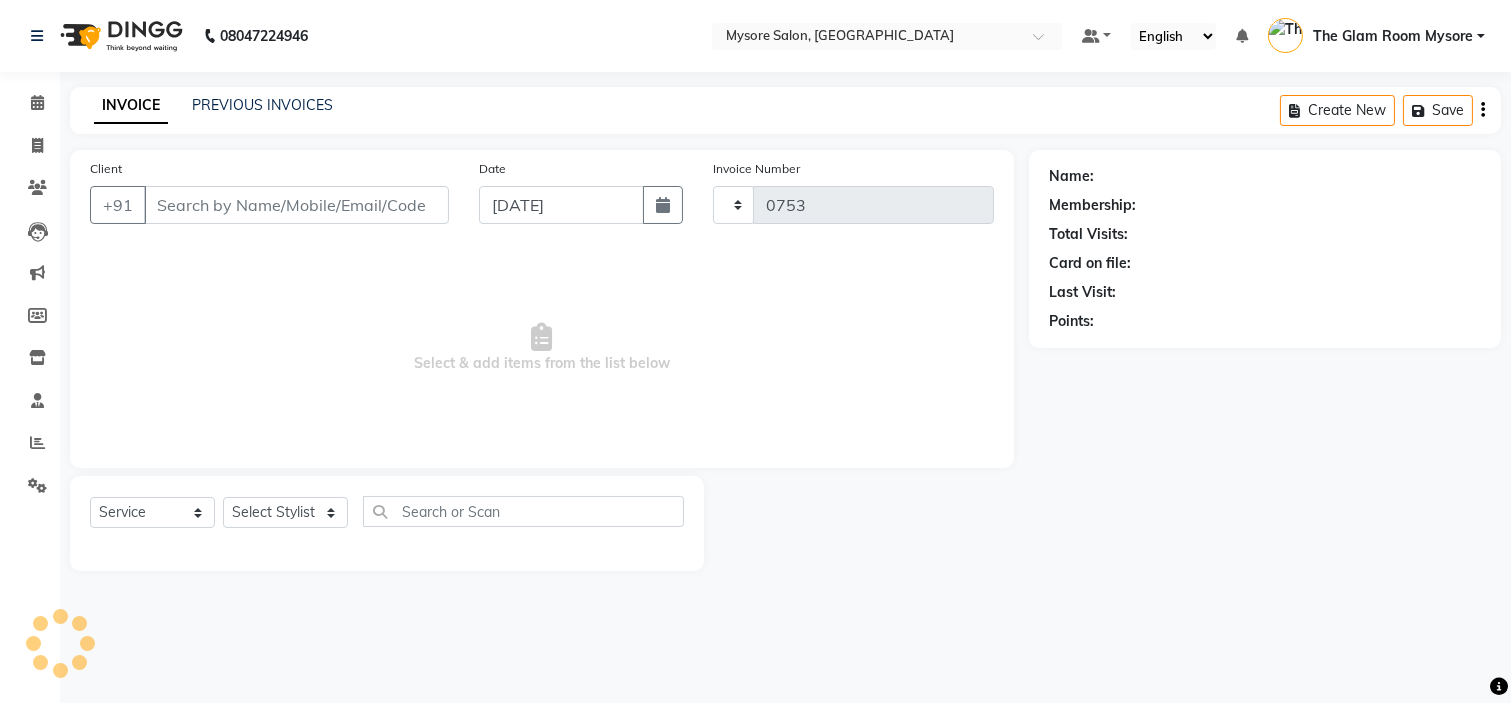select on "4255" 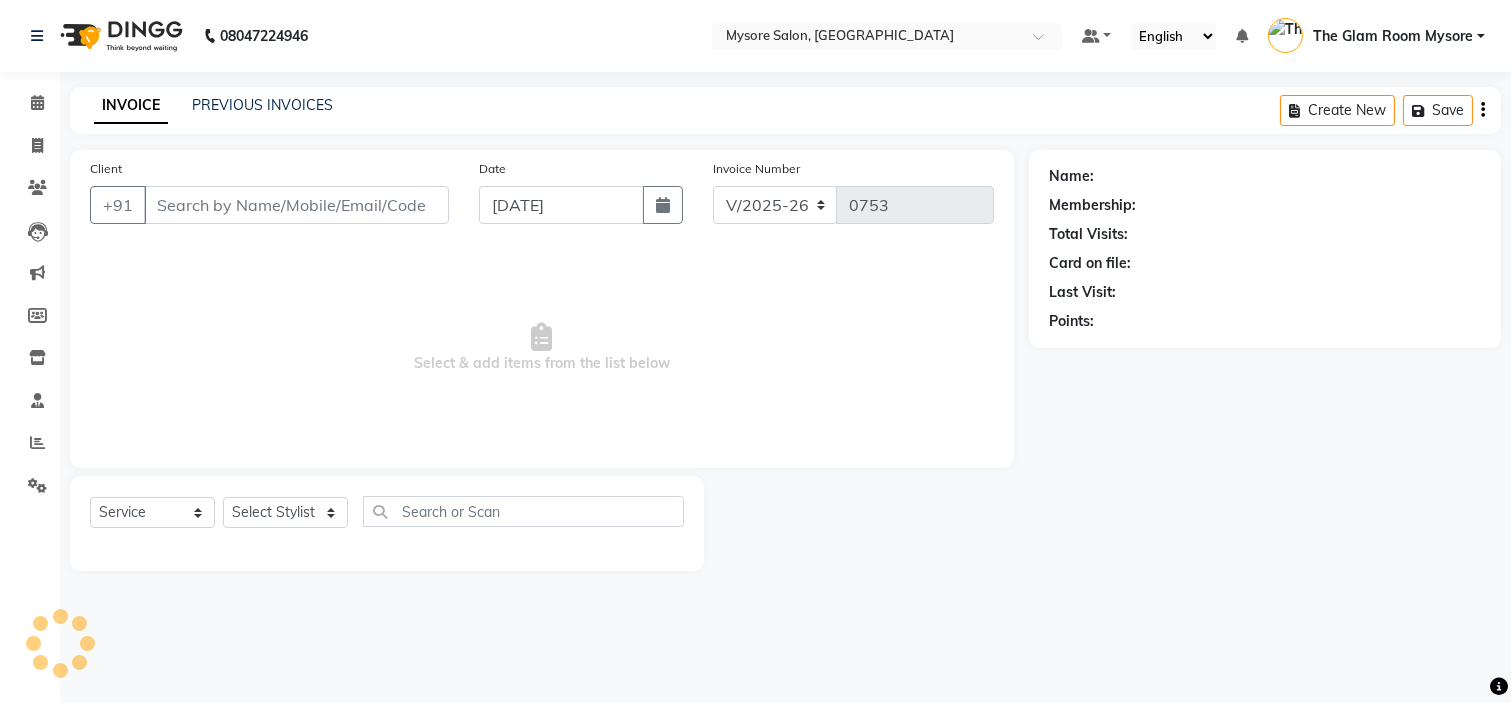 type on "9880254444" 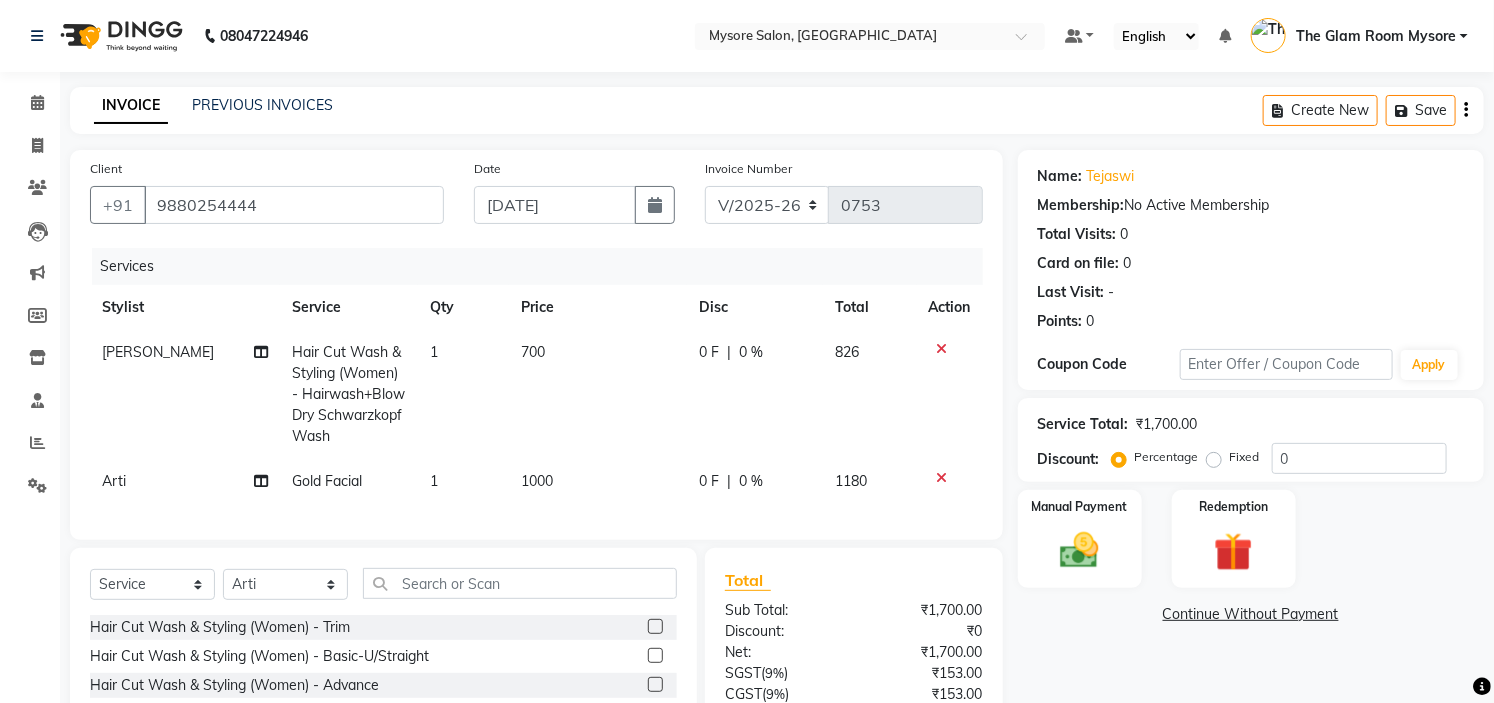 scroll, scrollTop: 186, scrollLeft: 0, axis: vertical 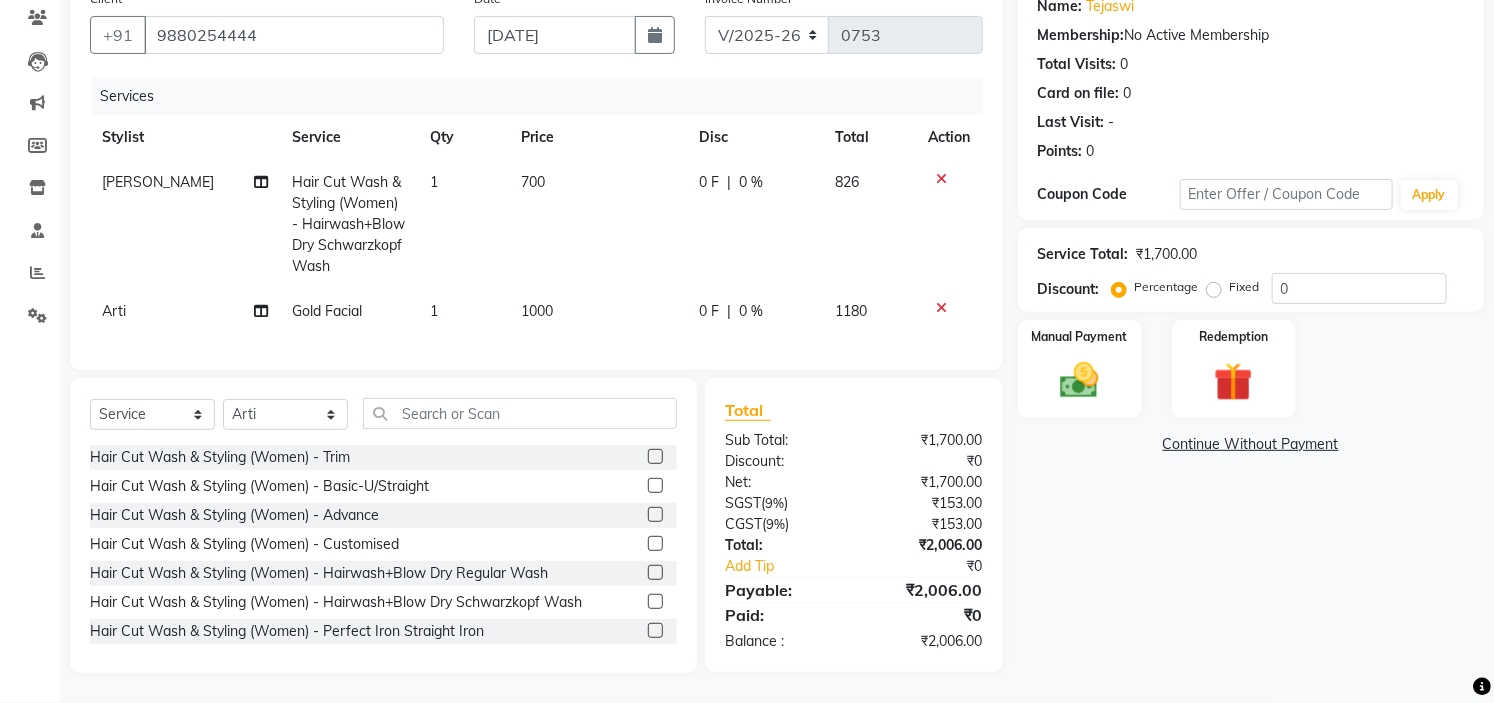 click on "1000" 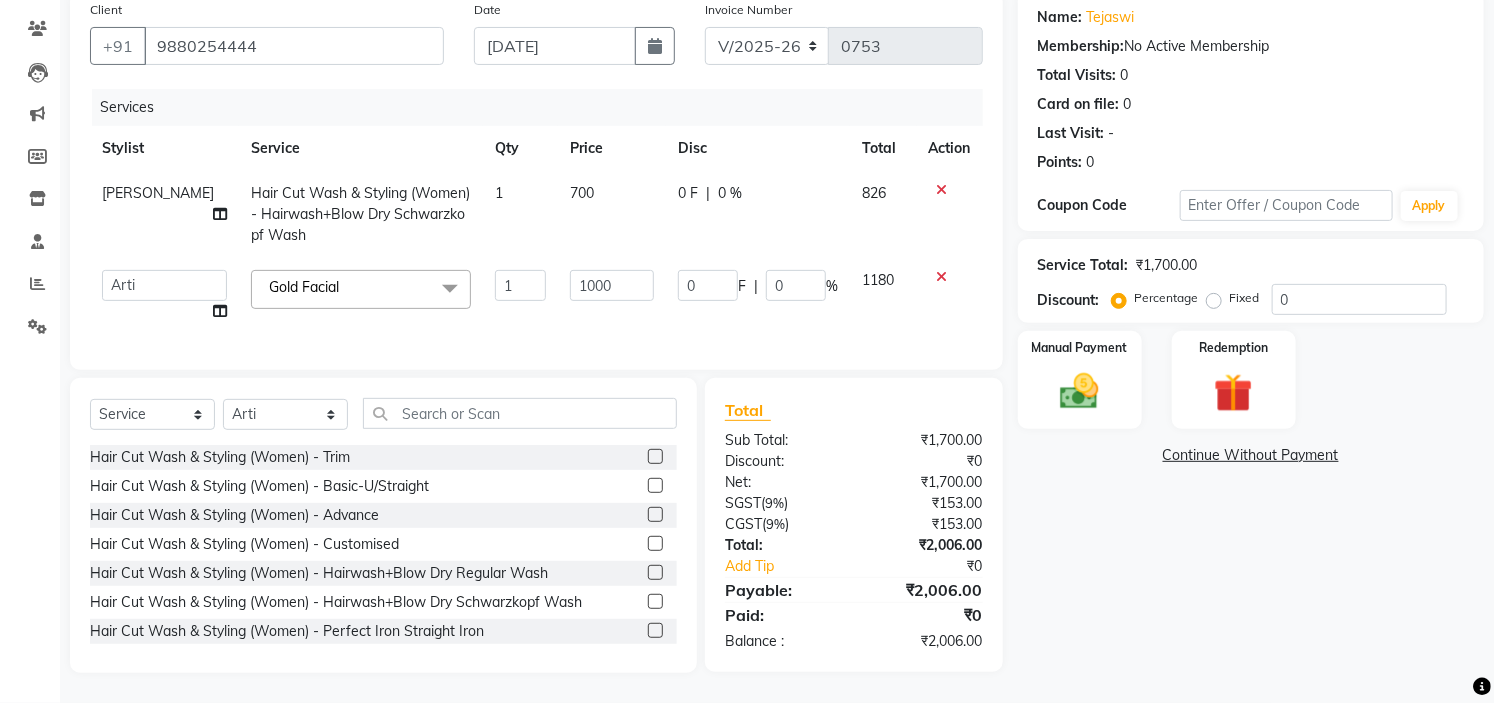 scroll, scrollTop: 175, scrollLeft: 0, axis: vertical 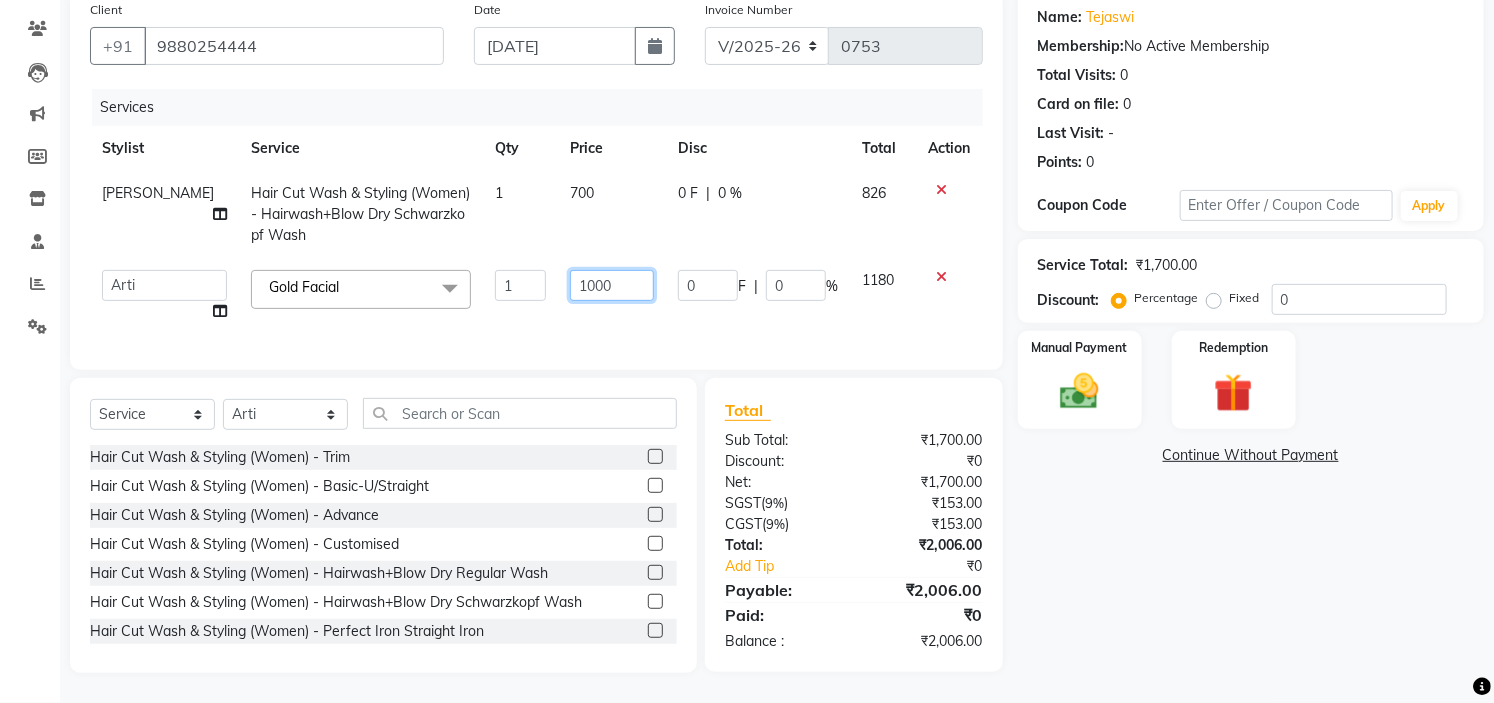 click on "1000" 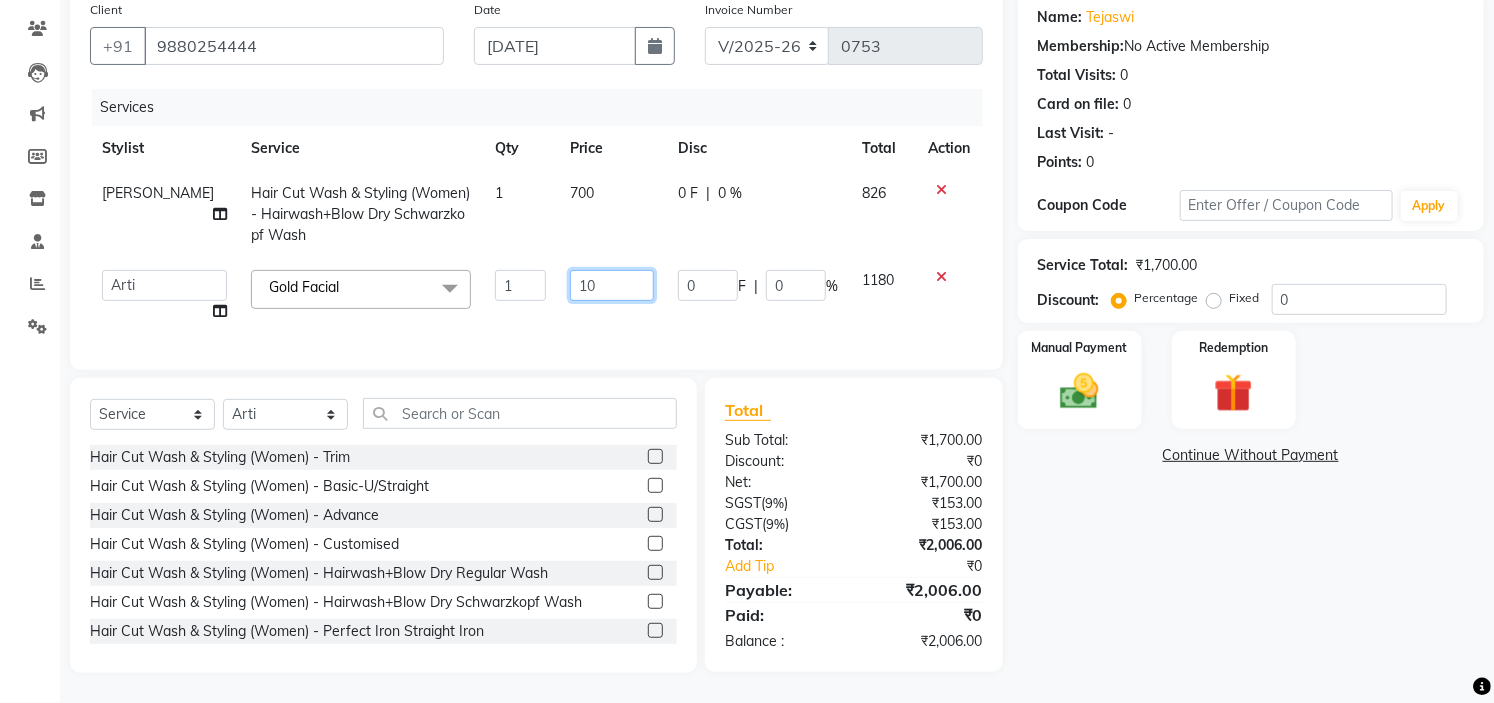 type on "1" 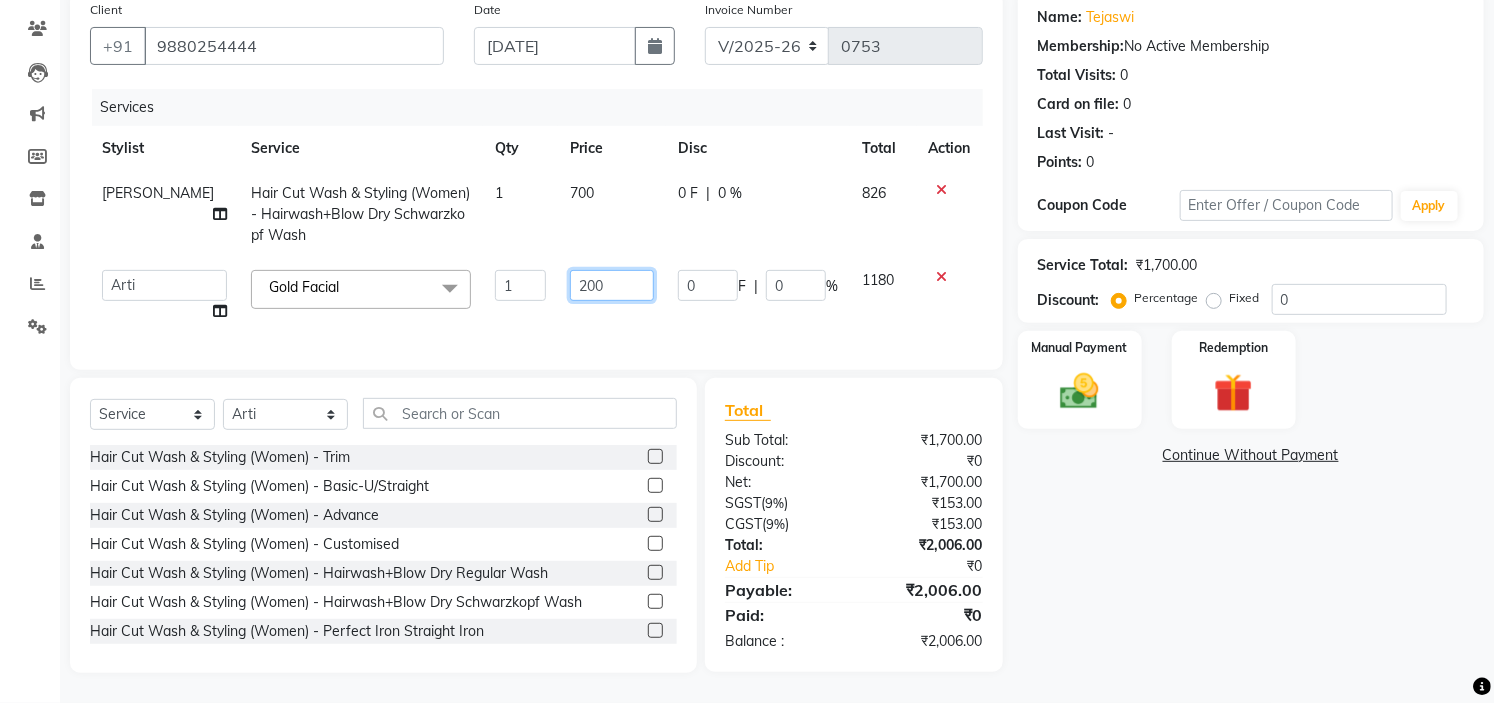 type on "2000" 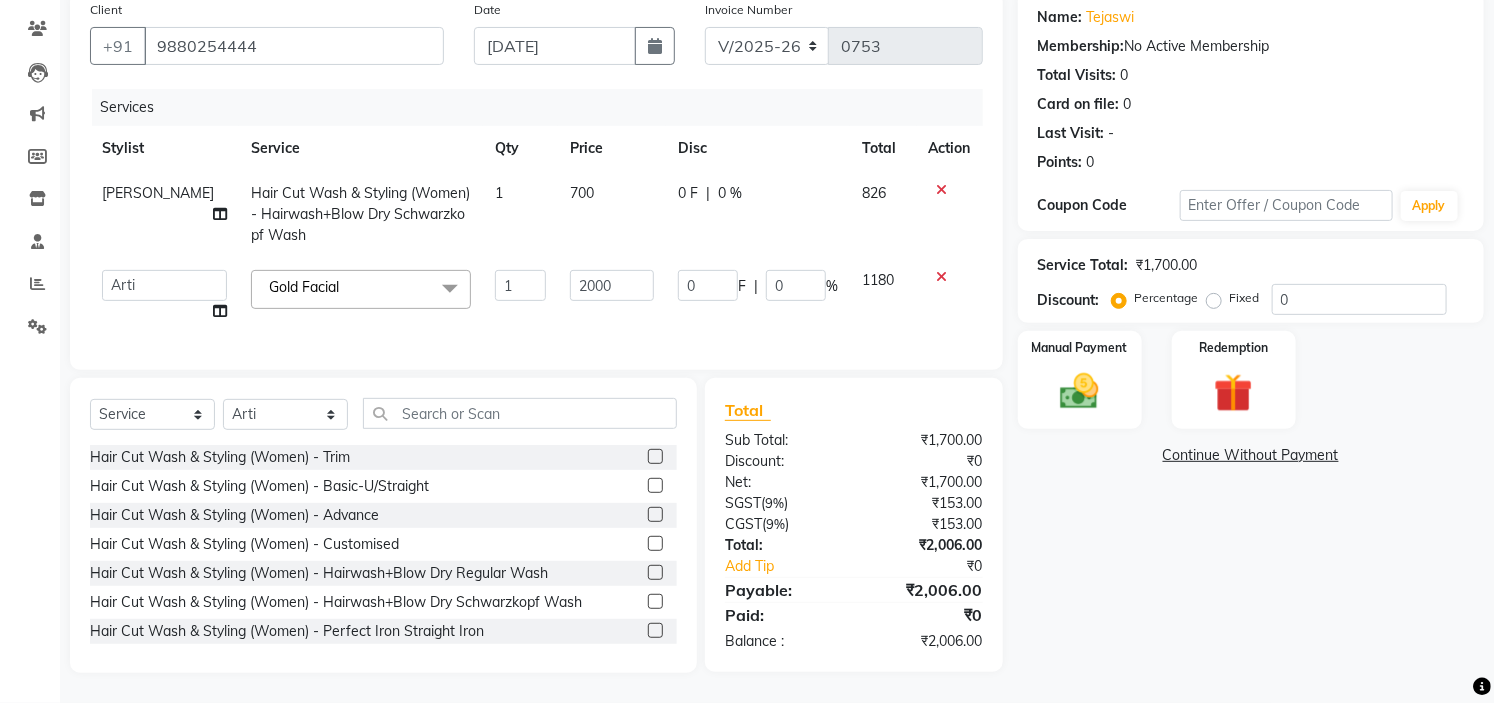 click on "Name: Tejaswi  Membership:  No Active Membership  Total Visits:  0 Card on file:  0 Last Visit:   - Points:   0  Coupon Code Apply Service Total:  ₹1,700.00  Discount:  Percentage   Fixed  0 Manual Payment Redemption  Continue Without Payment" 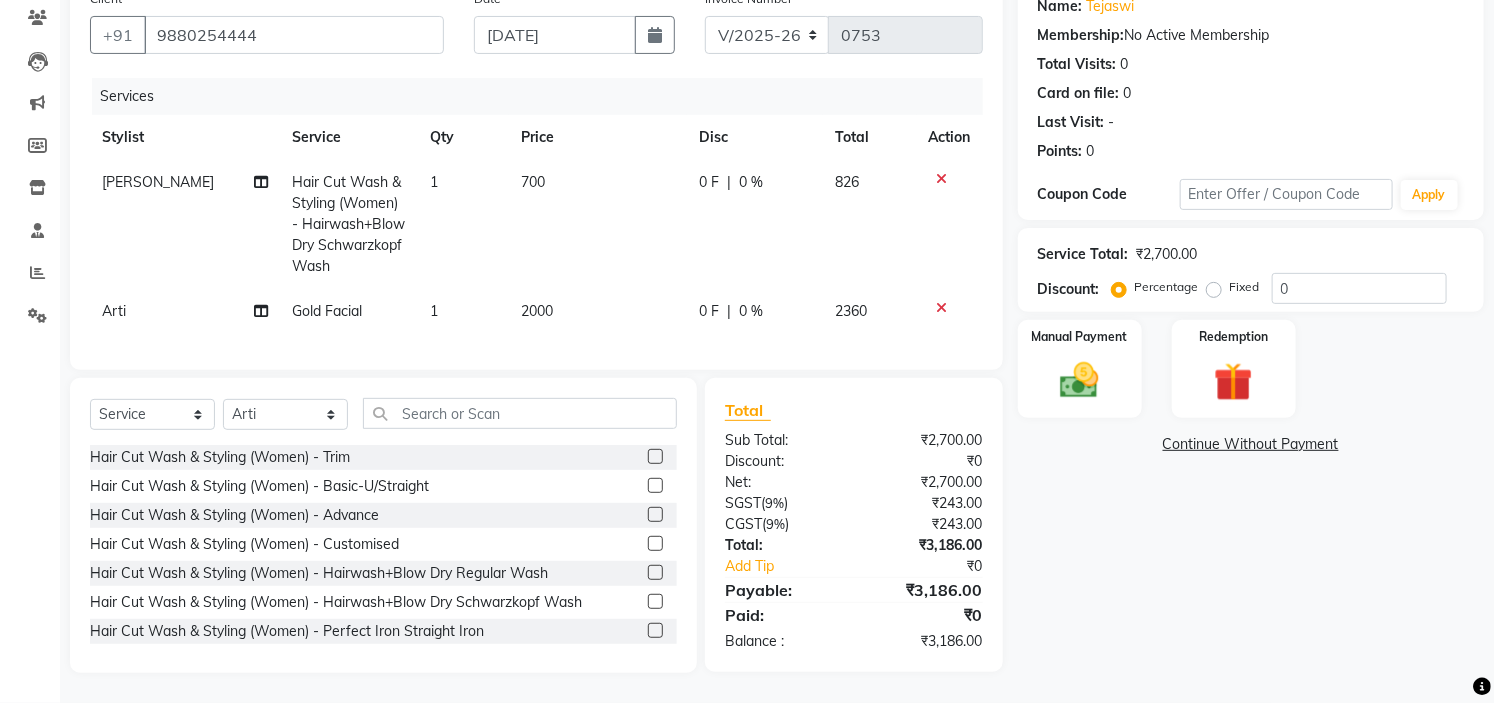 scroll, scrollTop: 186, scrollLeft: 0, axis: vertical 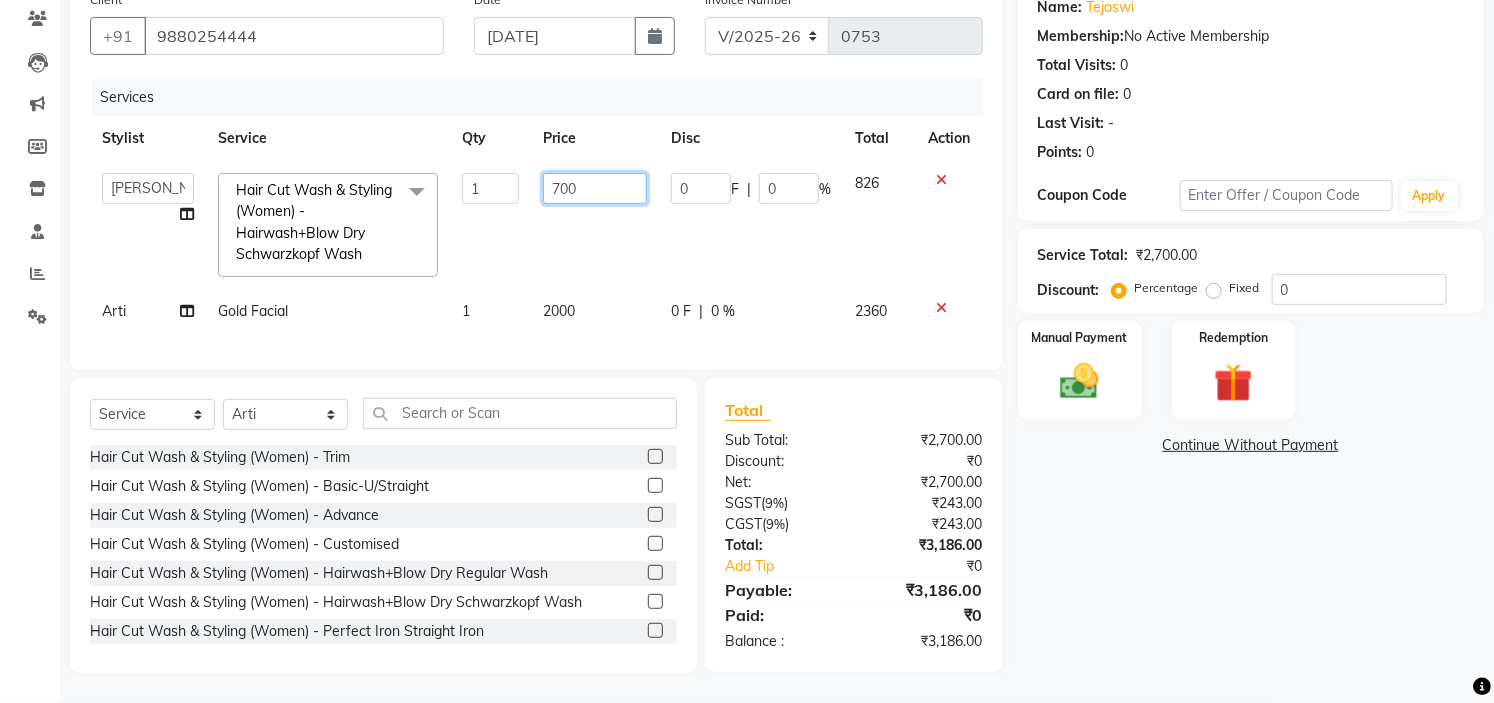 click on "700" 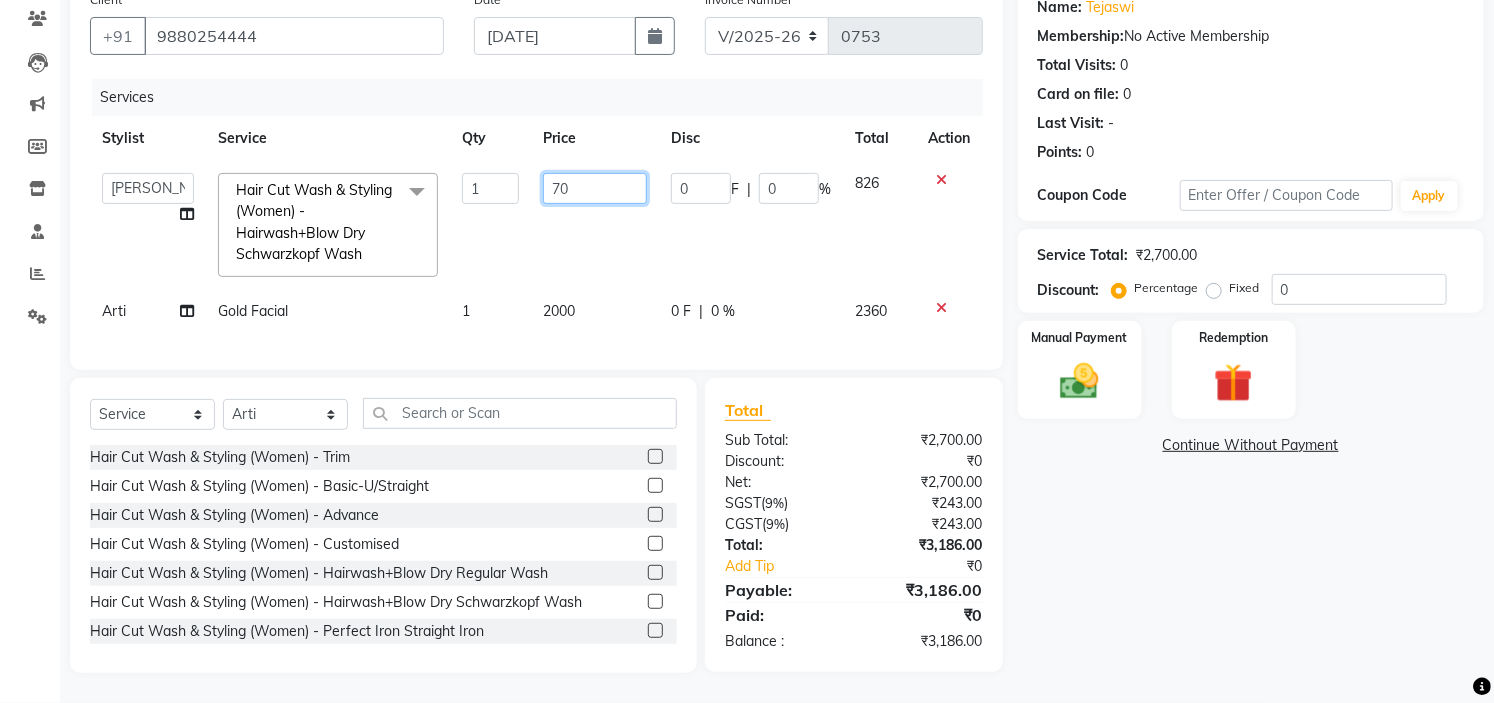 type on "7" 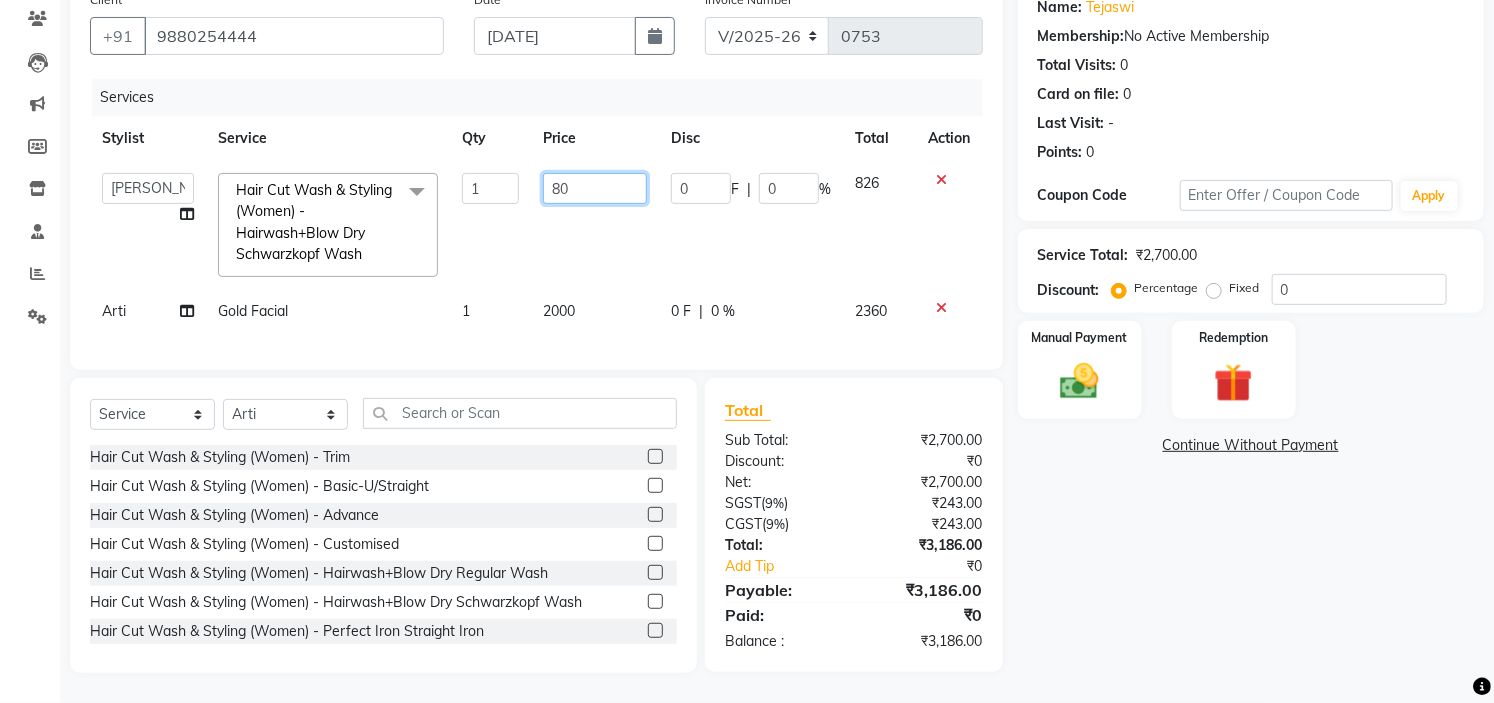 type on "800" 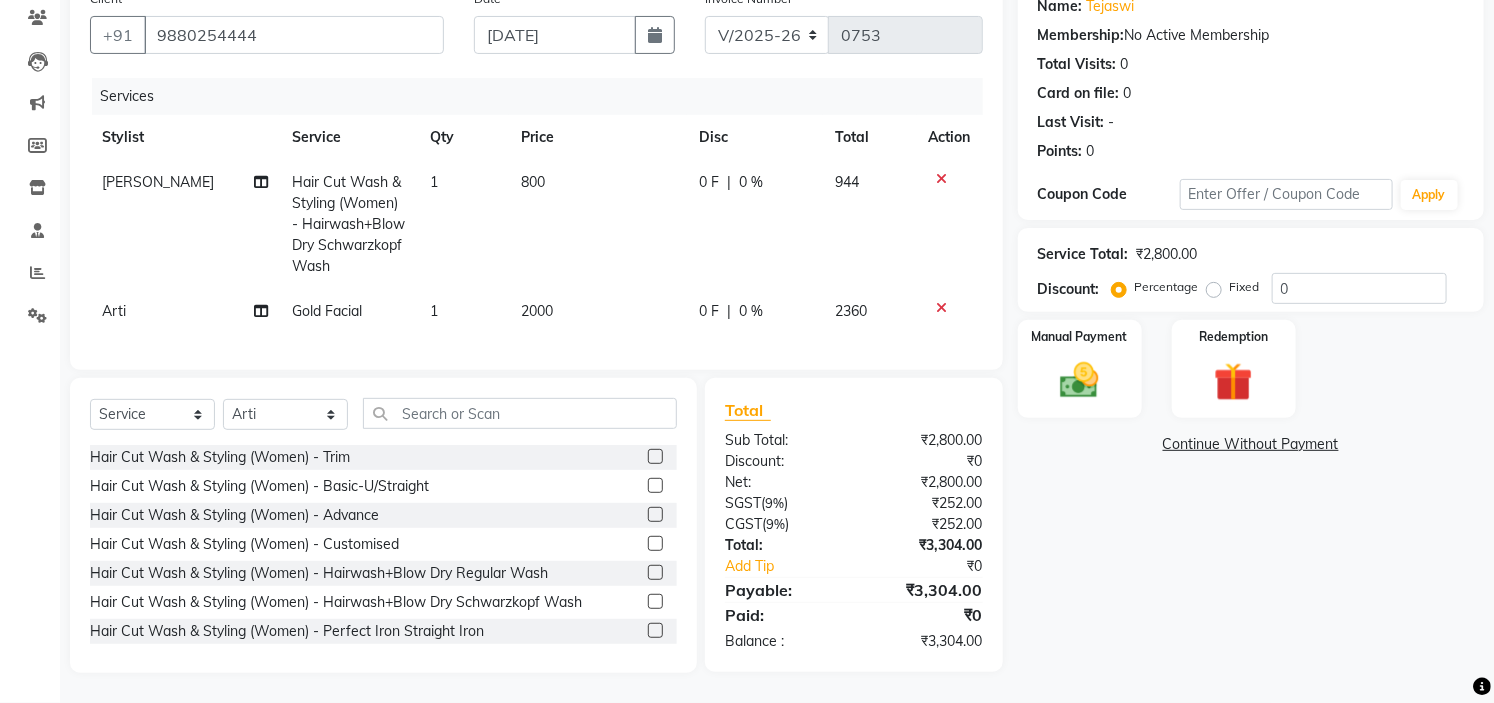 click on "Name: Tejaswi  Membership:  No Active Membership  Total Visits:  0 Card on file:  0 Last Visit:   - Points:   0  Coupon Code Apply Service Total:  ₹2,800.00  Discount:  Percentage   Fixed  0 Manual Payment Redemption  Continue Without Payment" 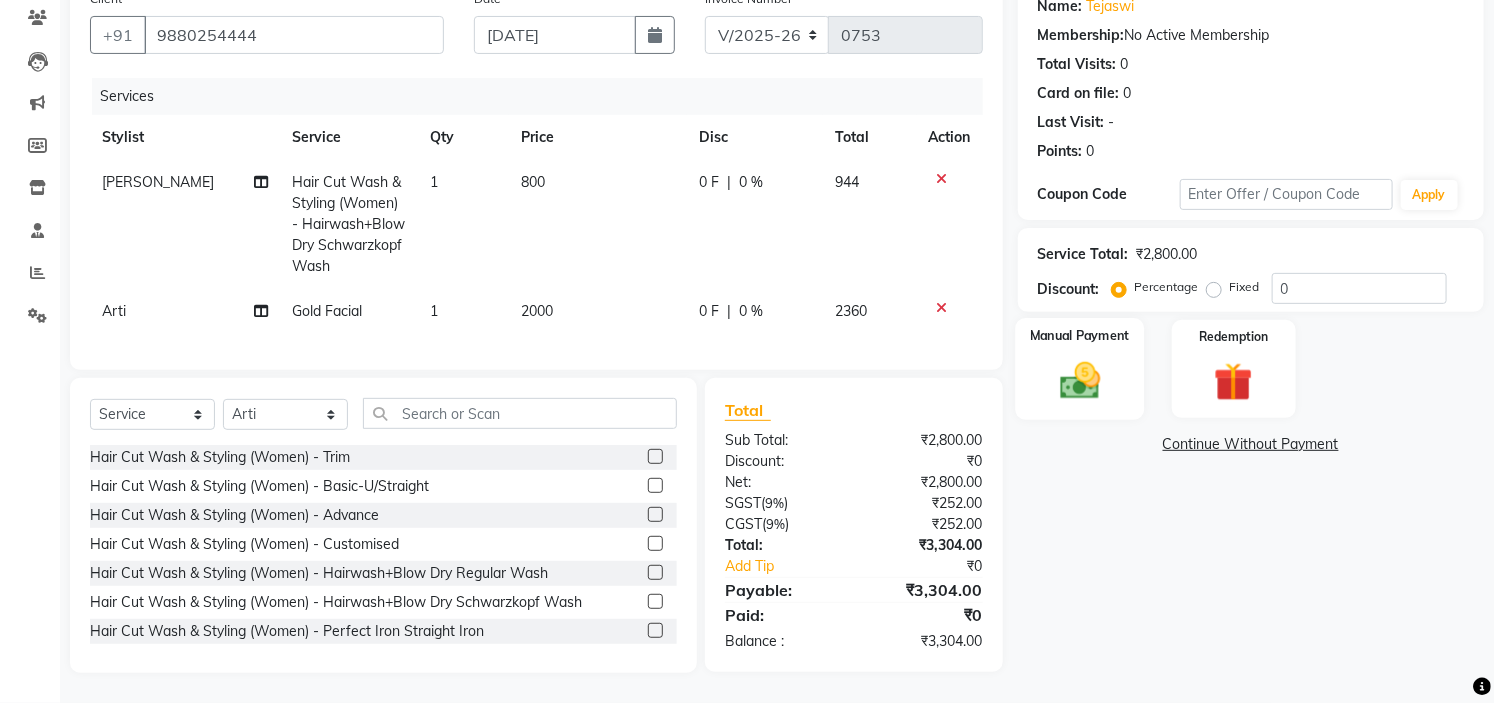 click 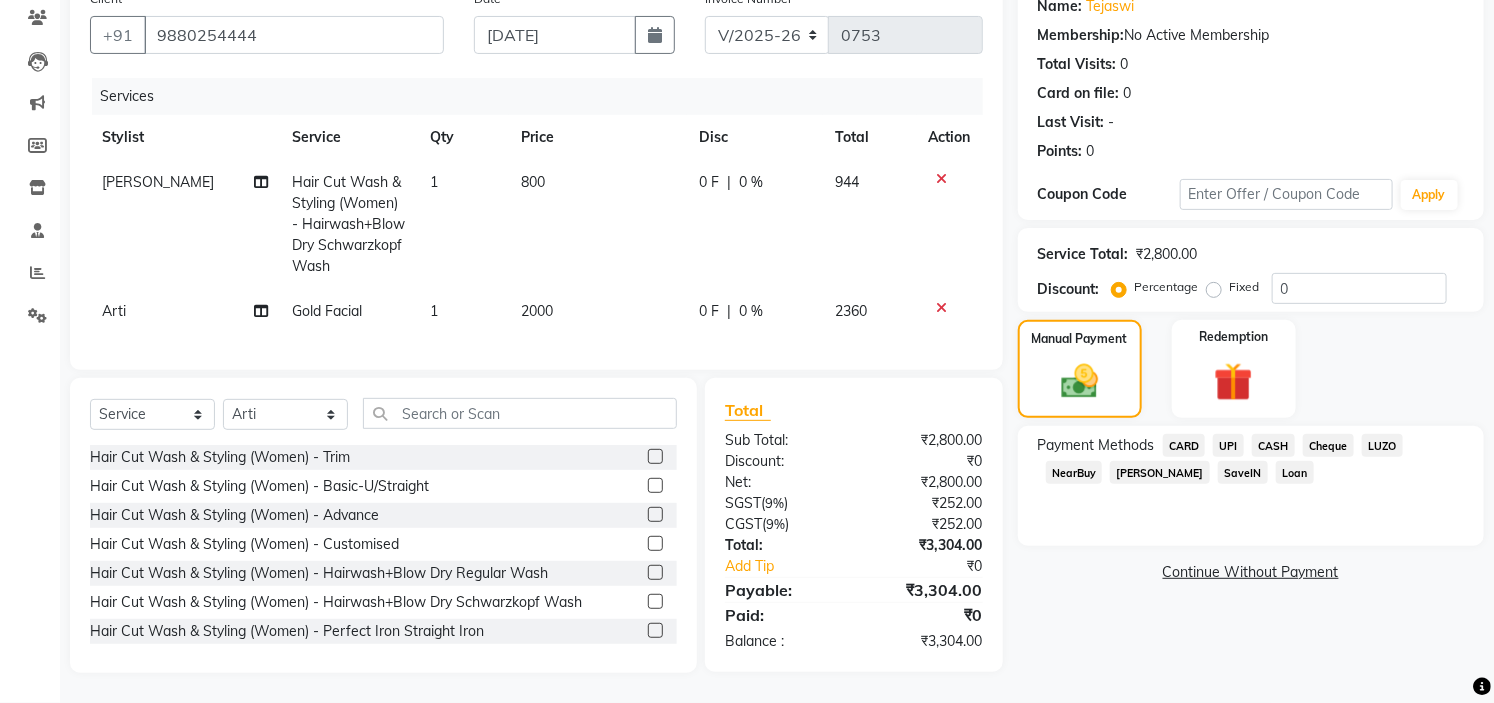 scroll, scrollTop: 186, scrollLeft: 0, axis: vertical 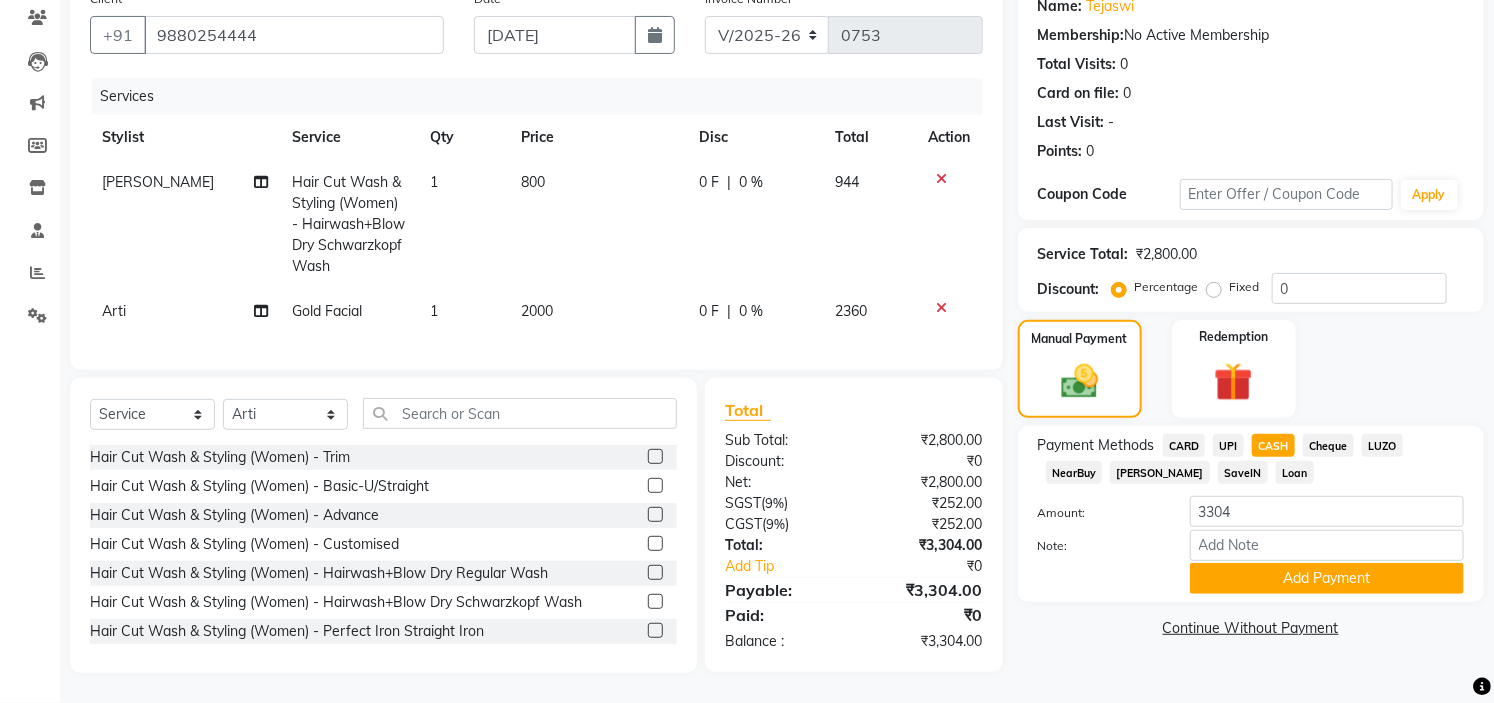 click on "Fixed" 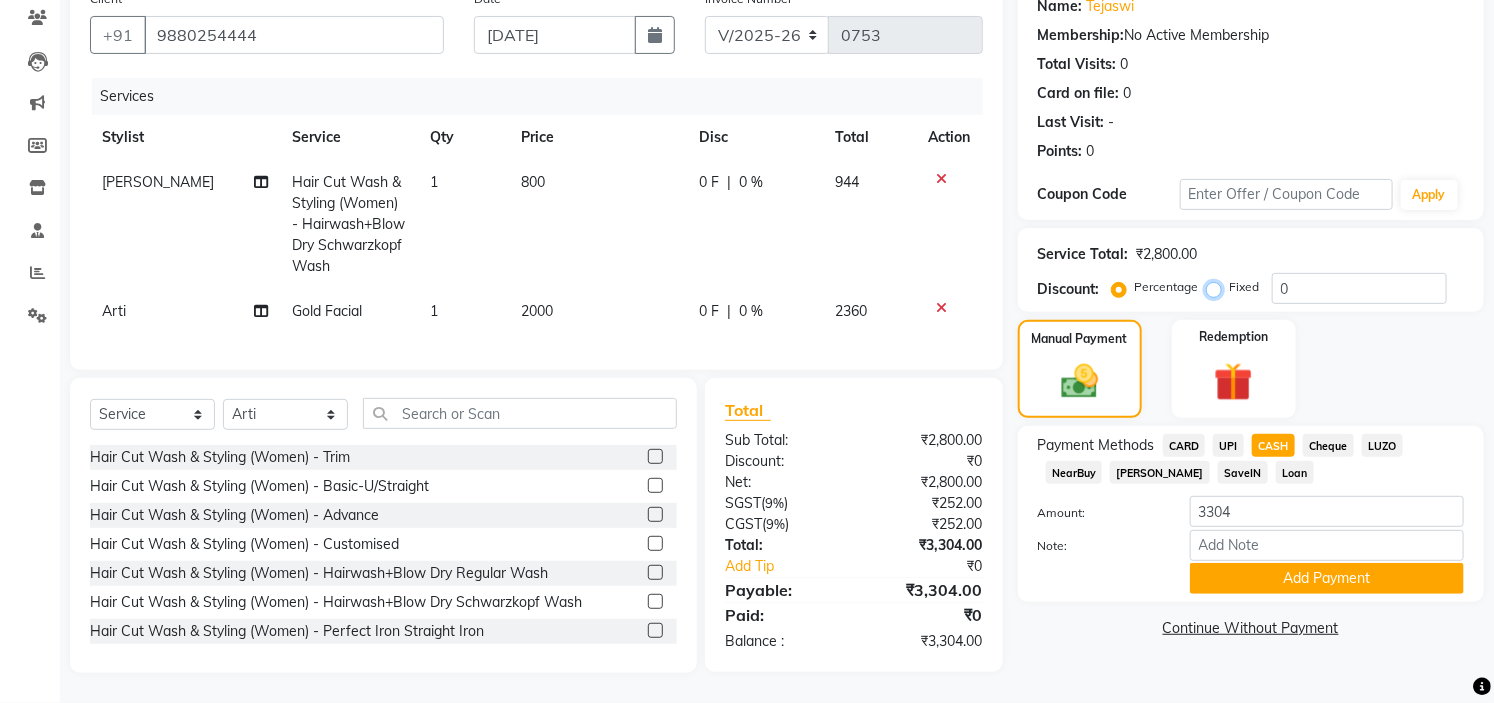 click on "Fixed" at bounding box center (1218, 287) 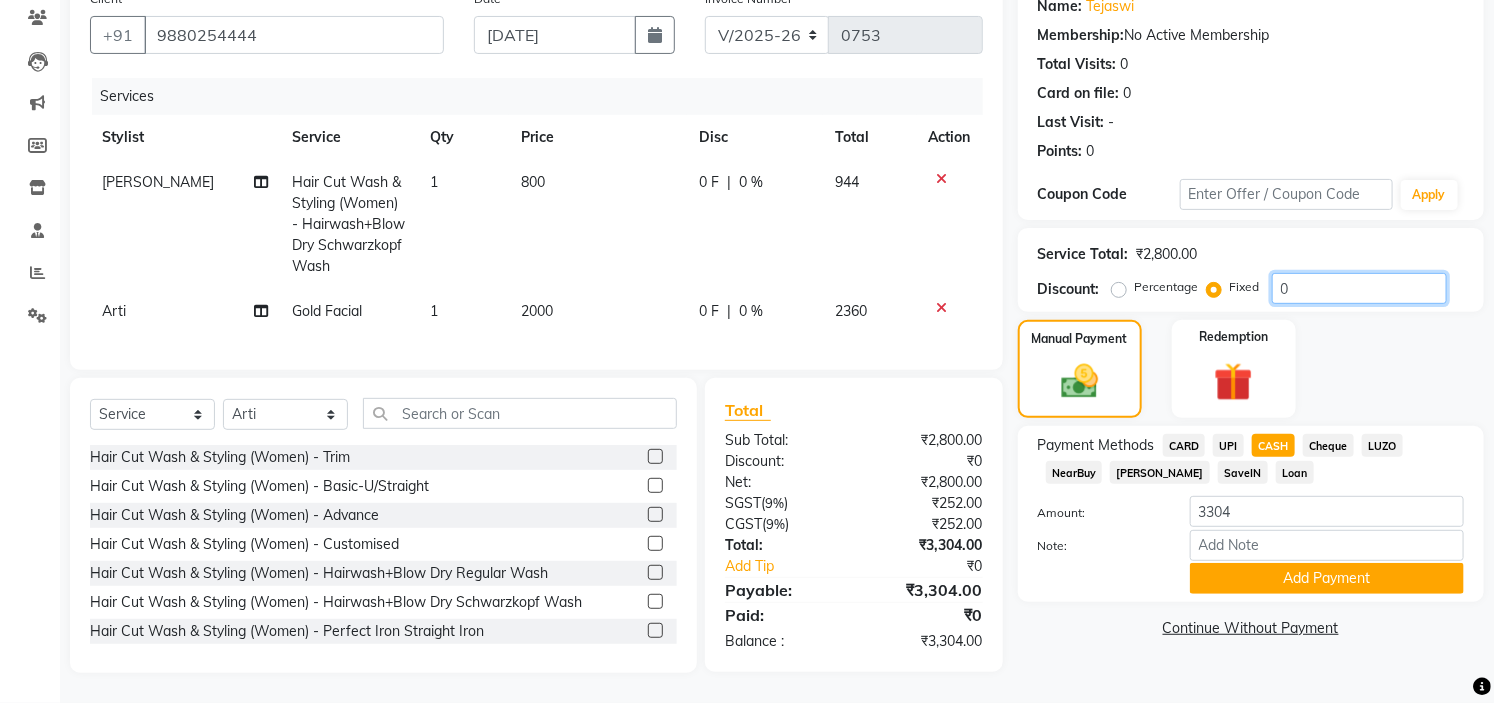 click on "0" 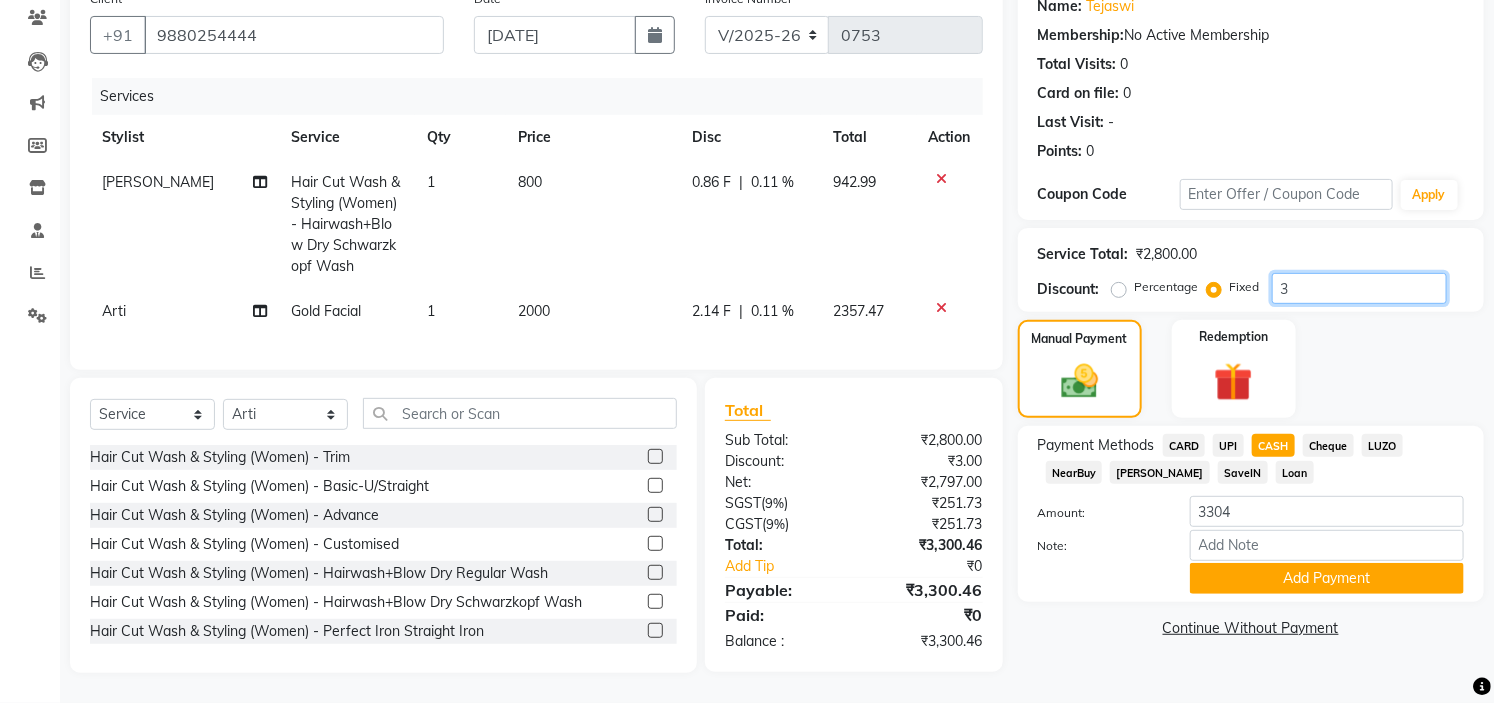type on "3" 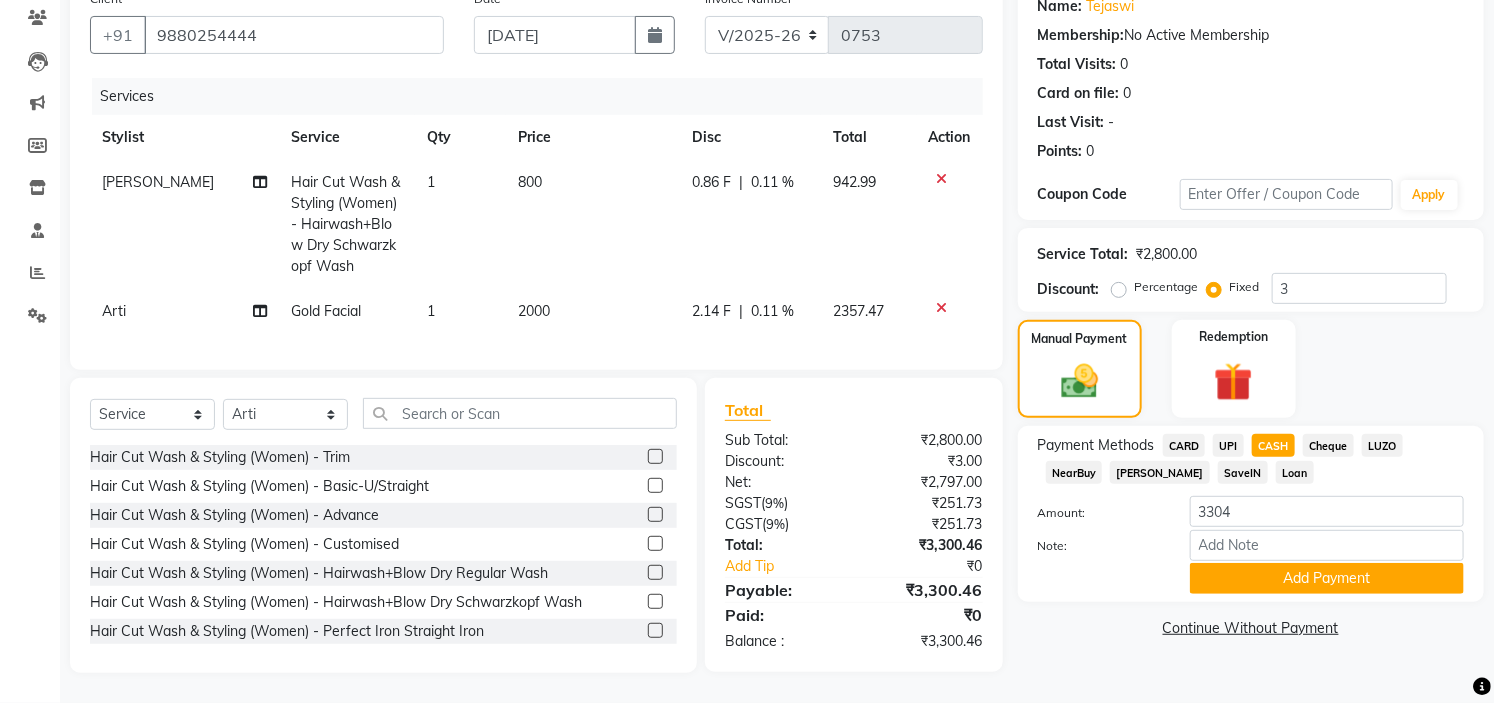 click on "UPI" 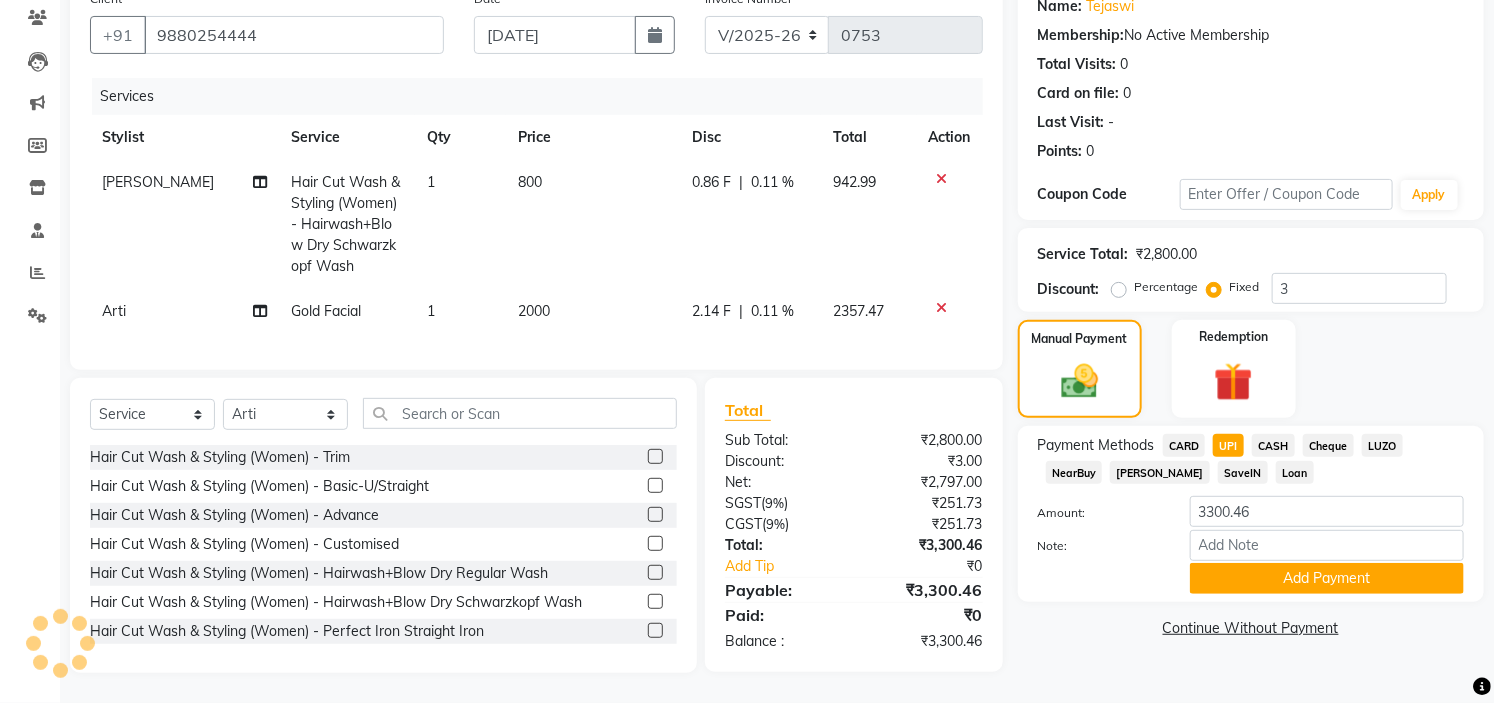 click on "CASH" 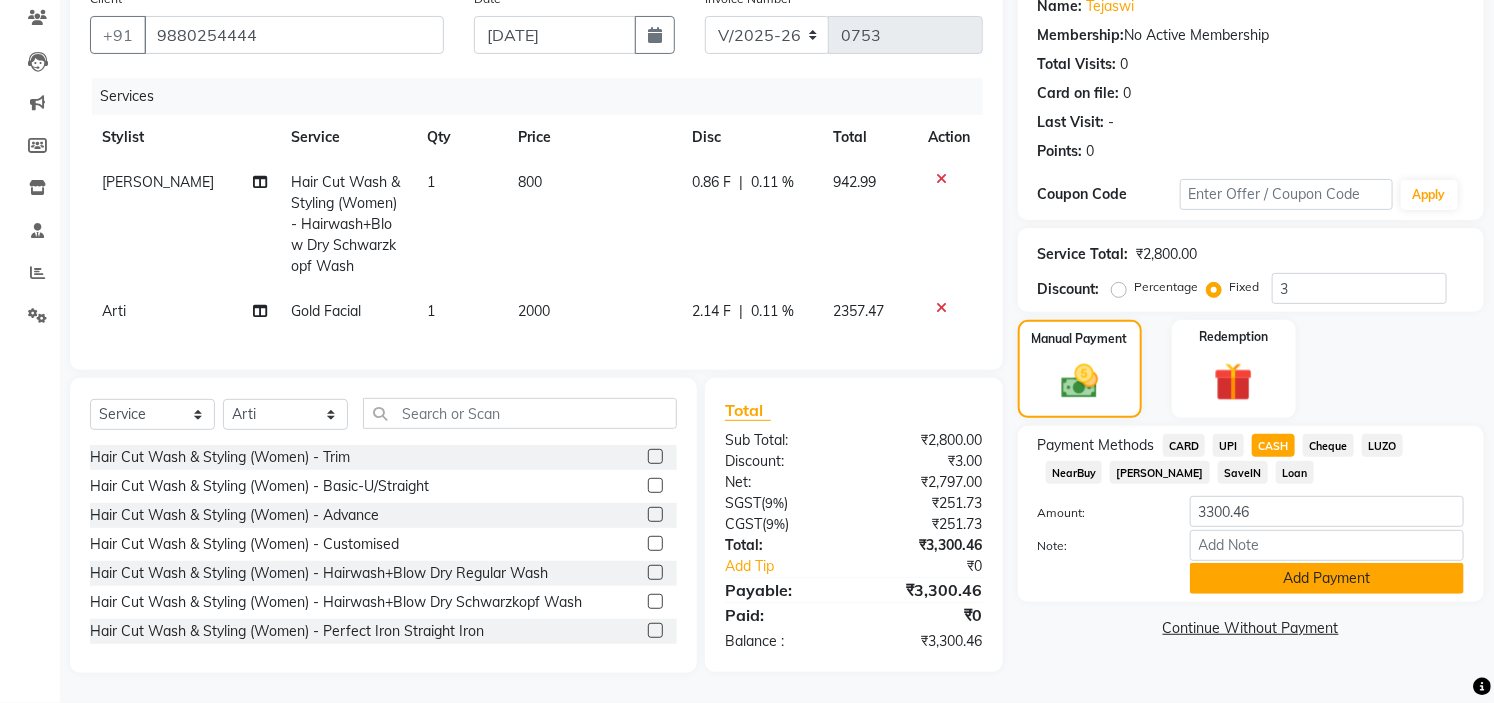 click on "Add Payment" 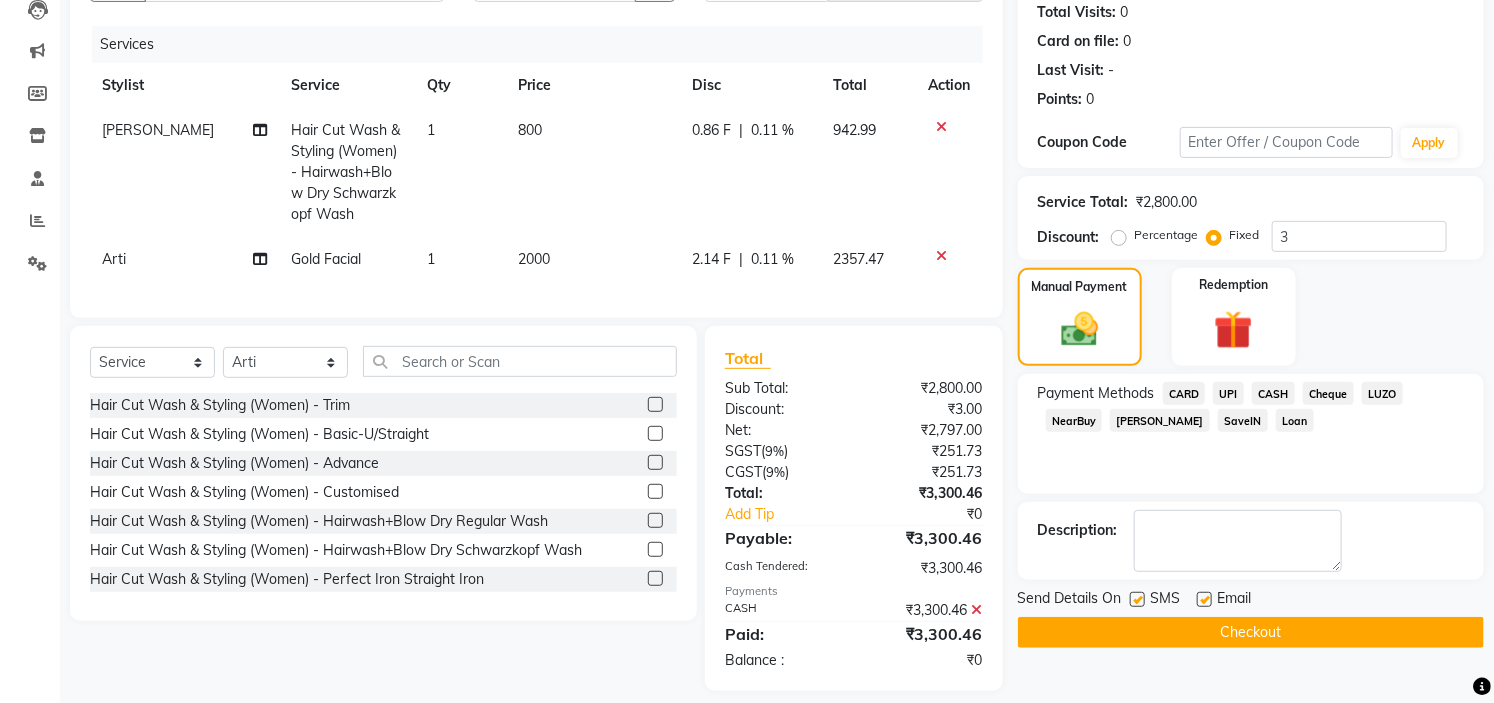 scroll, scrollTop: 256, scrollLeft: 0, axis: vertical 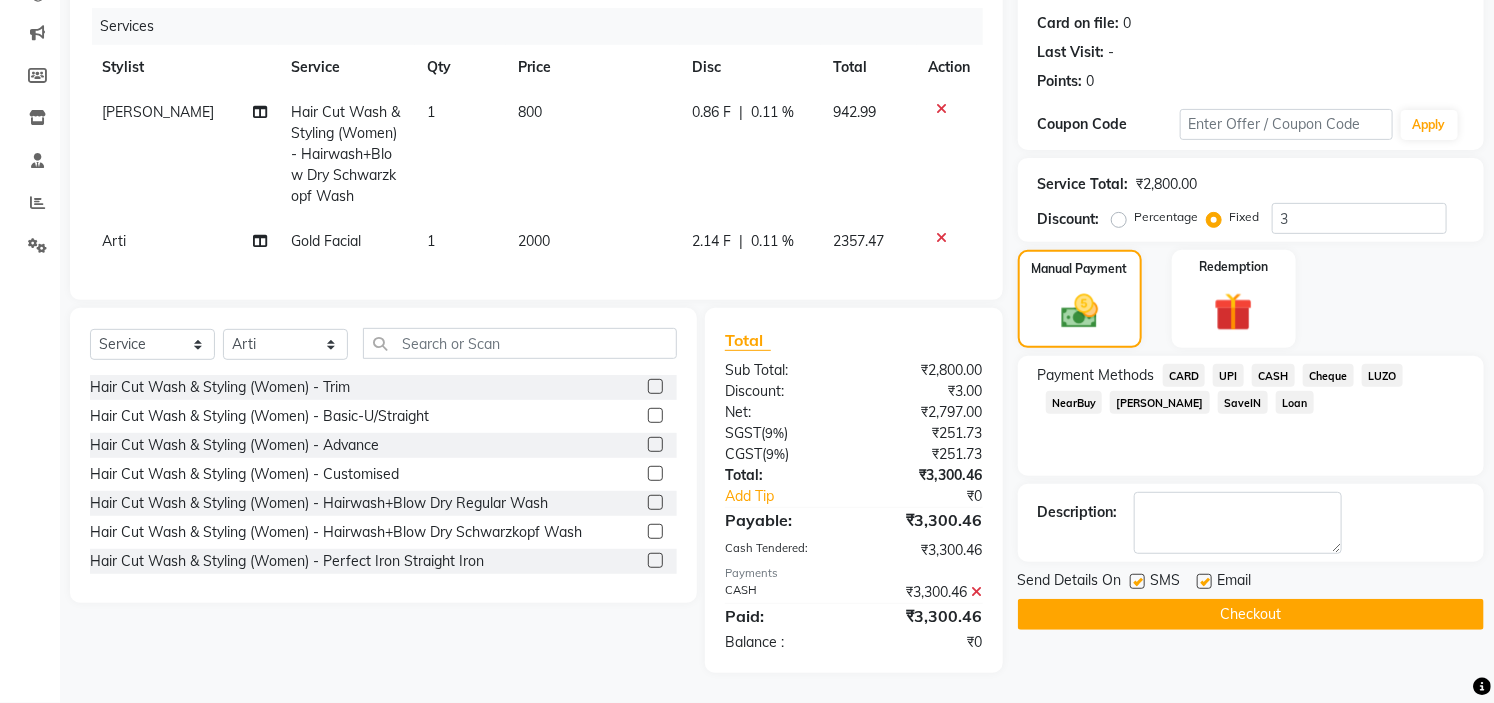 click on "SMS" 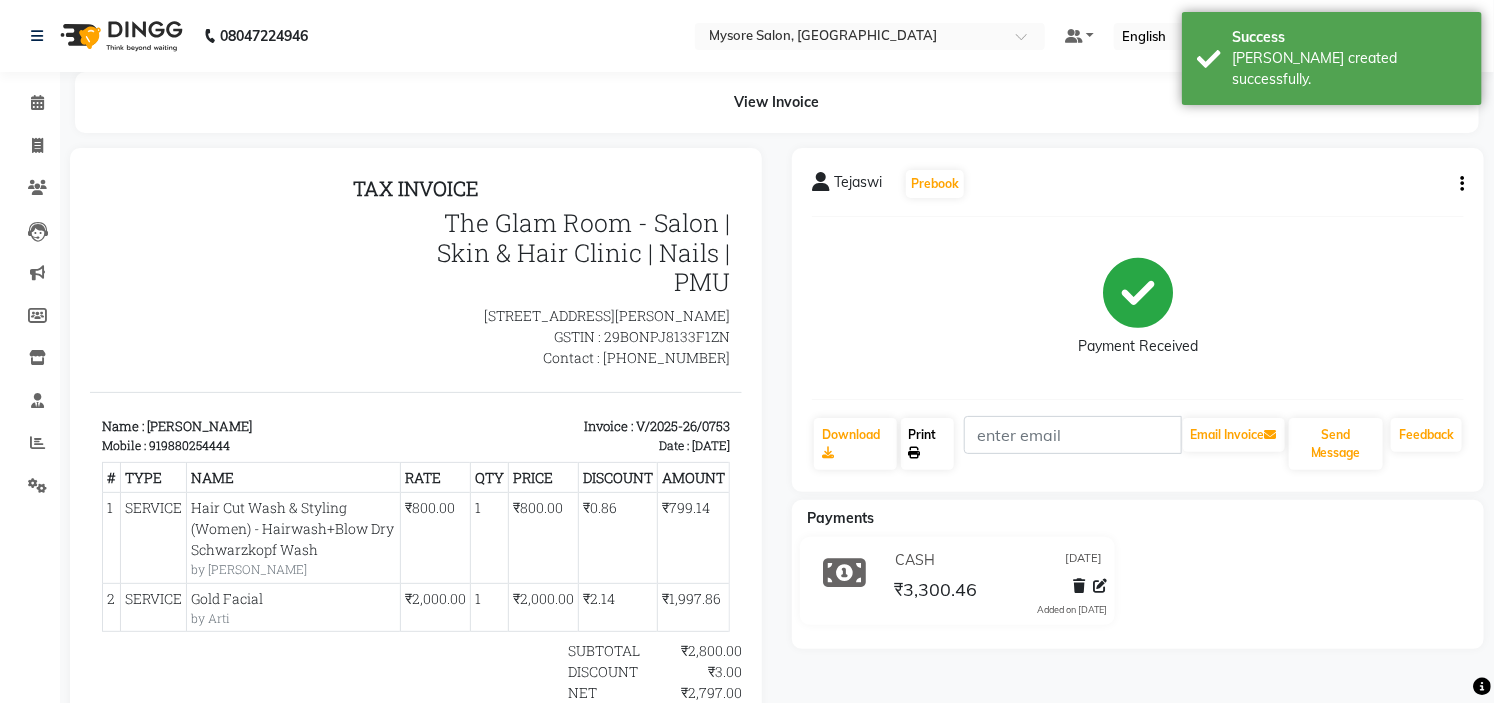 scroll, scrollTop: 0, scrollLeft: 0, axis: both 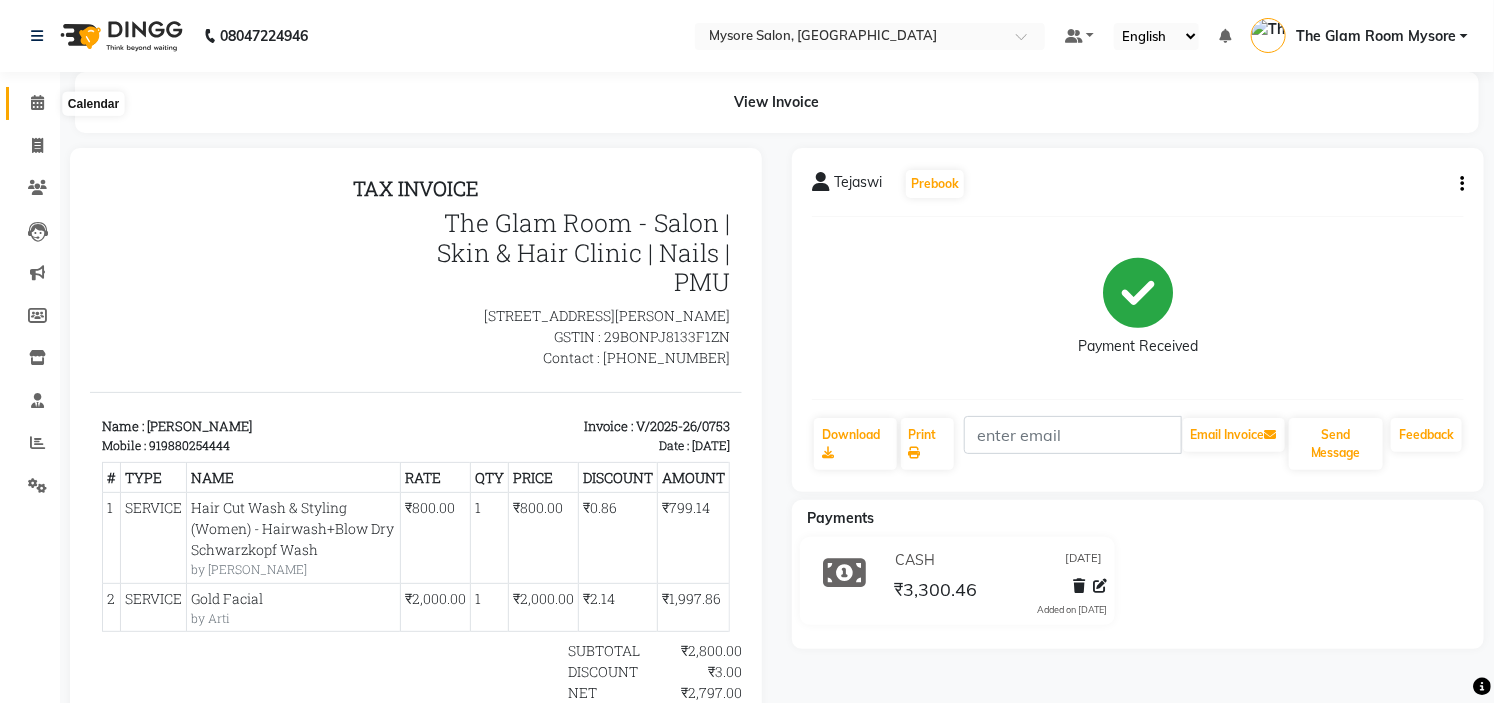 click 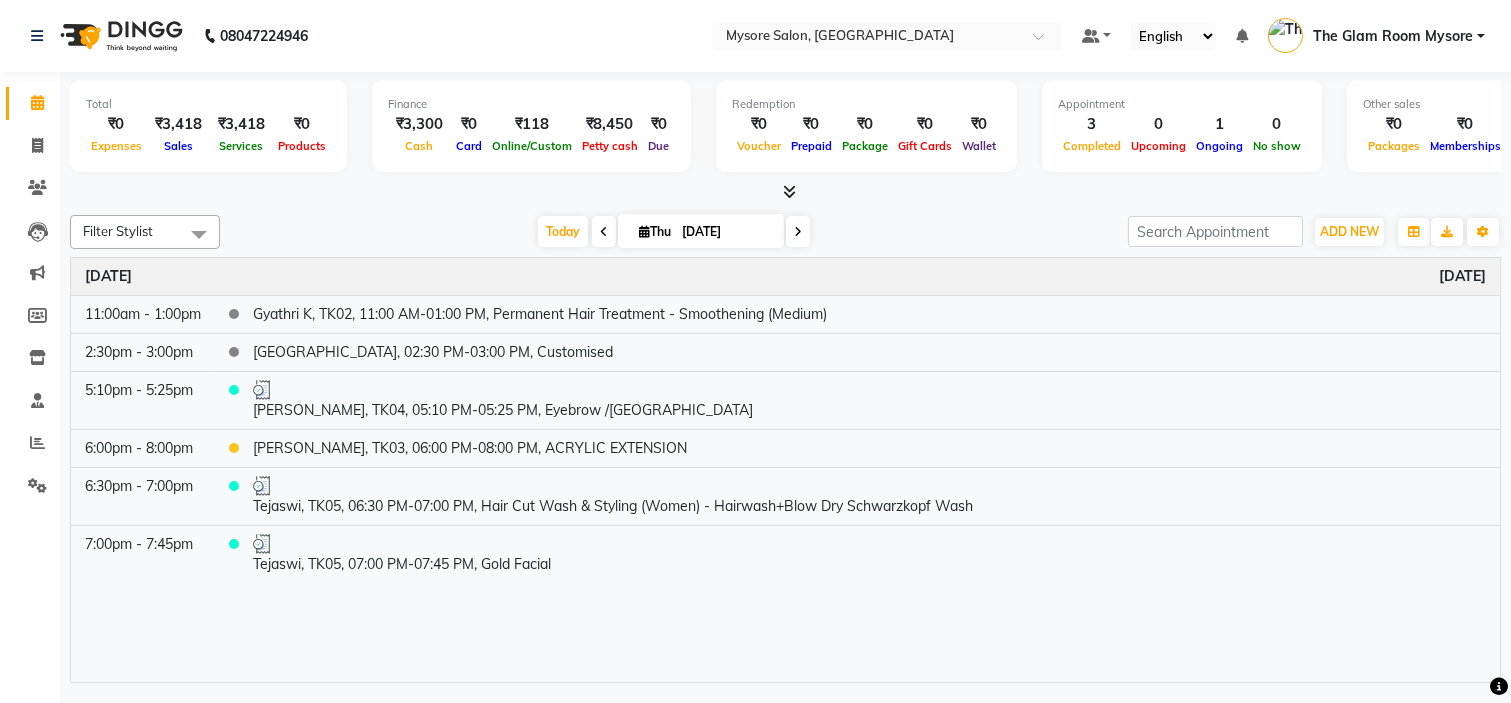 click on "Filter Stylist Select All [PERSON_NAME] [PERSON_NAME] Ashwini Ayaan DR. Apurva [PERSON_NAME] [PERSON_NAME] [PERSON_NAME] Shangnimwon [PERSON_NAME] [PERSON_NAME] [PERSON_NAME] Tezz The Glam Room Mysore [DATE]  [DATE] Toggle Dropdown Add Appointment Add Invoice Add Expense Add Attendance Add Client Add Transaction Toggle Dropdown Add Appointment Add Invoice Add Expense Add Attendance Add Client ADD NEW Toggle Dropdown Add Appointment Add Invoice Add Expense Add Attendance Add Client Add Transaction Filter Stylist Select All [PERSON_NAME] [PERSON_NAME] Ashwini Ayaan DR. Apurva [PERSON_NAME] [PERSON_NAME] [PERSON_NAME] Shangnimwon [PERSON_NAME] [PERSON_NAME] [PERSON_NAME] Tezz The Glam Room Mysore Group By  Staff View   Room View  View as Vertical  Vertical - Week View  Horizontal  Horizontal - Week View  List  Toggle Dropdown Calendar Settings Manage Tags   Arrange Stylists   Reset Stylists  Full Screen Appointment Form Zoom 100% Time Event [DATE] 11:00am - 1:00pm    Gyathri K, TK02, 11:00 AM-01:00 PM, Permanent Hair Treatment - Smoothening (Medium)" 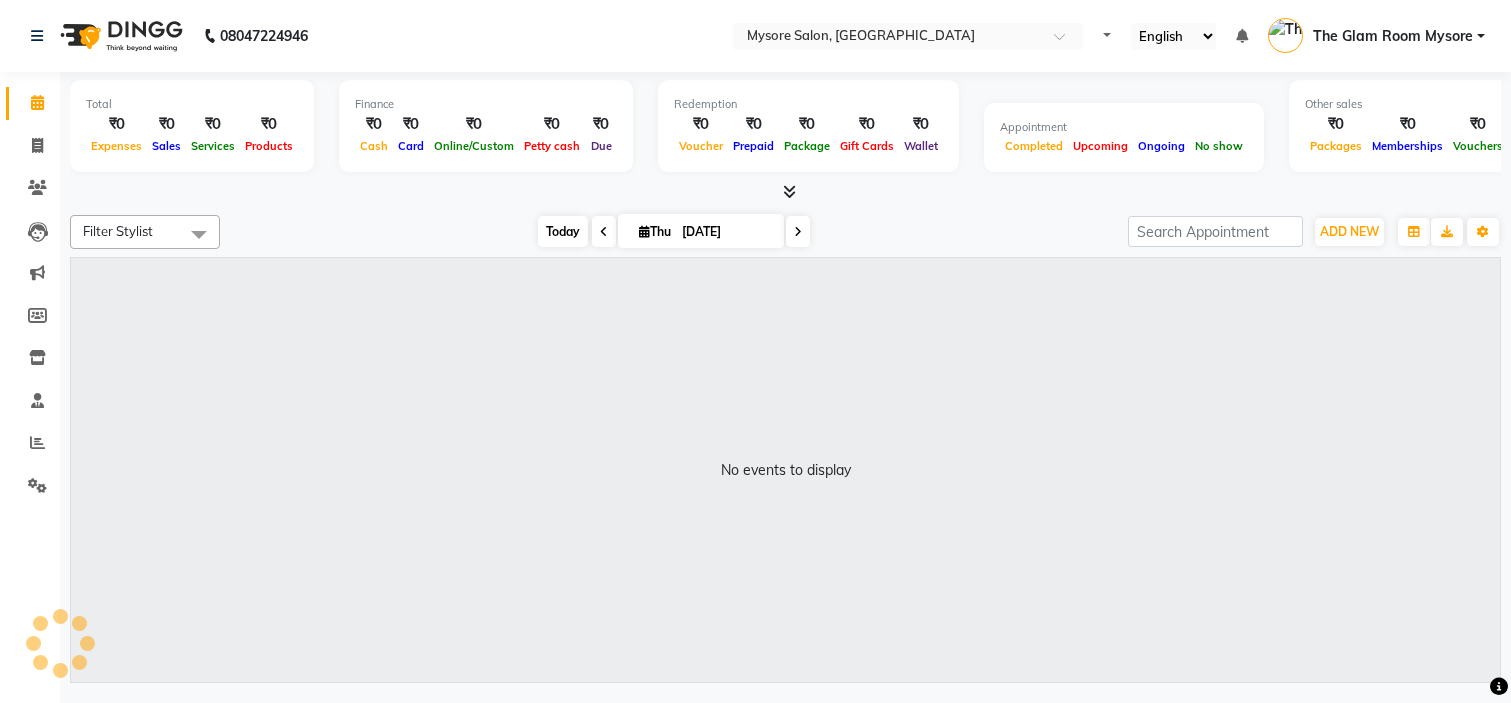 scroll, scrollTop: 0, scrollLeft: 0, axis: both 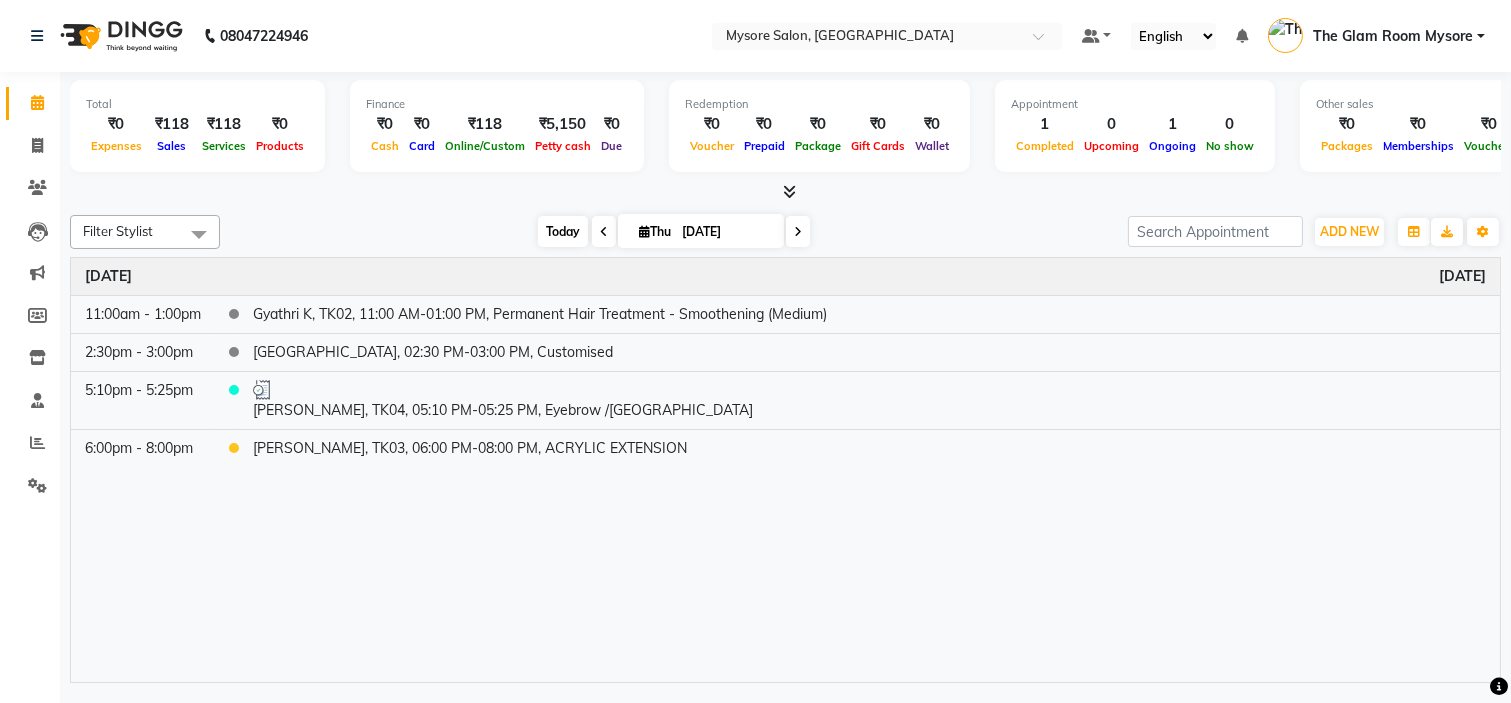 click on "Today" at bounding box center (563, 231) 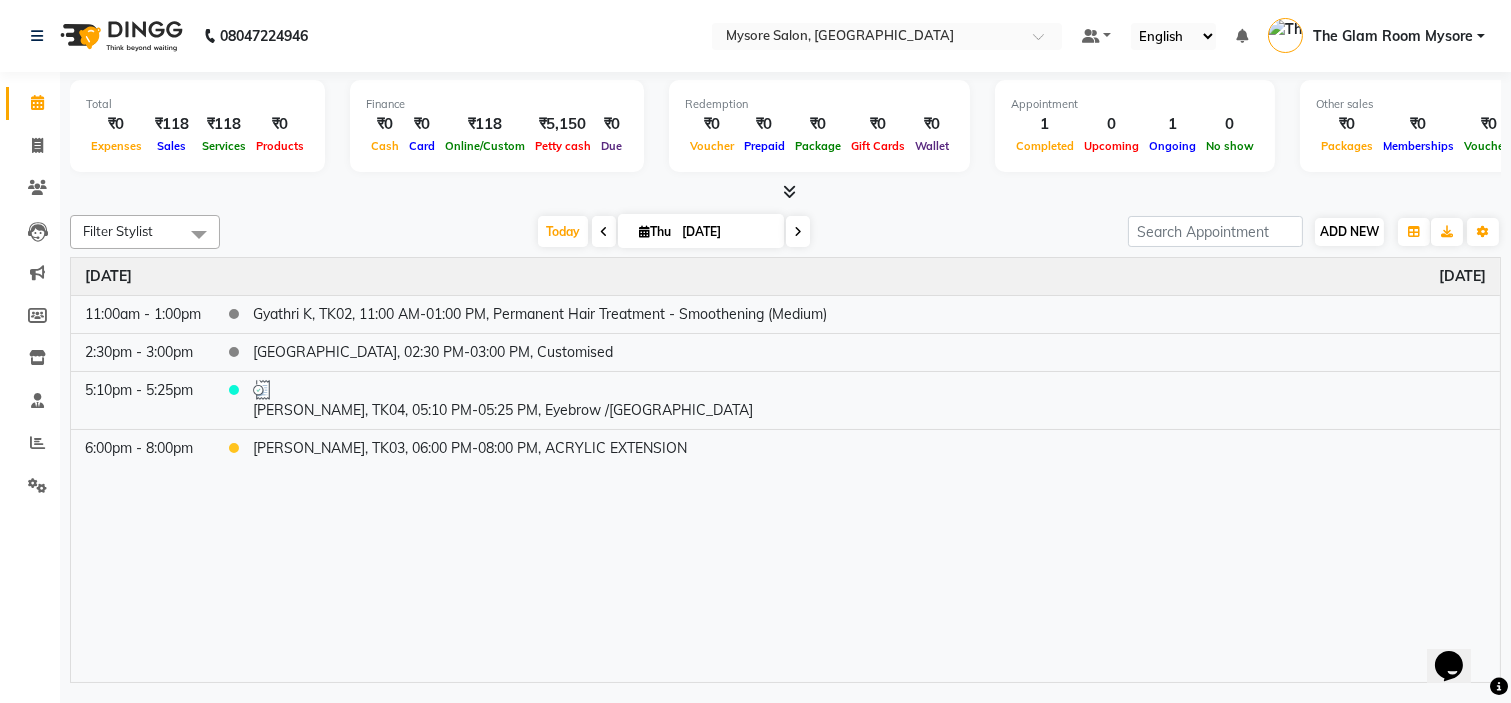 scroll, scrollTop: 0, scrollLeft: 0, axis: both 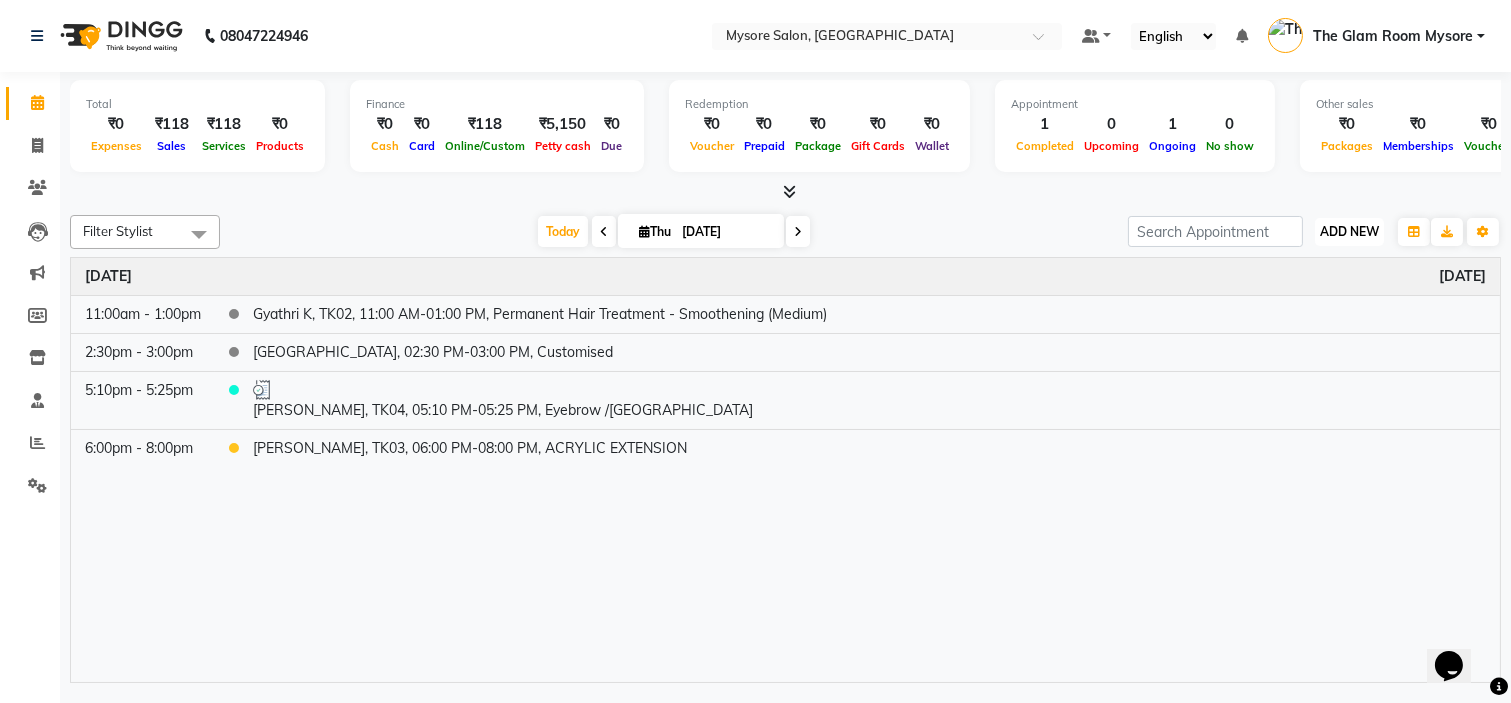 click on "ADD NEW" at bounding box center [1349, 231] 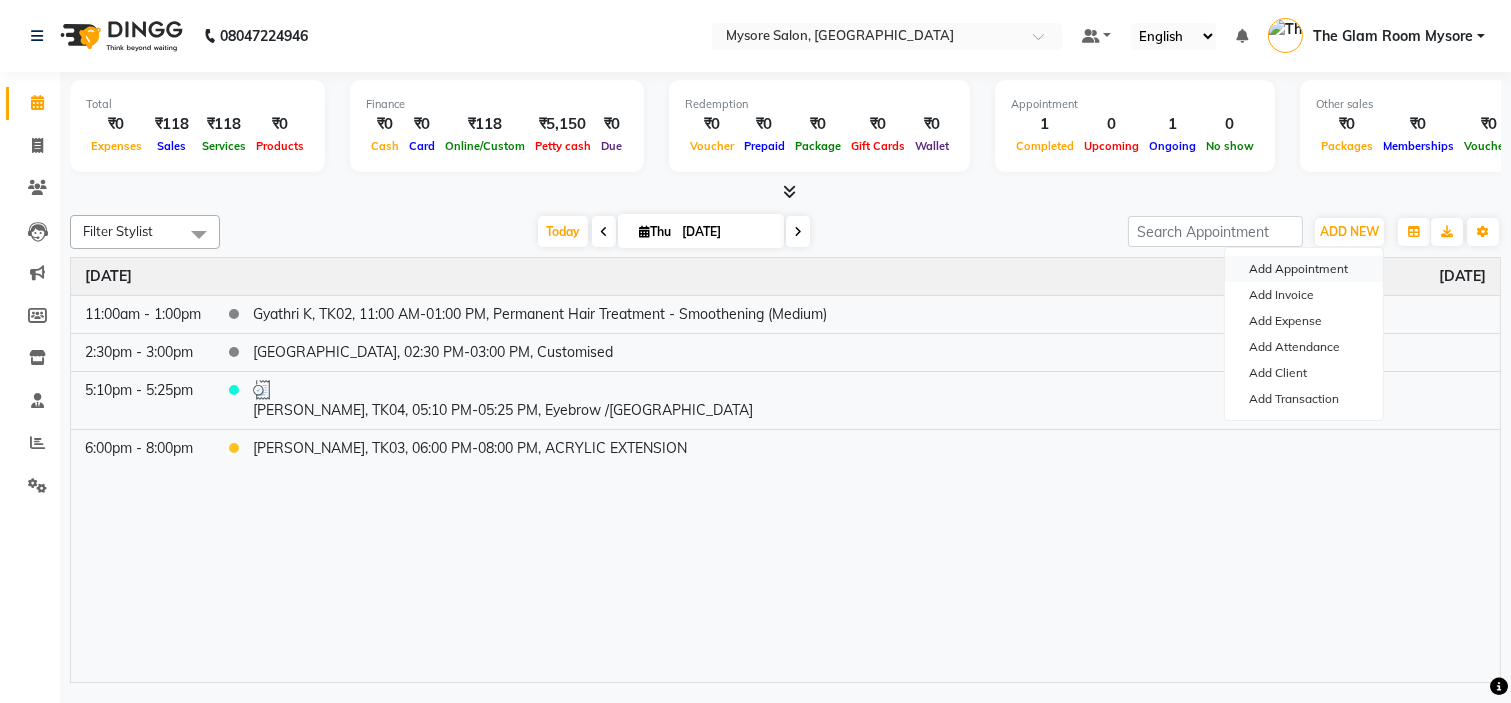 click on "Add Appointment" at bounding box center (1304, 269) 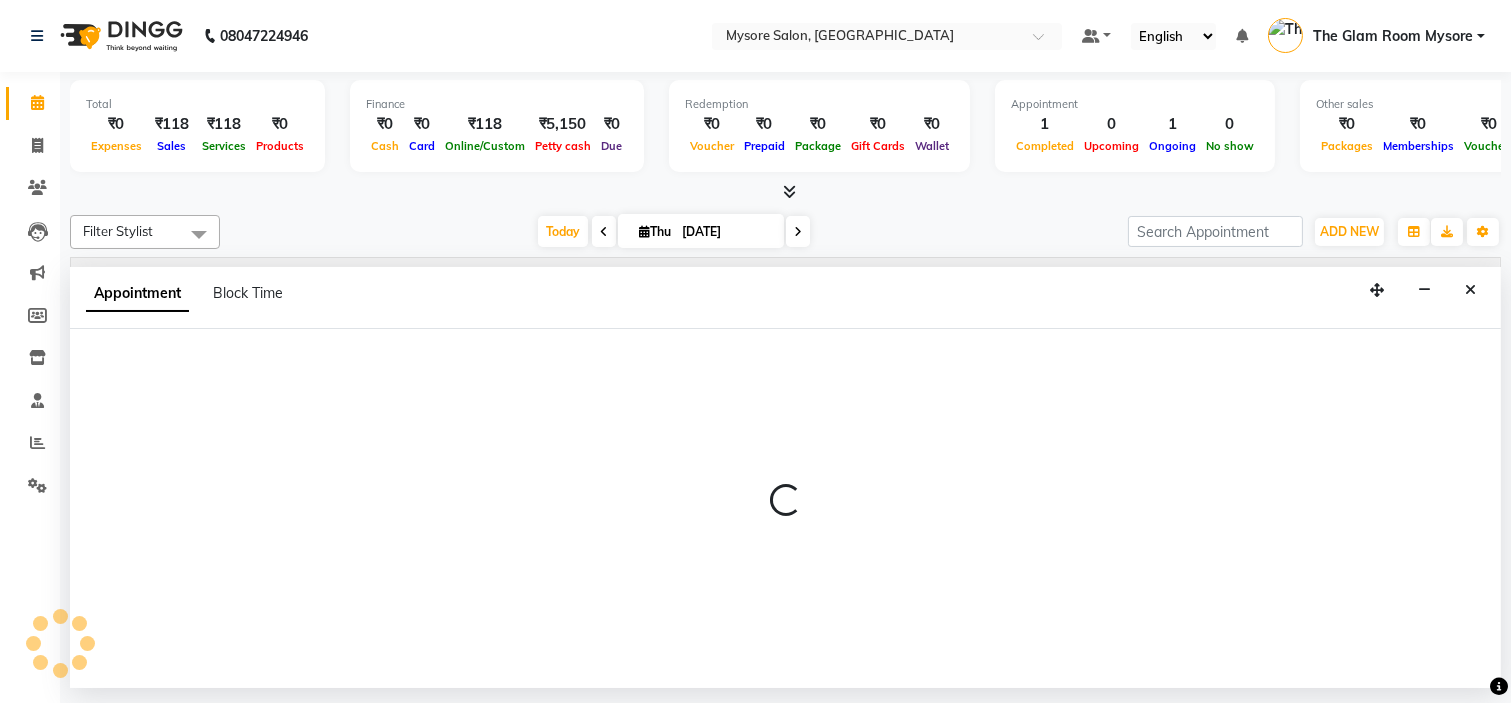 select on "tentative" 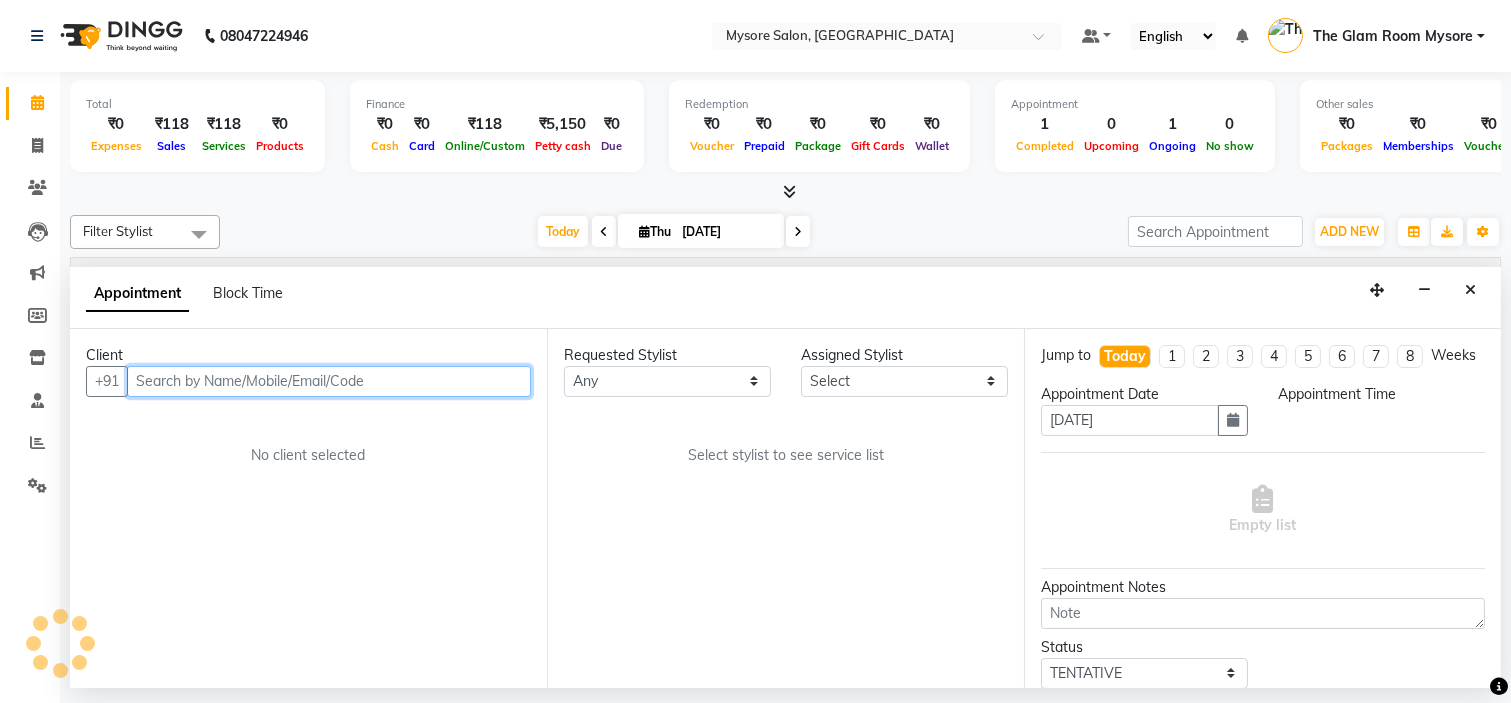 select on "540" 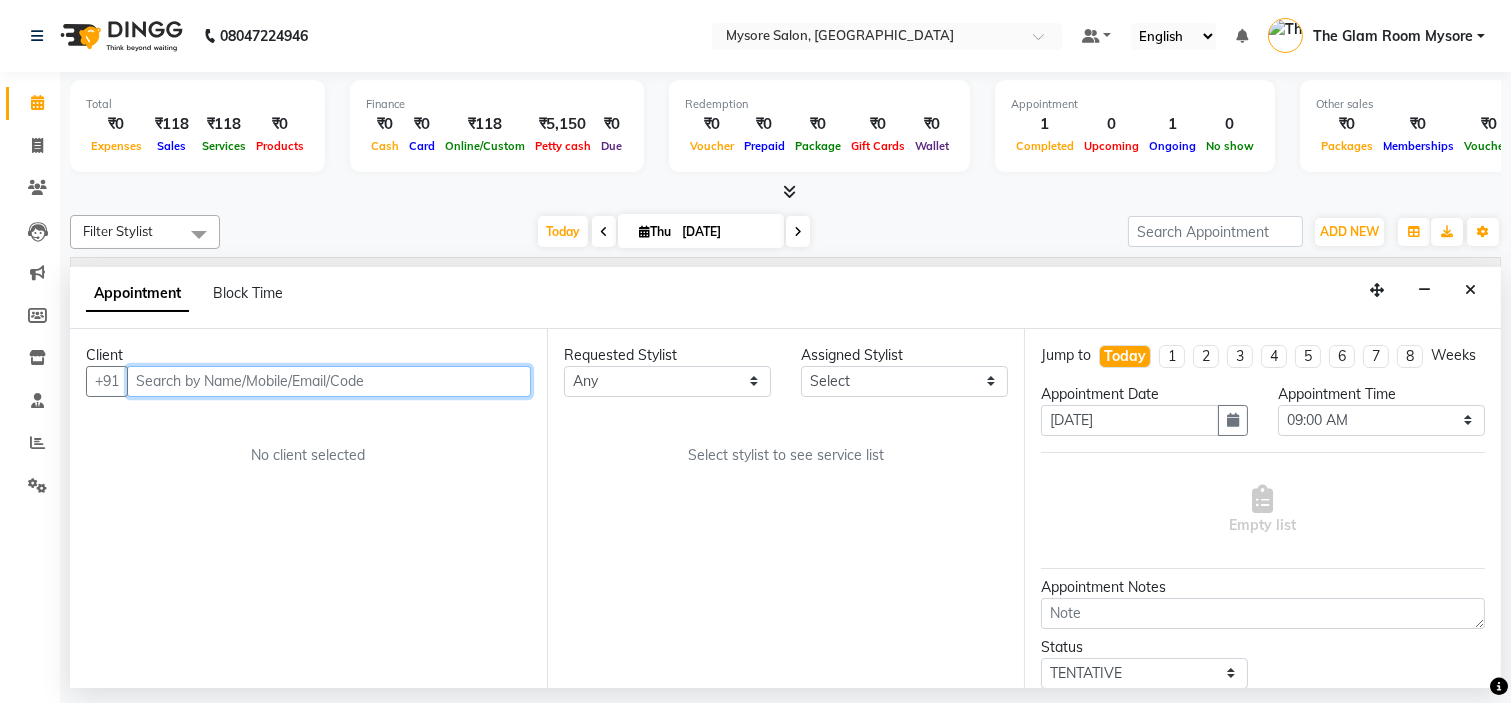 click at bounding box center (329, 381) 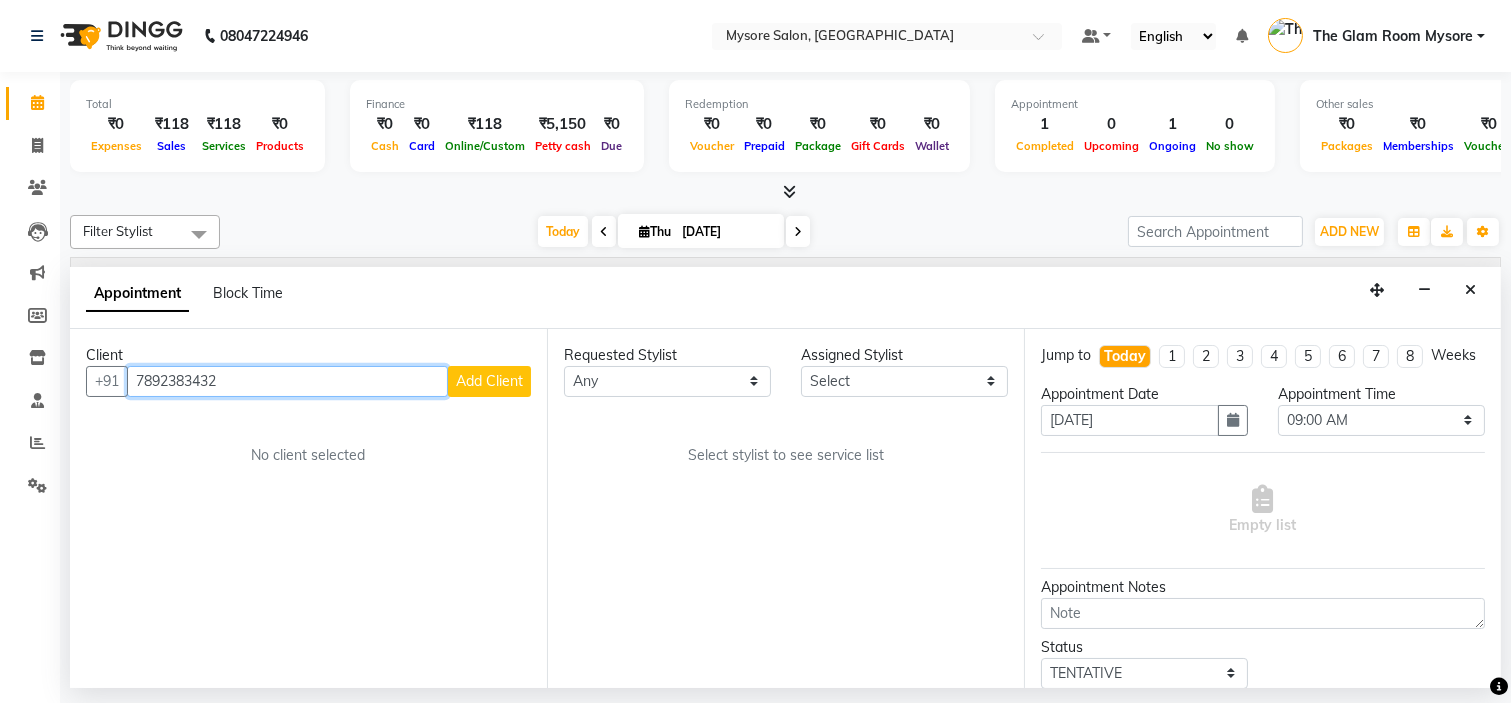 type on "7892383432" 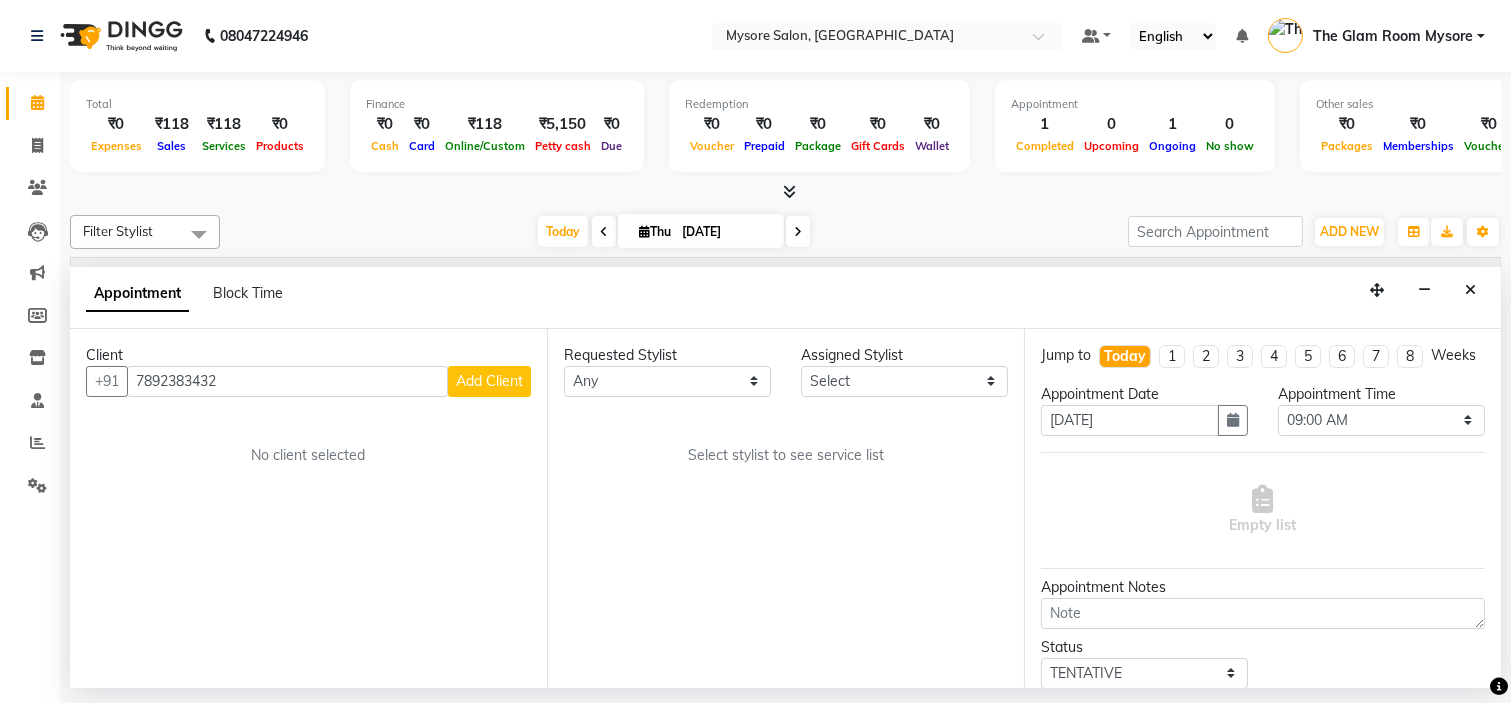 click on "Add Client" at bounding box center (489, 381) 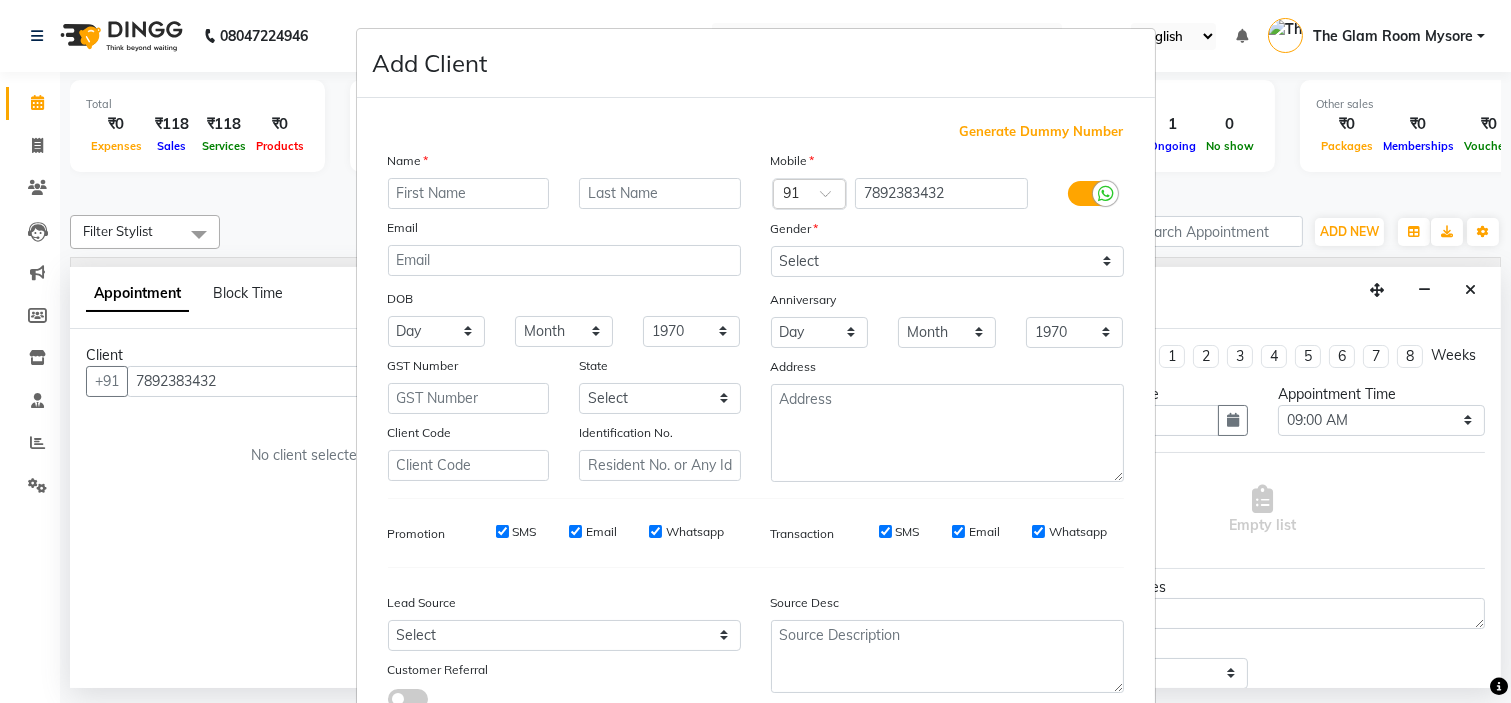 click at bounding box center [469, 193] 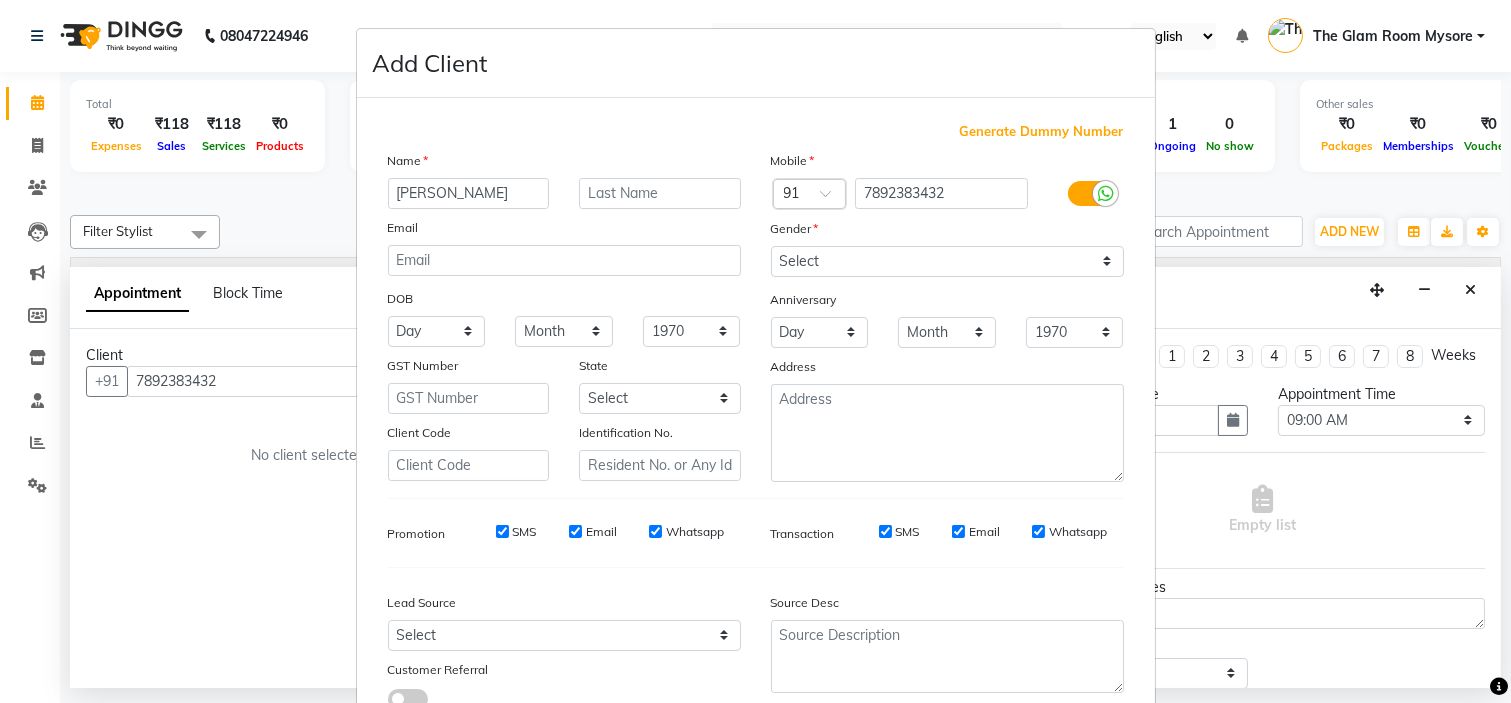 type on "[PERSON_NAME]" 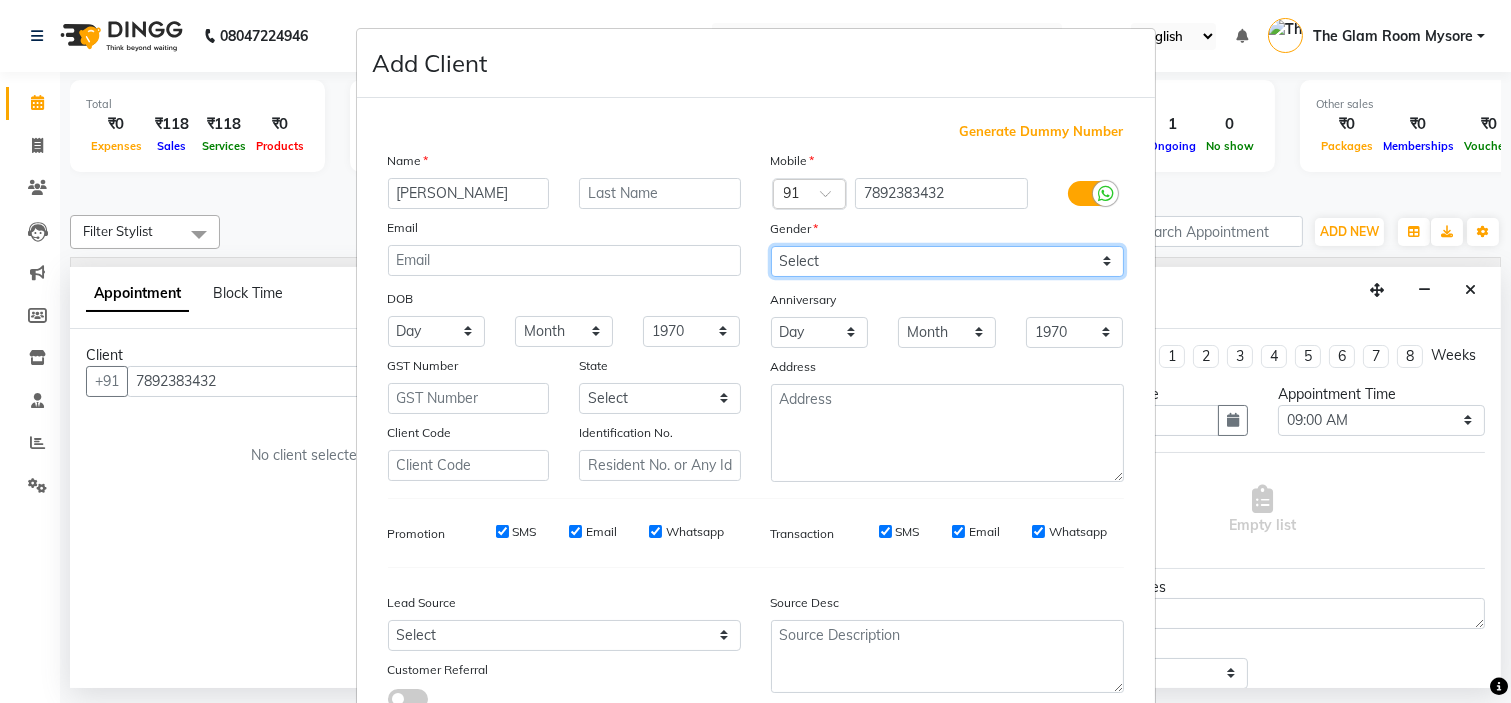 click on "Select [DEMOGRAPHIC_DATA] [DEMOGRAPHIC_DATA] Other Prefer Not To Say" at bounding box center [947, 261] 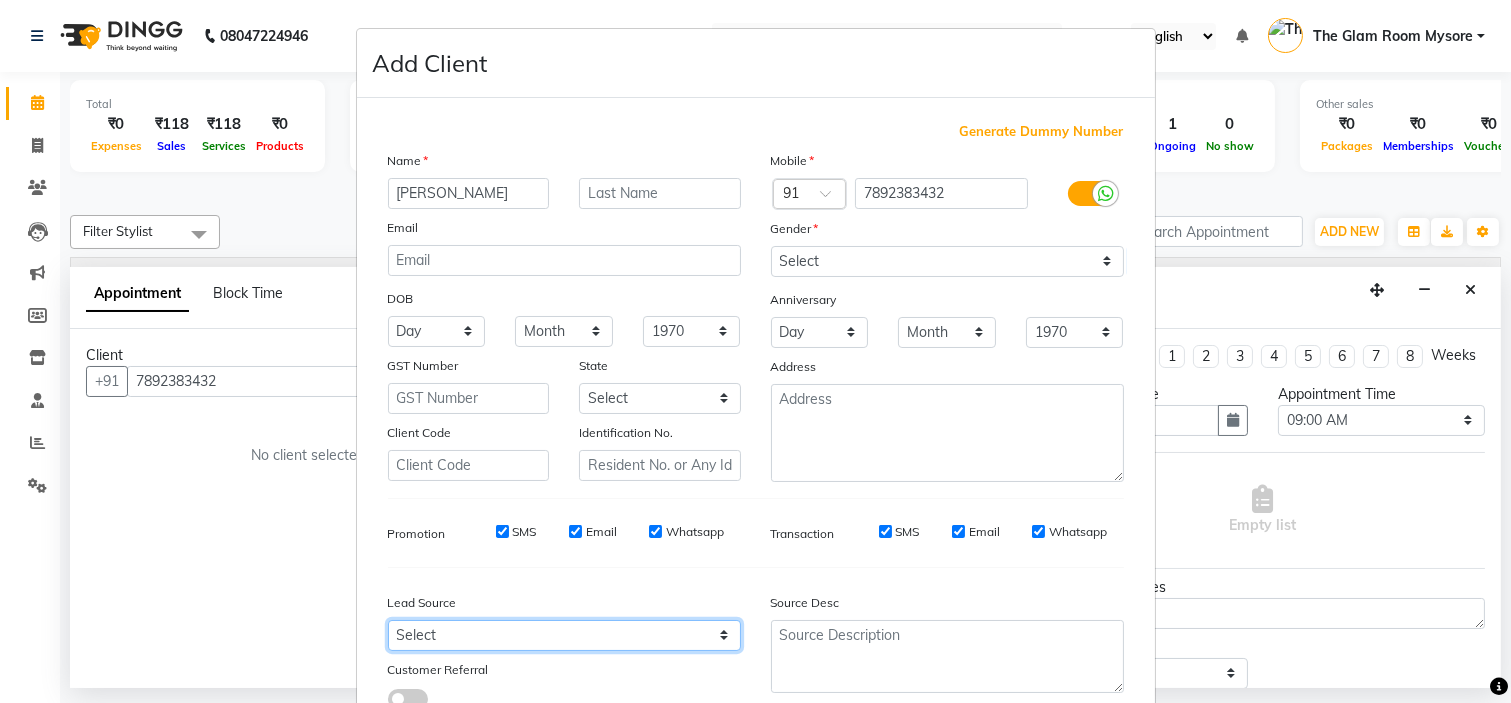 click on "Select Walk-in Referral Internet Friend Word of Mouth Advertisement Facebook JustDial Google Other Instagram  YouTube  WhatsApp" at bounding box center (564, 635) 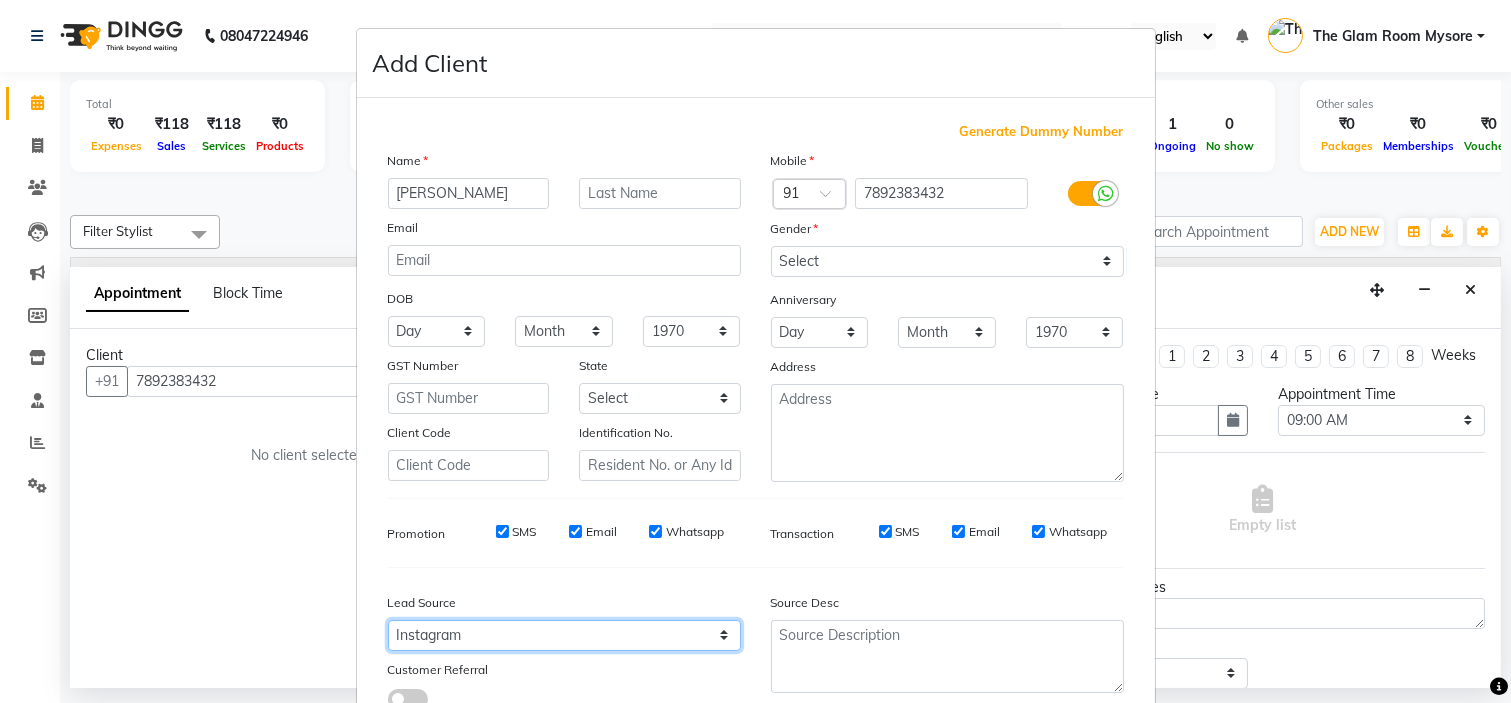click on "Select Walk-in Referral Internet Friend Word of Mouth Advertisement Facebook JustDial Google Other Instagram  YouTube  WhatsApp" at bounding box center (564, 635) 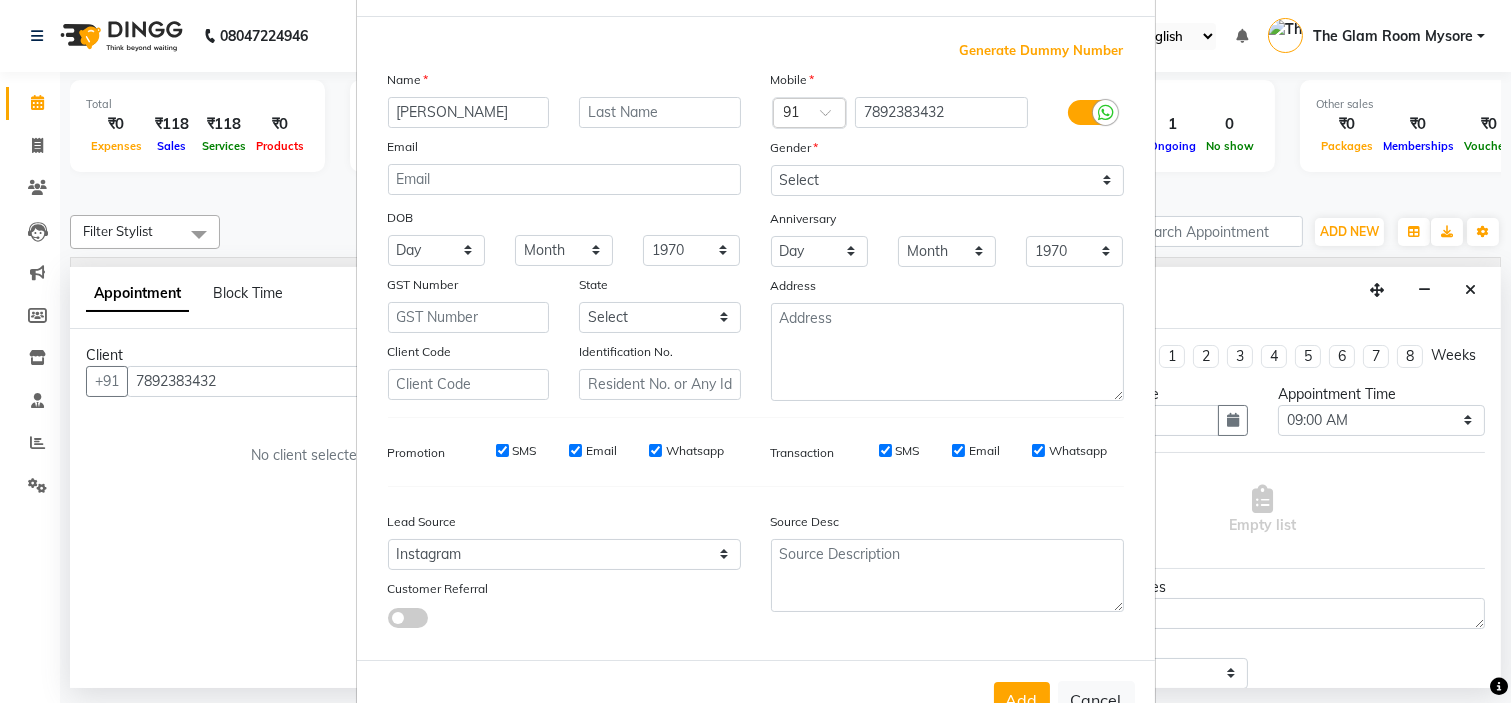 scroll, scrollTop: 147, scrollLeft: 0, axis: vertical 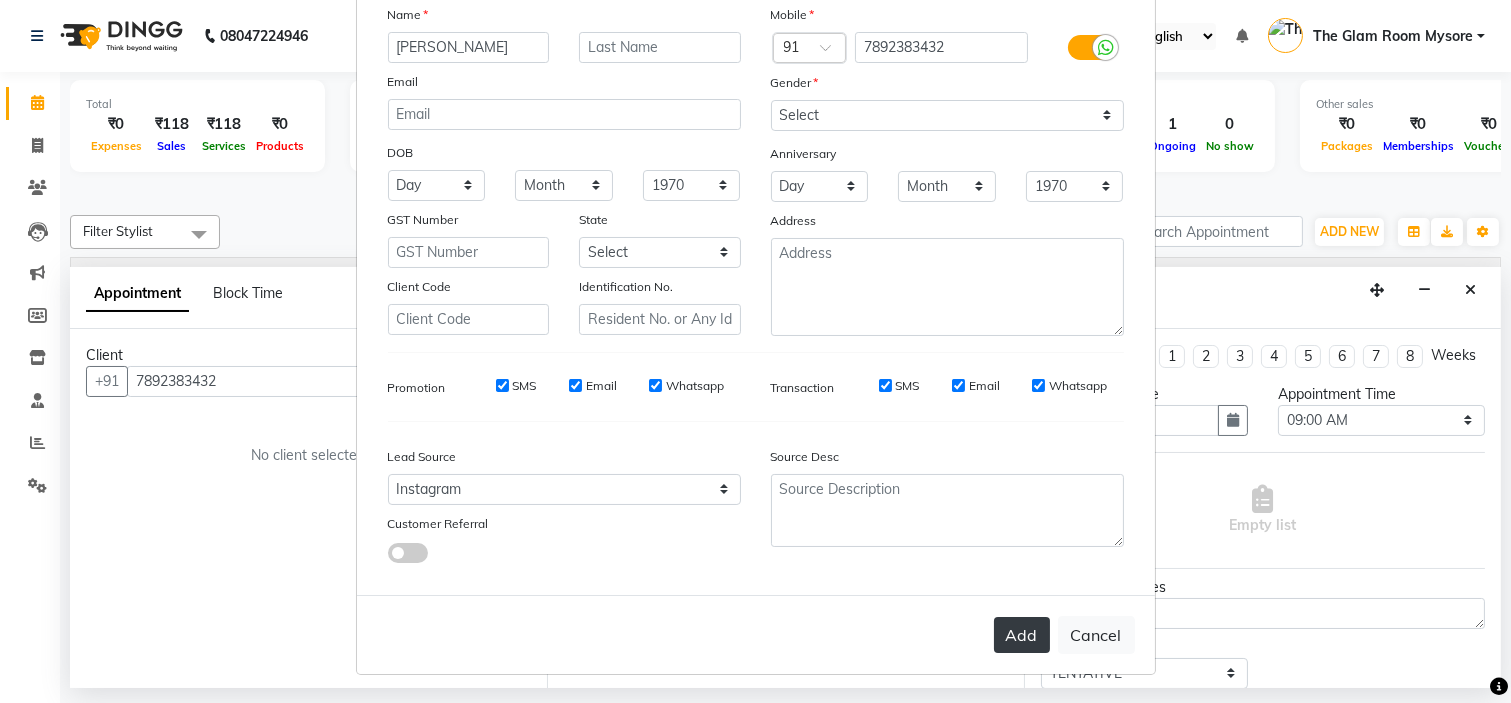 click on "Add" at bounding box center [1022, 635] 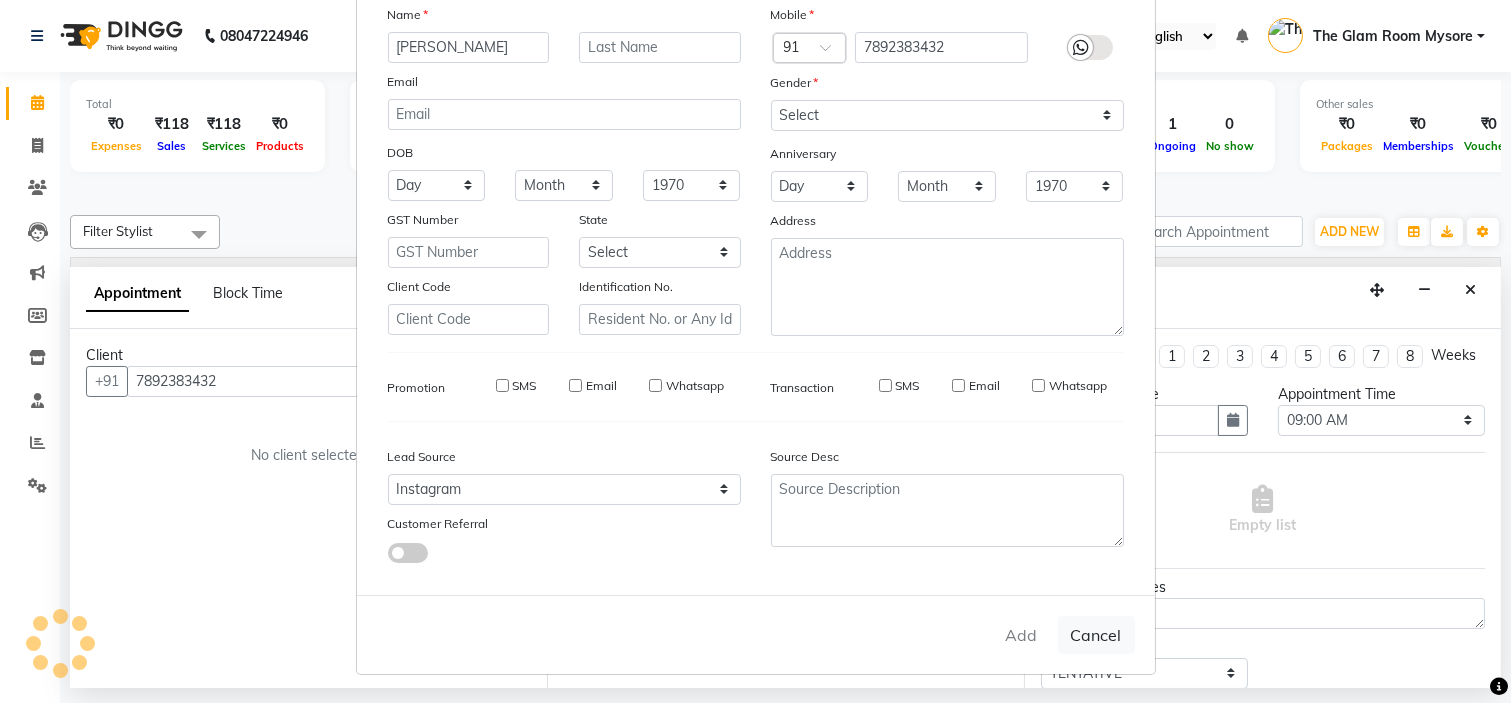 type 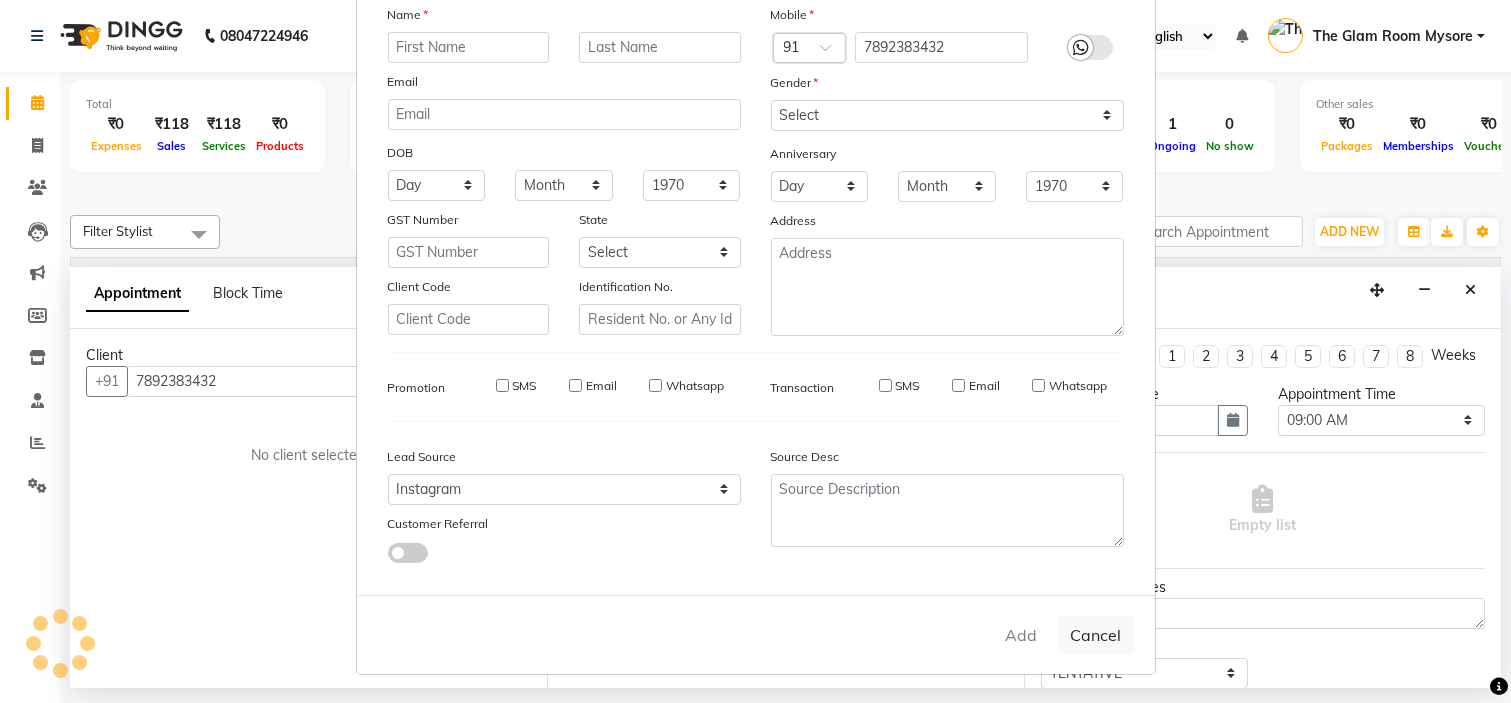 select 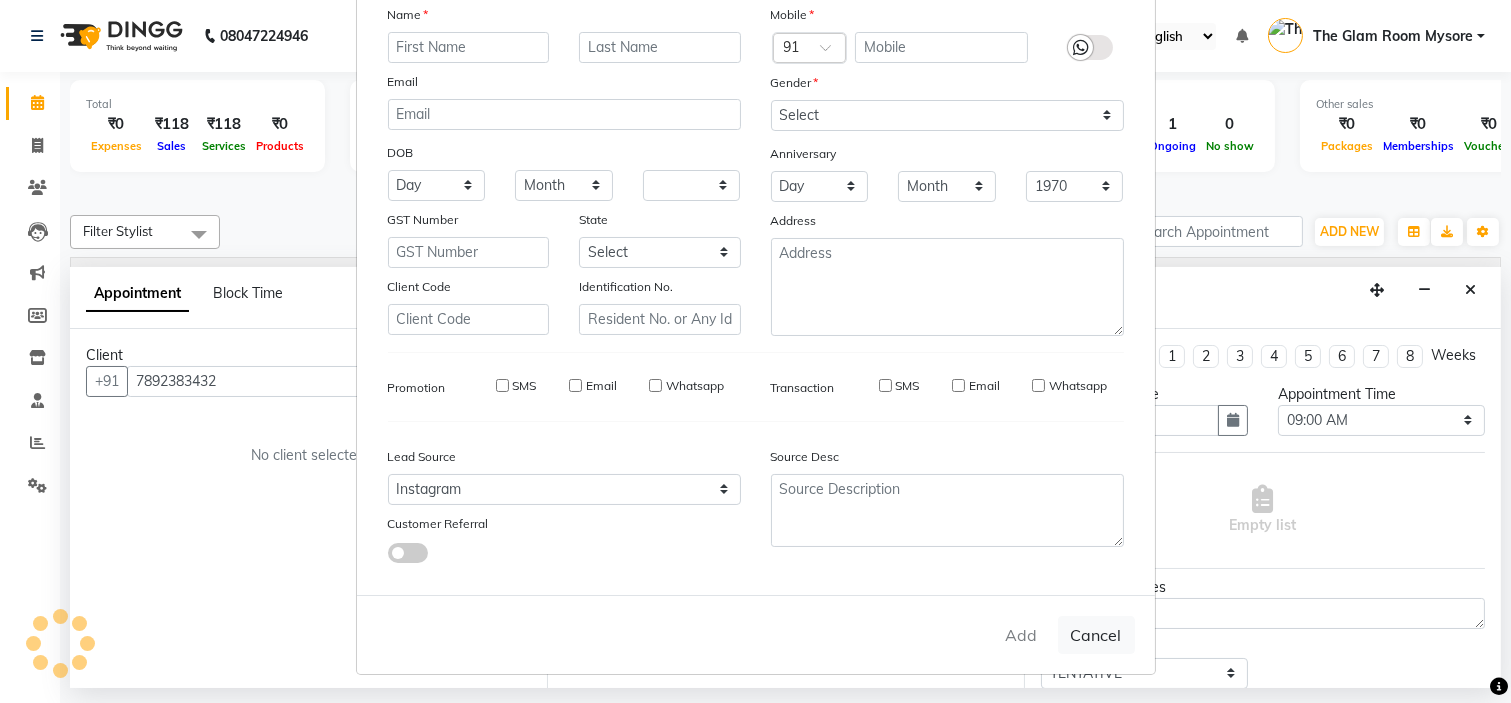 select 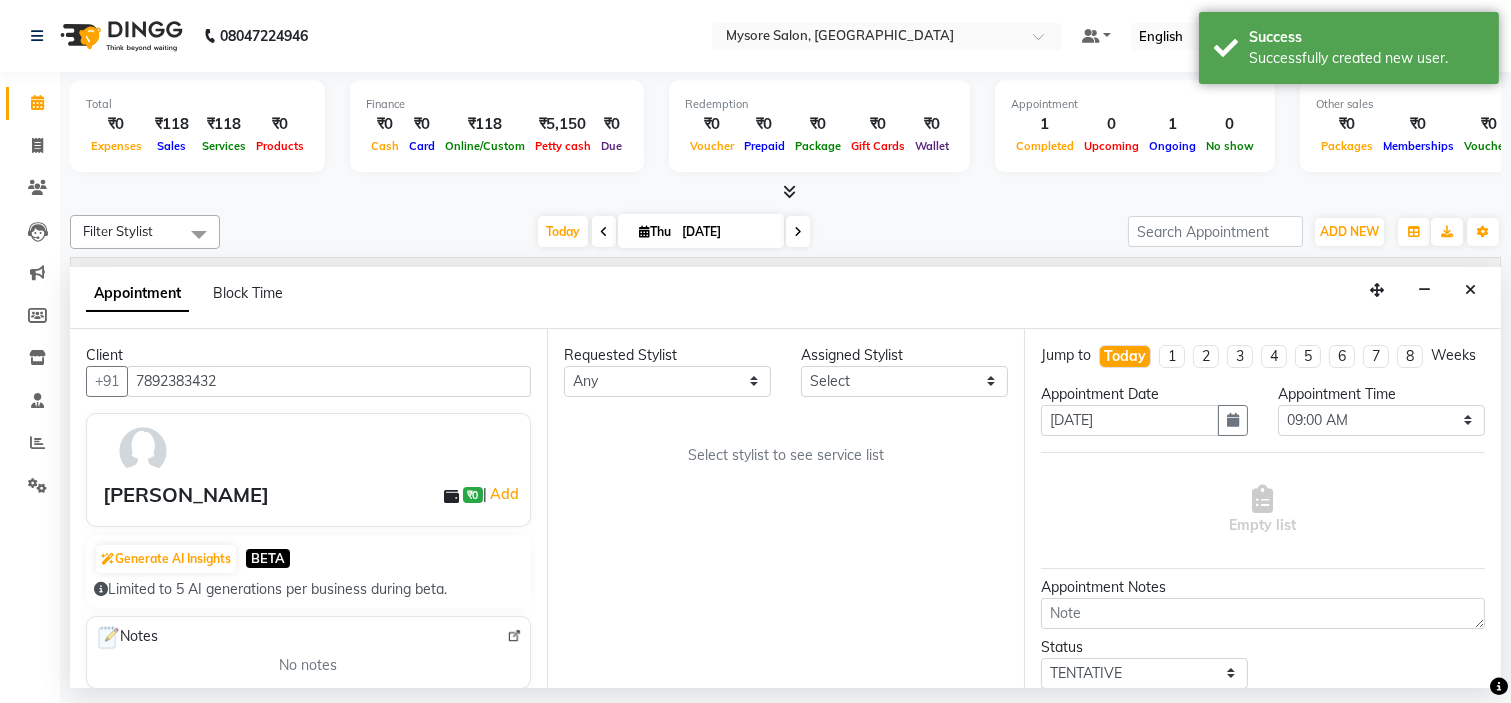 click on "Total  ₹0  Expenses ₹118  Sales ₹118  Services ₹0  Products Finance  ₹0  Cash ₹0  Card ₹118  Online/Custom ₹5,150 [PERSON_NAME] cash ₹0 Due  Redemption  ₹0 Voucher ₹0 Prepaid ₹0 Package ₹0  Gift Cards ₹0  Wallet  Appointment  1 Completed 0 Upcoming 1 Ongoing 0 No show  Other sales  ₹0  Packages ₹0  Memberships ₹0  Vouchers ₹0  Prepaids ₹0  Gift Cards Filter Stylist Select All [PERSON_NAME] [PERSON_NAME] Ashwini Ayaan DR. Apurva [PERSON_NAME] [PERSON_NAME] [PERSON_NAME] Shangnimwon [PERSON_NAME] [PERSON_NAME] [PERSON_NAME] Tezz The Glam Room Mysore [DATE]  [DATE] Toggle Dropdown Add Appointment Add Invoice Add Expense Add Attendance Add Client Add Transaction Toggle Dropdown Add Appointment Add Invoice Add Expense Add Attendance Add Client ADD NEW Toggle Dropdown Add Appointment Add Invoice Add Expense Add Attendance Add Client Add Transaction Filter Stylist Select All [PERSON_NAME] [PERSON_NAME] Ashwini Ayaan DR. Apurva [PERSON_NAME] [PERSON_NAME] [PERSON_NAME] Shangnimwon [PERSON_NAME] [PERSON_NAME] [PERSON_NAME] Tezz Group By List" 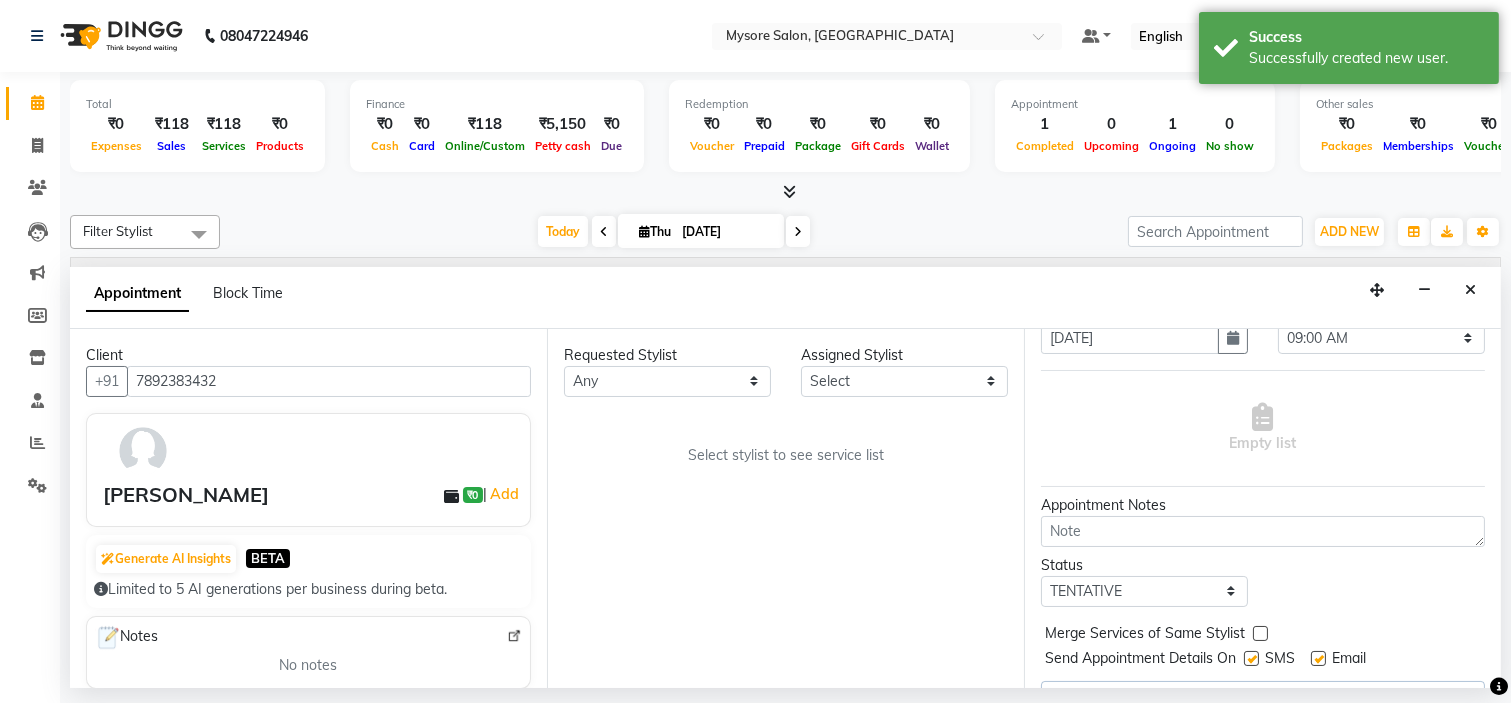 scroll, scrollTop: 147, scrollLeft: 0, axis: vertical 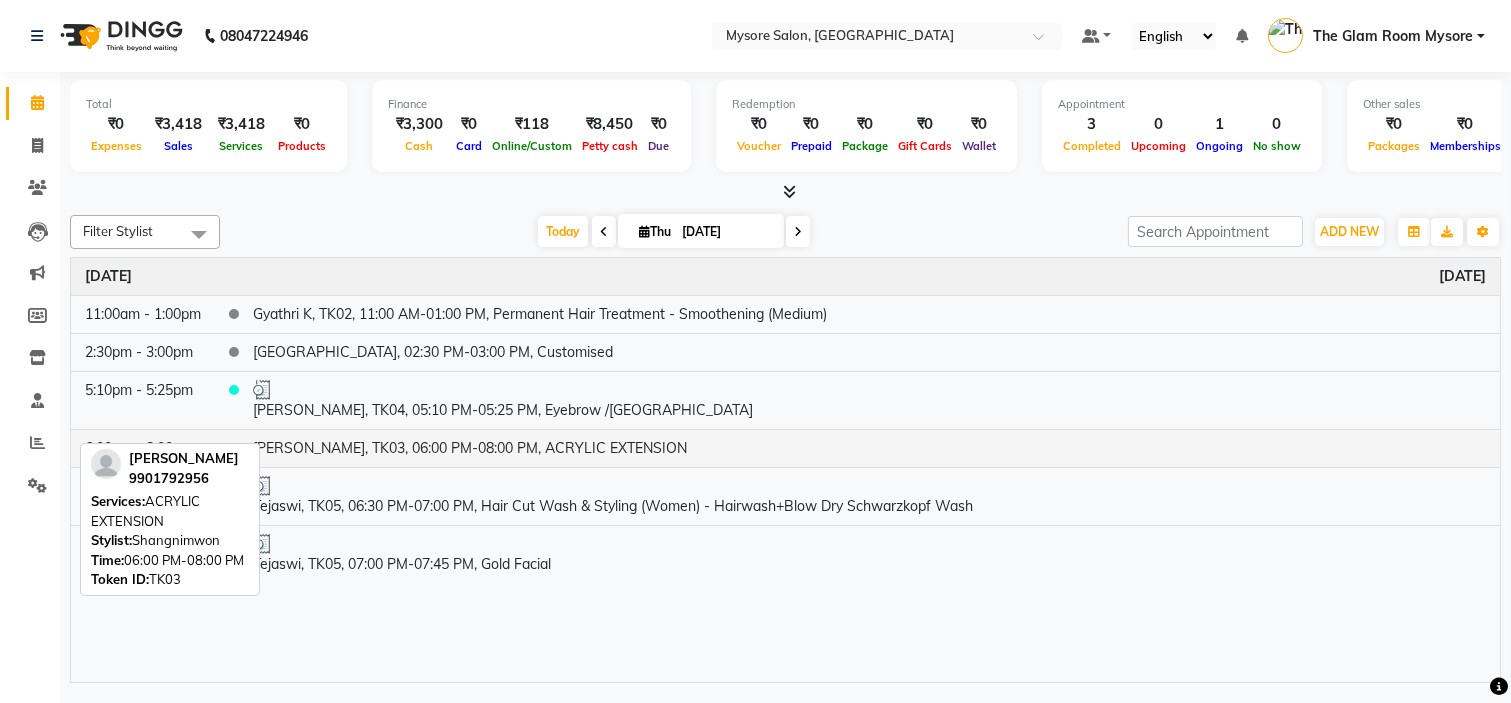 click on "[PERSON_NAME], TK03, 06:00 PM-08:00 PM, ACRYLIC EXTENSION" at bounding box center (869, 448) 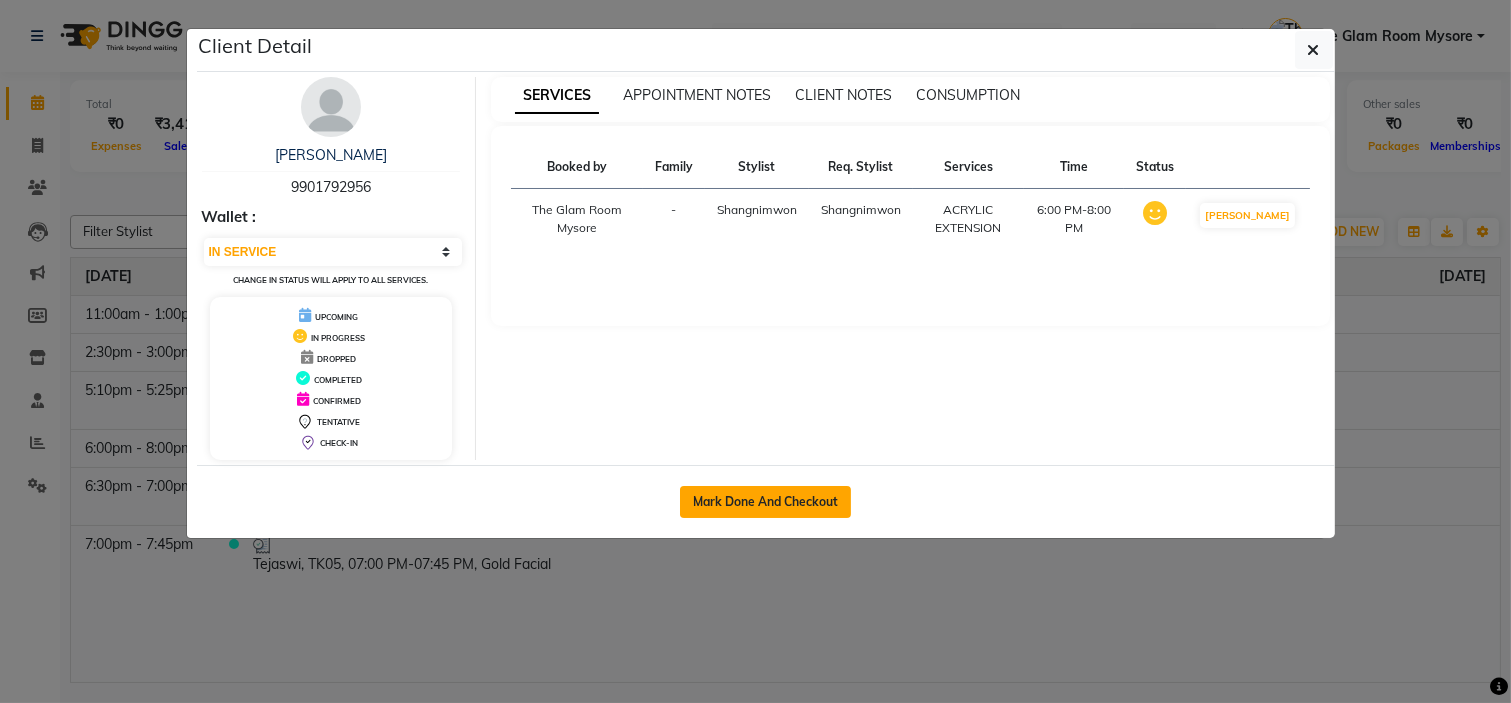 click on "Mark Done And Checkout" 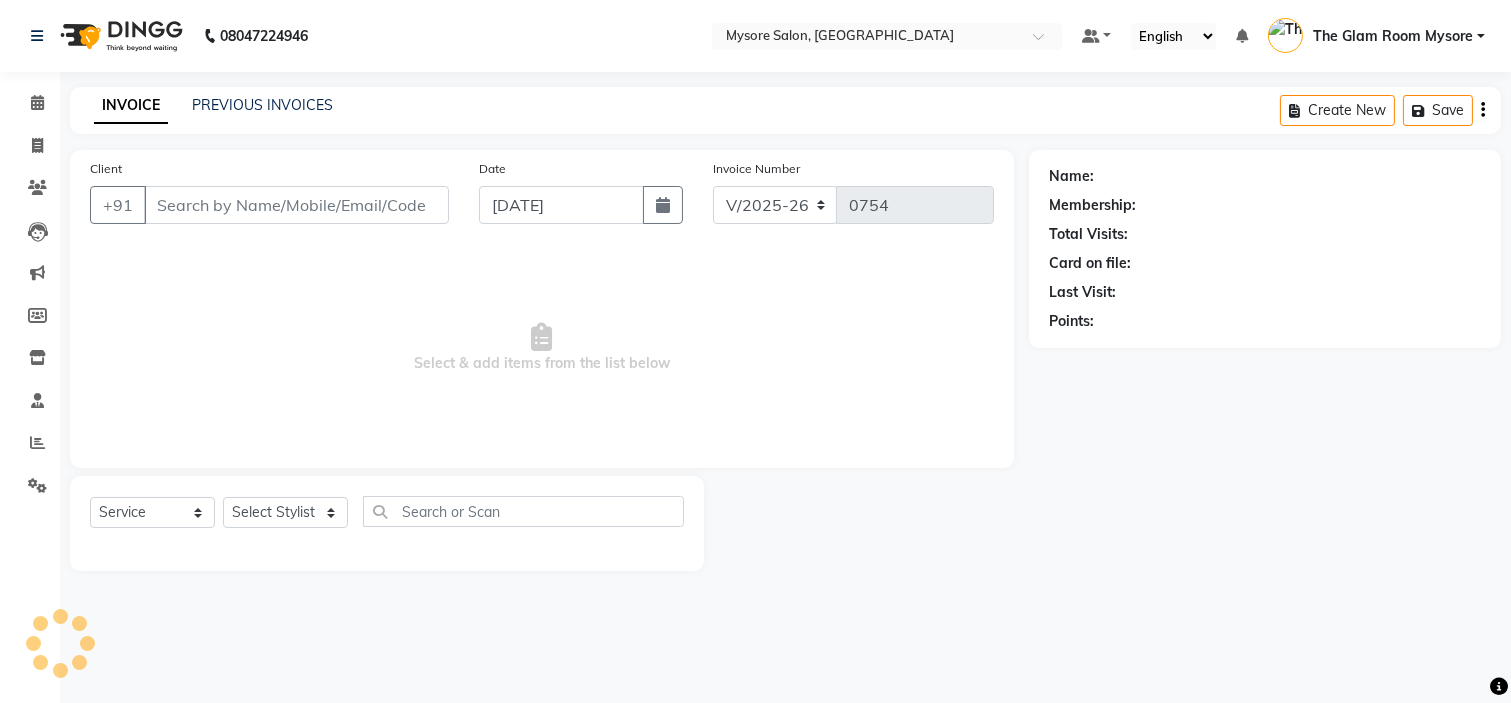 type on "9901792956" 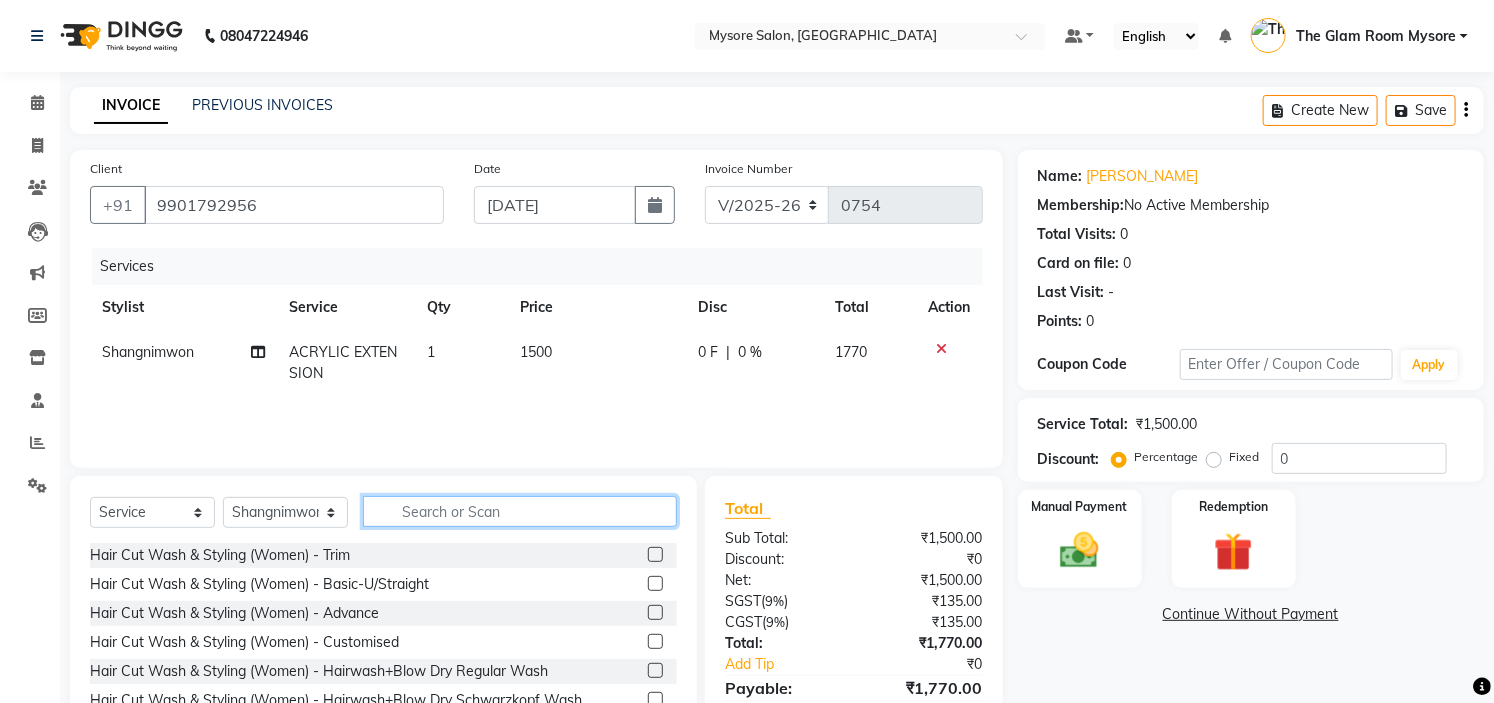 click 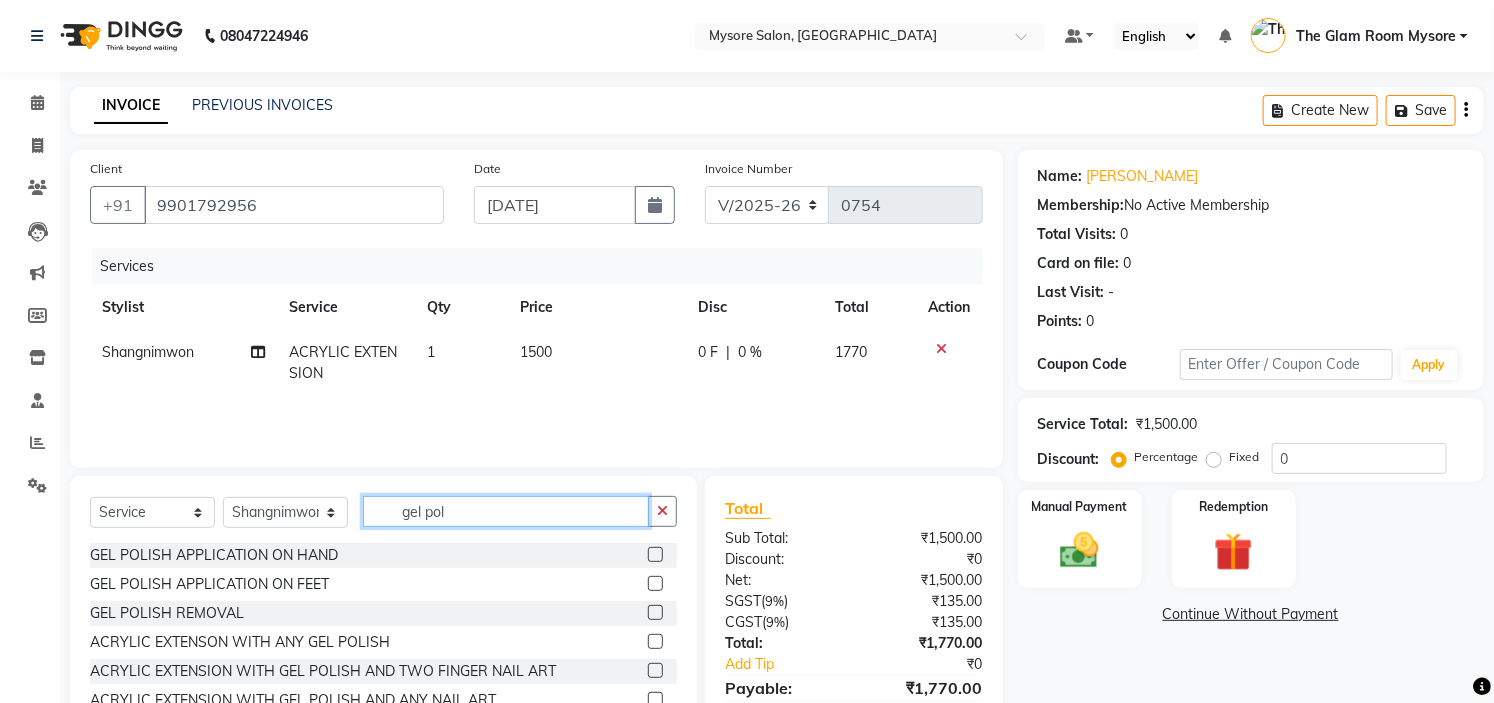 type on "gel pol" 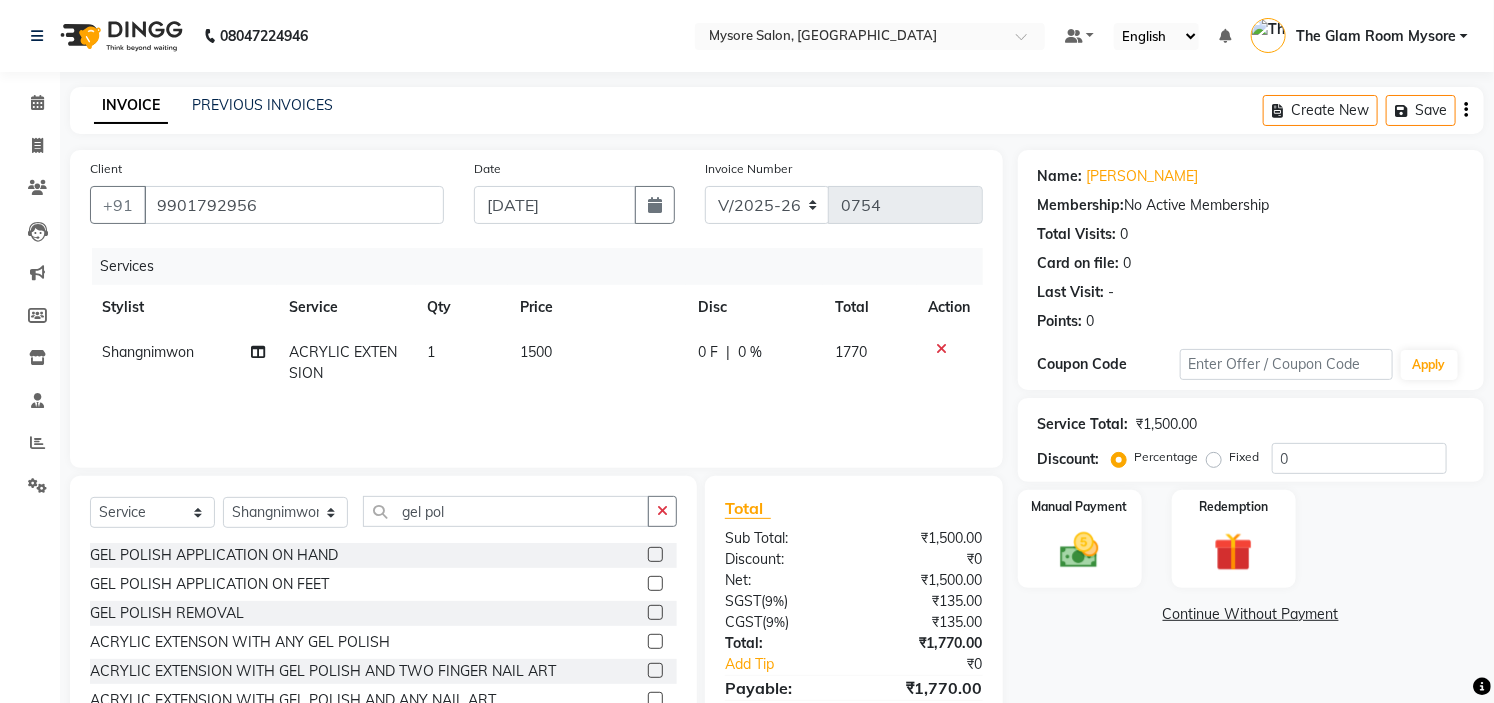 click 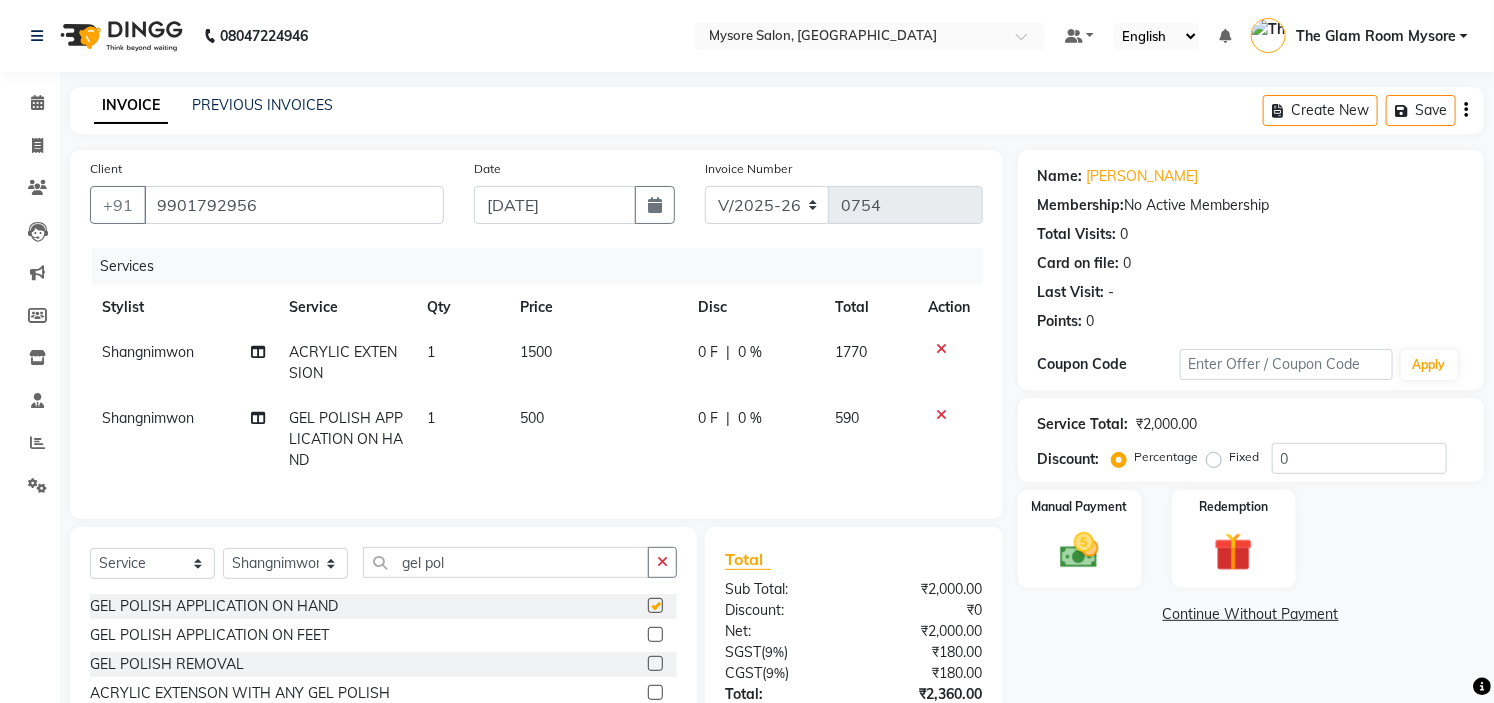 checkbox on "false" 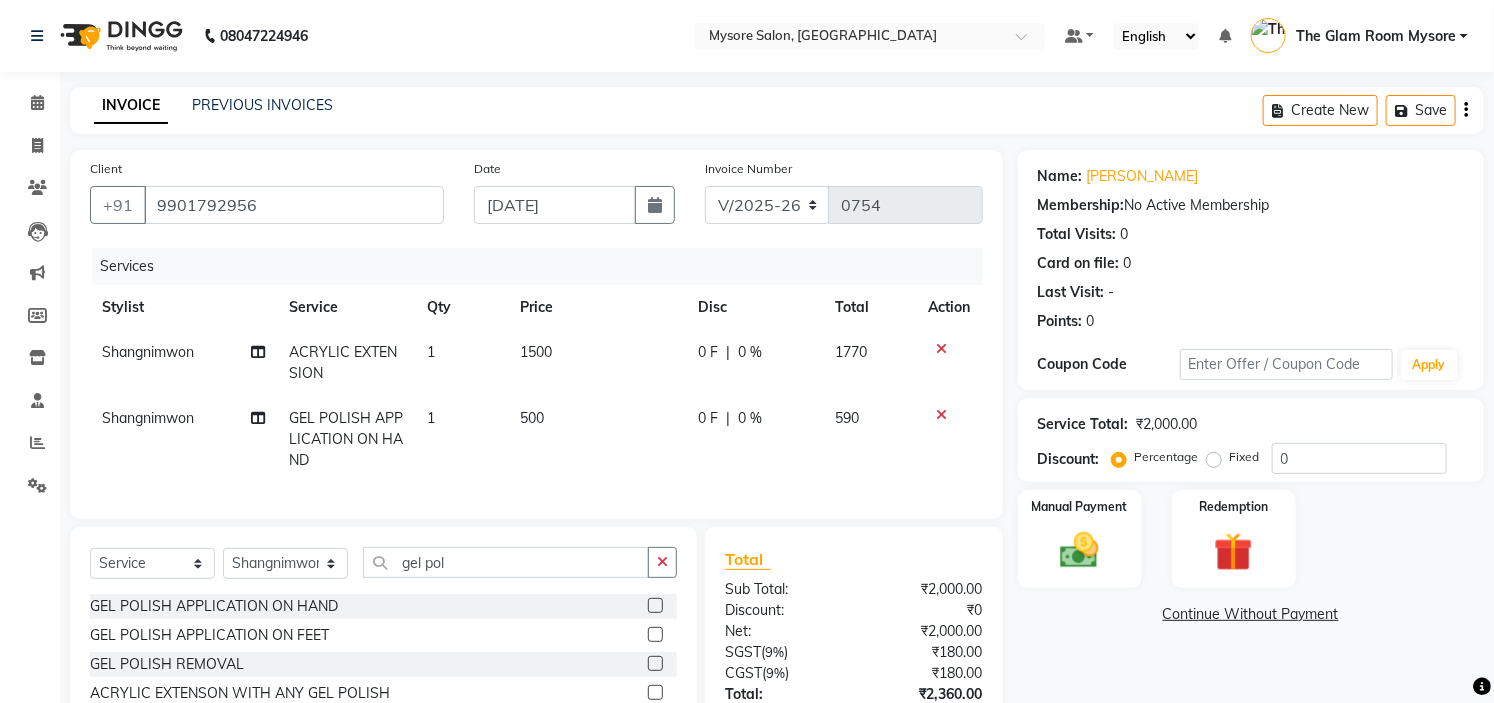 click on "1500" 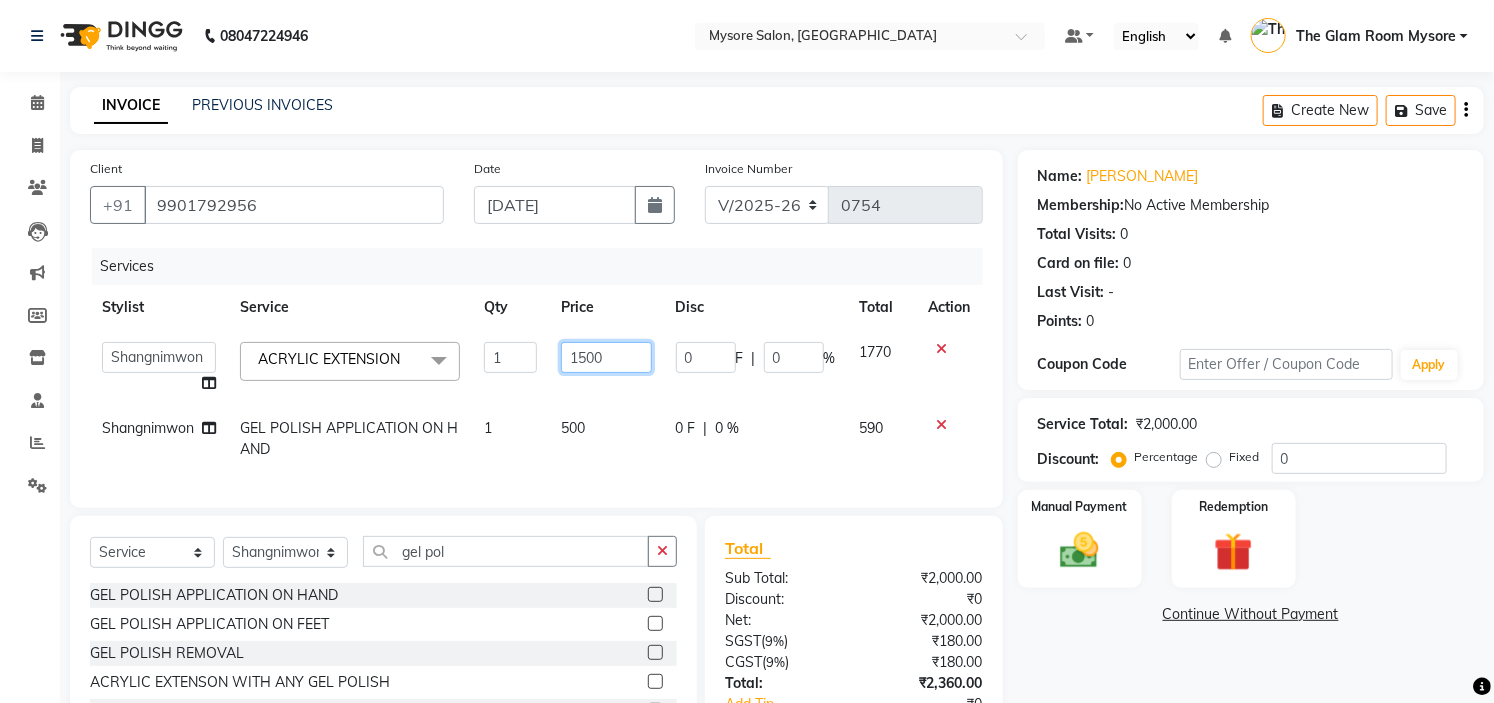 click on "1500" 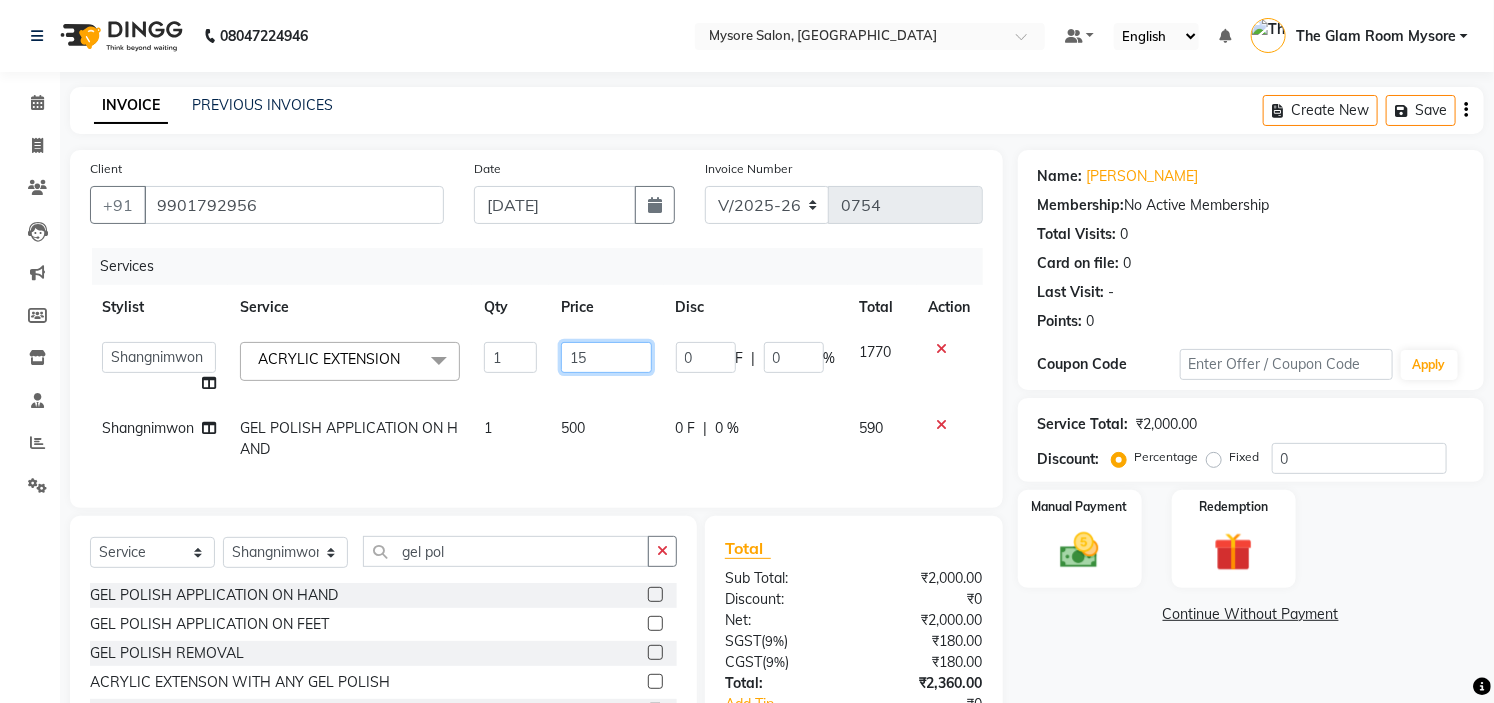 type on "1" 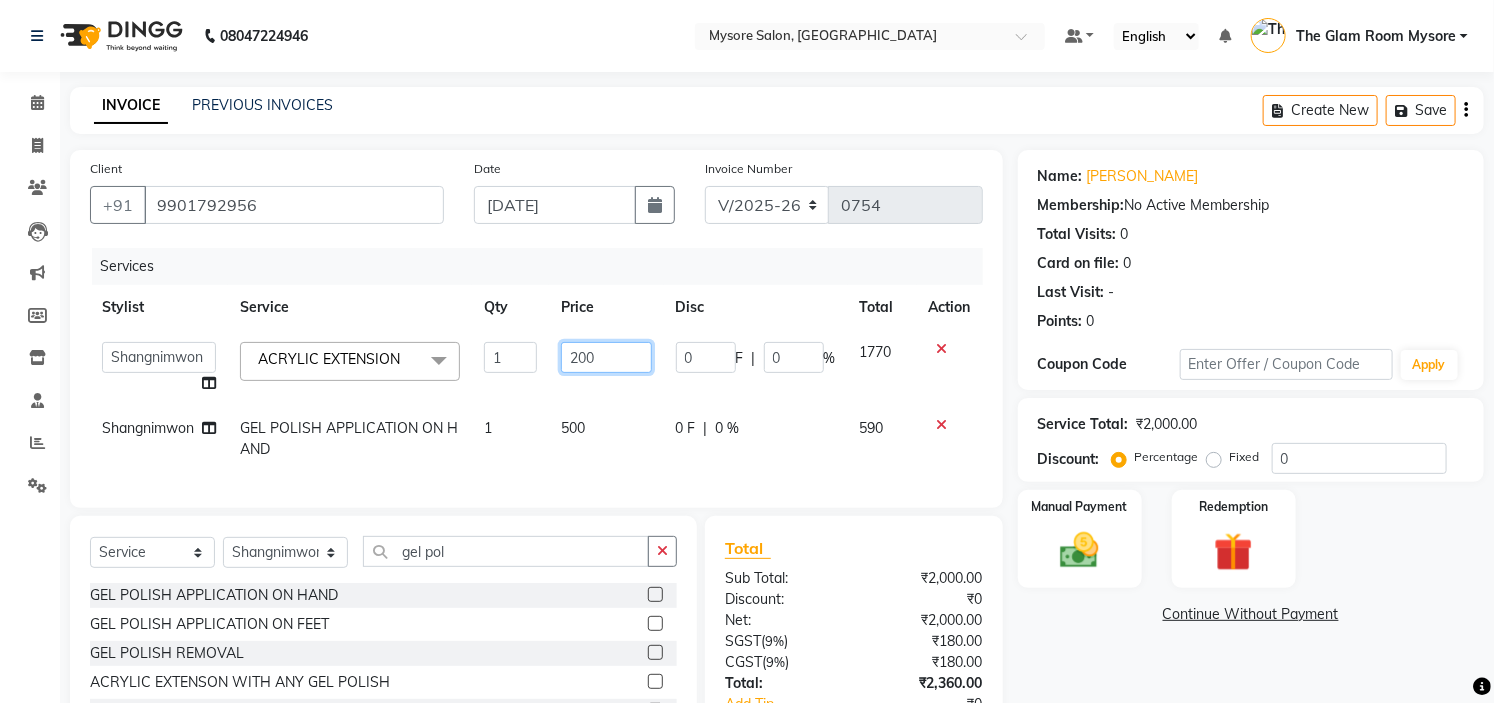type on "2000" 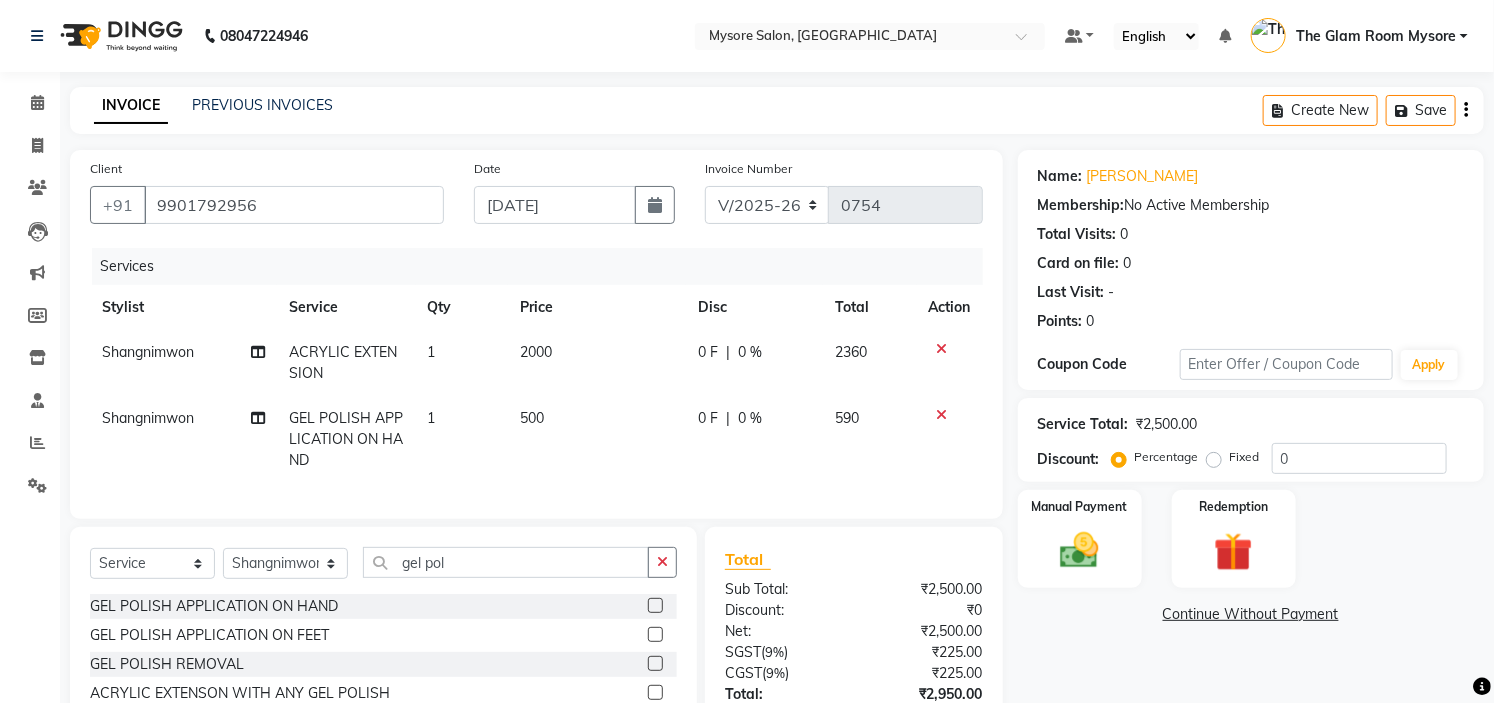 click on "Name: Vishakha  Membership:  No Active Membership  Total Visits:  0 Card on file:  0 Last Visit:   - Points:   0  Coupon Code Apply Service Total:  ₹2,500.00  Discount:  Percentage   Fixed  0 Manual Payment Redemption  Continue Without Payment" 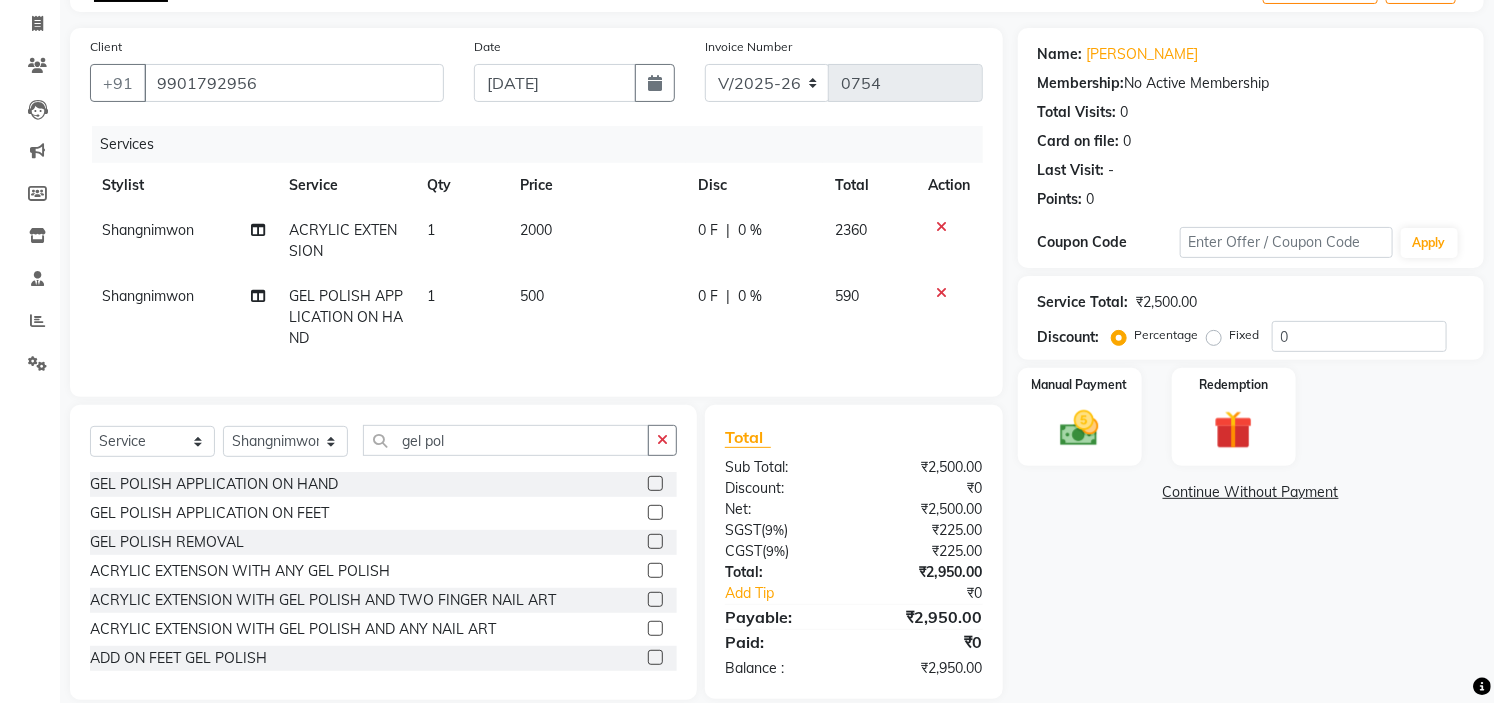 scroll, scrollTop: 165, scrollLeft: 0, axis: vertical 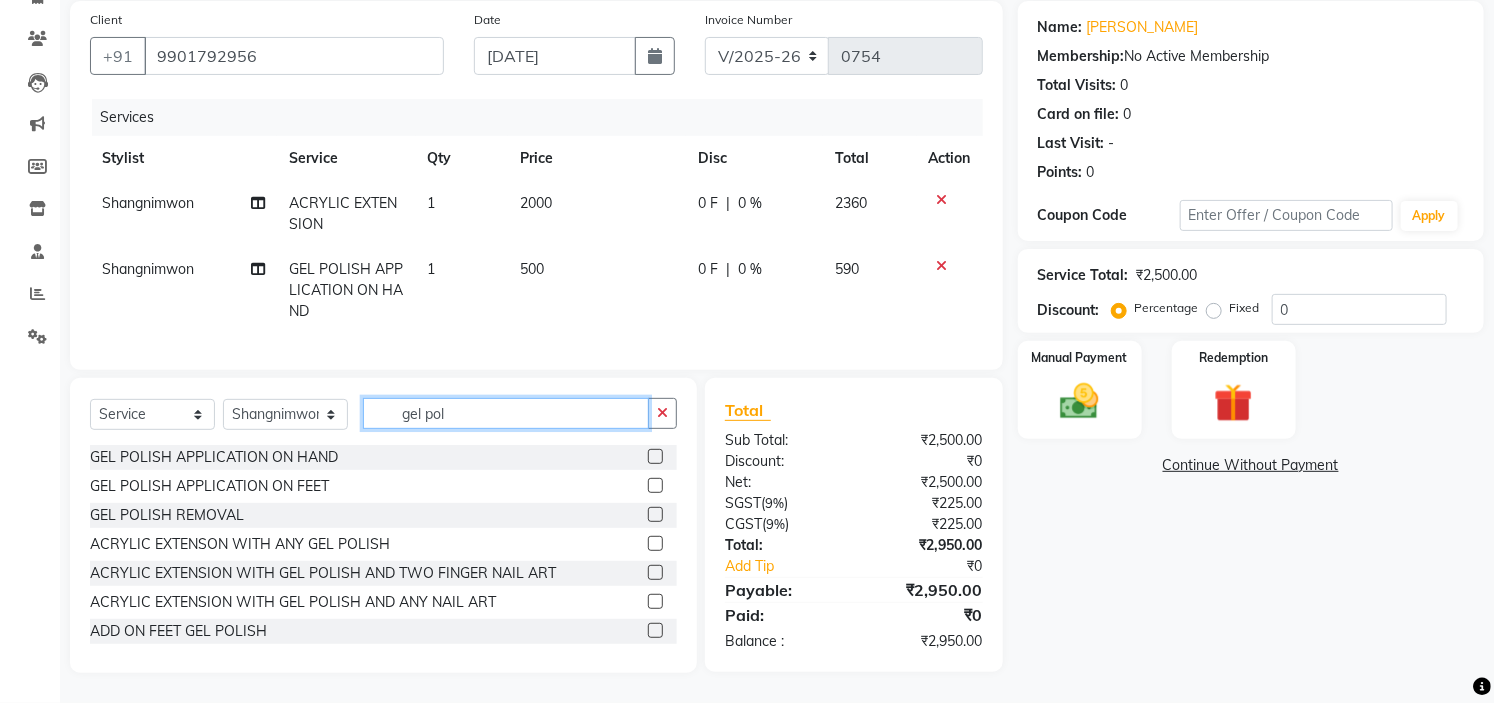 click on "gel pol" 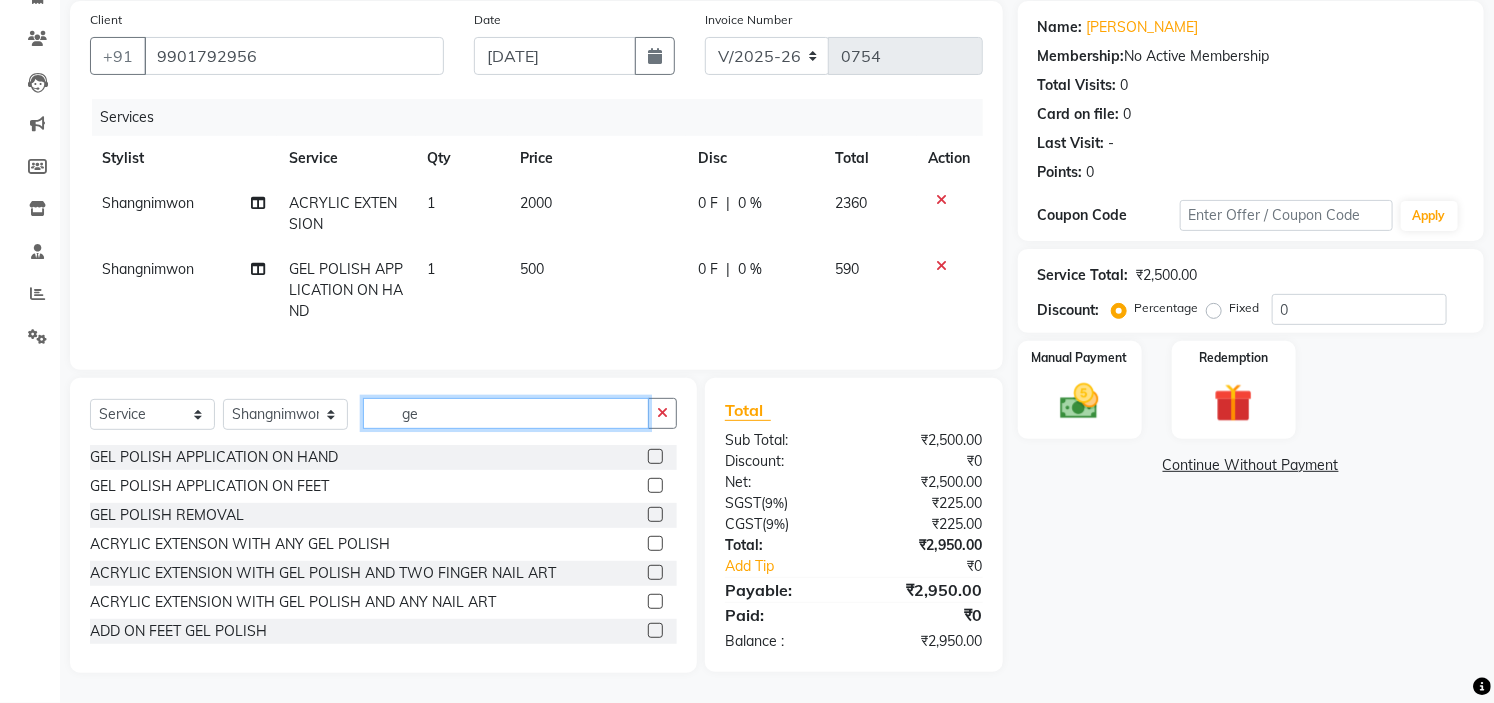type on "g" 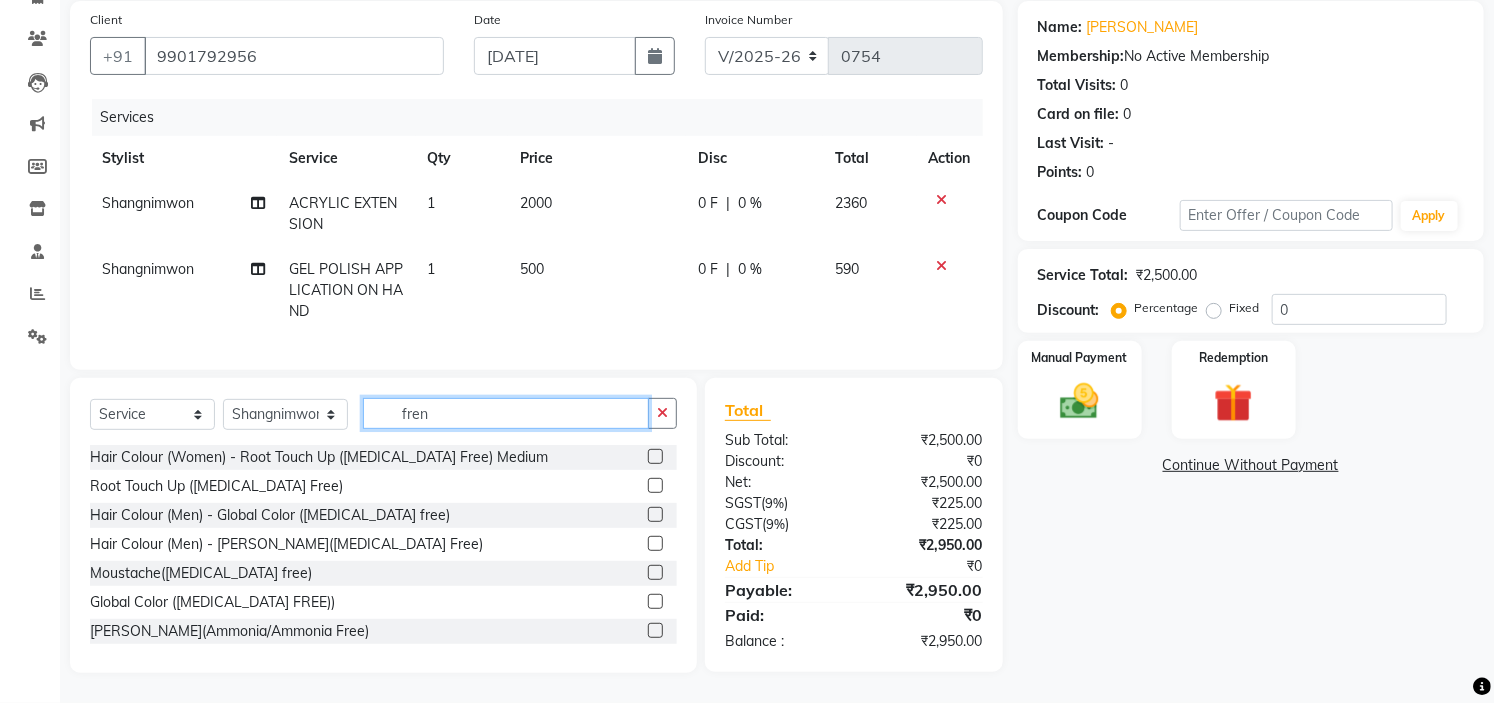 scroll, scrollTop: 164, scrollLeft: 0, axis: vertical 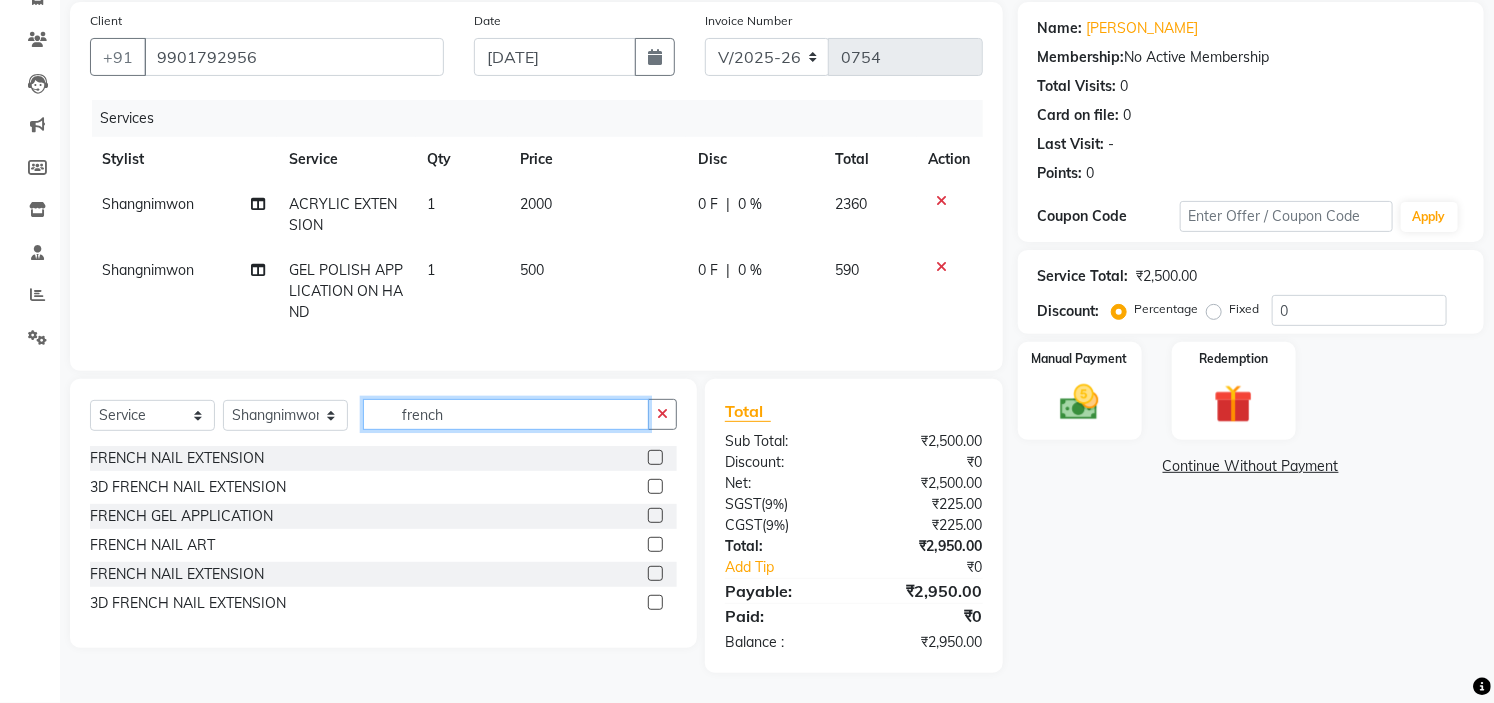 type on "french" 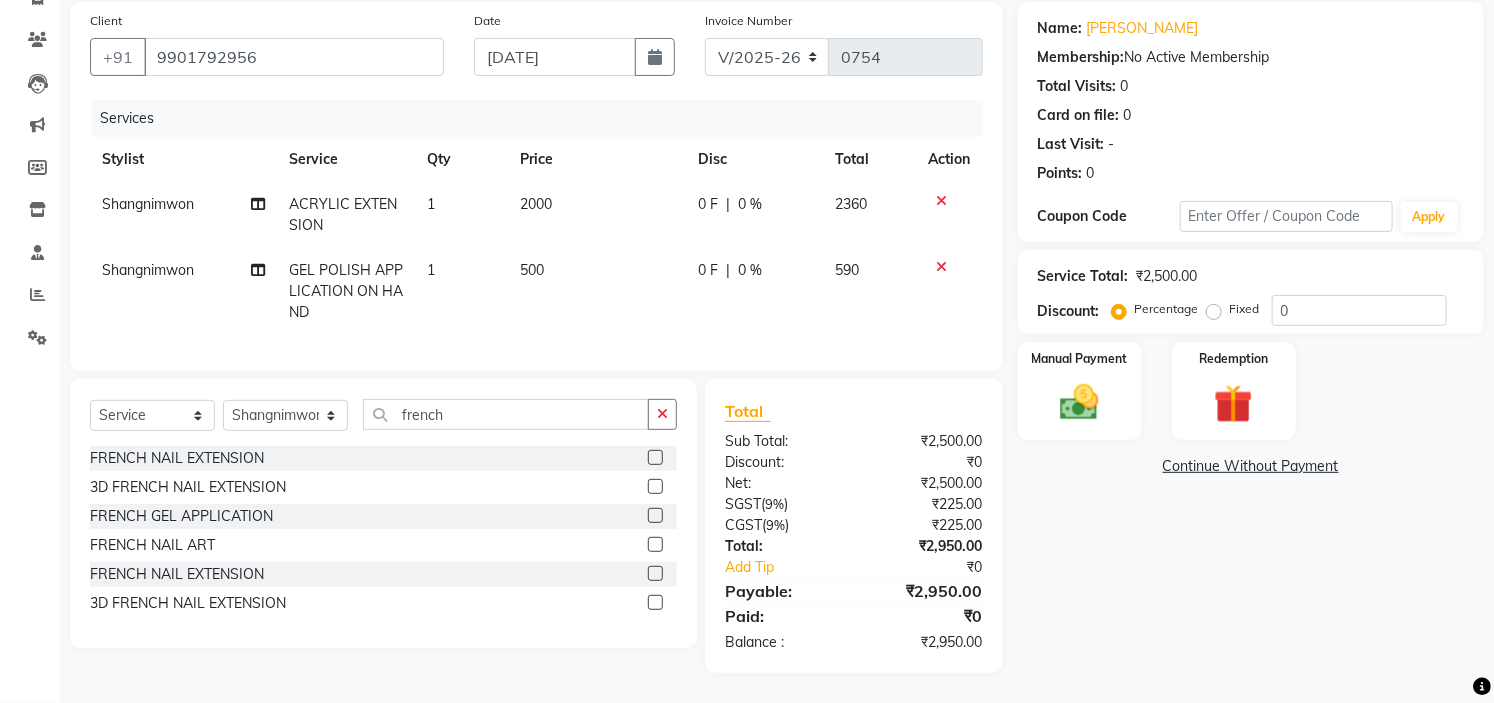 click 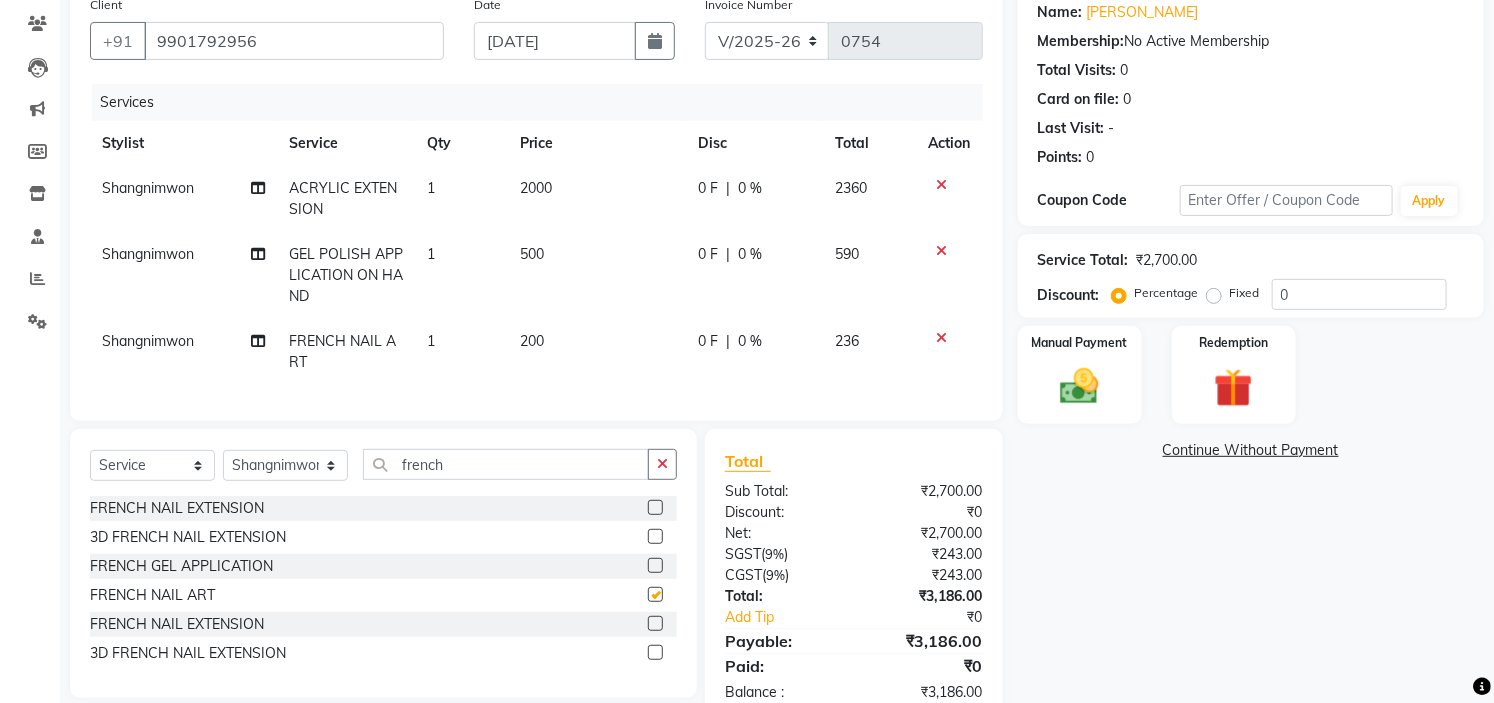 checkbox on "false" 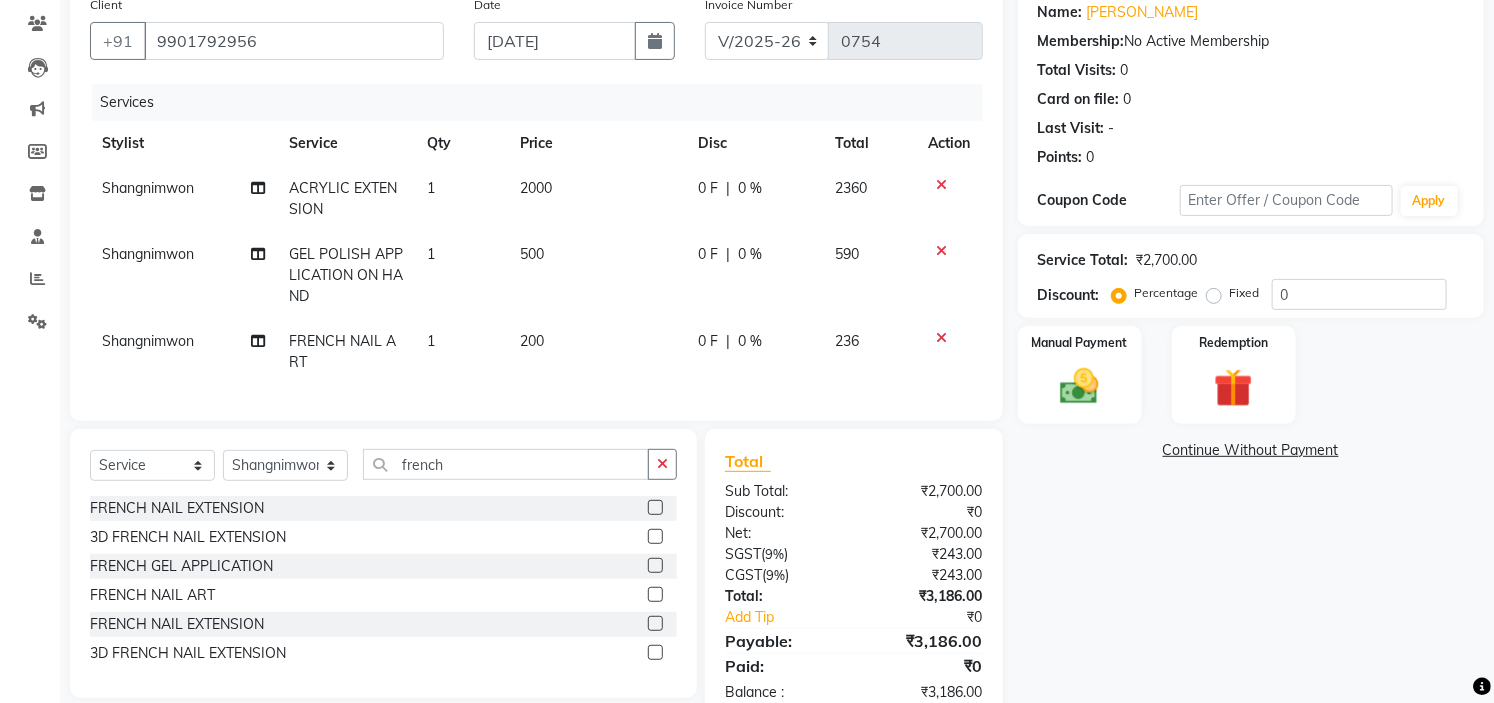 click on "200" 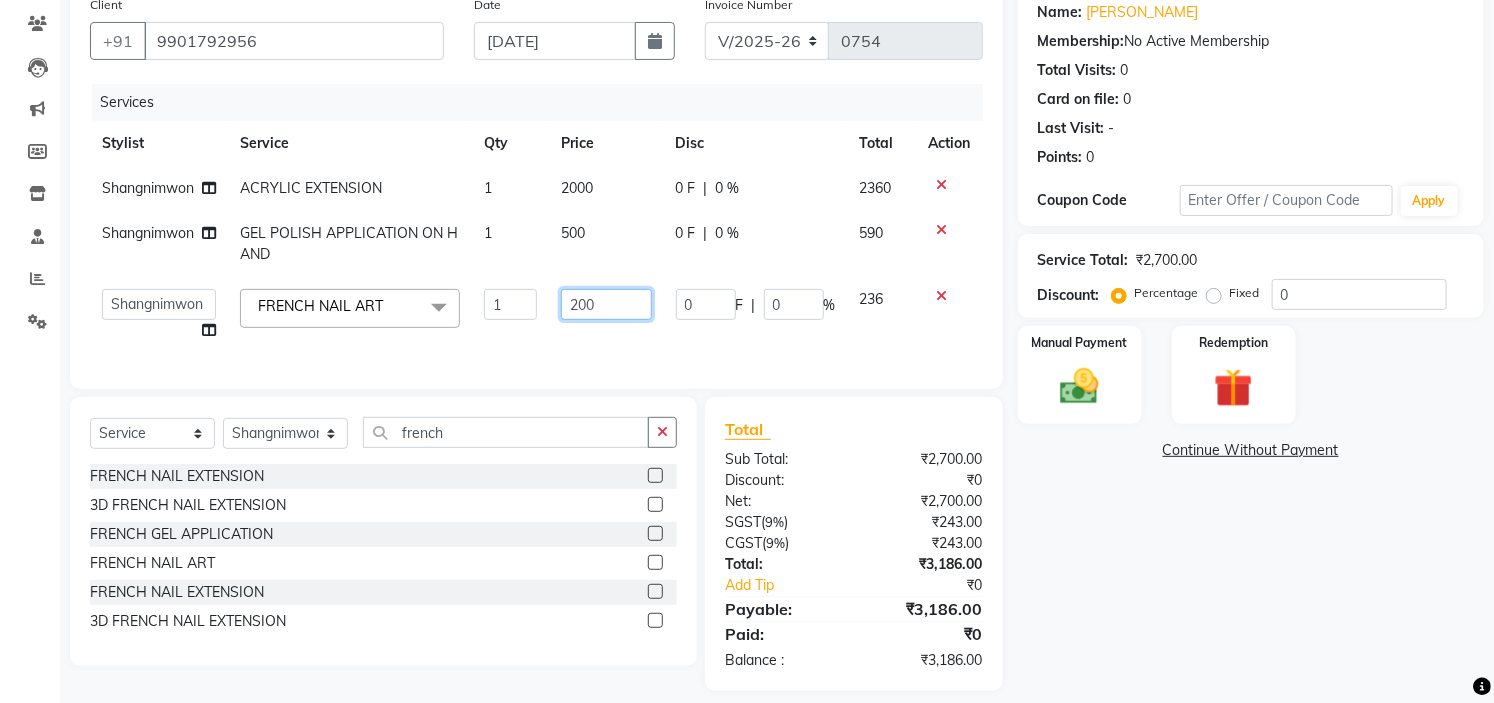 click on "200" 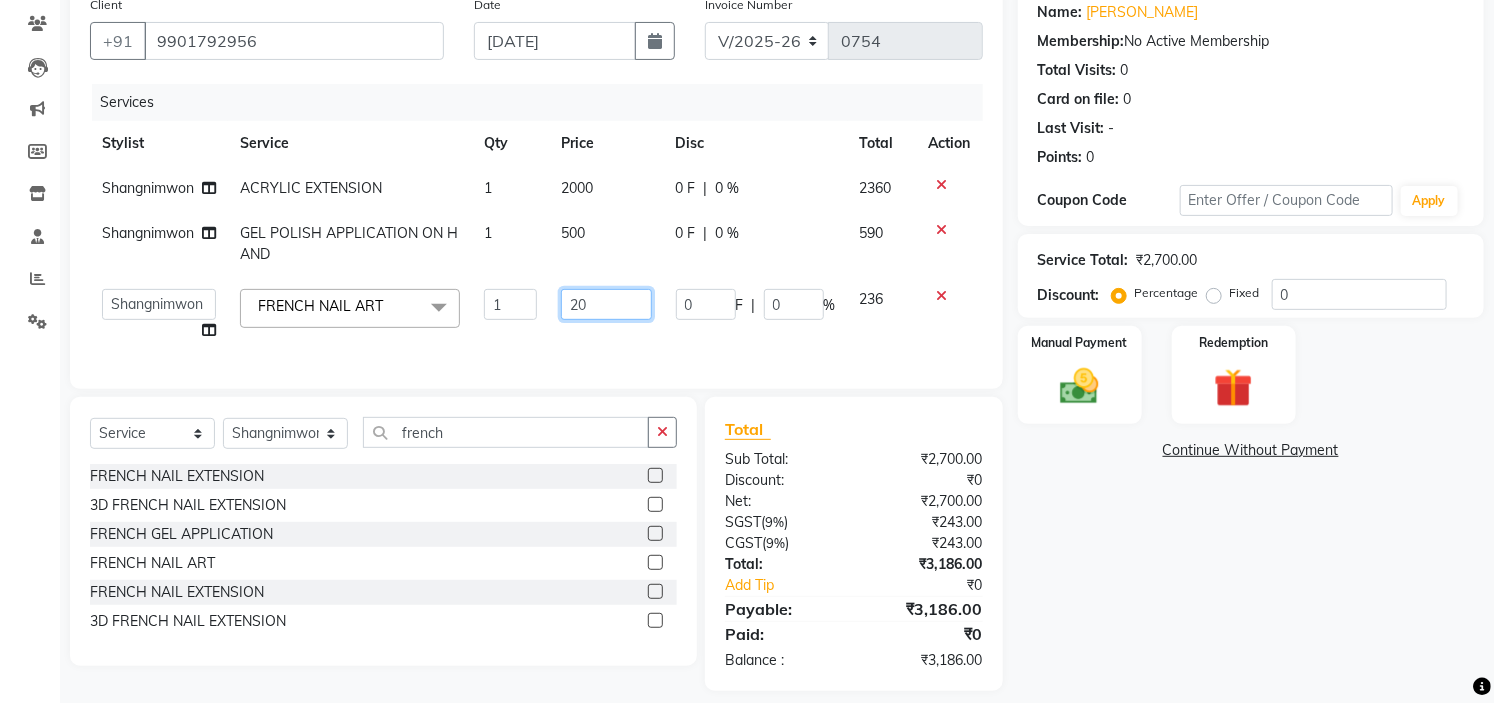 type on "2" 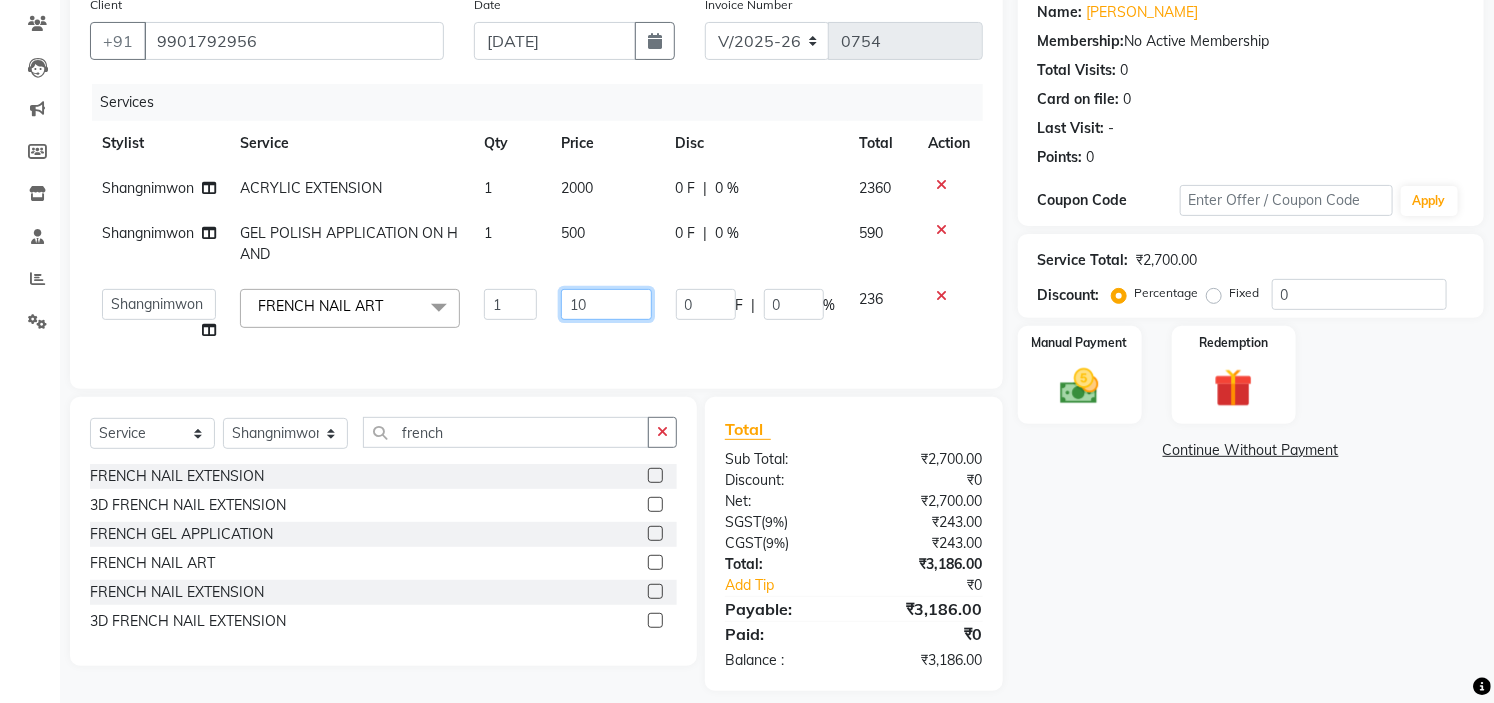 type on "100" 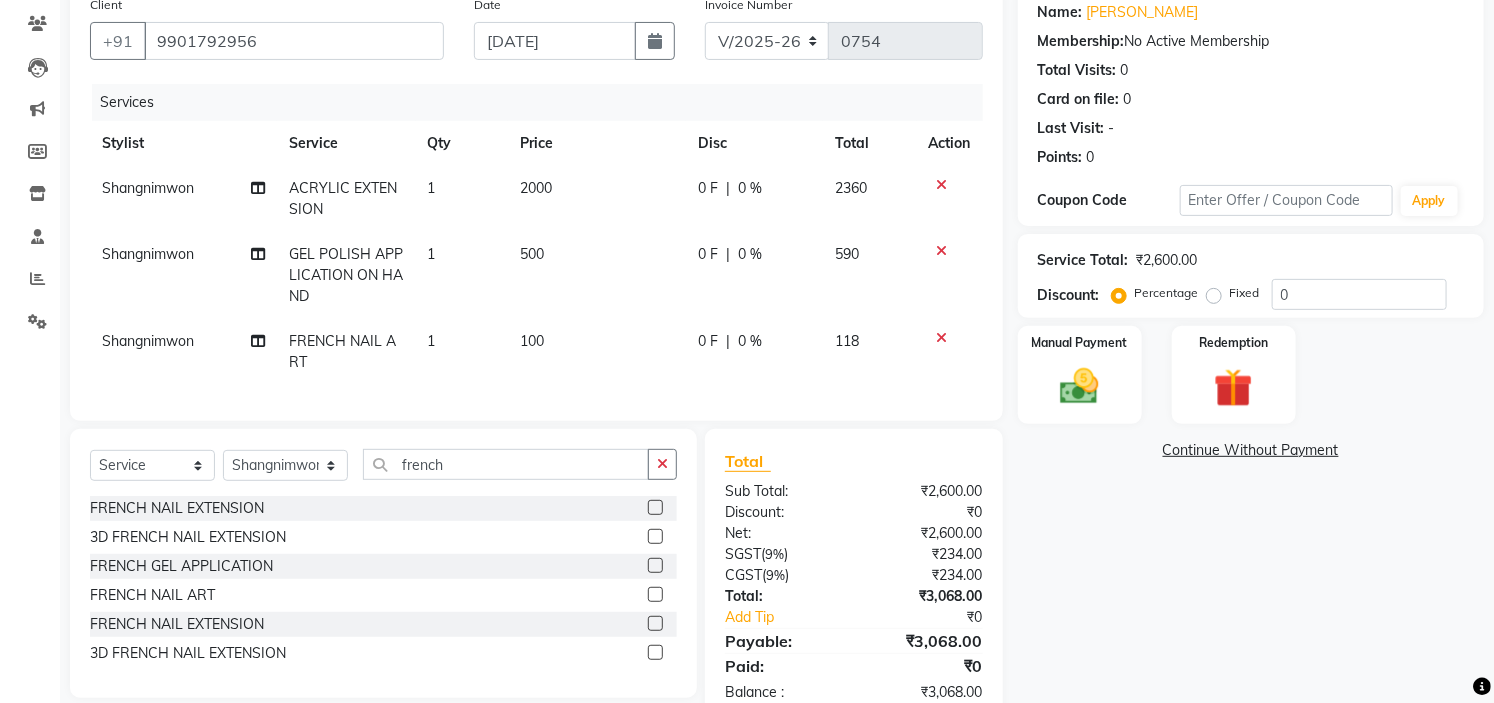 click on "1" 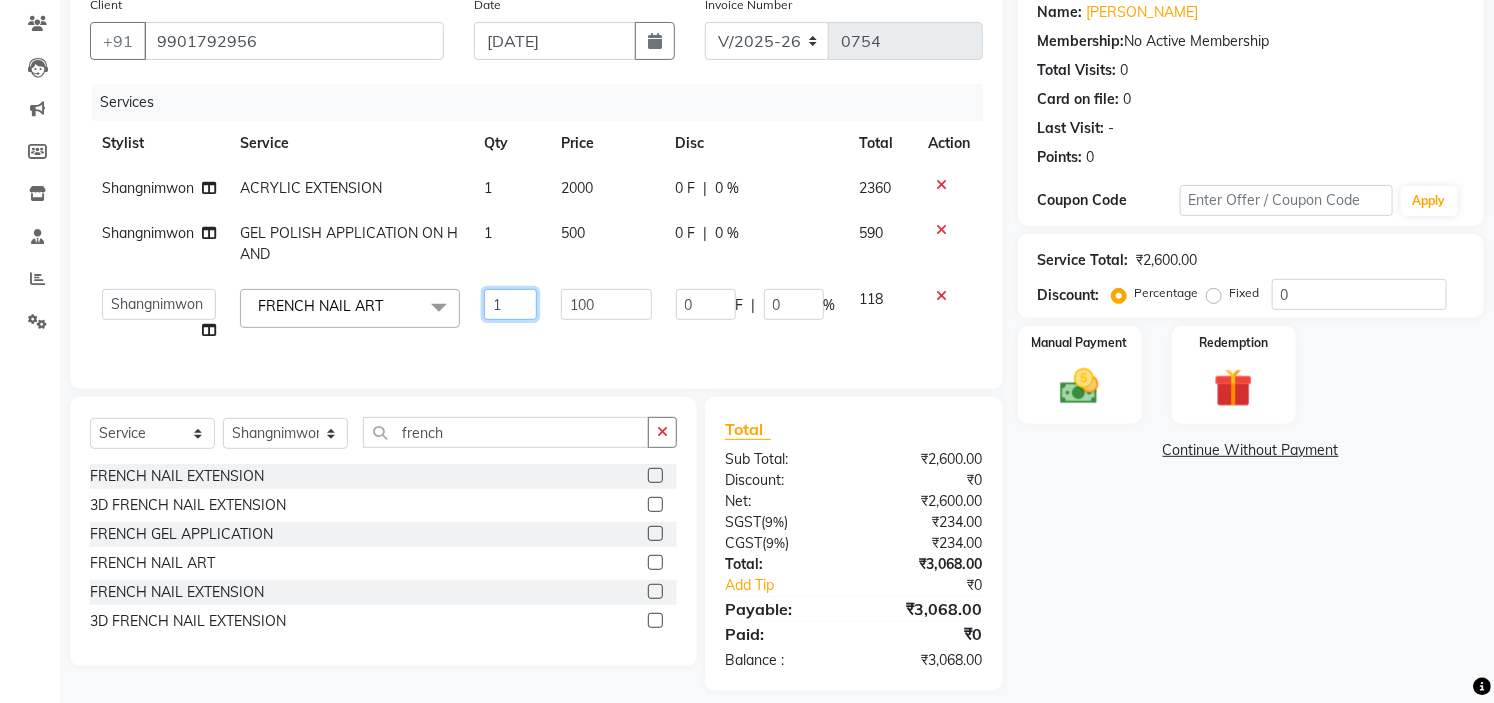 click on "1" 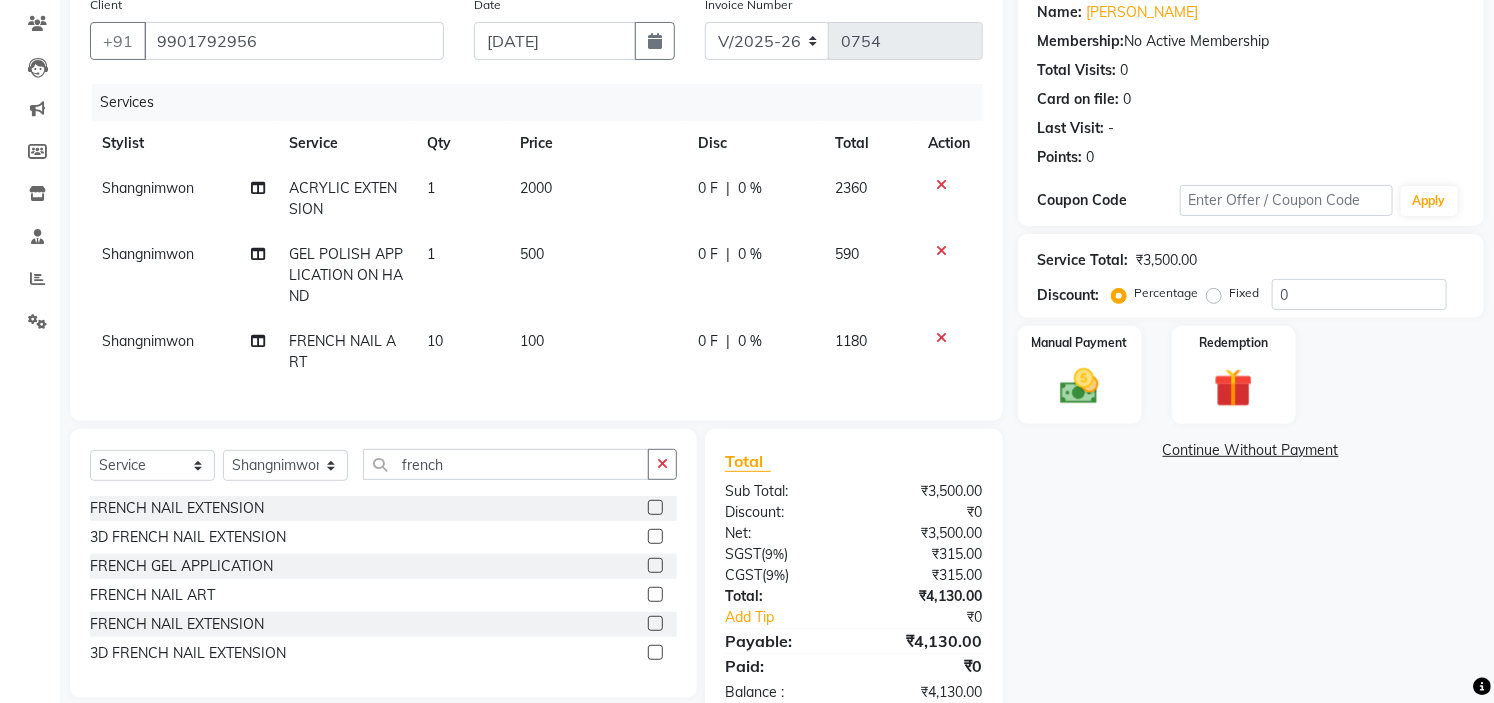 click on "Name: Vishakha  Membership:  No Active Membership  Total Visits:  0 Card on file:  0 Last Visit:   - Points:   0  Coupon Code Apply Service Total:  ₹3,500.00  Discount:  Percentage   Fixed  0 Manual Payment Redemption  Continue Without Payment" 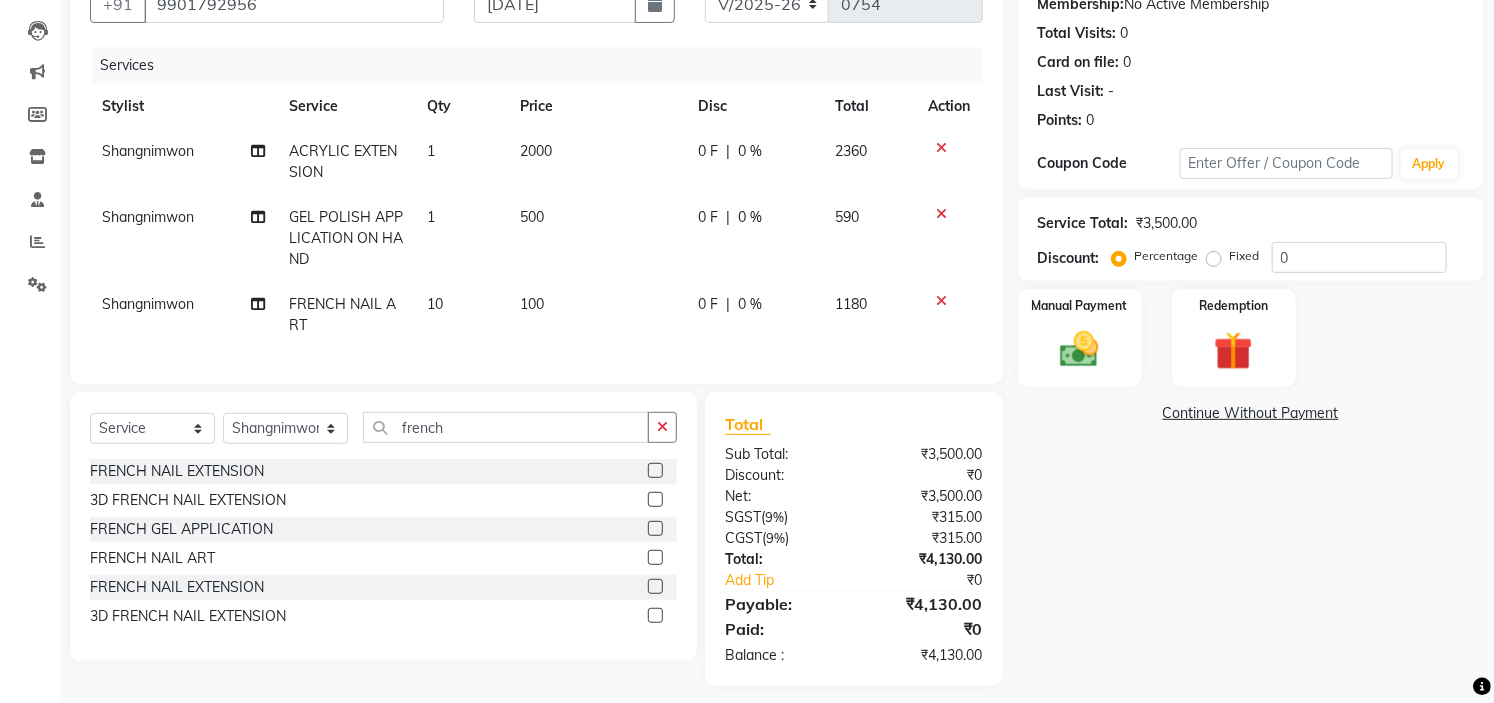 scroll, scrollTop: 231, scrollLeft: 0, axis: vertical 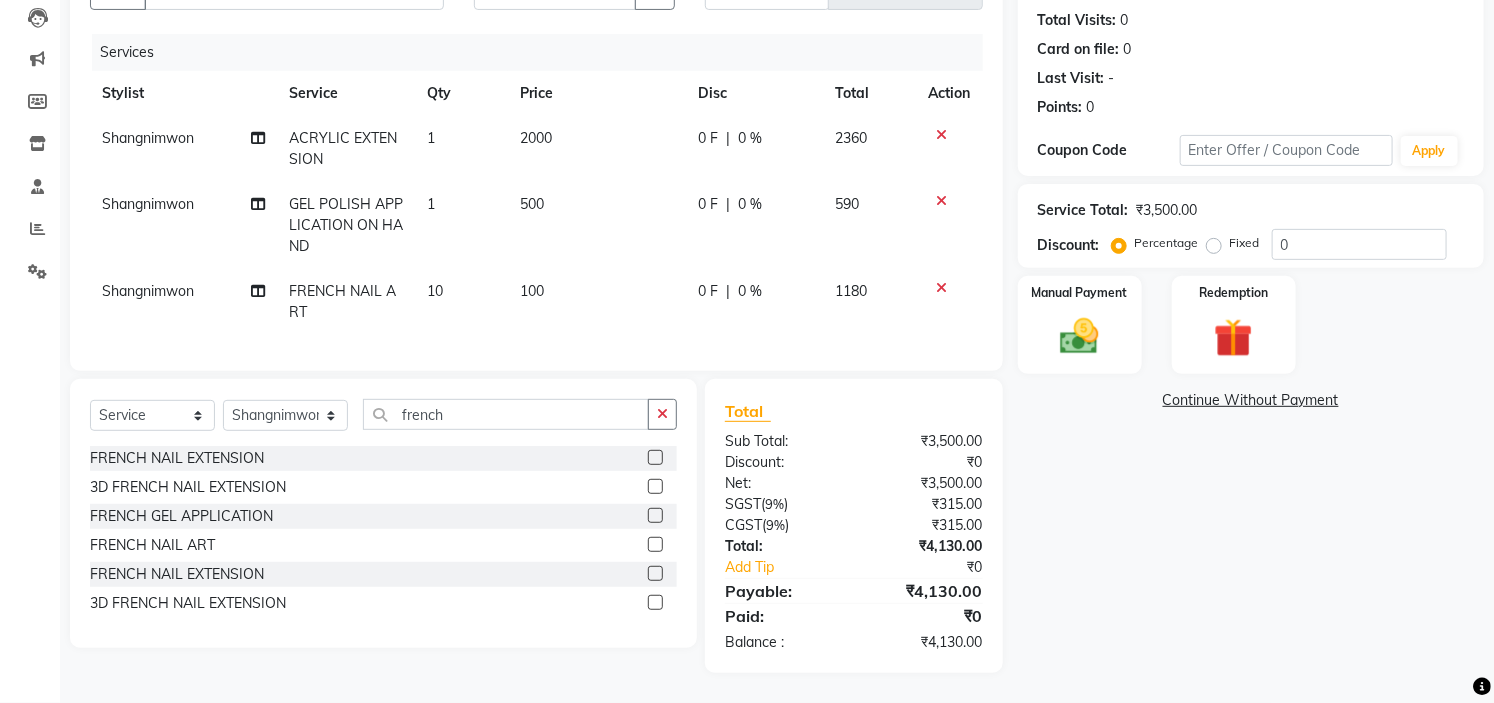 click on "ACRYLIC EXTENSION" 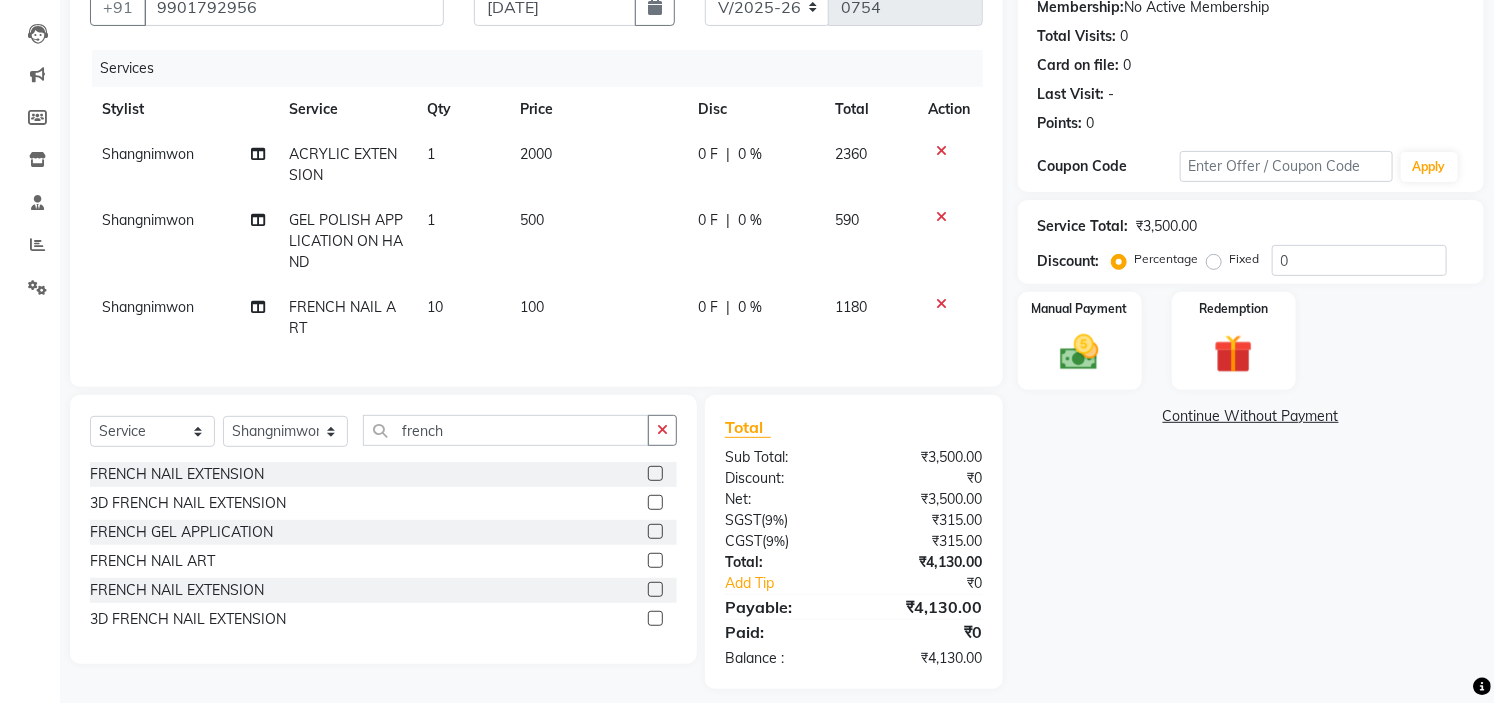 select on "84295" 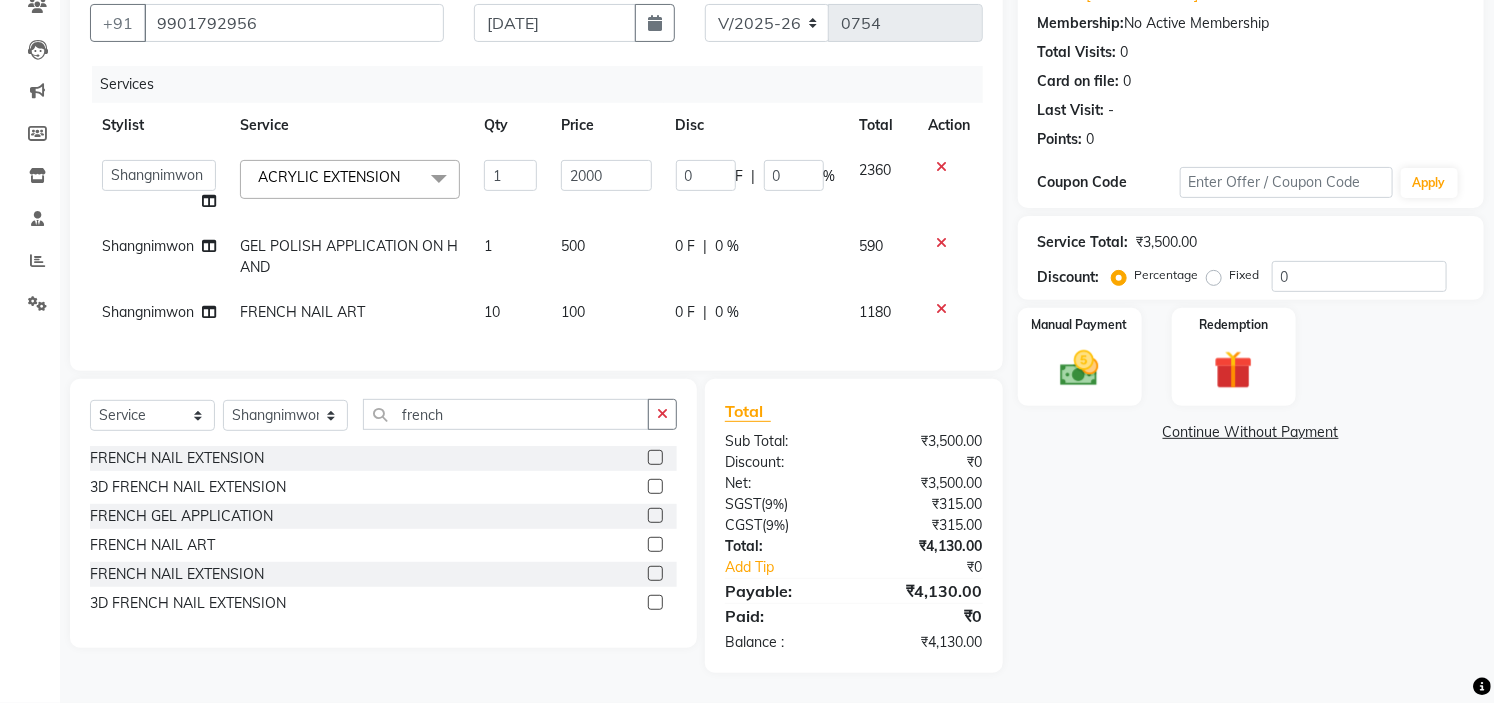 click 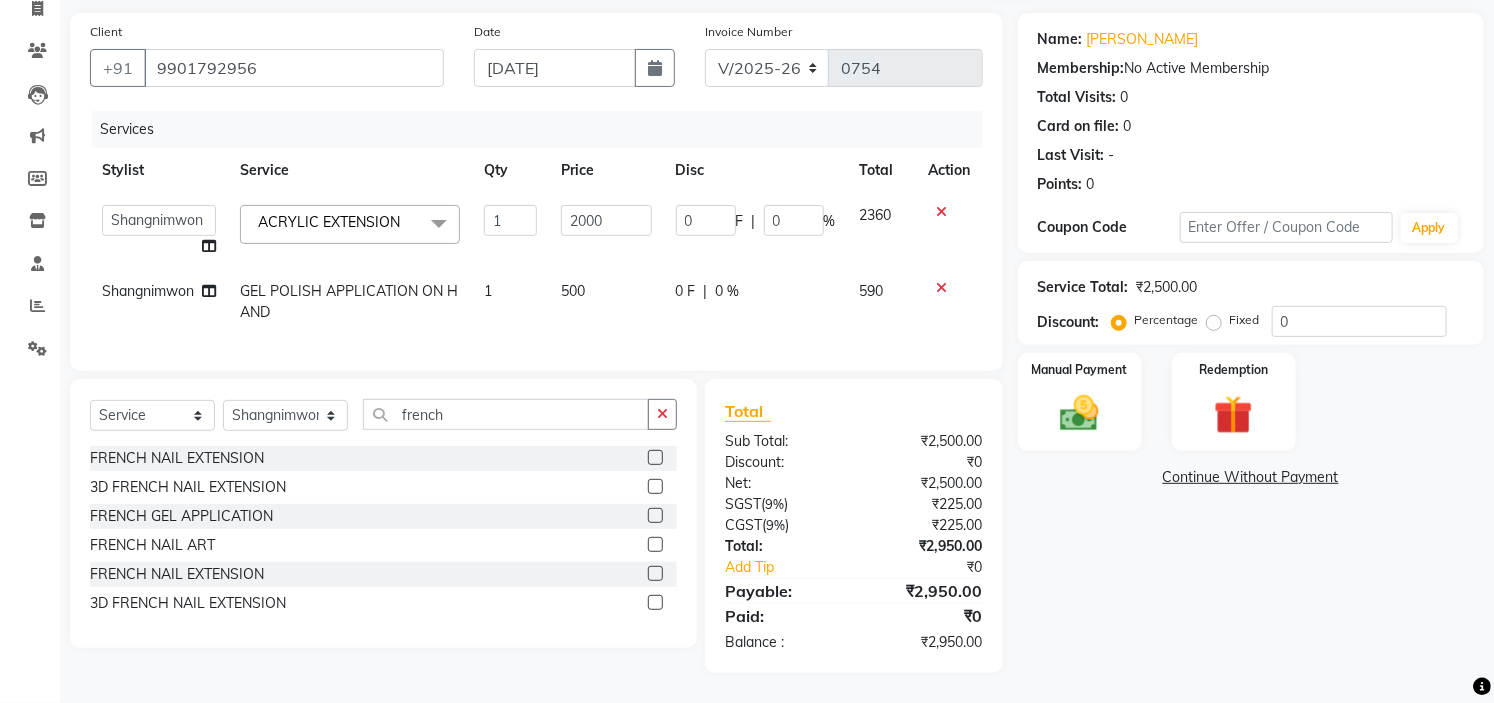 scroll, scrollTop: 153, scrollLeft: 0, axis: vertical 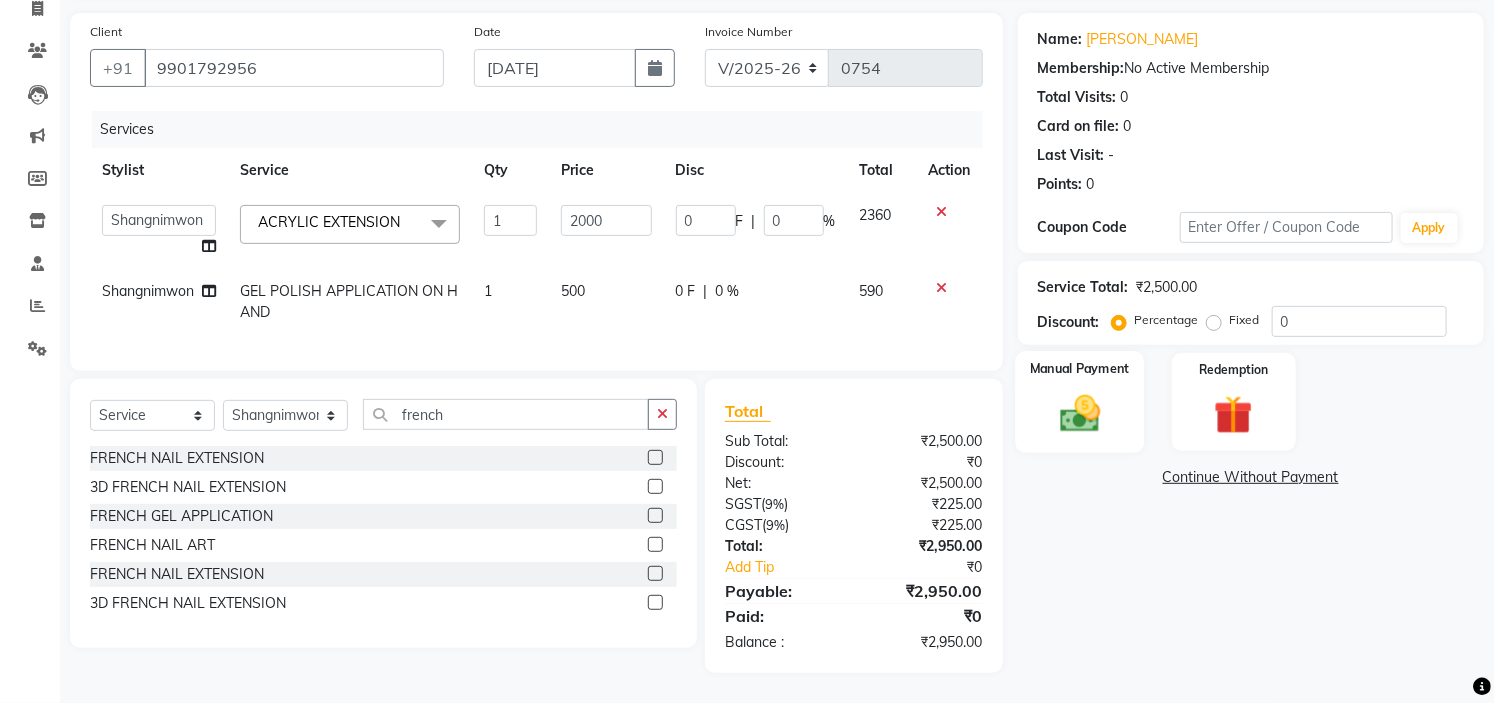 click 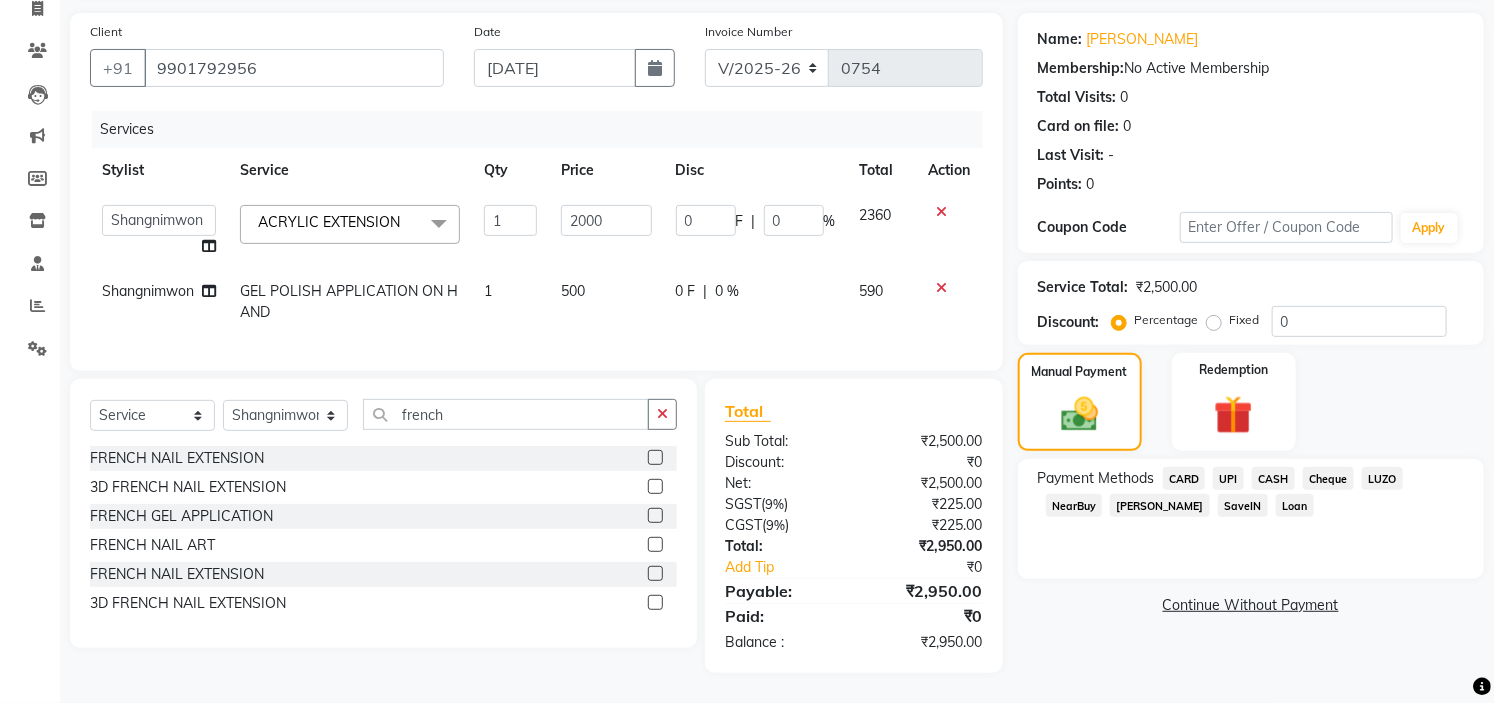 click on "UPI" 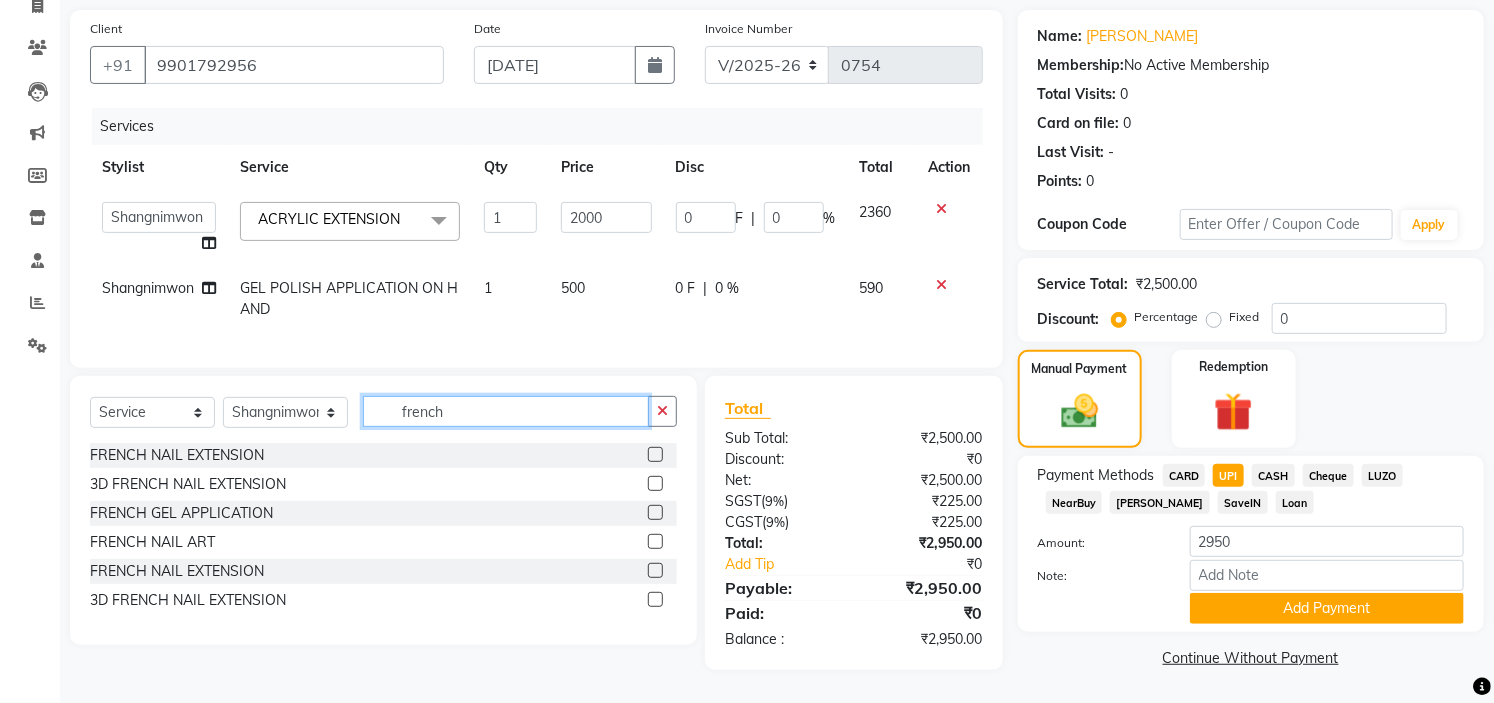 click on "french" 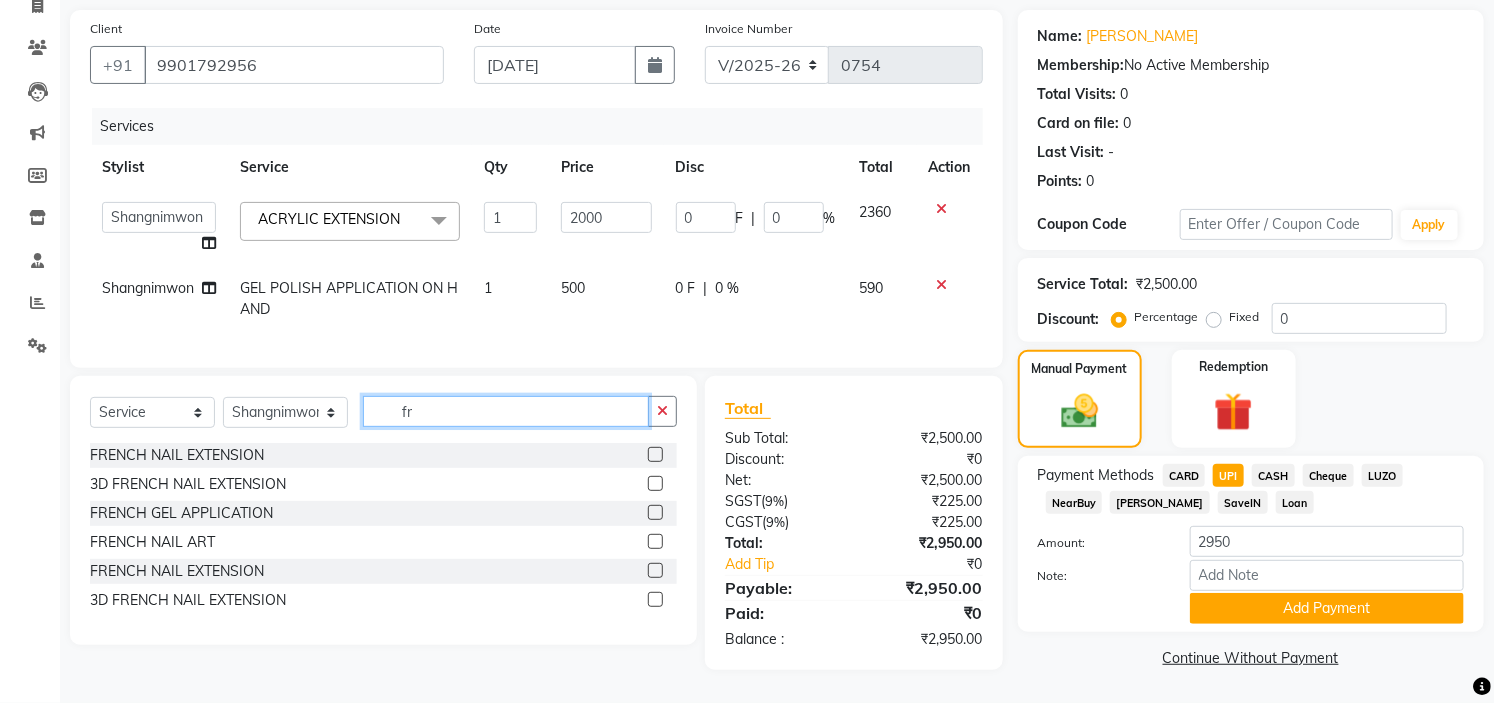type on "f" 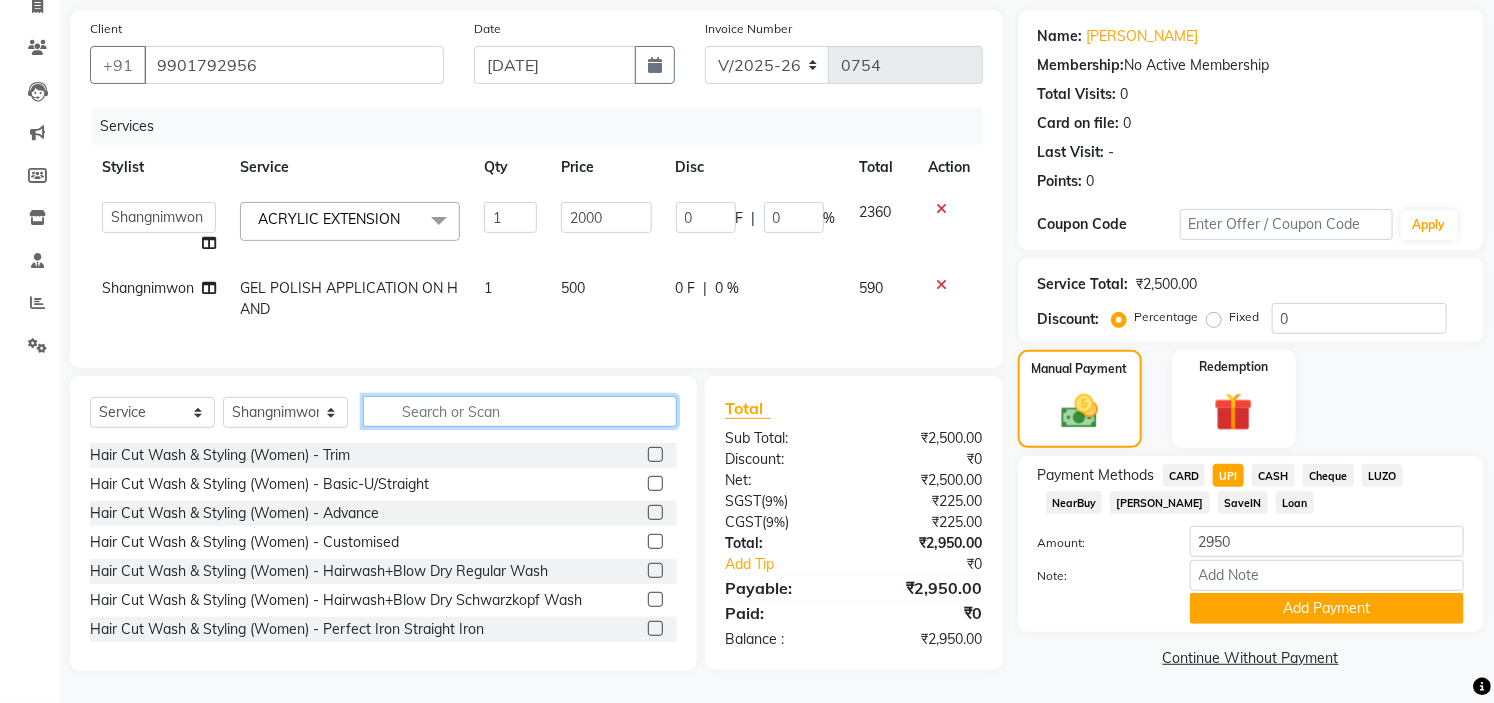 type 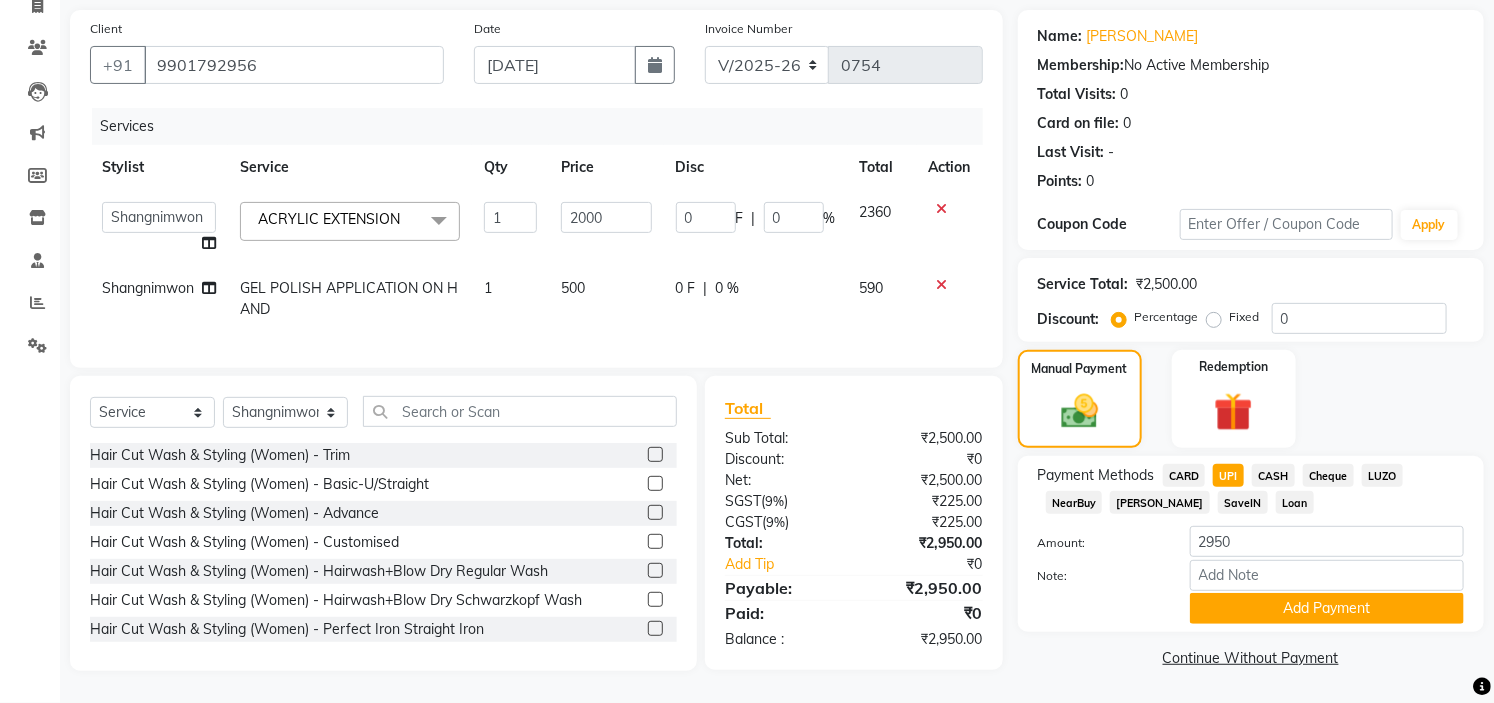 click on "Continue Without Payment" 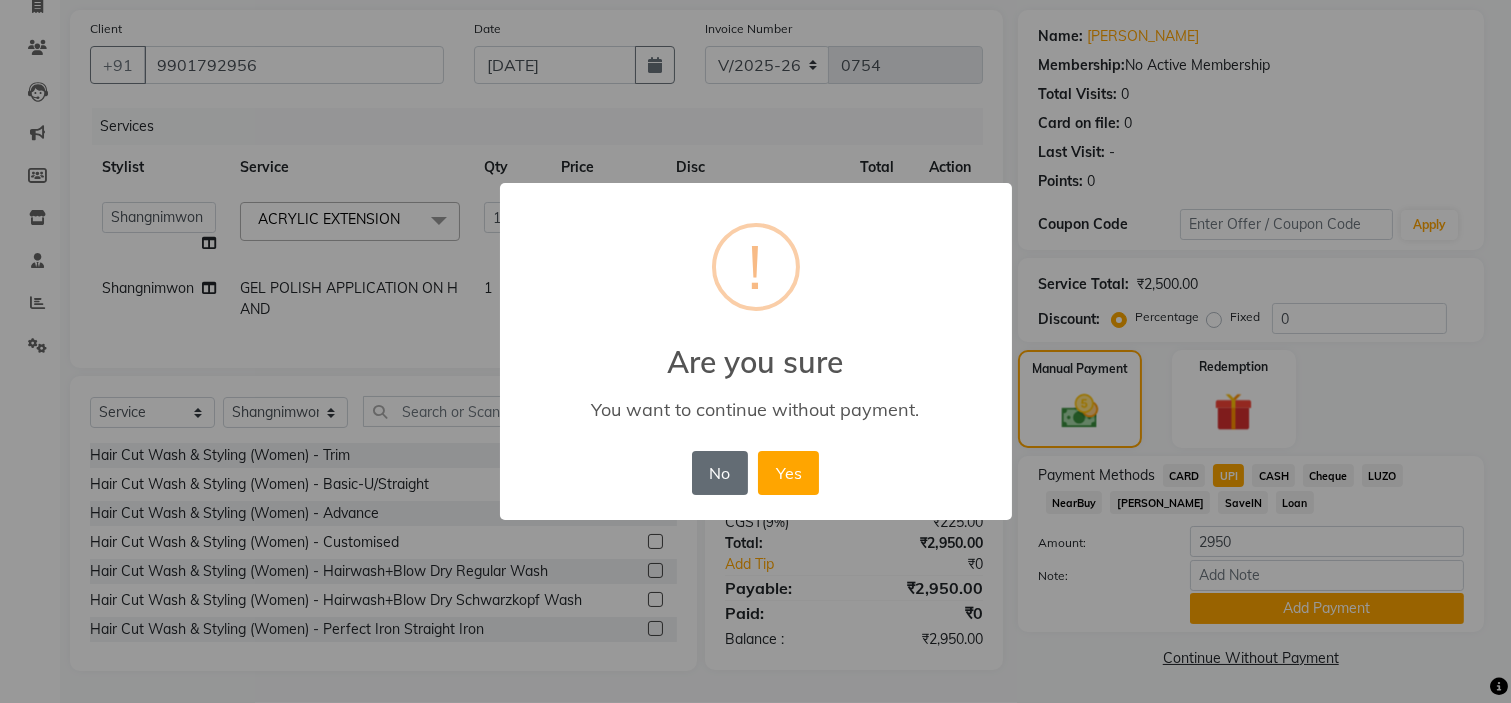 click on "No" at bounding box center [720, 473] 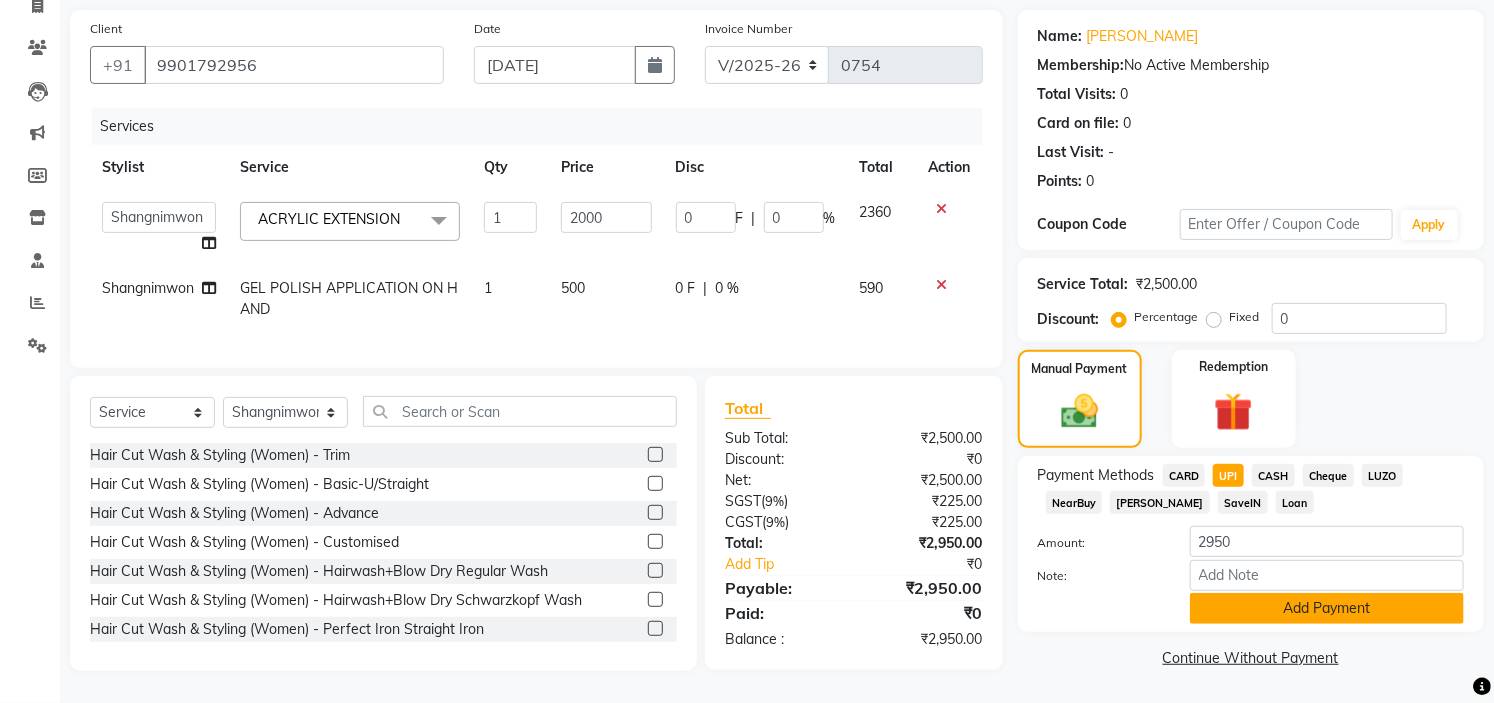 click on "Add Payment" 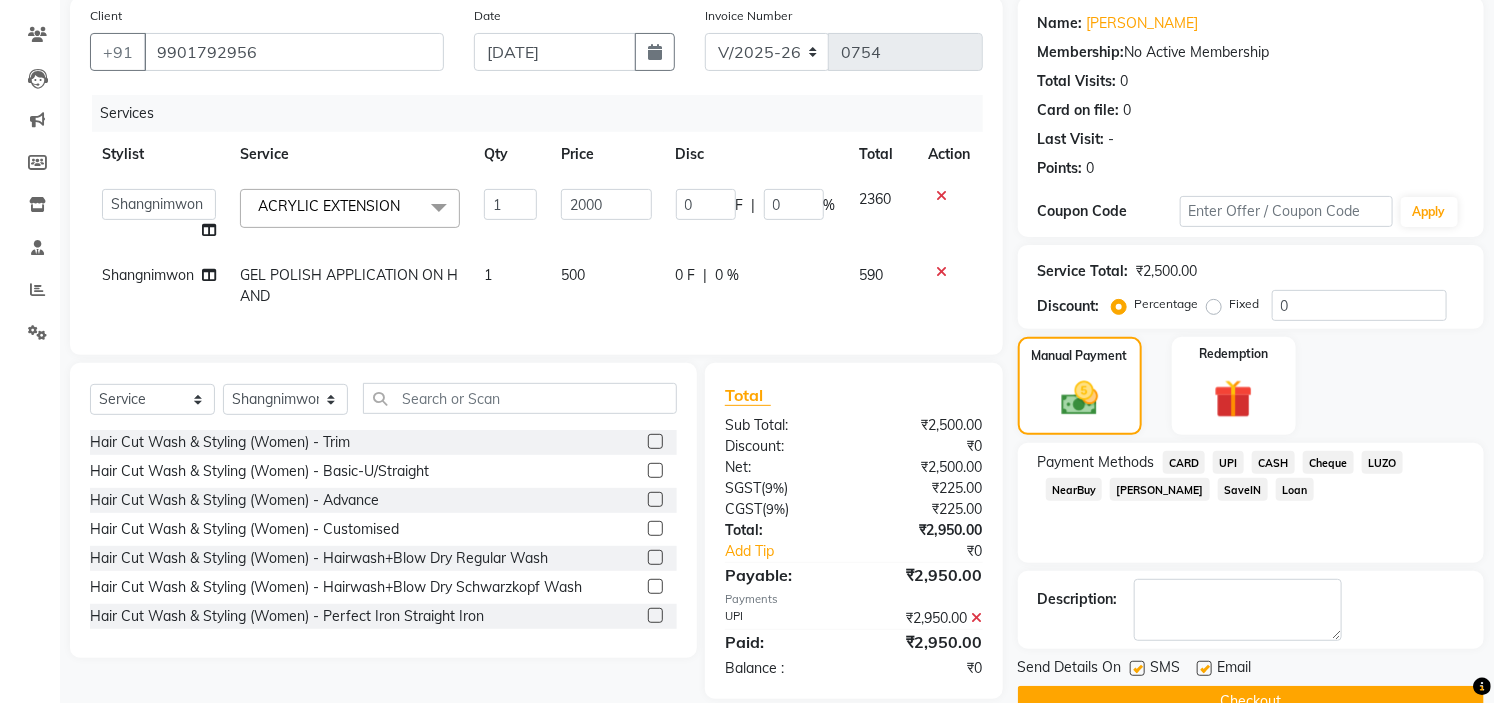 scroll, scrollTop: 196, scrollLeft: 0, axis: vertical 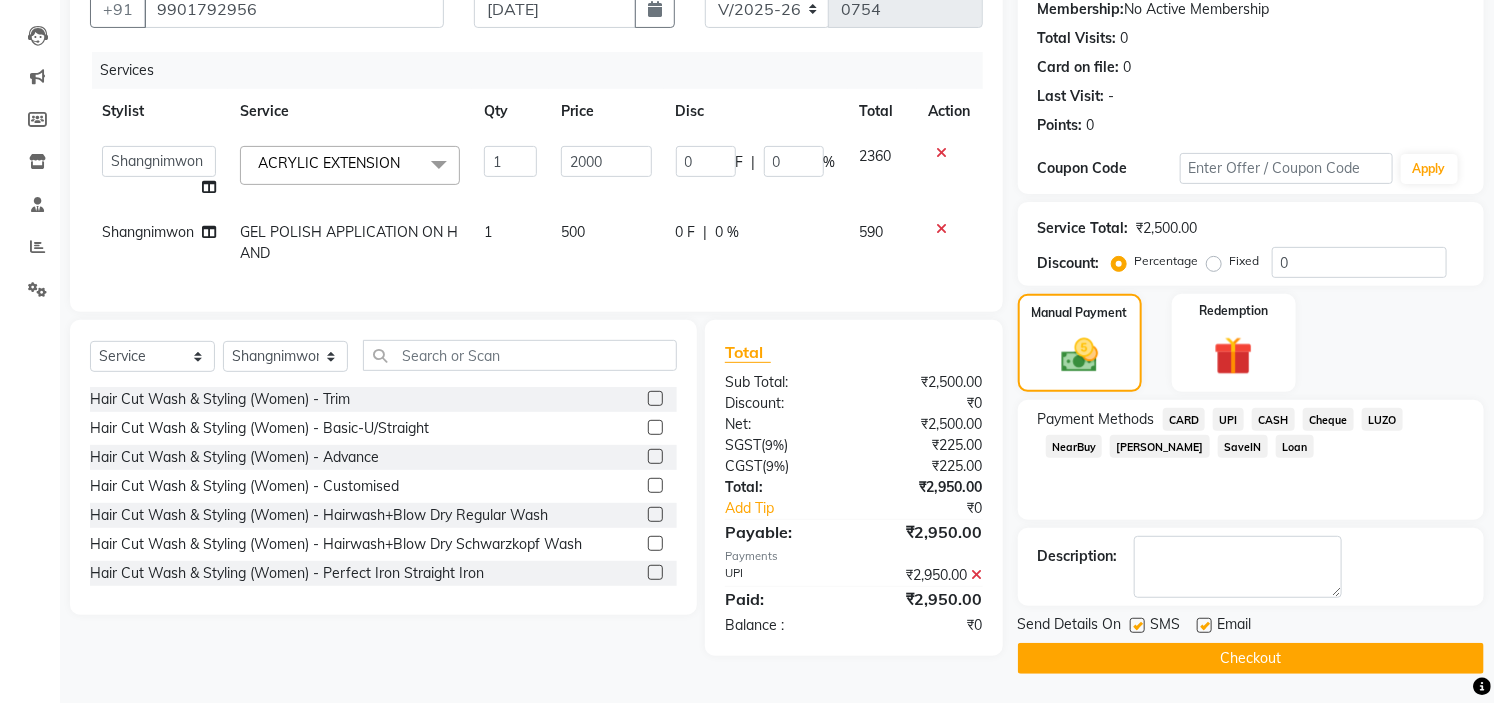 click on "Checkout" 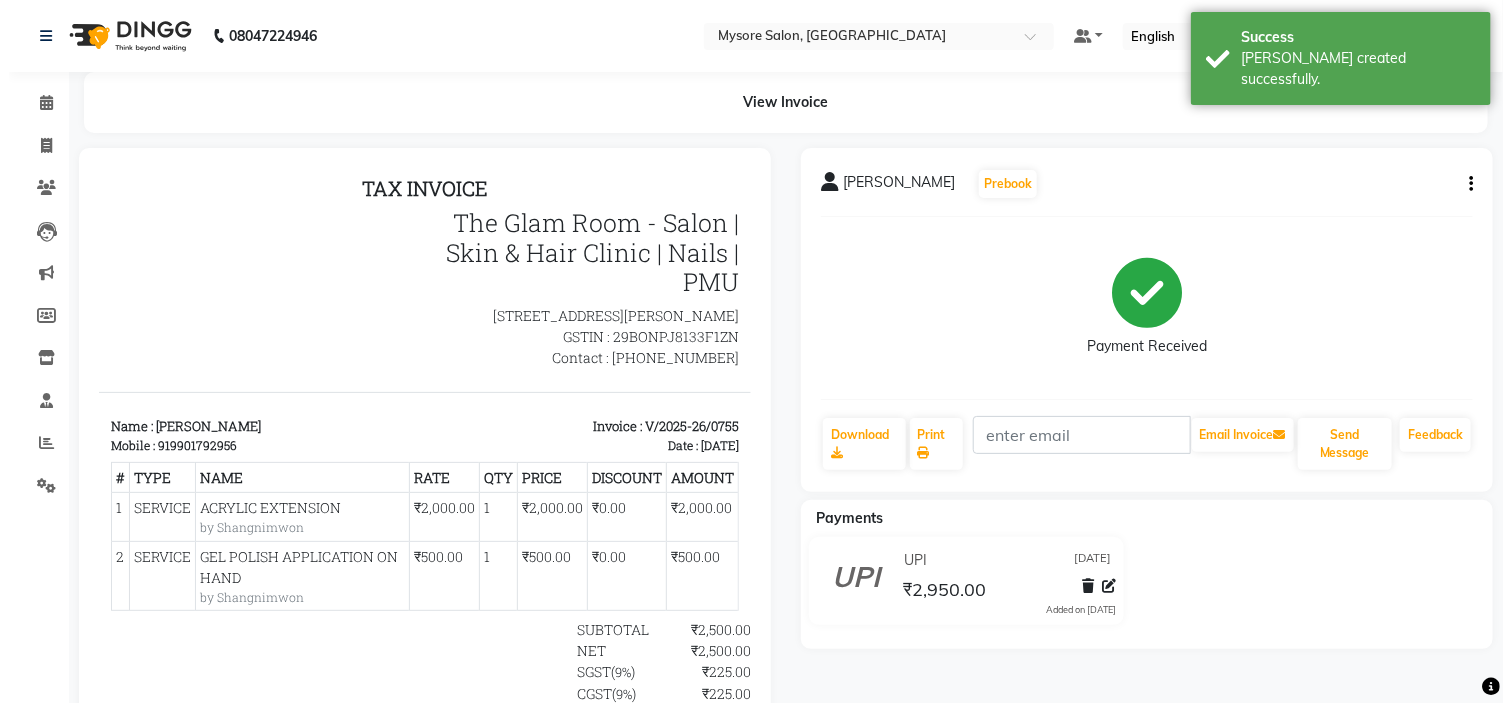 scroll, scrollTop: 0, scrollLeft: 0, axis: both 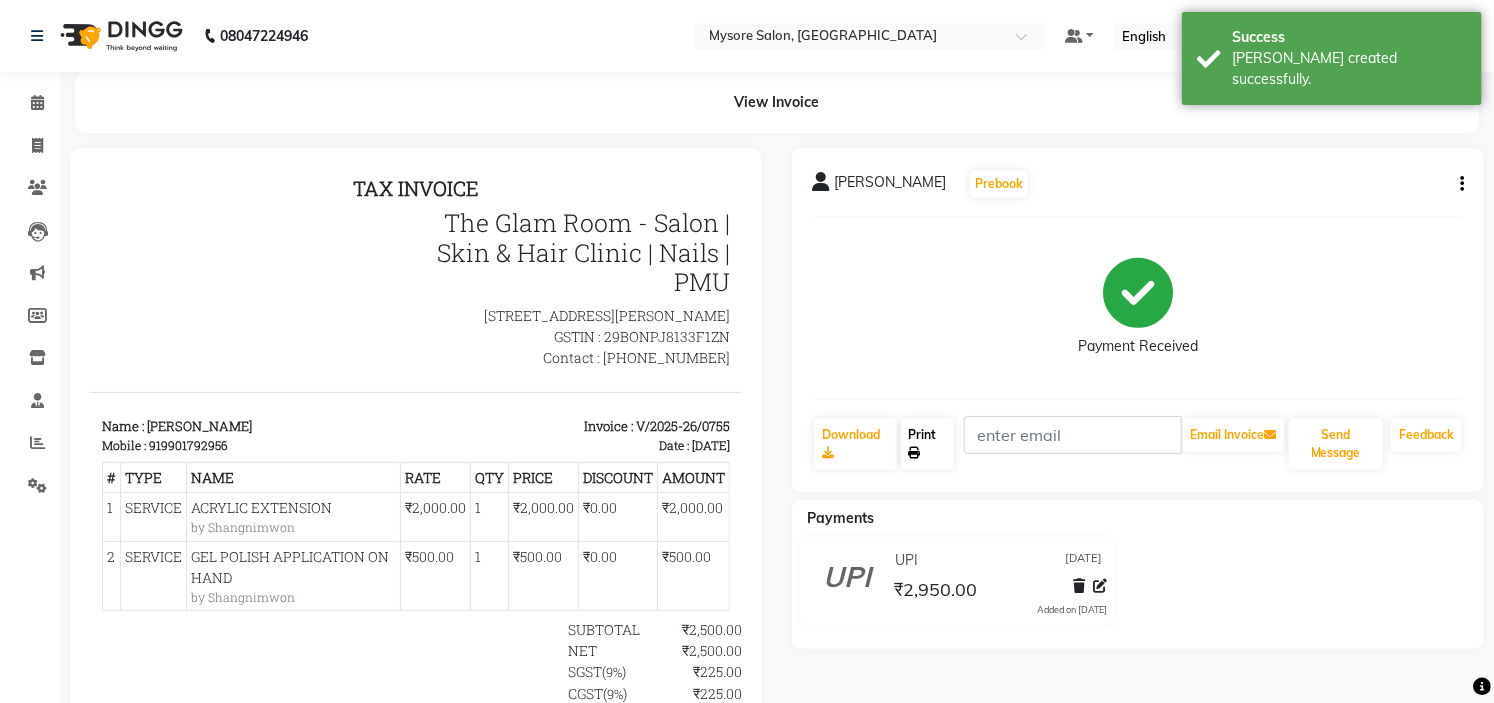 click on "Print" 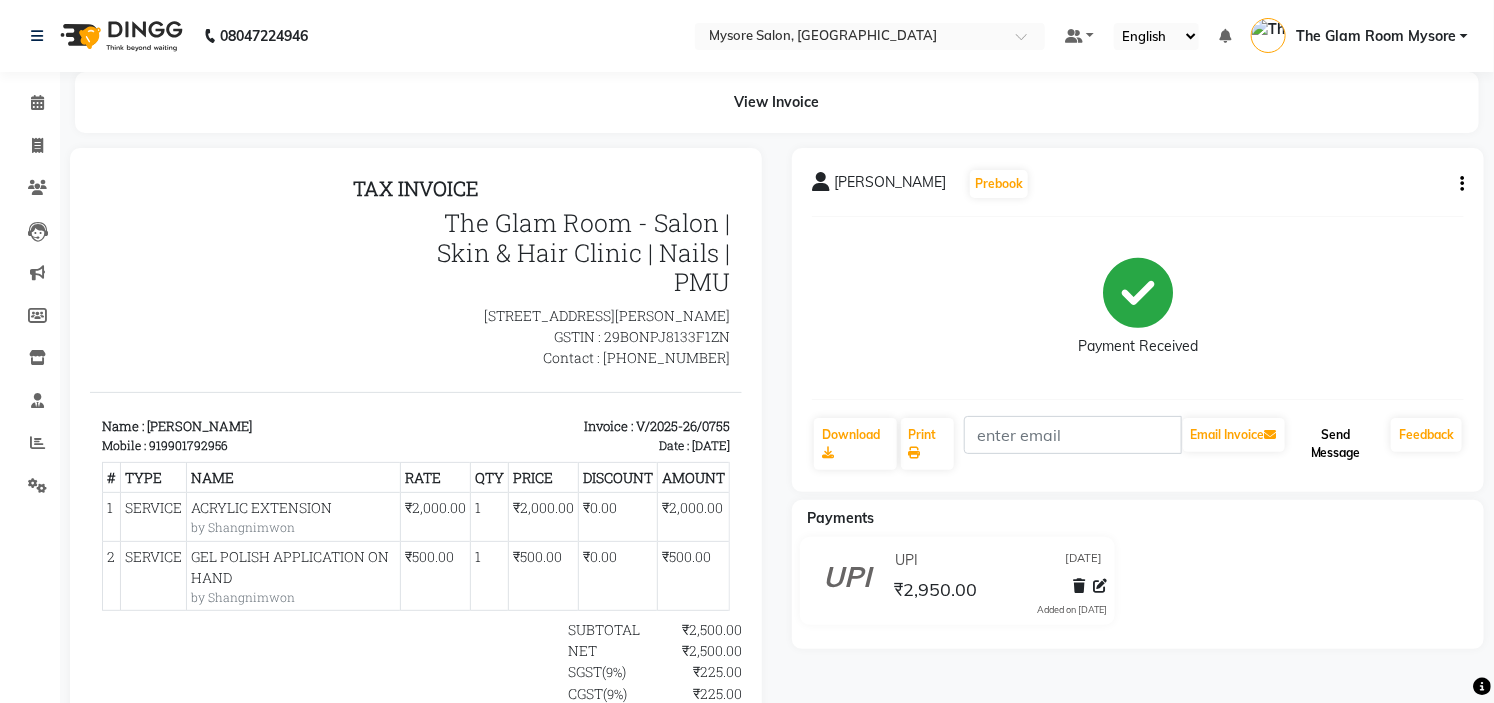 click on "Send Message" 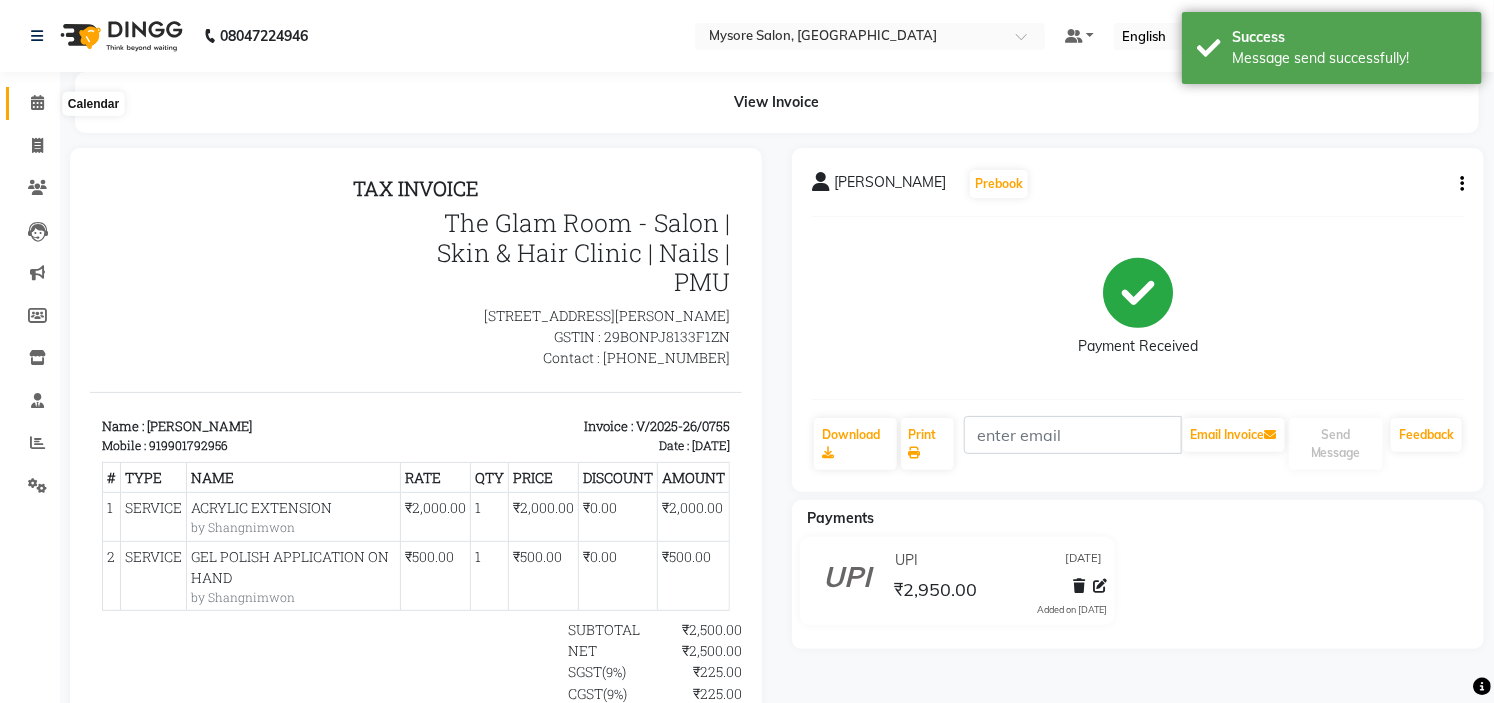 click 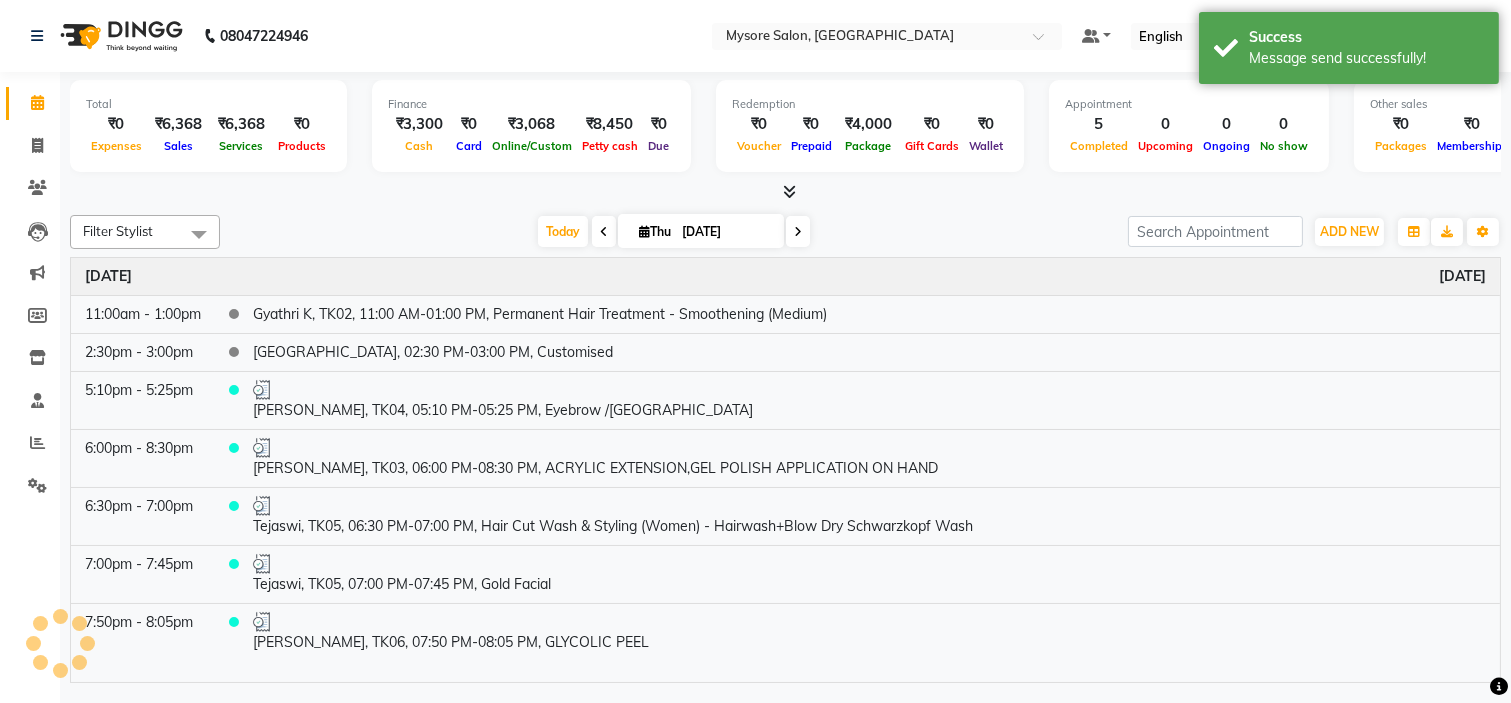 click on "Filter Stylist Select All Ankita Arti Ashwini Ayaan DR. Apurva Fatma Jayshree Lakshmi Paul Ruhul alom Shangnimwon Steve Sumaiya Banu Sumit Teja Tezz The Glam Room Mysore Today  Thu 10-07-2025 Toggle Dropdown Add Appointment Add Invoice Add Expense Add Attendance Add Client Add Transaction Toggle Dropdown Add Appointment Add Invoice Add Expense Add Attendance Add Client ADD NEW Toggle Dropdown Add Appointment Add Invoice Add Expense Add Attendance Add Client Add Transaction Filter Stylist Select All Ankita Arti Ashwini Ayaan DR. Apurva Fatma Jayshree Lakshmi Paul Ruhul alom Shangnimwon Steve Sumaiya Banu Sumit Teja Tezz The Glam Room Mysore Group By  Staff View   Room View  View as Vertical  Vertical - Week View  Horizontal  Horizontal - Week View  List  Toggle Dropdown Calendar Settings Manage Tags   Arrange Stylists   Reset Stylists  Full Screen Appointment Form Zoom 100% Time Event Thursday July 10, 2025 11:00am - 1:00pm    Gyathri K, TK02, 11:00 AM-01:00 PM, Permanent Hair Treatment - Smoothening (Medium)" 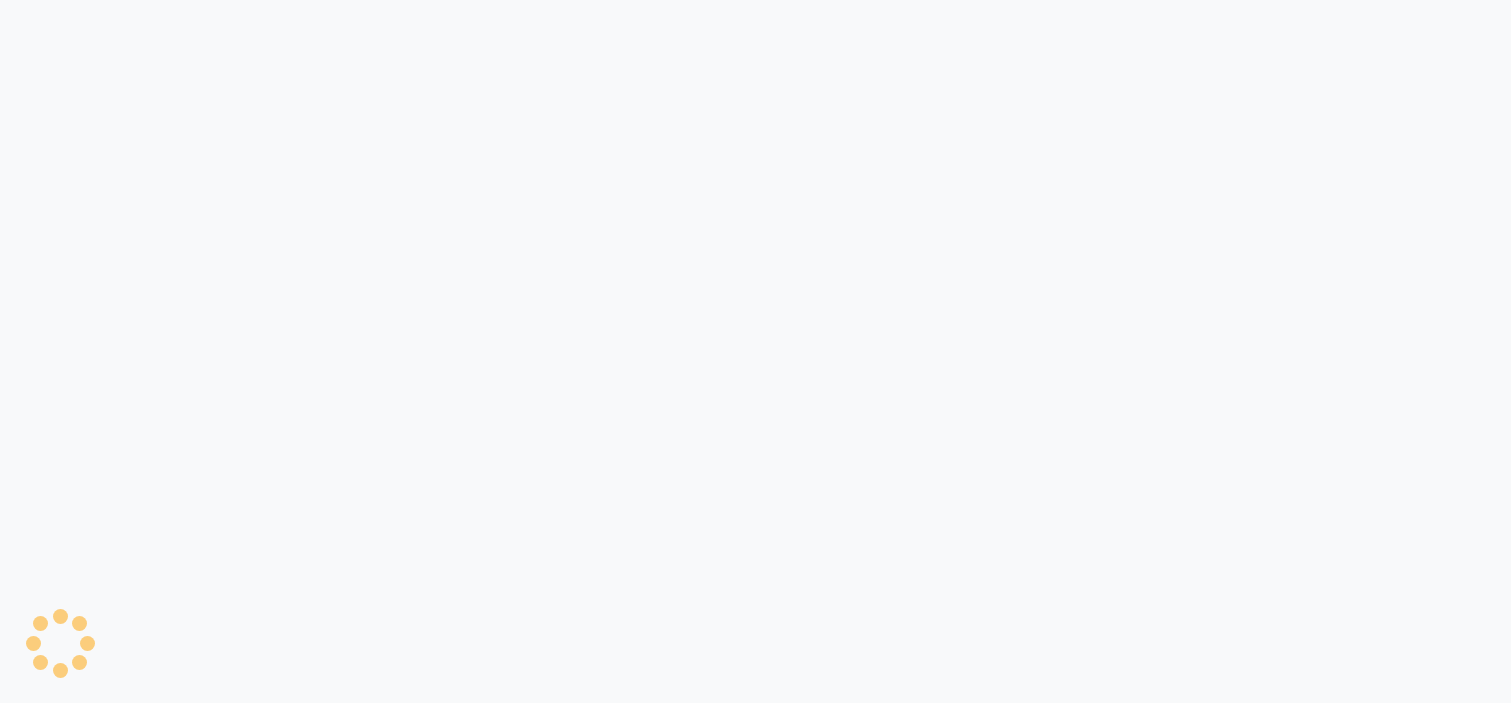 scroll, scrollTop: 0, scrollLeft: 0, axis: both 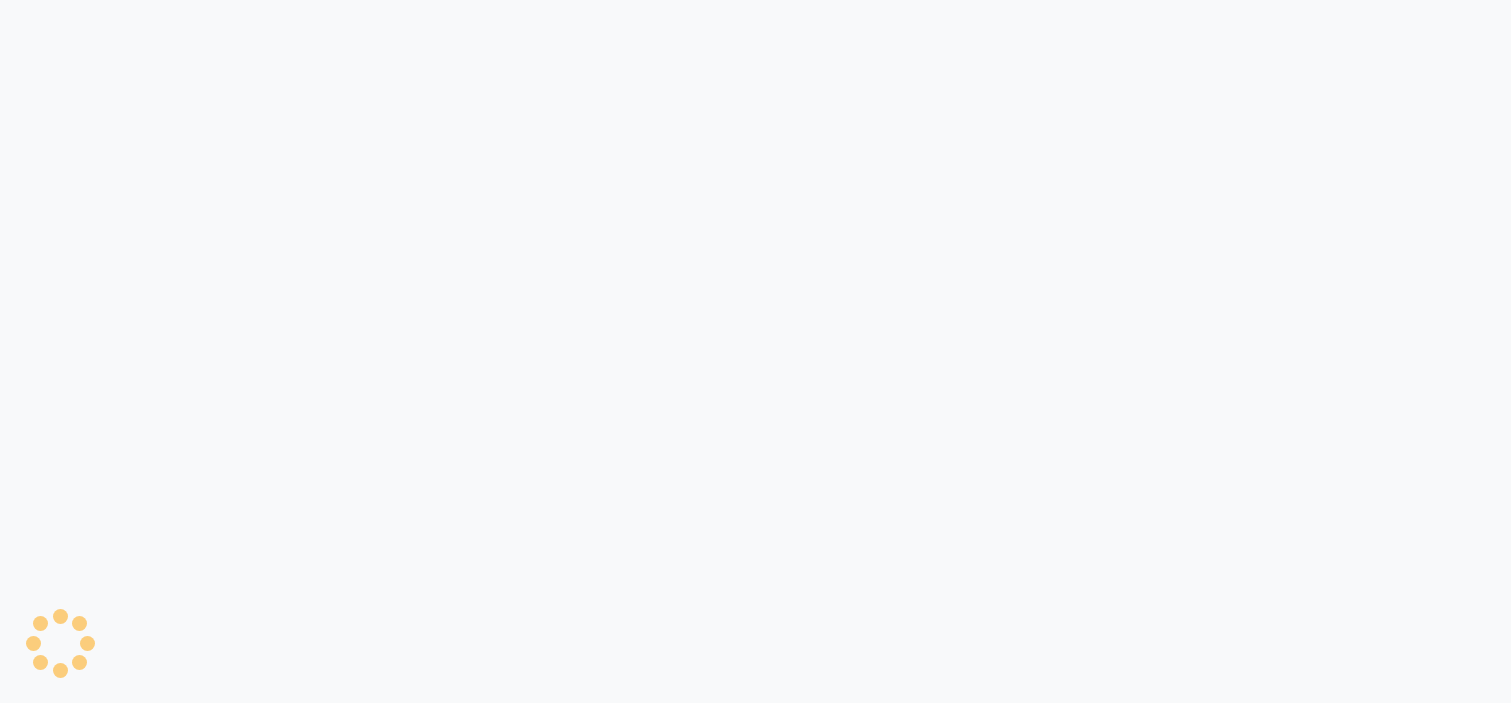 select on "service" 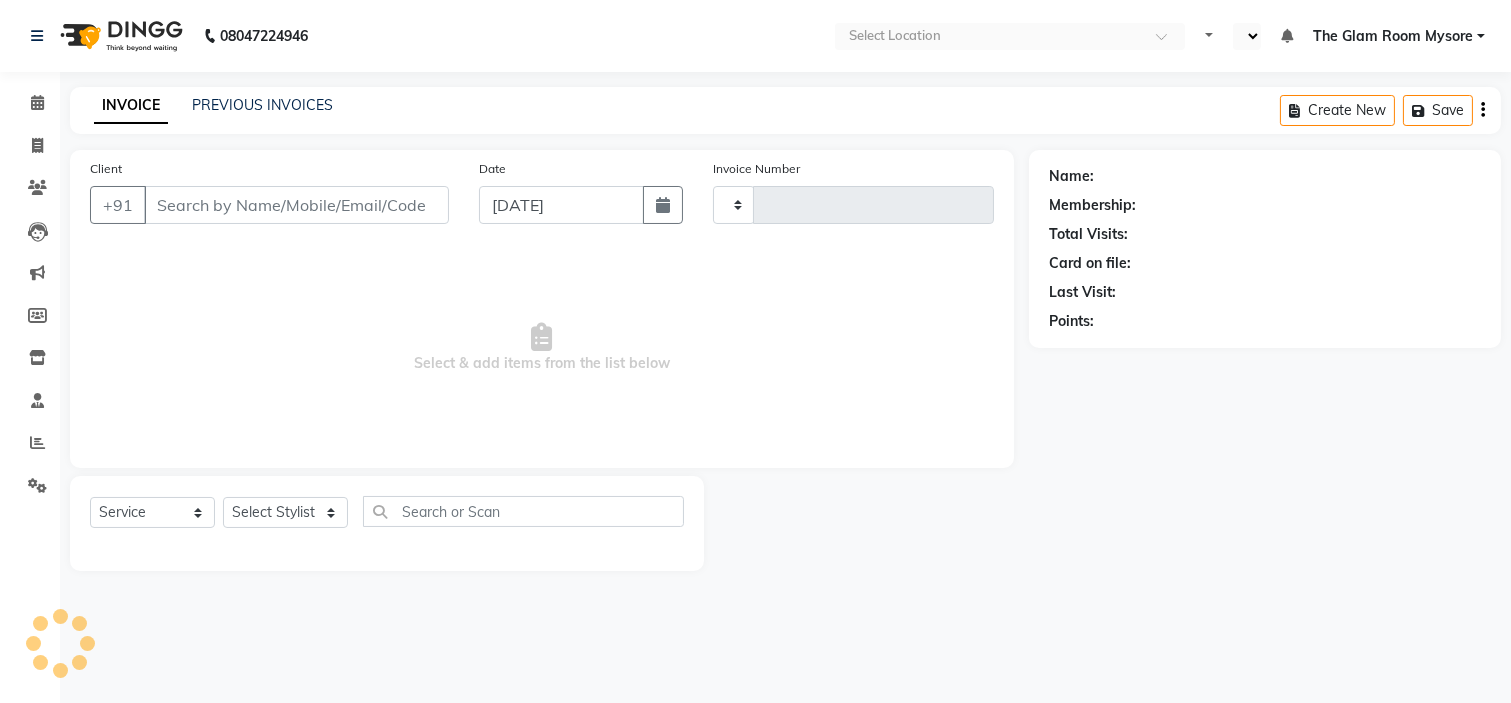 select on "en" 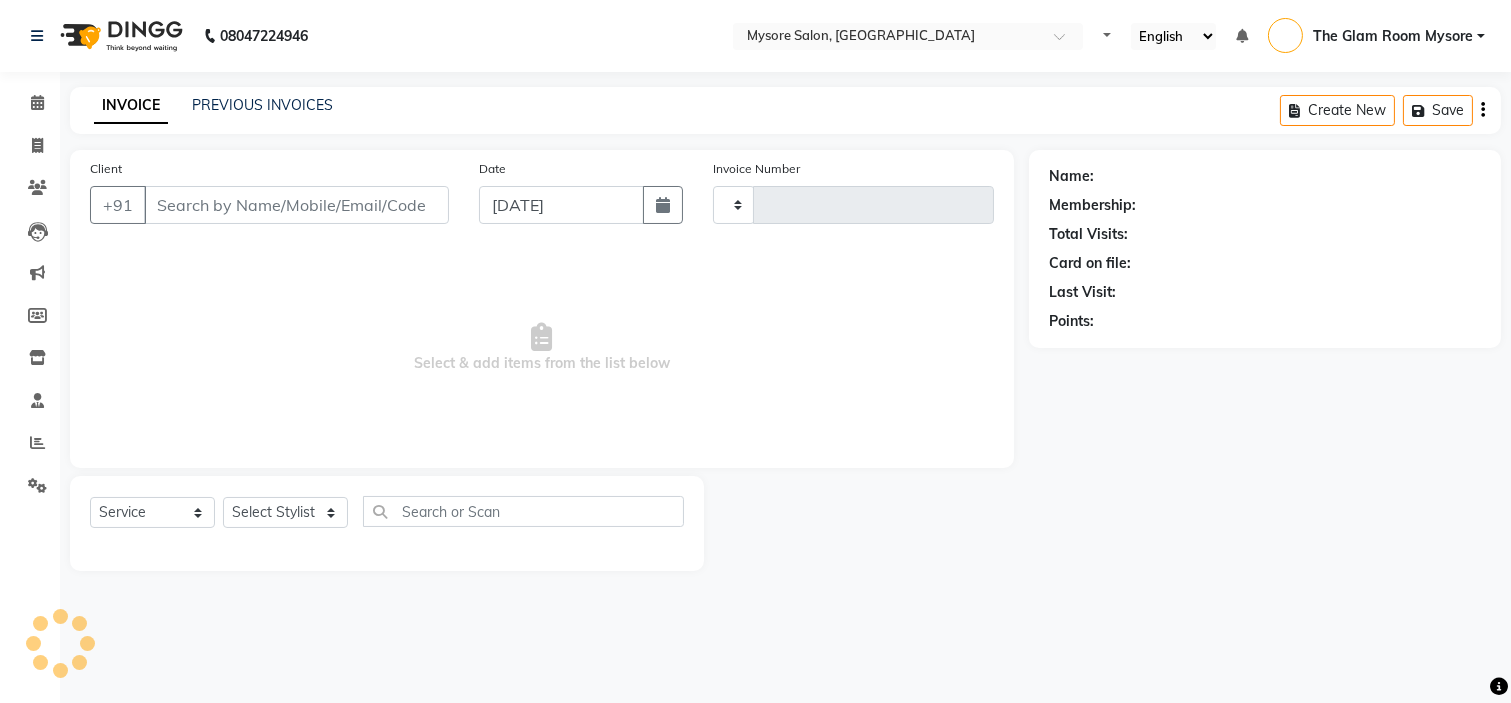 type on "0754" 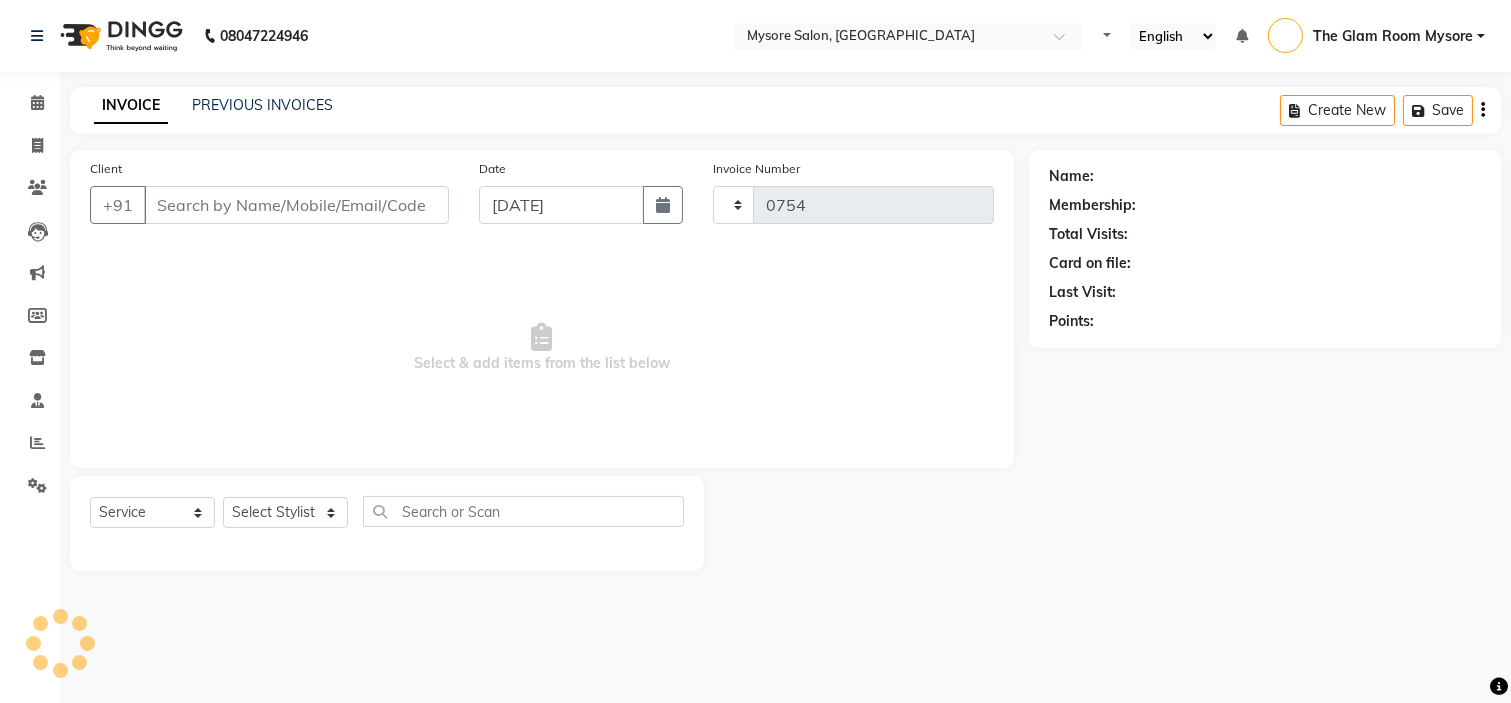 select on "4255" 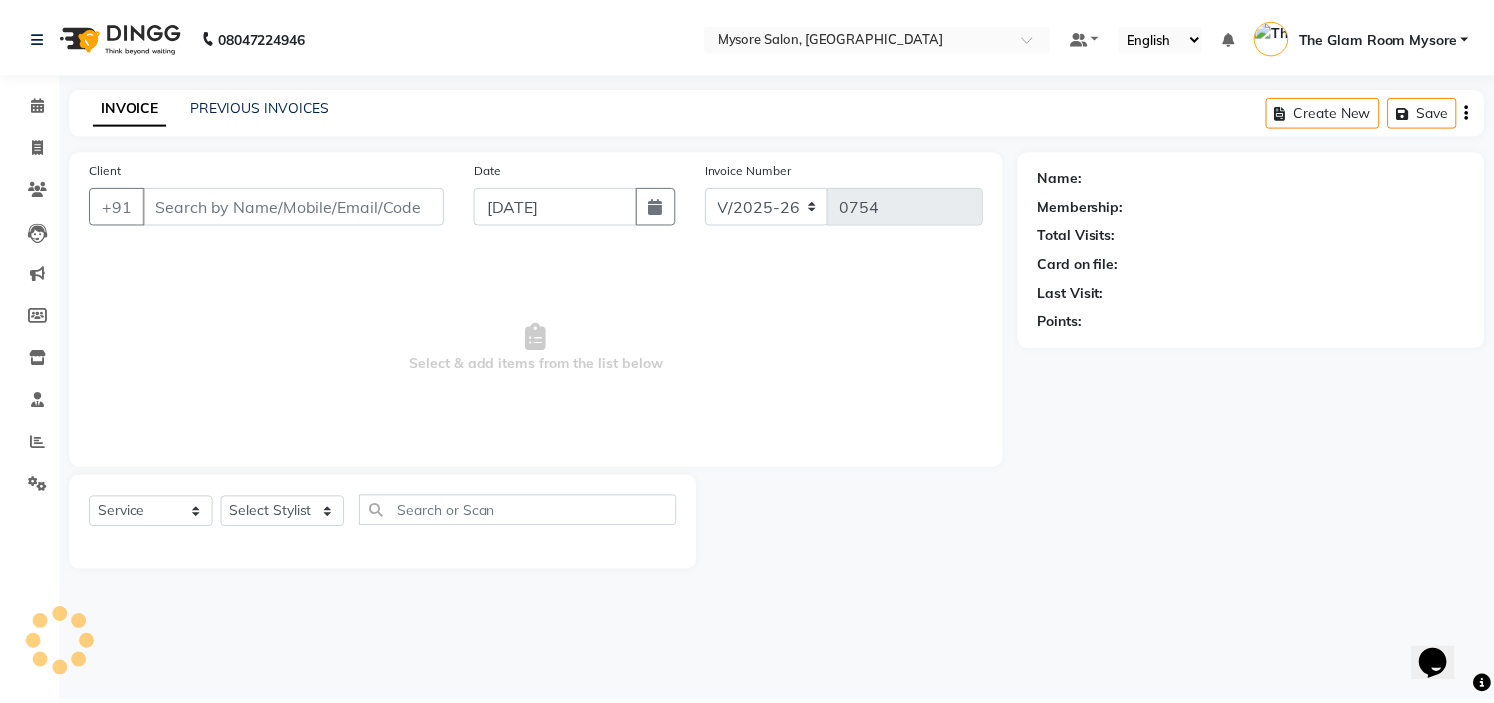 scroll, scrollTop: 0, scrollLeft: 0, axis: both 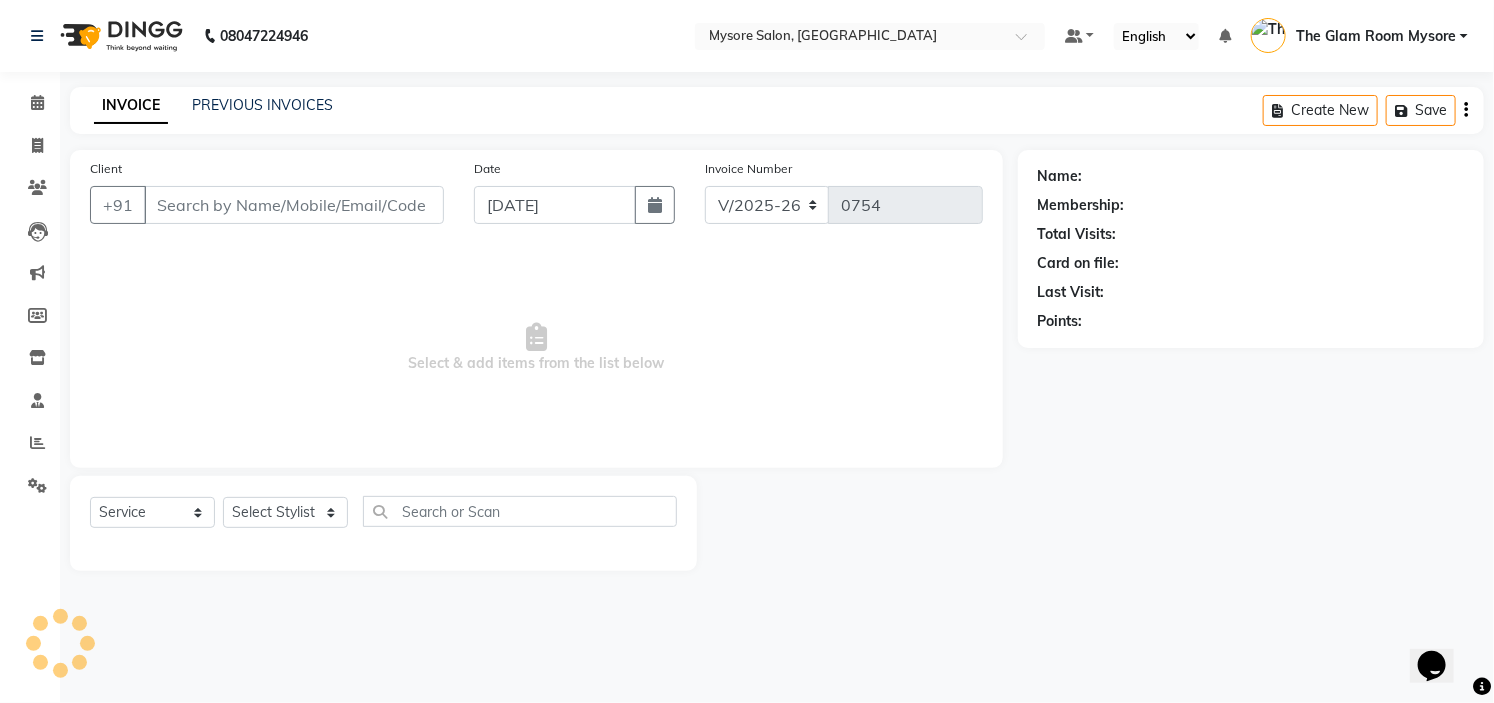 type on "9901792956" 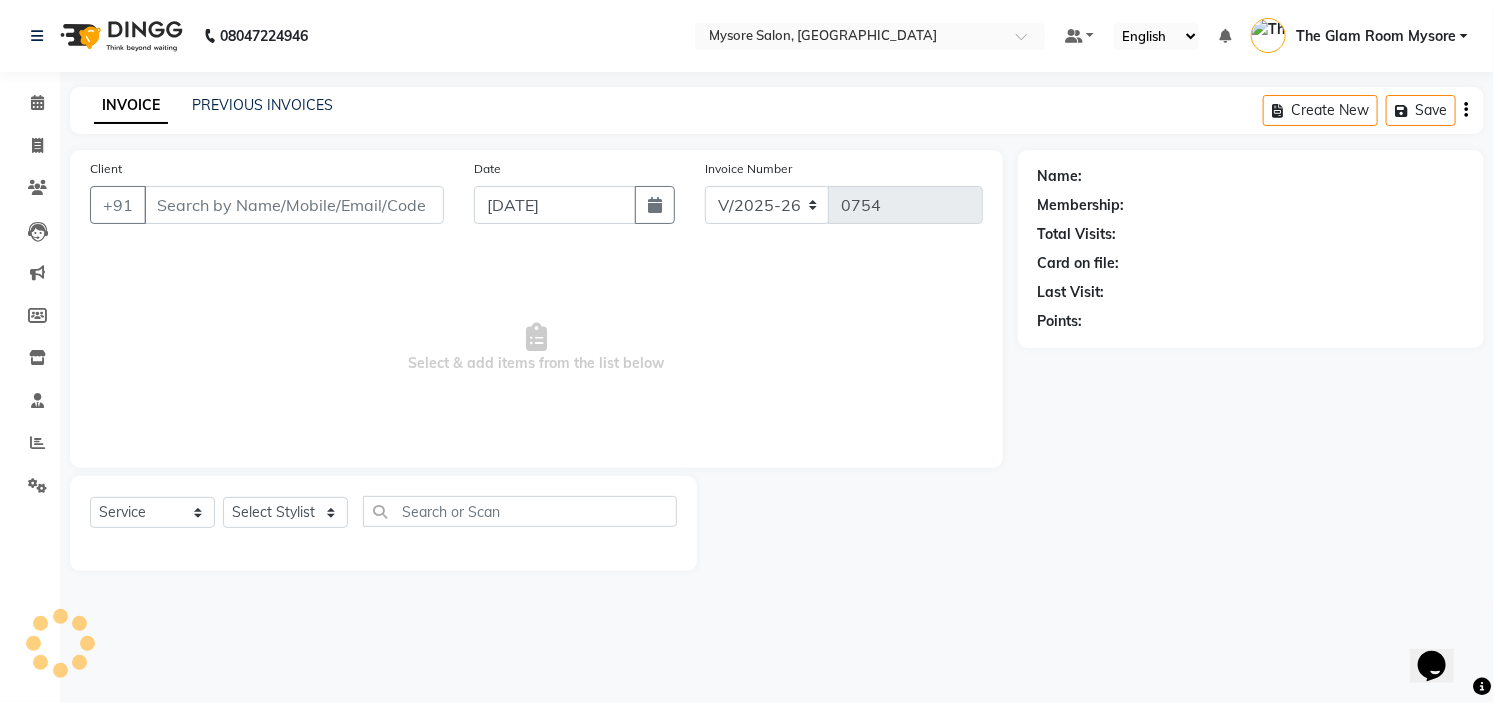 select on "84295" 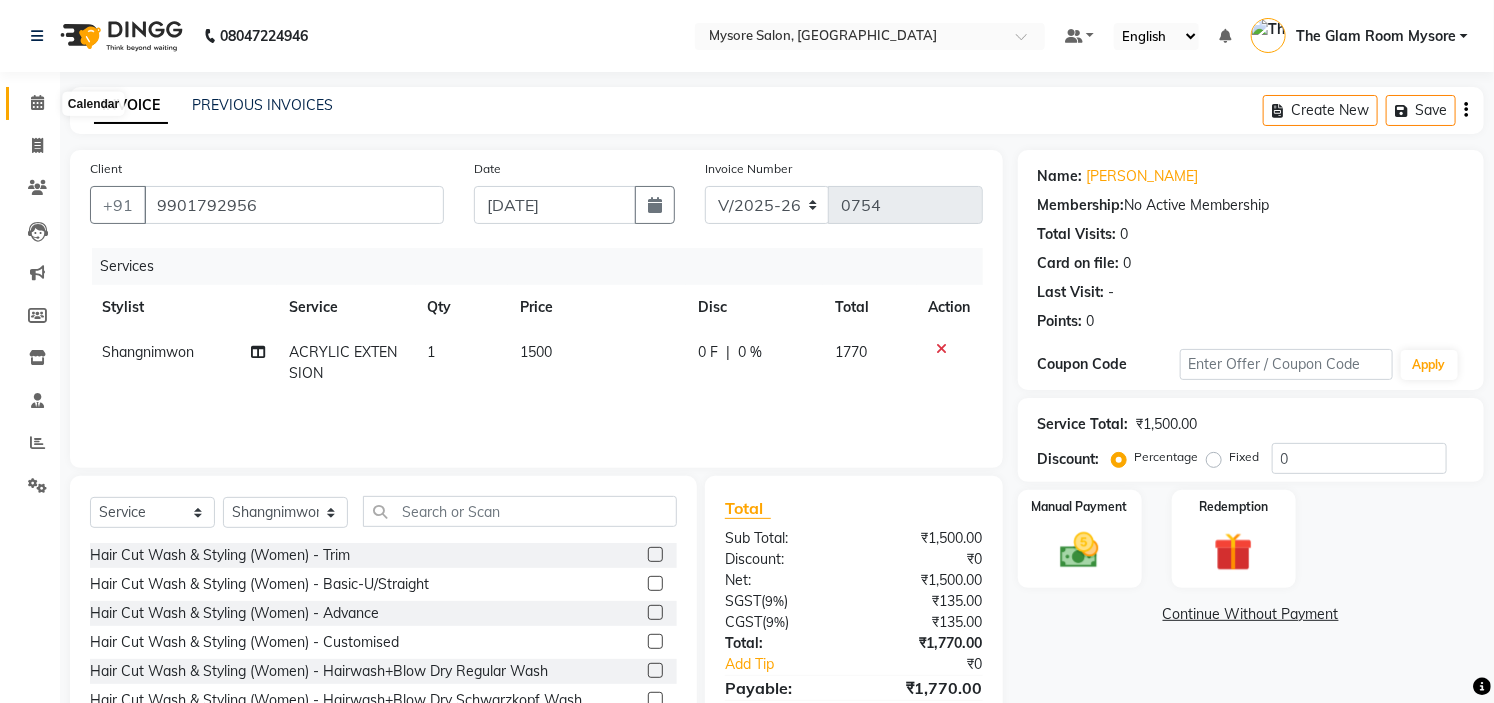 click 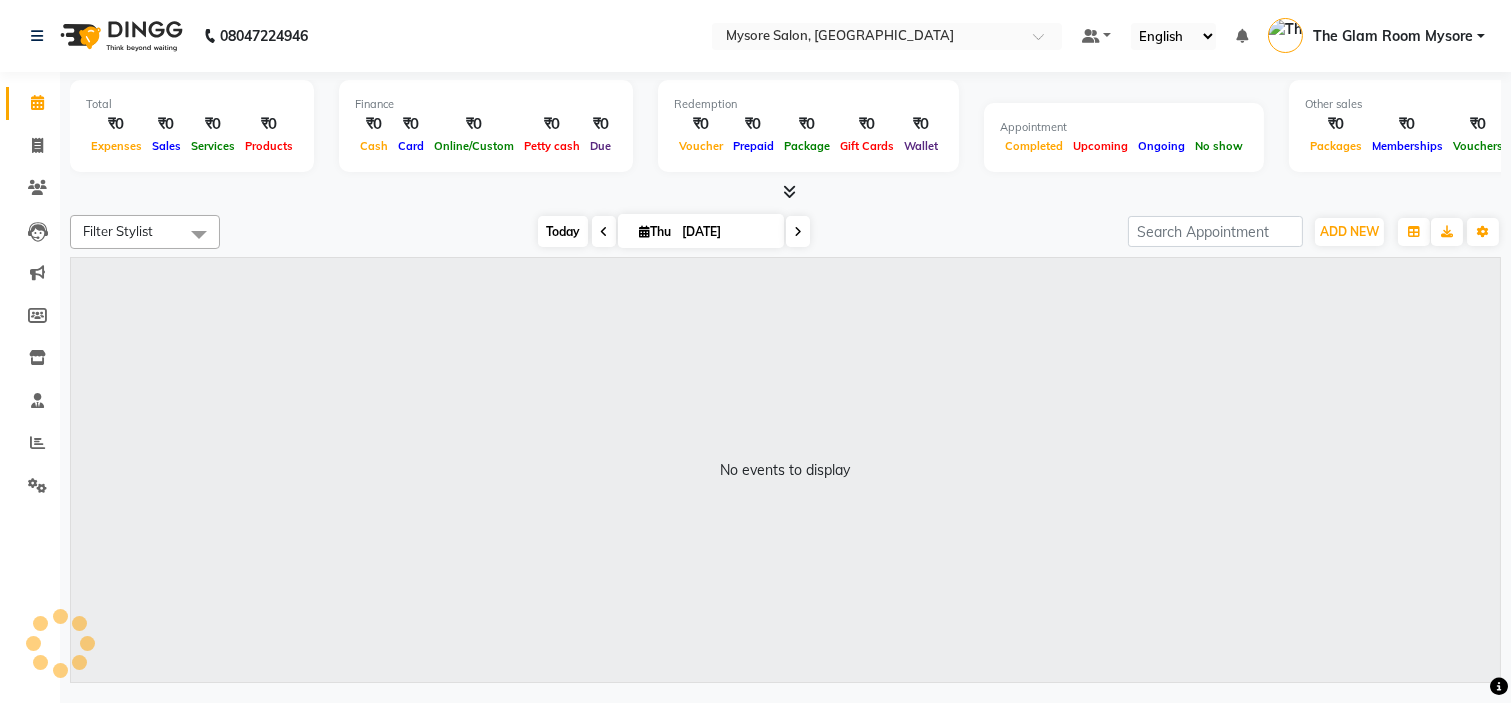 click on "Today" at bounding box center [563, 231] 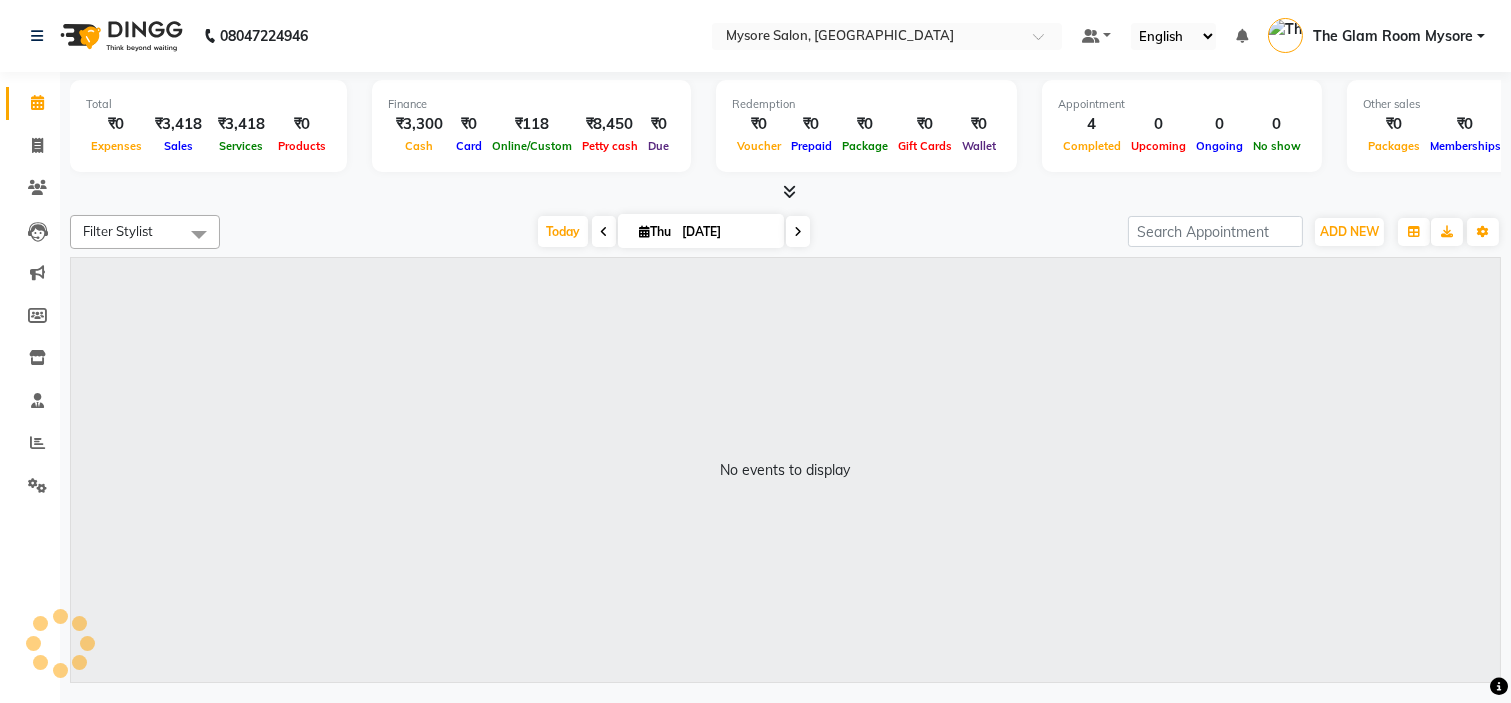 click on "Filter Stylist Select All Ankita Arti Ashwini Ayaan DR. Apurva Fatma Jayshree Lakshmi Paul Ruhul alom Shangnimwon Steve Sumaiya Banu Sumit Teja Tezz The Glam Room Mysore Today  Thu 10-07-2025 Toggle Dropdown Add Appointment Add Invoice Add Expense Add Attendance Add Client Add Transaction Toggle Dropdown Add Appointment Add Invoice Add Expense Add Attendance Add Client ADD NEW Toggle Dropdown Add Appointment Add Invoice Add Expense Add Attendance Add Client Add Transaction Filter Stylist Select All Ankita Arti Ashwini Ayaan DR. Apurva Fatma Jayshree Lakshmi Paul Ruhul alom Shangnimwon Steve Sumaiya Banu Sumit Teja Tezz The Glam Room Mysore Group By  Staff View   Room View  View as Vertical  Vertical - Week View  Horizontal  Horizontal - Week View  List  Toggle Dropdown Calendar Settings Manage Tags   Arrange Stylists   Reset Stylists  Full Screen Appointment Form Zoom 100% No events to display" 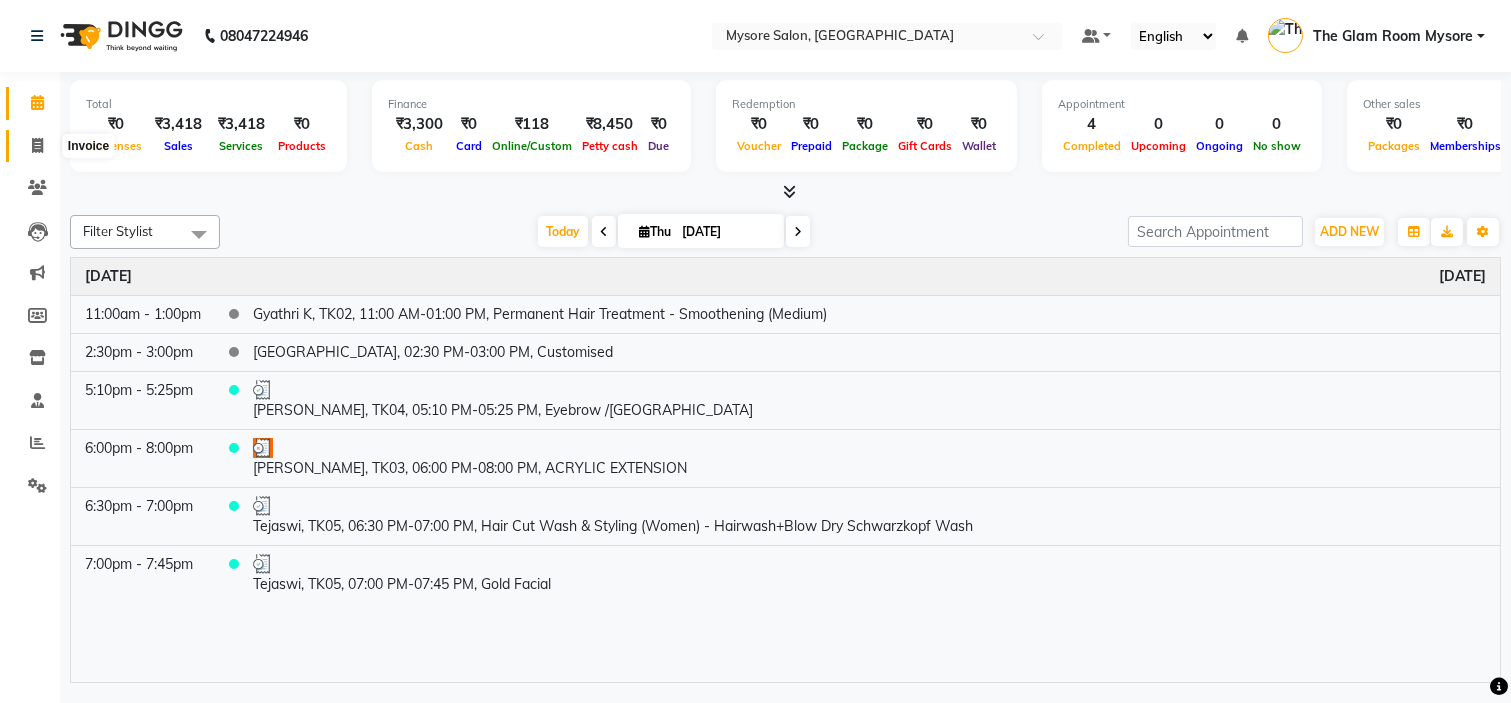 click 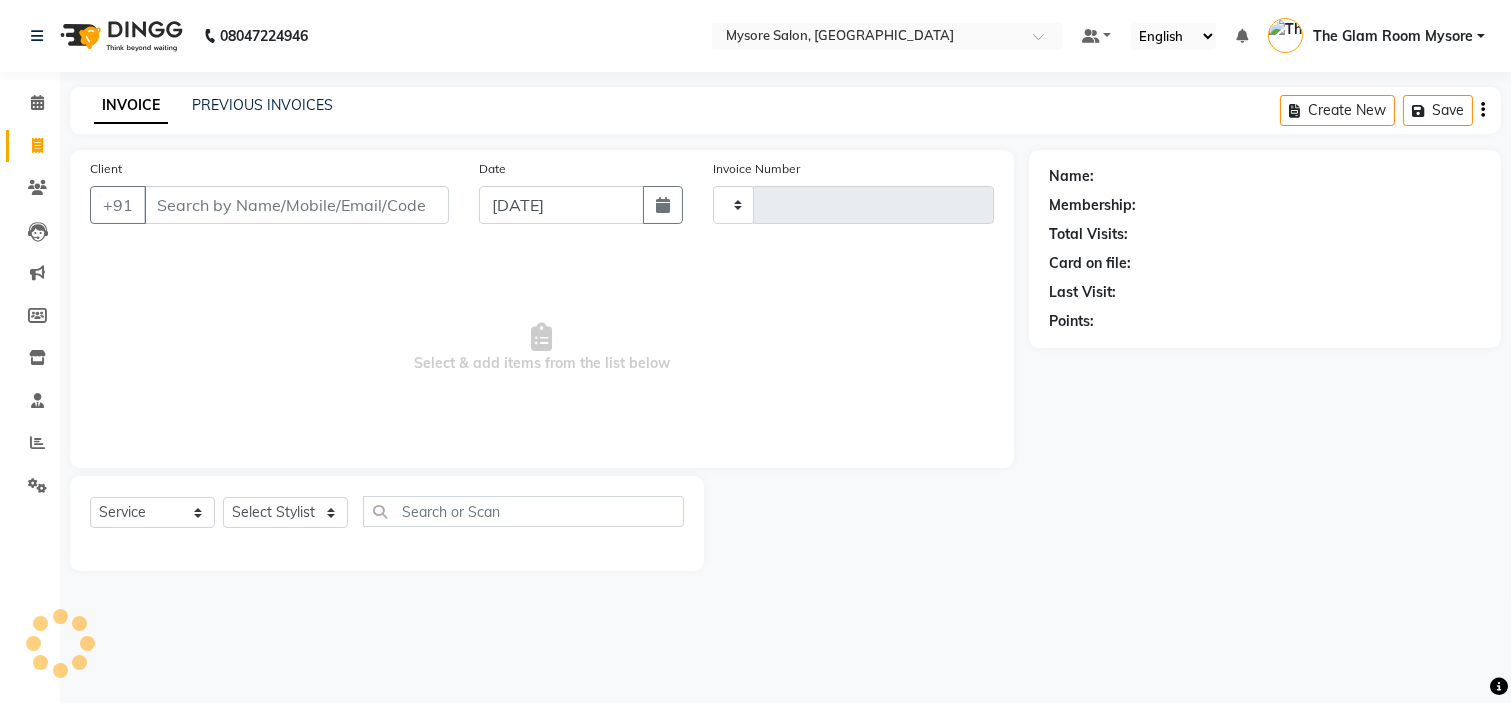 type on "0754" 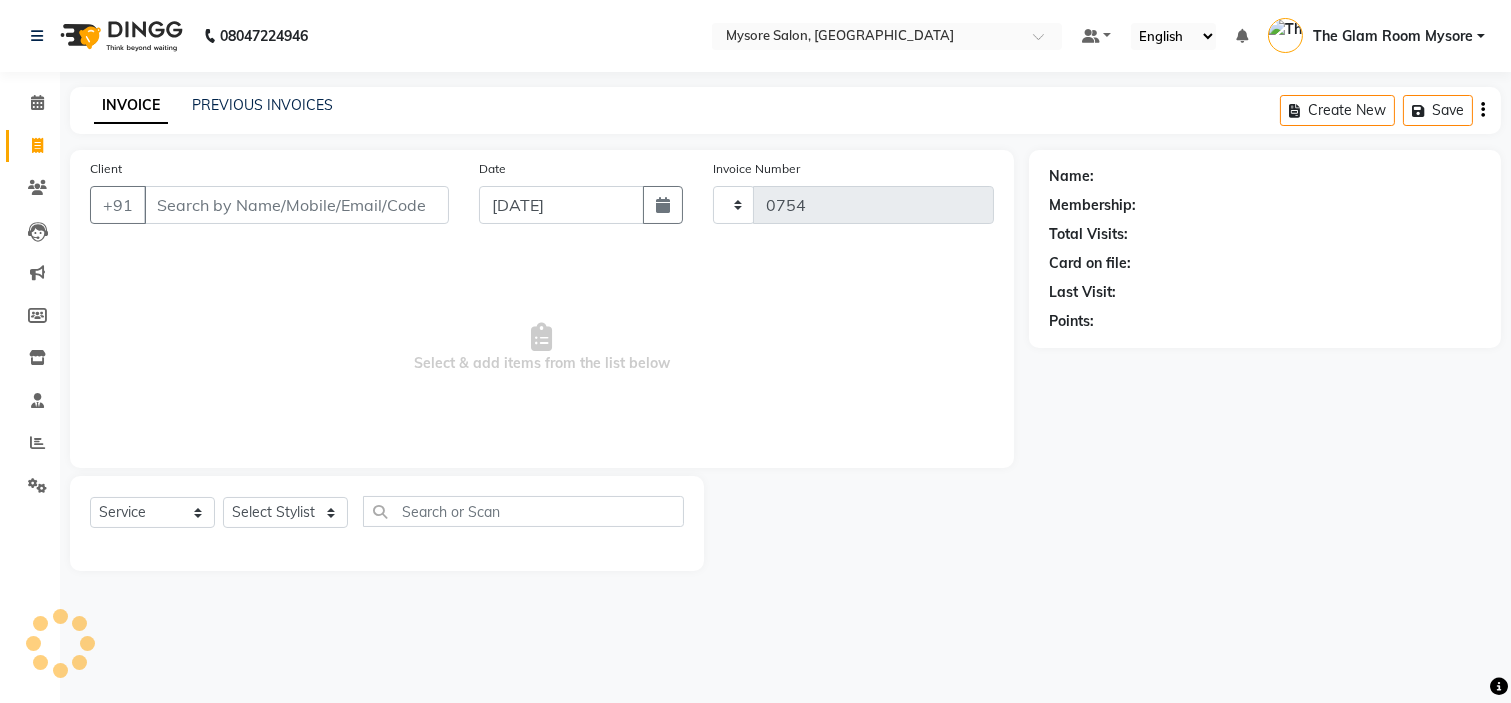 select on "4255" 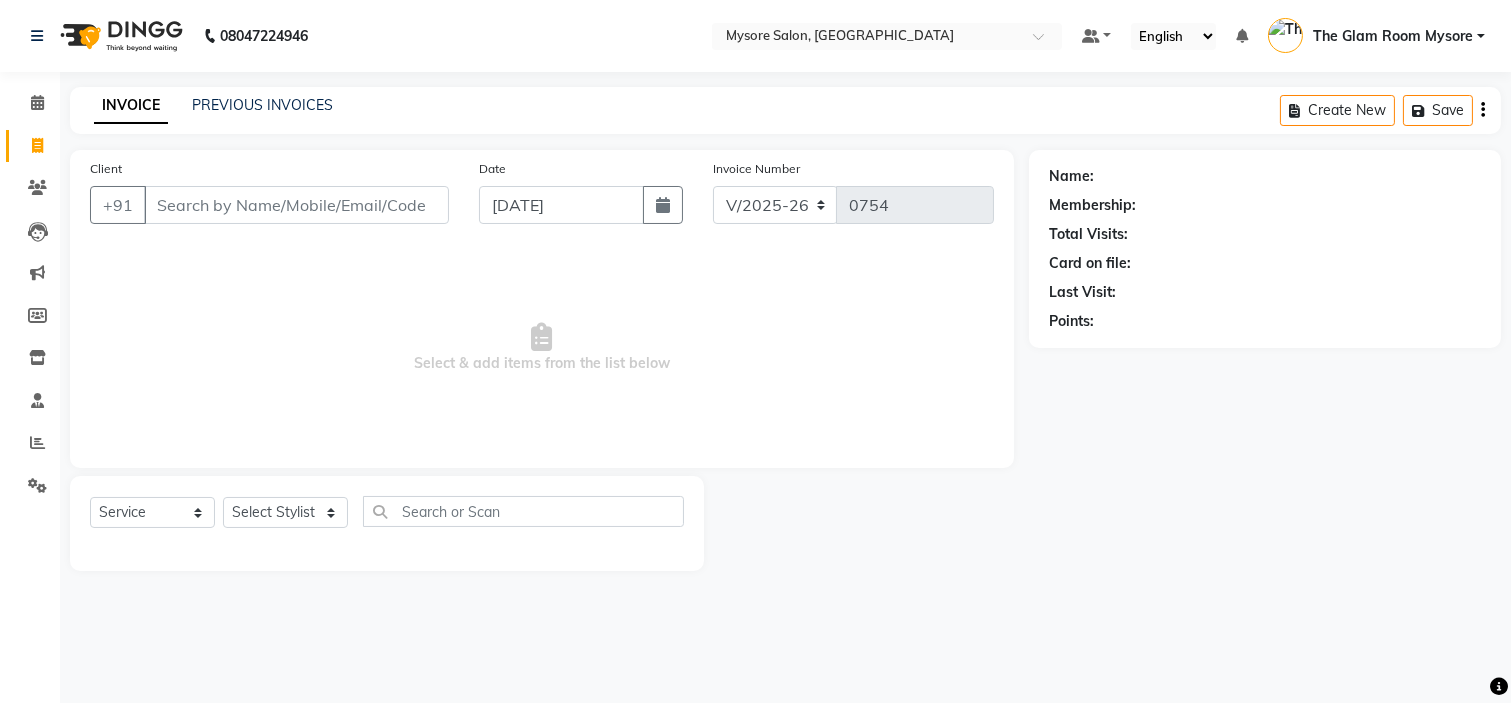 click on "Client" at bounding box center (296, 205) 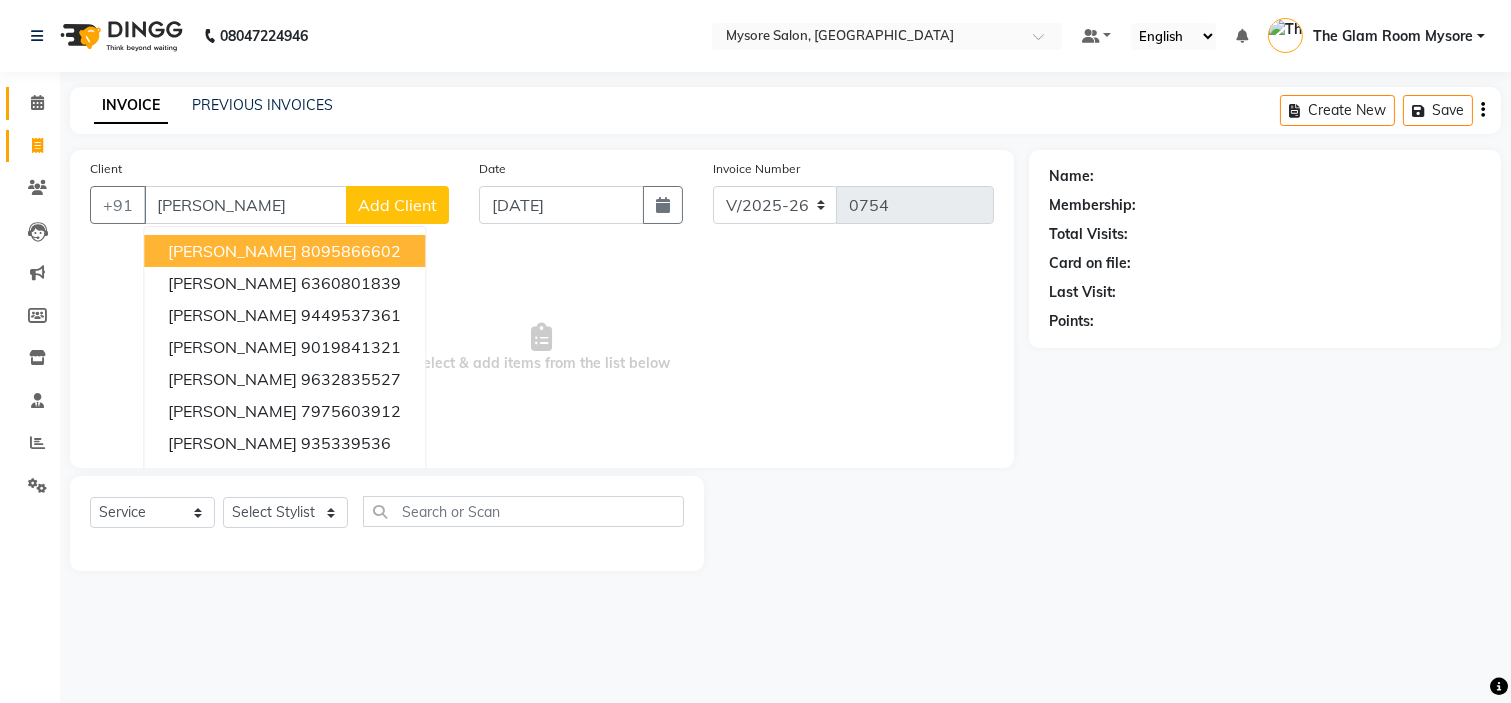 type on "pavithra" 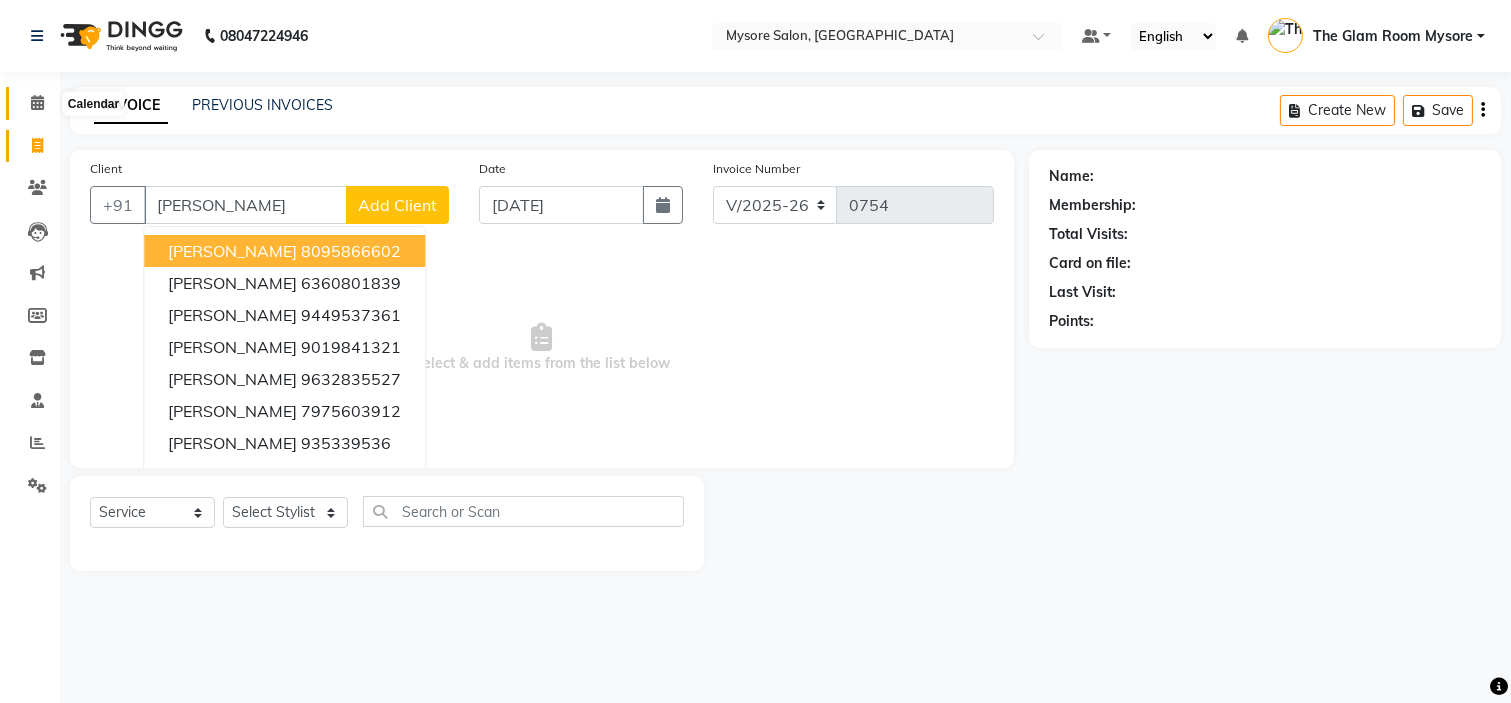 click 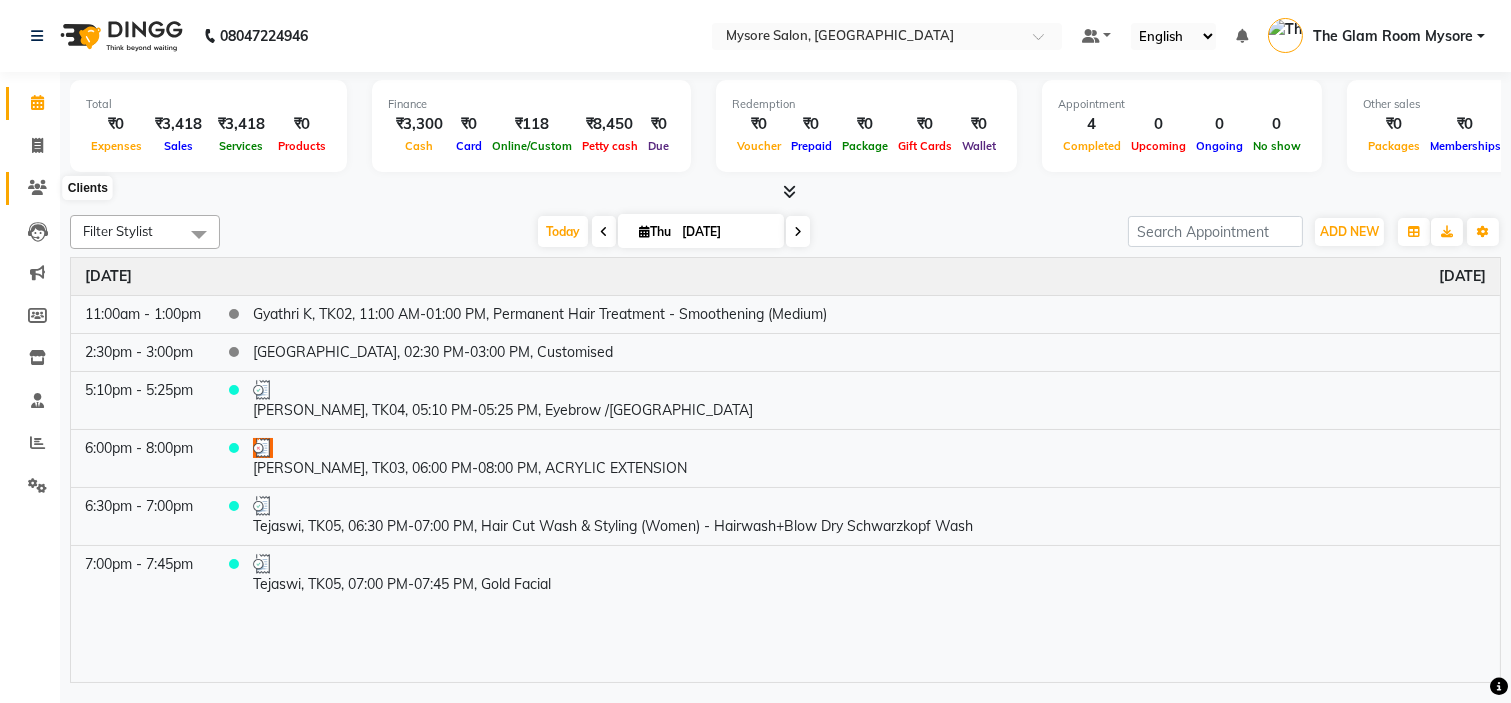 click 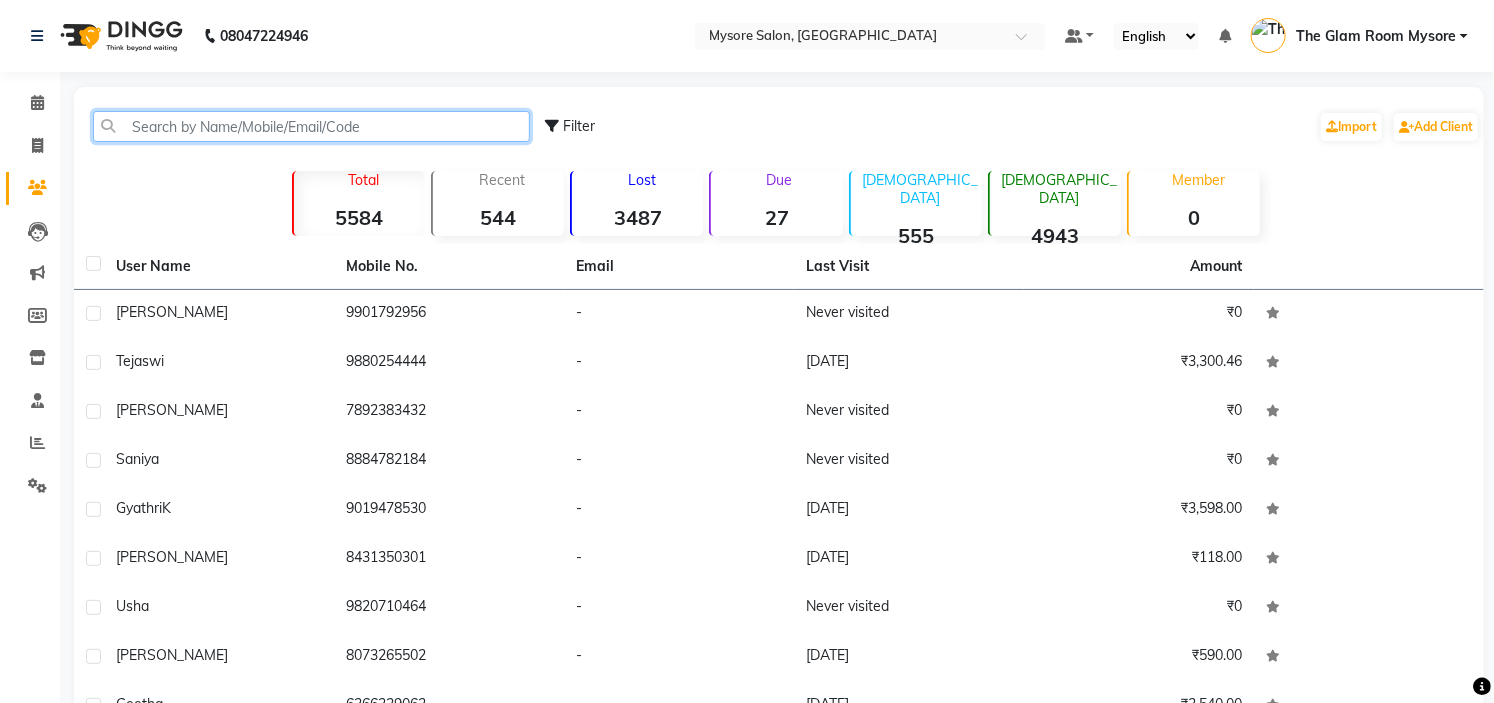 click 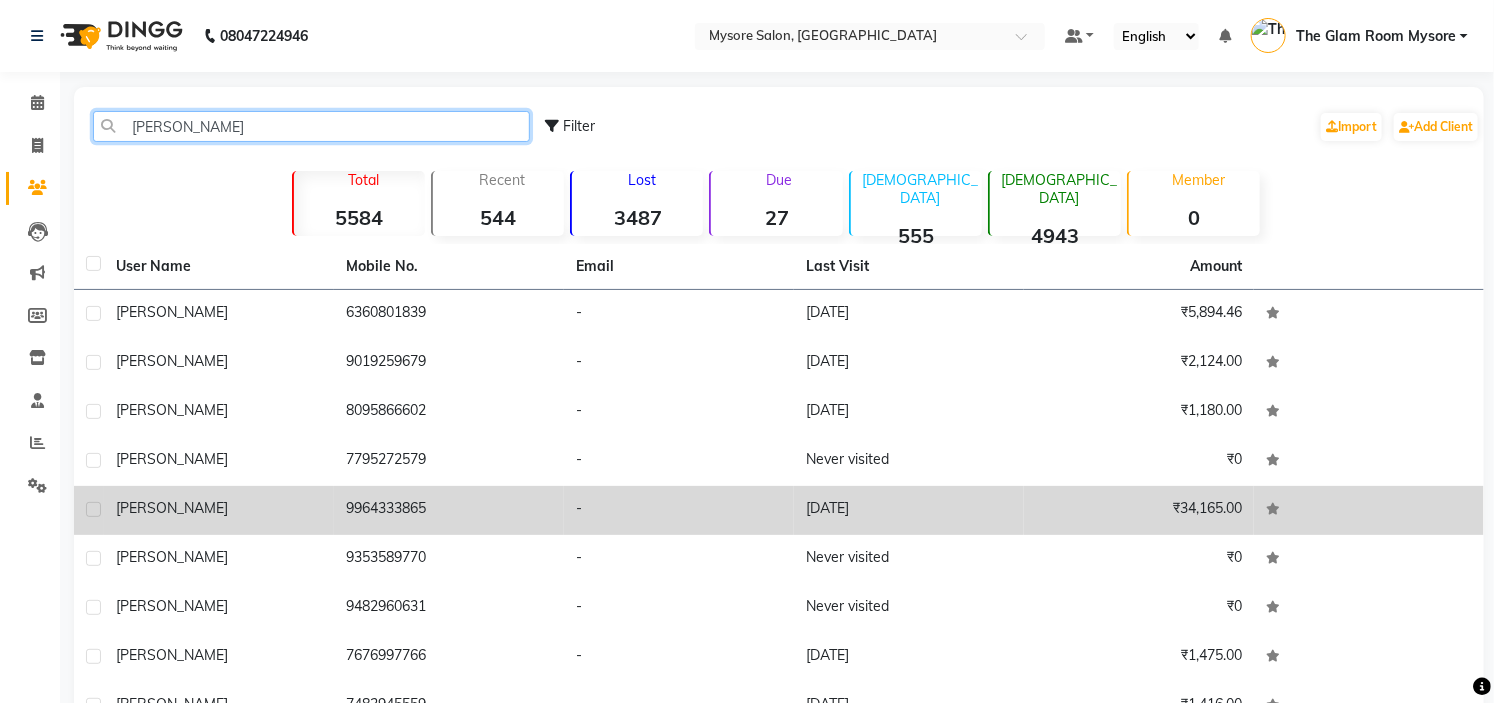 type on "pavithra" 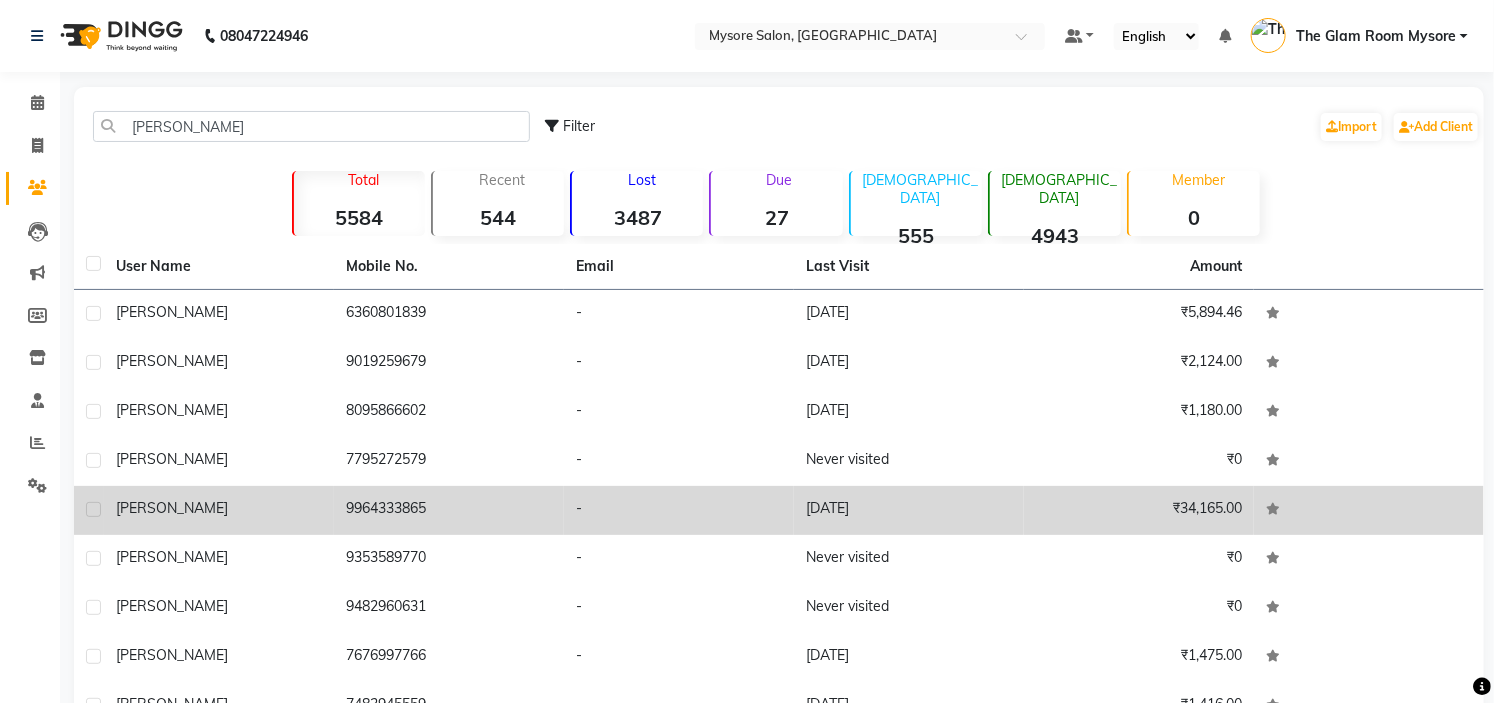 click on "01-05-2025" 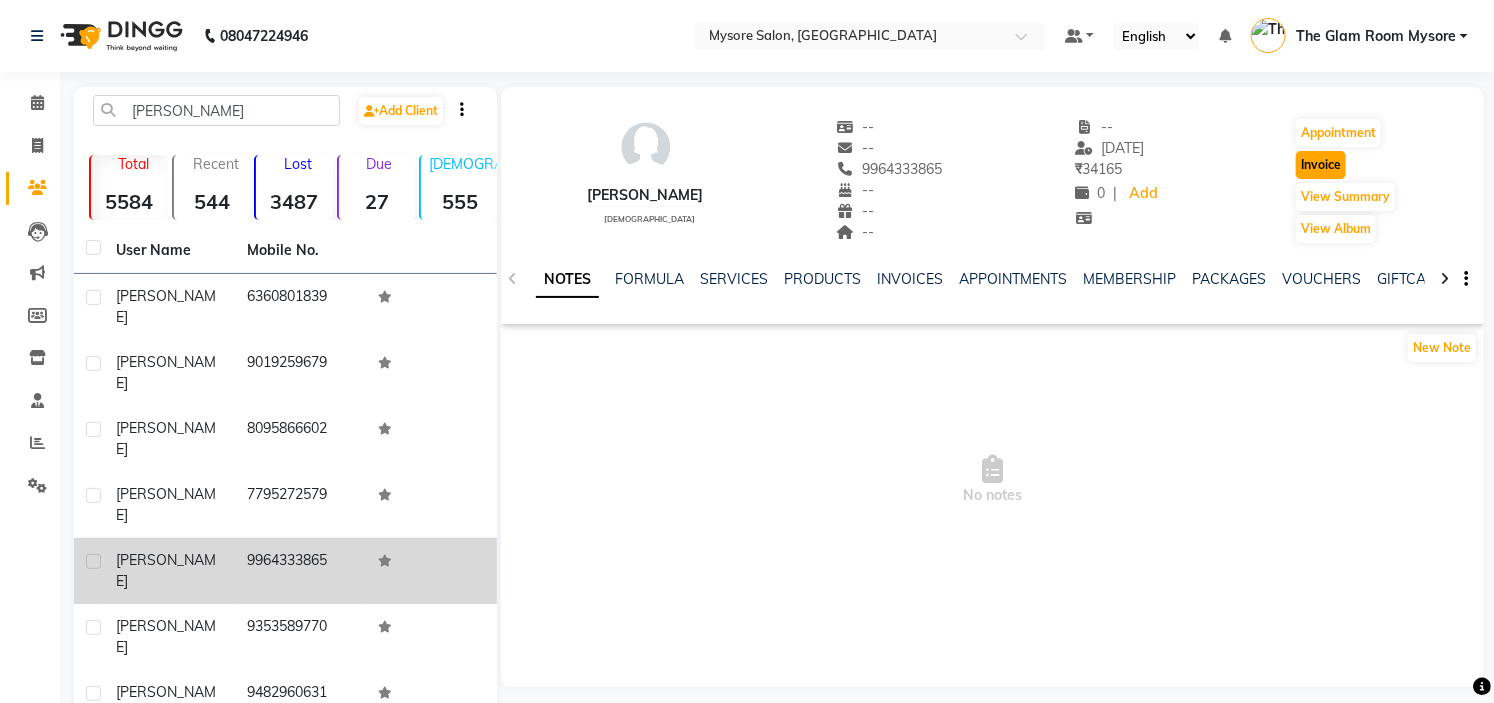 click on "Invoice" 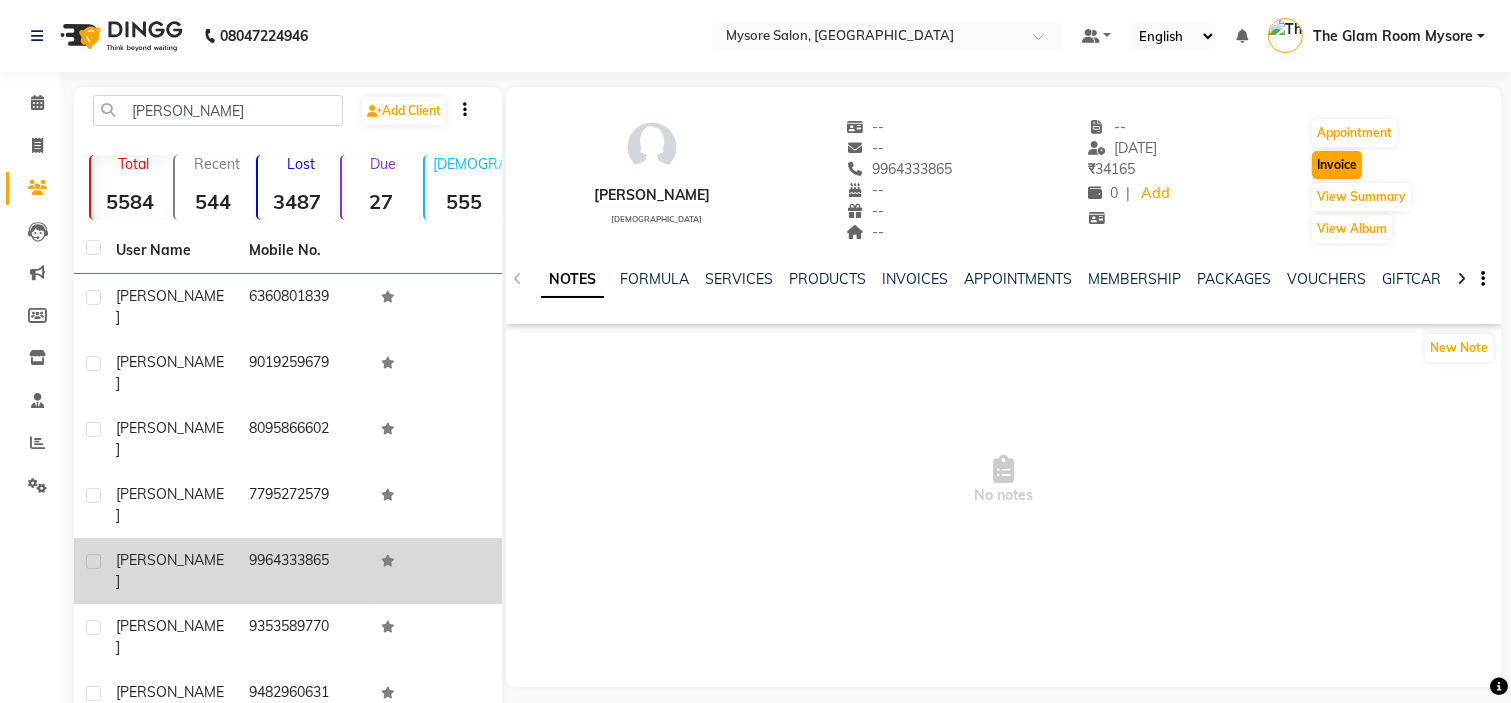 select on "service" 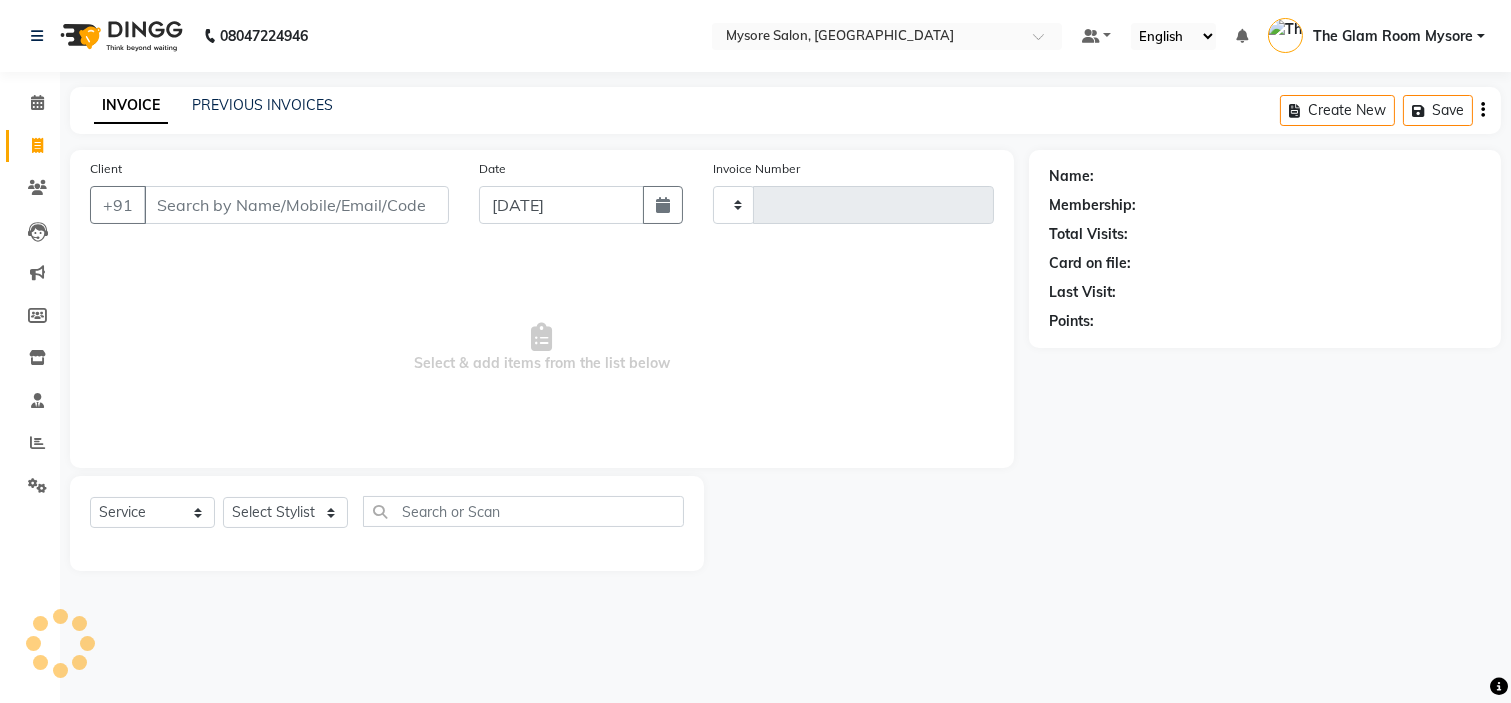 type on "0754" 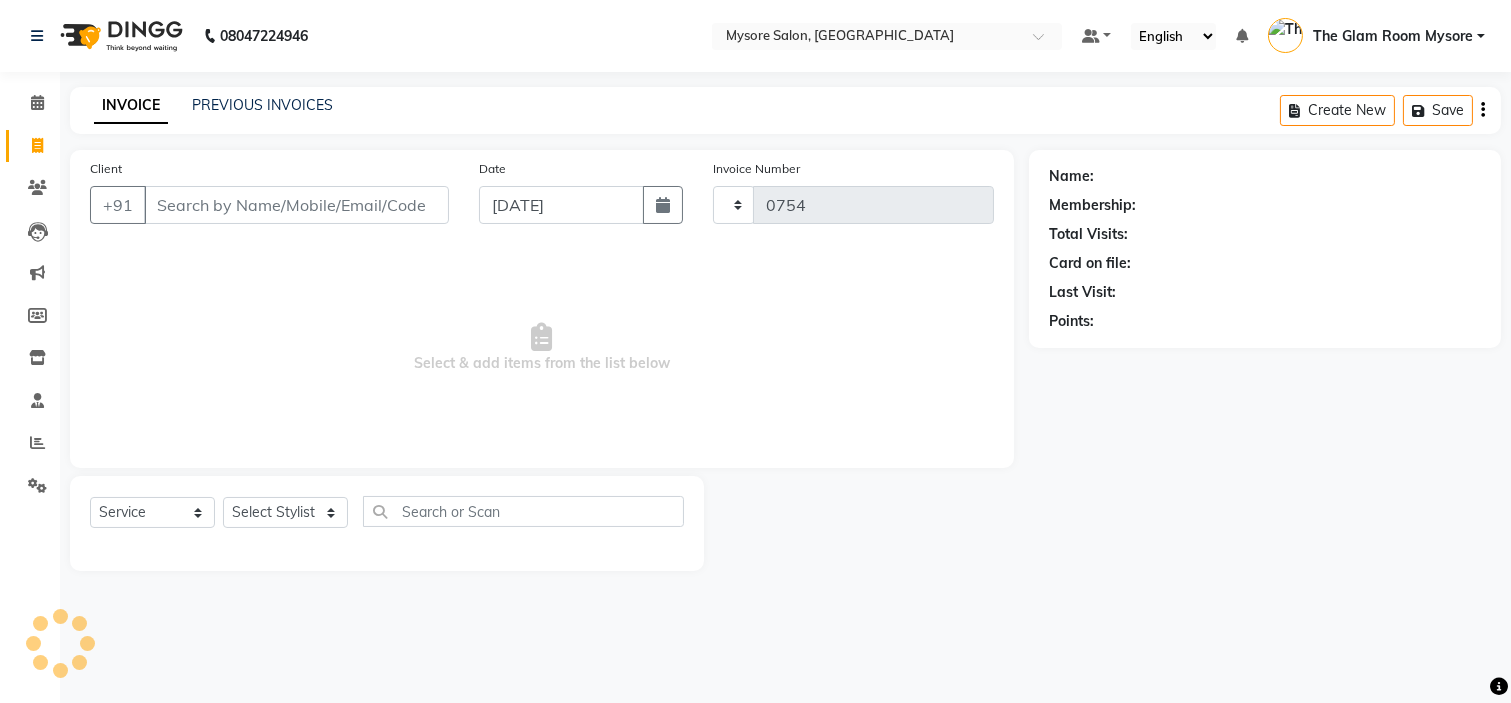 select on "4255" 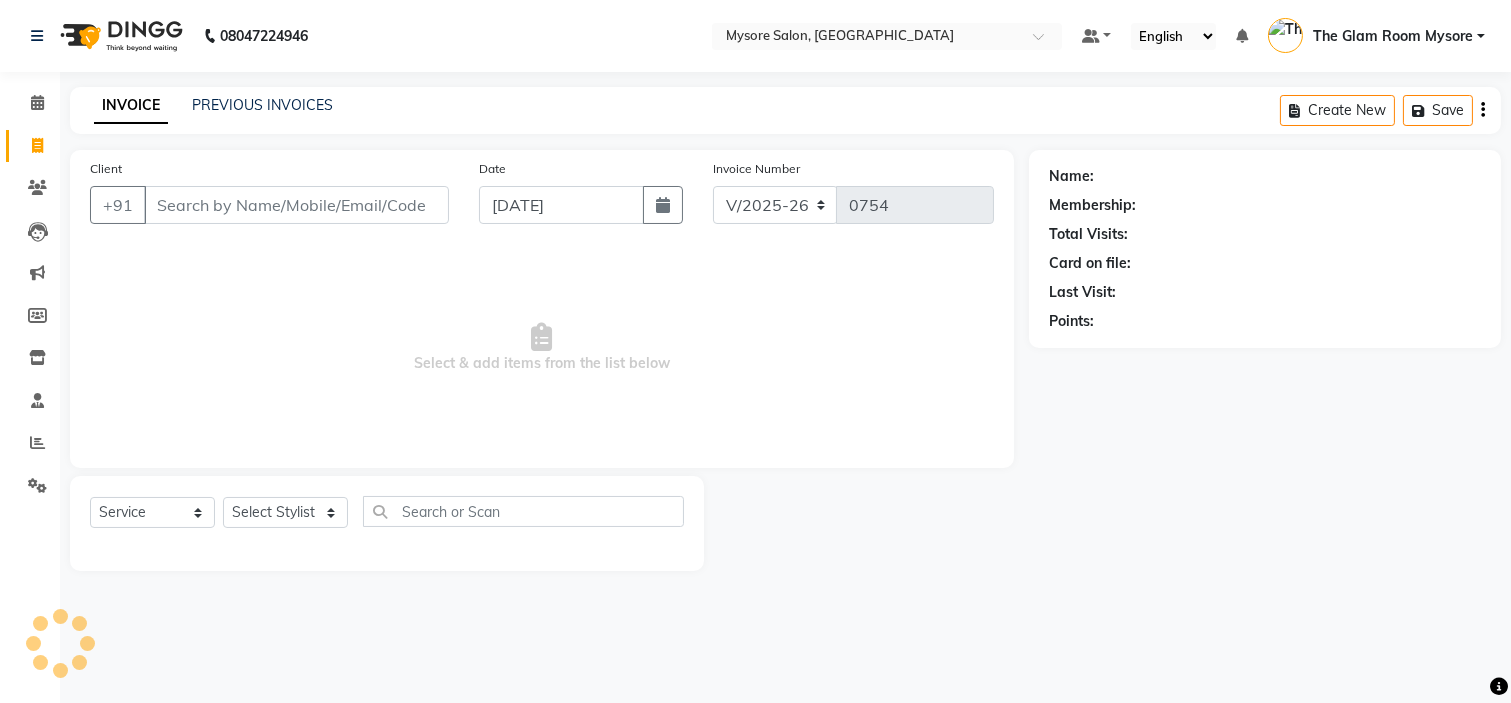 type on "9964333865" 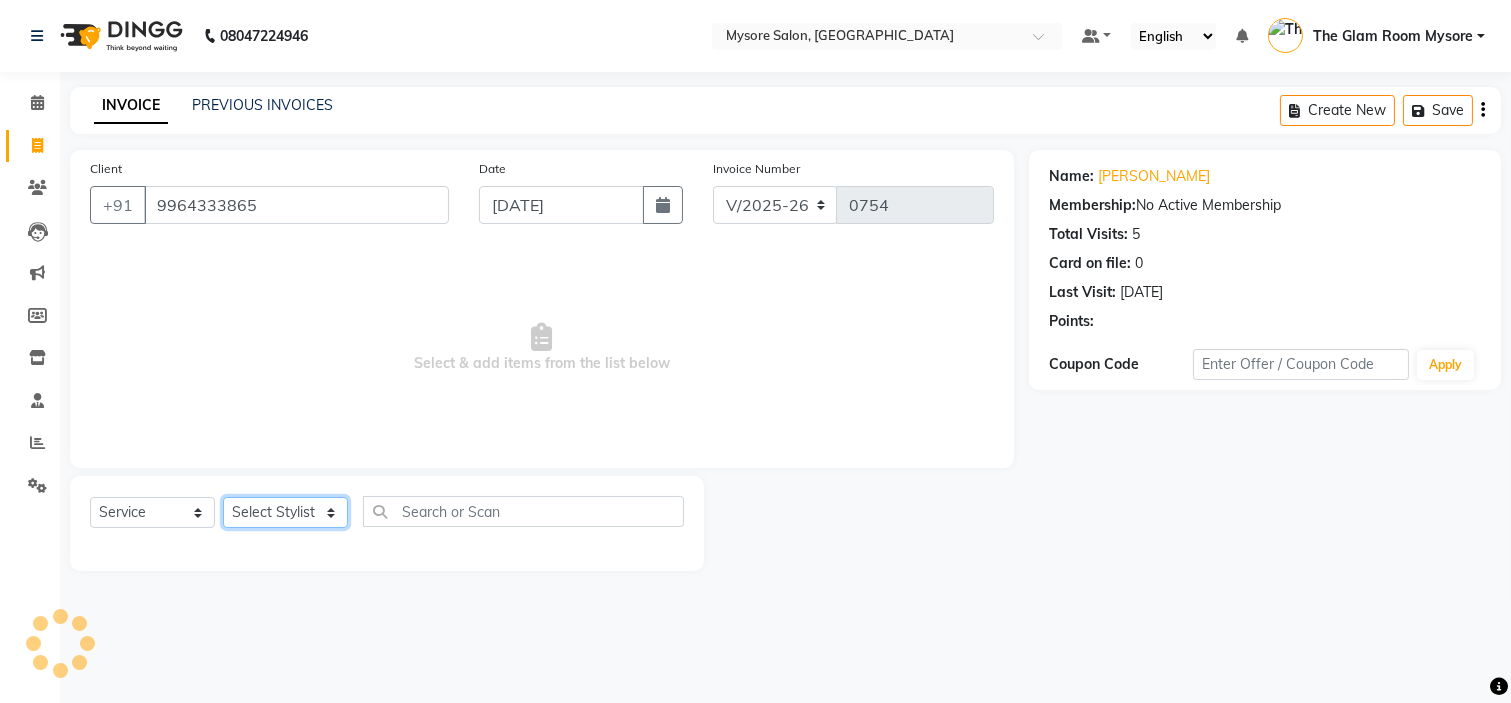 click on "Select Stylist Ankita Arti Ashwini Ayaan DR. Apurva Fatma Jayshree Lakshmi Paul Ruhul alom Shangnimwon Steve Sumaiya Banu Sumit Teja Tezz The Glam Room Mysore" 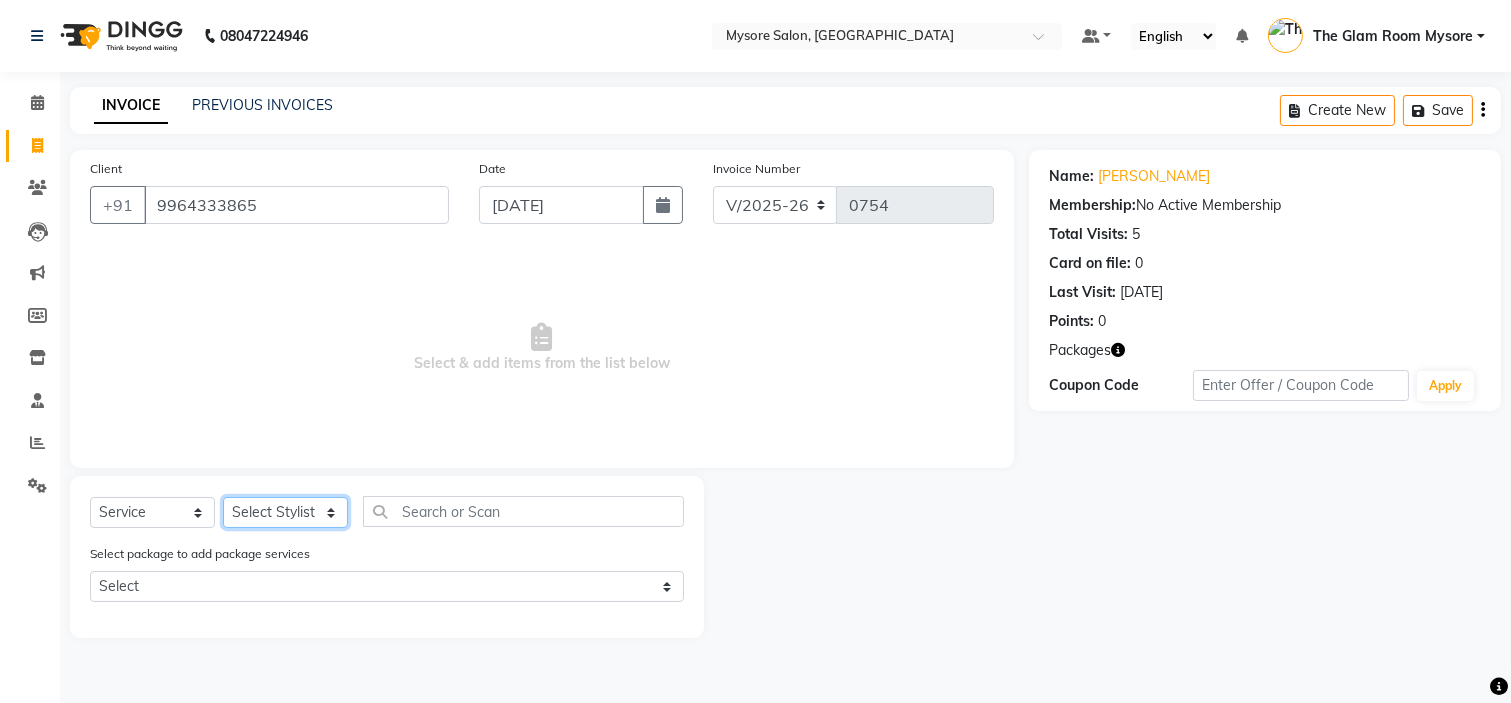 select on "63165" 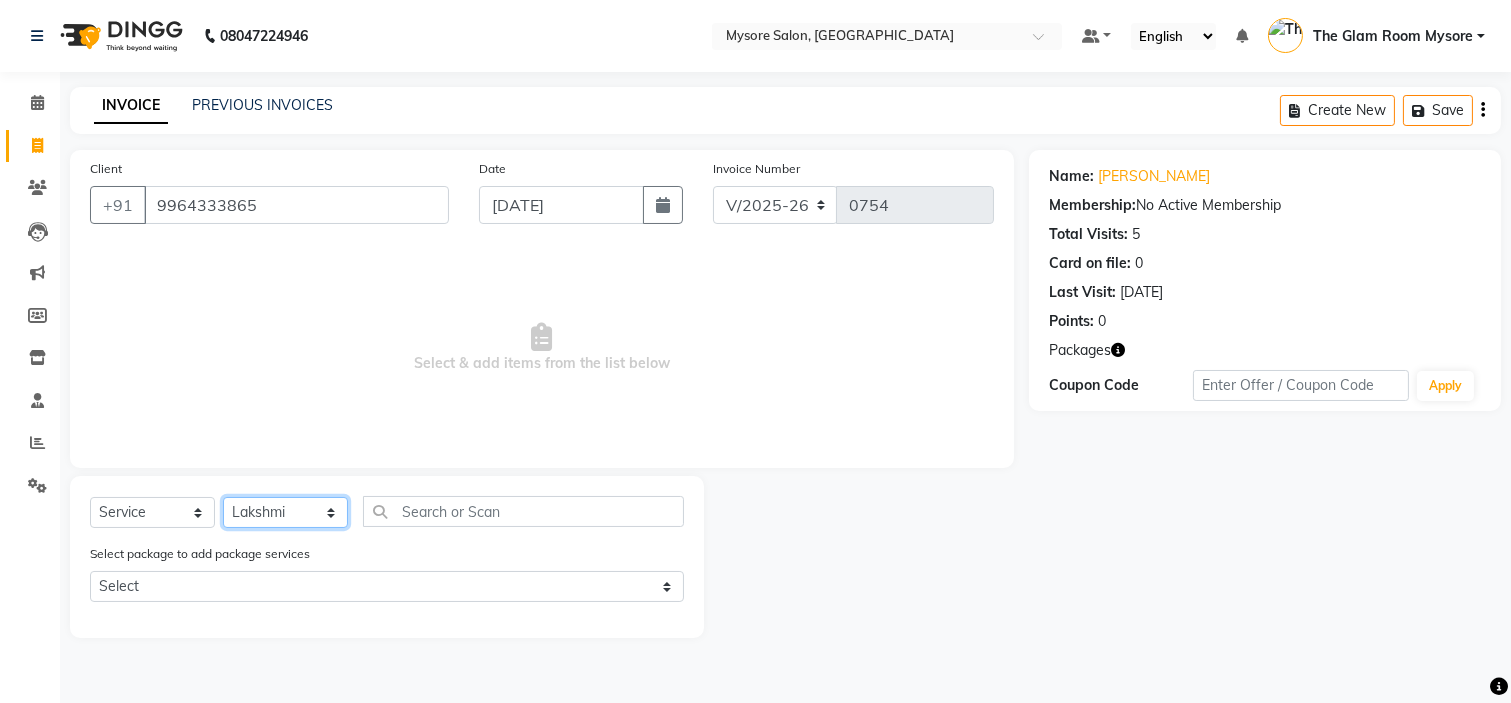 click on "Select Stylist Ankita Arti Ashwini Ayaan DR. Apurva Fatma Jayshree Lakshmi Paul Ruhul alom Shangnimwon Steve Sumaiya Banu Sumit Teja Tezz The Glam Room Mysore" 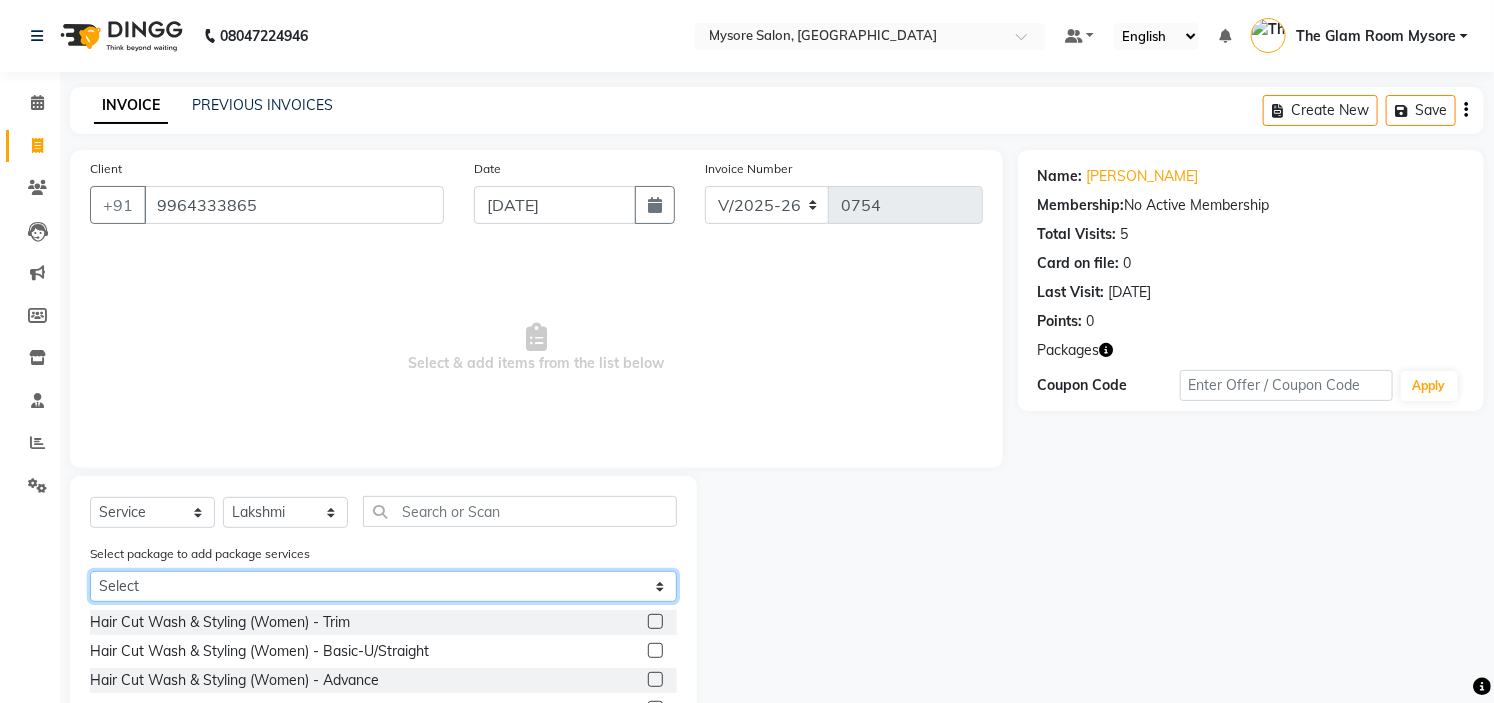 click on "Select Pavithra+HYDRA+MNRF" 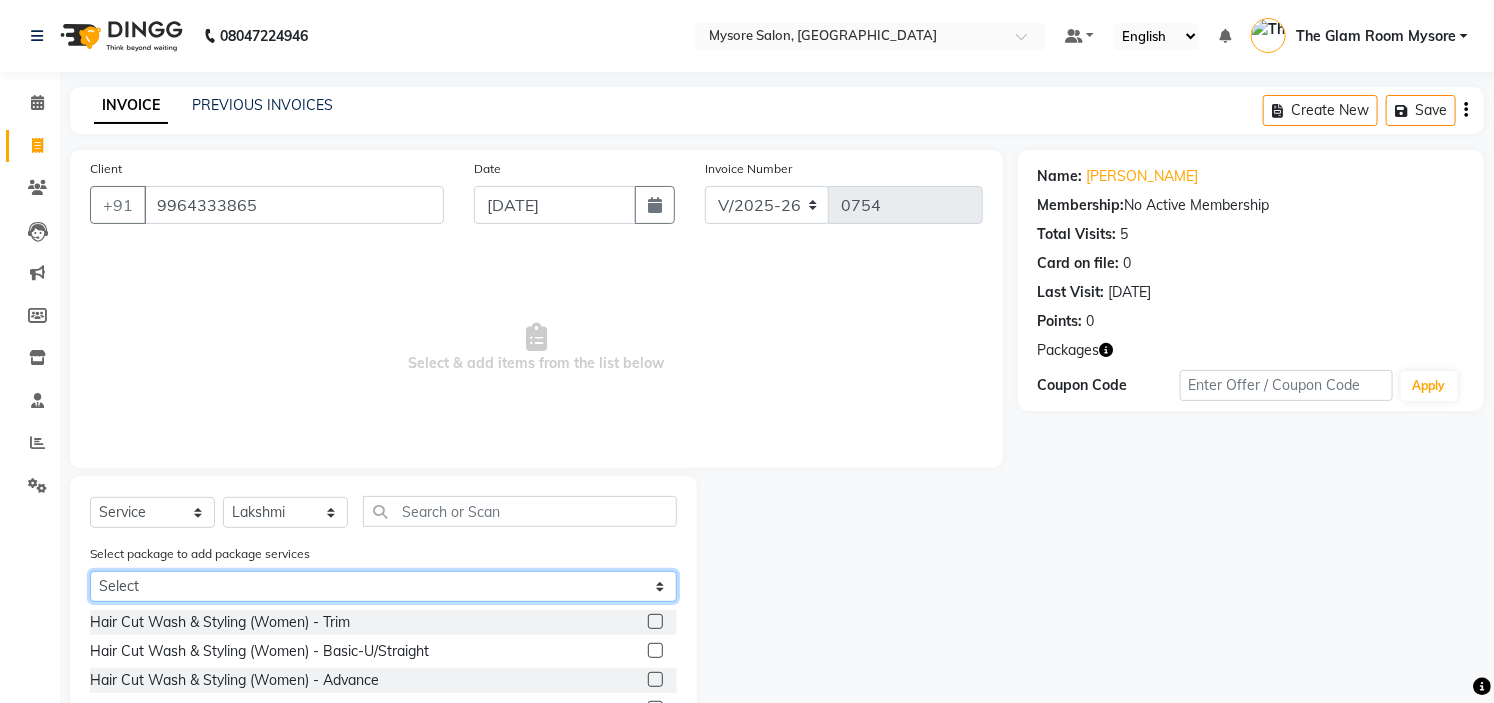 select on "1: Object" 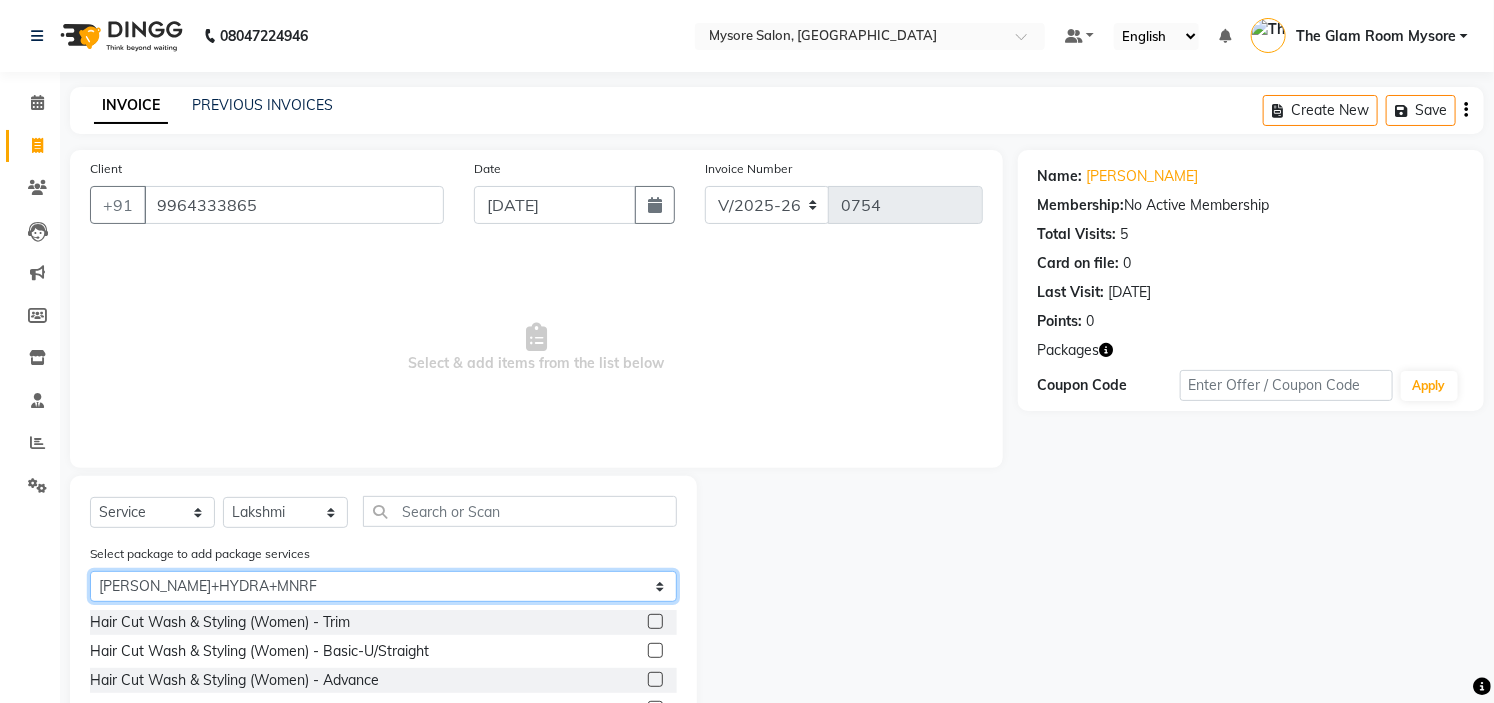 click on "Select Pavithra+HYDRA+MNRF" 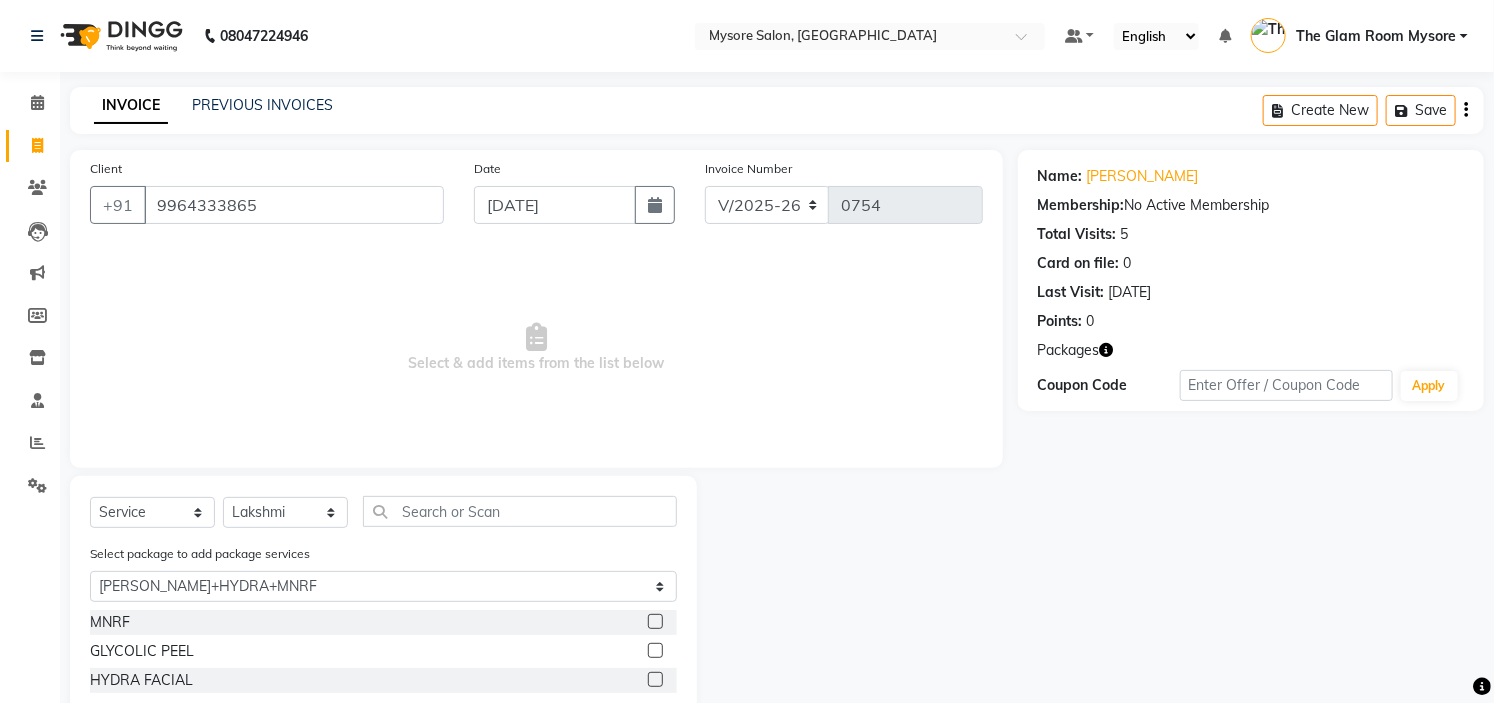 click 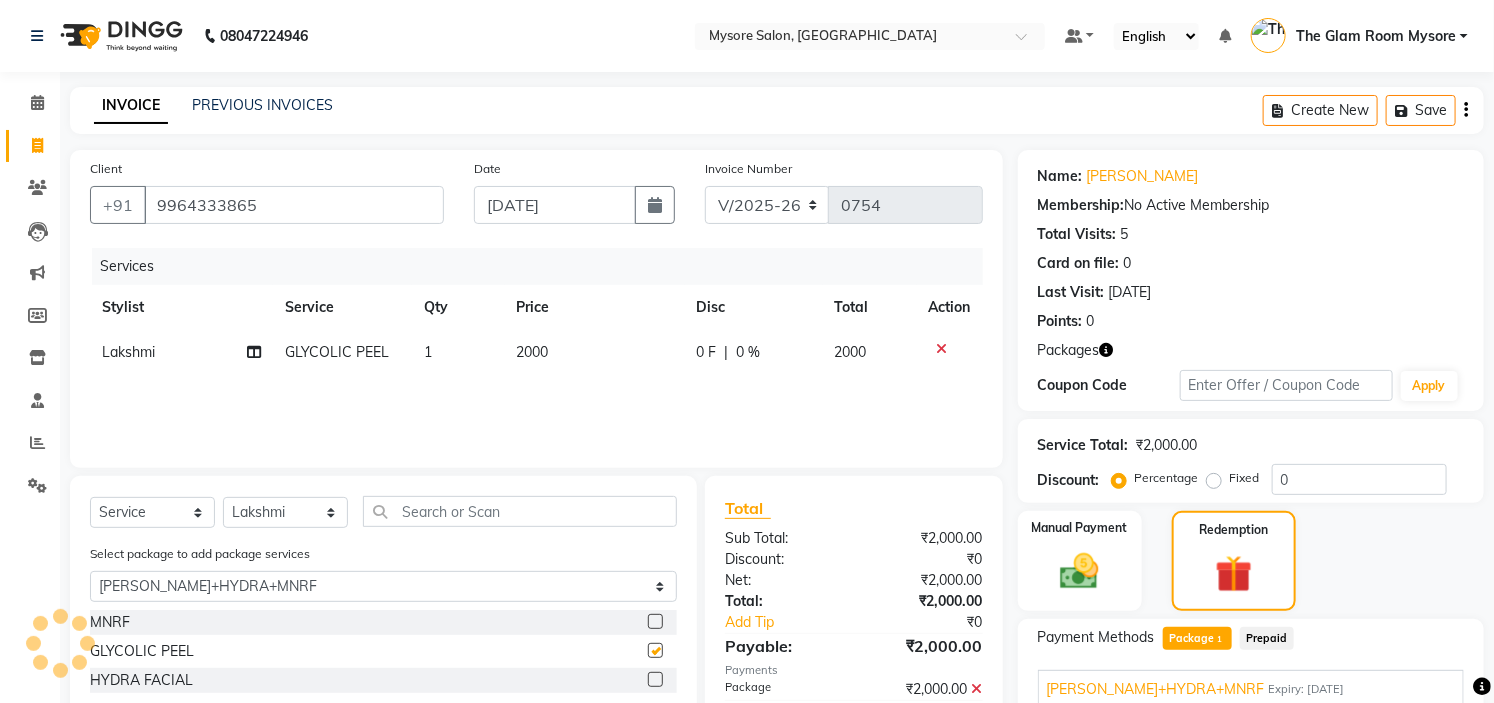 checkbox on "false" 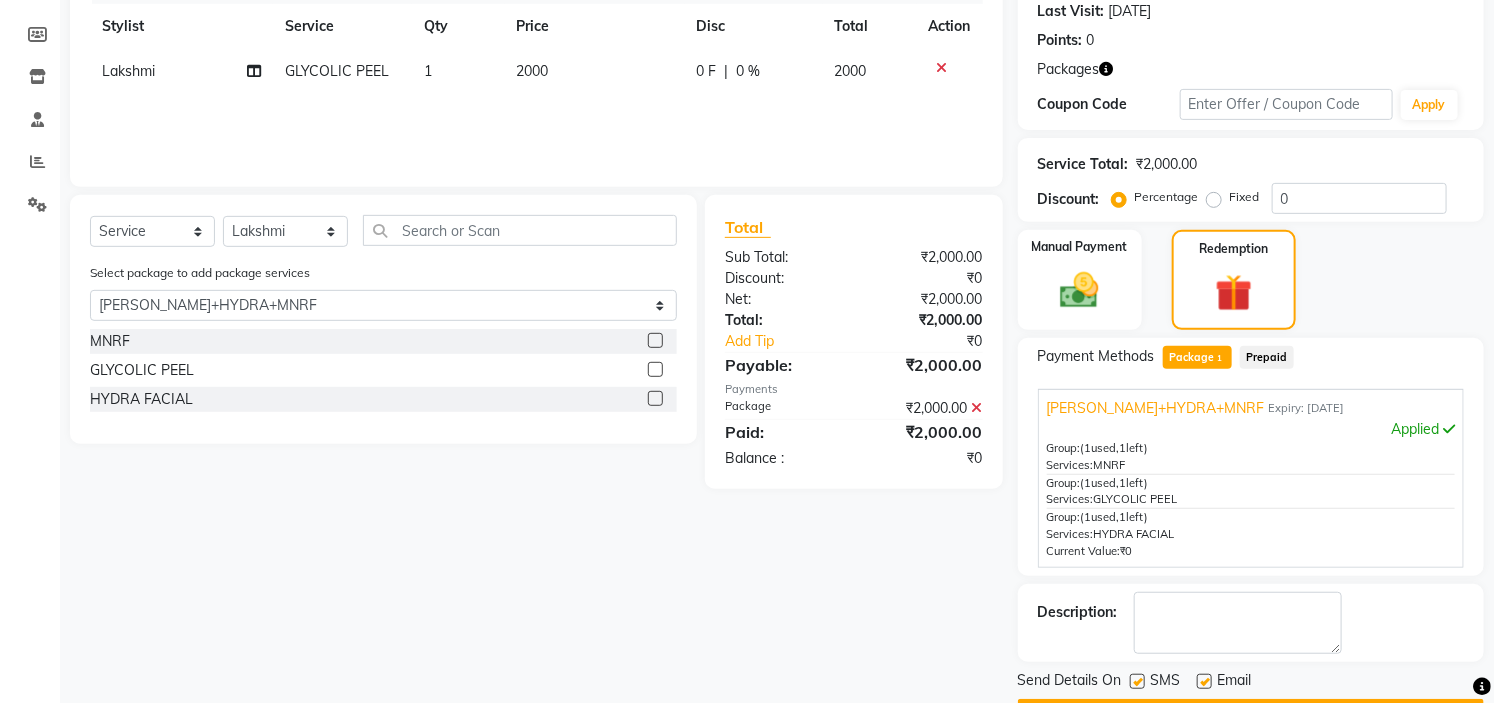scroll, scrollTop: 337, scrollLeft: 0, axis: vertical 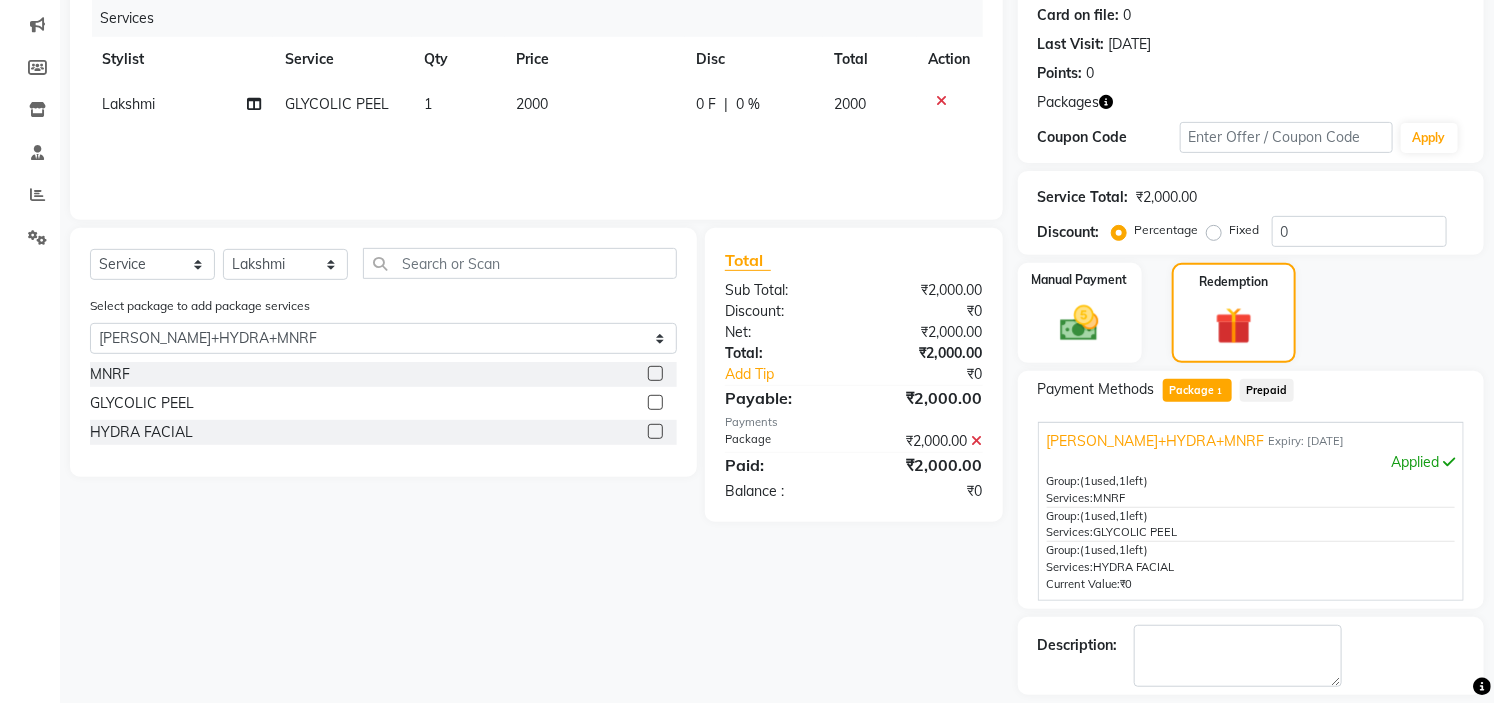 click on "2000" 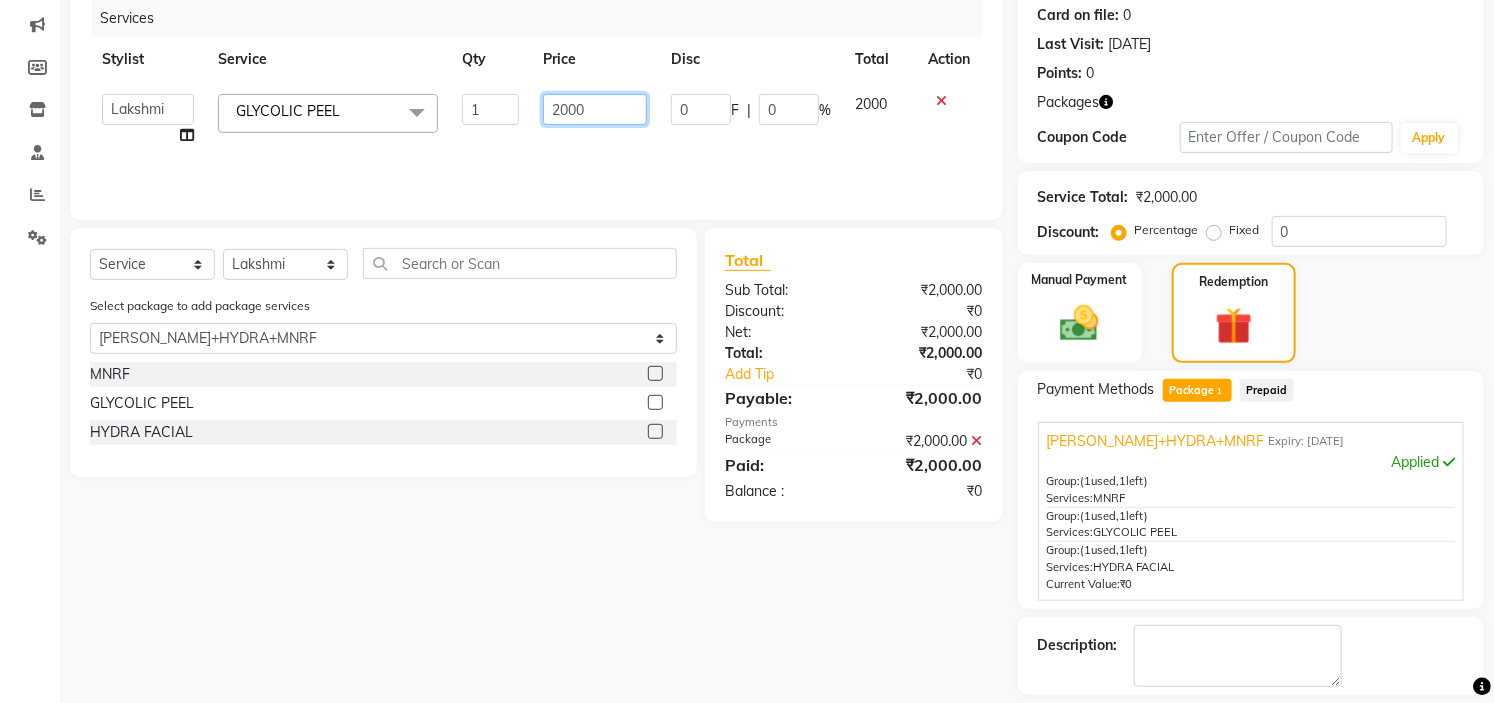 click on "2000" 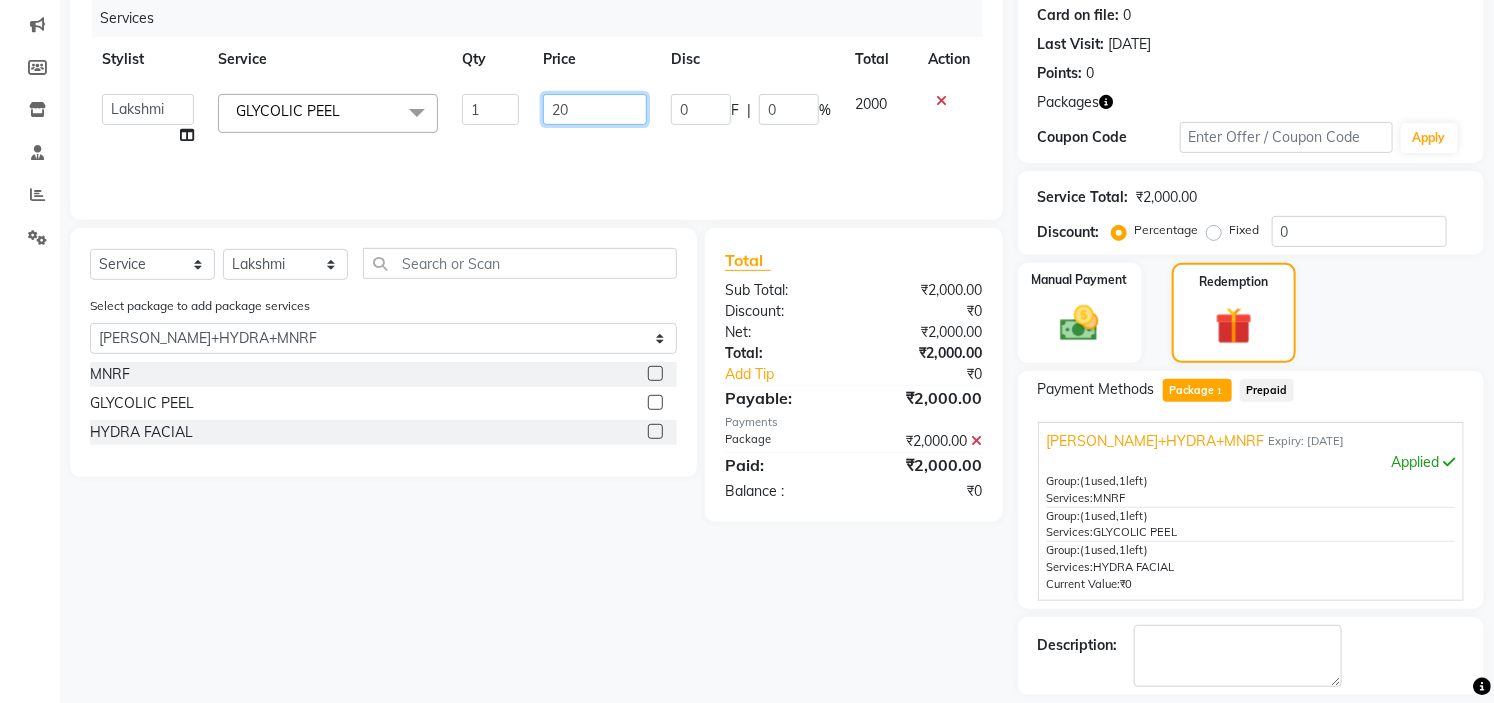 type on "2" 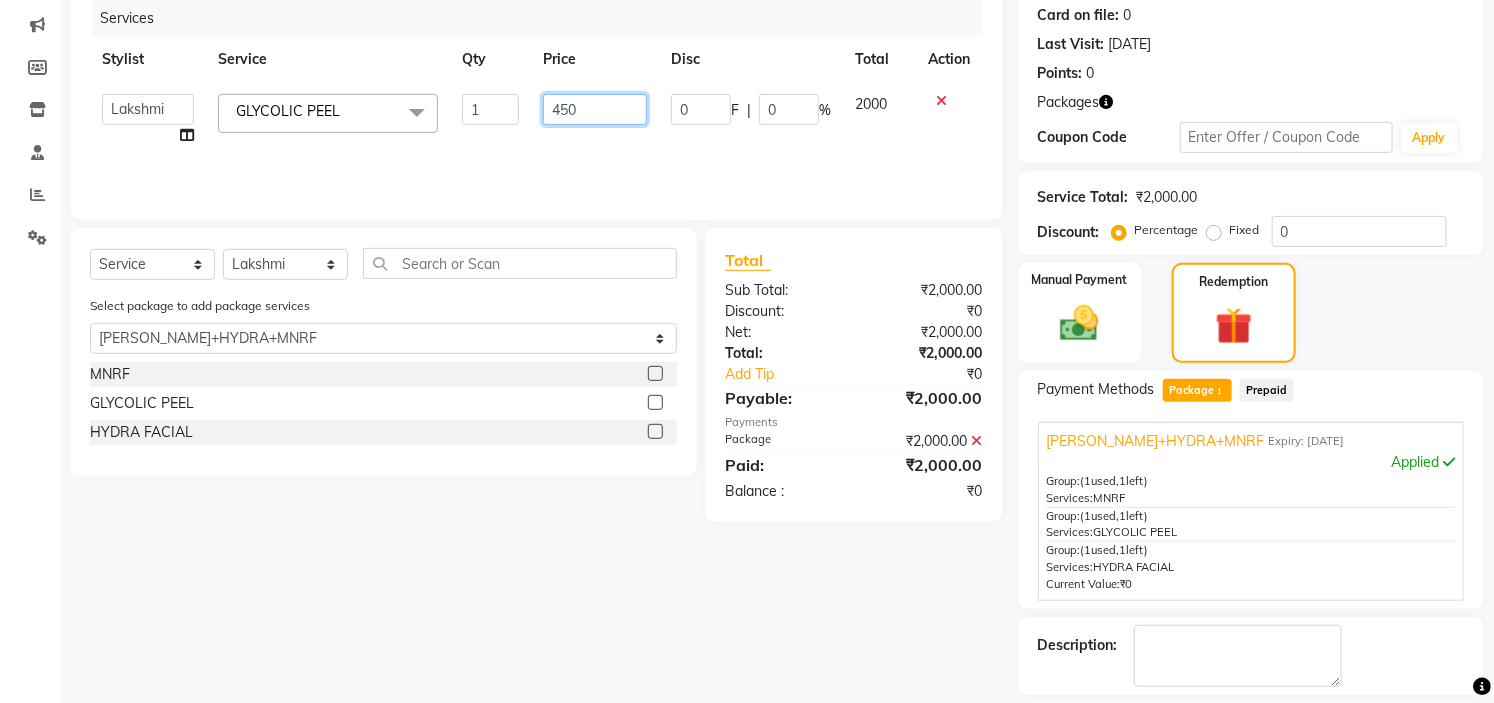 type on "4500" 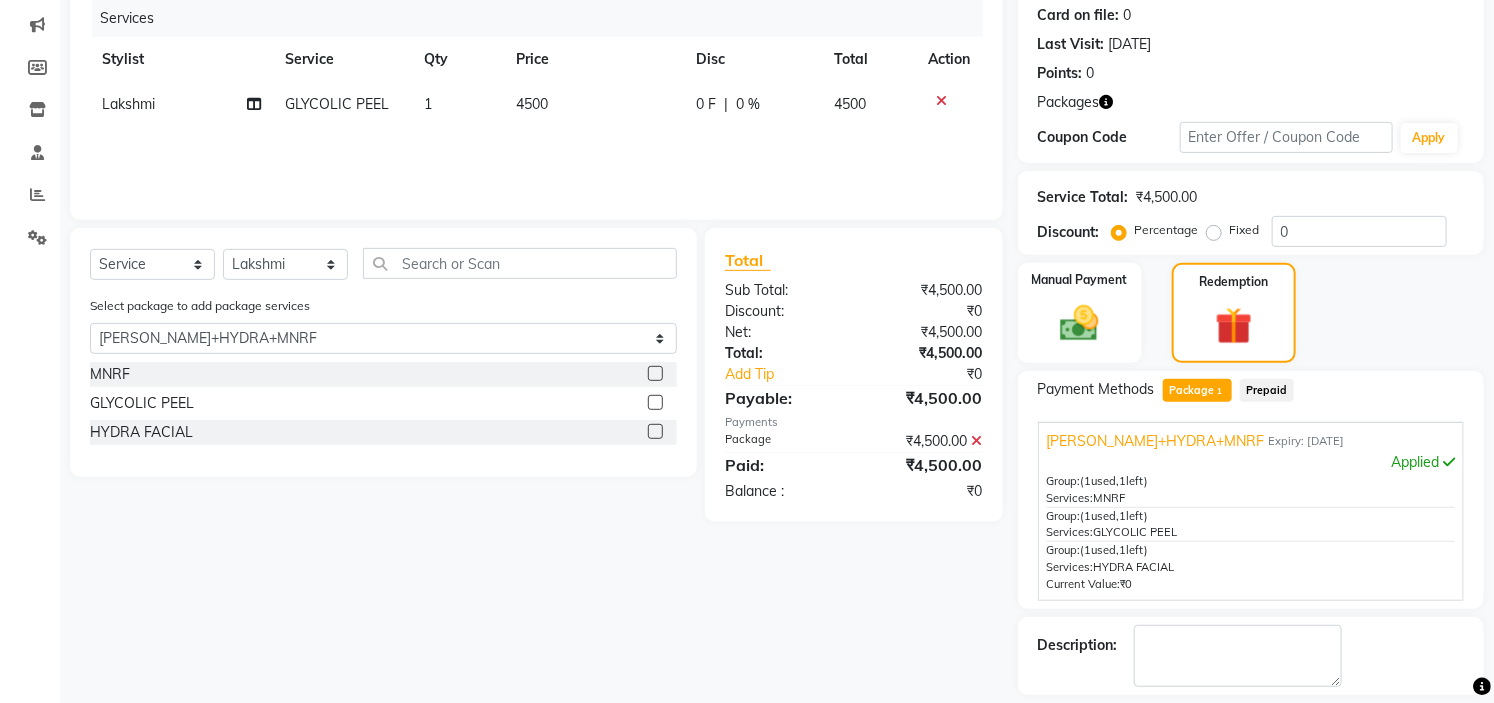 click on "Services Stylist Service Qty Price Disc Total Action Lakshmi GLYCOLIC PEEL 1 4500 0 F | 0 % 4500" 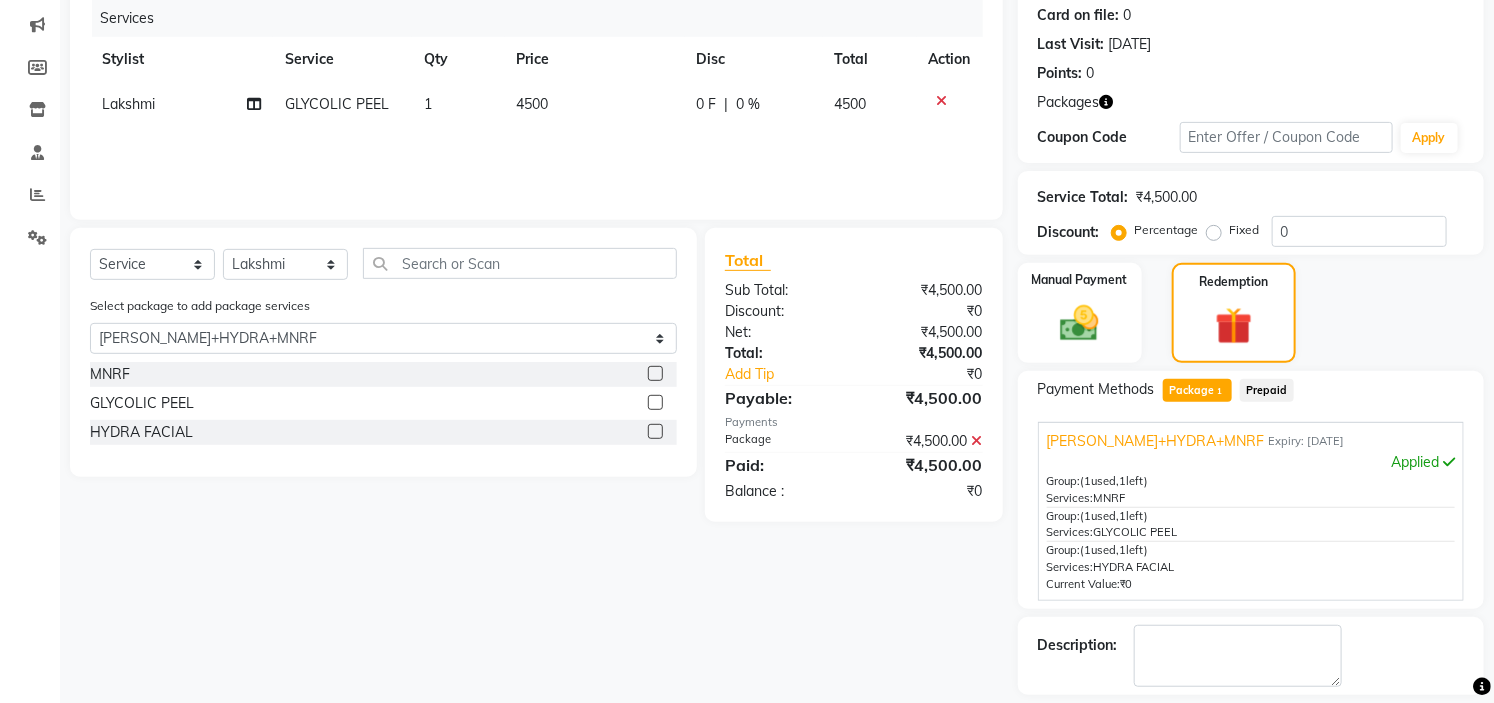 click on "Client +91 9964333865 Date 10-07-2025 Invoice Number V/2025 V/2025-26 0754 Services Stylist Service Qty Price Disc Total Action Lakshmi GLYCOLIC PEEL 1 4500 0 F | 0 % 4500 Select  Service  Product  Membership  Package Voucher Prepaid Gift Card  Select Stylist Ankita Arti Ashwini Ayaan DR. Apurva Fatma Jayshree Lakshmi Paul Ruhul alom Shangnimwon Steve Sumaiya Banu Sumit Teja Tezz The Glam Room Mysore Select package to add package services Select Pavithra+HYDRA+MNRF MNRF  GLYCOLIC PEEL  HYDRA FACIAL  Total Sub Total: ₹4,500.00 Discount: ₹0 Net: ₹4,500.00 Total: ₹4,500.00 Add Tip ₹0 Payable: ₹4,500.00 Payments Package ₹4,500.00  Paid: ₹4,500.00 Balance   : ₹0" 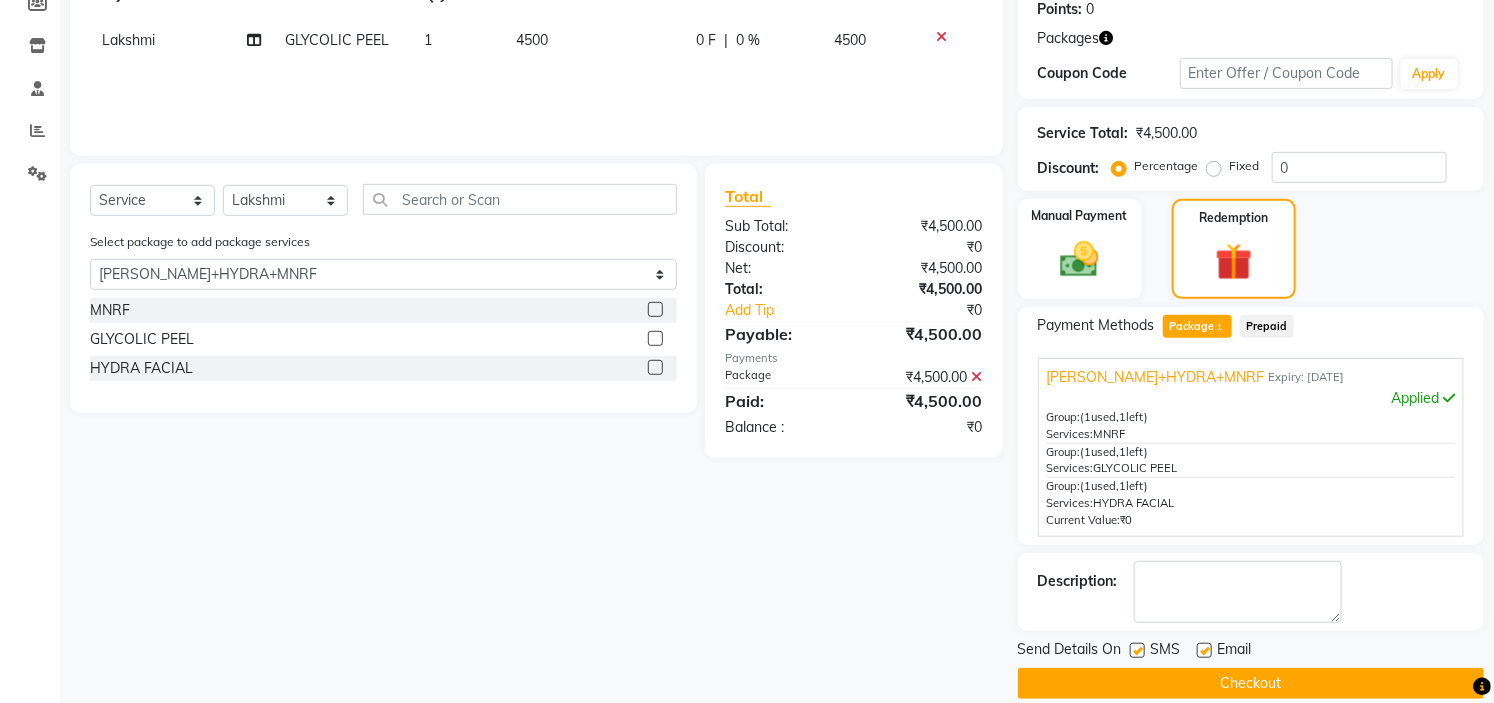 scroll, scrollTop: 293, scrollLeft: 0, axis: vertical 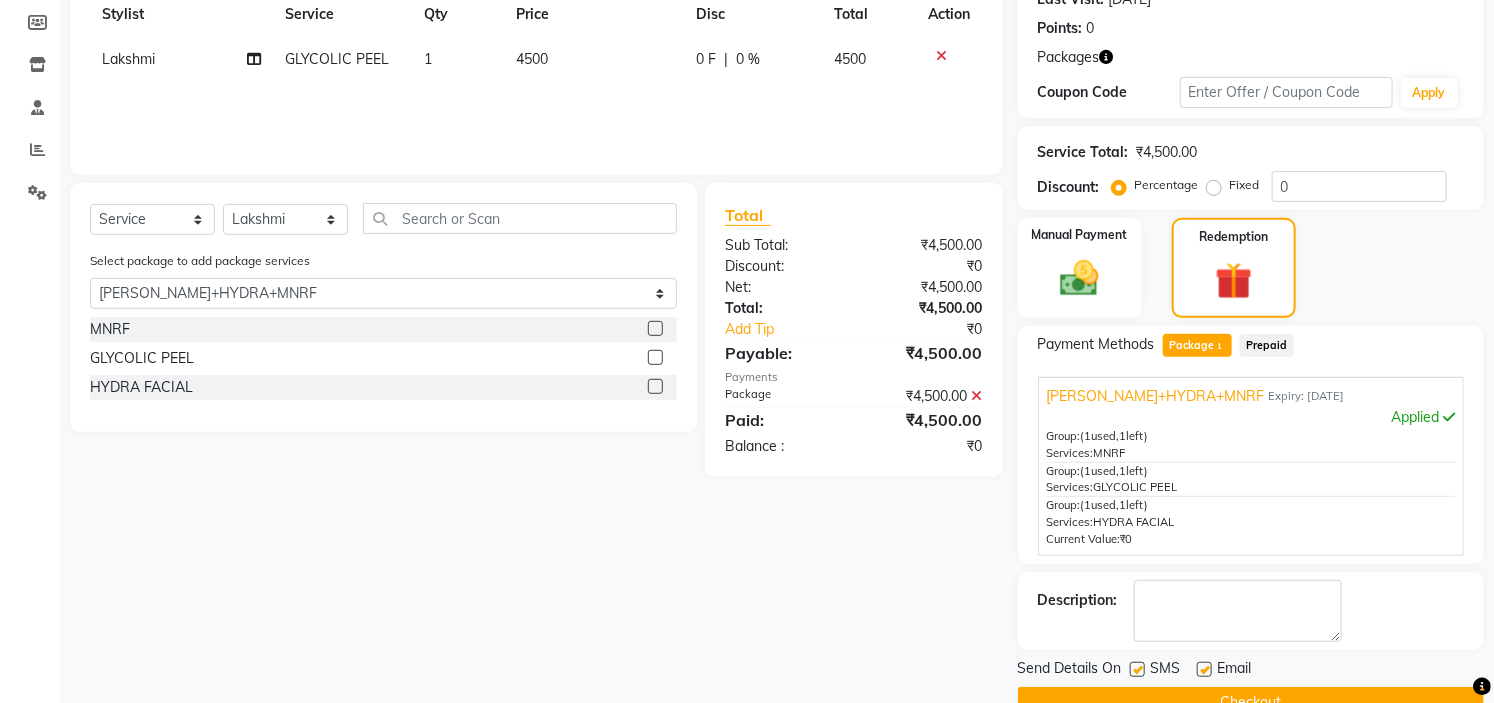 click on "4500" 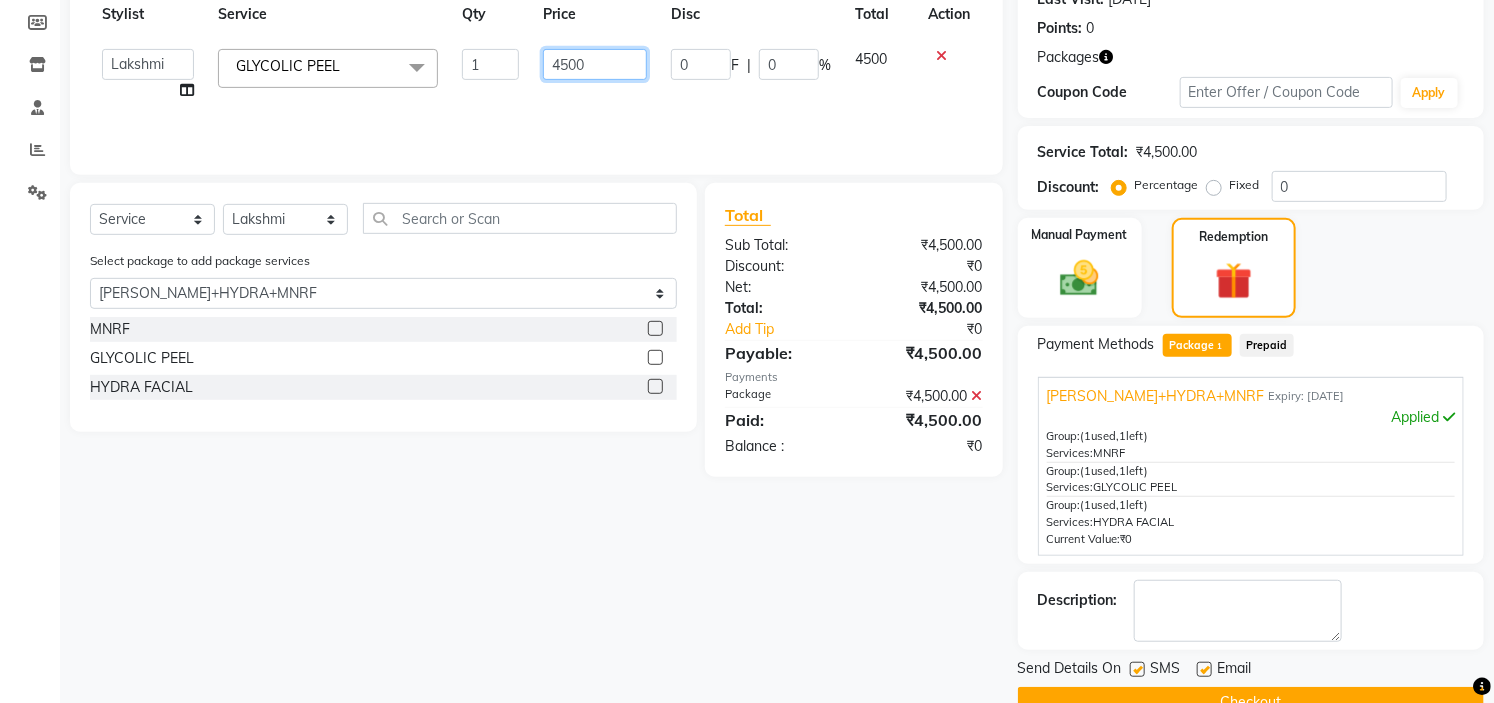 click on "4500" 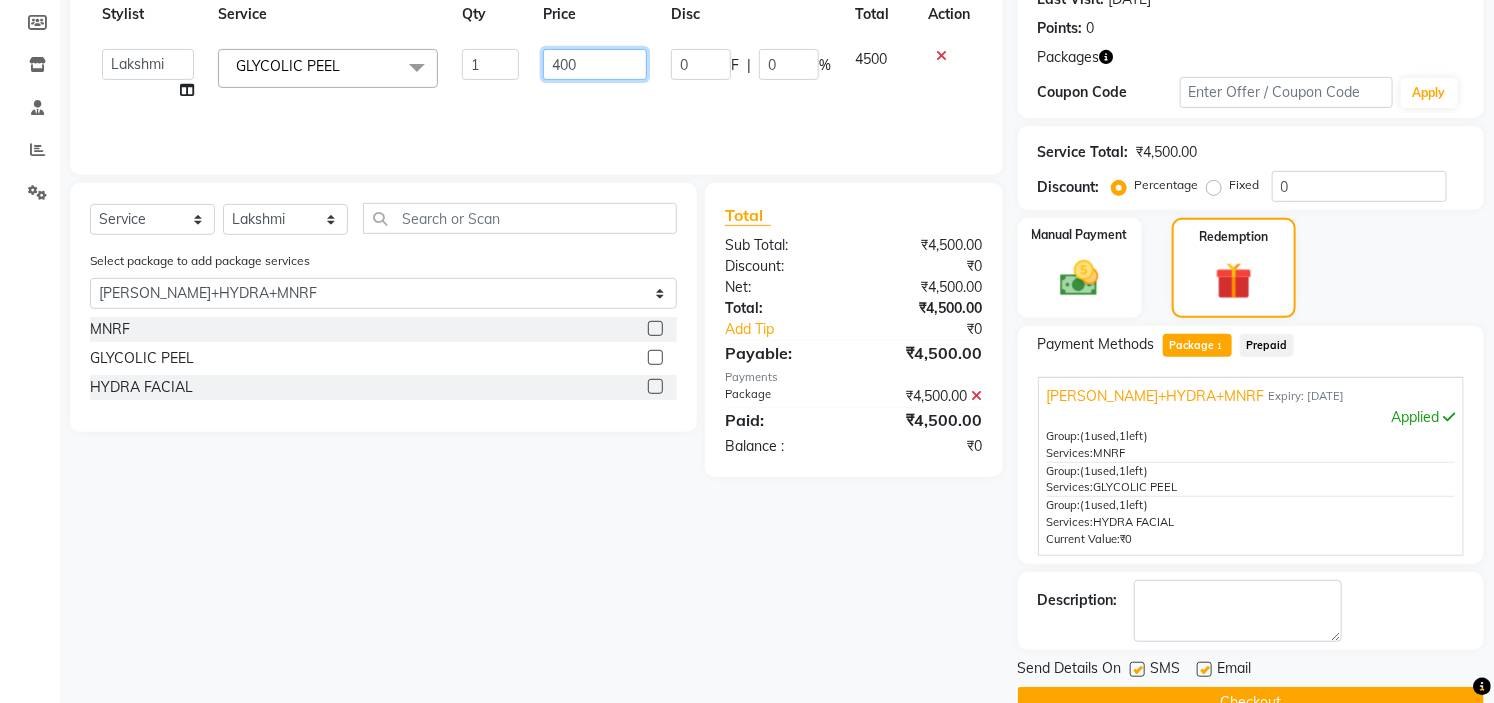 type on "4000" 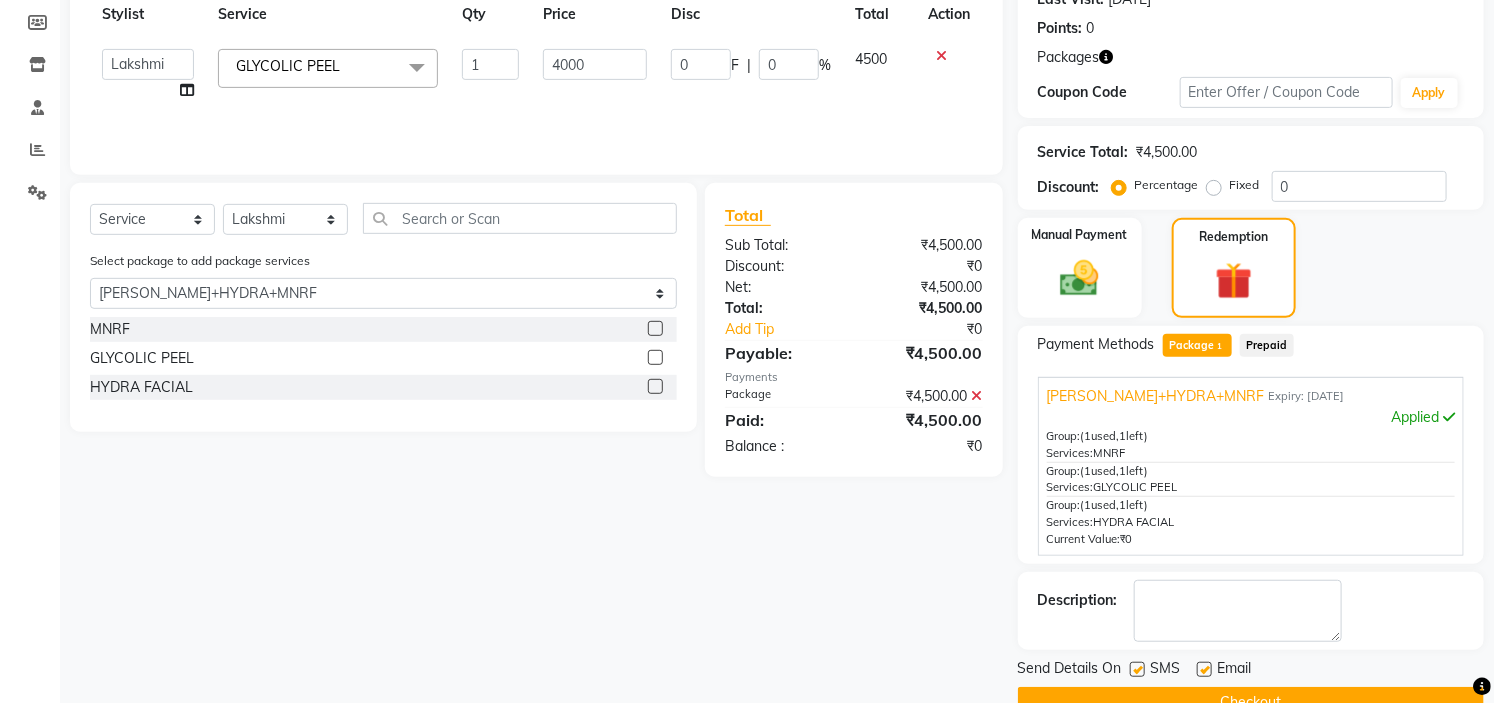 click on "Client +91 9964333865 Date 10-07-2025 Invoice Number V/2025 V/2025-26 0754 Services Stylist Service Qty Price Disc Total Action  Ankita   Arti   Ashwini   Ayaan   DR. Apurva   Fatma   Jayshree   Lakshmi   Paul   Ruhul alom   Shangnimwon   Steve   Sumaiya Banu   Sumit   Teja   Tezz   The Glam Room Mysore  GLYCOLIC PEEL  x Hair Cut Wash & Styling (Women) - Trim Hair Cut Wash & Styling (Women) - Basic-U/Straight Hair Cut Wash & Styling (Women) - Advance Hair Cut Wash & Styling (Women) - Customised Hair Cut Wash & Styling (Women) - Hairwash+Blow Dry Regular Wash Hair Cut Wash & Styling (Women) - Hairwash+Blow Dry Schwarzkopf Wash Hair Cut Wash & Styling (Women) - Perfect Iron Straight Iron Trim Basic-U/Straight Customised Hairwash+Blow Dry Regular Wash Hairwash+Blow Dry Schwarzkopf Wash Perfect Iron Straight Iron PRP + Microneedling Head To Toe Package  straight blow dry  Inward blow dry  Our curls blow dry  Perfect iron straight  Perfect iron curls  Pick Any 5 Service Hair Colour (Women) - Per Streak Short MNRF" 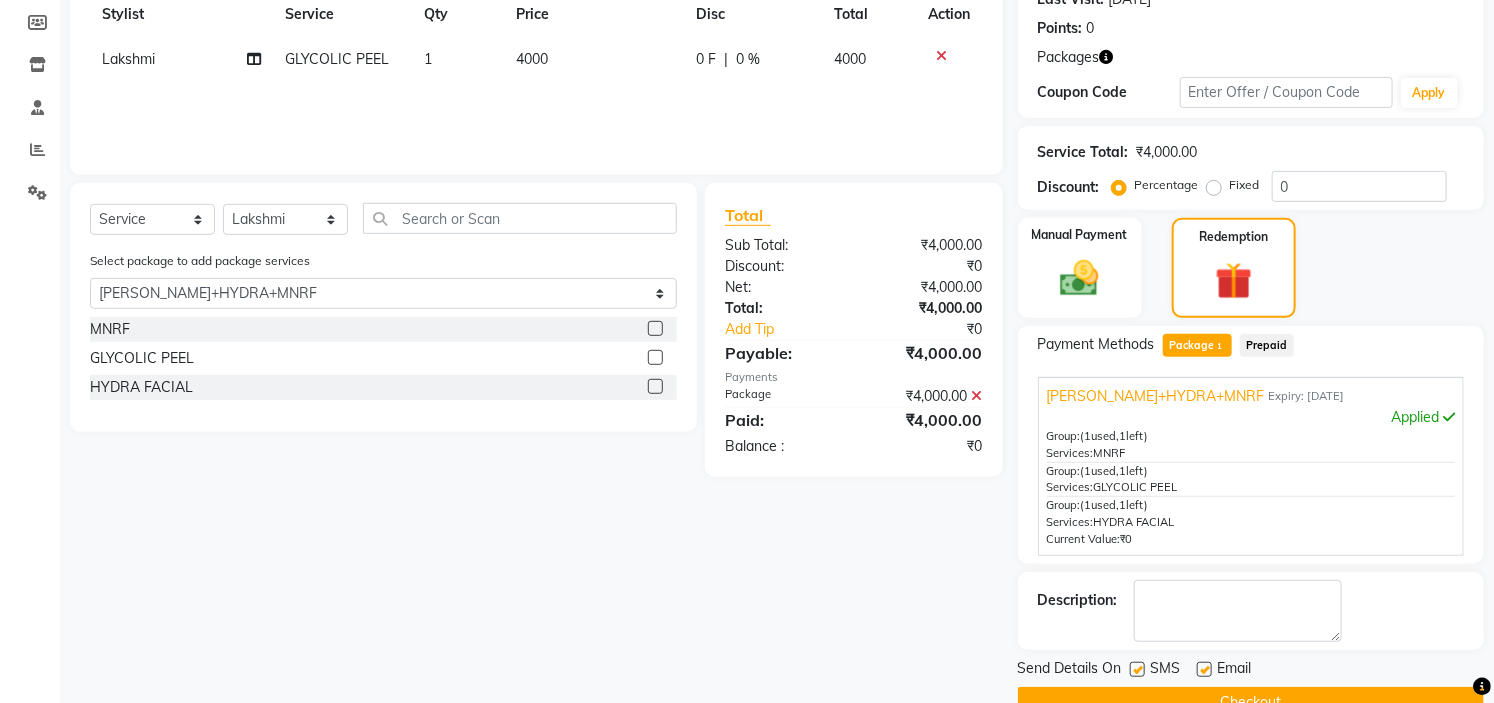 scroll, scrollTop: 337, scrollLeft: 0, axis: vertical 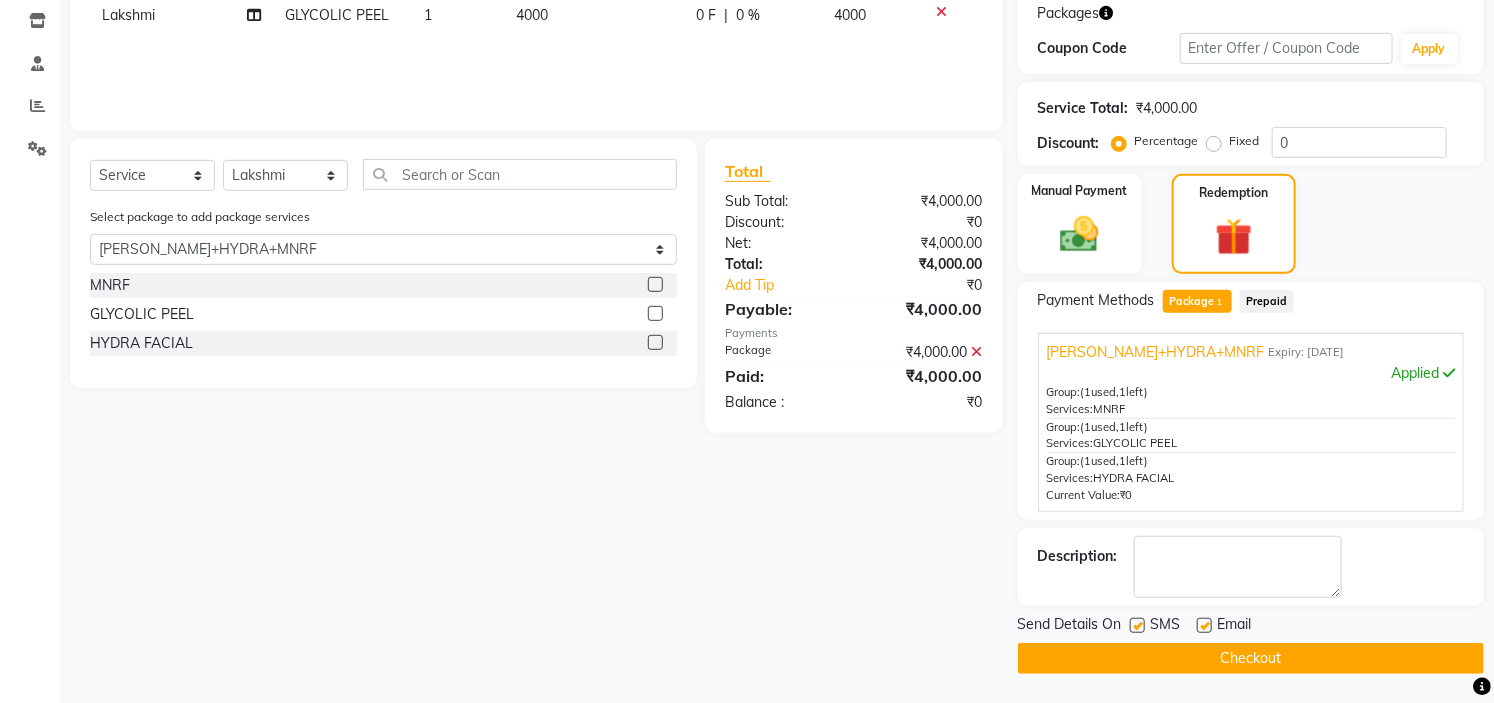 click on "Checkout" 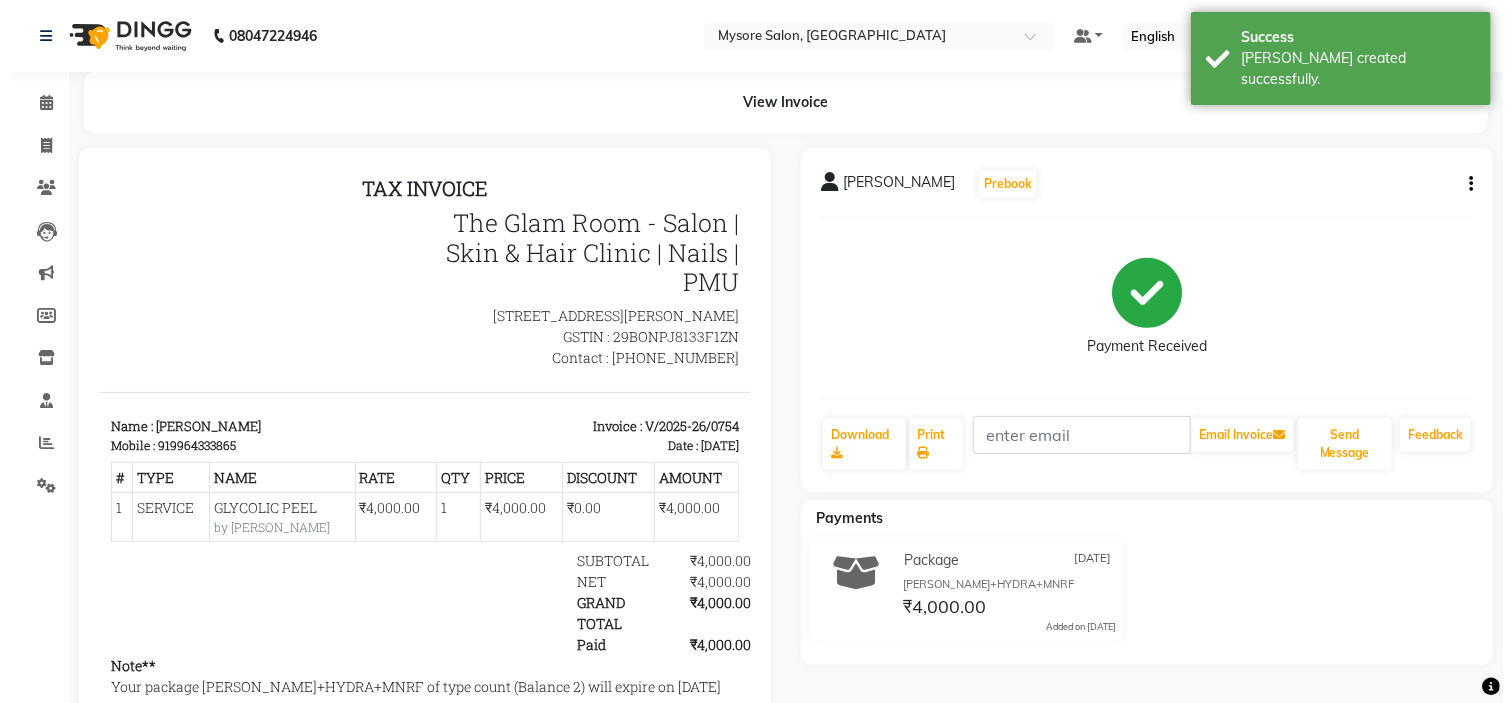 scroll, scrollTop: 0, scrollLeft: 0, axis: both 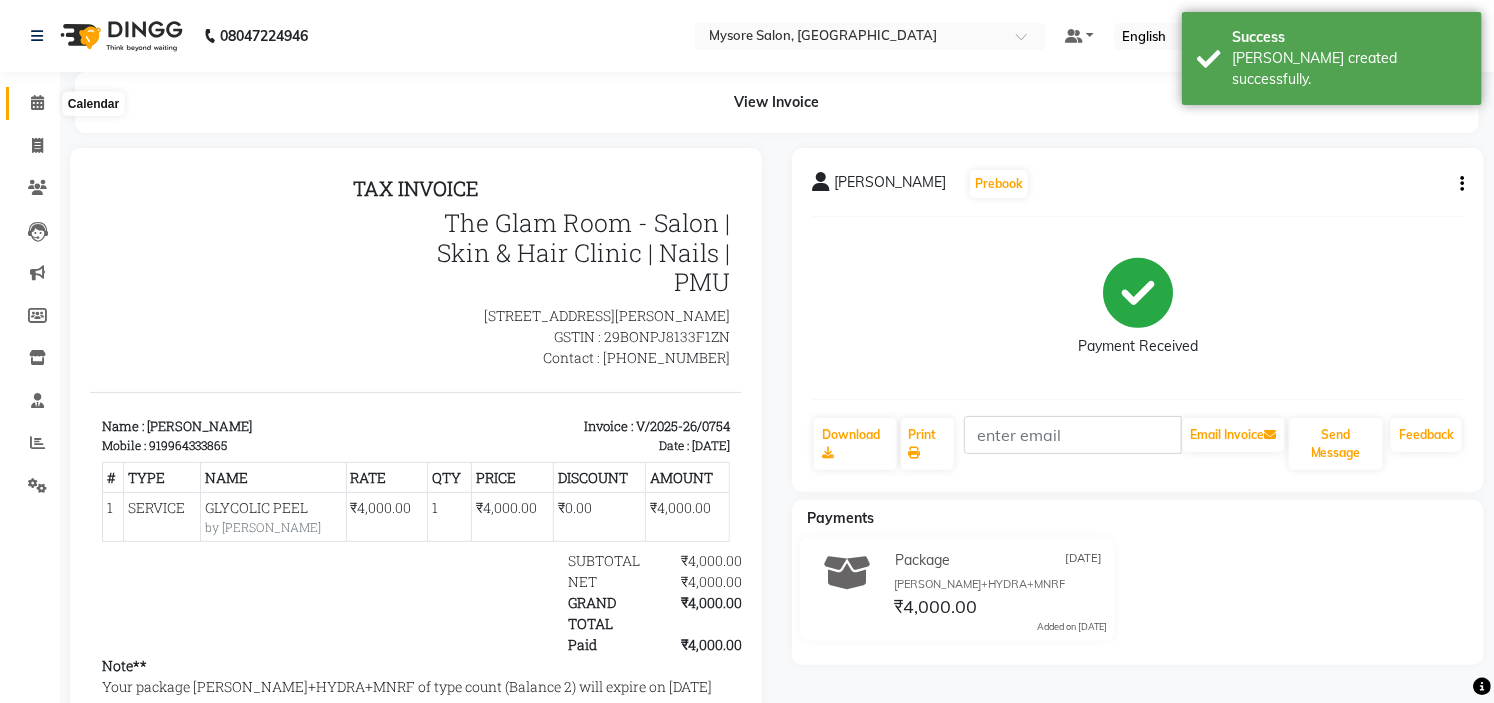 click 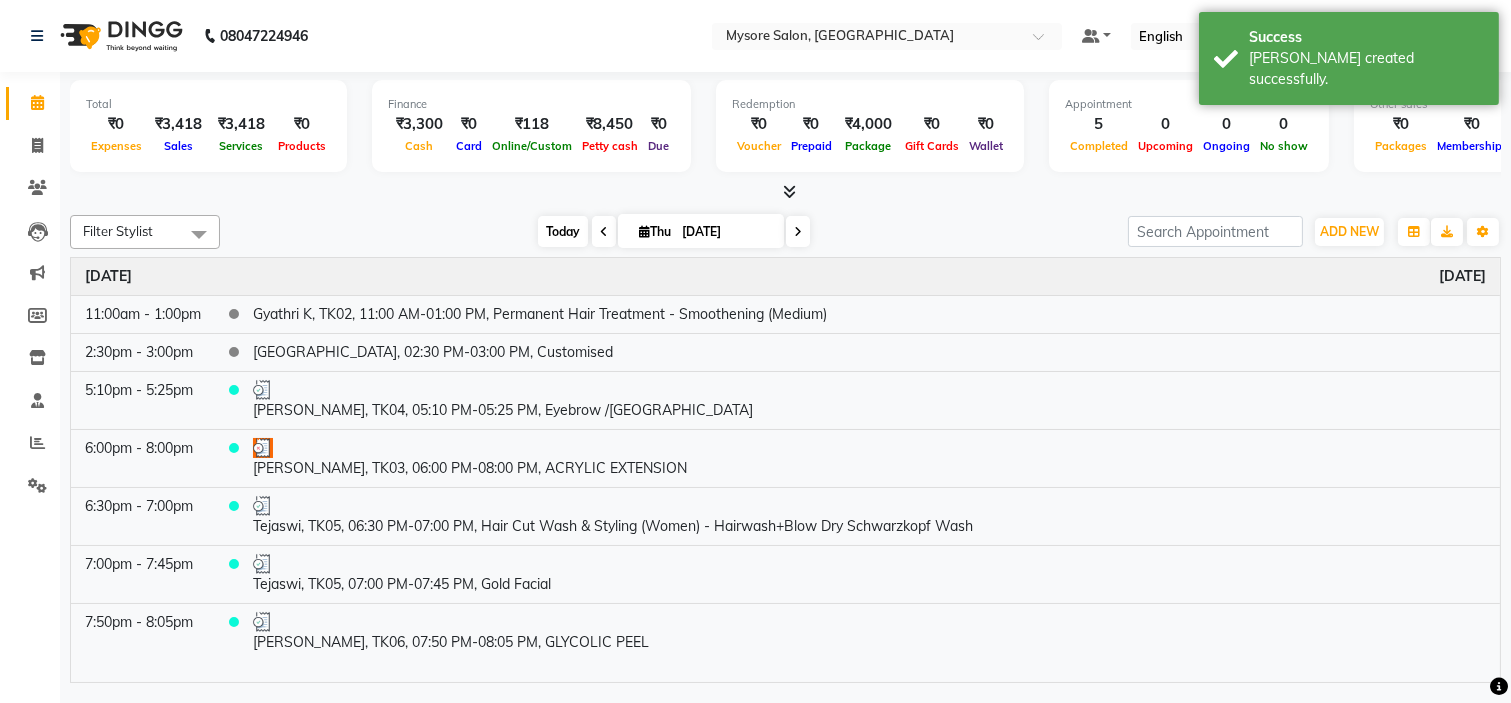 click on "Today" at bounding box center [563, 231] 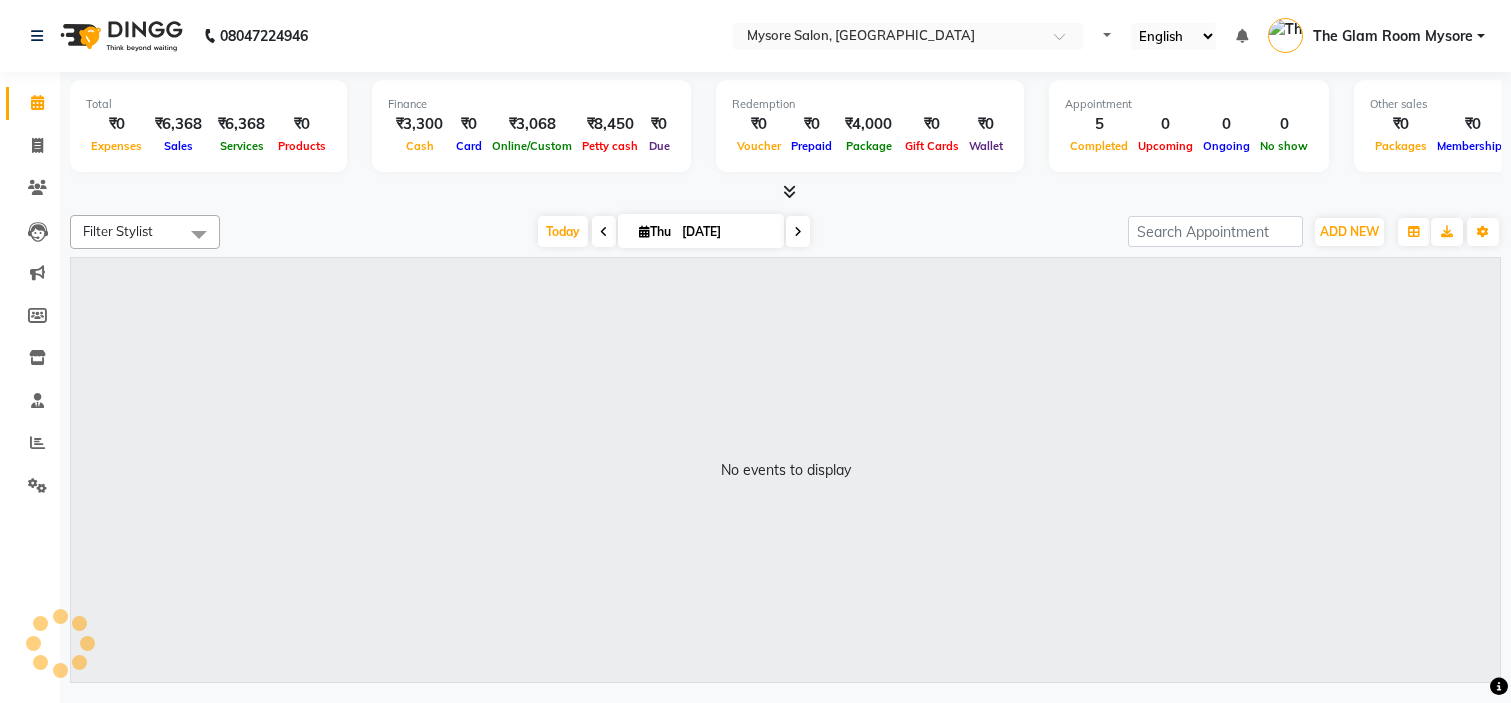 scroll, scrollTop: 0, scrollLeft: 0, axis: both 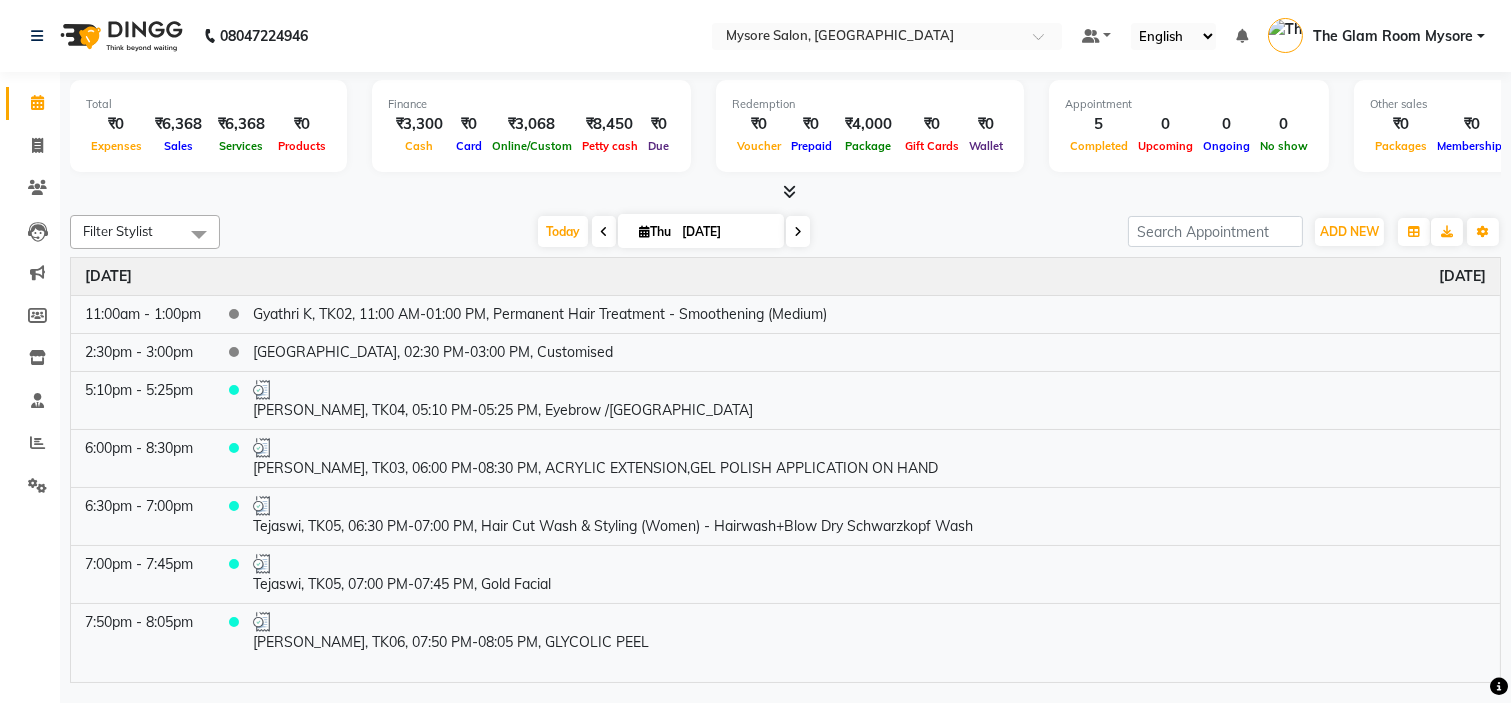 click at bounding box center [785, 192] 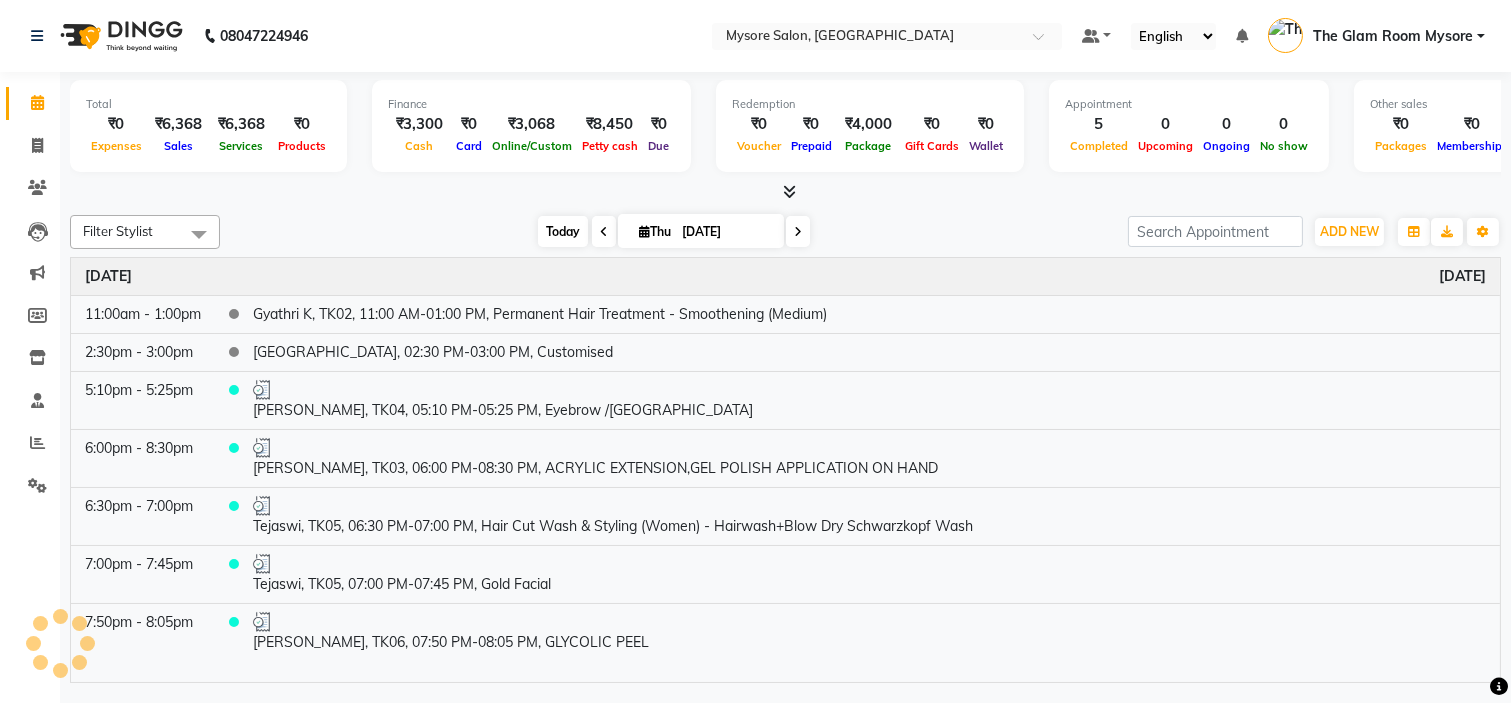 click on "Today" at bounding box center [563, 231] 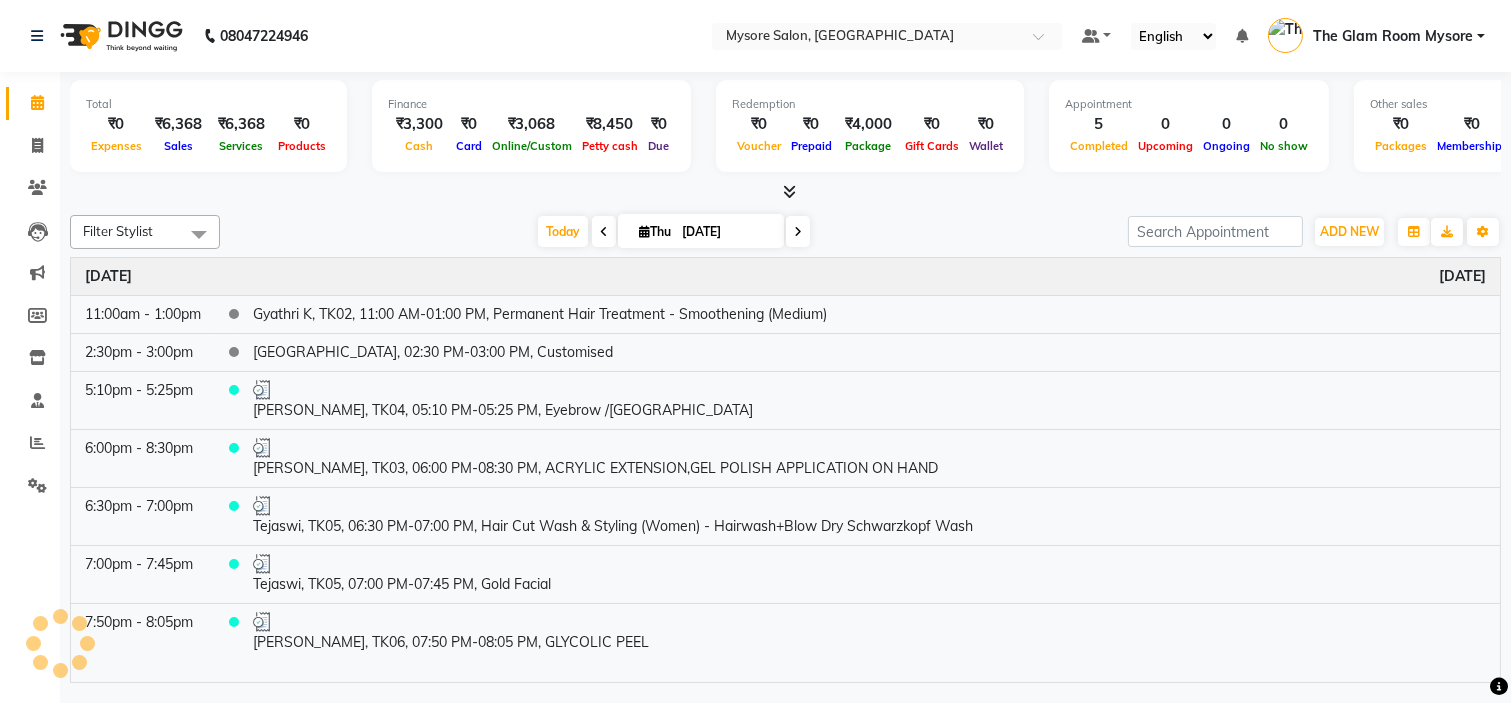 click on "[DATE]  [DATE]" at bounding box center [674, 232] 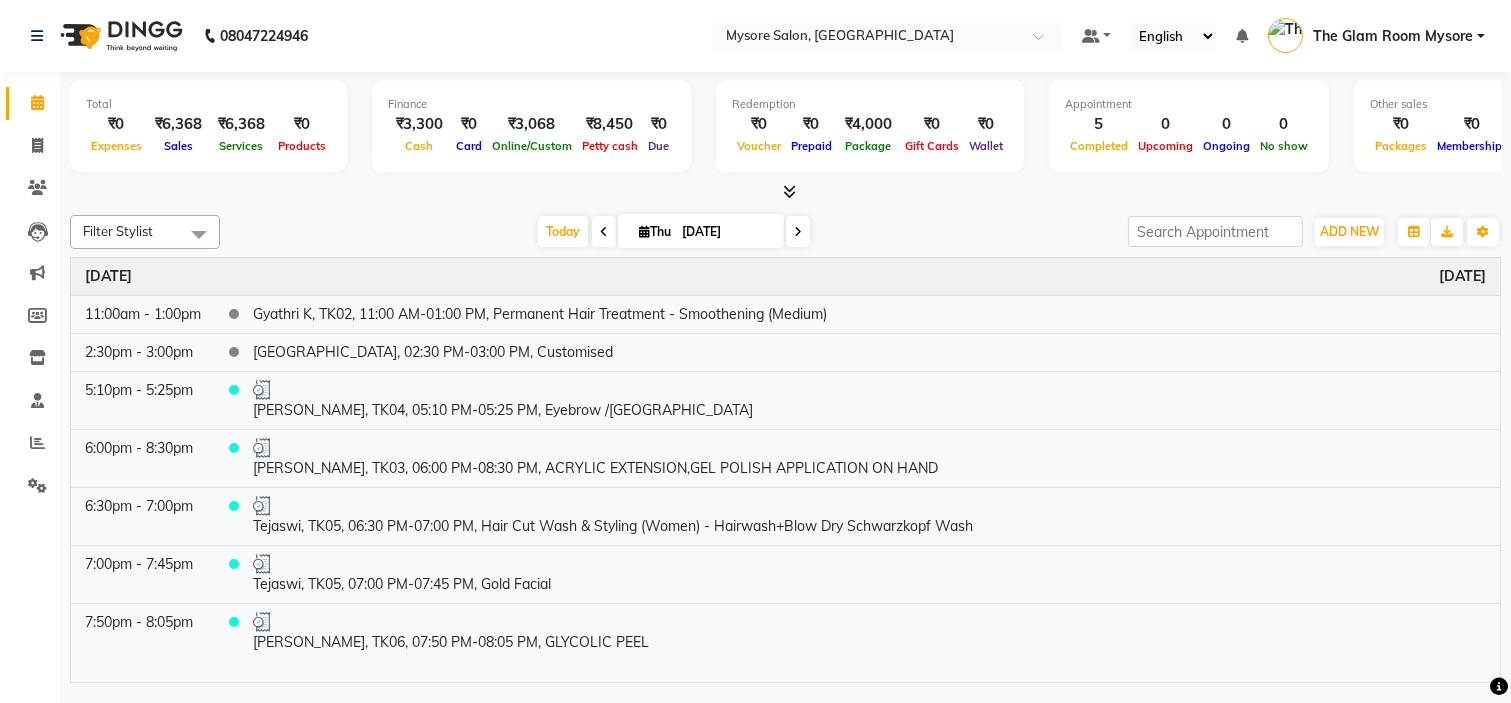 click on "[DATE]  [DATE]" at bounding box center [674, 232] 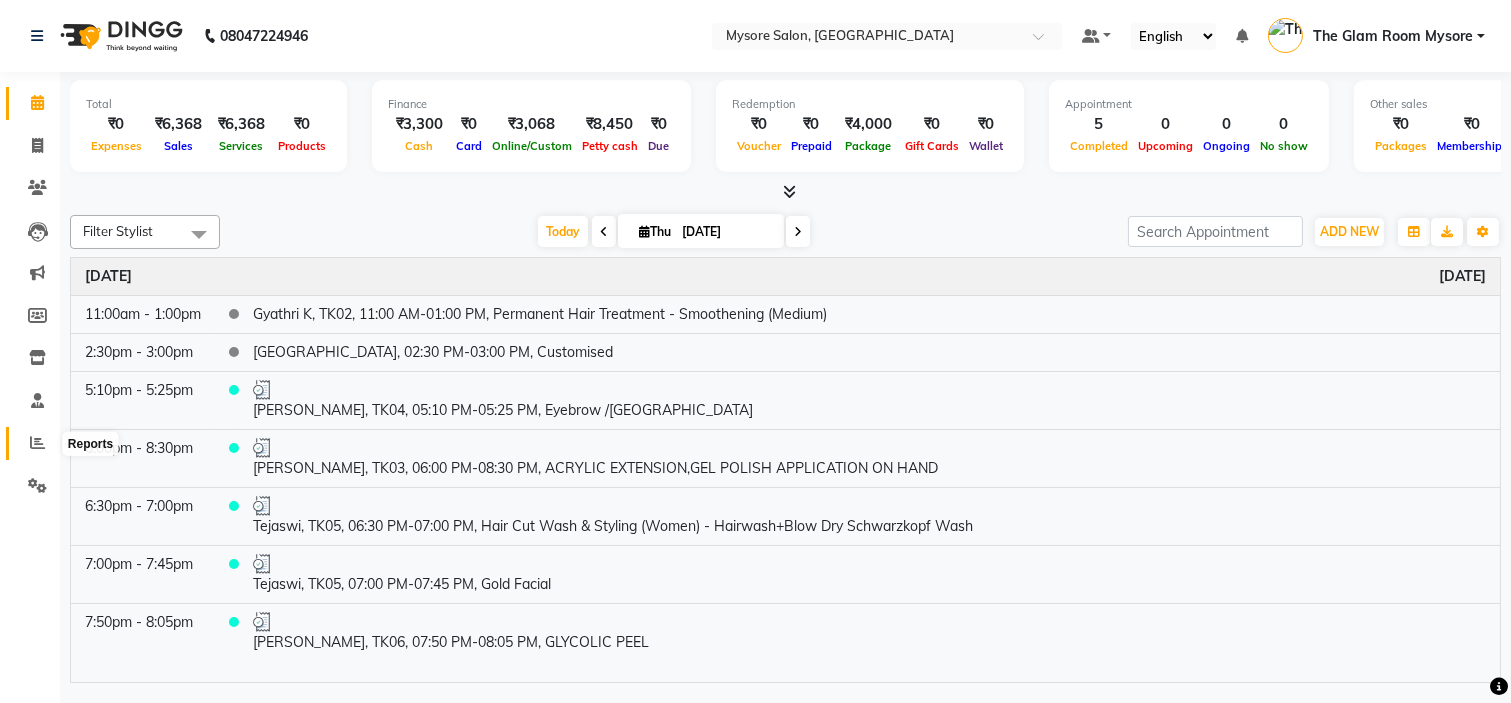 click 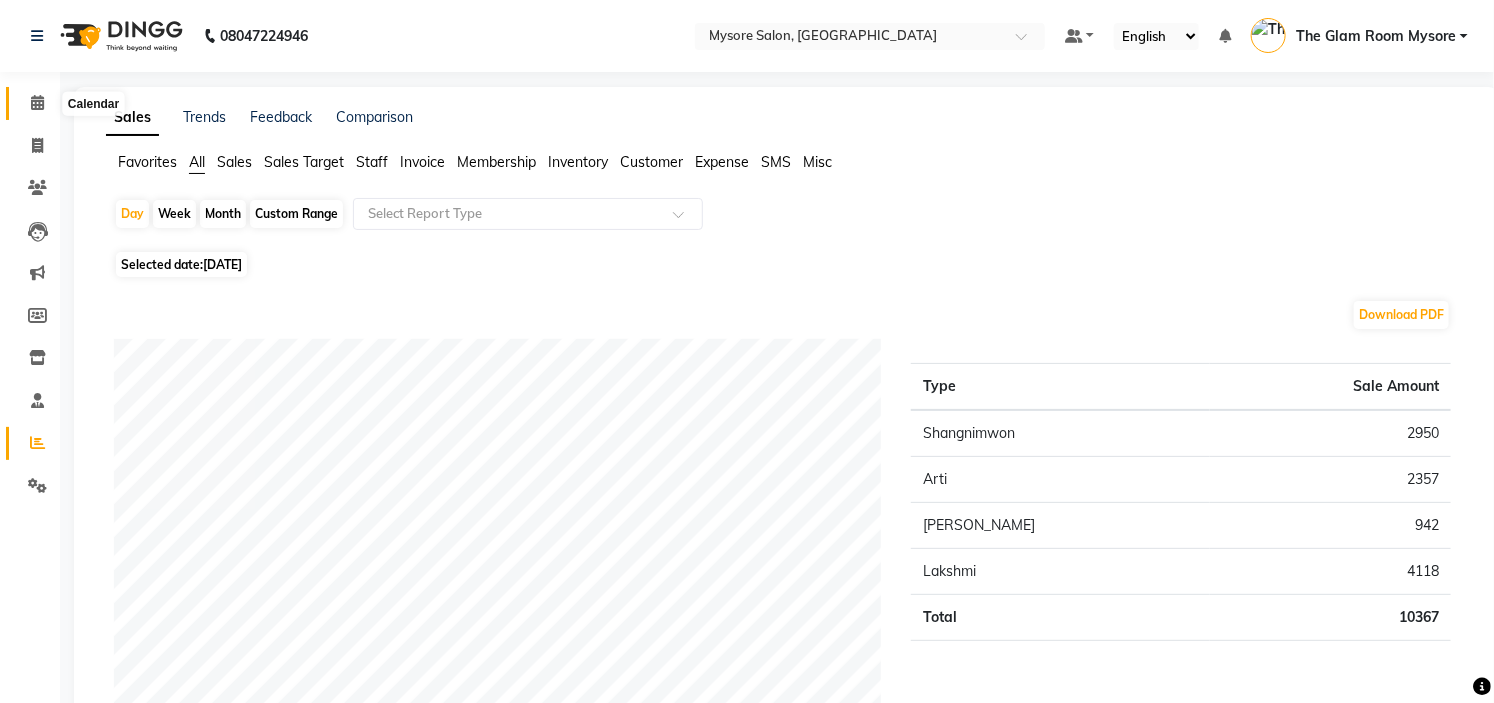 click 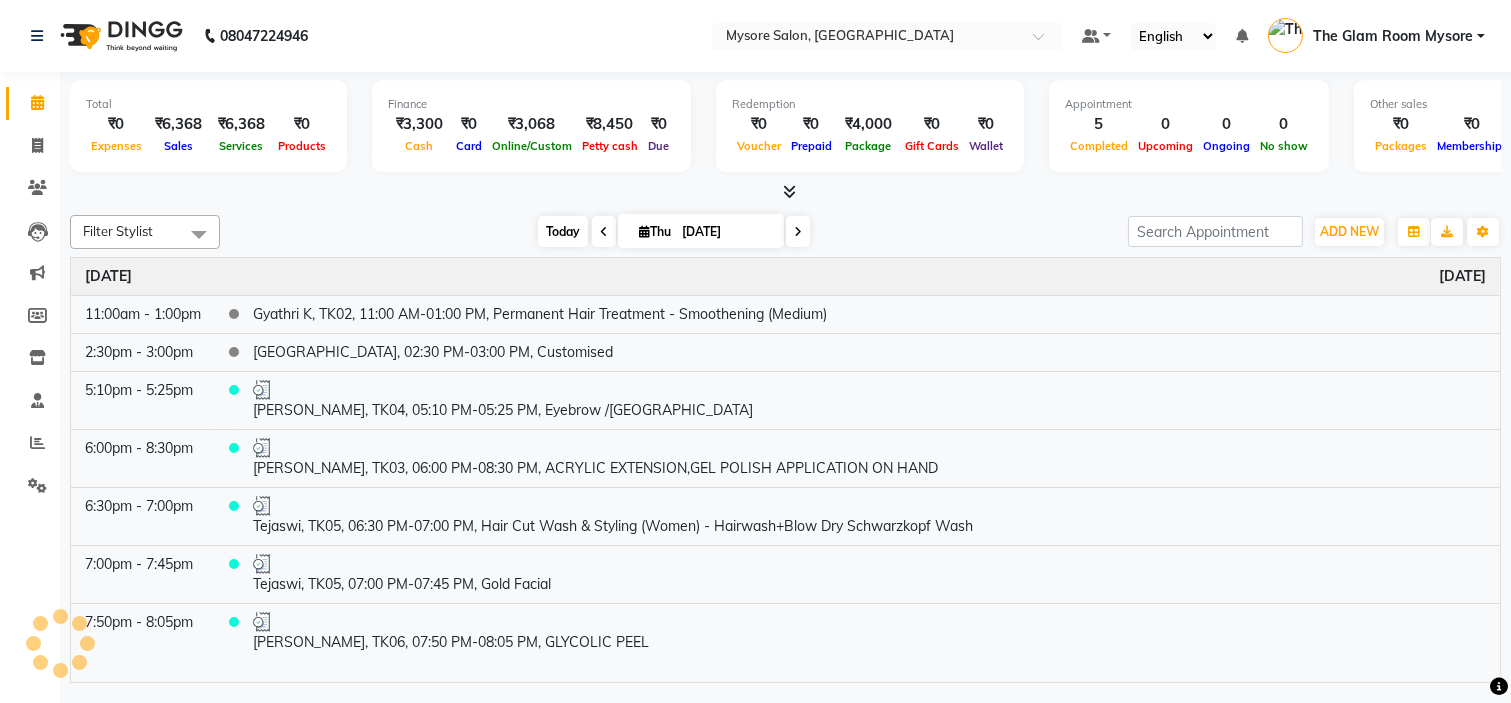 click on "Today" at bounding box center (563, 231) 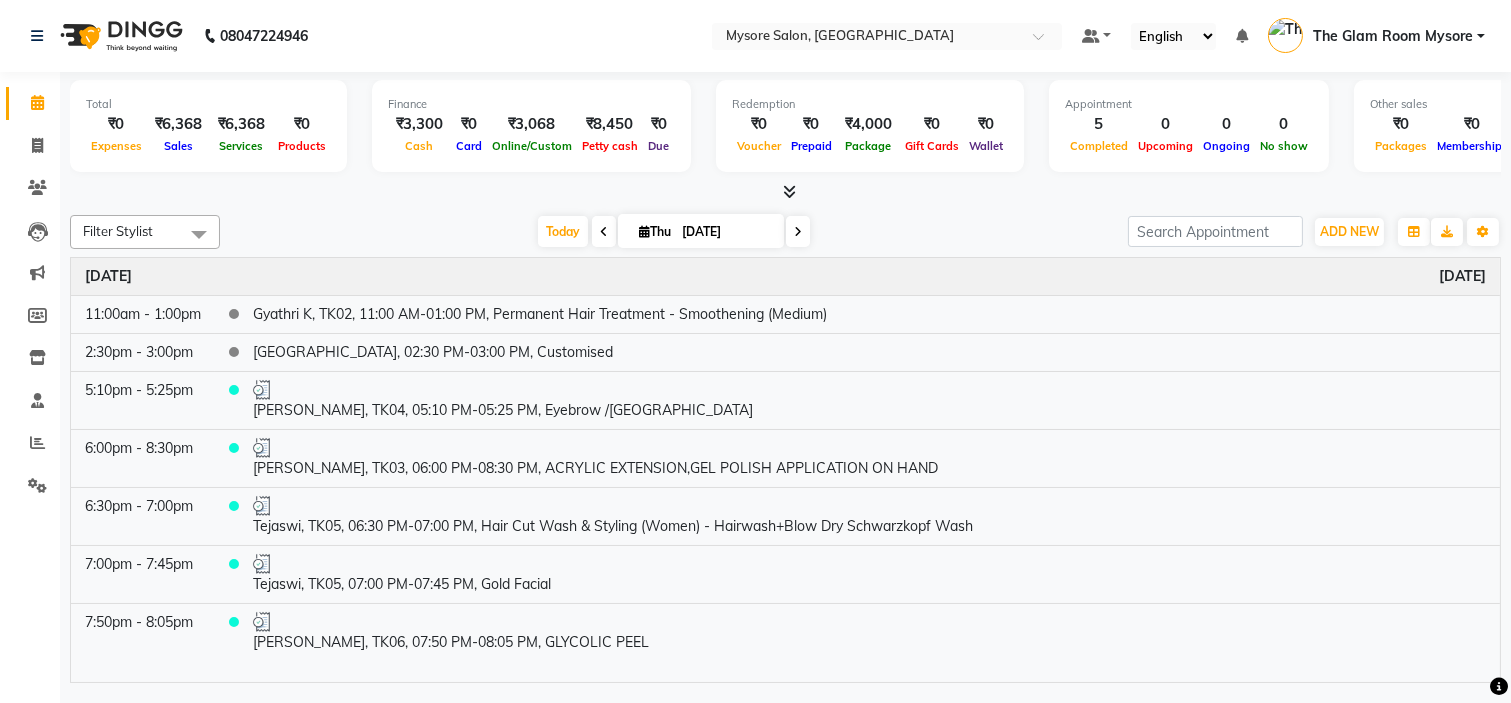 click at bounding box center [785, 192] 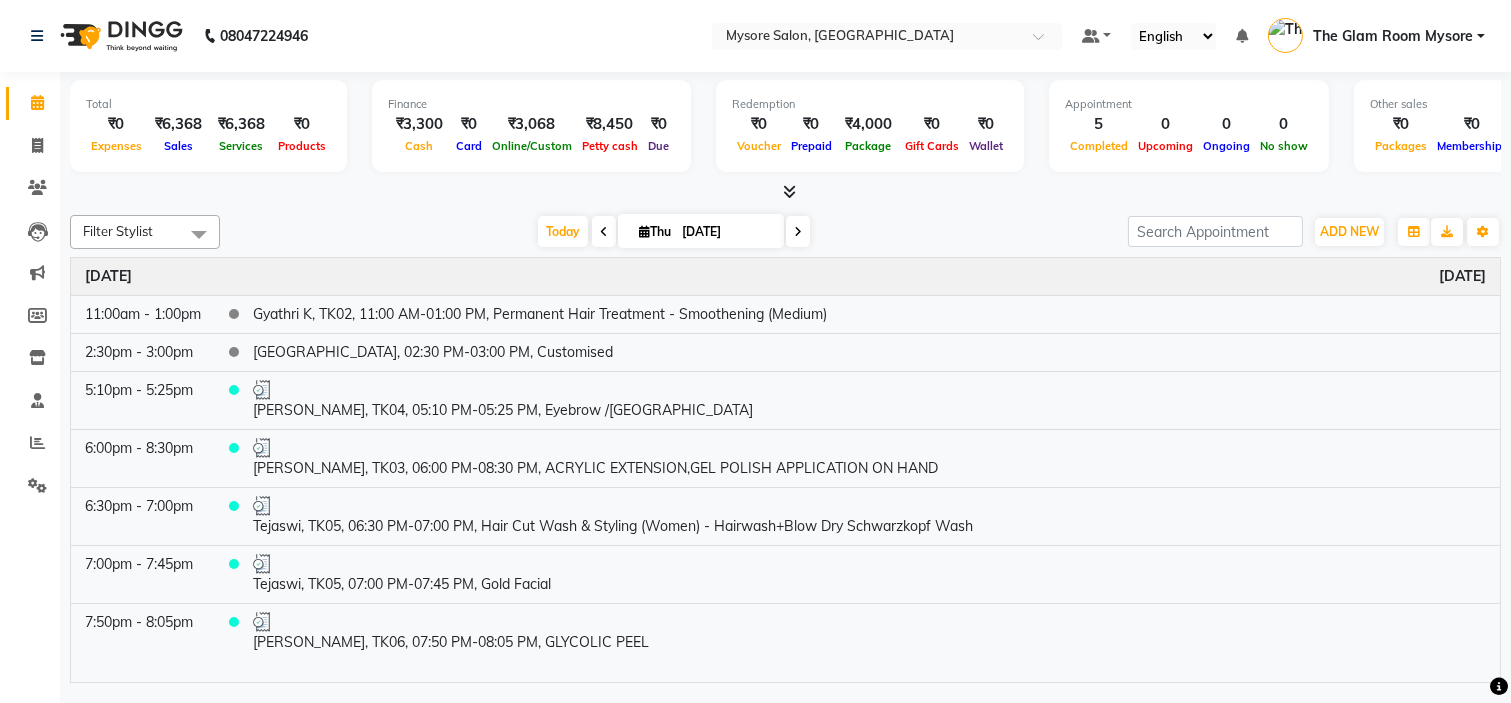 click on "Filter Stylist Select All [PERSON_NAME] [PERSON_NAME] Ashwini Ayaan DR. Apurva [PERSON_NAME] [PERSON_NAME] [PERSON_NAME] Shangnimwon [PERSON_NAME] [PERSON_NAME] [PERSON_NAME] Tezz The Glam Room Mysore [DATE]  [DATE] Toggle Dropdown Add Appointment Add Invoice Add Expense Add Attendance Add Client Add Transaction Toggle Dropdown Add Appointment Add Invoice Add Expense Add Attendance Add Client ADD NEW Toggle Dropdown Add Appointment Add Invoice Add Expense Add Attendance Add Client Add Transaction Filter Stylist Select All [PERSON_NAME] [PERSON_NAME] Ashwini Ayaan DR. Apurva [PERSON_NAME] [PERSON_NAME] [PERSON_NAME] Shangnimwon [PERSON_NAME] [PERSON_NAME] [PERSON_NAME] Tezz The Glam Room Mysore Group By  Staff View   Room View  View as Vertical  Vertical - Week View  Horizontal  Horizontal - Week View  List  Toggle Dropdown Calendar Settings Manage Tags   Arrange Stylists   Reset Stylists  Full Screen Appointment Form Zoom 100% Time Event [DATE] 11:00am - 1:00pm    Gyathri K, TK02, 11:00 AM-01:00 PM, Permanent Hair Treatment - Smoothening (Medium)" 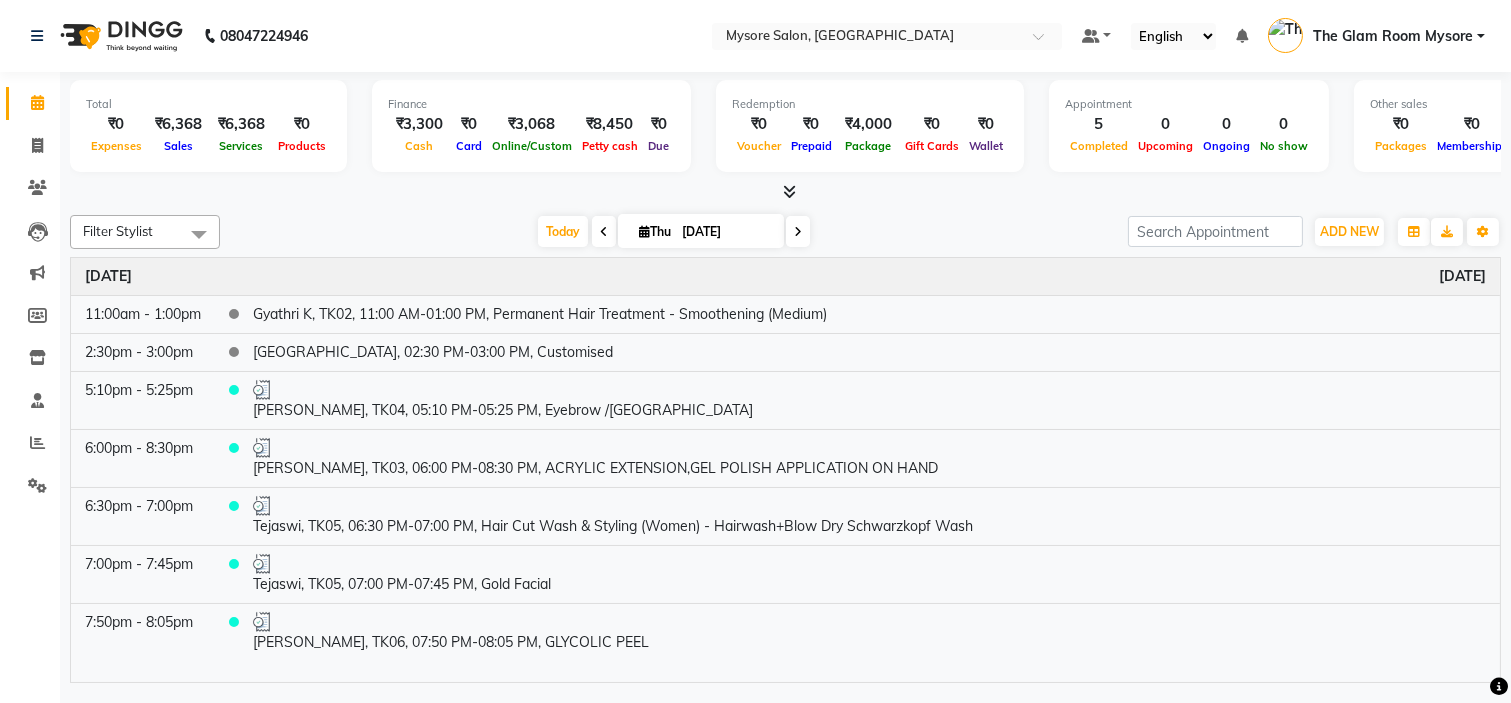 click on "The Glam Room Mysore" at bounding box center [1393, 36] 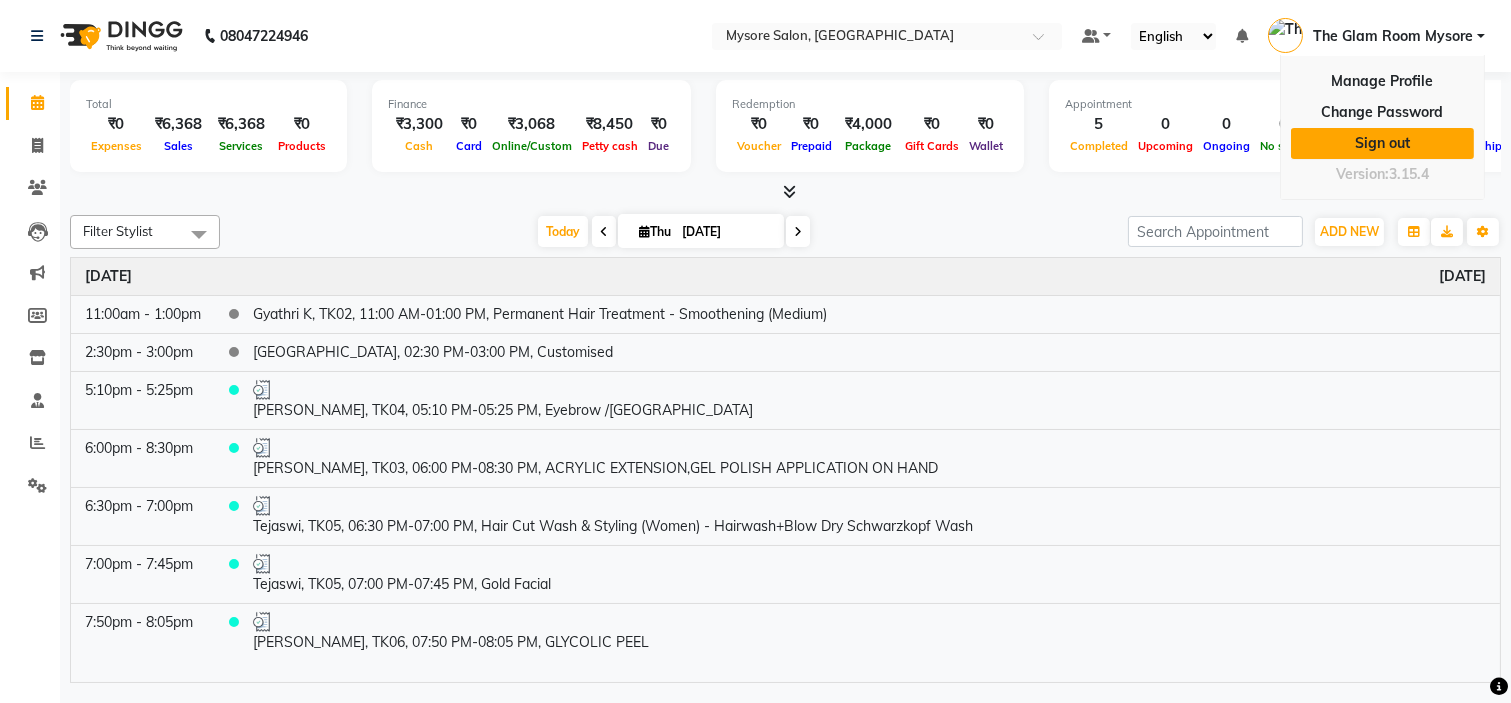 click on "Sign out" at bounding box center (1382, 143) 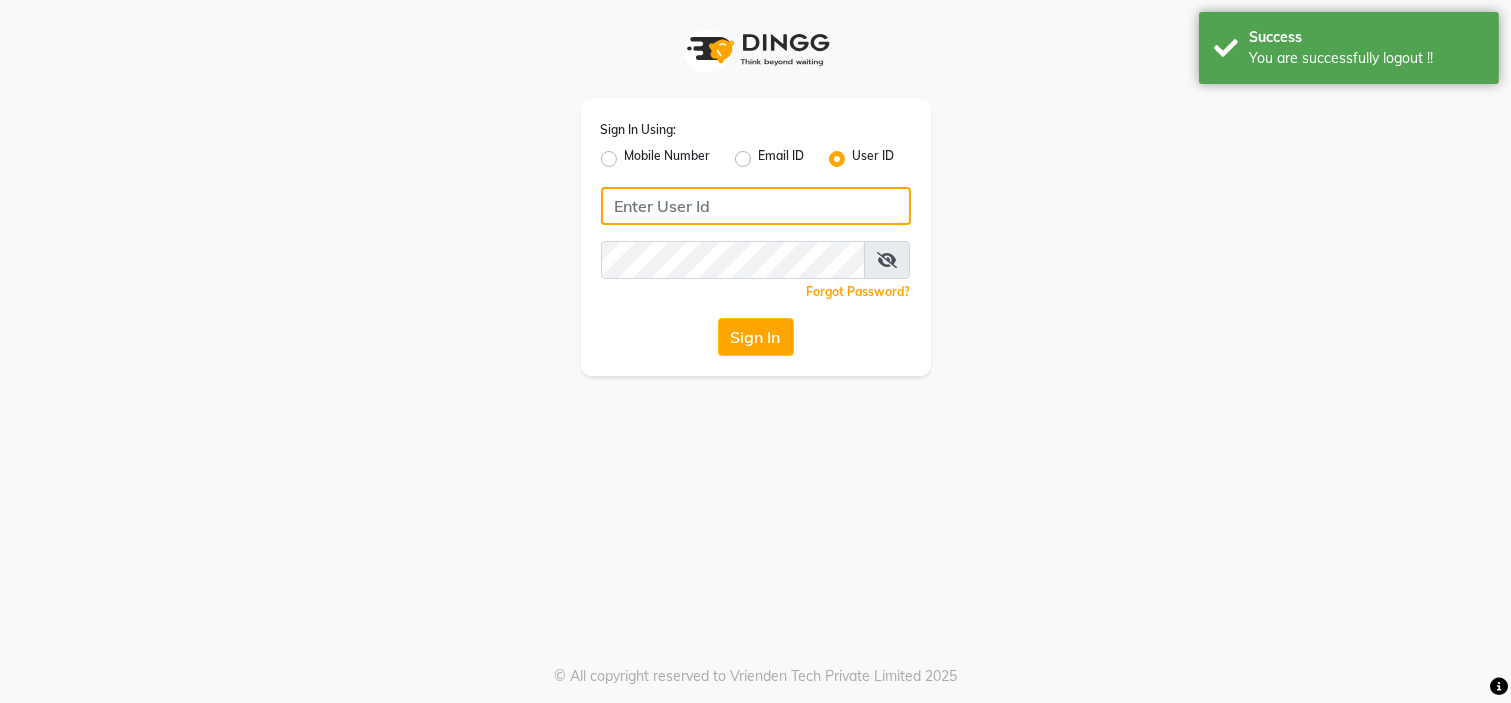 type on "7338156969" 